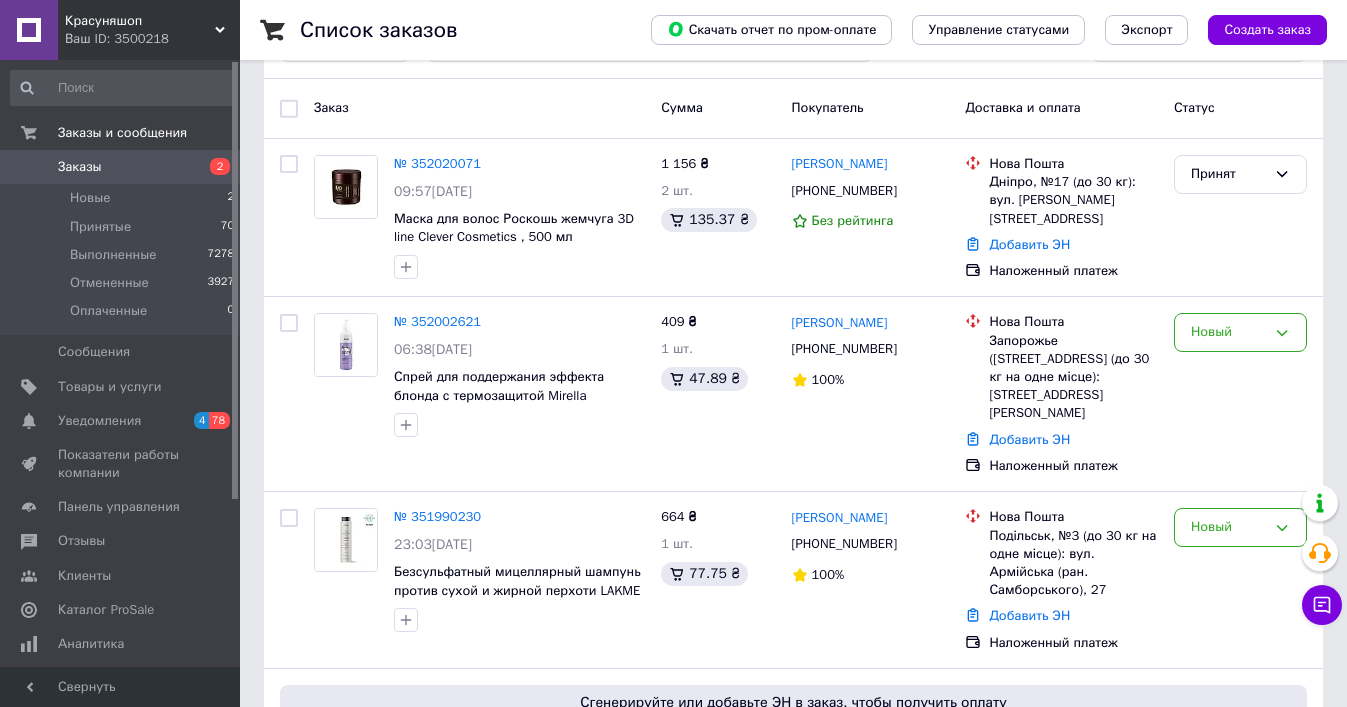 scroll, scrollTop: 275, scrollLeft: 0, axis: vertical 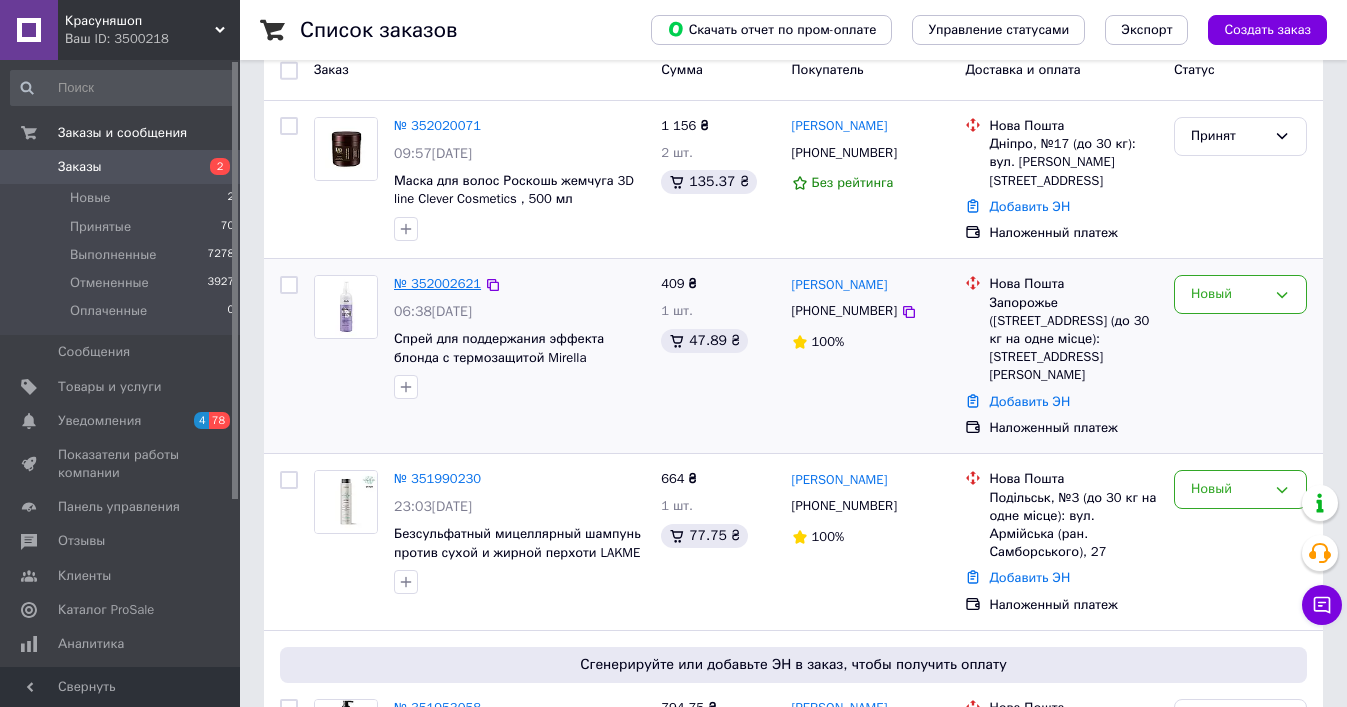 click on "№ 352002621" at bounding box center (437, 283) 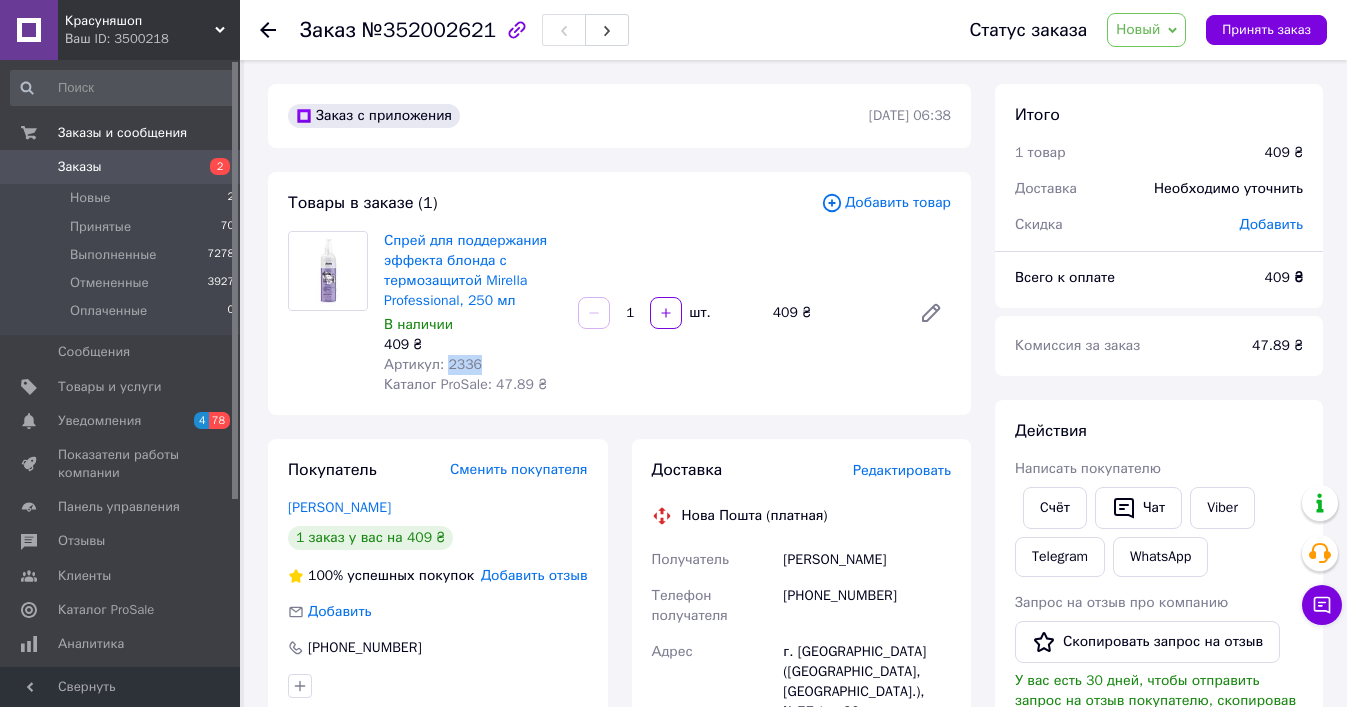 copy on "2336" 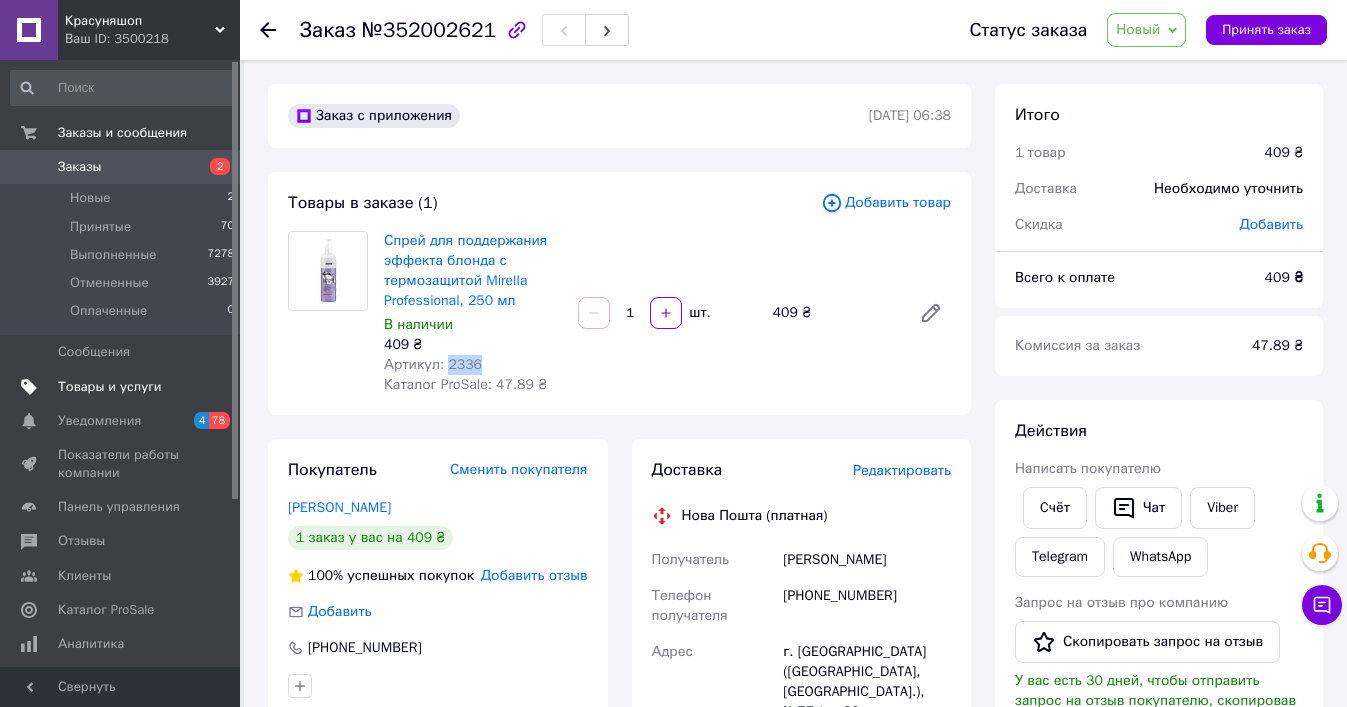 click on "Товары и услуги" at bounding box center [110, 387] 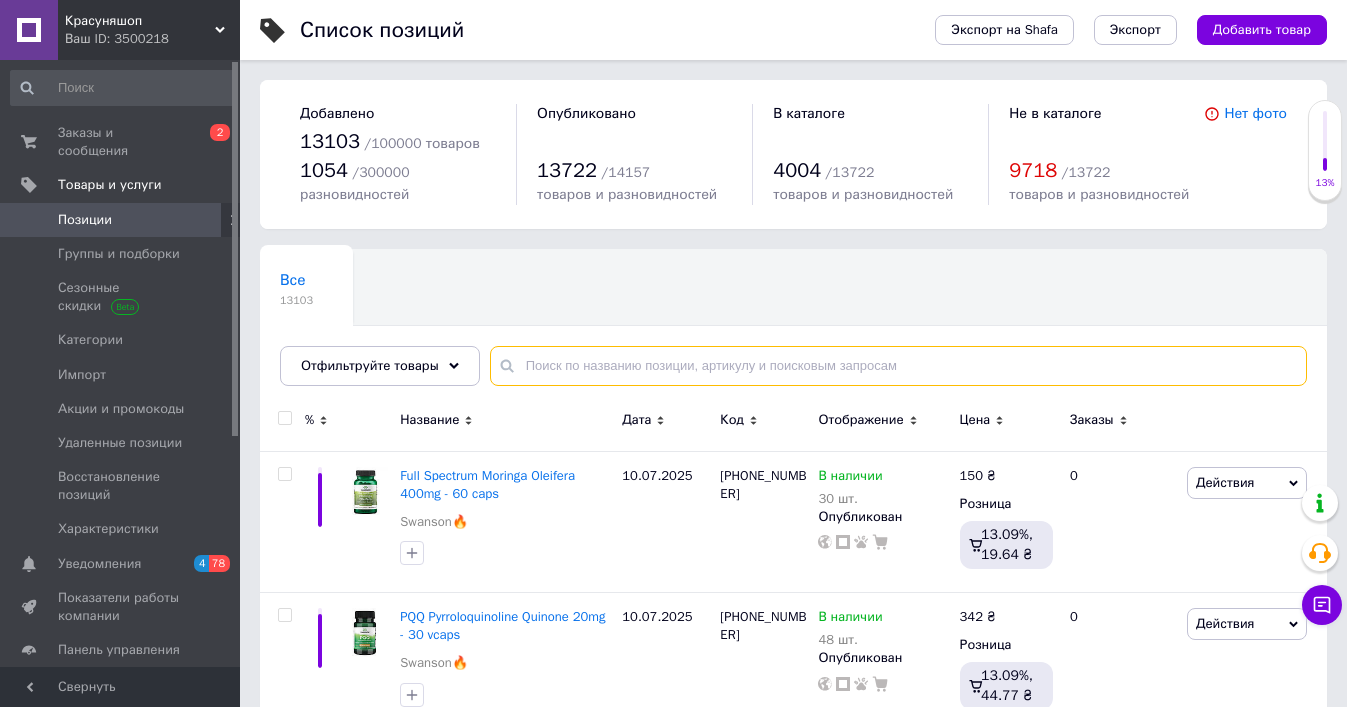 click at bounding box center [898, 366] 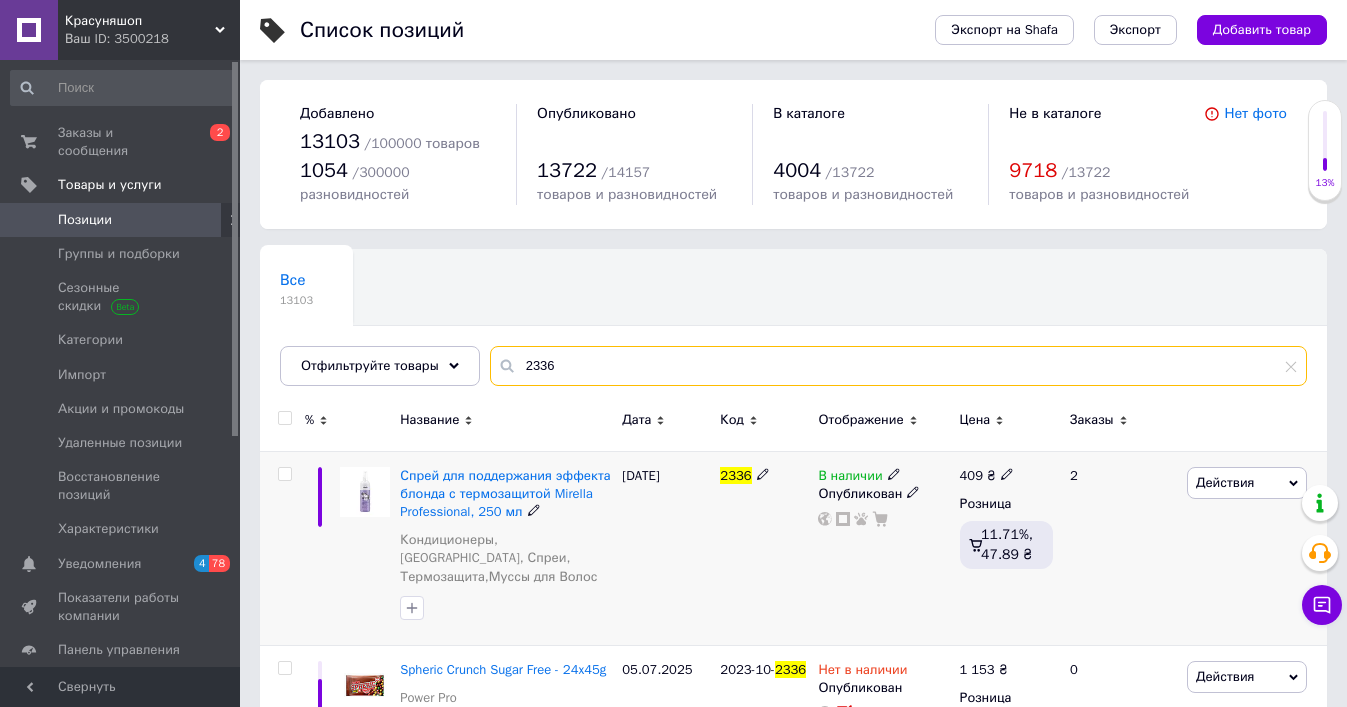 type on "2336" 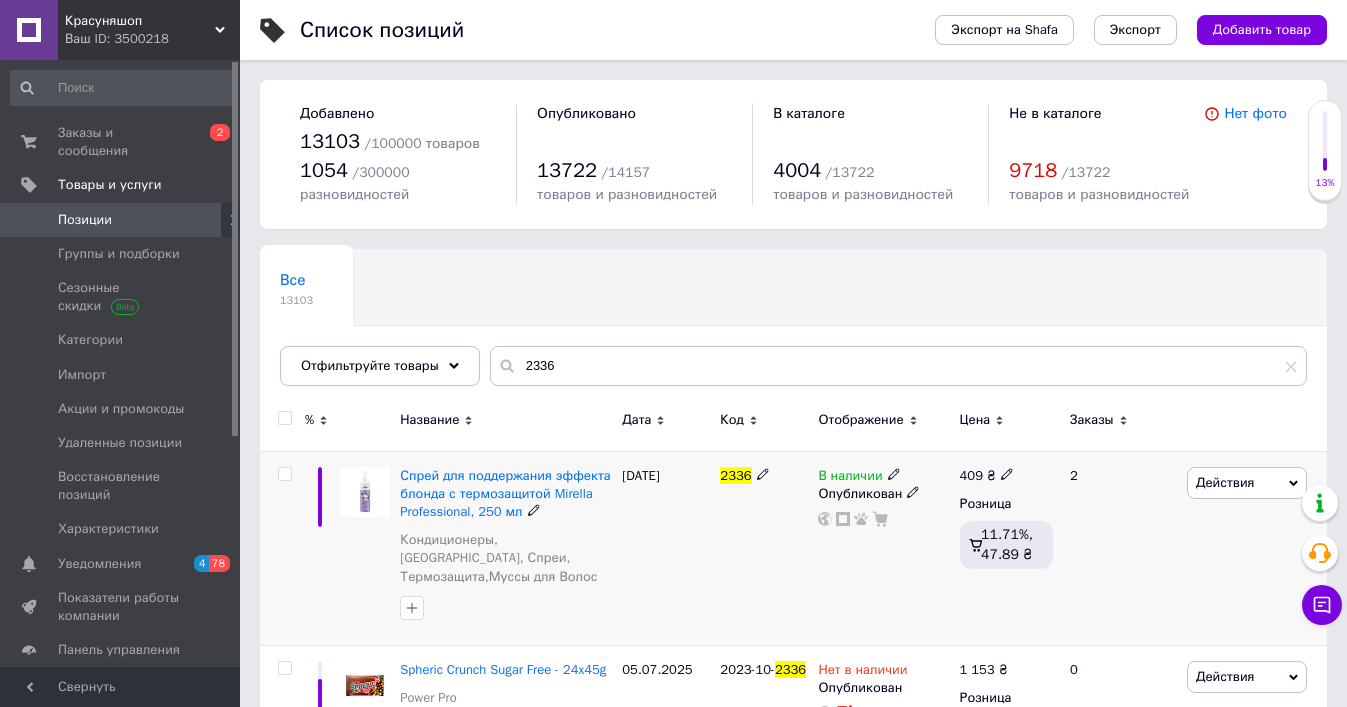click 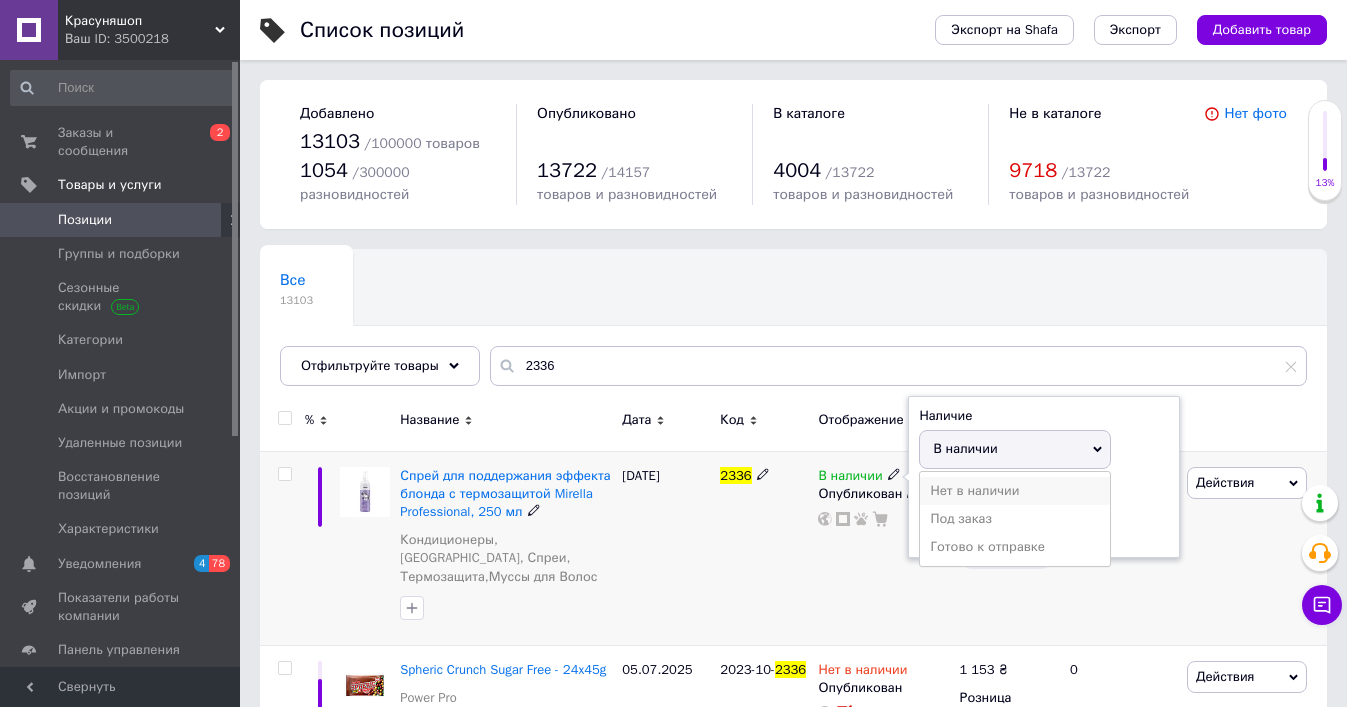 click on "Нет в наличии" at bounding box center (1015, 491) 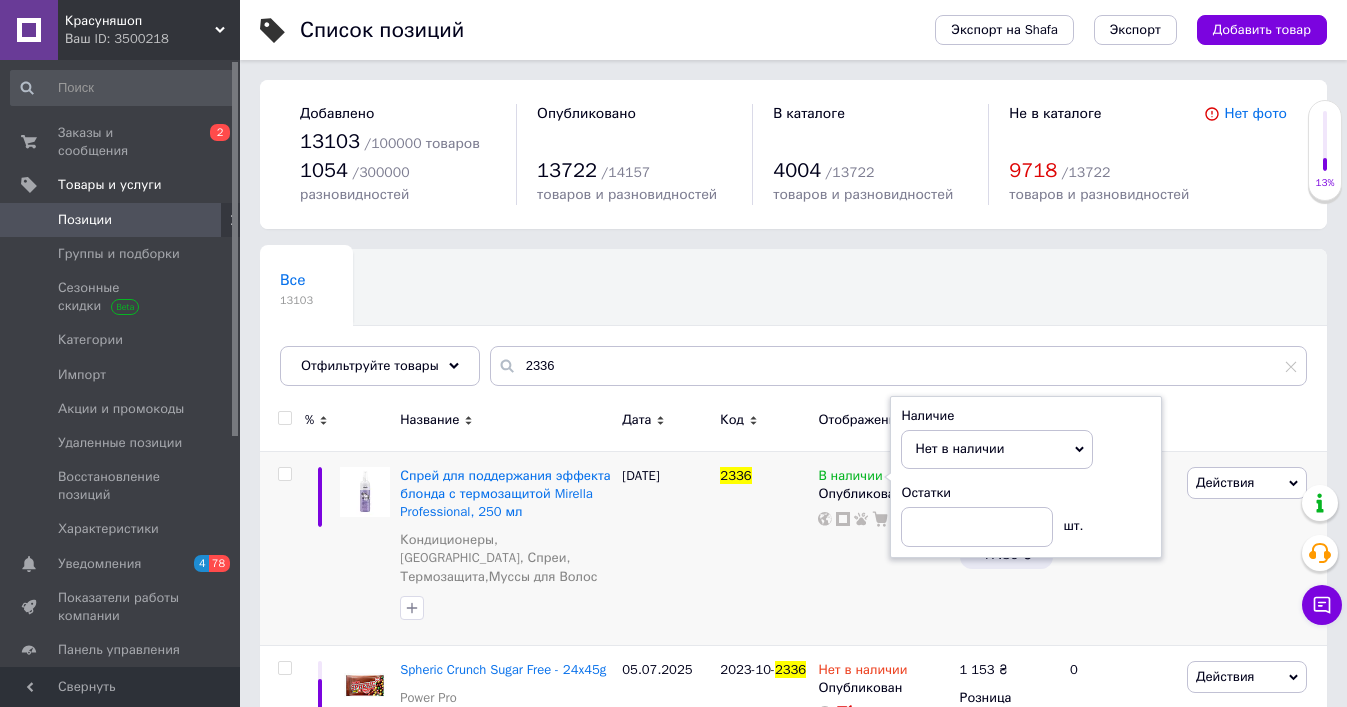 click on "Все 13103 Ok Отфильтровано...  Сохранить" at bounding box center [793, 327] 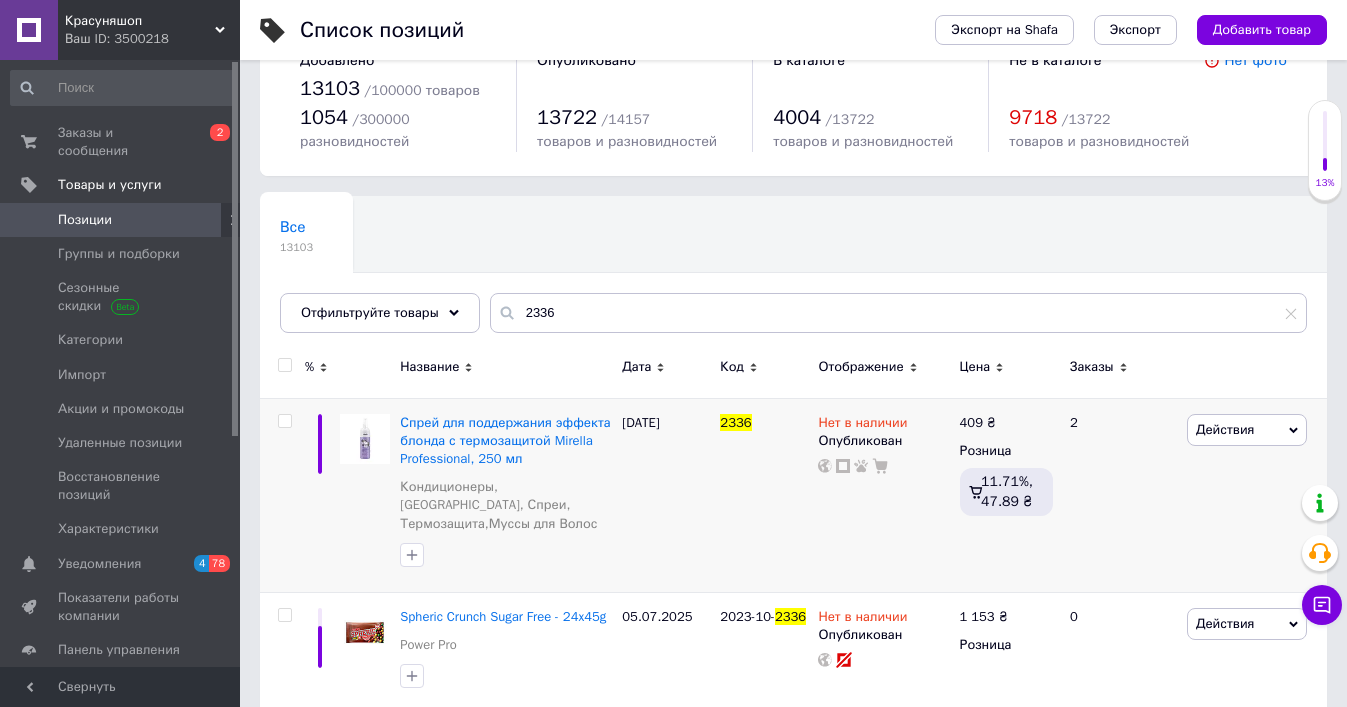 scroll, scrollTop: 53, scrollLeft: 0, axis: vertical 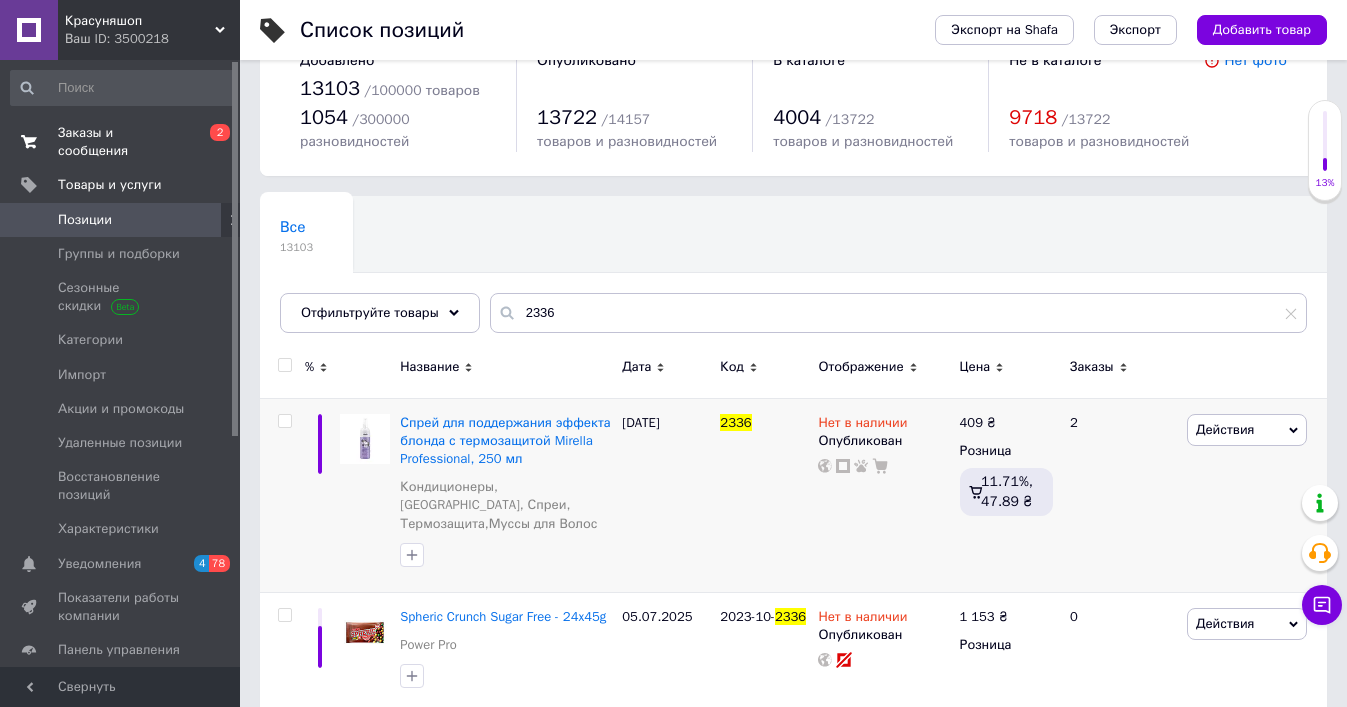 click on "Заказы и сообщения" at bounding box center (121, 142) 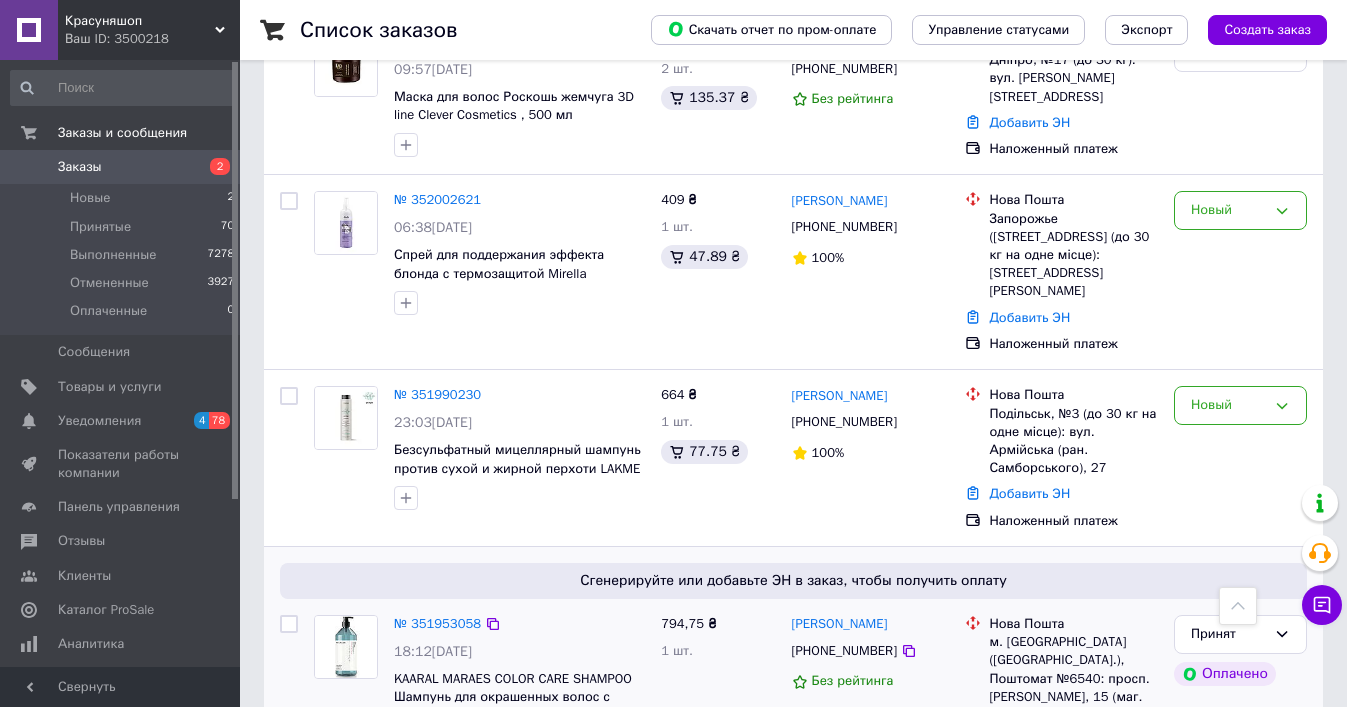 scroll, scrollTop: 251, scrollLeft: 0, axis: vertical 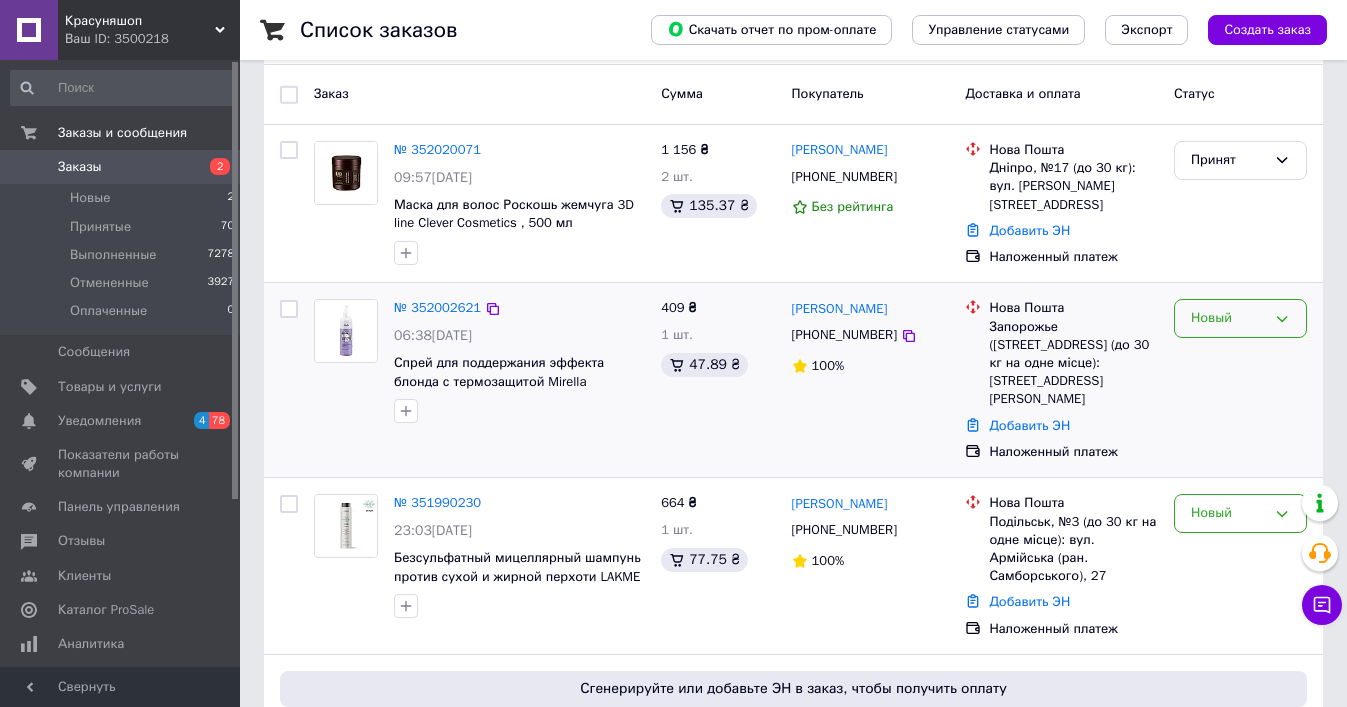 click on "Новый" at bounding box center [1228, 318] 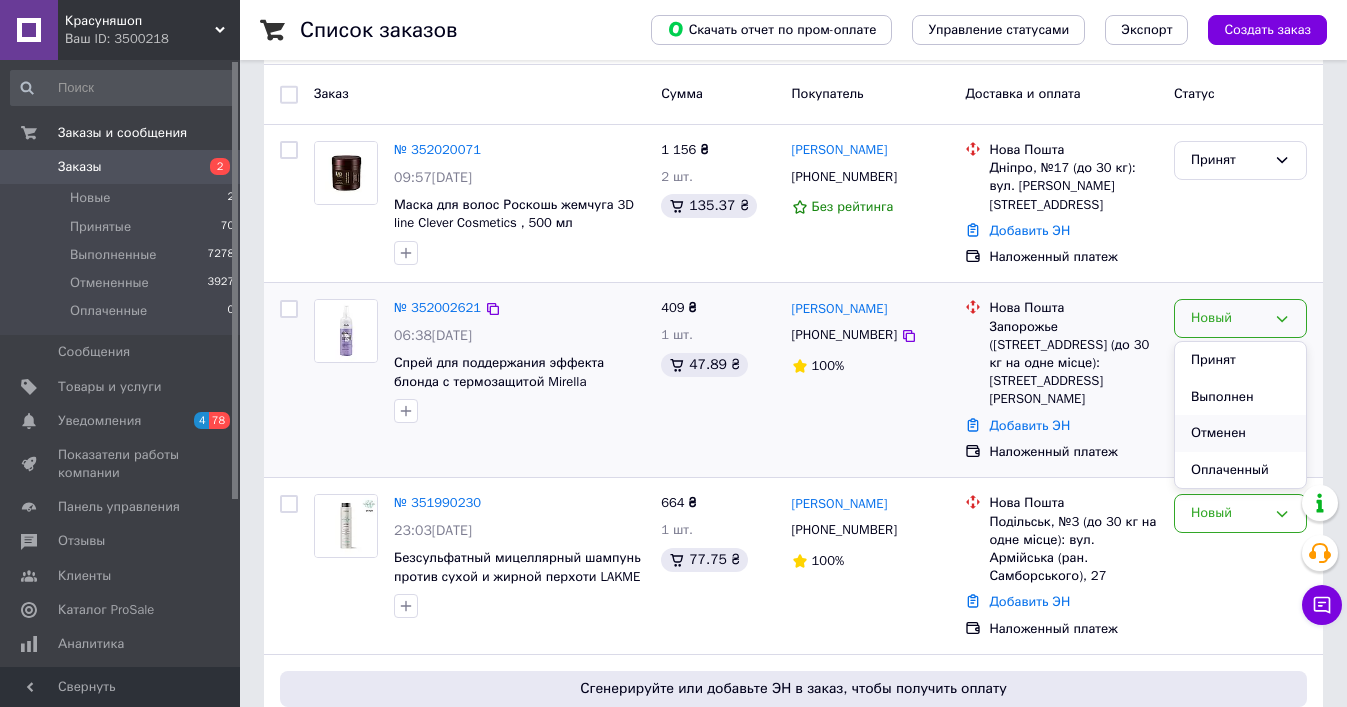 click on "Отменен" at bounding box center (1240, 433) 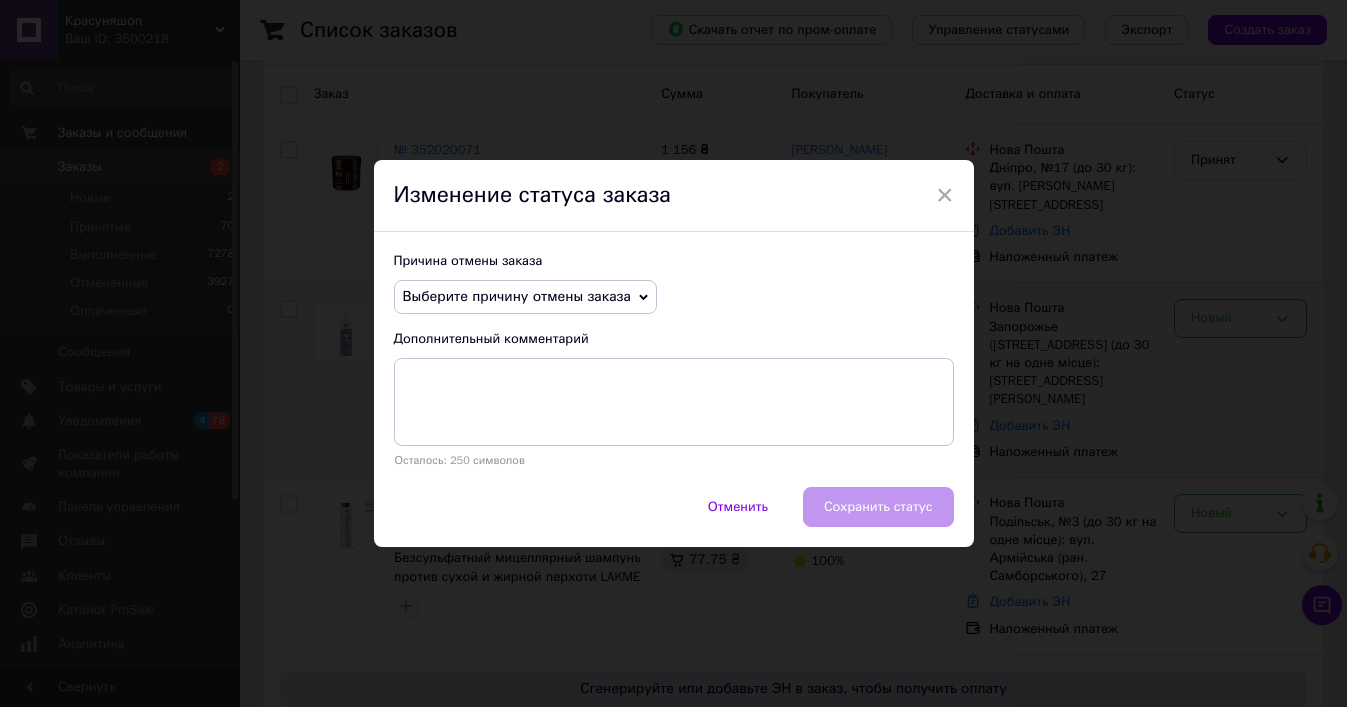 click on "Выберите причину отмены заказа" at bounding box center (525, 297) 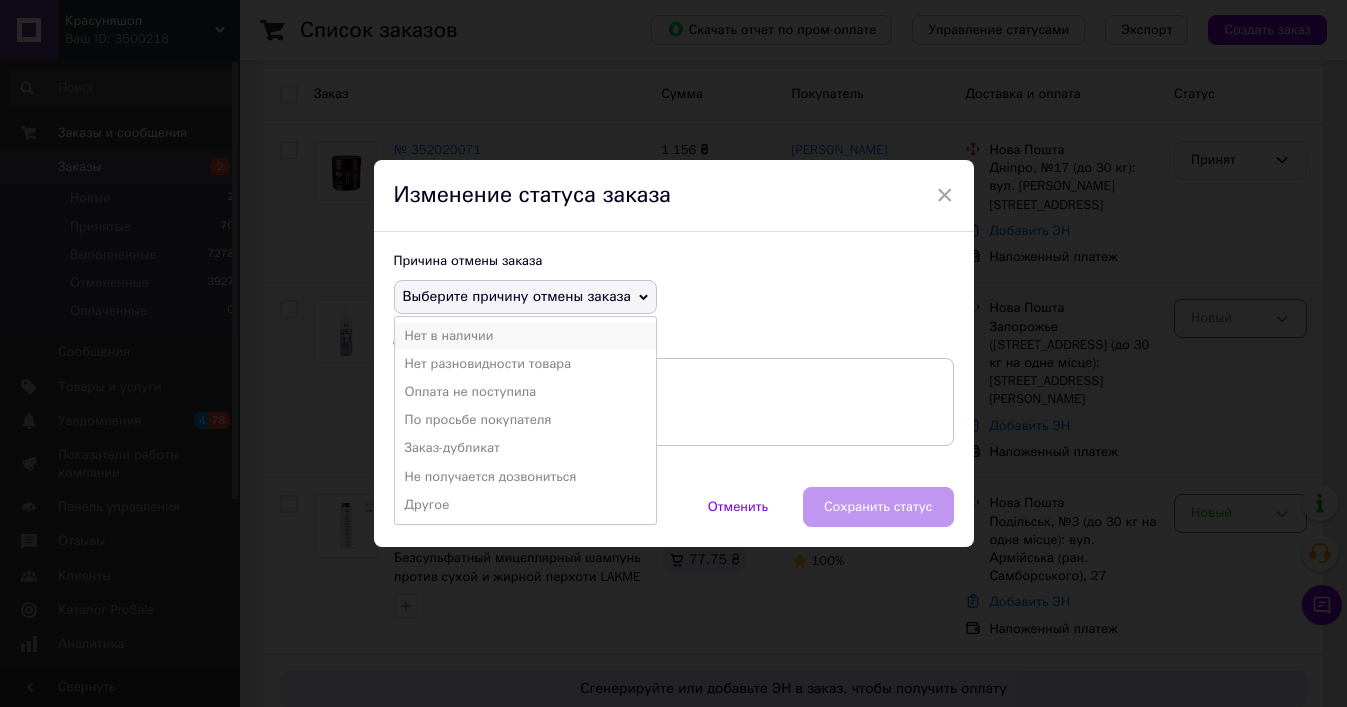 click on "Нет в наличии" at bounding box center [525, 336] 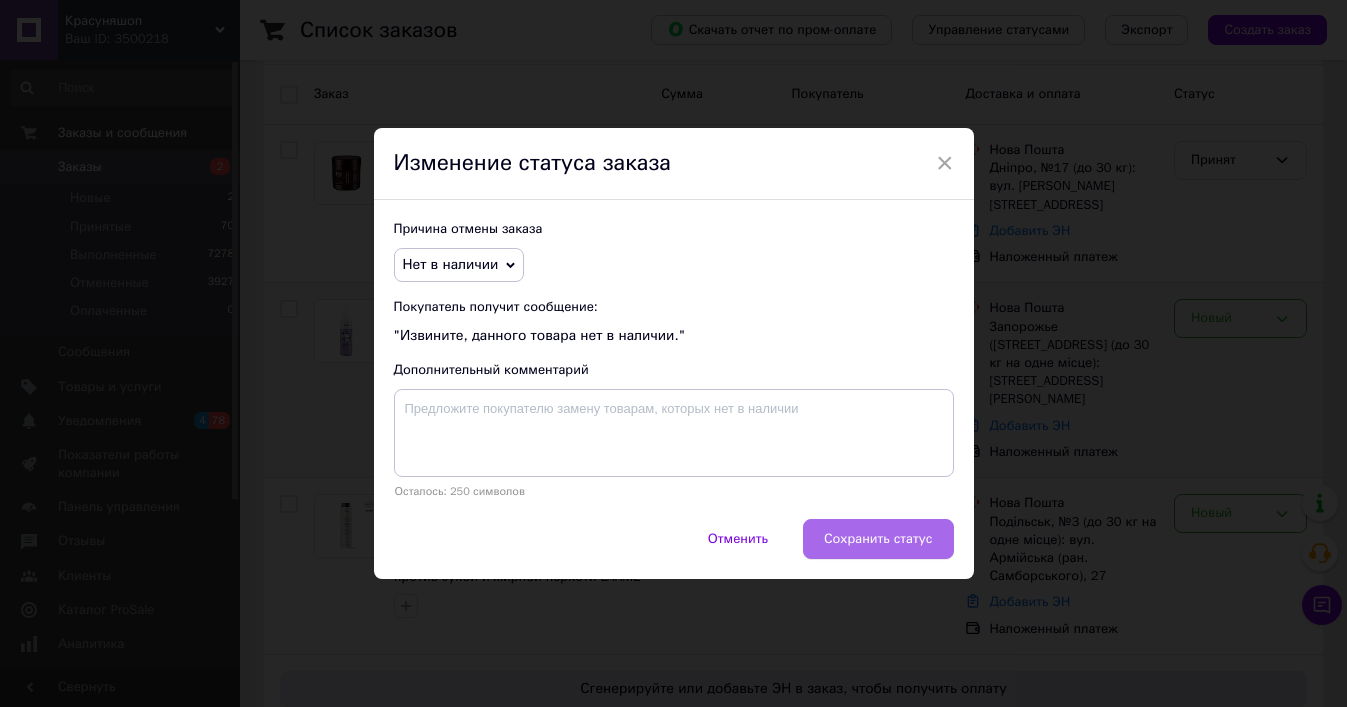 click on "Сохранить статус" at bounding box center (878, 539) 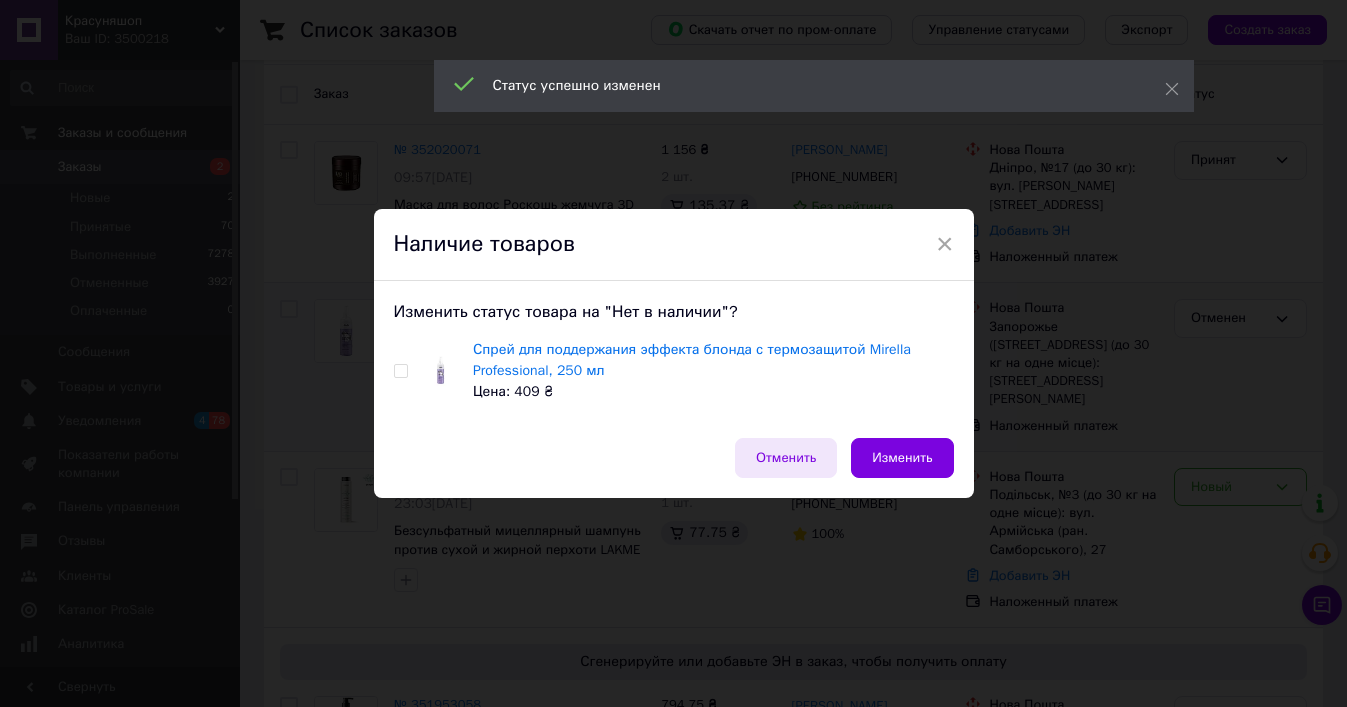click on "Отменить" at bounding box center [786, 458] 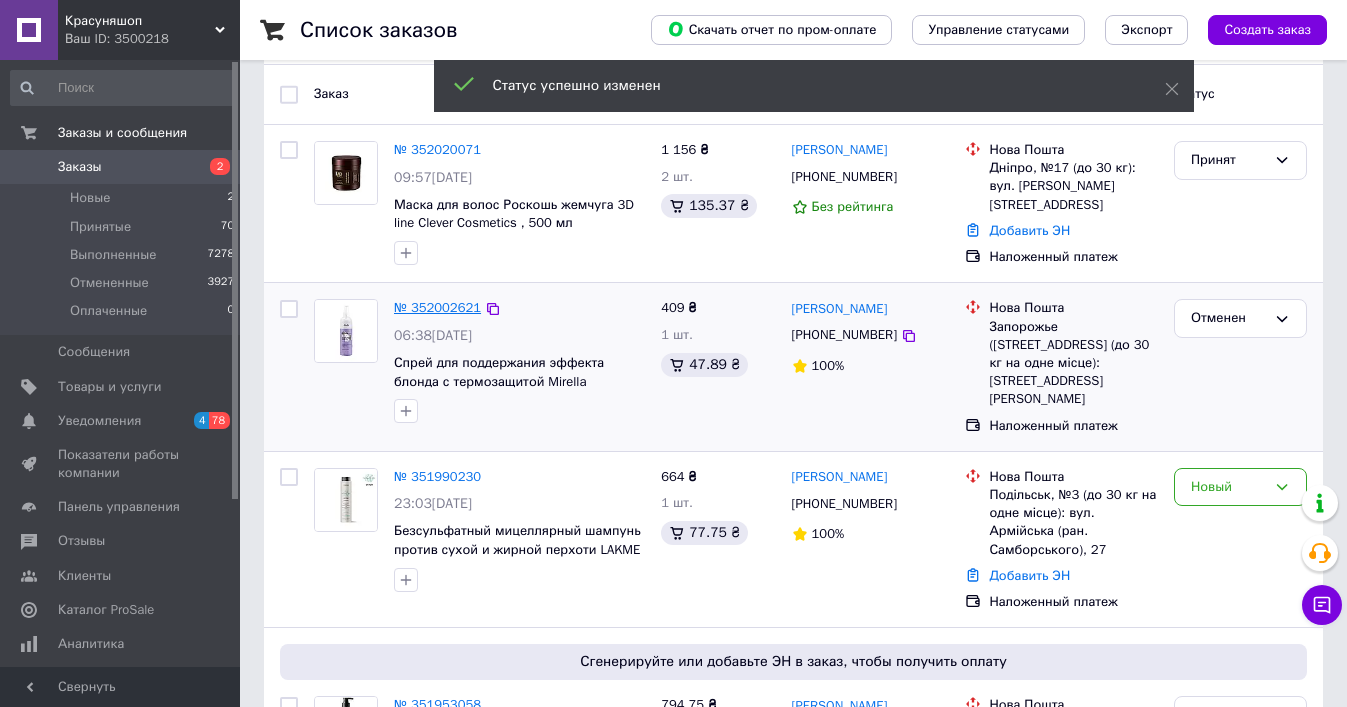 click on "№ 352002621" at bounding box center (437, 307) 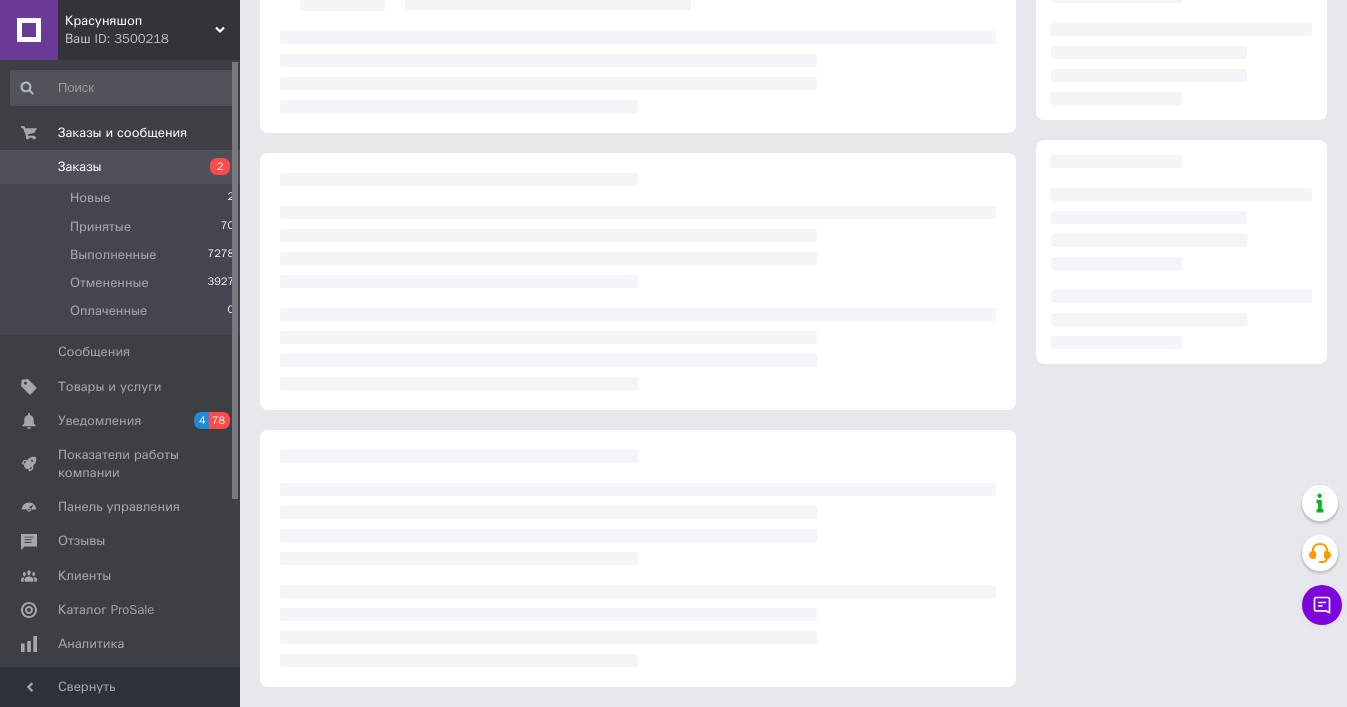scroll, scrollTop: 167, scrollLeft: 0, axis: vertical 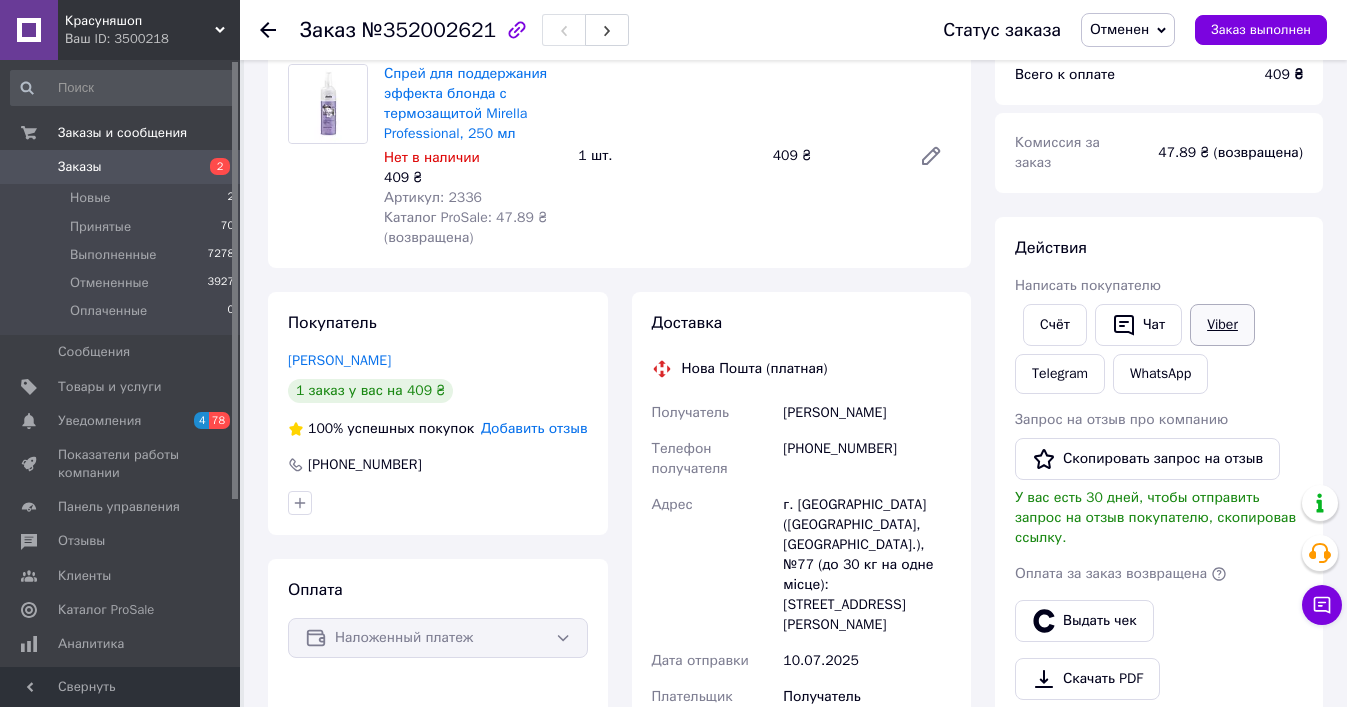 click on "Viber" at bounding box center [1222, 325] 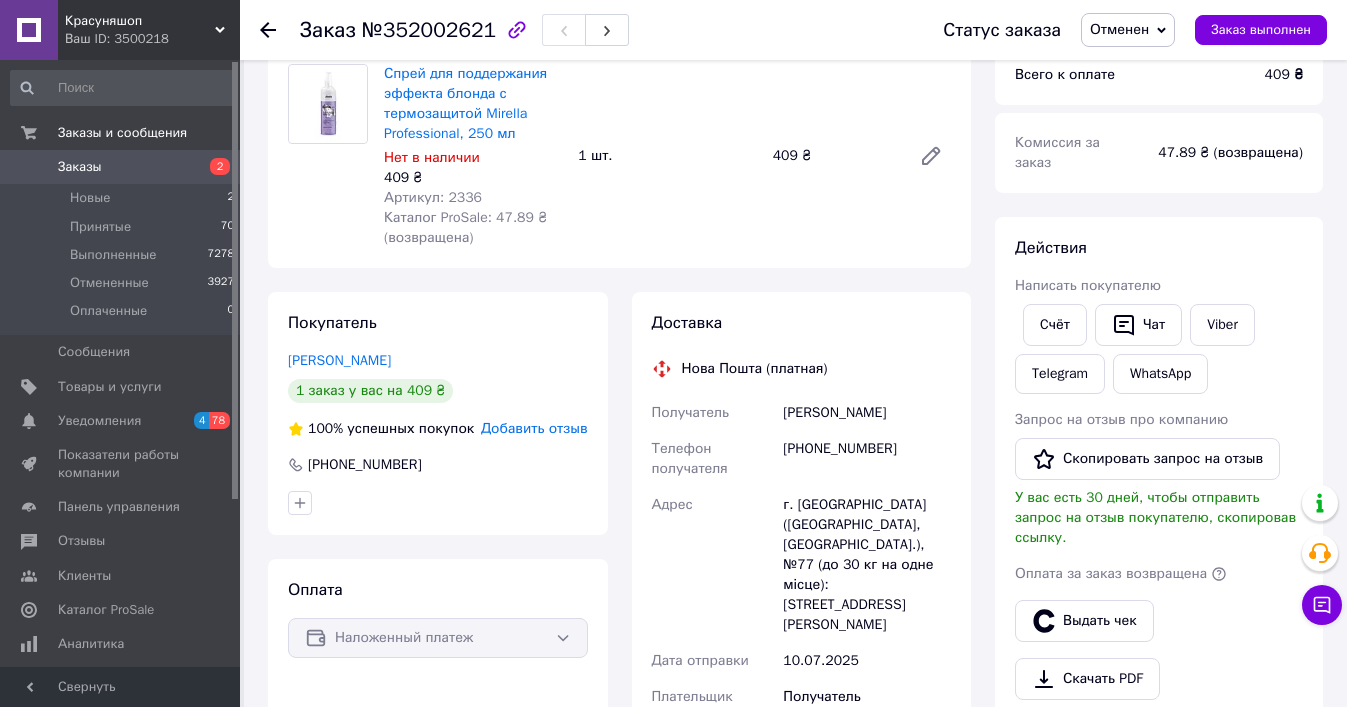 click on "Заказ №352002621 Статус заказа Отменен Принят Выполнен Оплаченный Заказ выполнен" at bounding box center [793, 30] 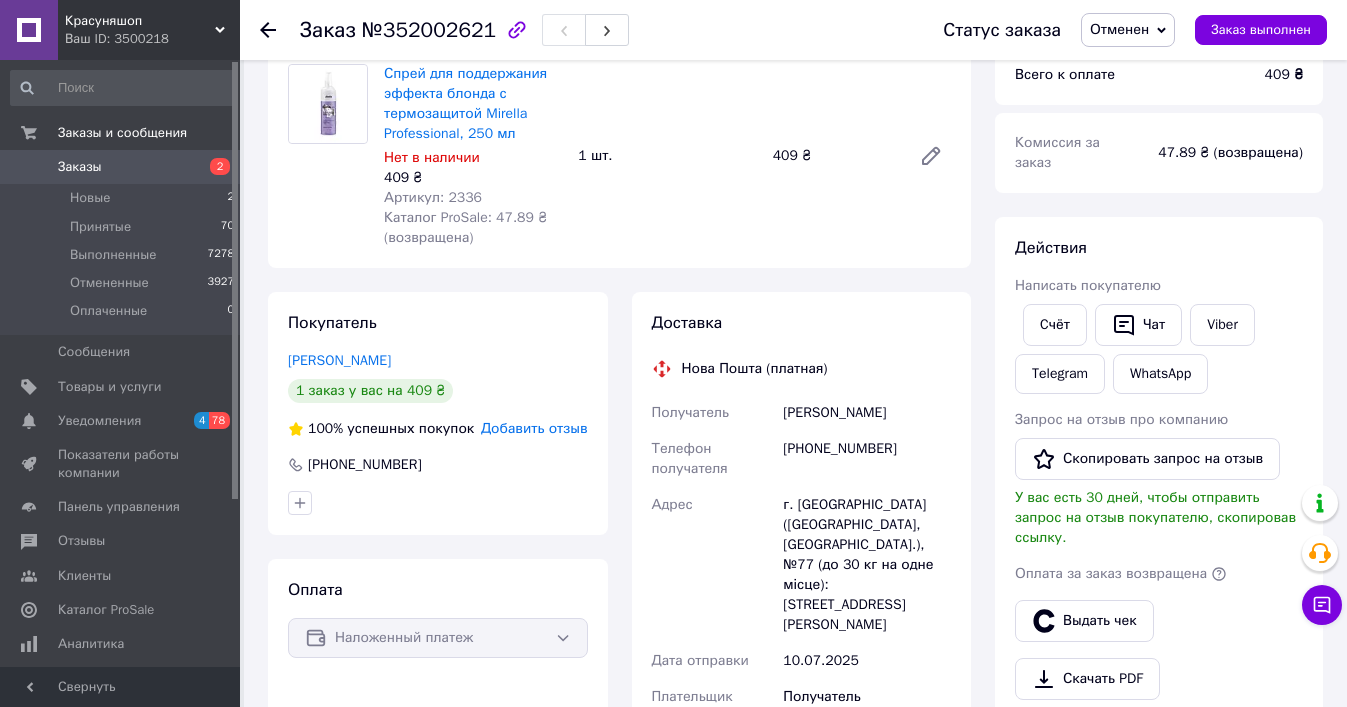 click at bounding box center (268, 30) 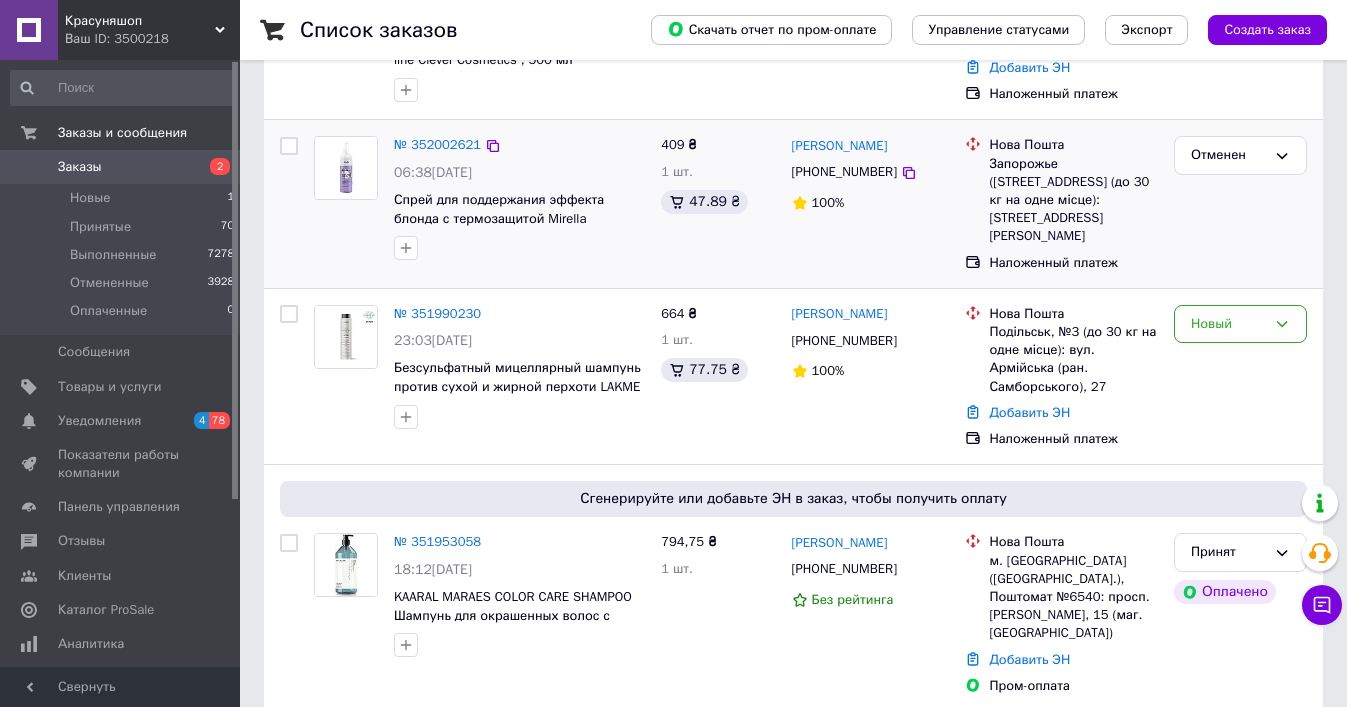scroll, scrollTop: 427, scrollLeft: 0, axis: vertical 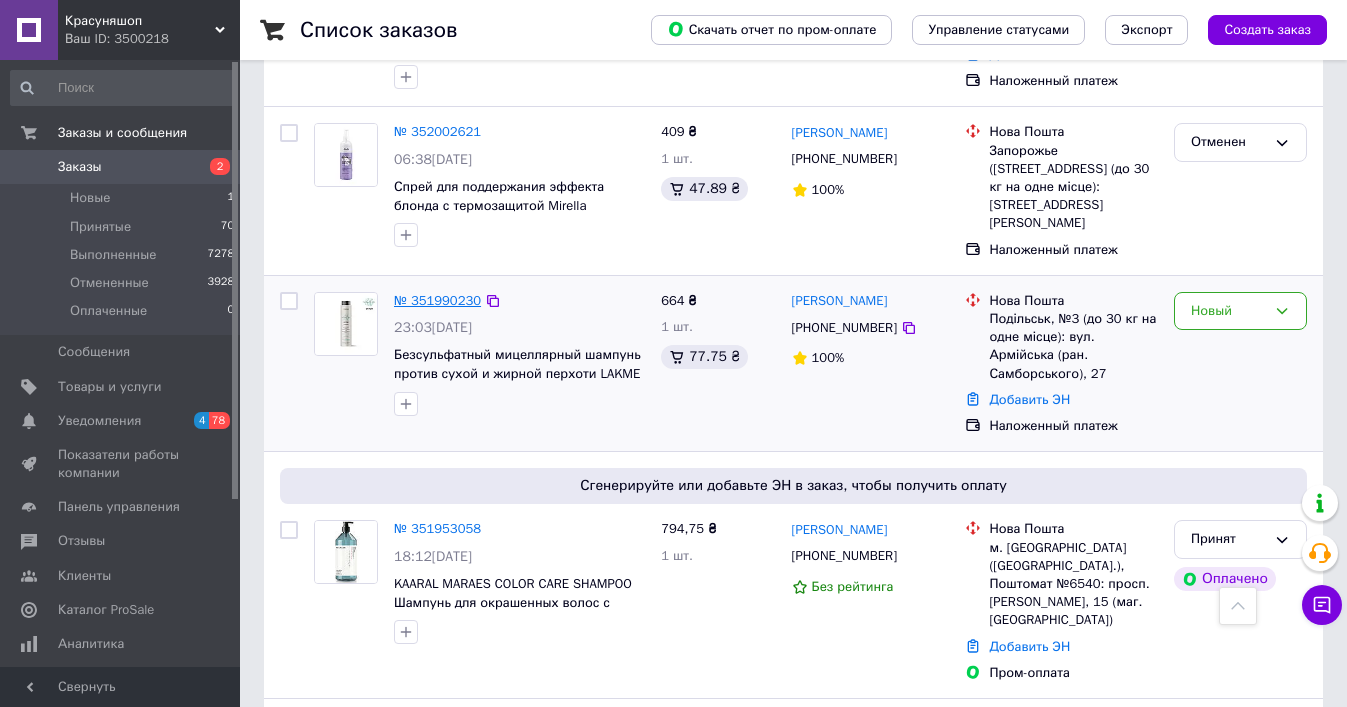click on "№ 351990230" at bounding box center [437, 300] 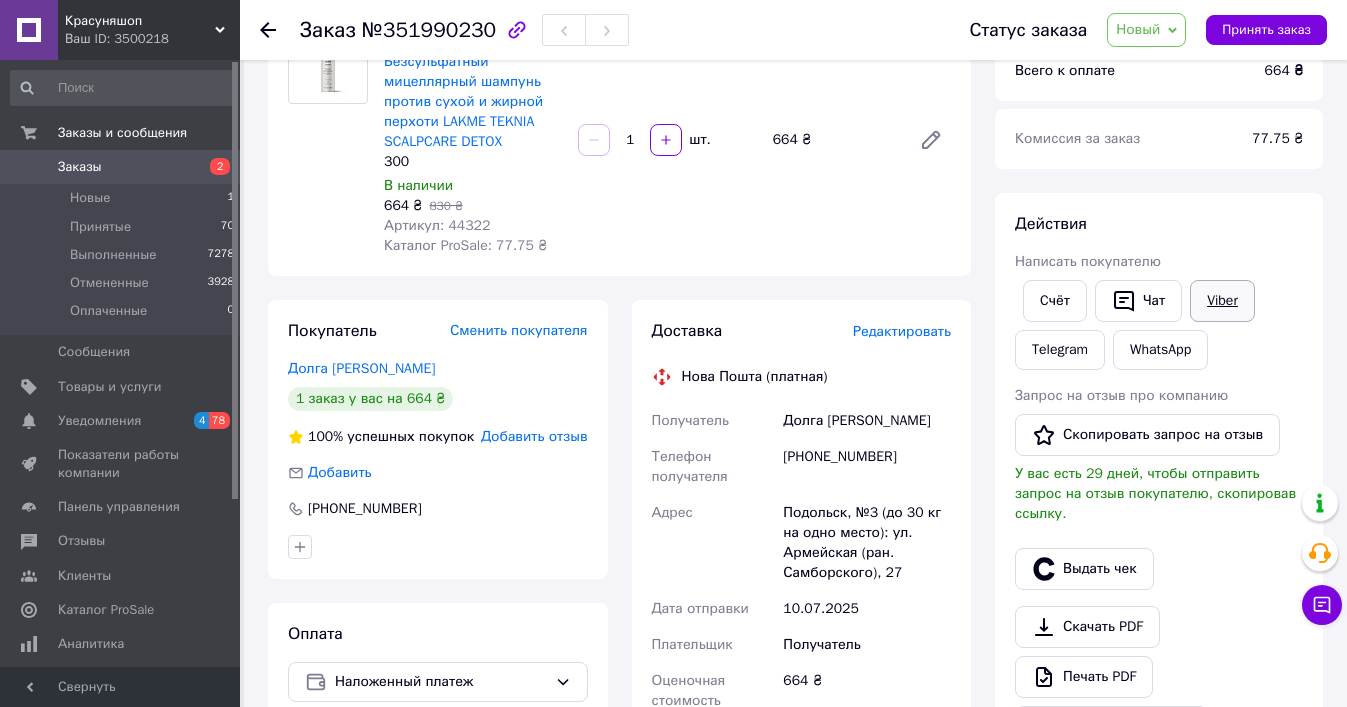 click on "Viber" at bounding box center [1222, 301] 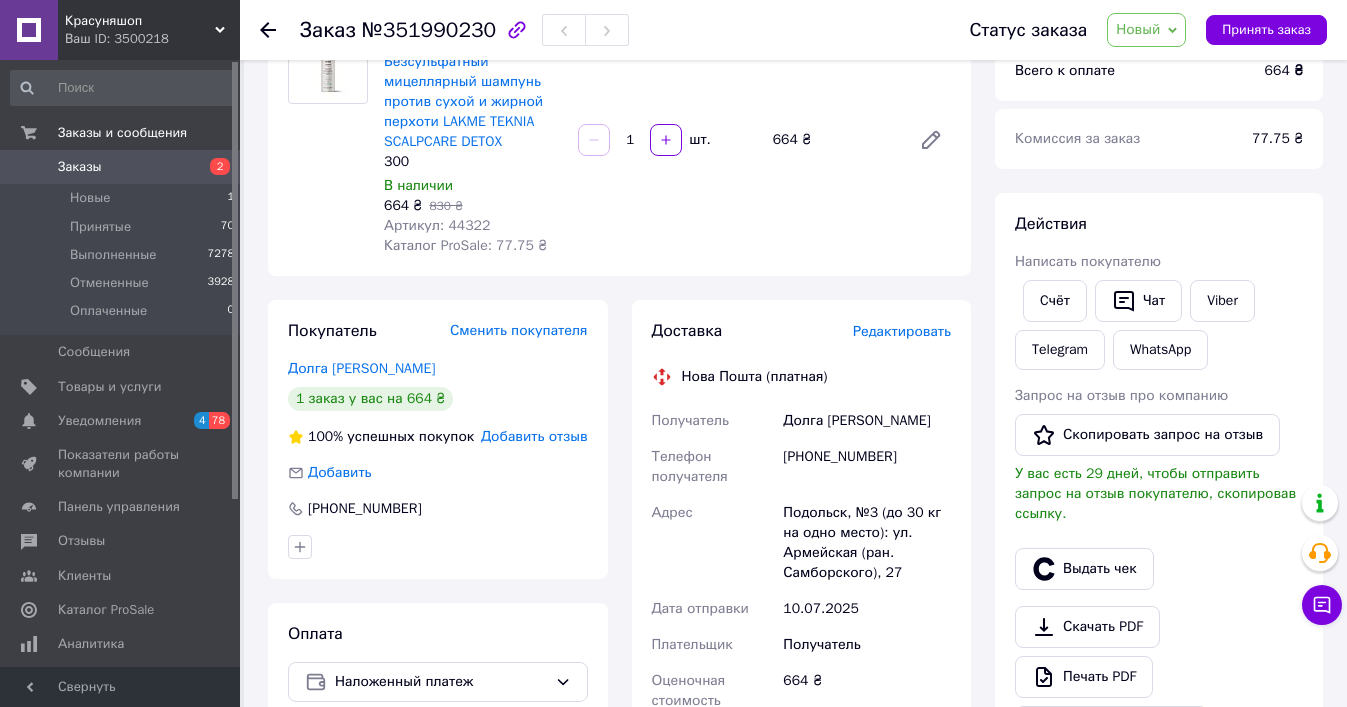click on "Новый" at bounding box center (1138, 29) 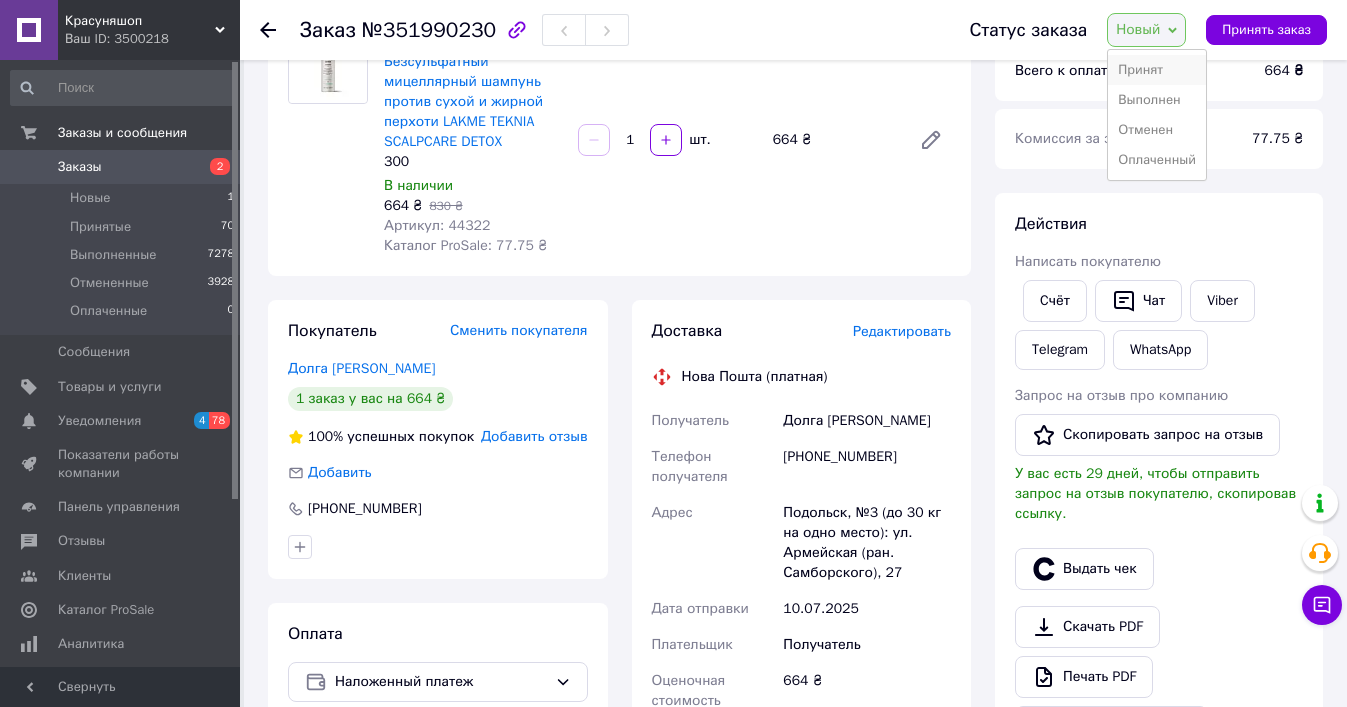 click on "Принят" at bounding box center (1157, 70) 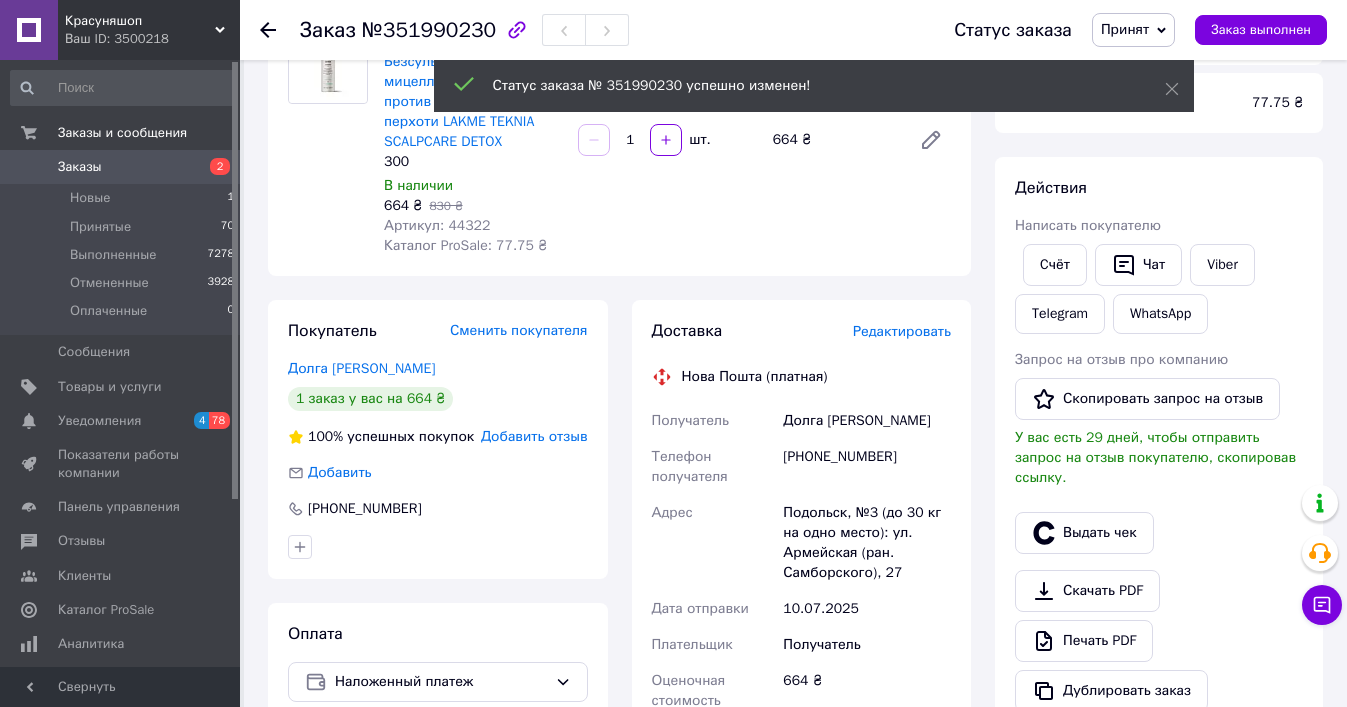 click 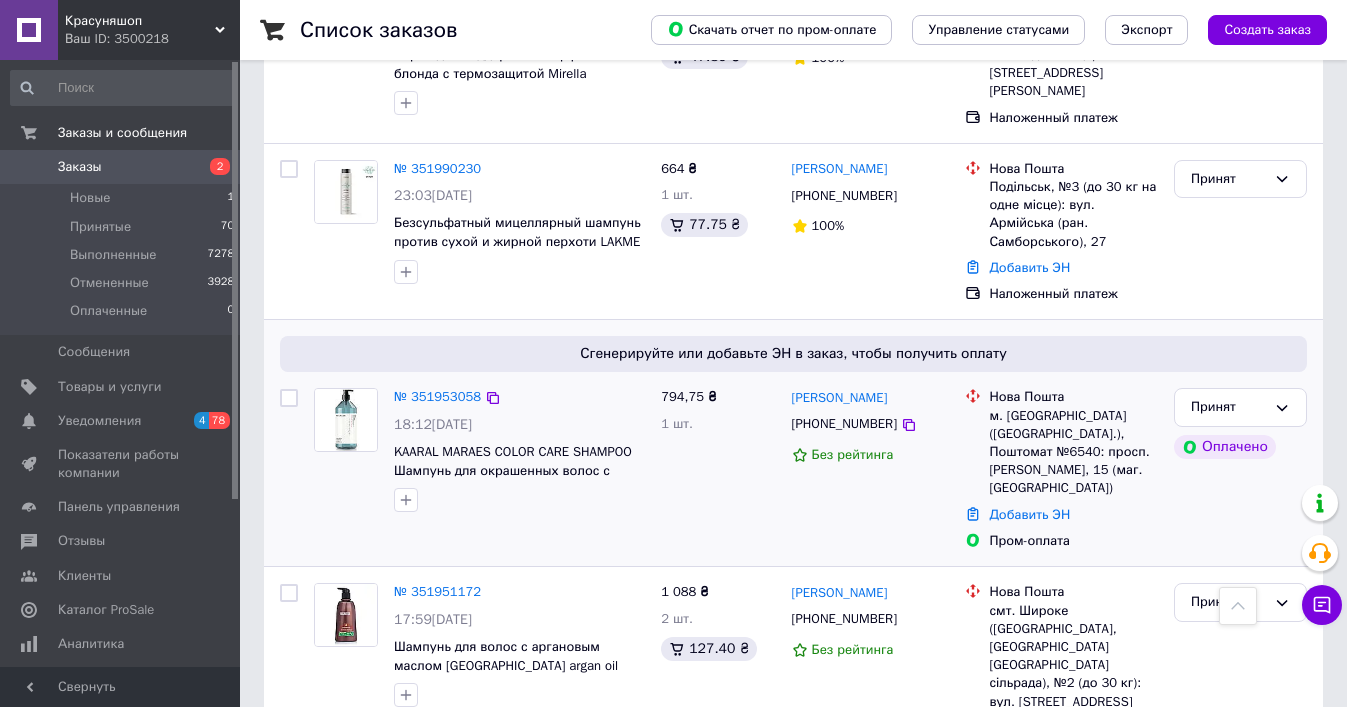 scroll, scrollTop: 592, scrollLeft: 0, axis: vertical 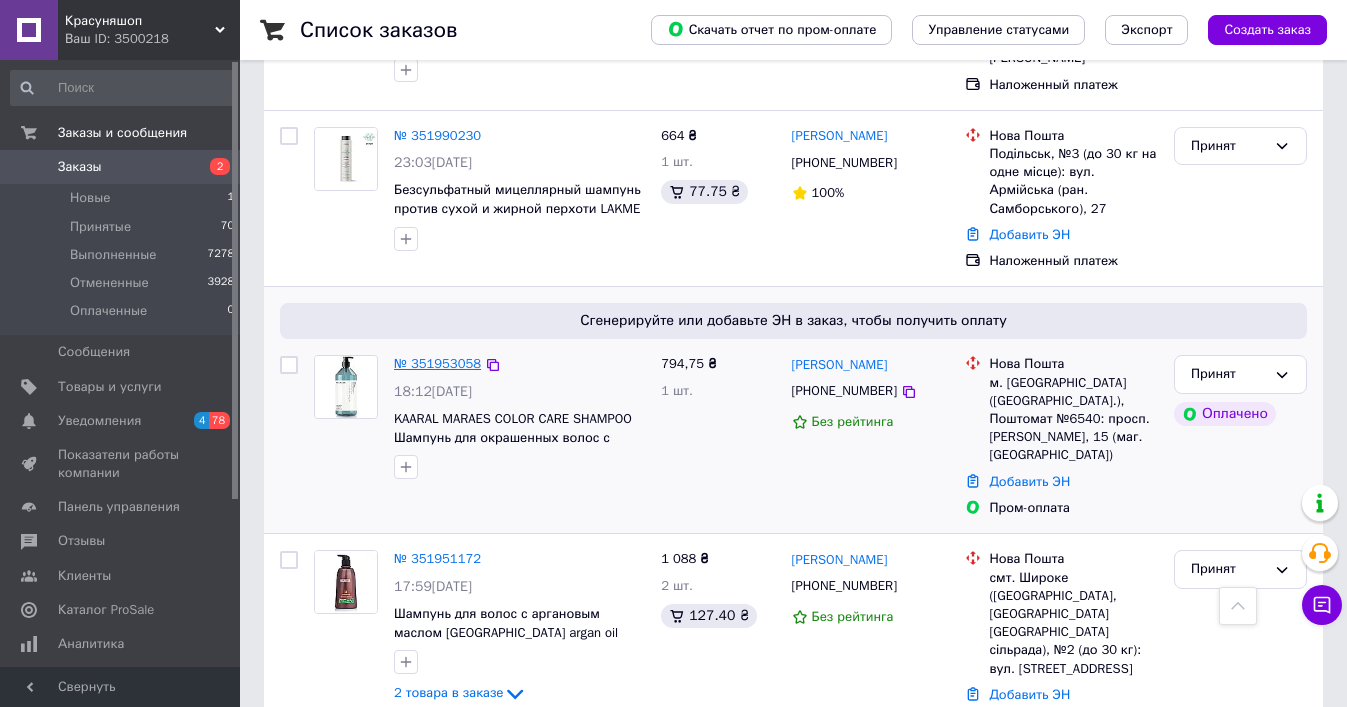 click on "№ 351953058" at bounding box center [437, 363] 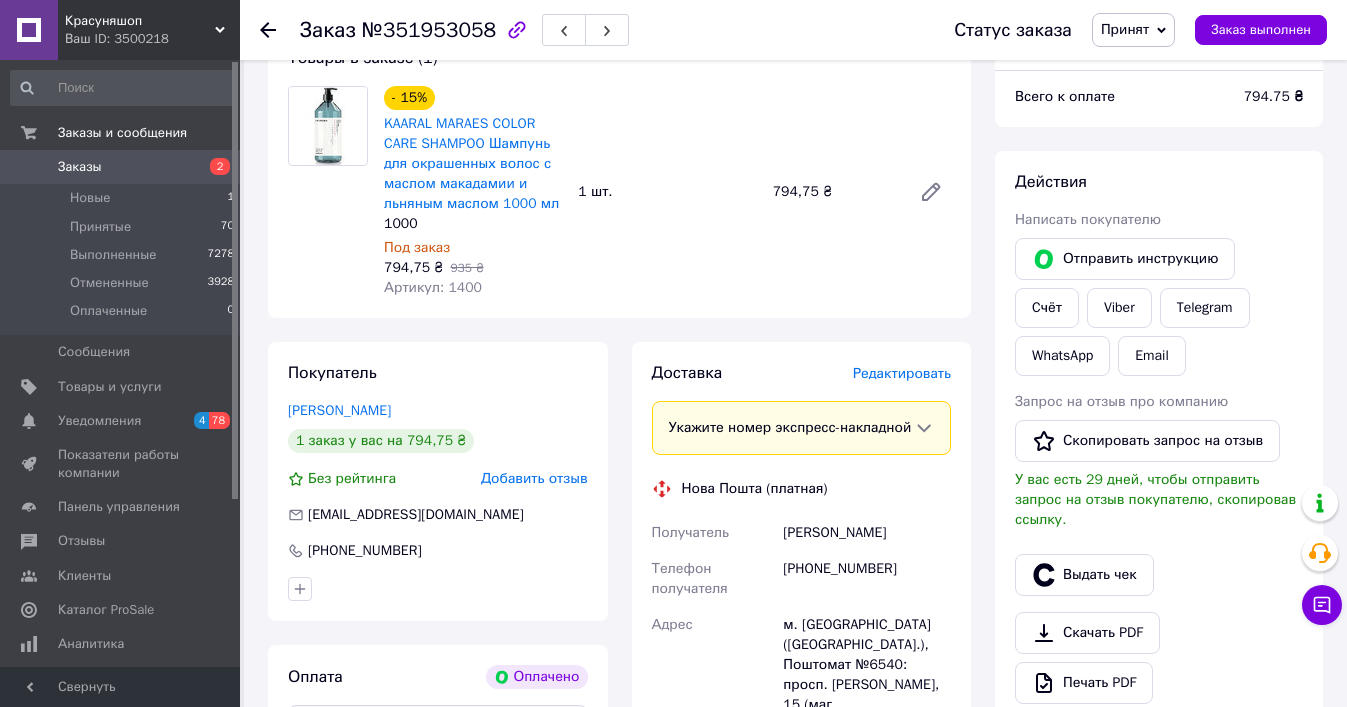 click 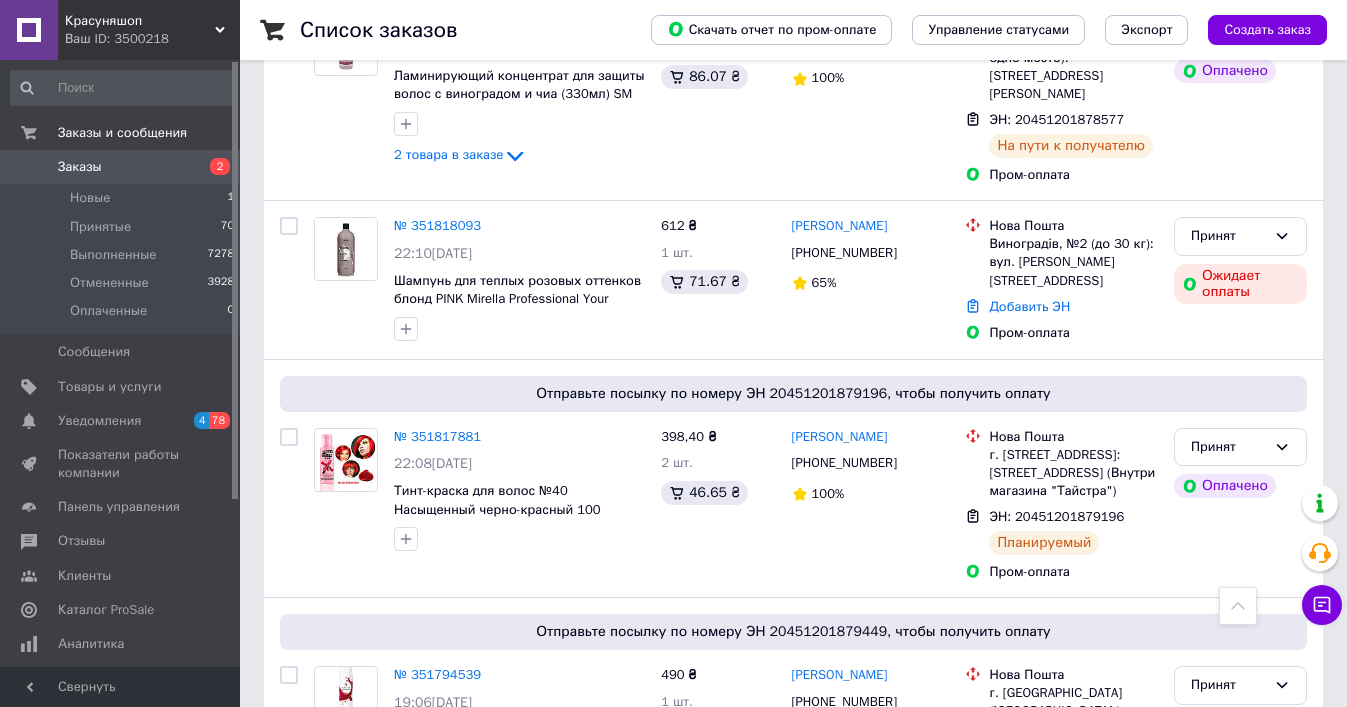 scroll, scrollTop: 2074, scrollLeft: 0, axis: vertical 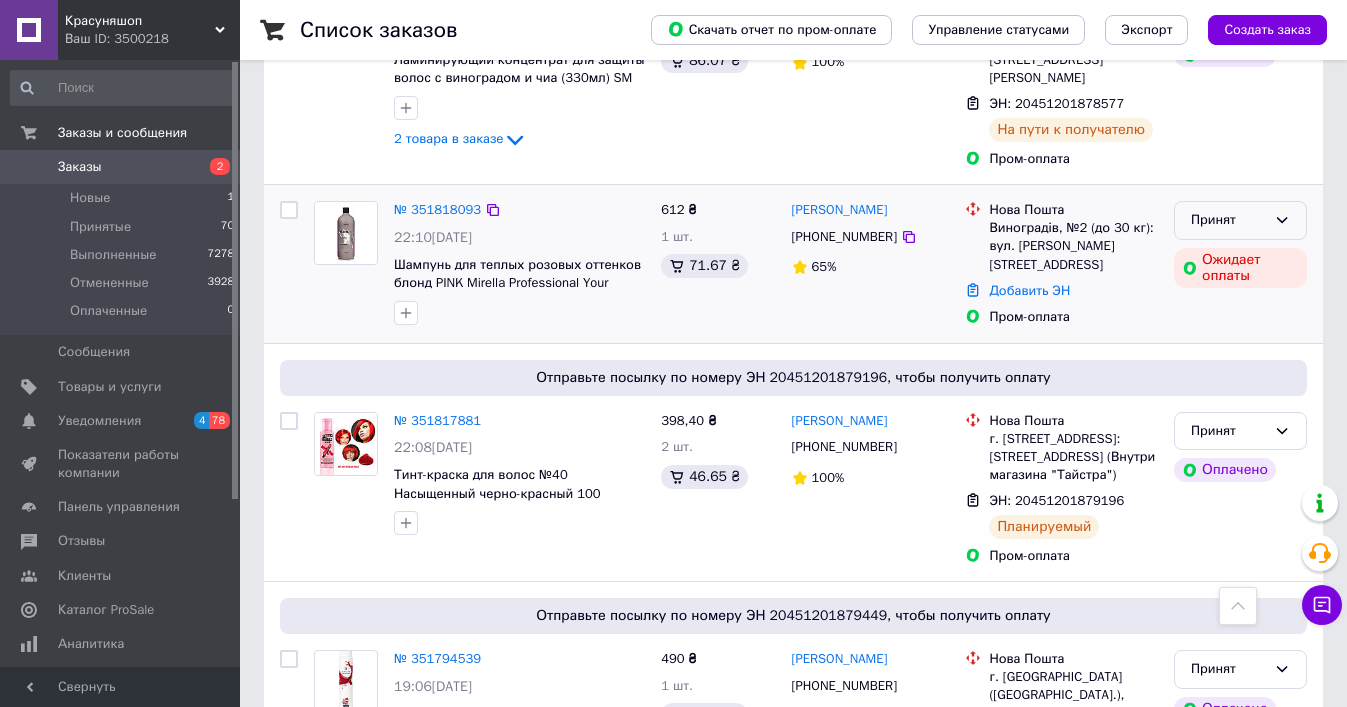 click 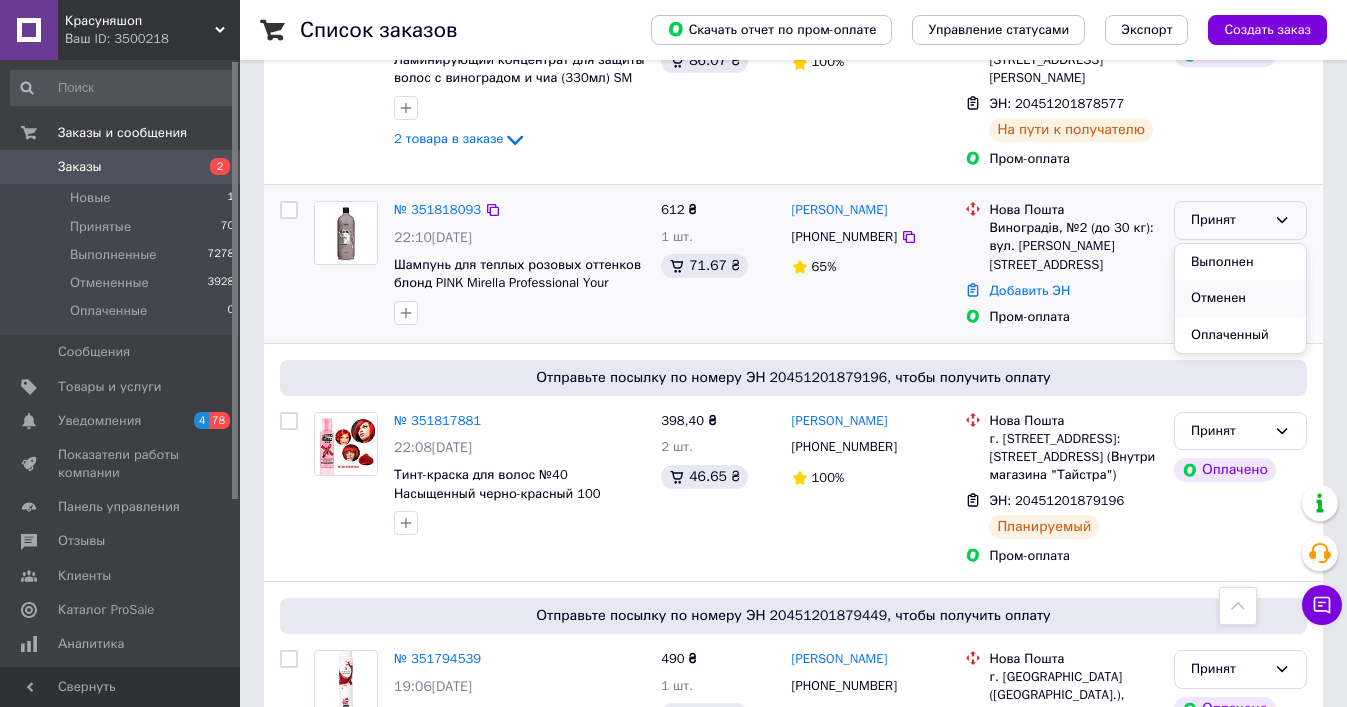 click on "Отменен" at bounding box center (1240, 298) 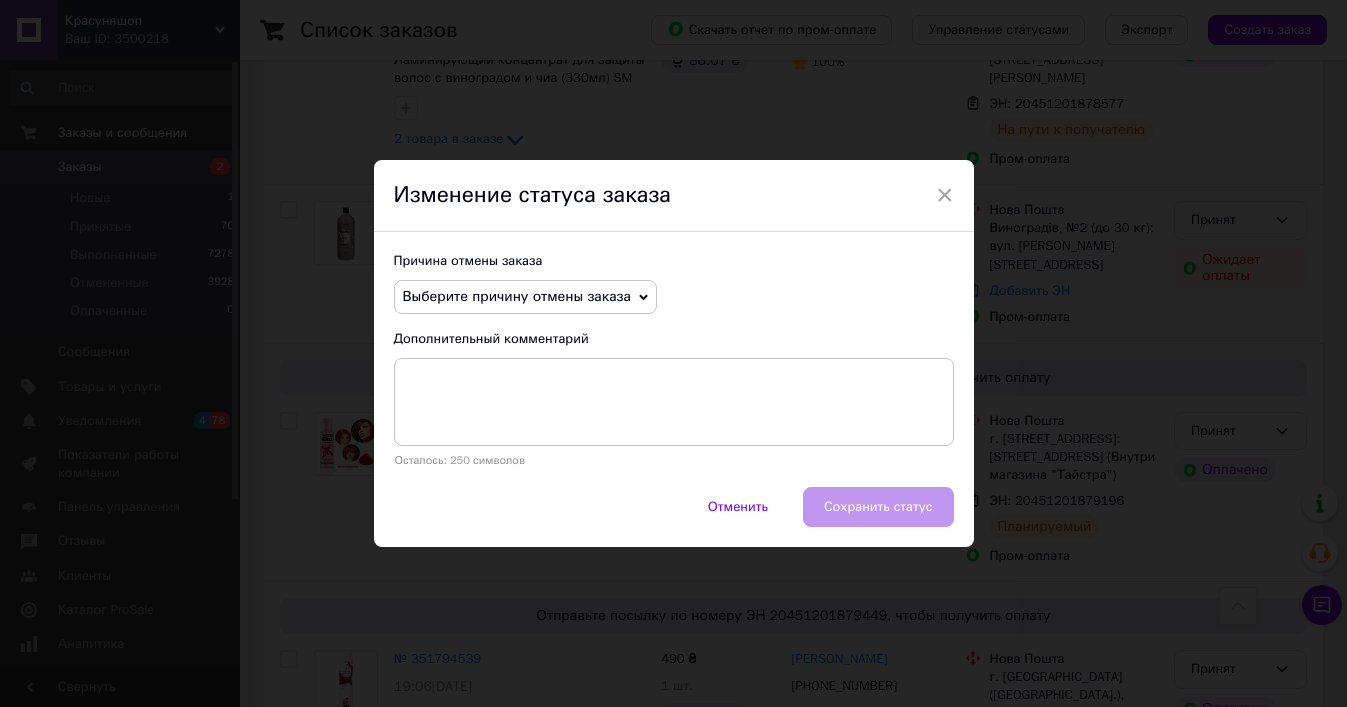 click on "Выберите причину отмены заказа" at bounding box center [525, 297] 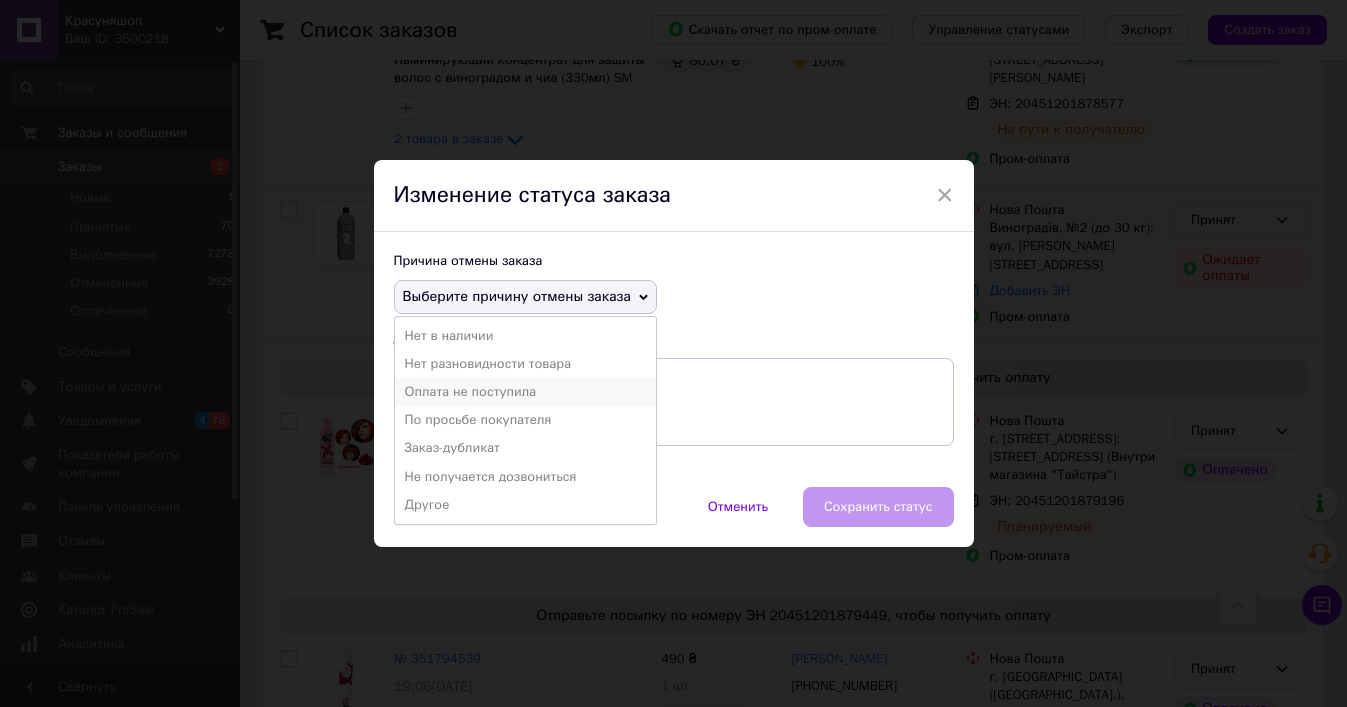 click on "Оплата не поступила" at bounding box center [525, 392] 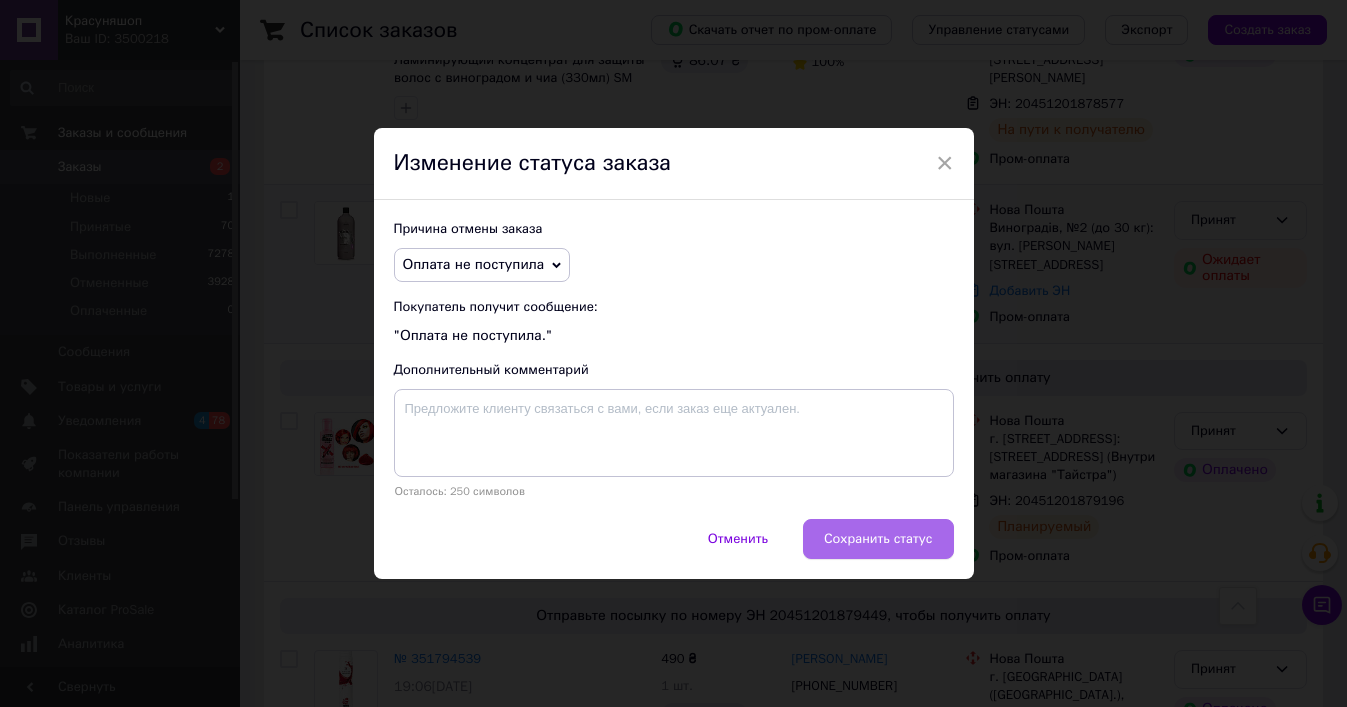 click on "Сохранить статус" at bounding box center [878, 539] 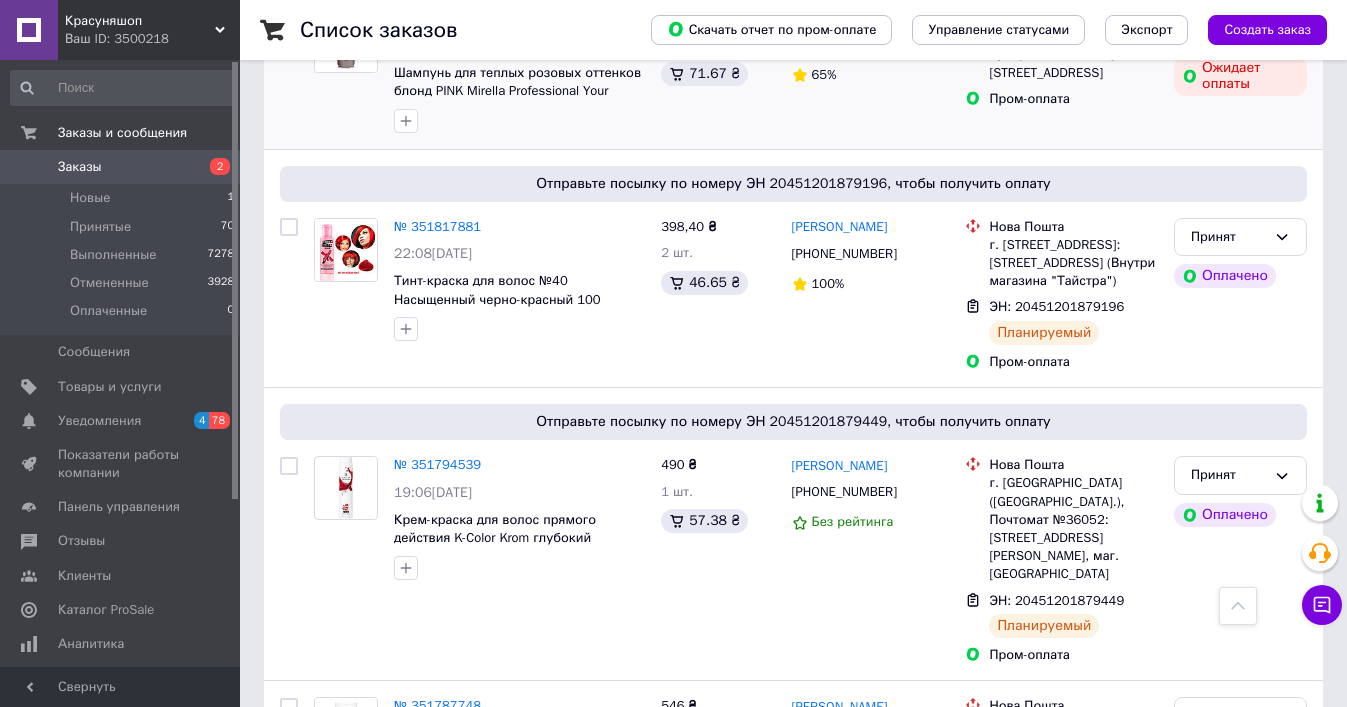 scroll, scrollTop: 2357, scrollLeft: 0, axis: vertical 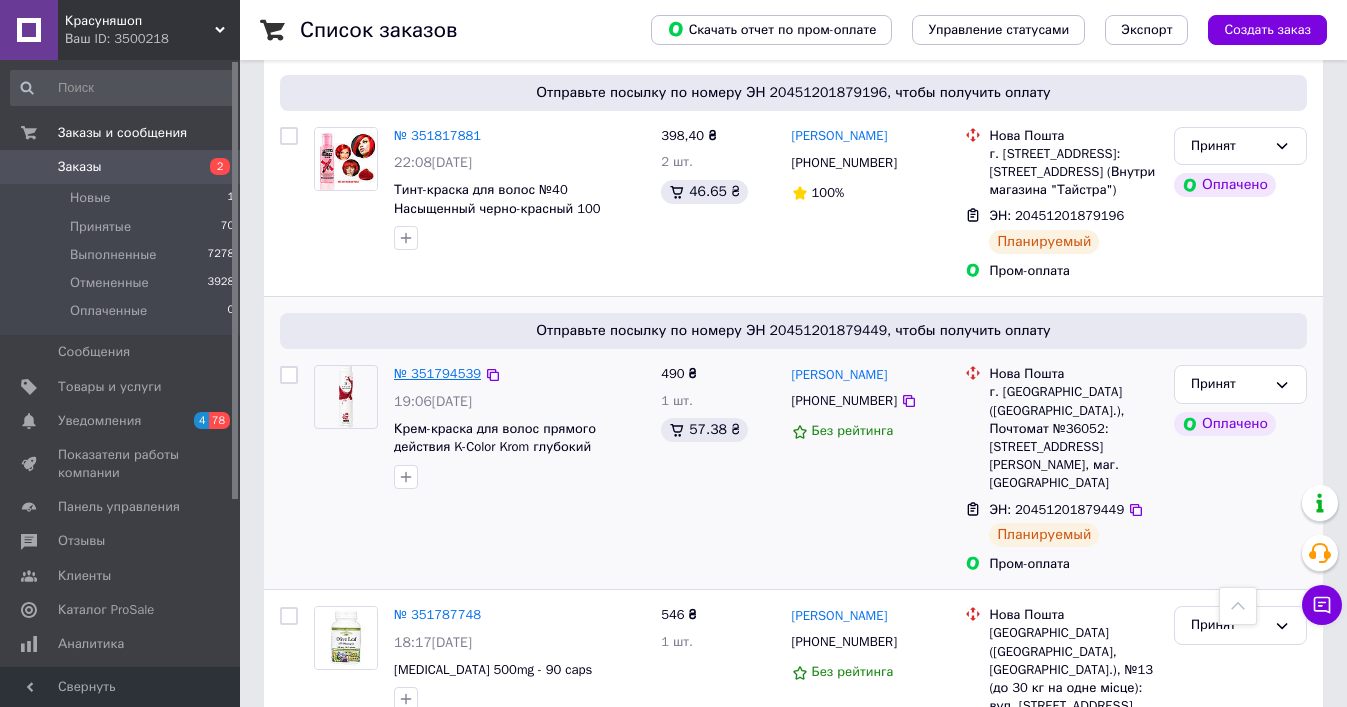 click on "№ 351794539" at bounding box center (437, 373) 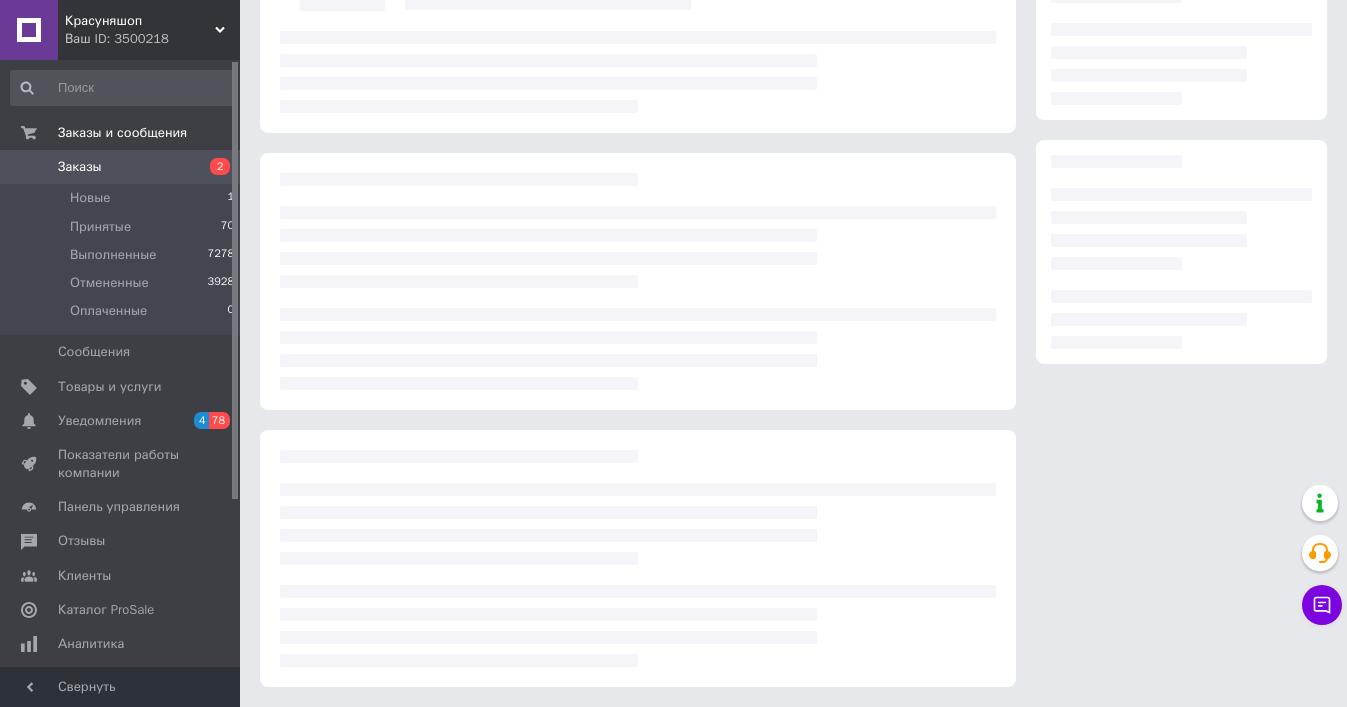 scroll, scrollTop: 207, scrollLeft: 0, axis: vertical 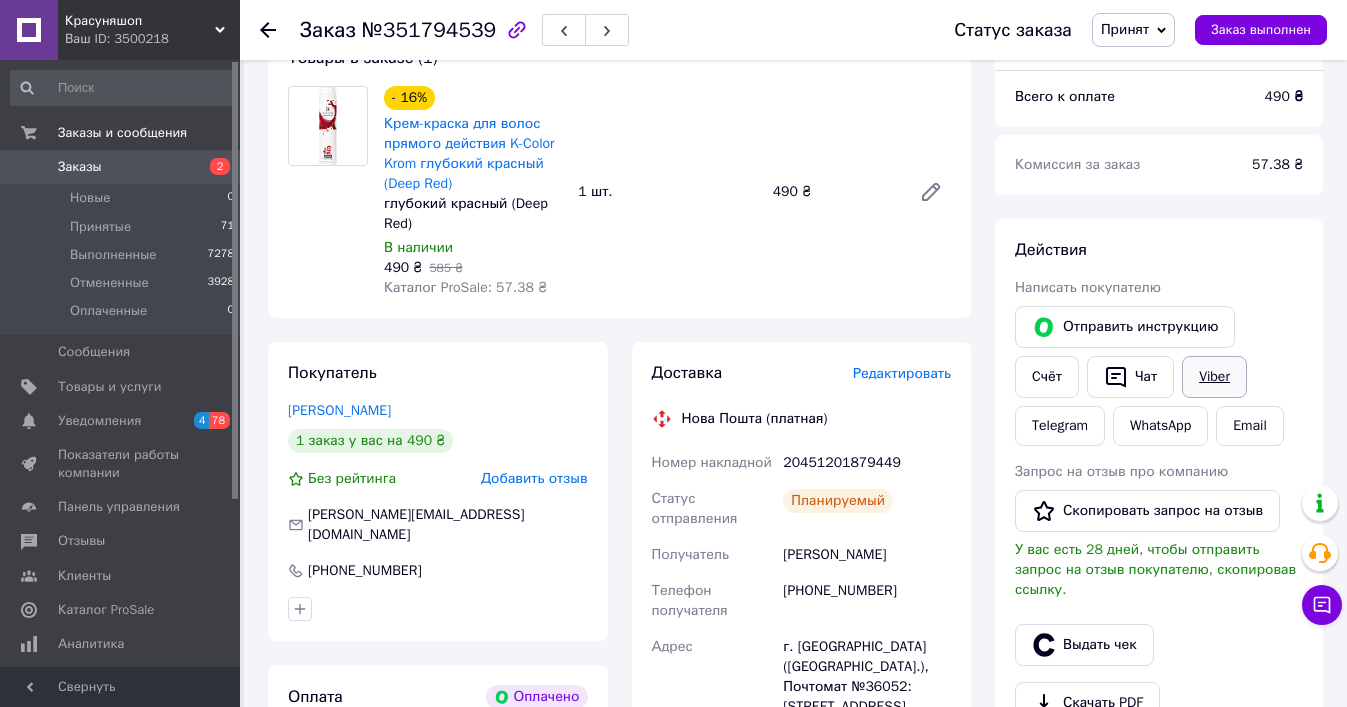 click on "Viber" at bounding box center [1214, 377] 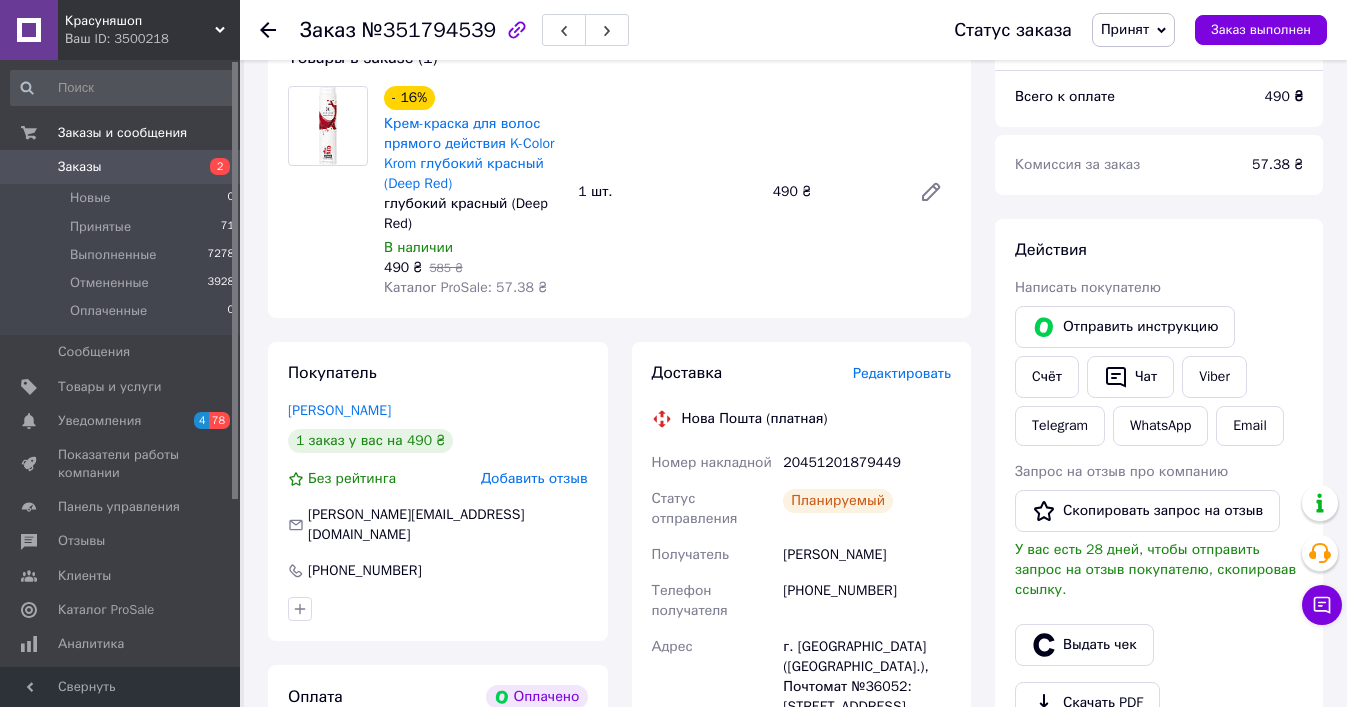 click 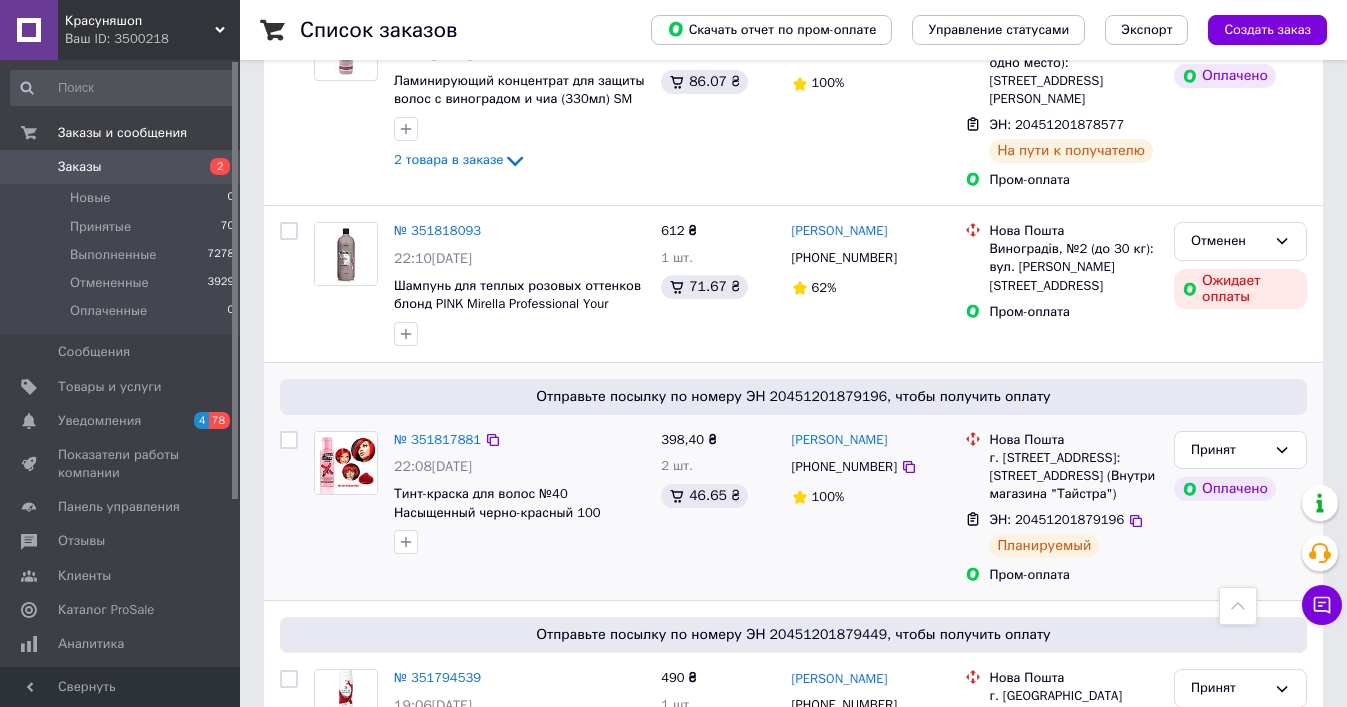 scroll, scrollTop: 2509, scrollLeft: 0, axis: vertical 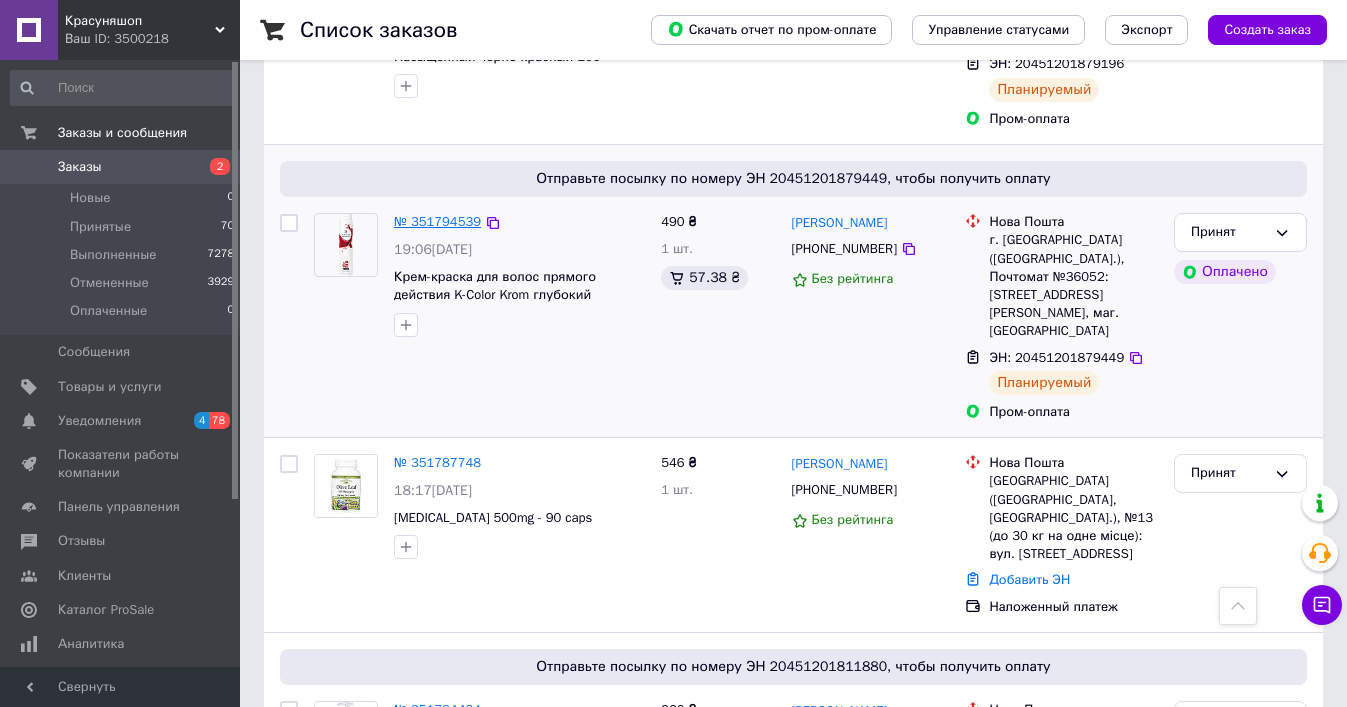 click on "№ 351794539" at bounding box center [437, 221] 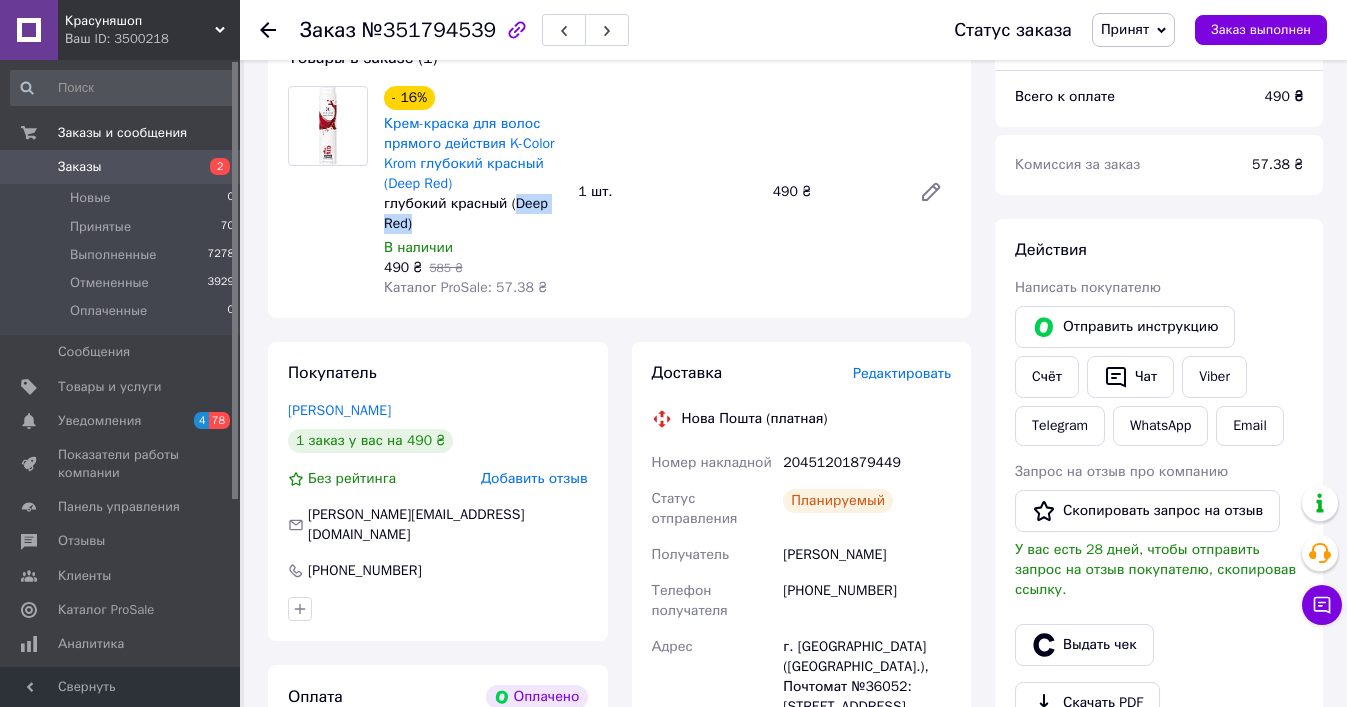 copy on "Deep Red)" 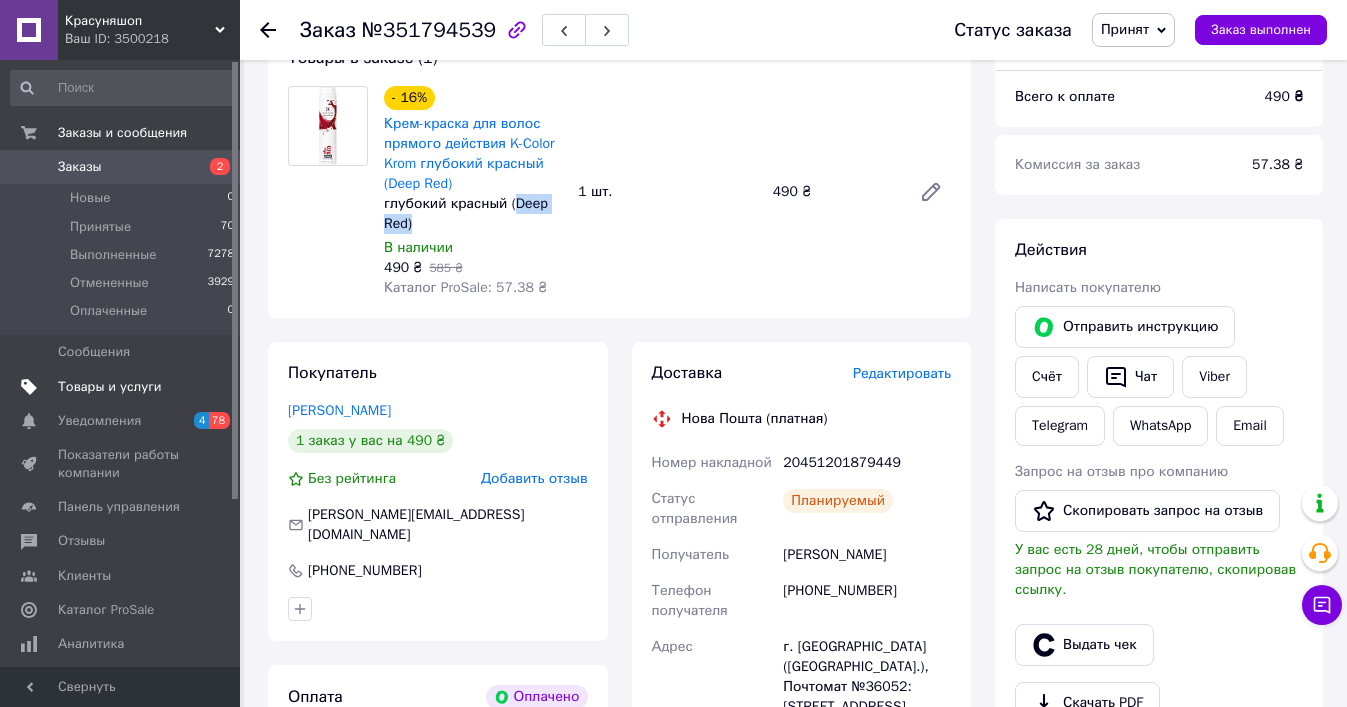 click on "Товары и услуги" at bounding box center (110, 387) 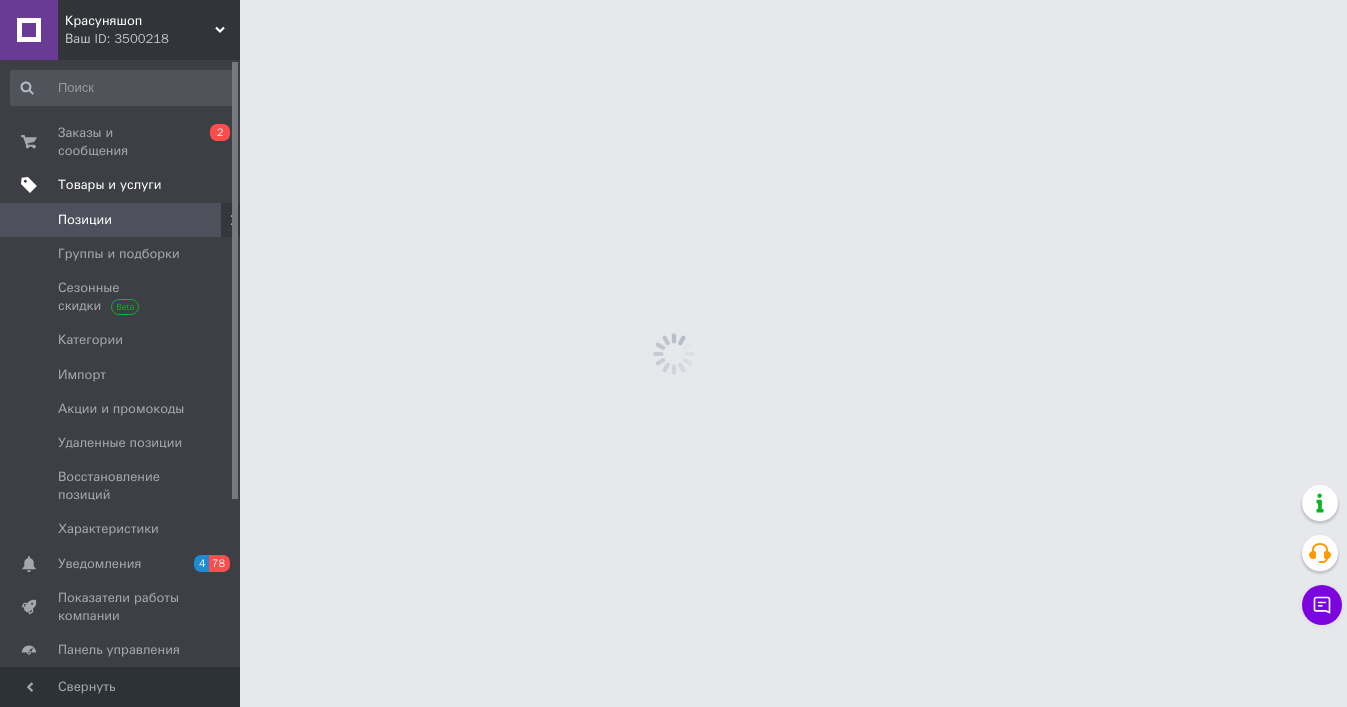 scroll, scrollTop: 0, scrollLeft: 0, axis: both 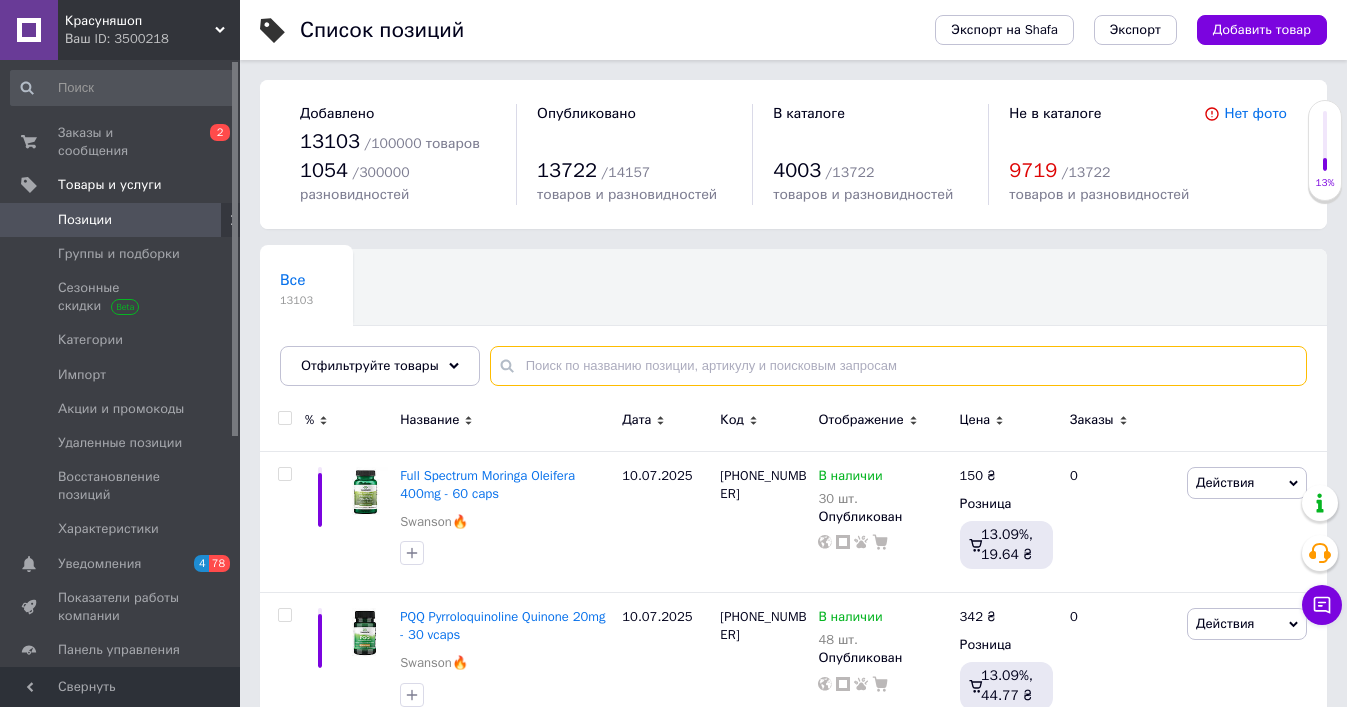click at bounding box center [898, 366] 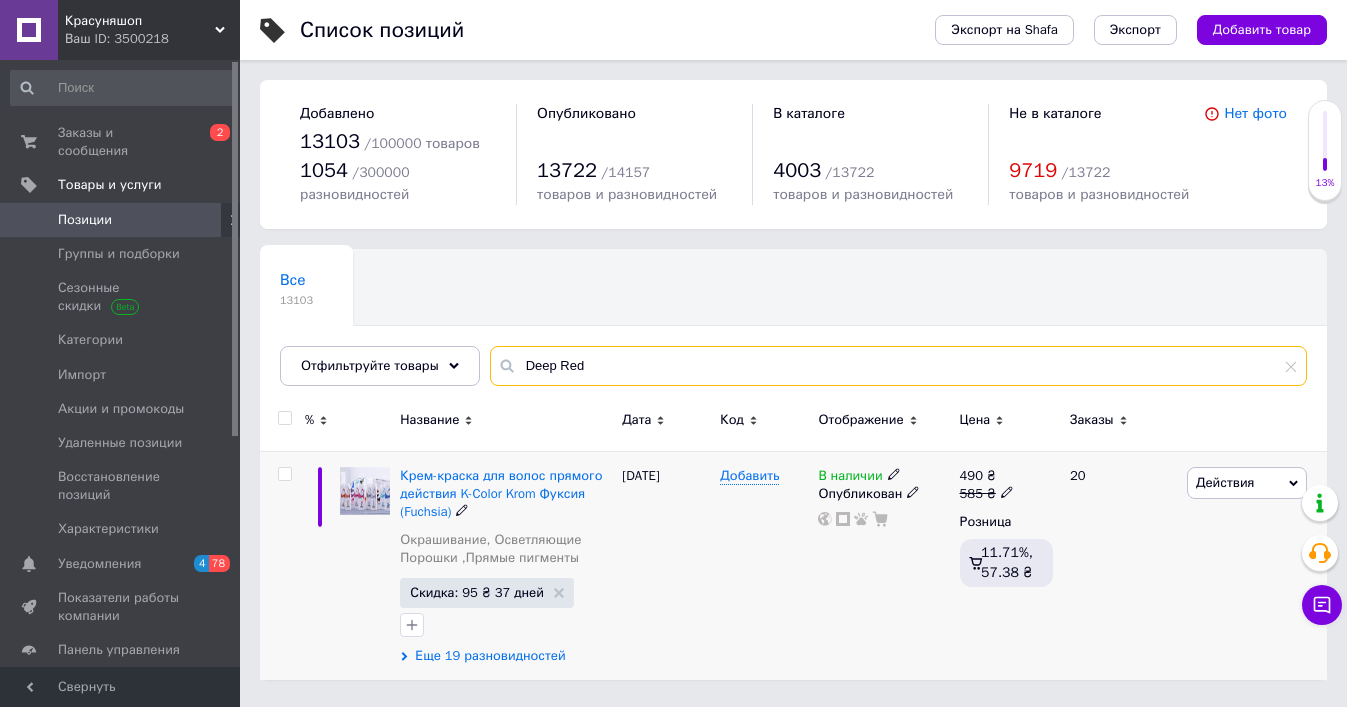 type on "Deep Red" 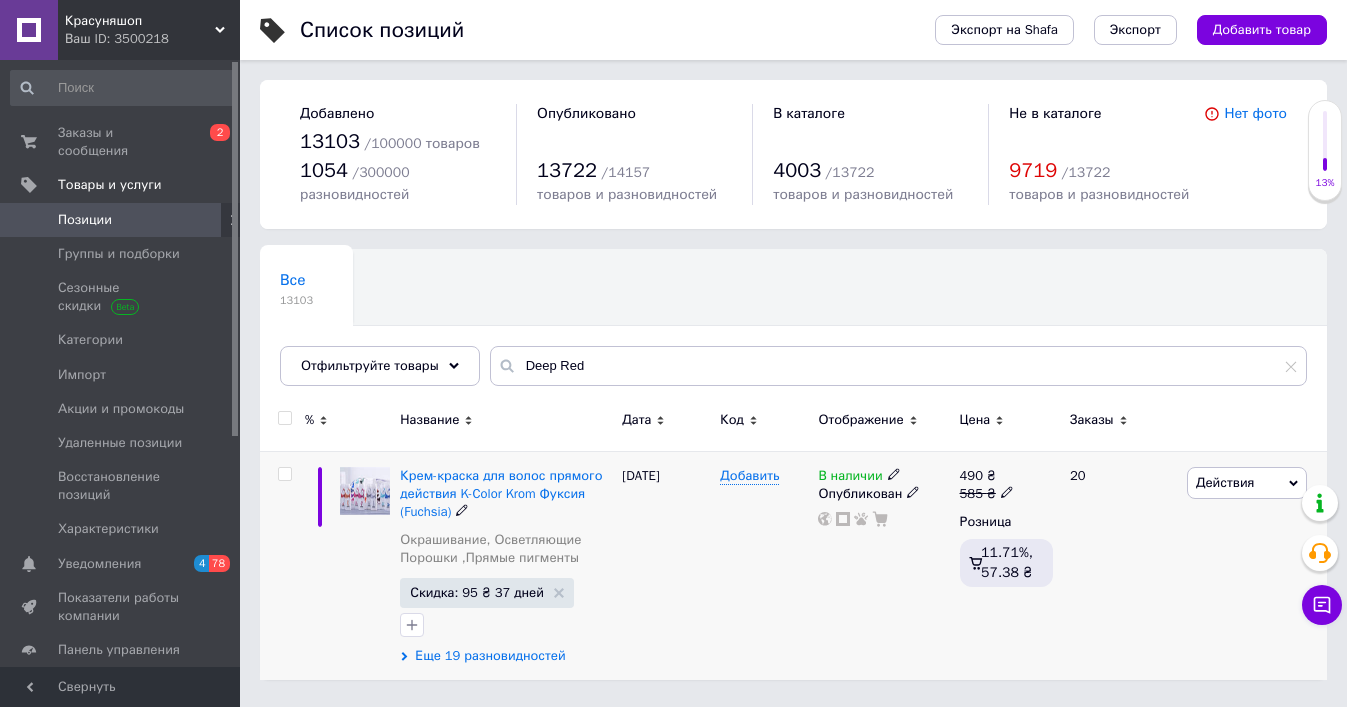 click on "Еще 19 разновидностей" at bounding box center [490, 656] 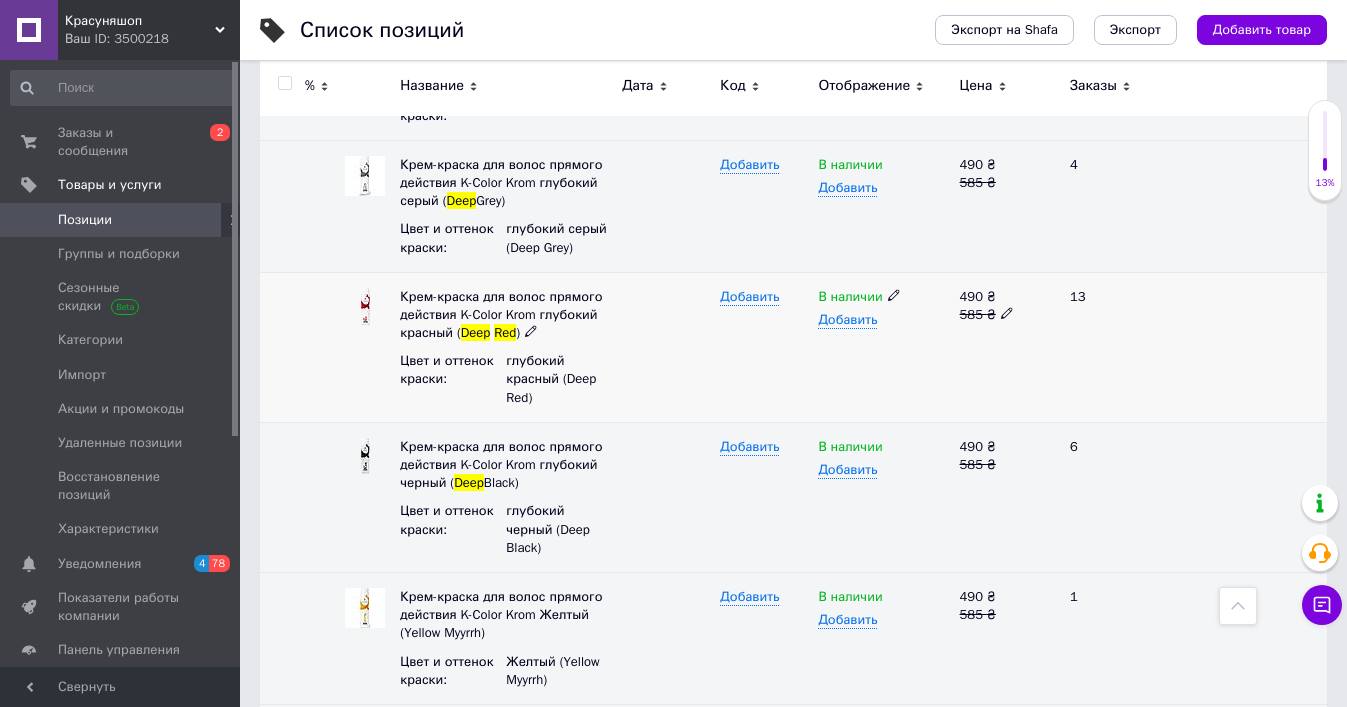 scroll, scrollTop: 937, scrollLeft: 0, axis: vertical 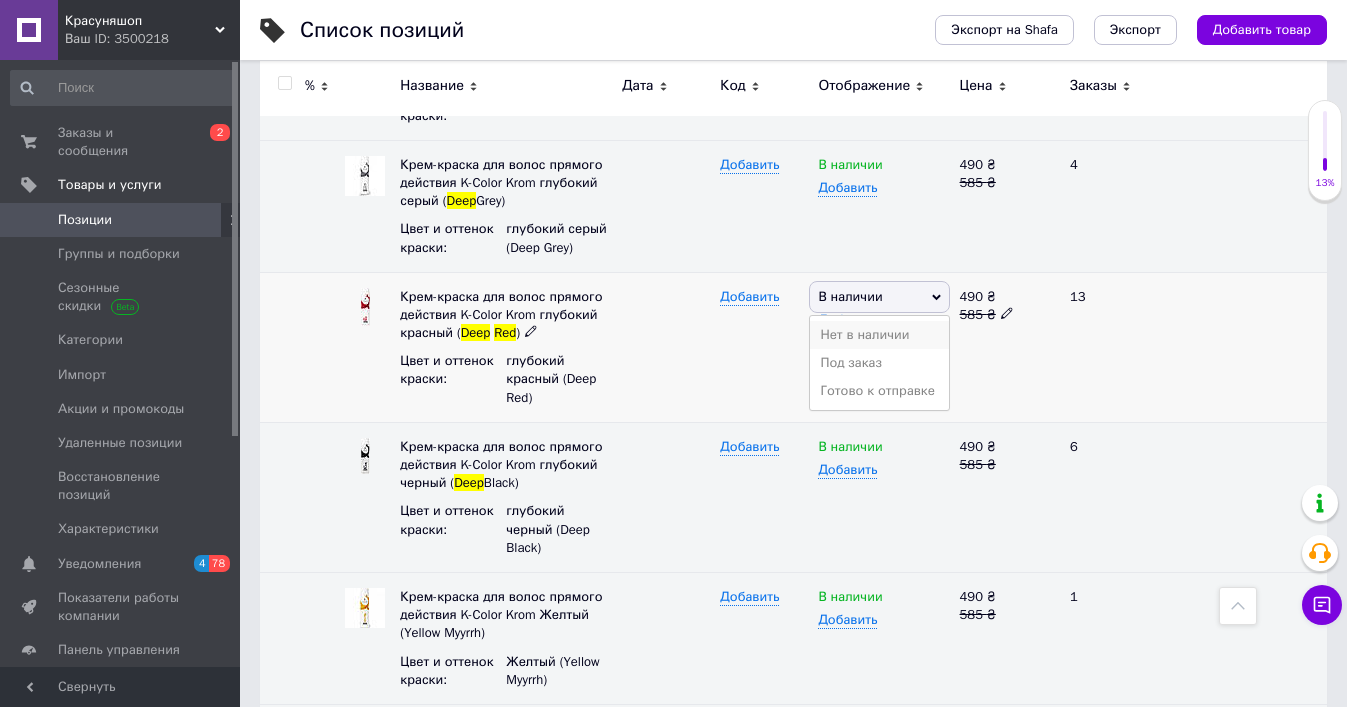 click on "Нет в наличии" at bounding box center [879, 335] 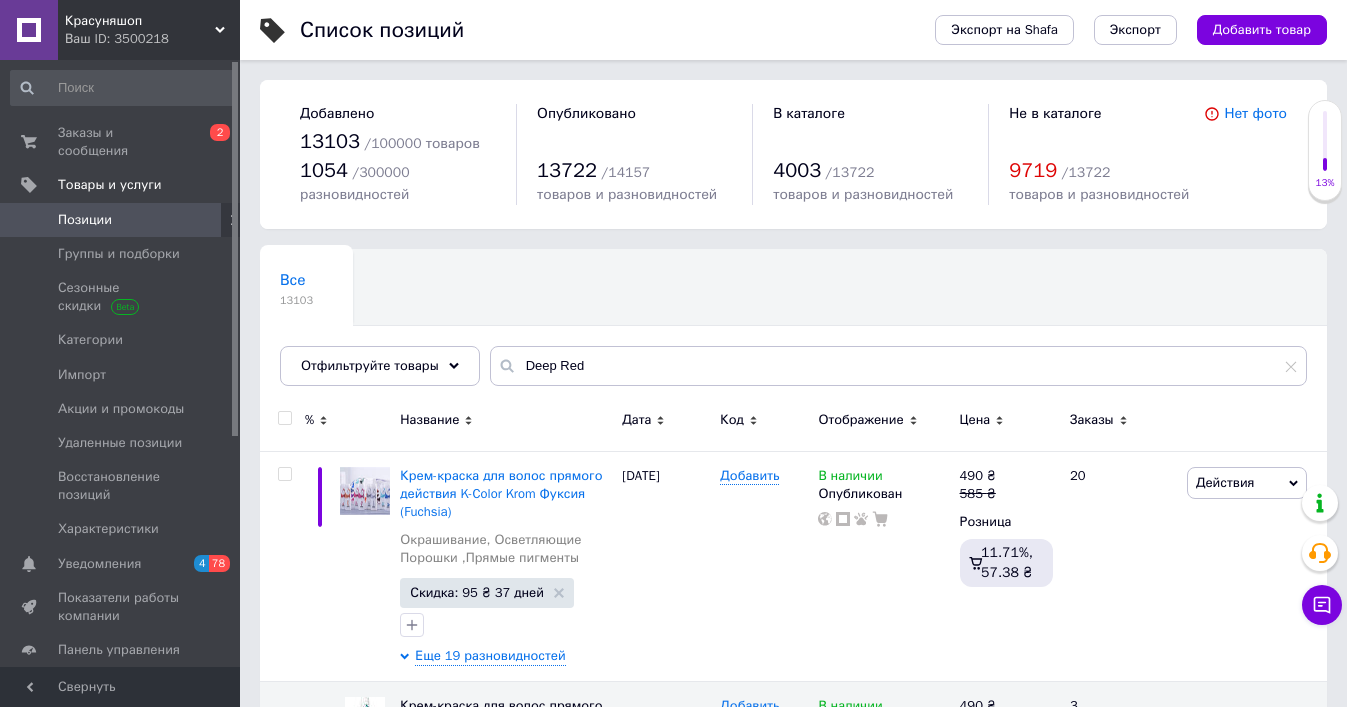 scroll, scrollTop: 0, scrollLeft: 0, axis: both 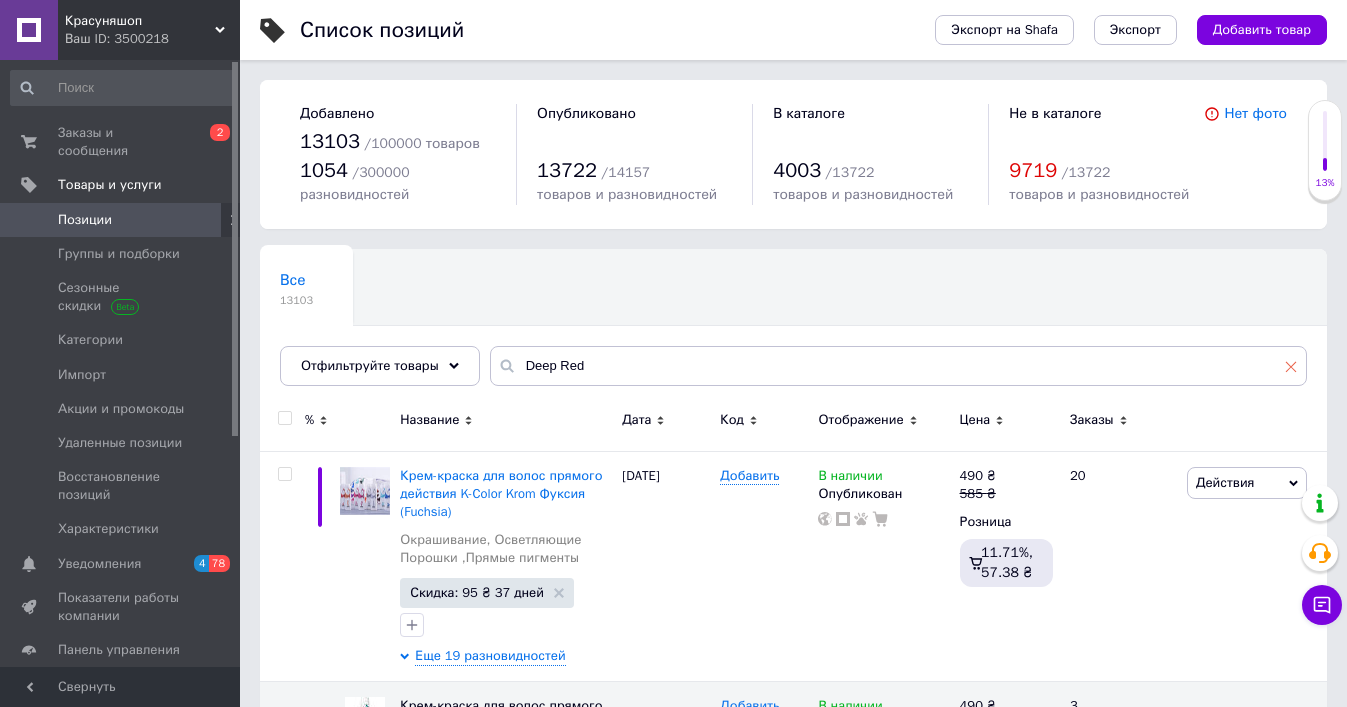 click 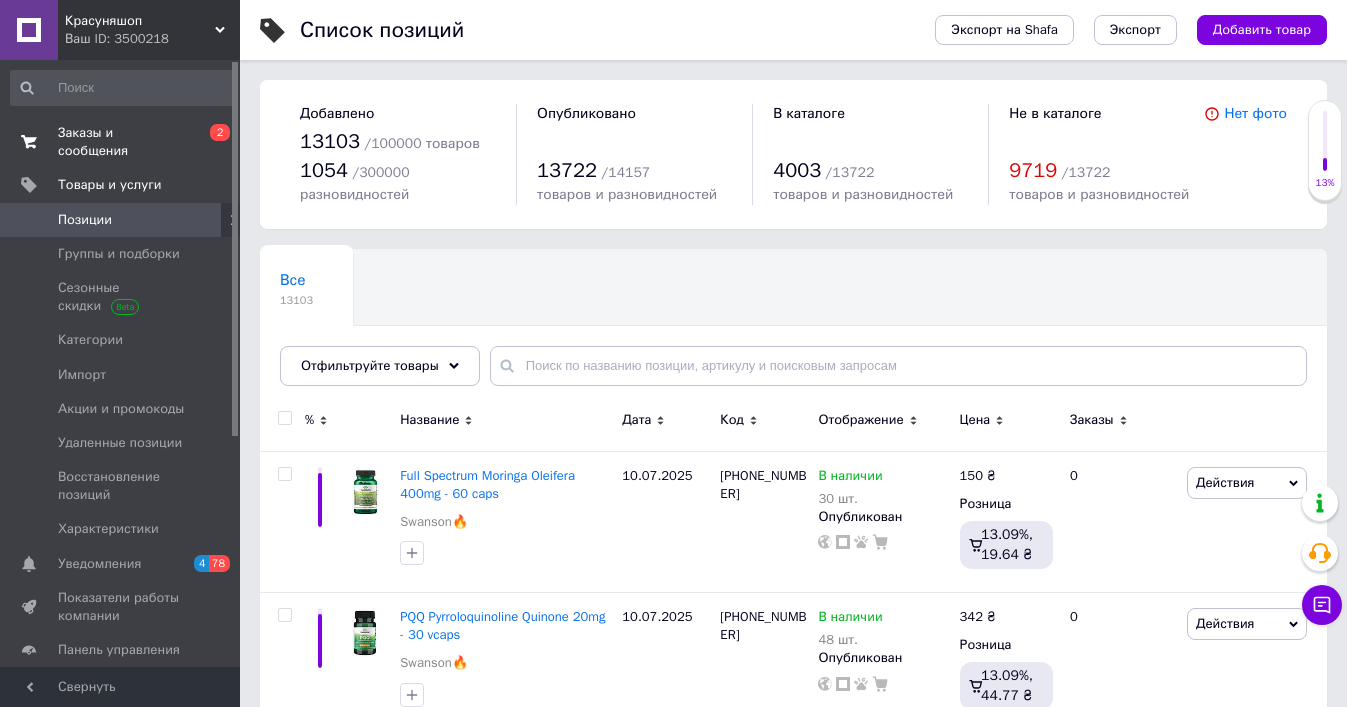 click on "Заказы и сообщения" at bounding box center (121, 142) 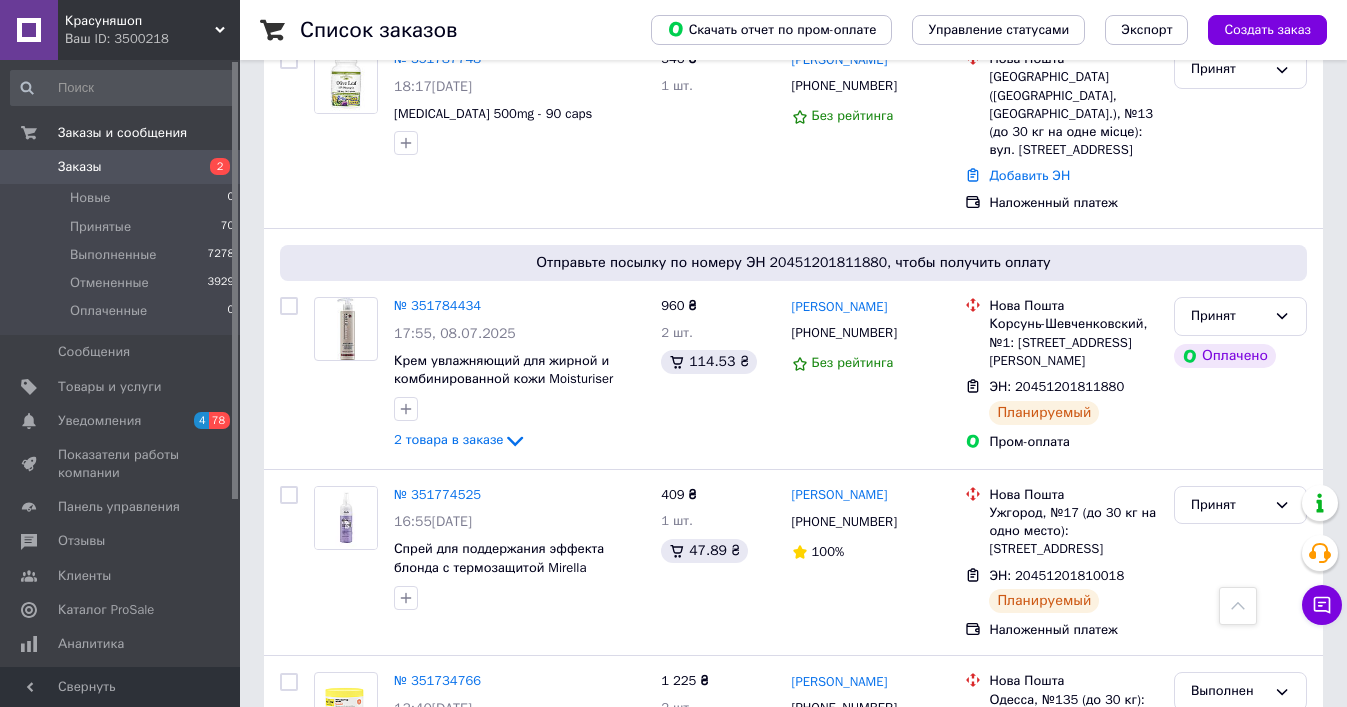 scroll, scrollTop: 2955, scrollLeft: 0, axis: vertical 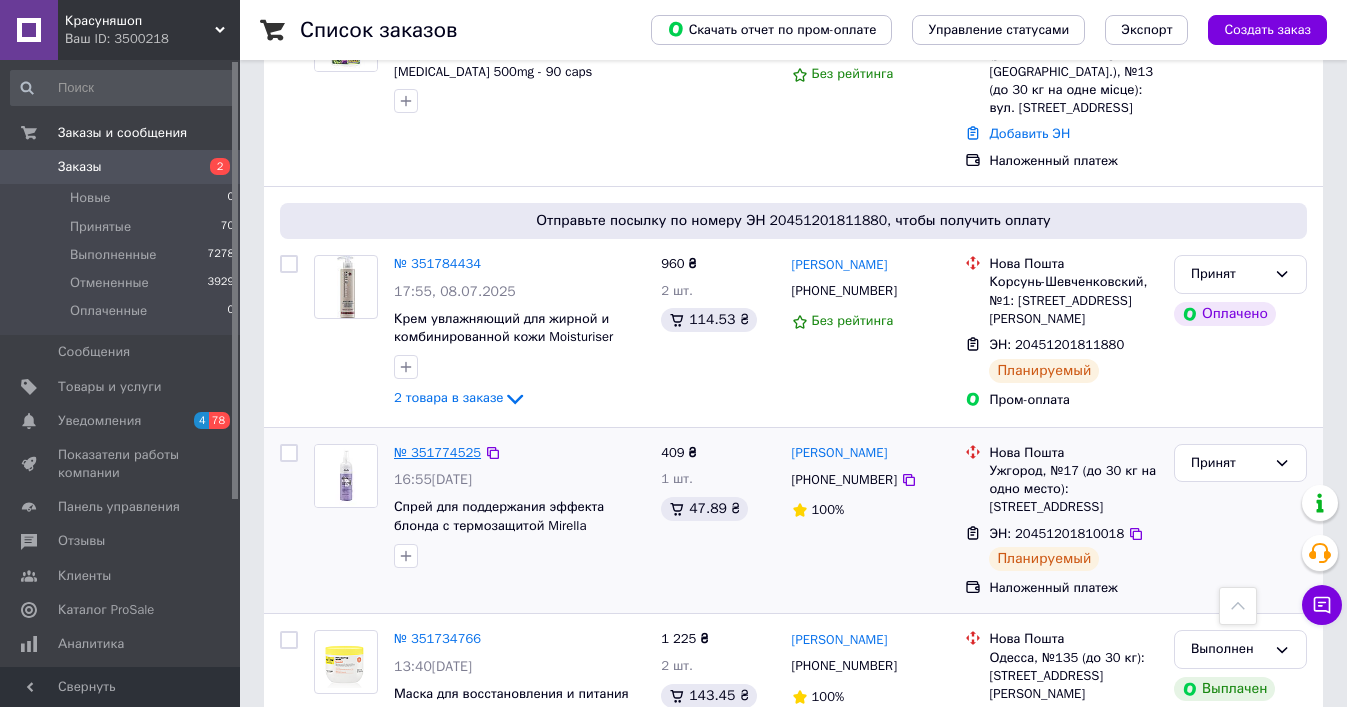 click on "№ 351774525" at bounding box center [437, 452] 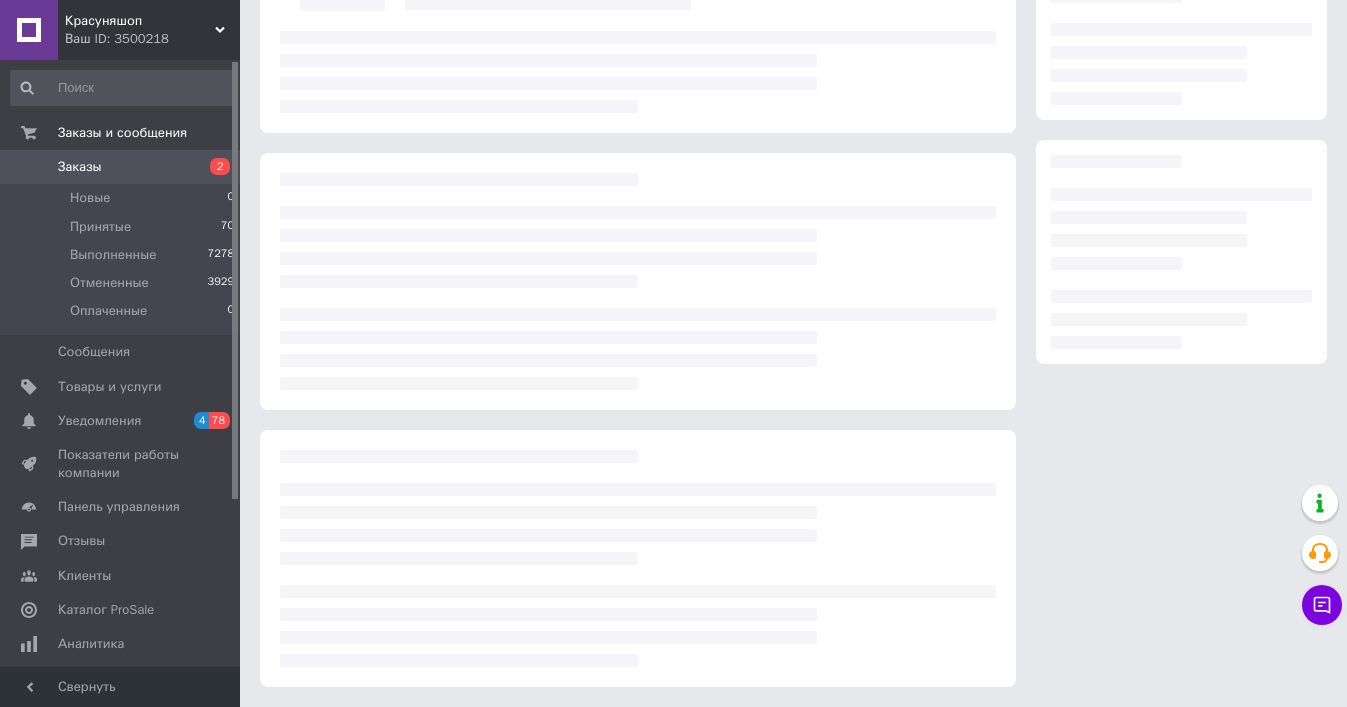 scroll, scrollTop: 203, scrollLeft: 0, axis: vertical 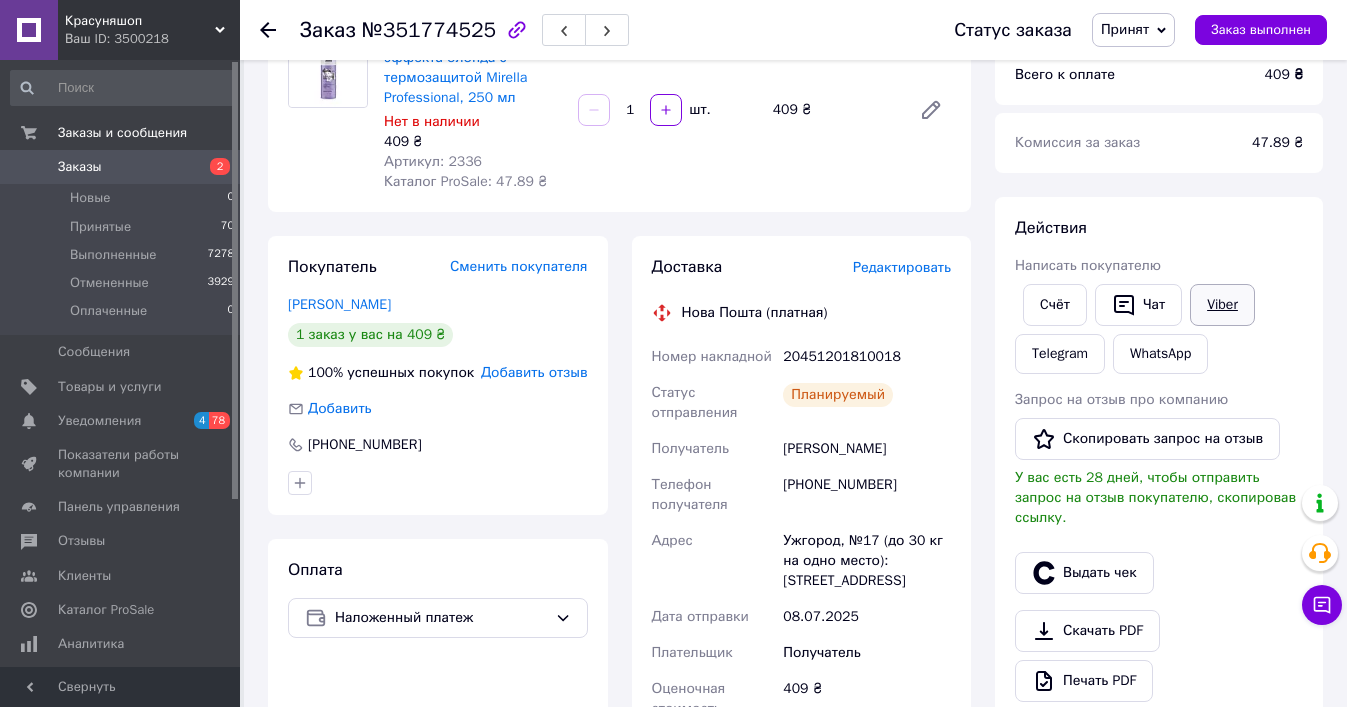 click on "Viber" at bounding box center [1222, 305] 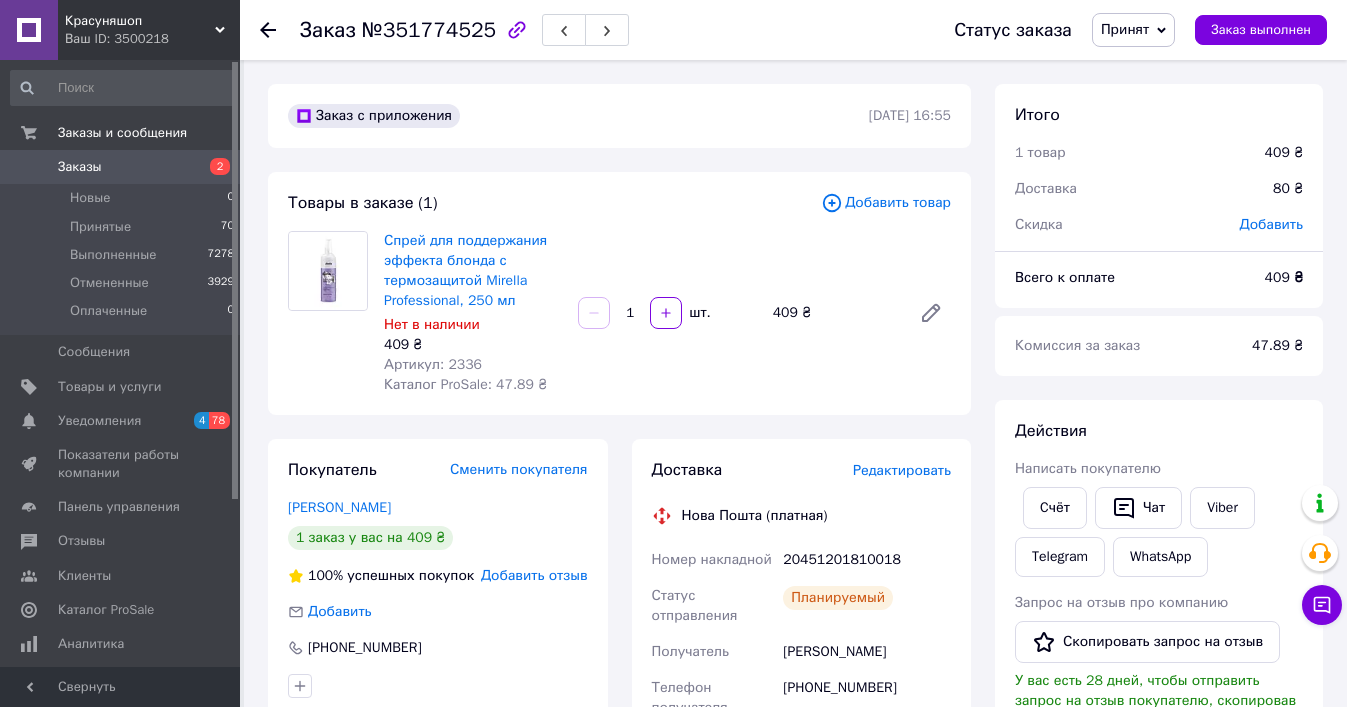 scroll, scrollTop: 0, scrollLeft: 0, axis: both 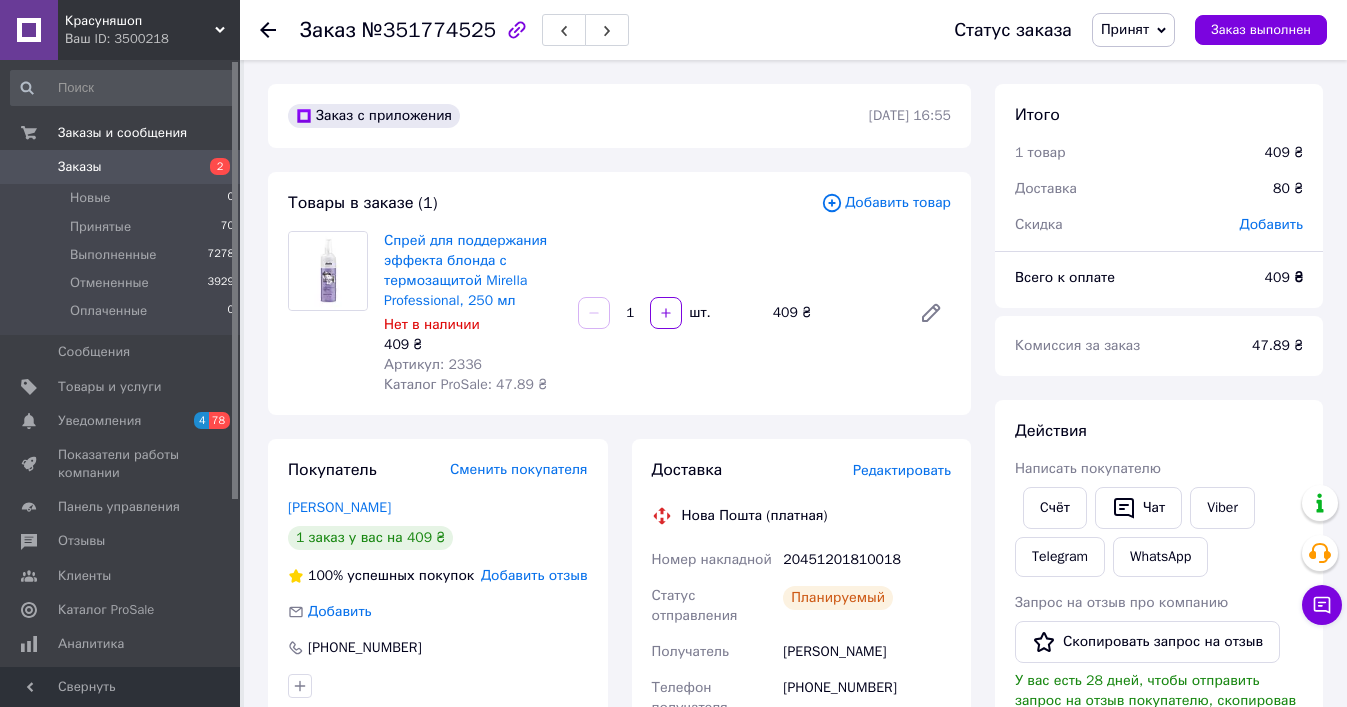click 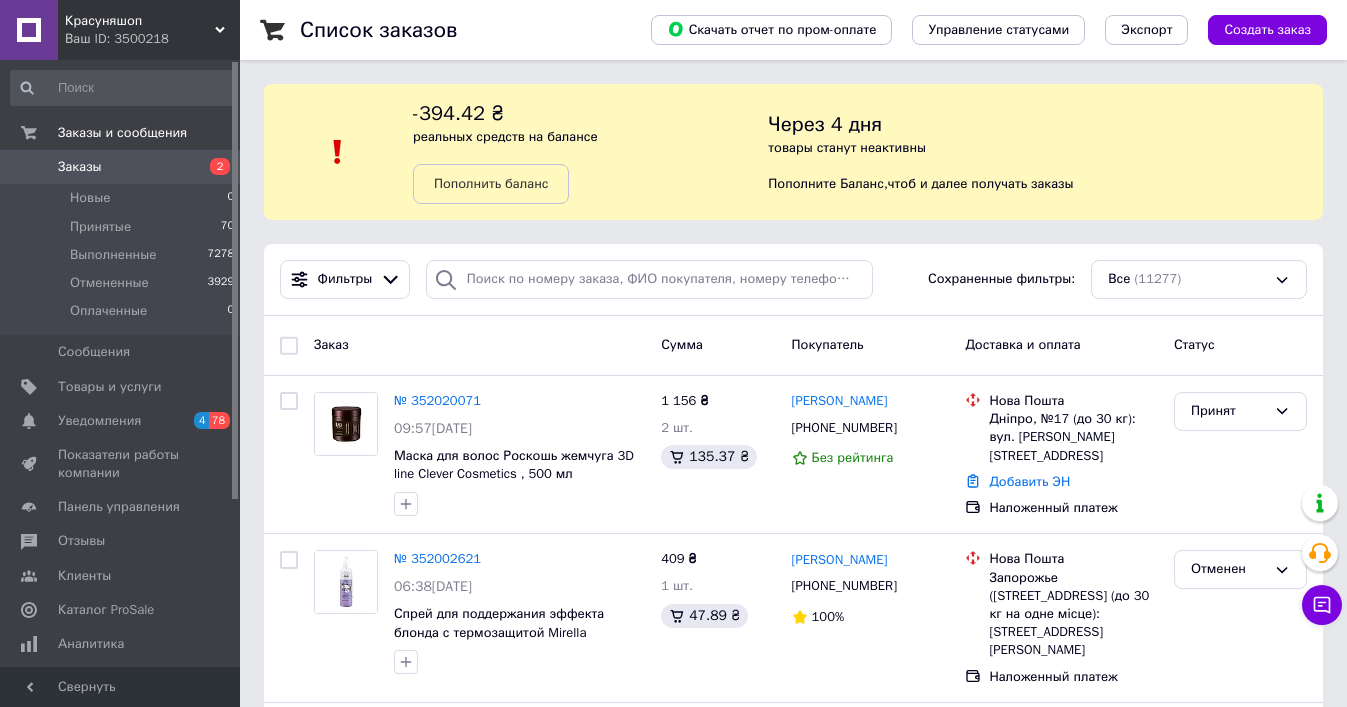 scroll, scrollTop: 0, scrollLeft: 0, axis: both 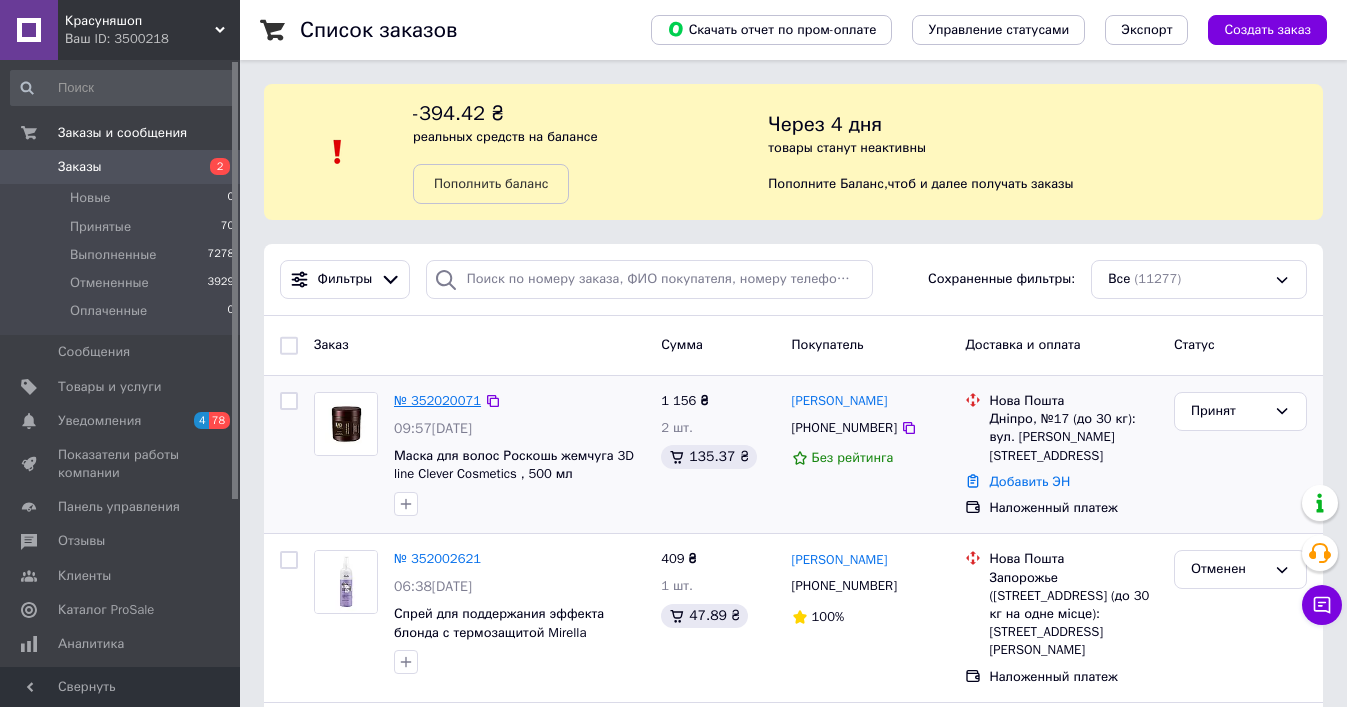 click on "№ 352020071" at bounding box center (437, 400) 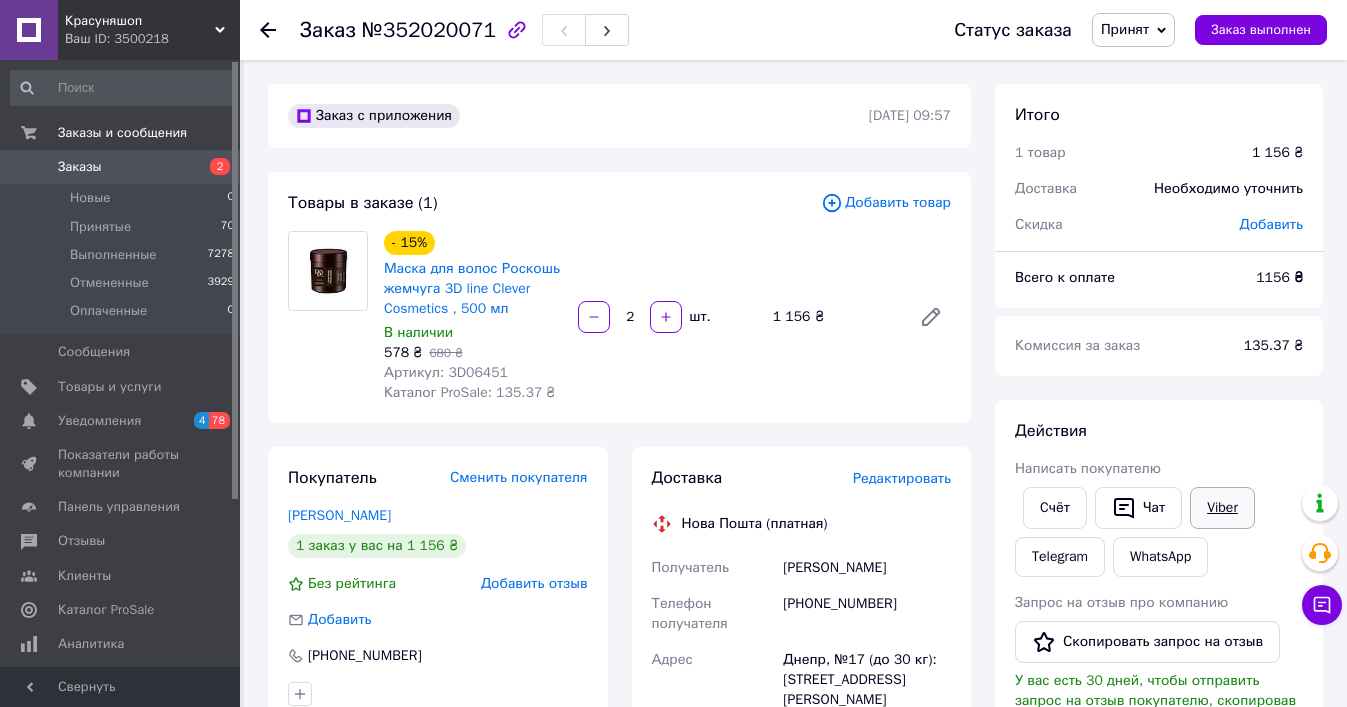 click on "Viber" at bounding box center (1222, 508) 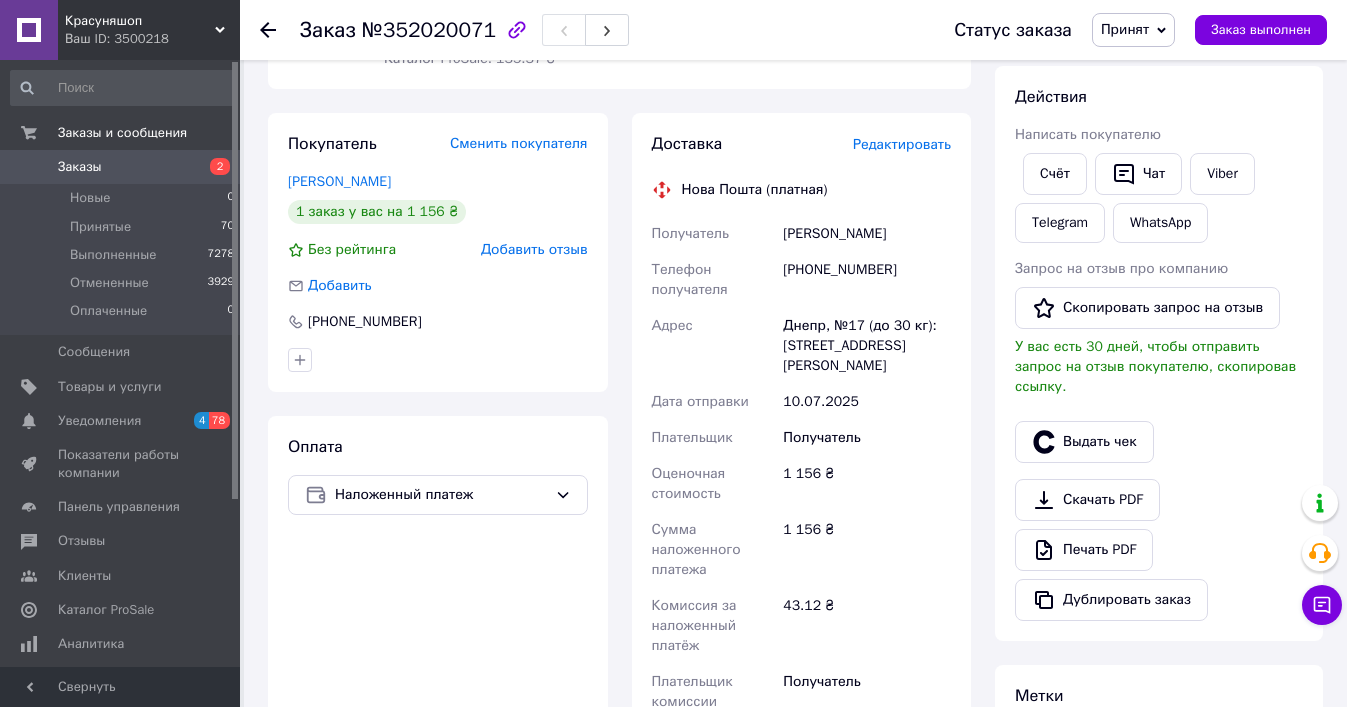 scroll, scrollTop: 281, scrollLeft: 0, axis: vertical 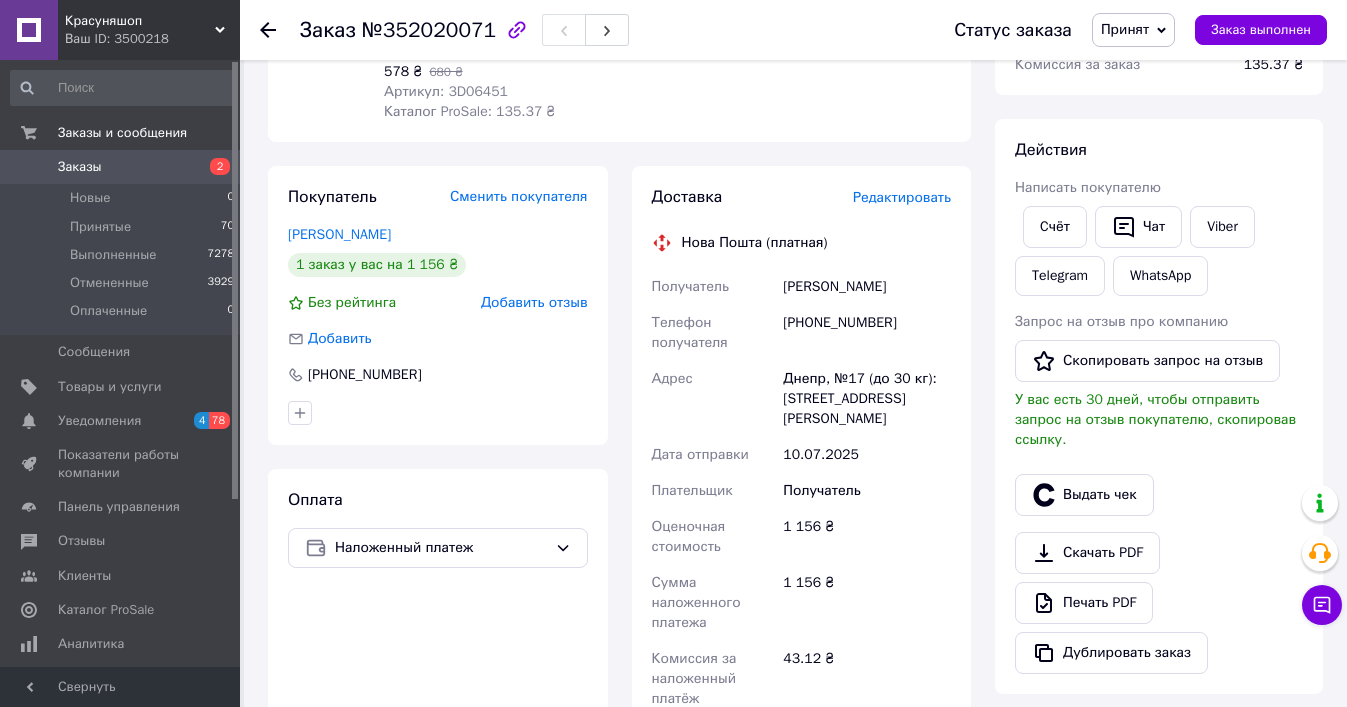 click on "Редактировать" at bounding box center [902, 197] 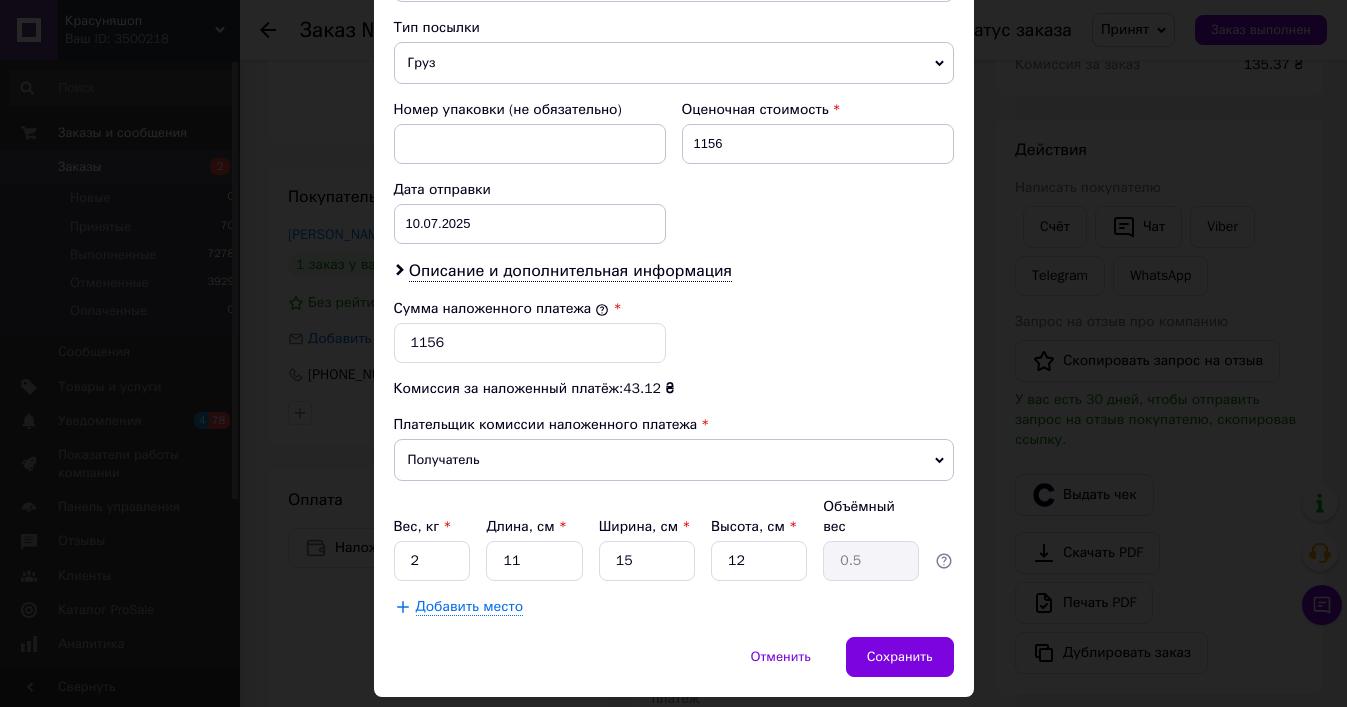 scroll, scrollTop: 710, scrollLeft: 0, axis: vertical 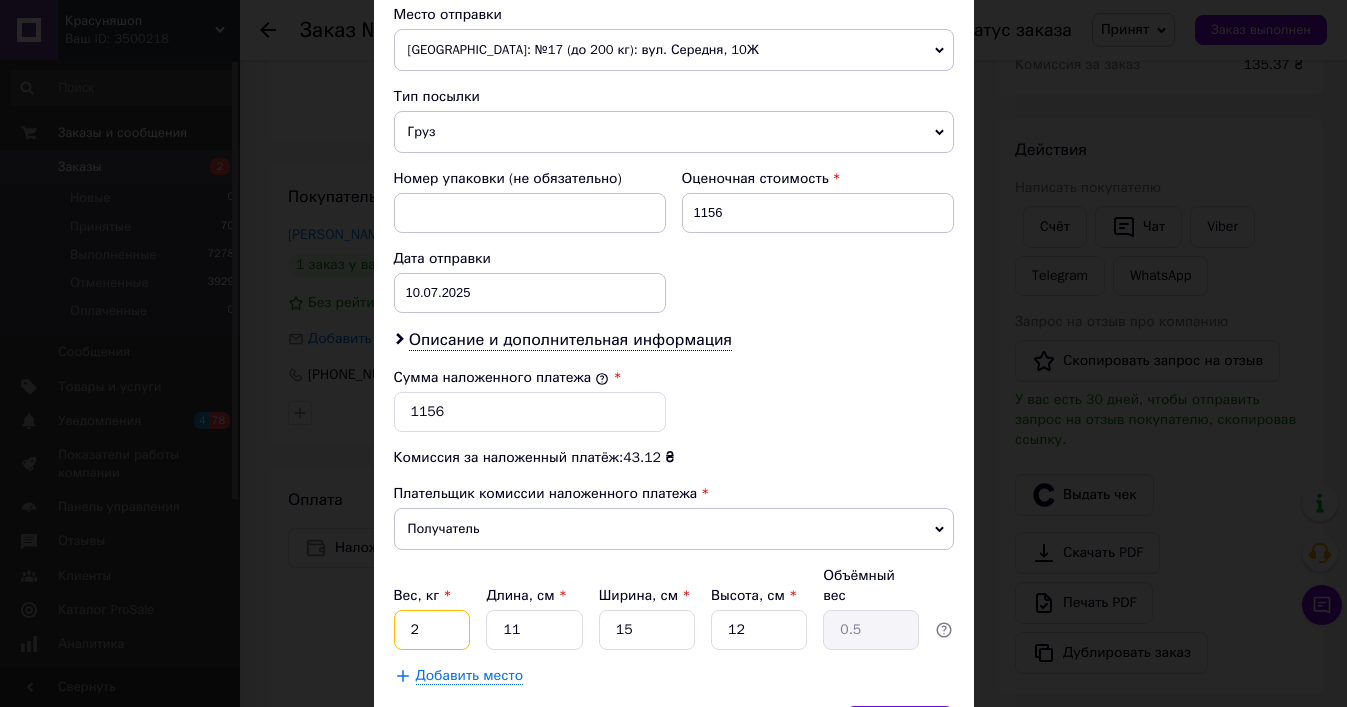 click on "2" at bounding box center [432, 630] 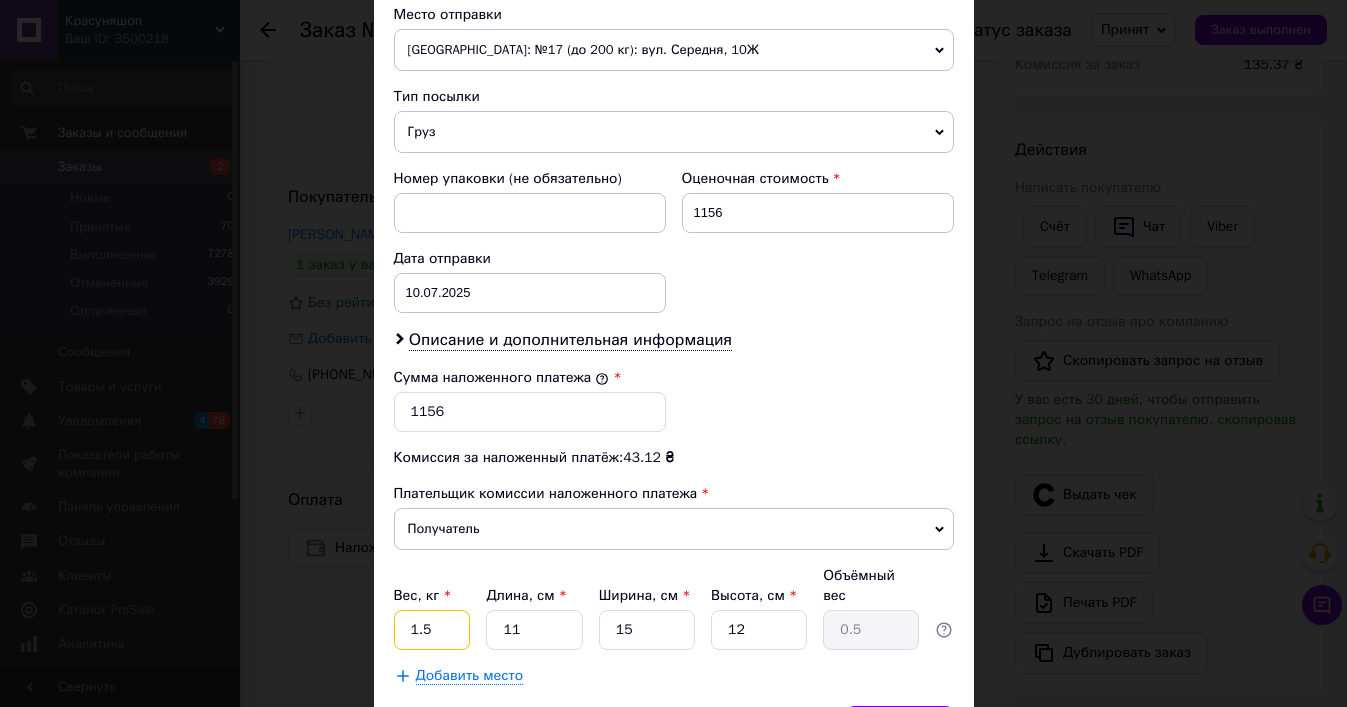 type on "1.5" 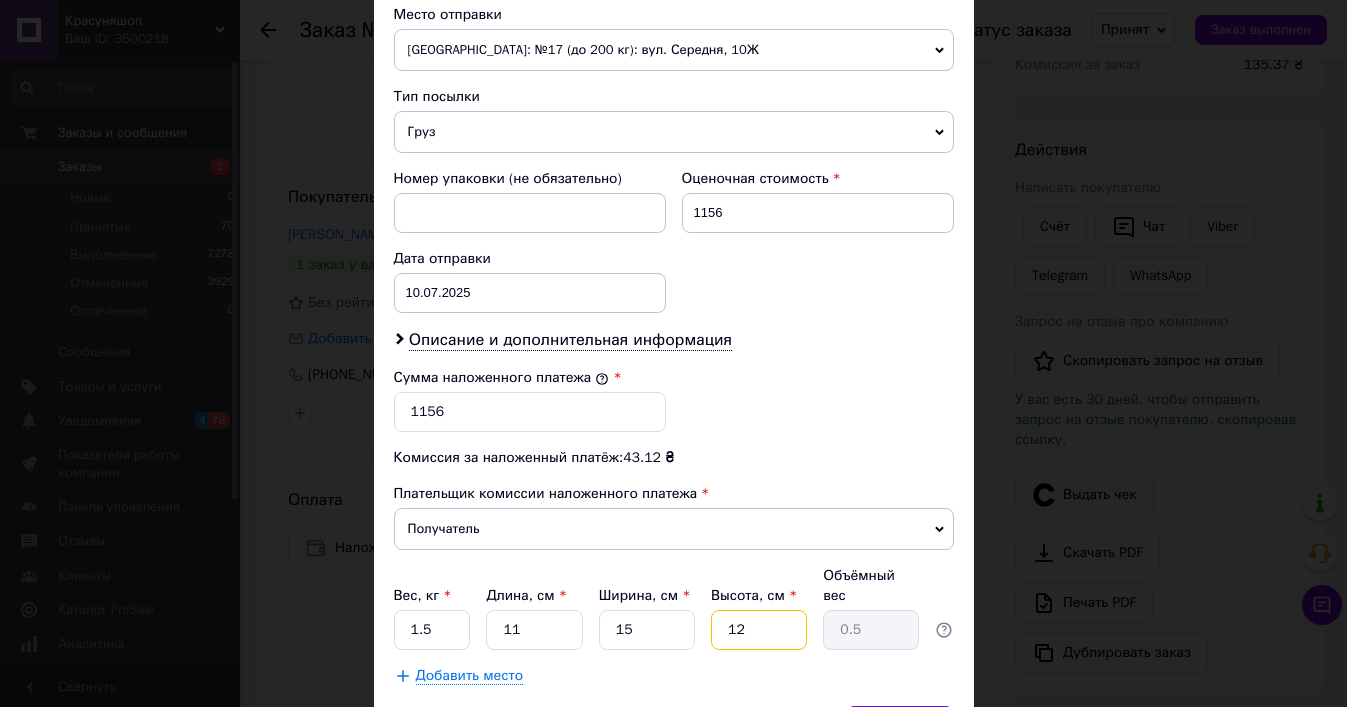 click on "12" at bounding box center (759, 630) 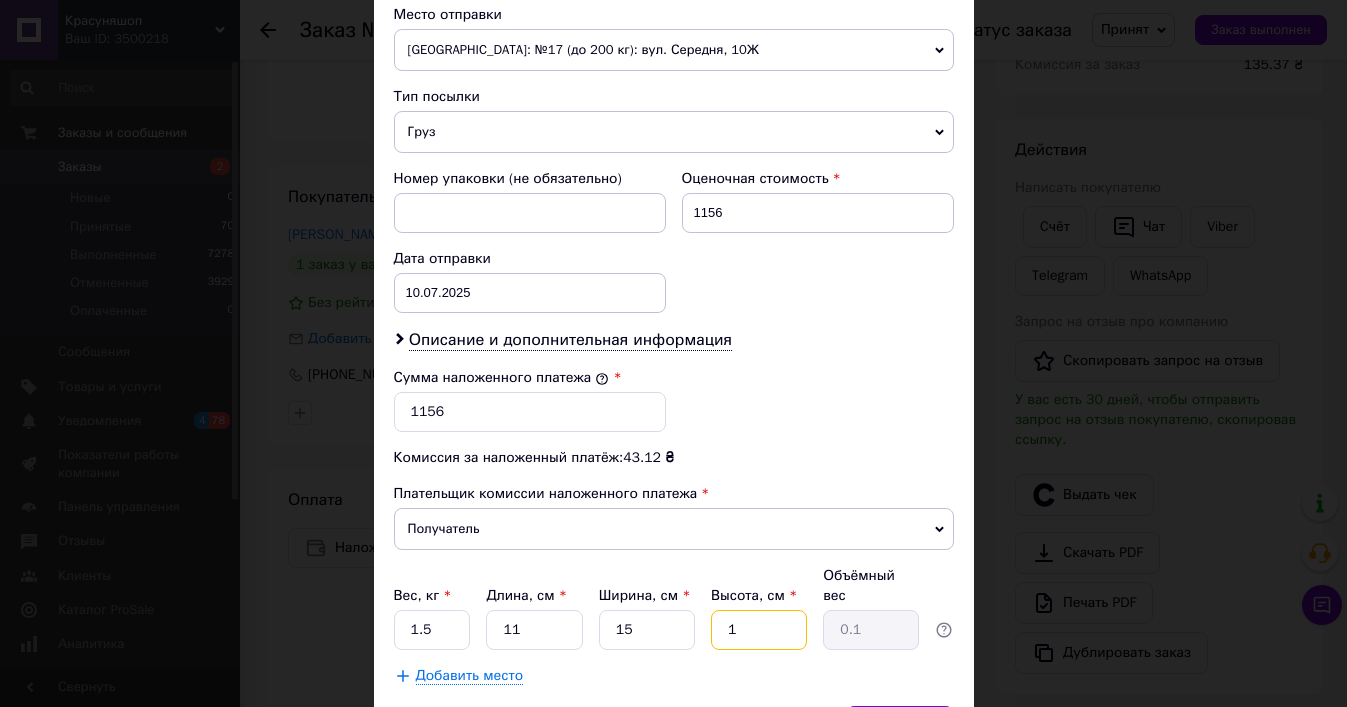 type 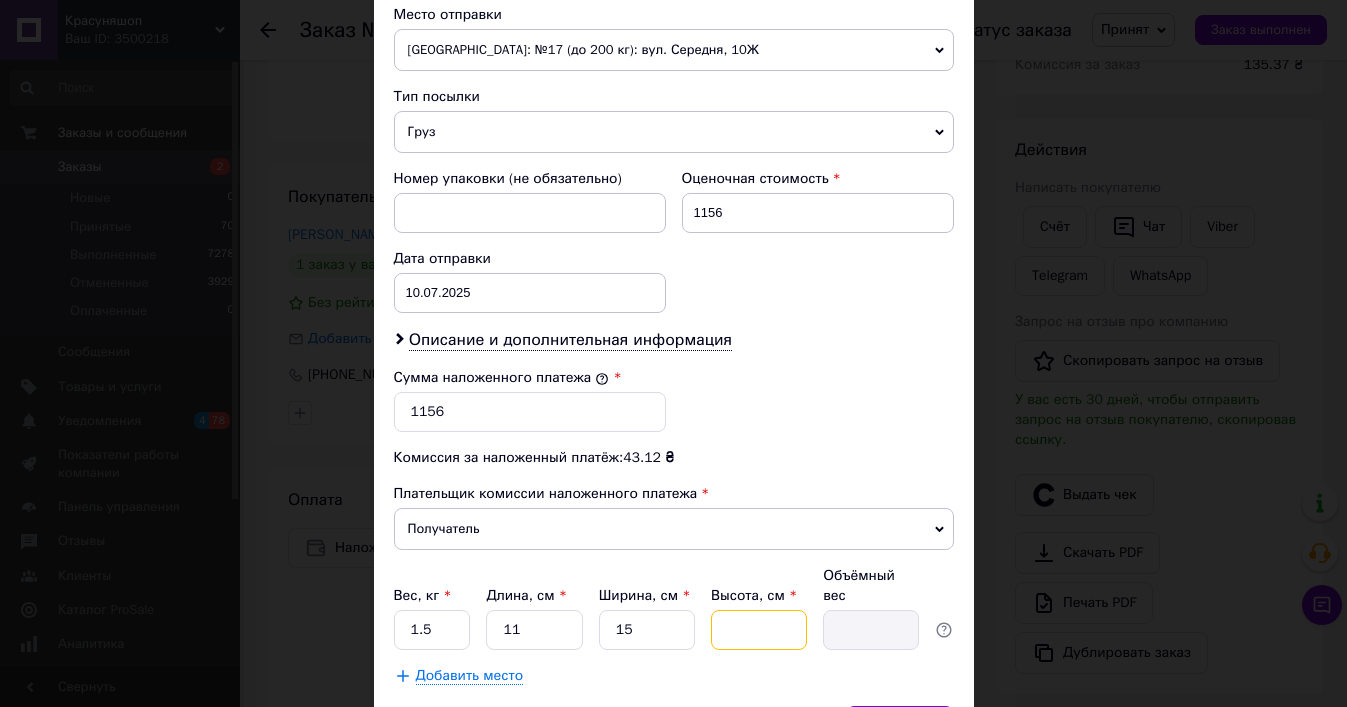 type on "2" 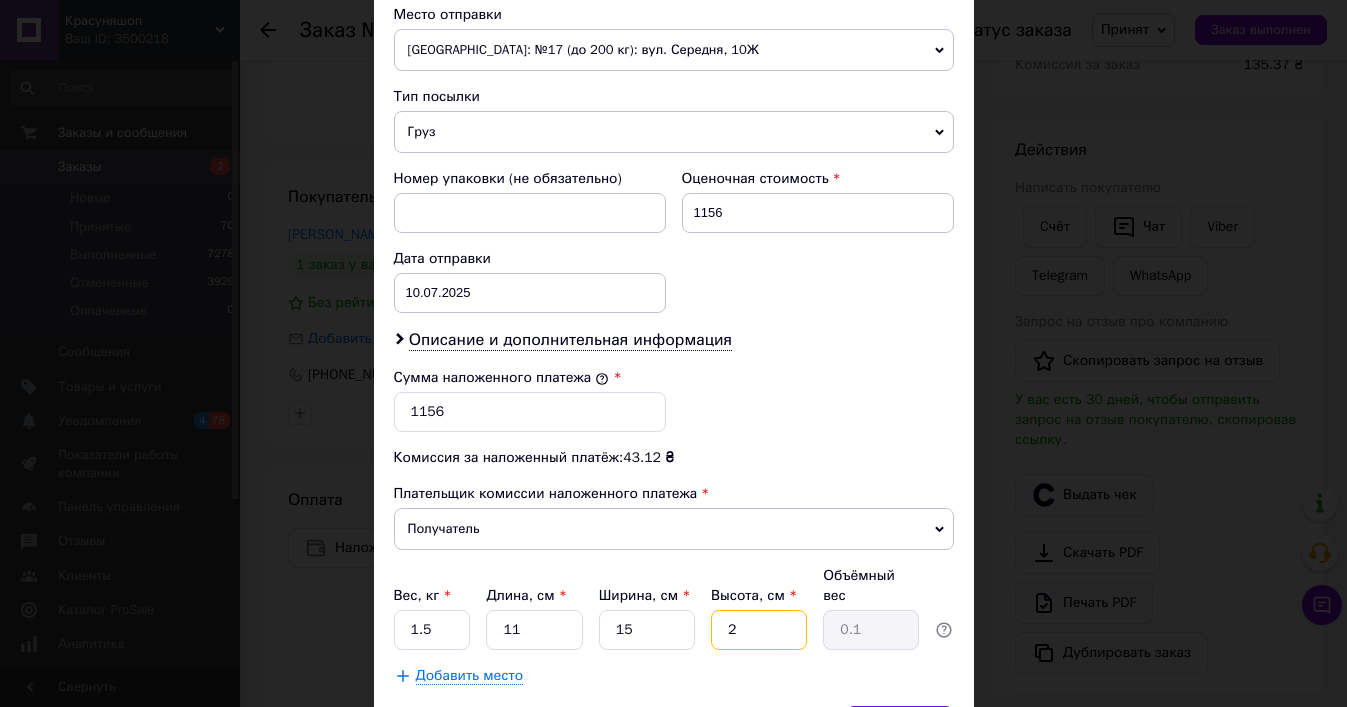 type on "20" 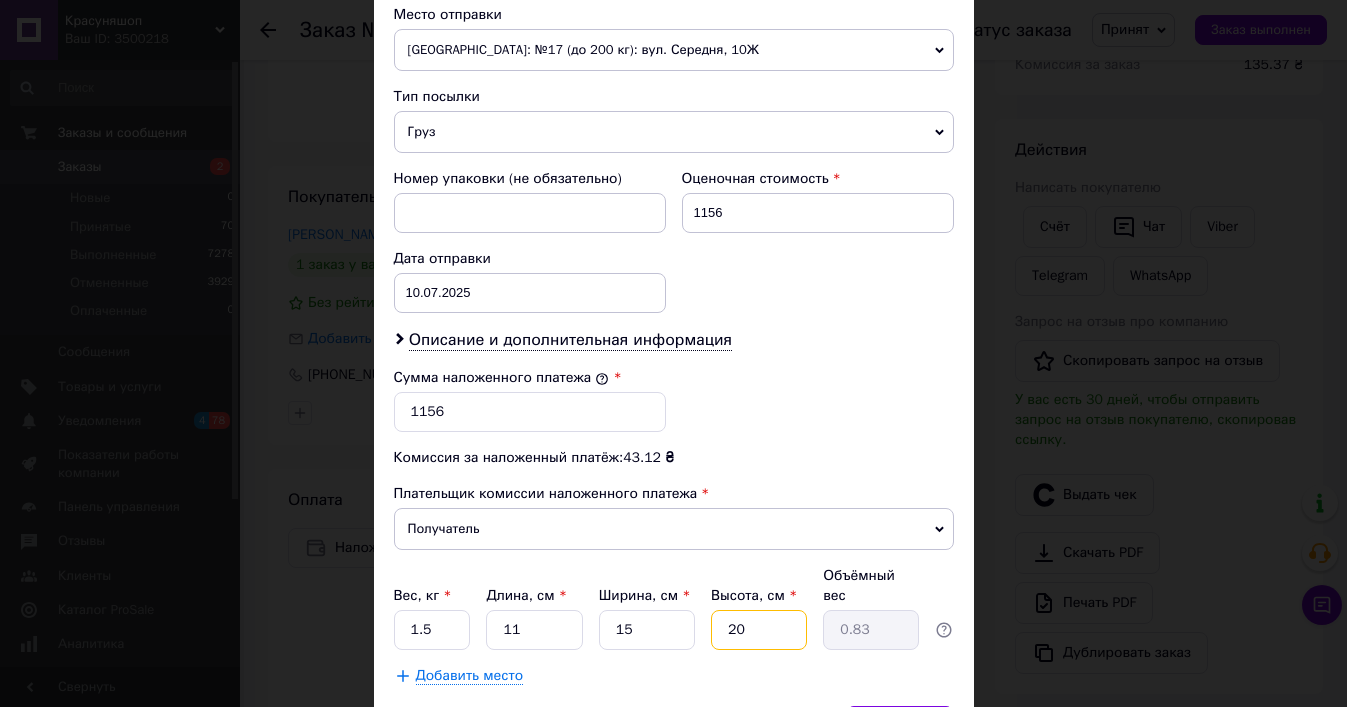 type on "20" 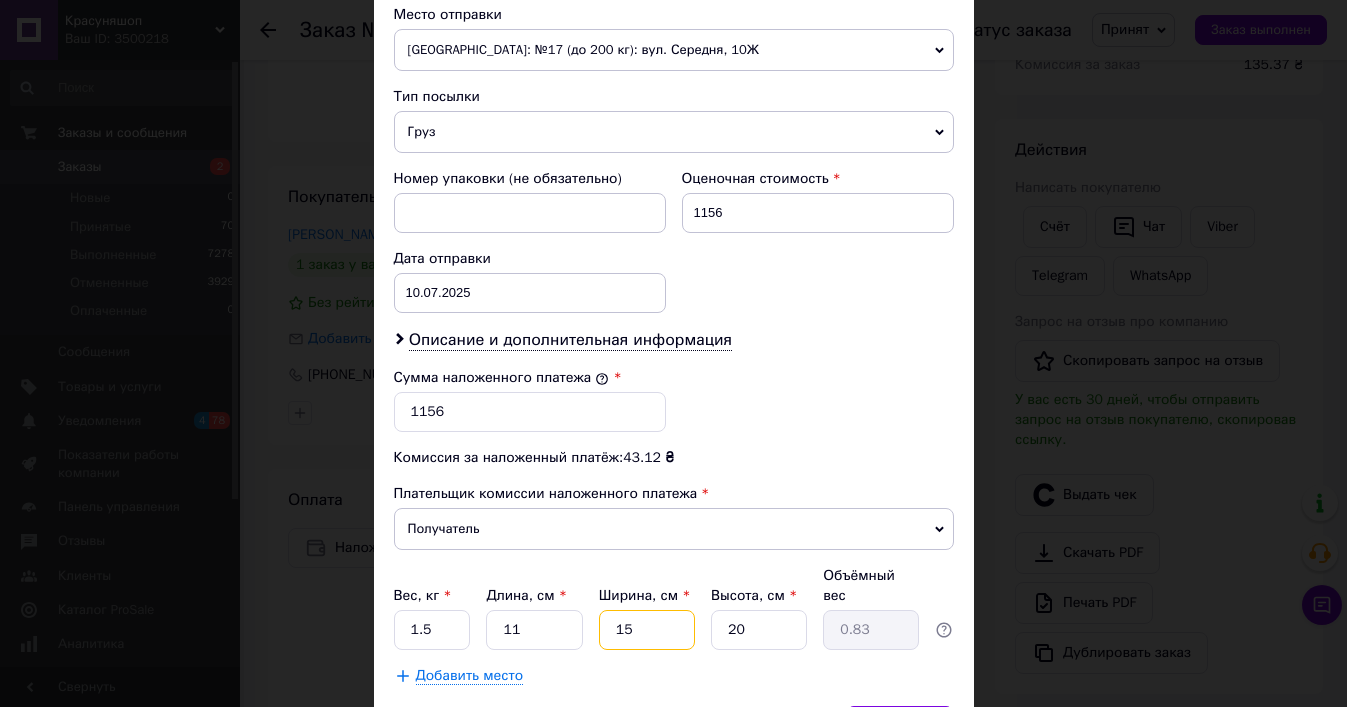 click on "15" at bounding box center (647, 630) 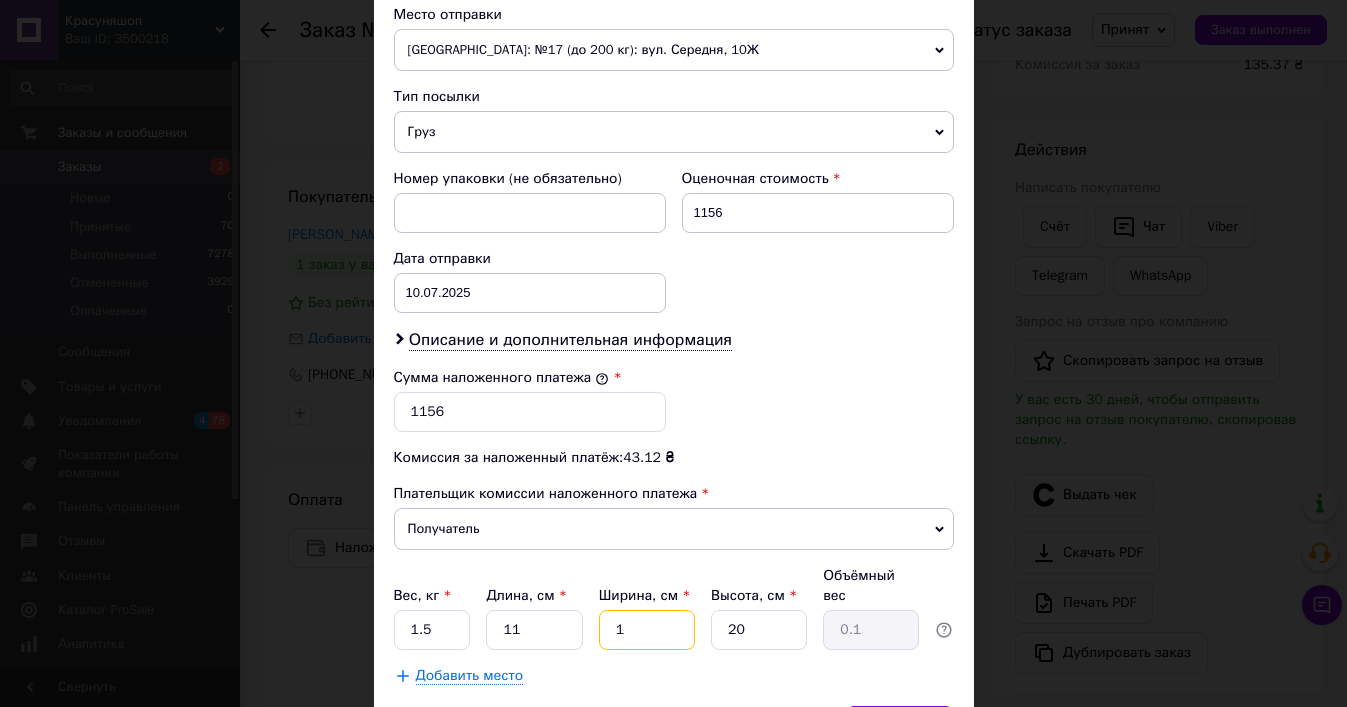 type 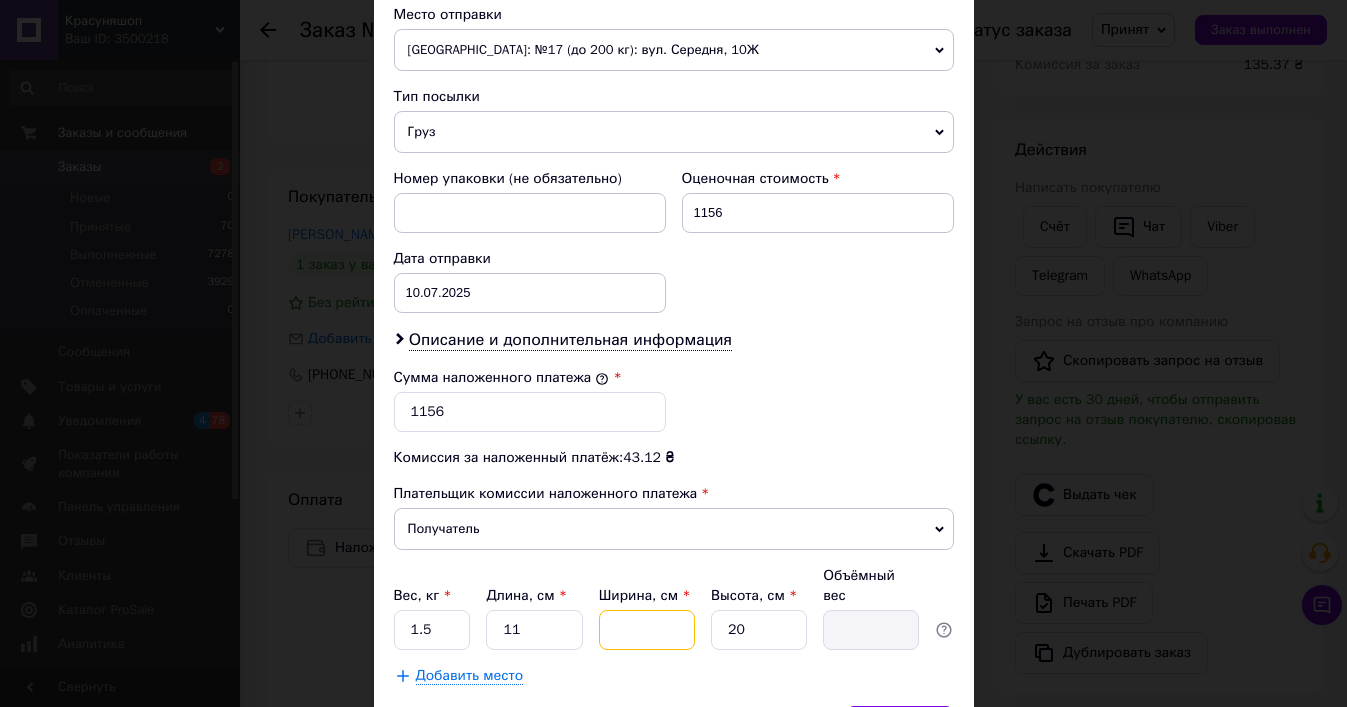 type on "2" 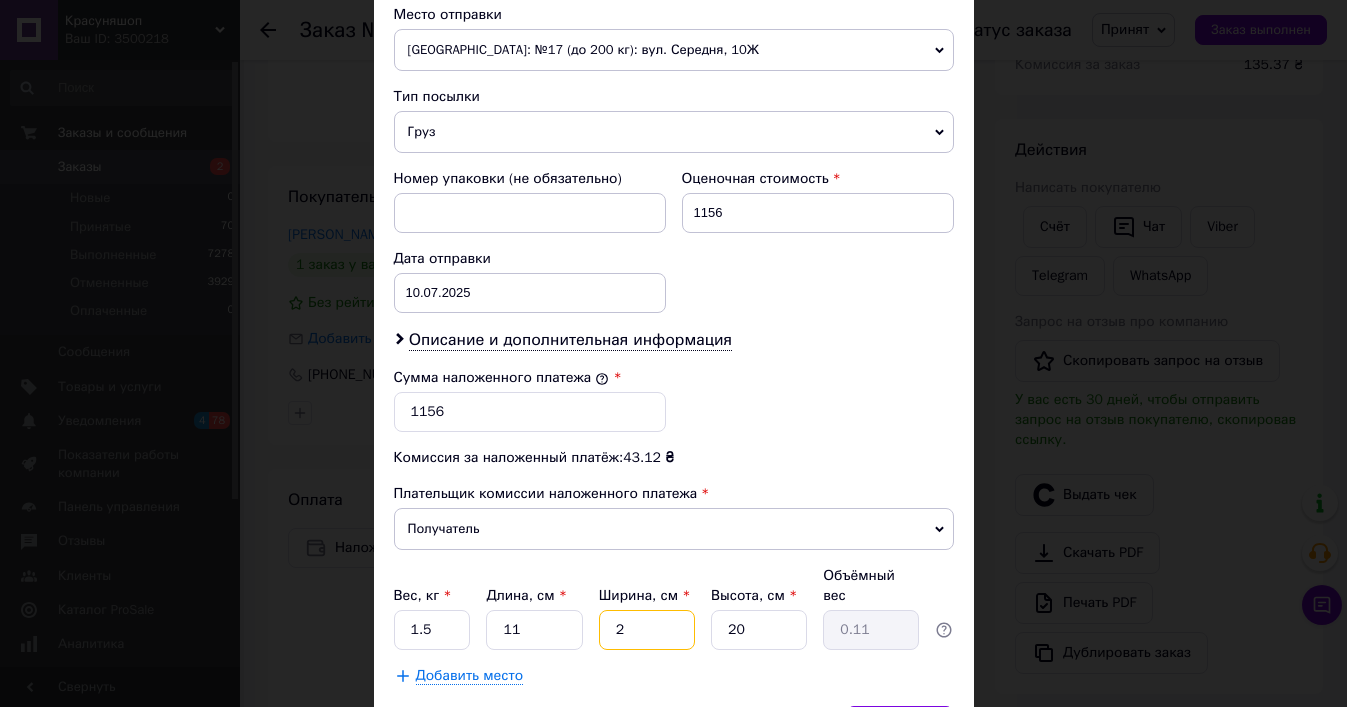 type on "20" 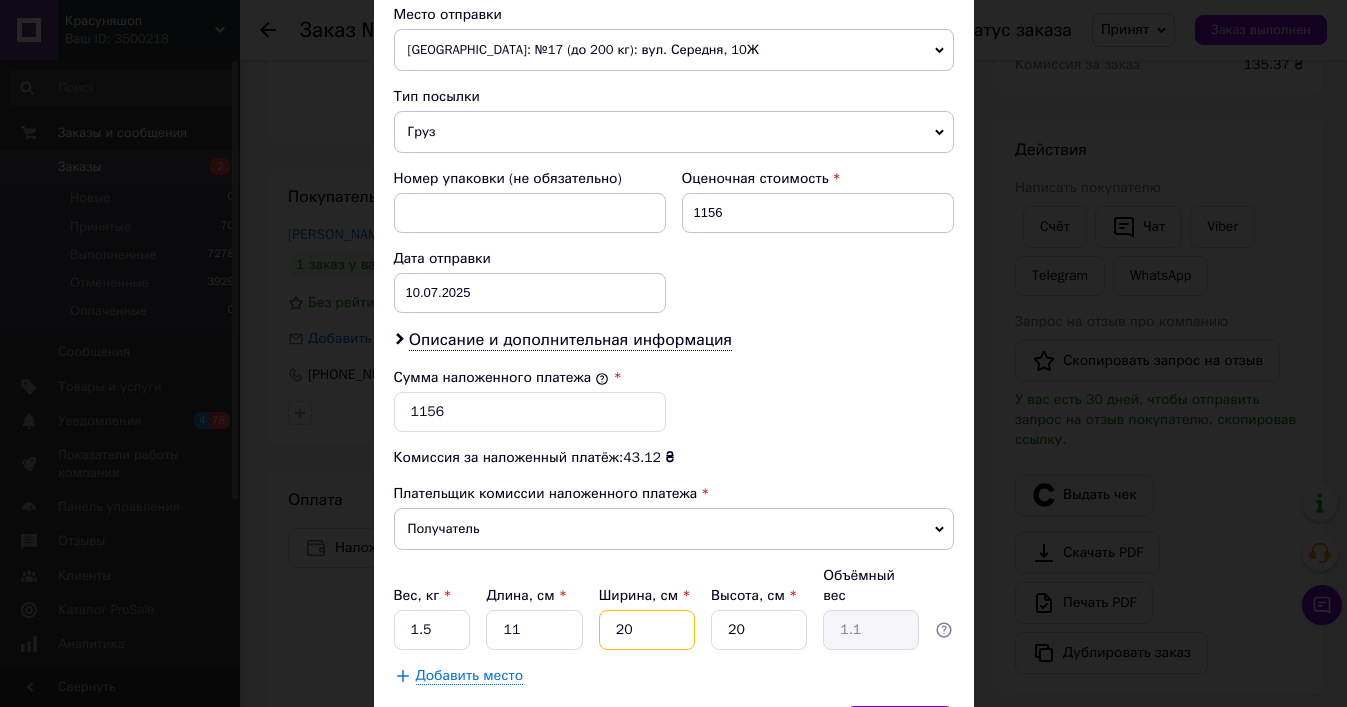 type on "20" 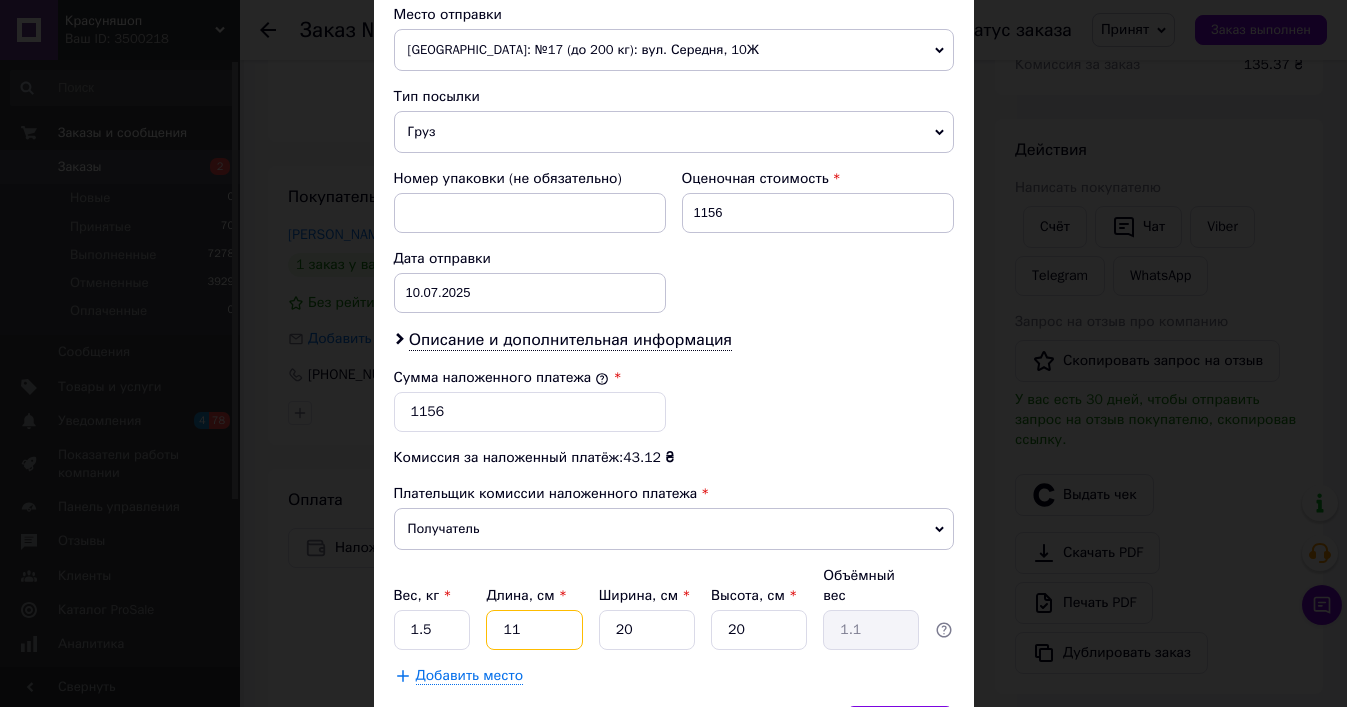 click on "11" at bounding box center (534, 630) 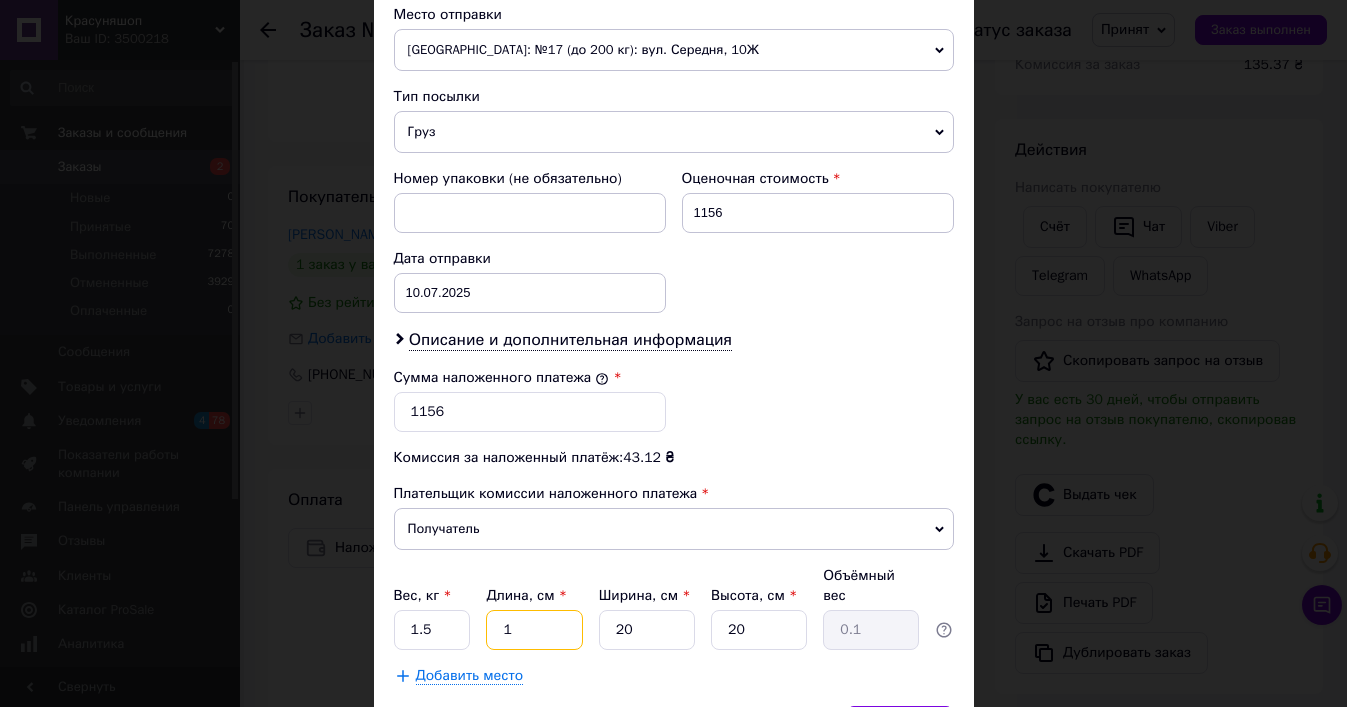 type 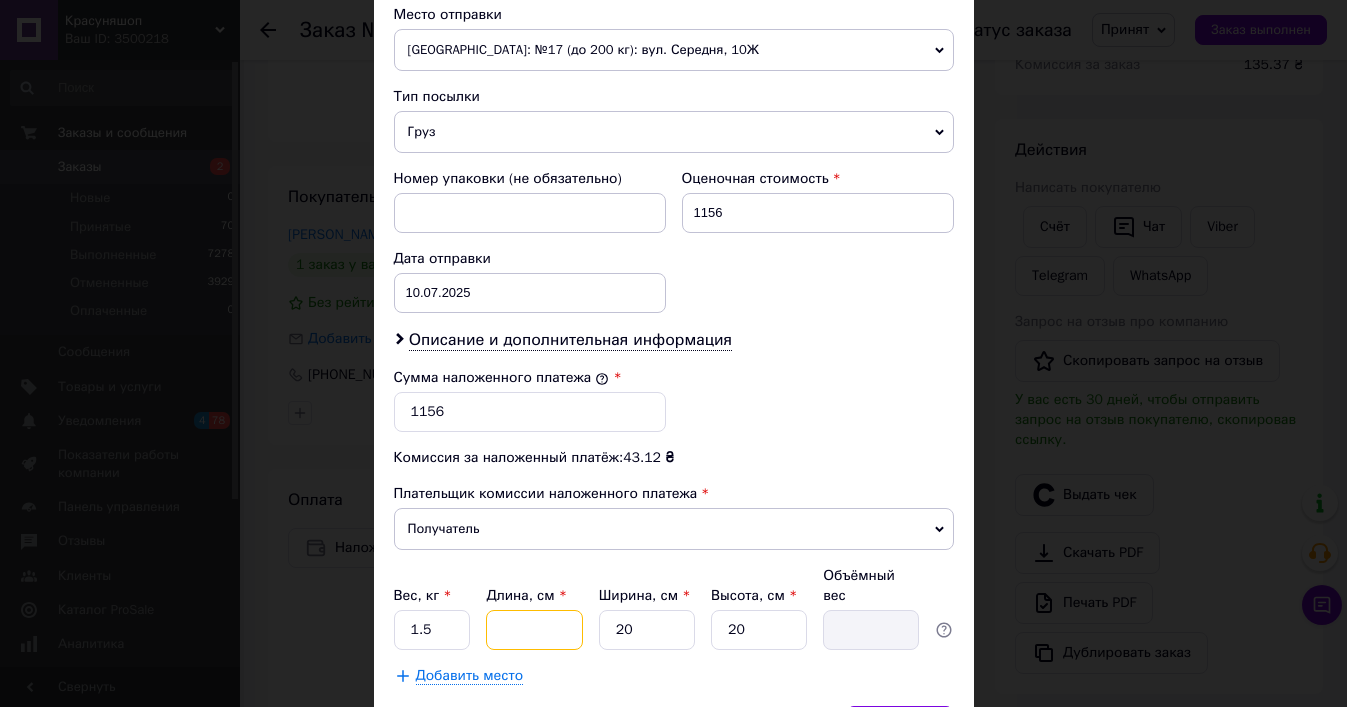 type on "2" 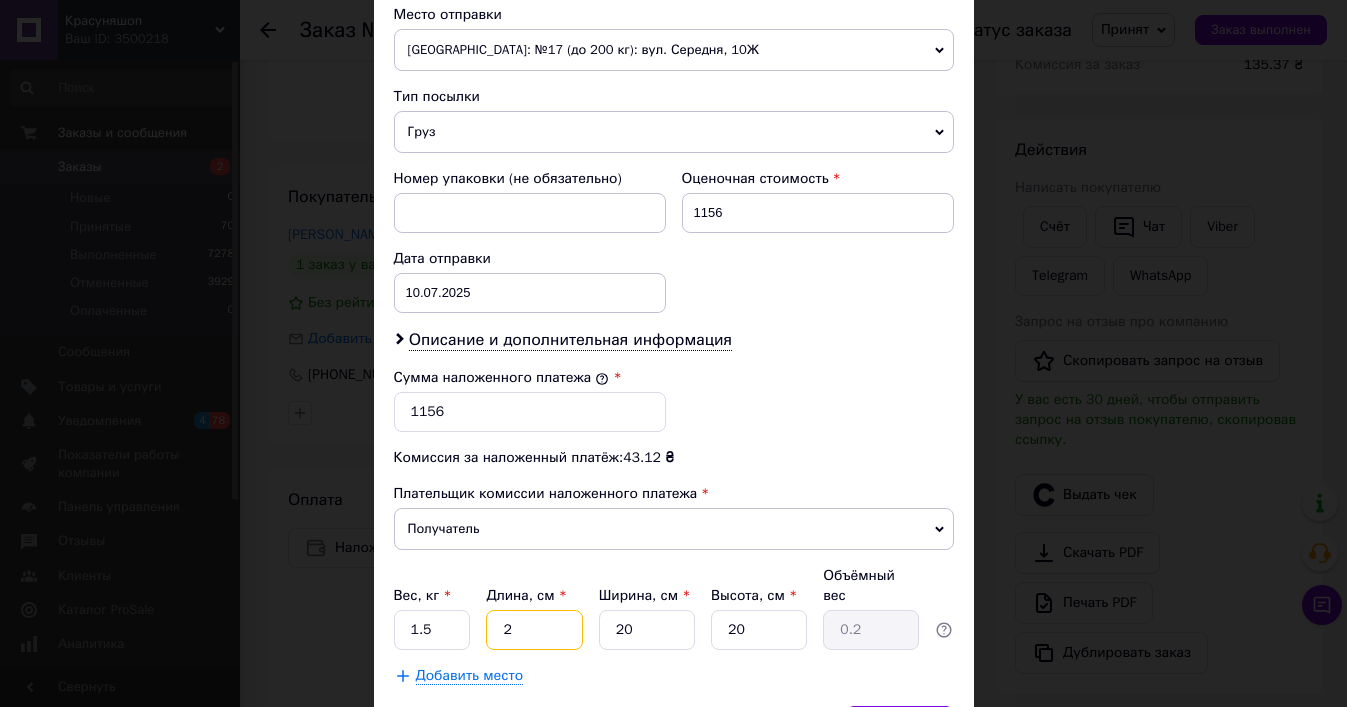 type on "20" 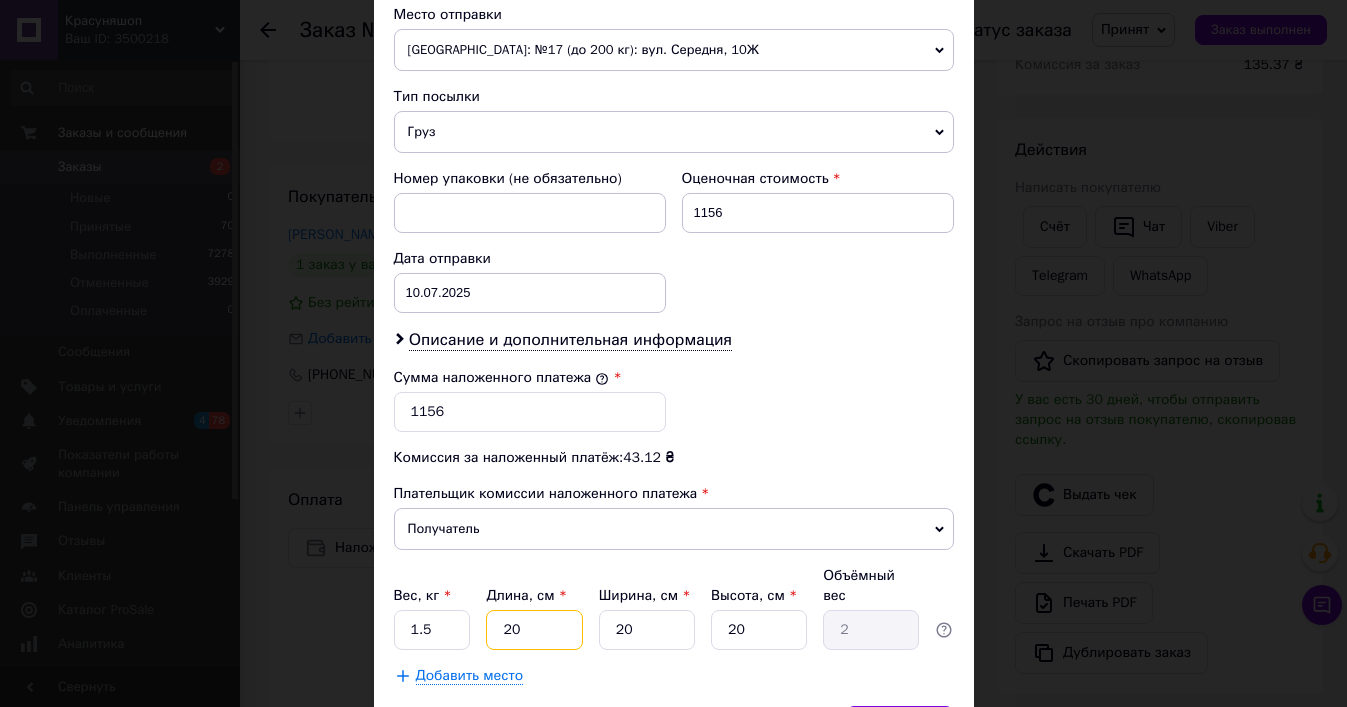 type on "20" 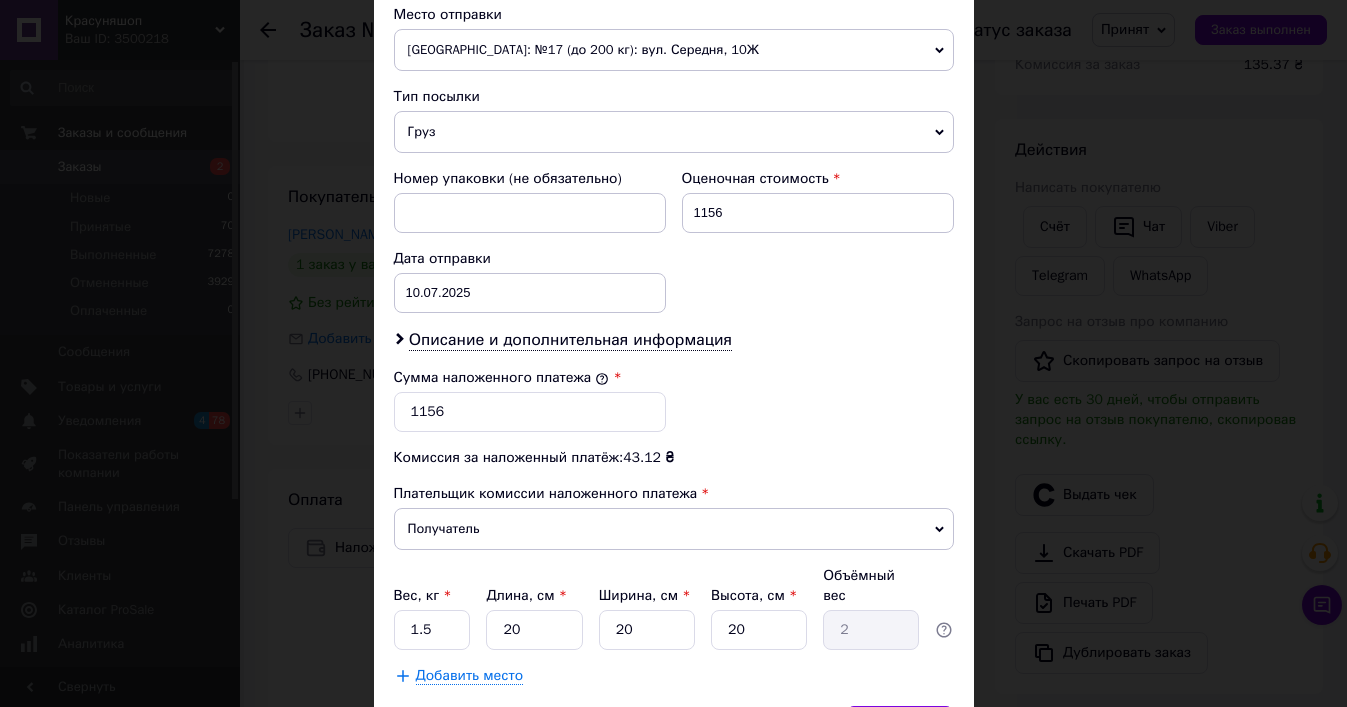 click on "Сумма наложенного платежа     * 1156" at bounding box center [674, 400] 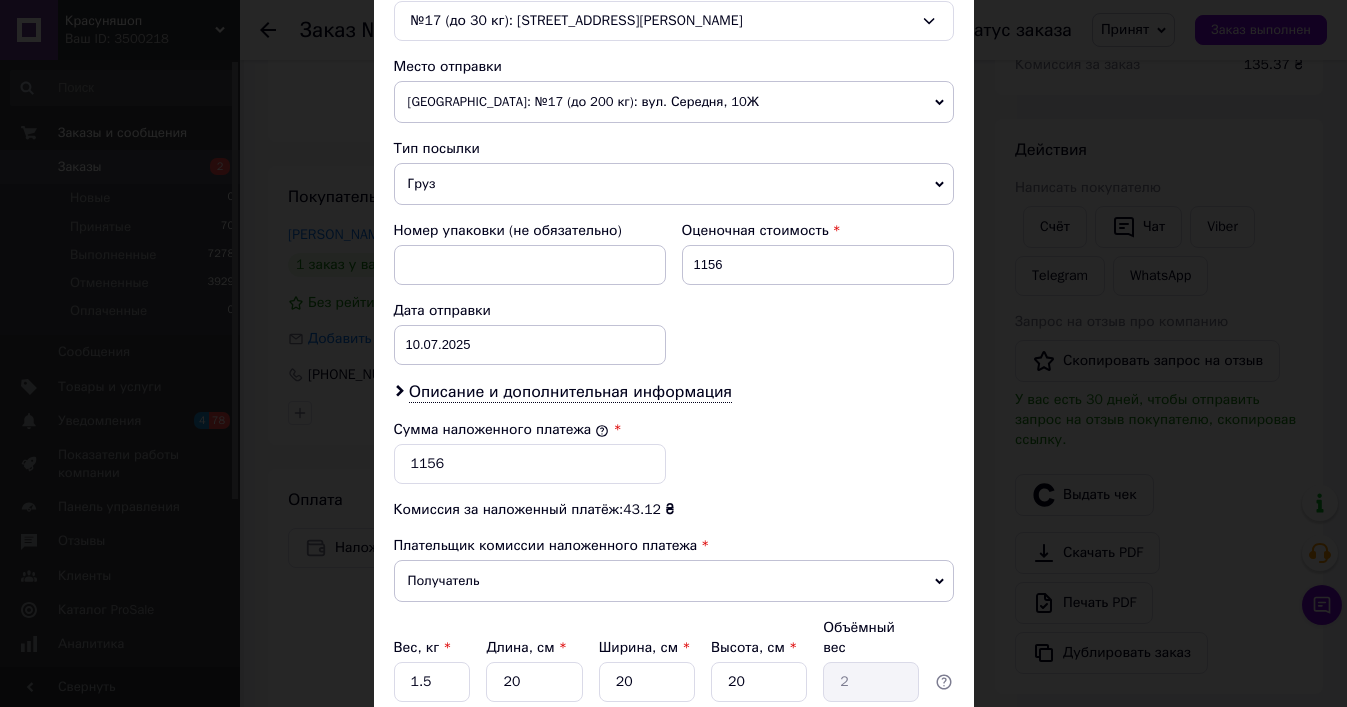 scroll, scrollTop: 649, scrollLeft: 0, axis: vertical 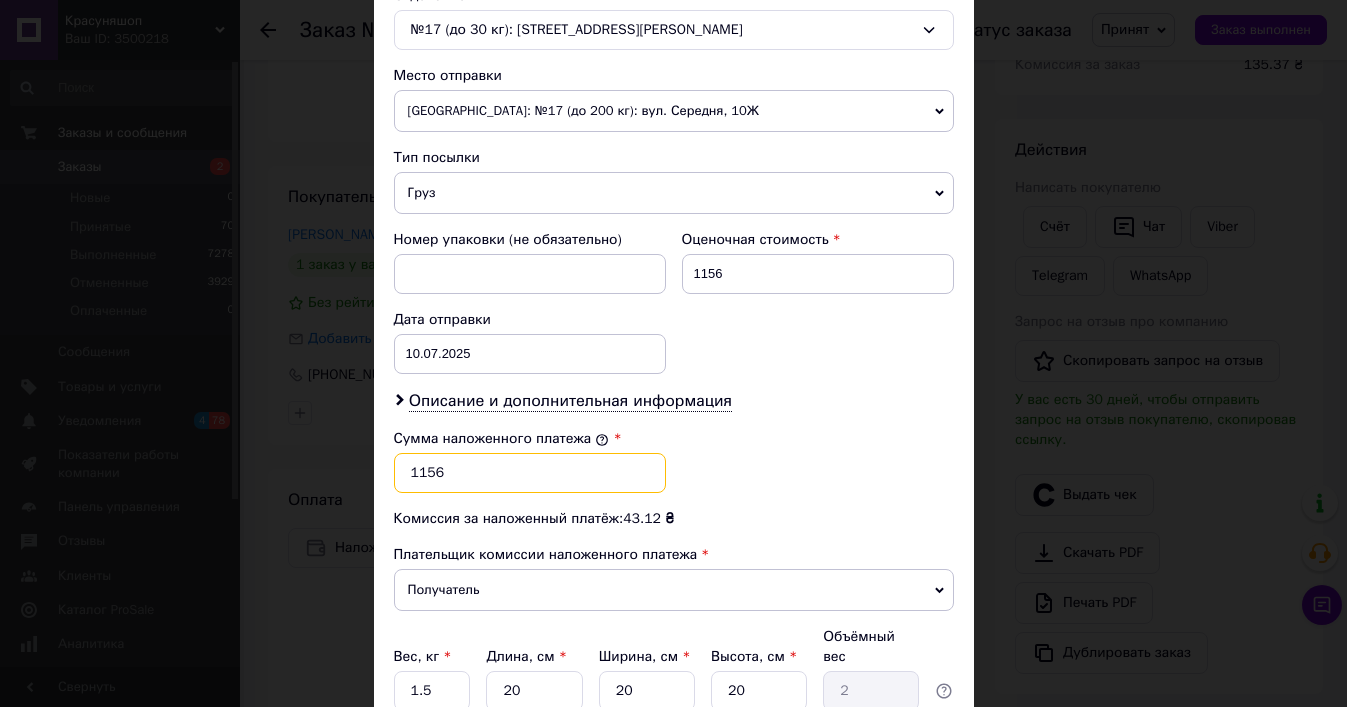 click on "1156" at bounding box center (530, 473) 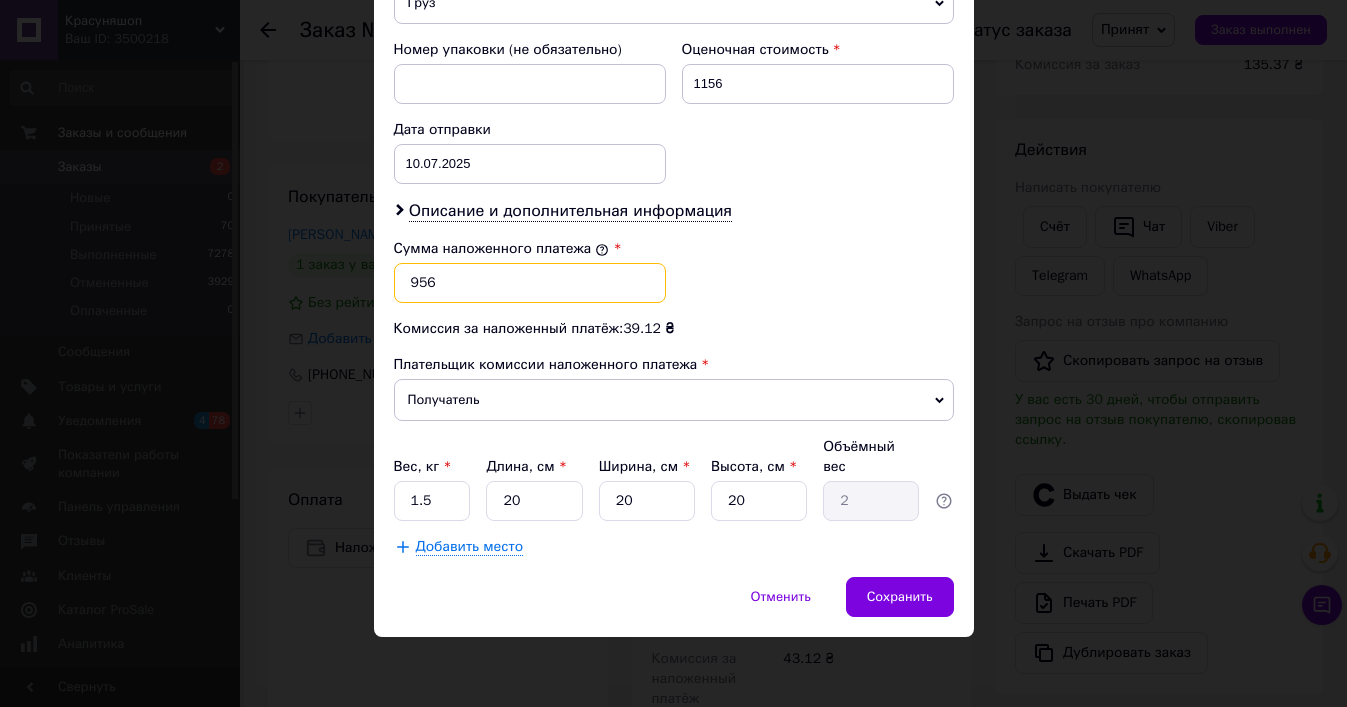 scroll, scrollTop: 838, scrollLeft: 0, axis: vertical 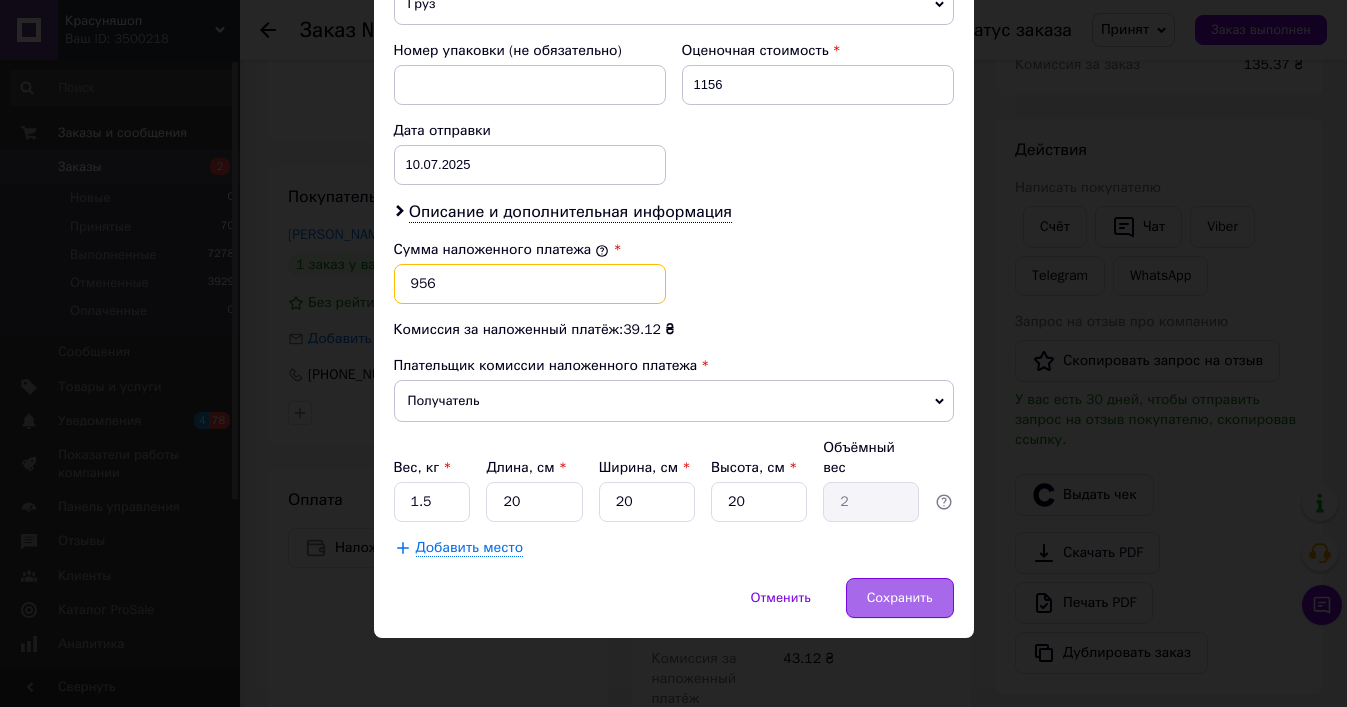 type on "956" 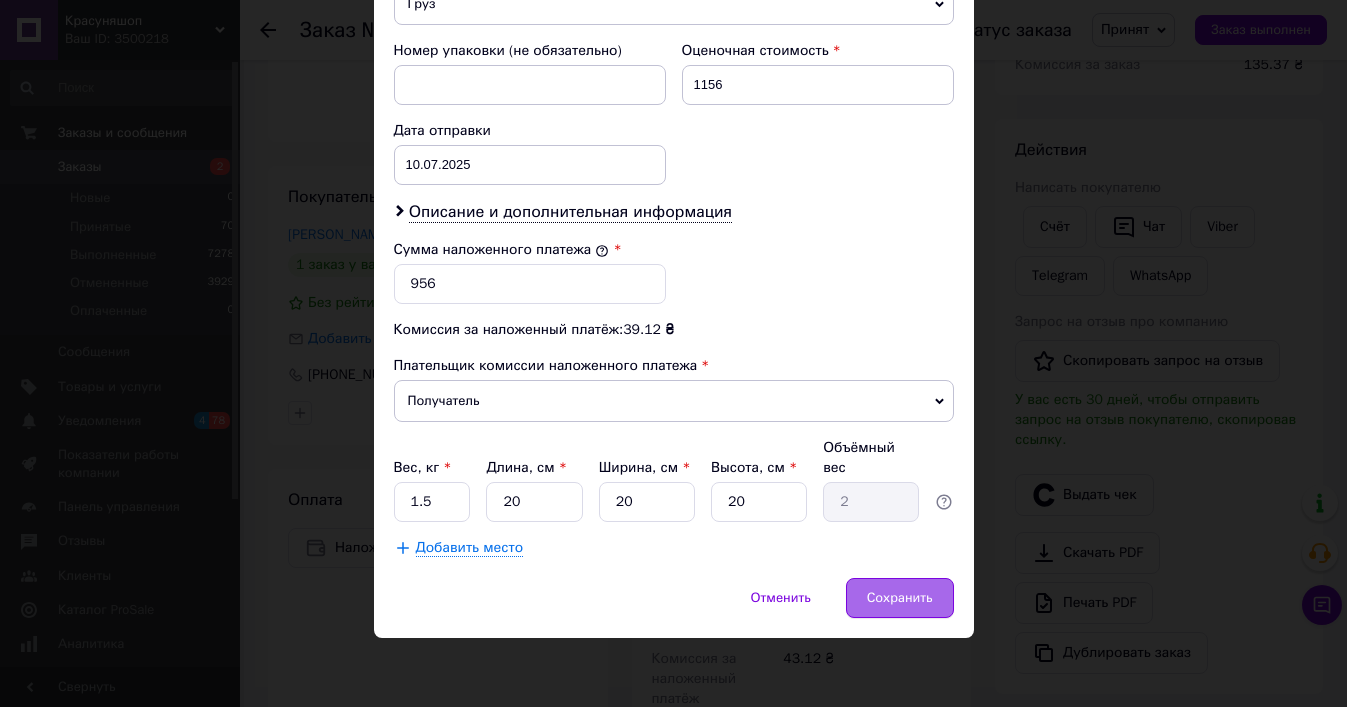 click on "Сохранить" at bounding box center (900, 598) 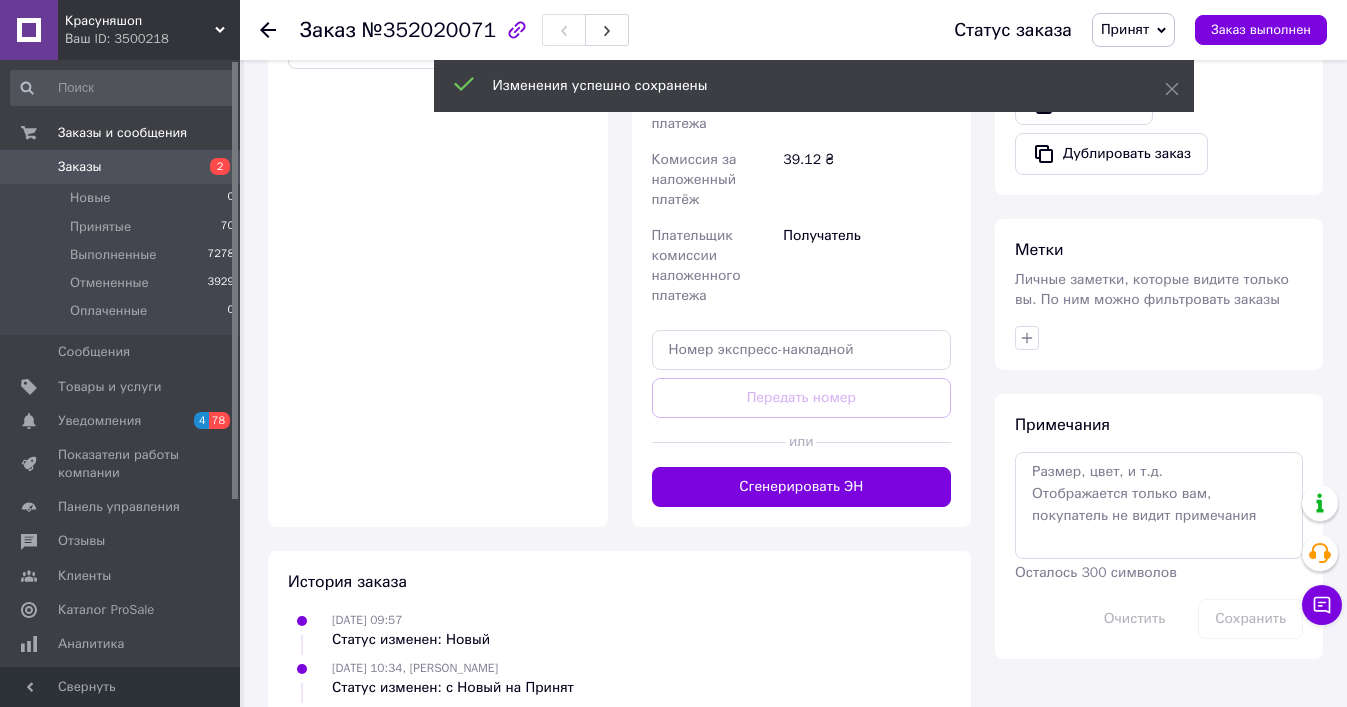 scroll, scrollTop: 858, scrollLeft: 0, axis: vertical 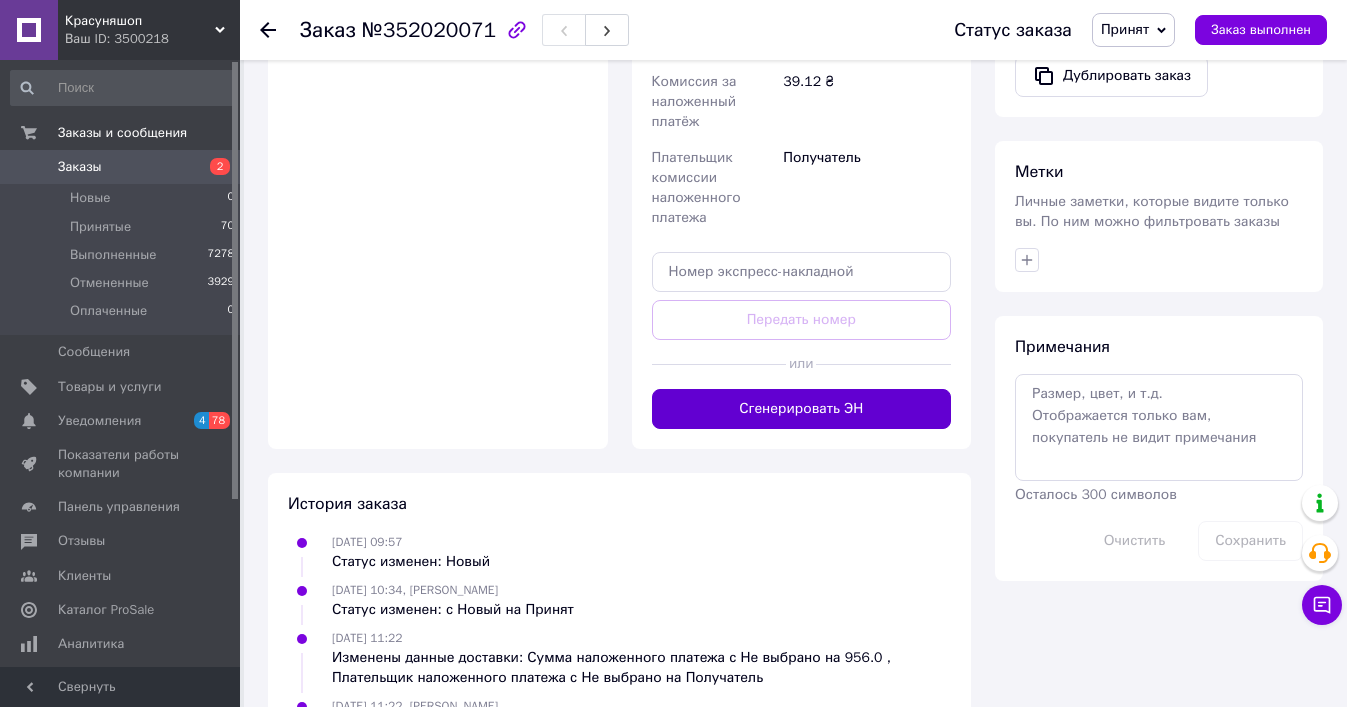 click on "Сгенерировать ЭН" at bounding box center (802, 409) 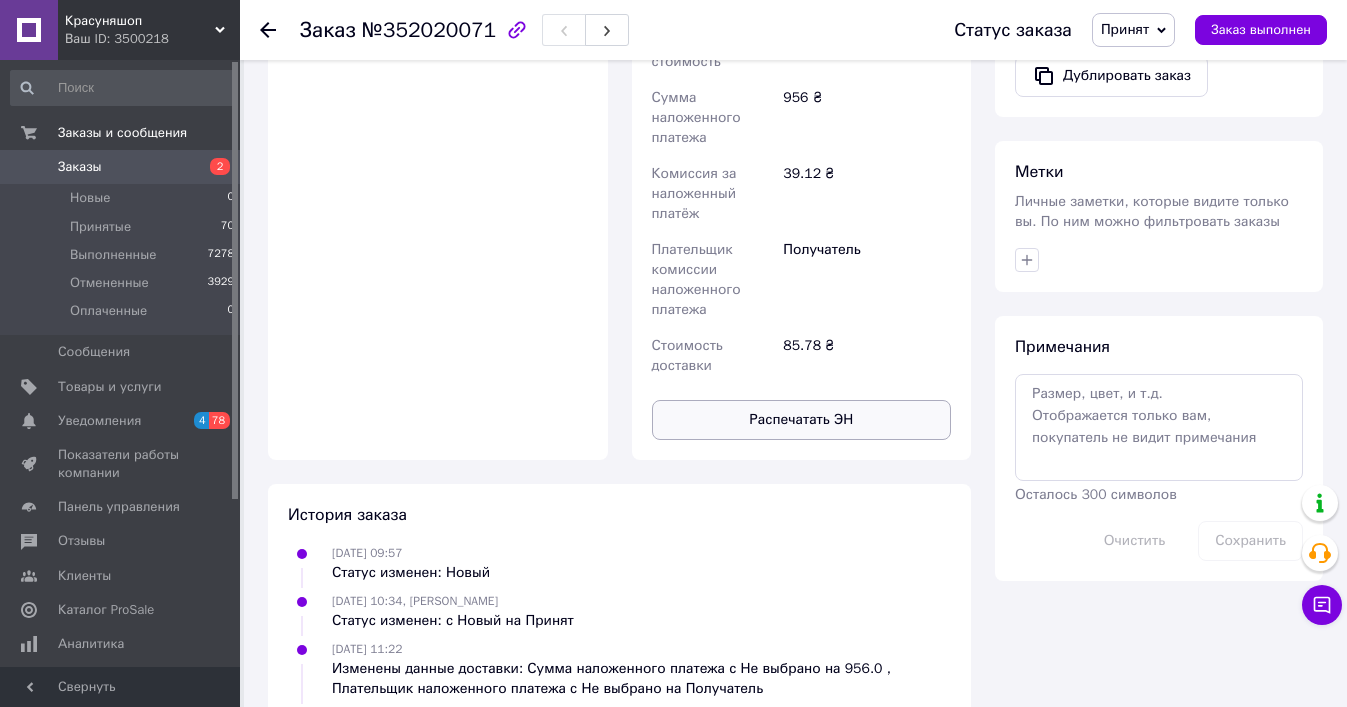 click on "Распечатать ЭН" at bounding box center [802, 420] 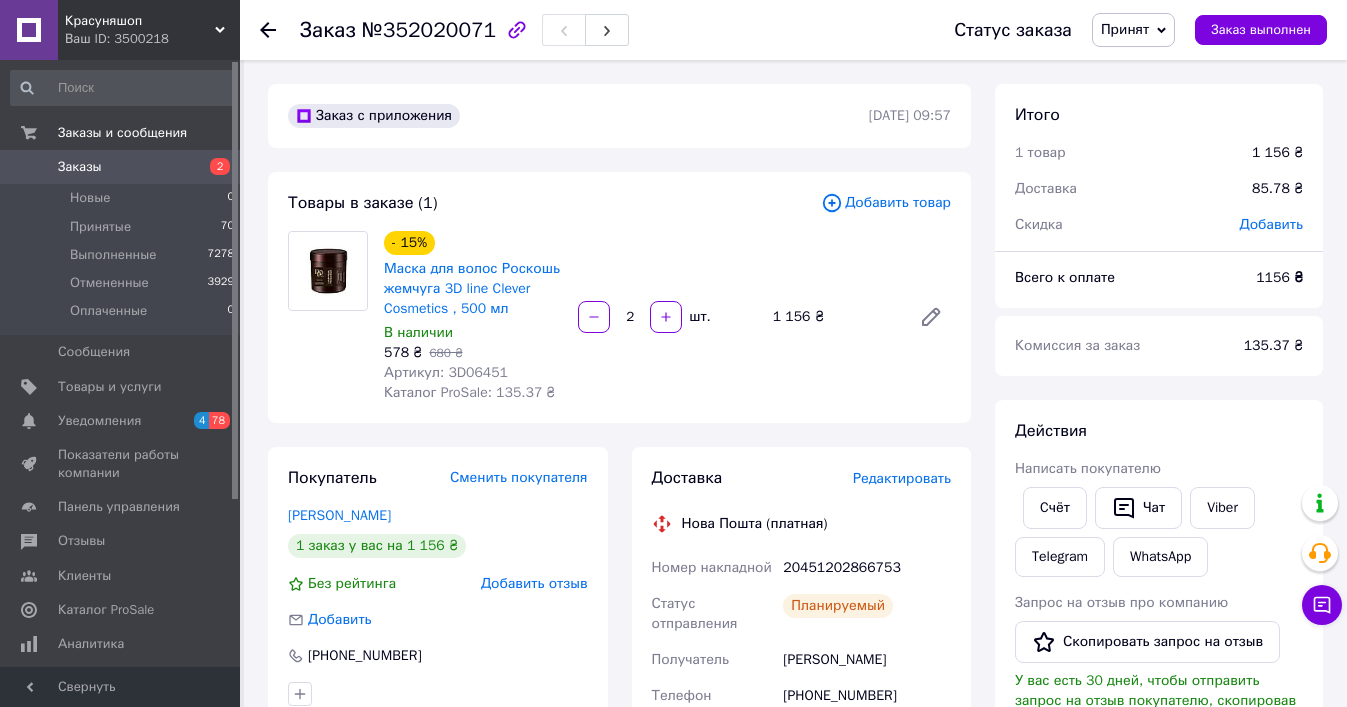 scroll, scrollTop: 0, scrollLeft: 0, axis: both 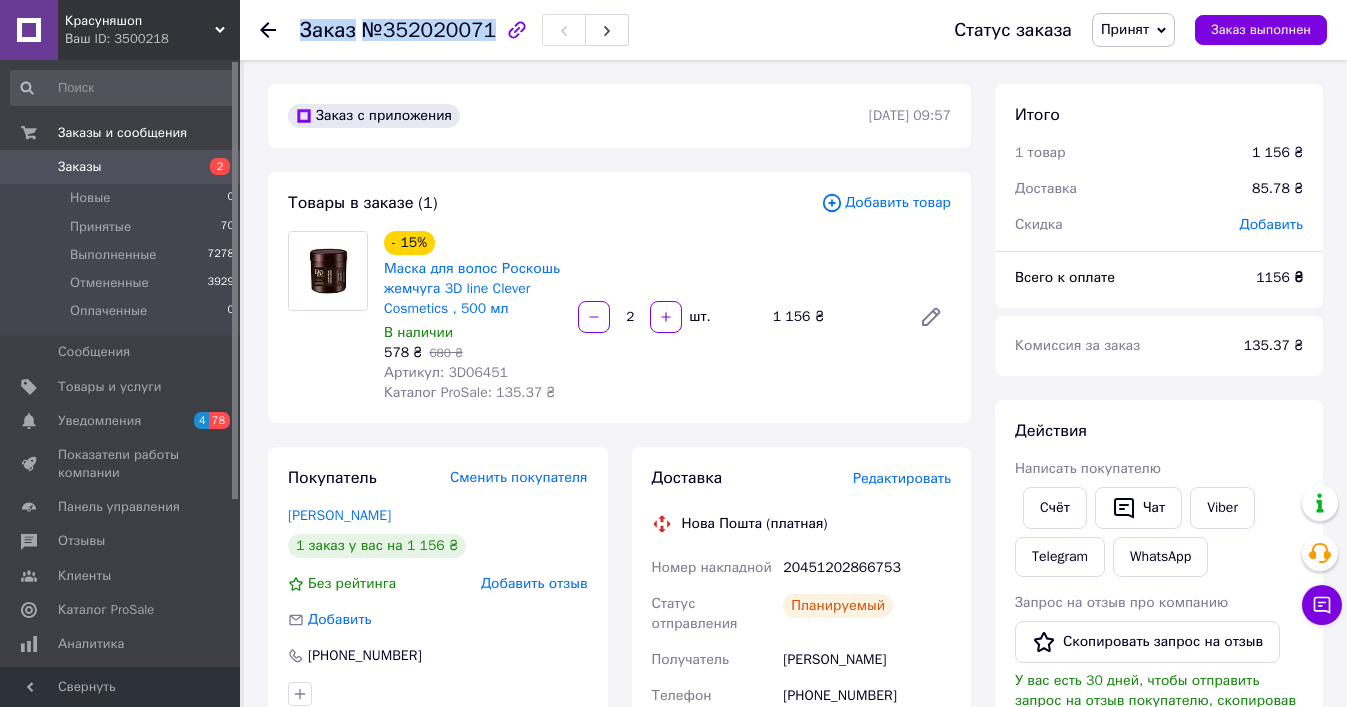 copy on "Заказ №352020071" 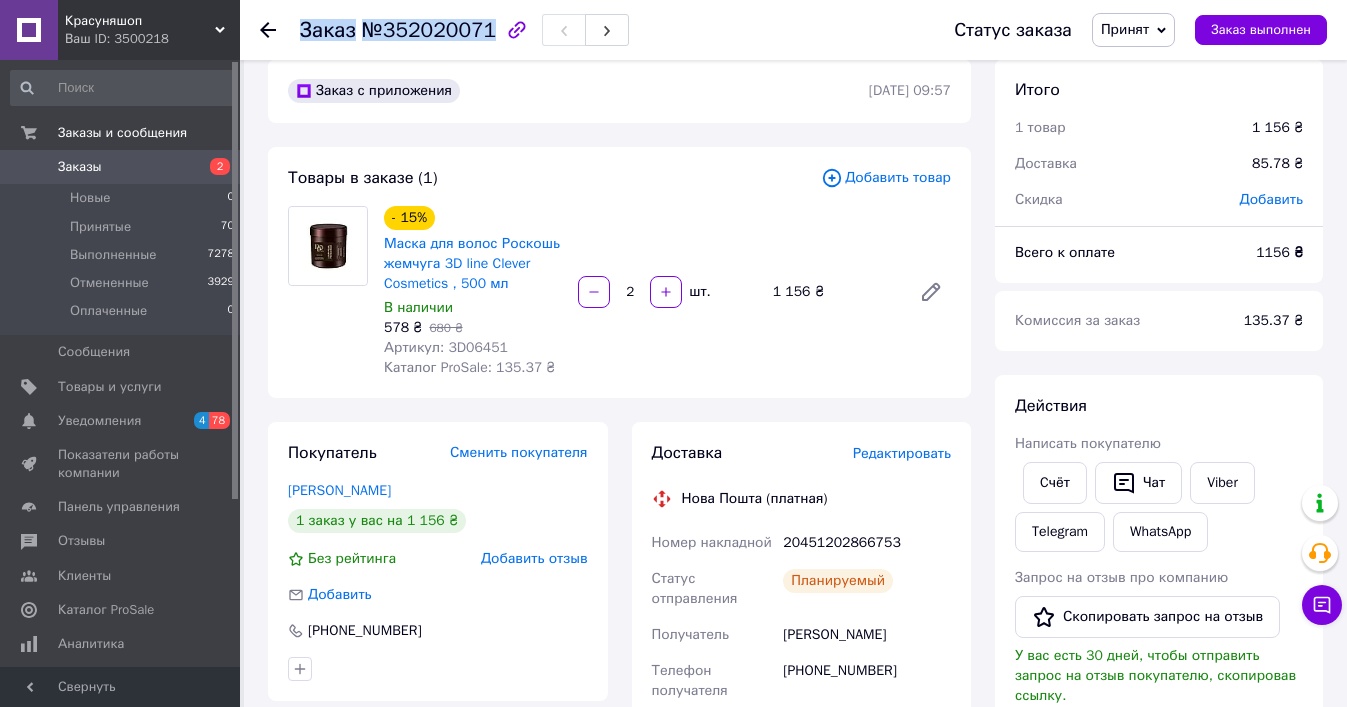 scroll, scrollTop: 25, scrollLeft: 0, axis: vertical 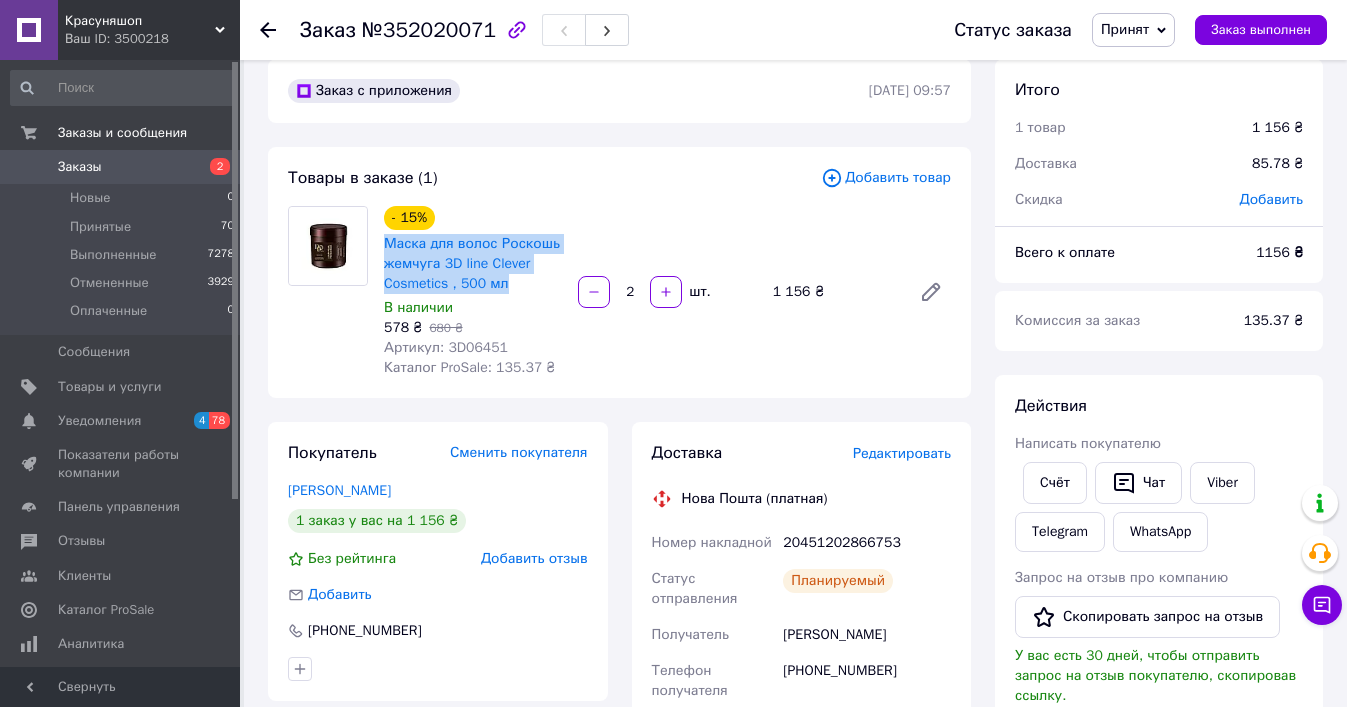 copy on "Маска для волос Роскошь жемчуга 3D line Clever Cosmetics , 500 мл" 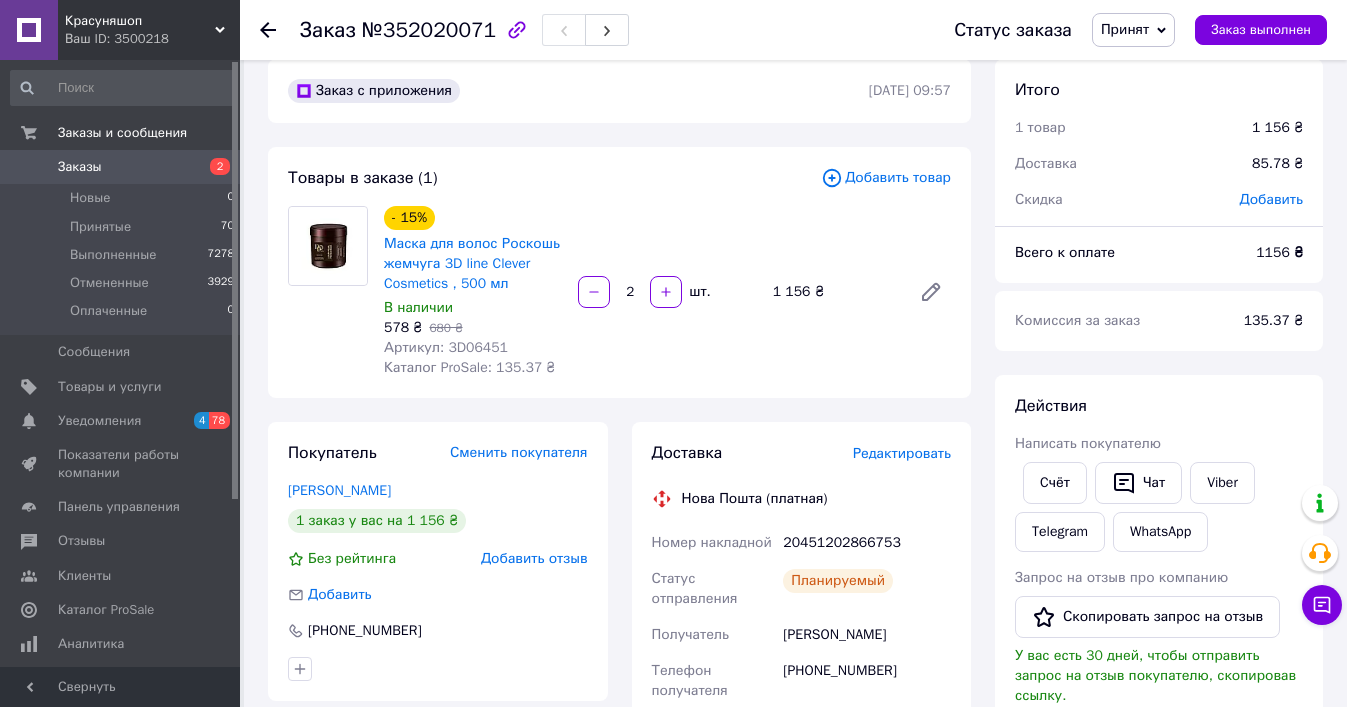 click 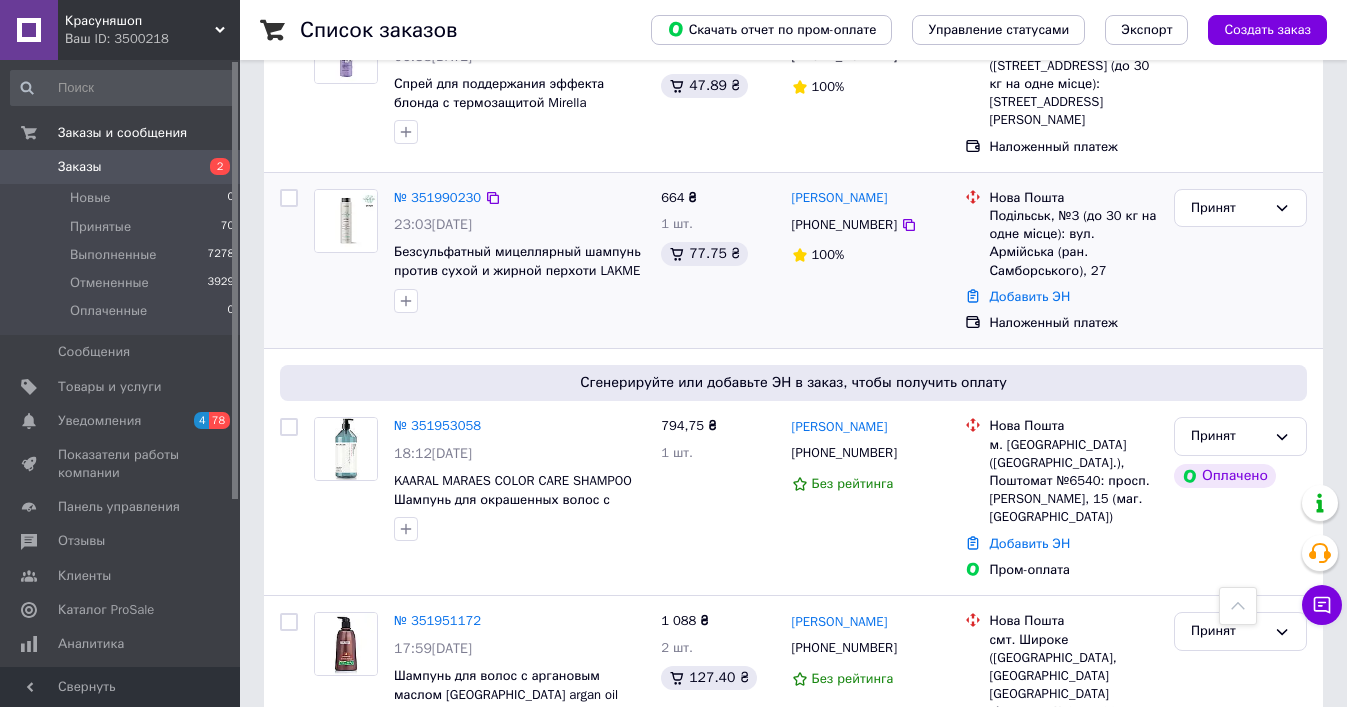 scroll, scrollTop: 616, scrollLeft: 0, axis: vertical 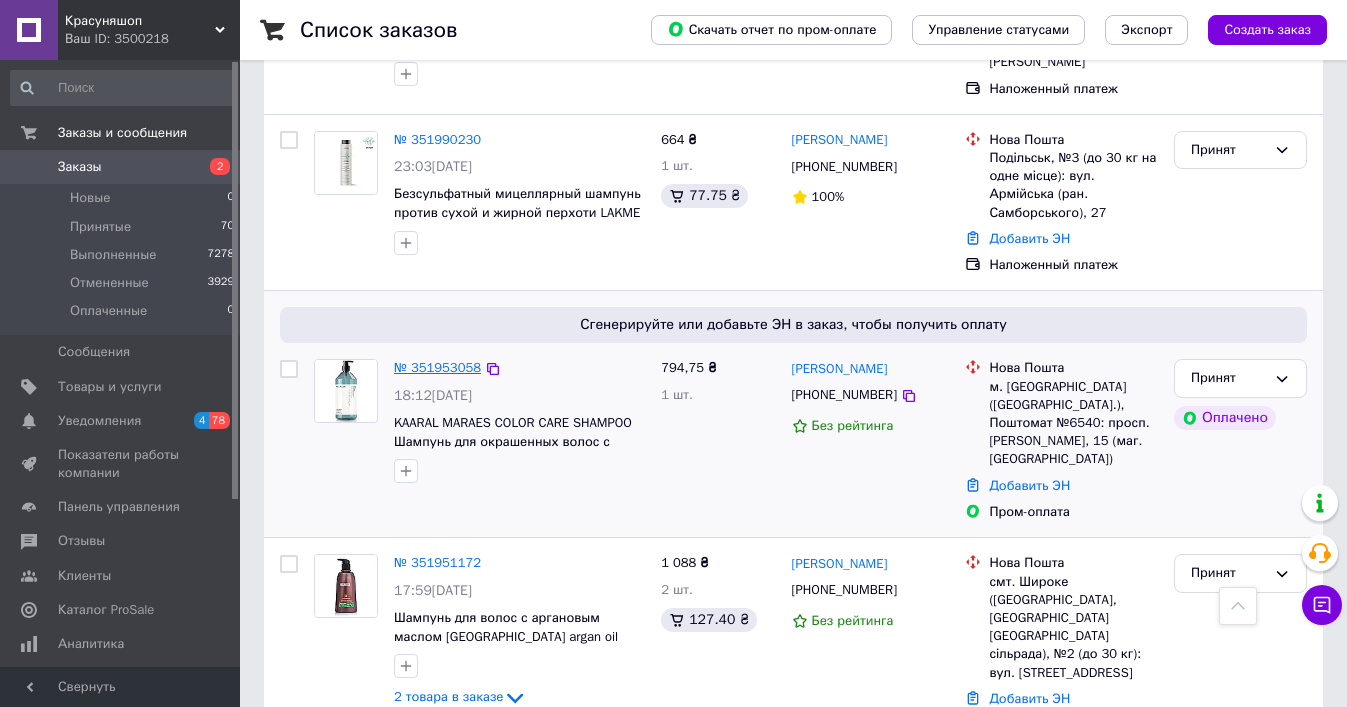 click on "№ 351953058" at bounding box center (437, 367) 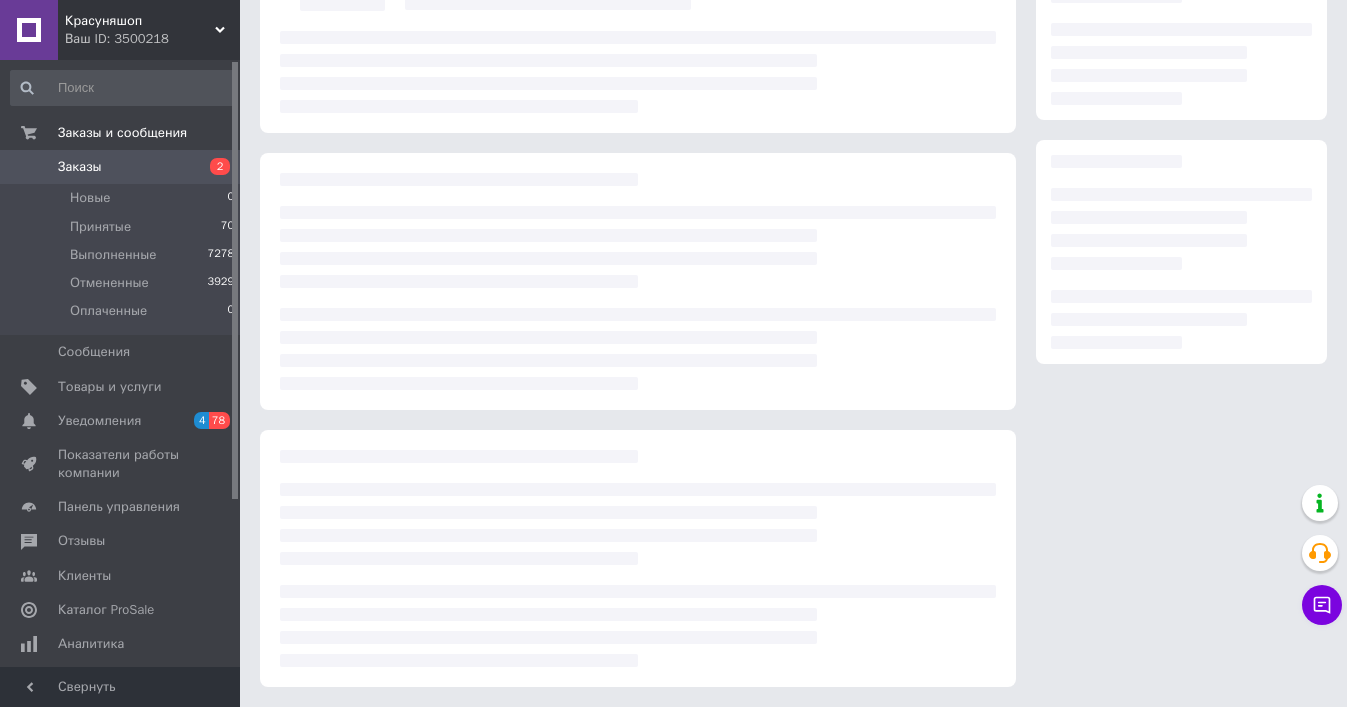 scroll, scrollTop: 207, scrollLeft: 0, axis: vertical 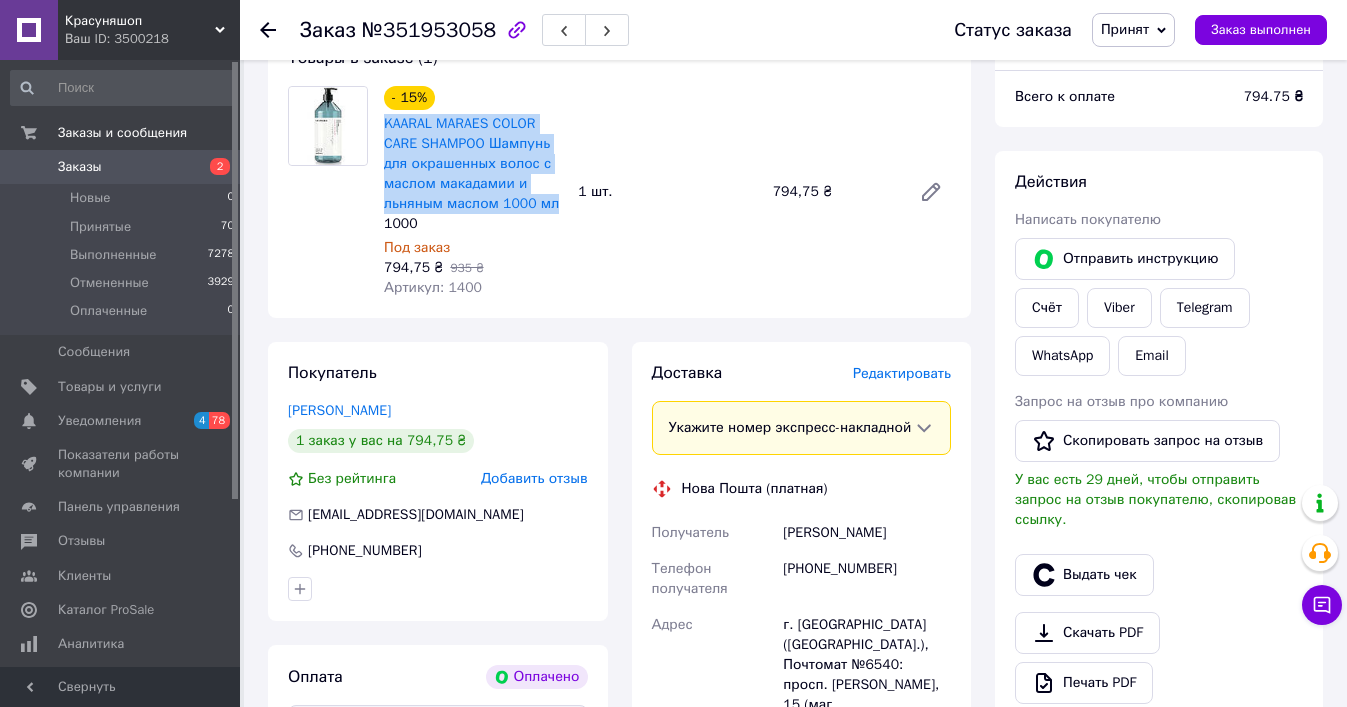 copy on "KAARAL MARAES COLOR CARE SHAMPOO Шампунь для окрашенных волос с маслом макадамии и льняным маслом 1000 мл" 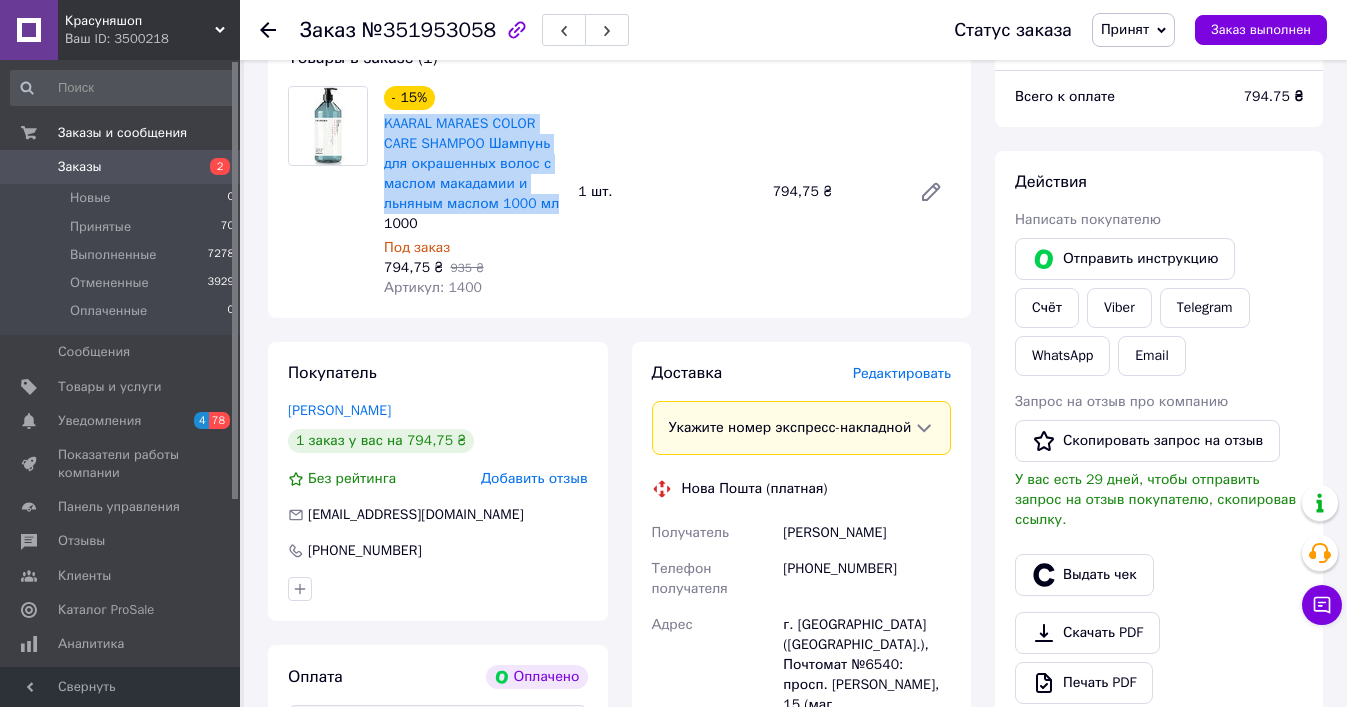 click 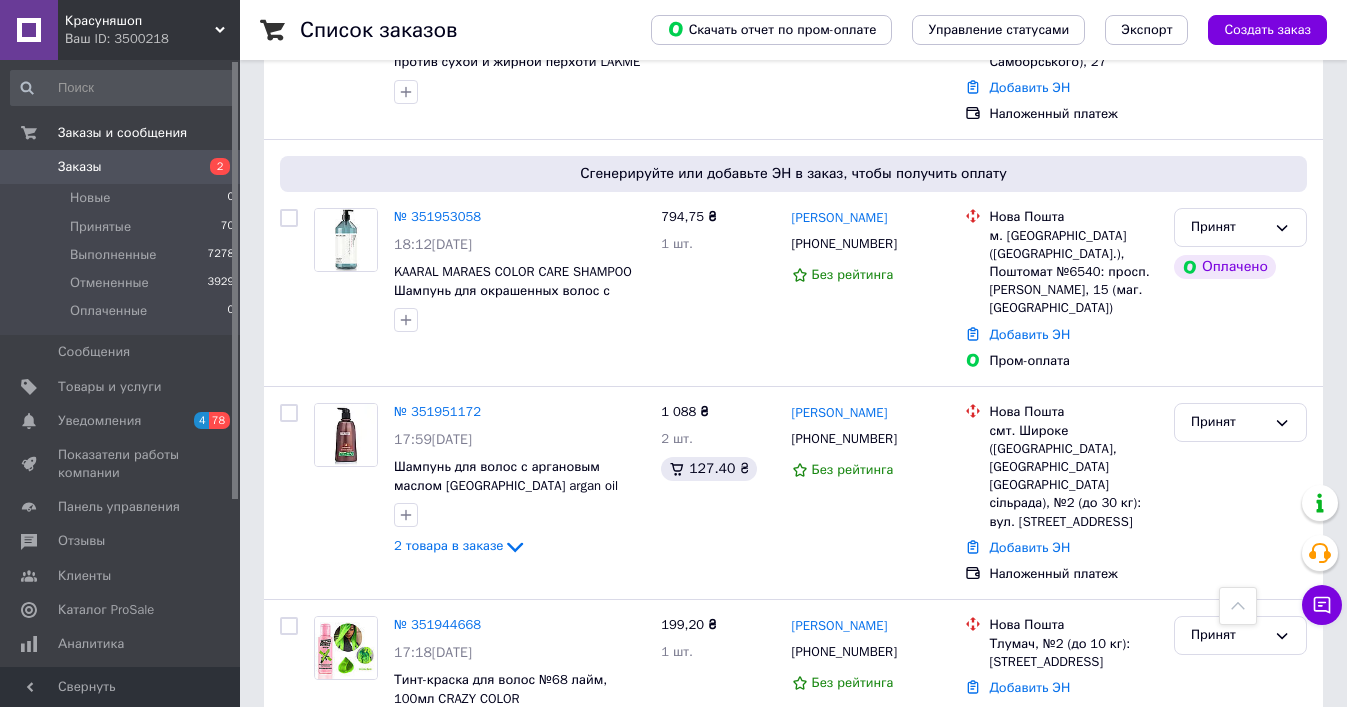 scroll, scrollTop: 766, scrollLeft: 0, axis: vertical 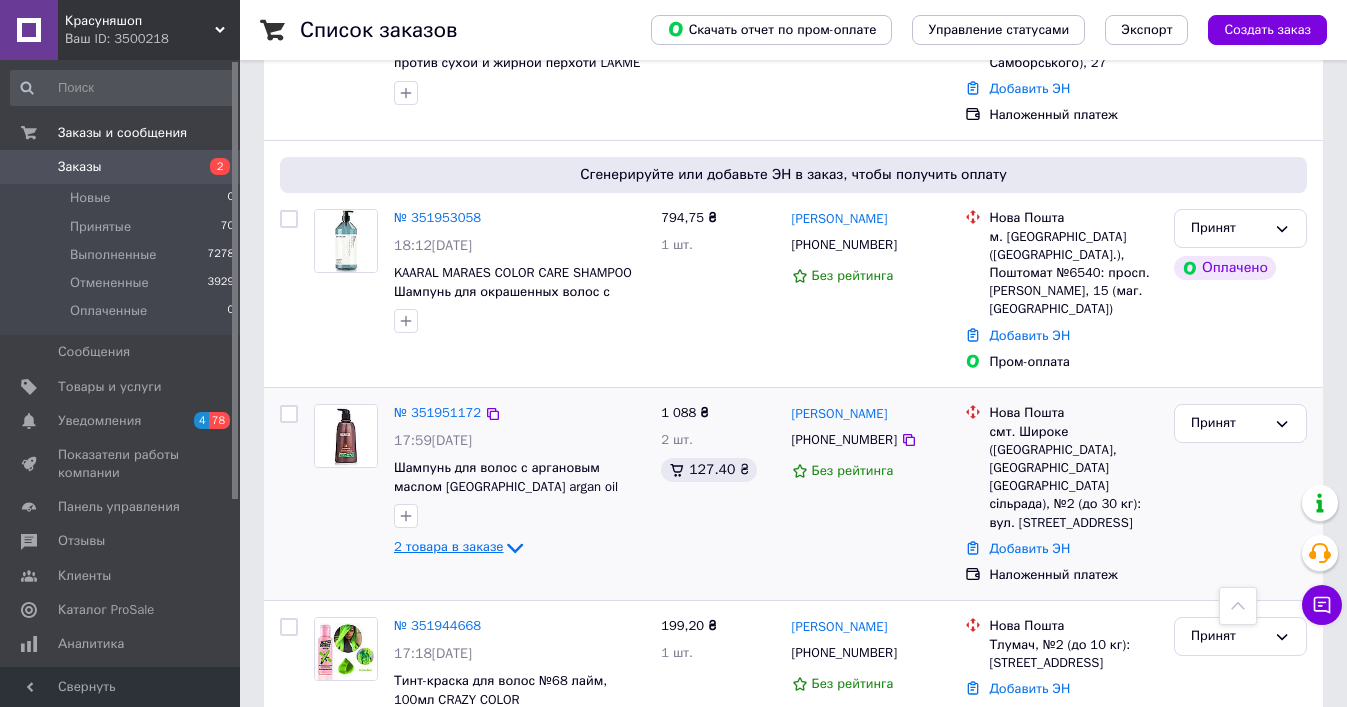 click 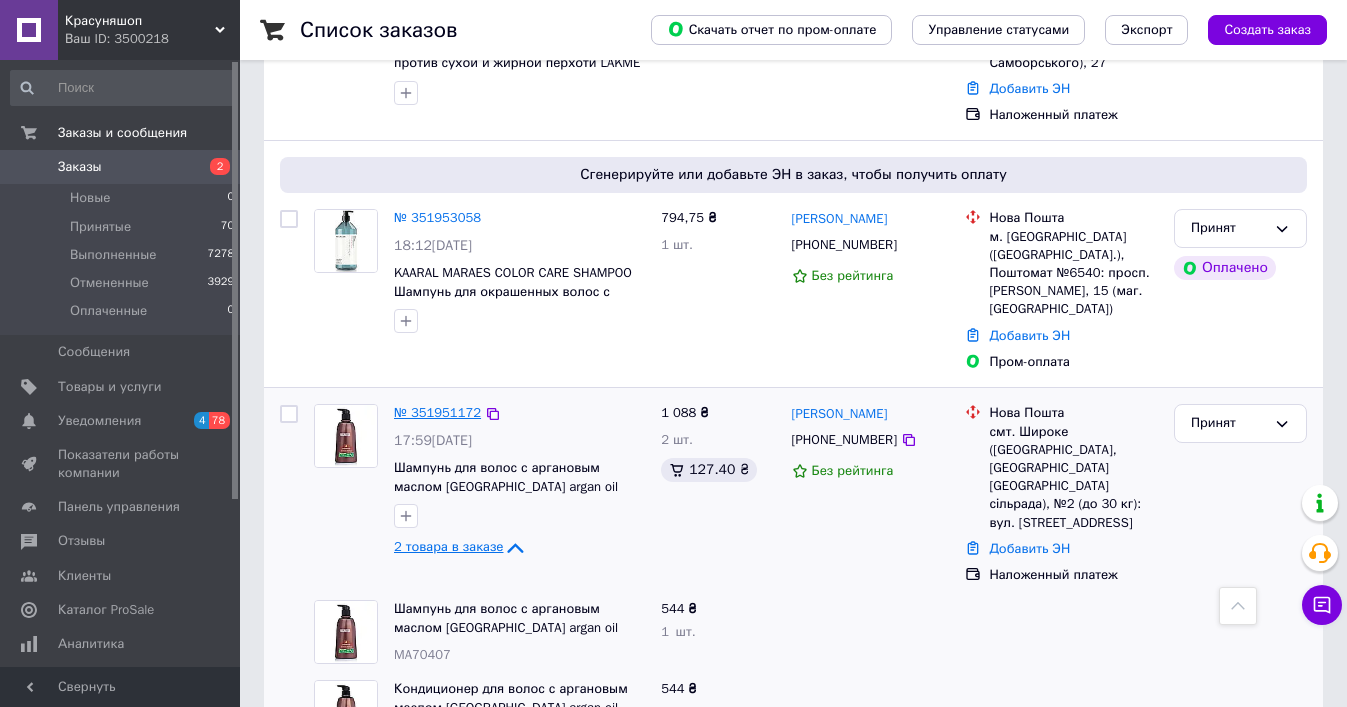 click on "№ 351951172" at bounding box center (437, 412) 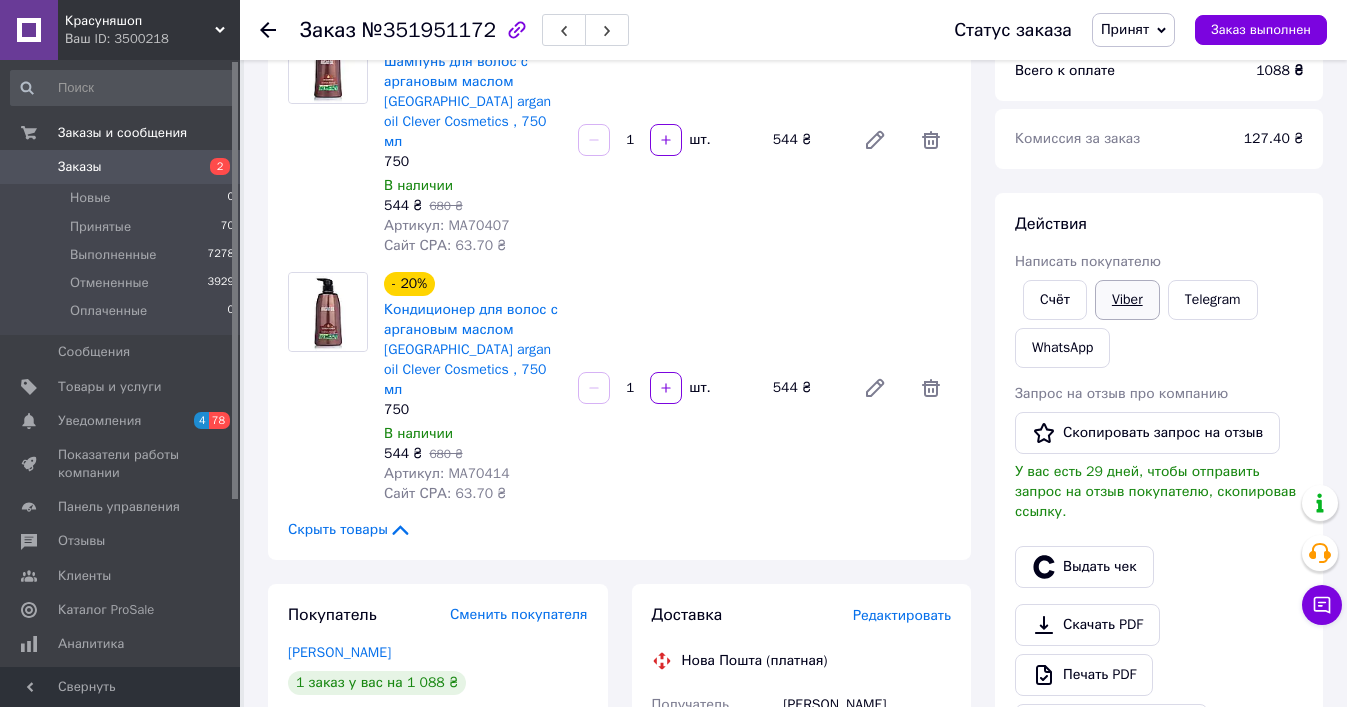 click on "Viber" at bounding box center (1127, 300) 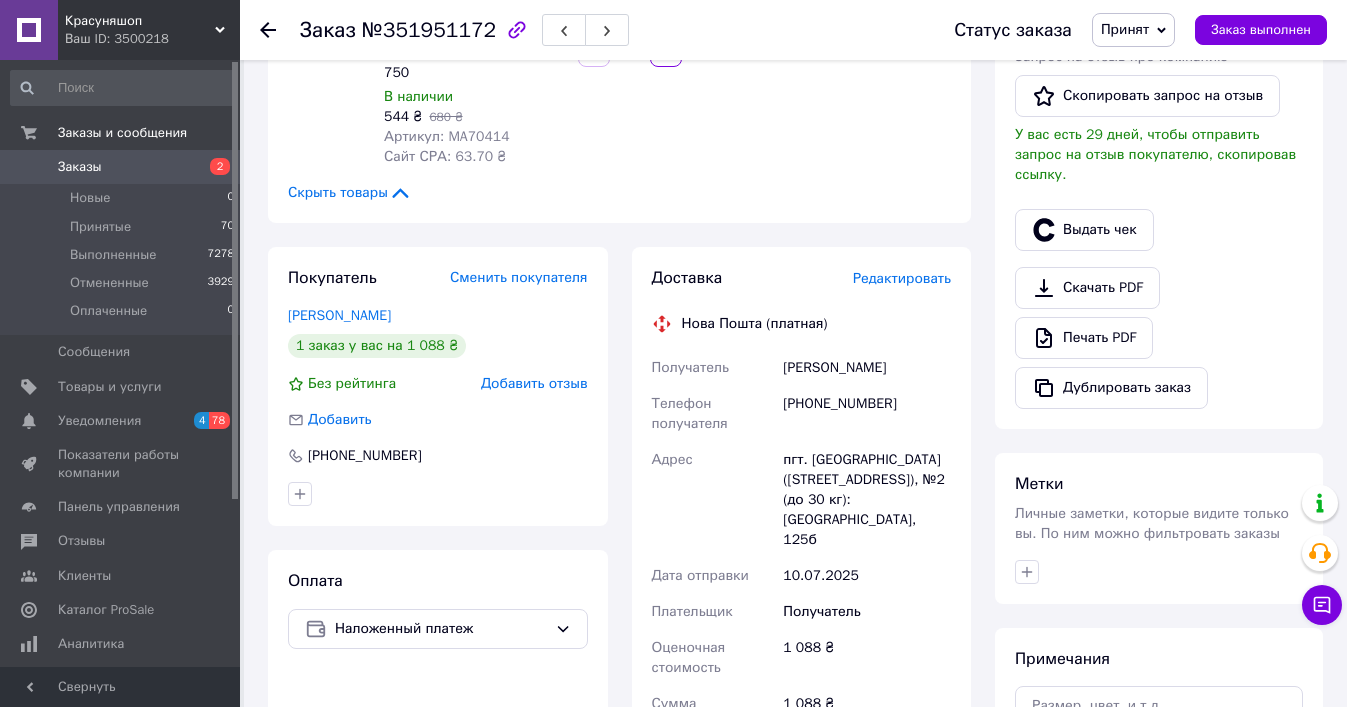 scroll, scrollTop: 735, scrollLeft: 0, axis: vertical 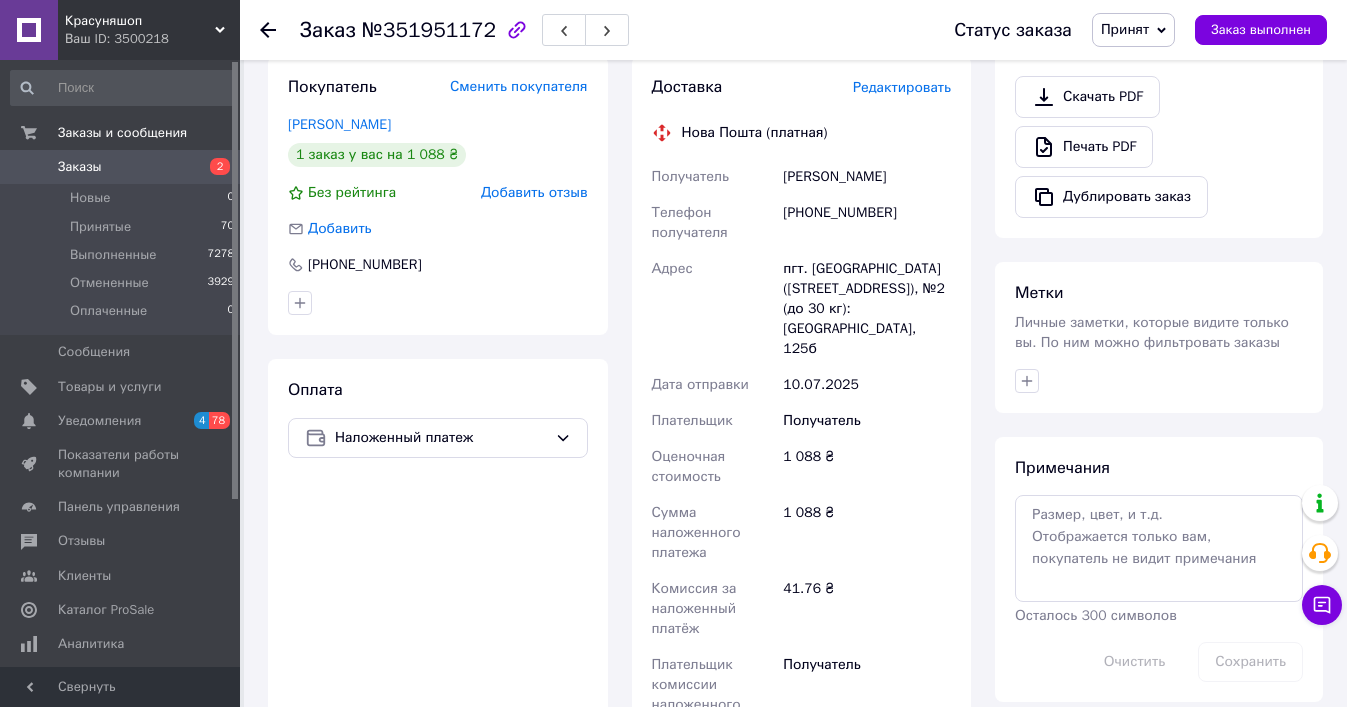 click 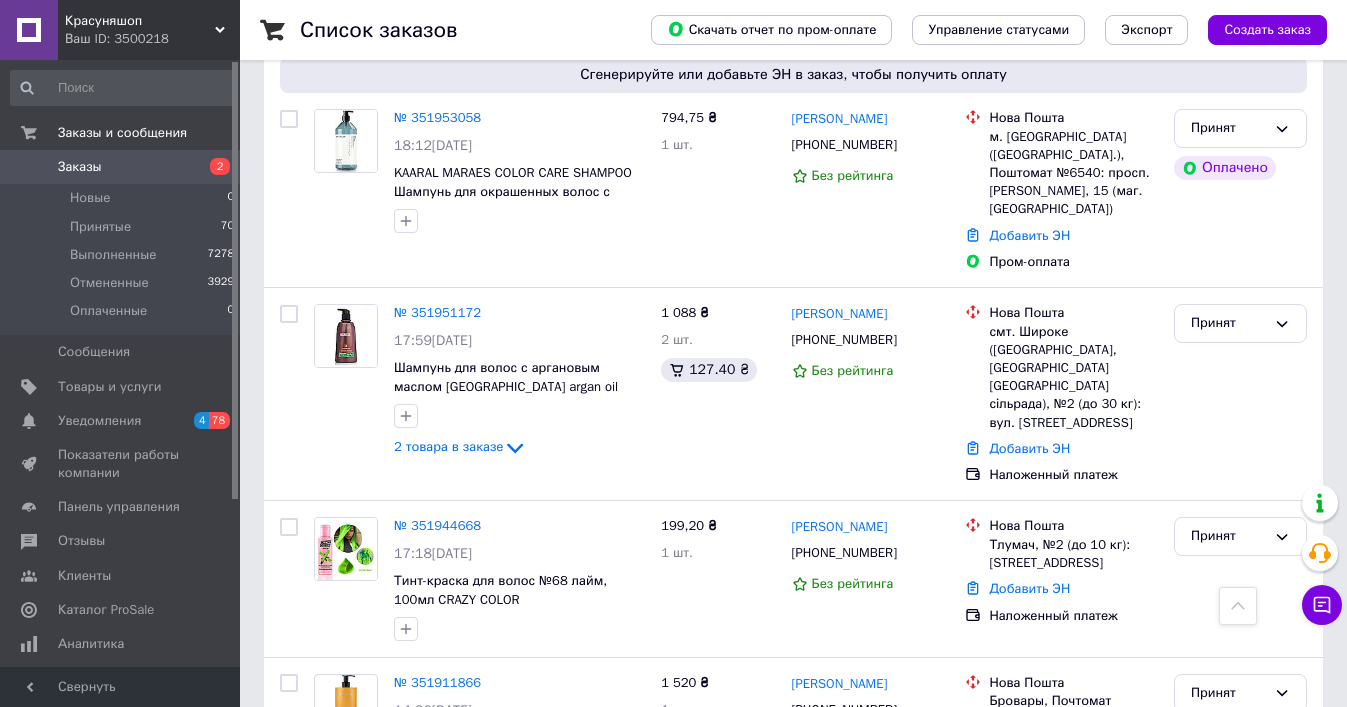 scroll, scrollTop: 1067, scrollLeft: 0, axis: vertical 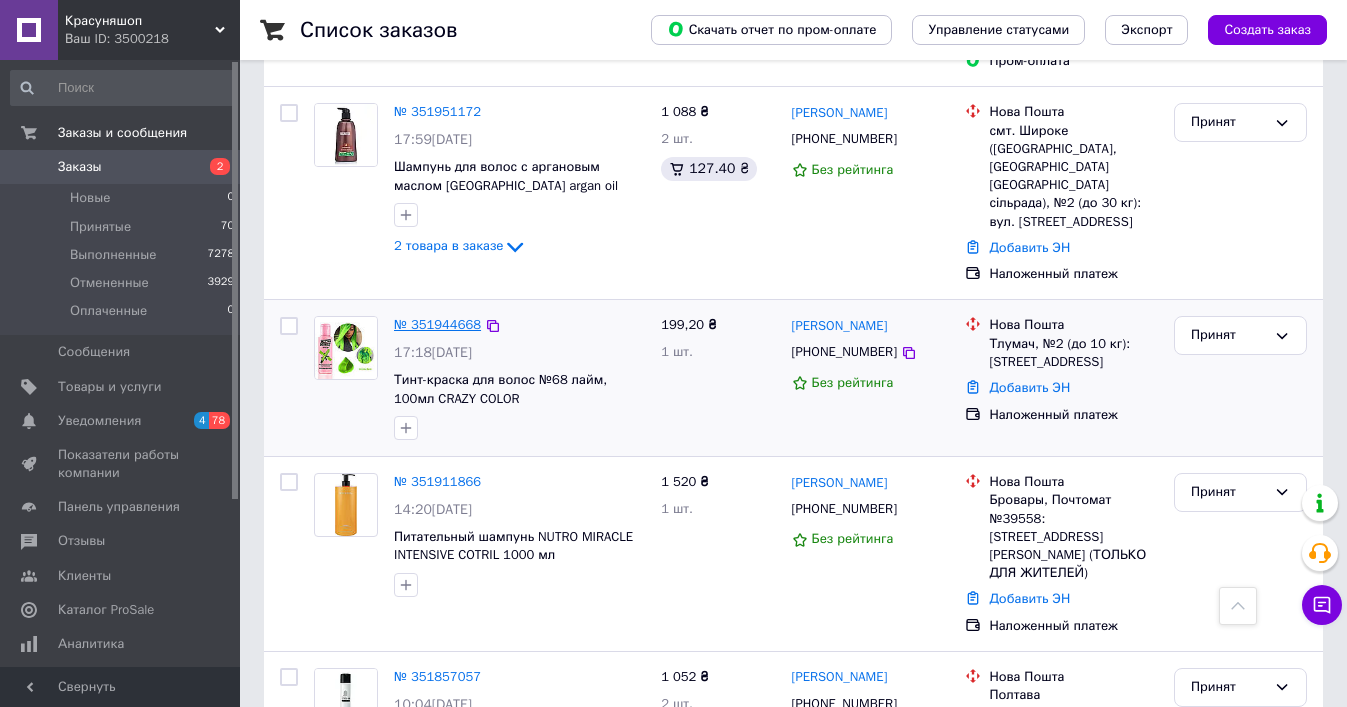 click on "№ 351944668" at bounding box center [437, 324] 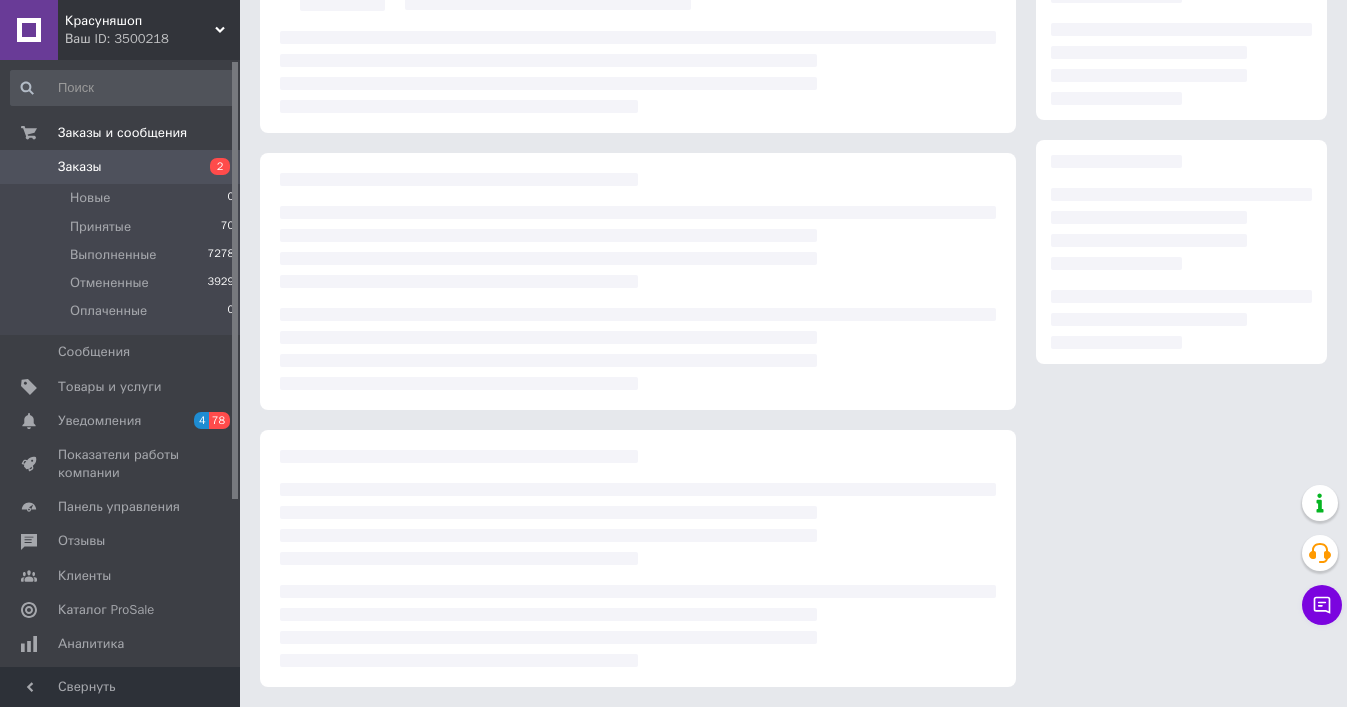 scroll, scrollTop: 191, scrollLeft: 0, axis: vertical 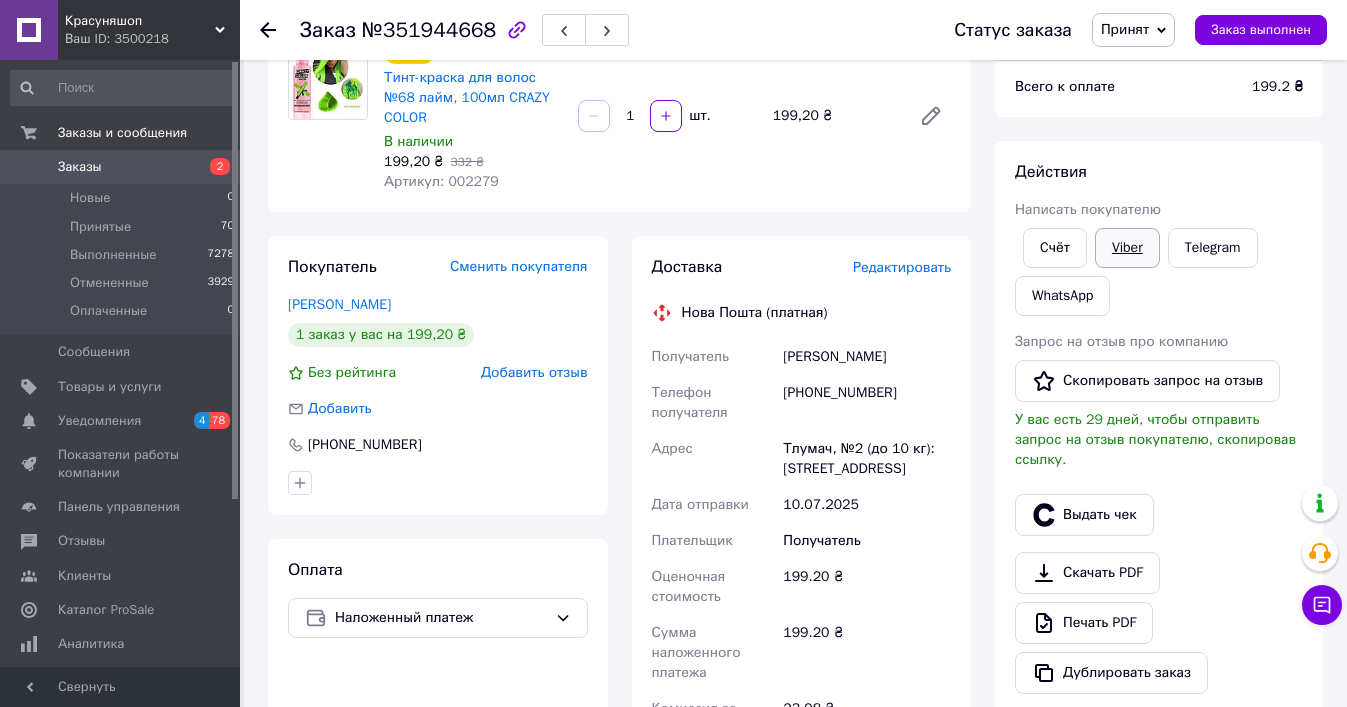 click on "Viber" at bounding box center (1127, 248) 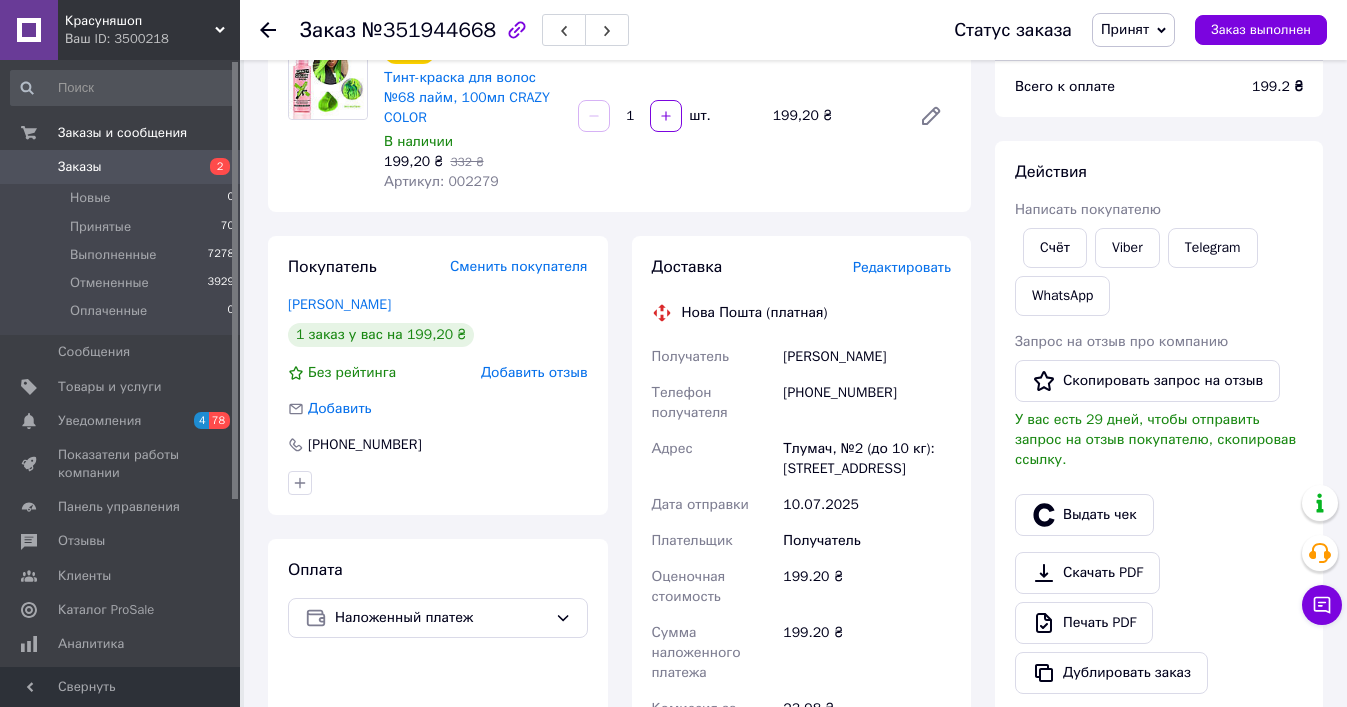 click 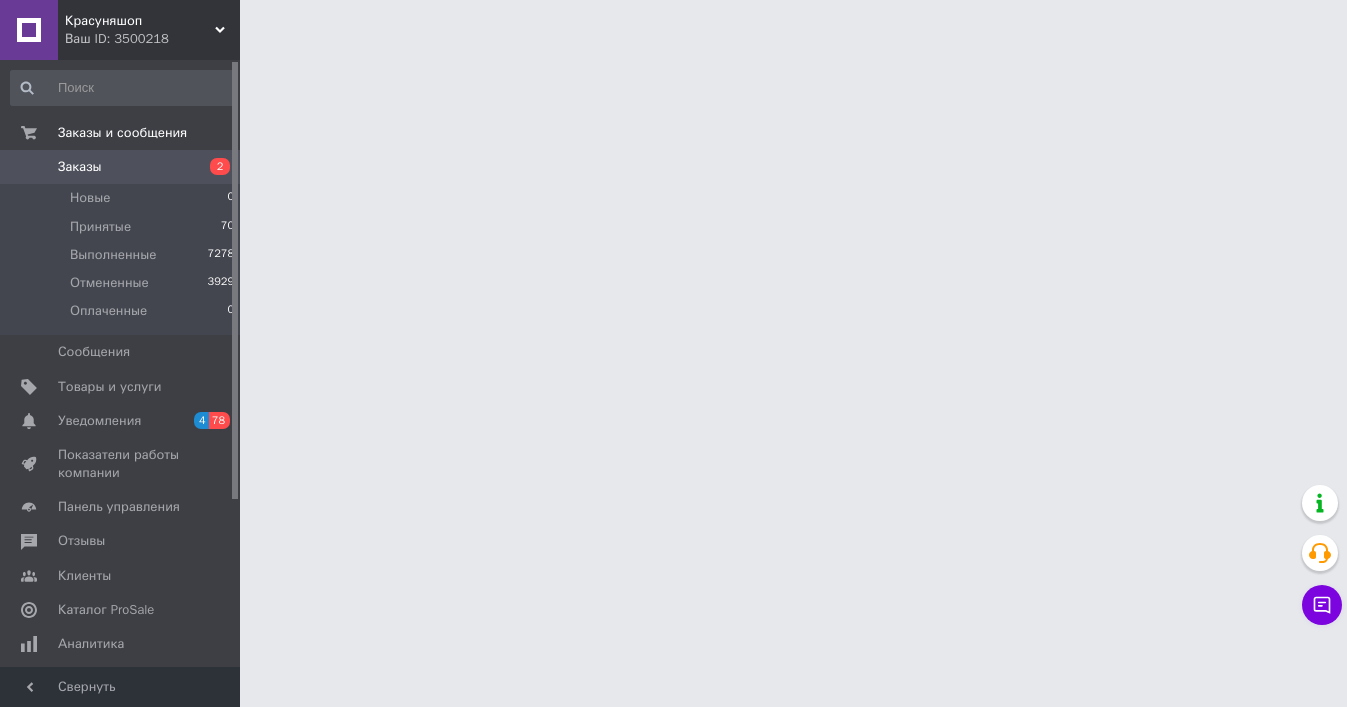 scroll, scrollTop: 0, scrollLeft: 0, axis: both 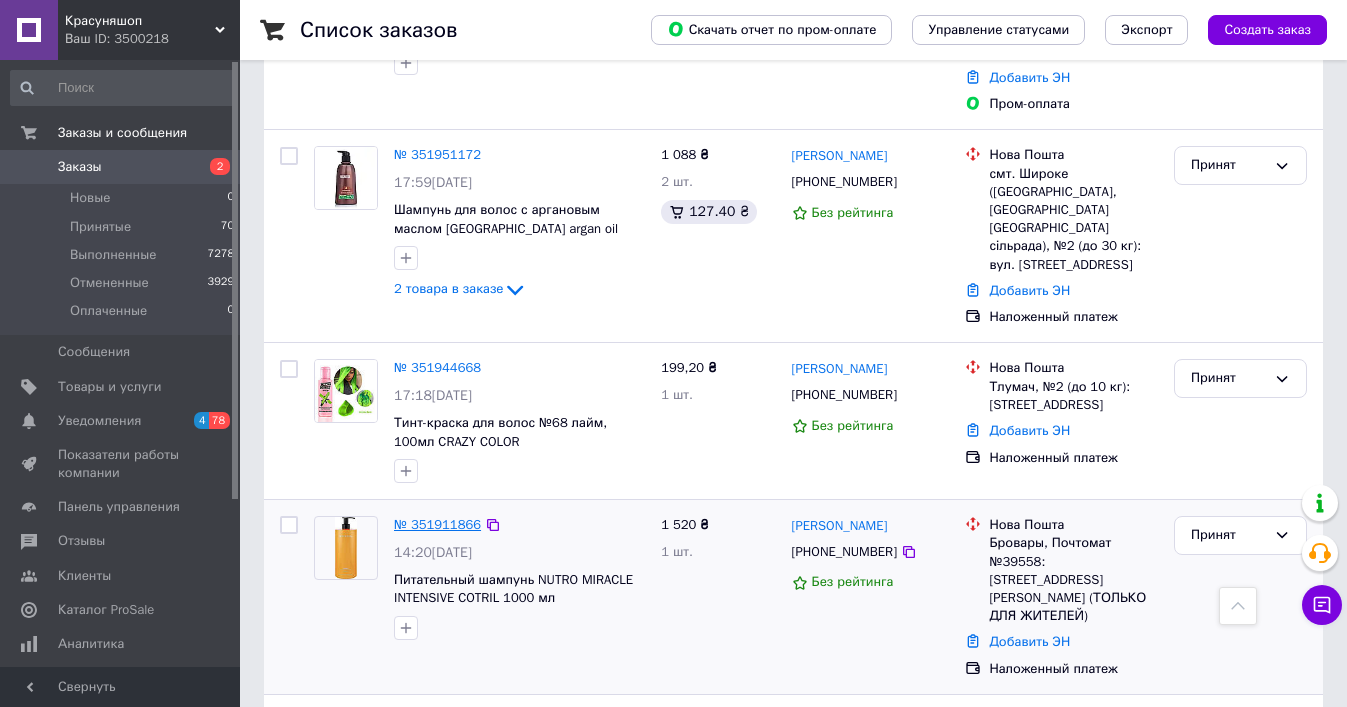 click on "№ 351911866" at bounding box center [437, 524] 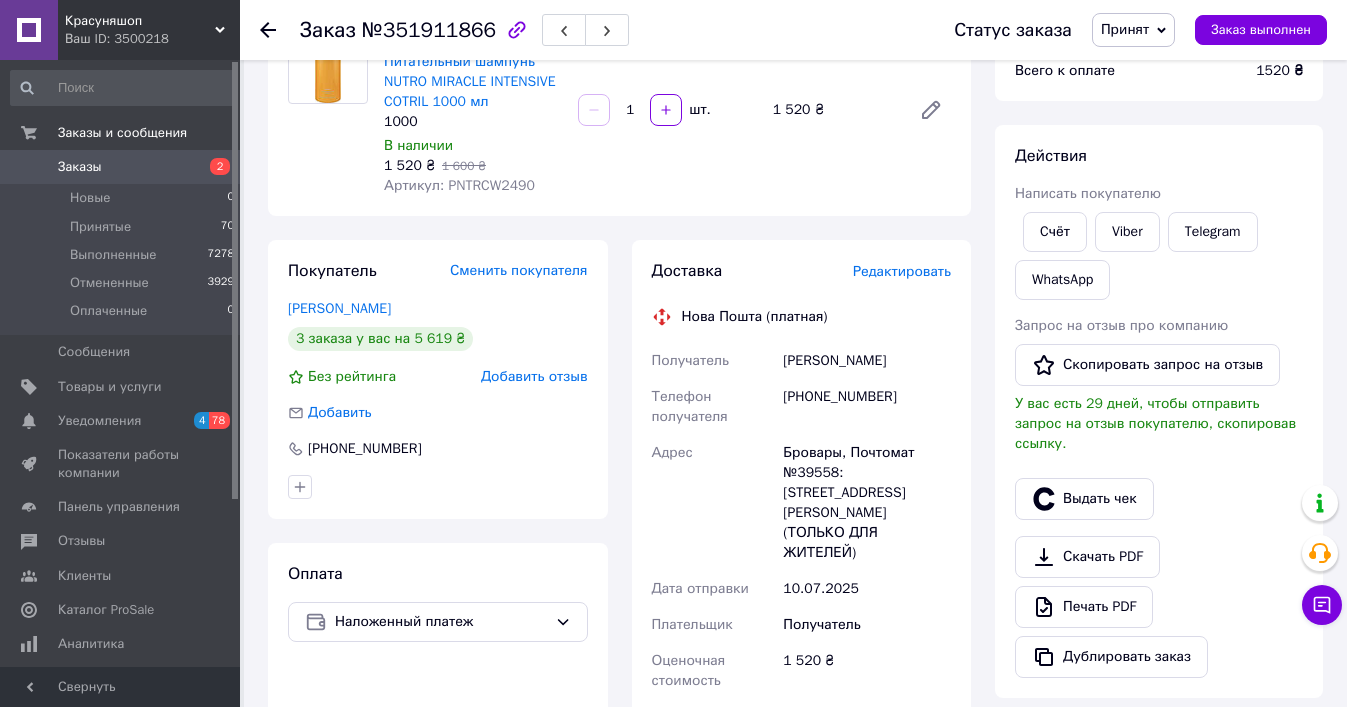 click on "Редактировать" at bounding box center (902, 271) 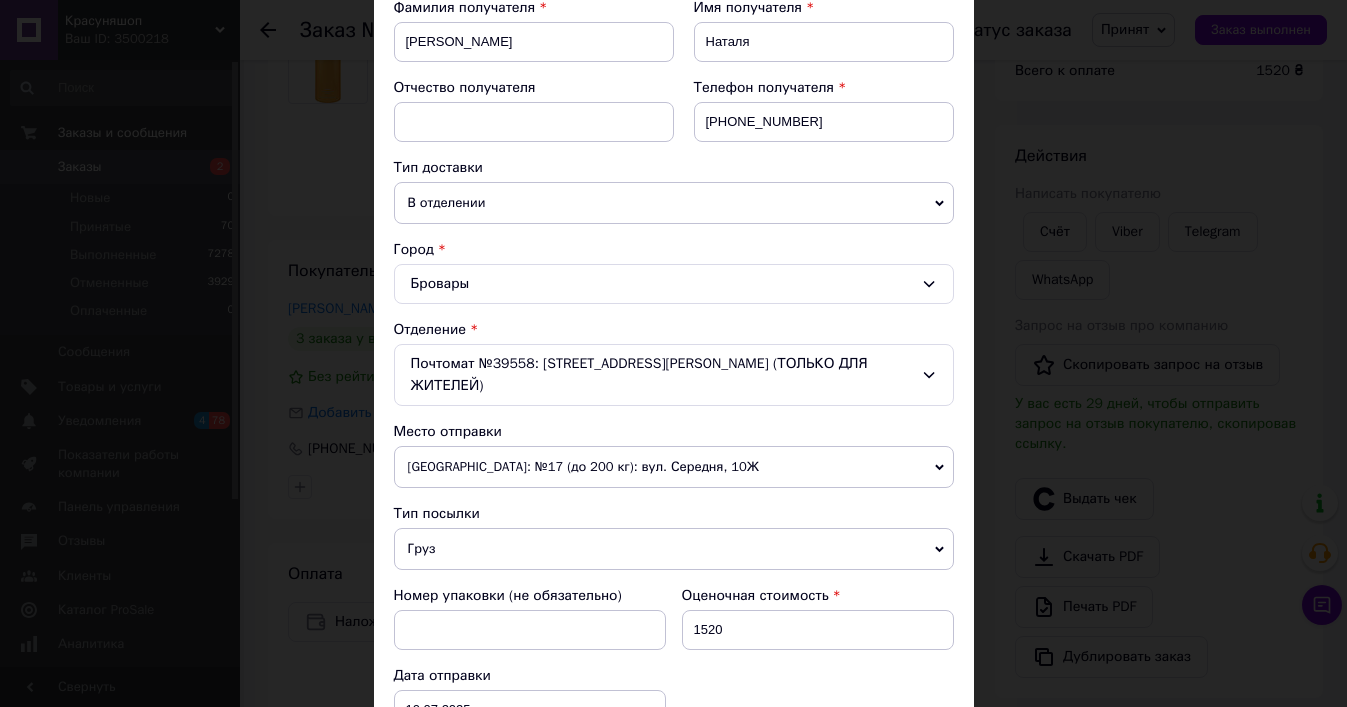 scroll, scrollTop: 338, scrollLeft: 0, axis: vertical 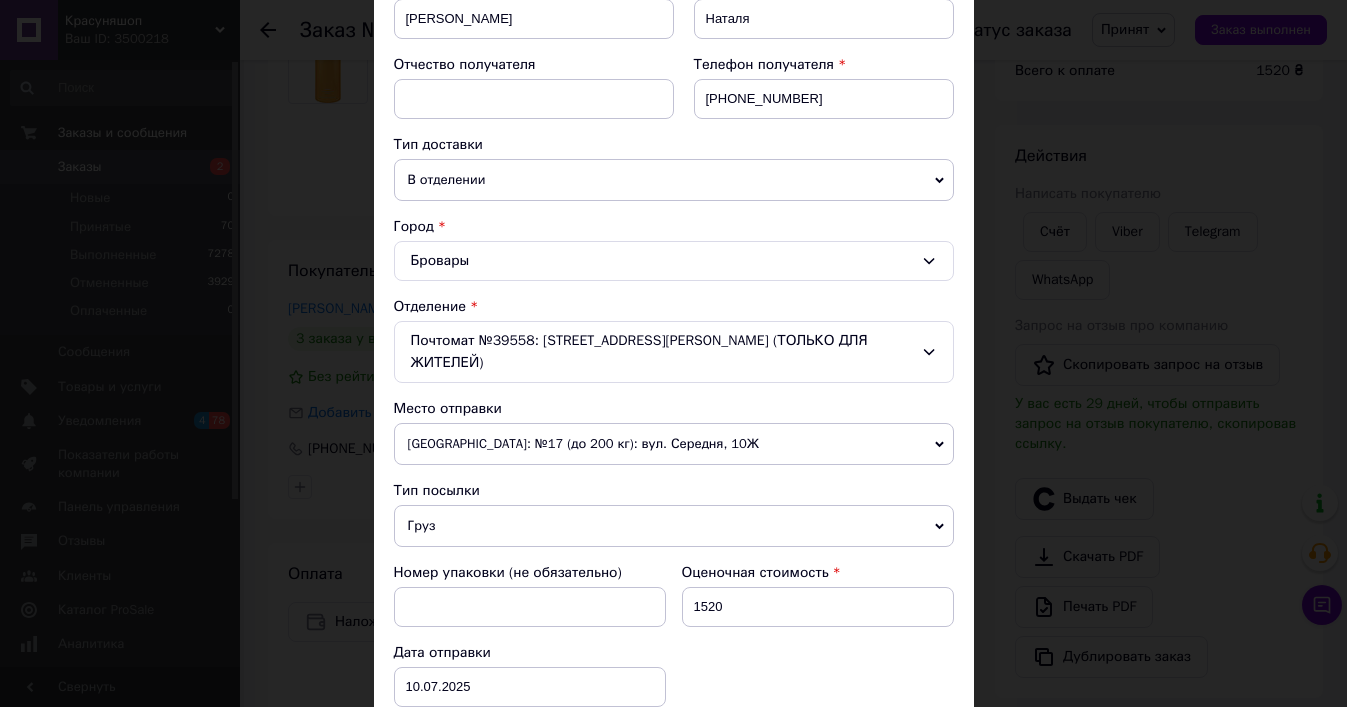 click on "[GEOGRAPHIC_DATA]: №17 (до 200 кг): вул. Середня, 10Ж" at bounding box center [674, 444] 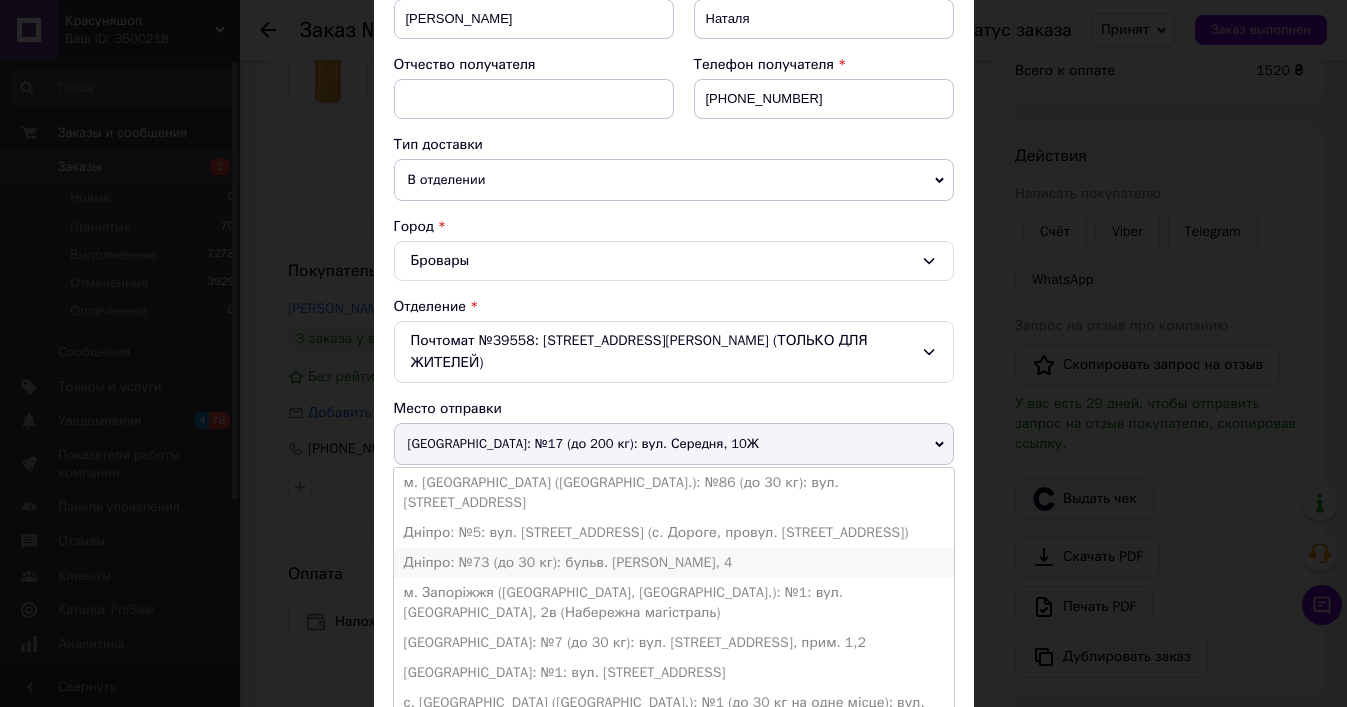 click on "Дніпро: №73 (до 30 кг): бульв. [PERSON_NAME], 4" at bounding box center (674, 563) 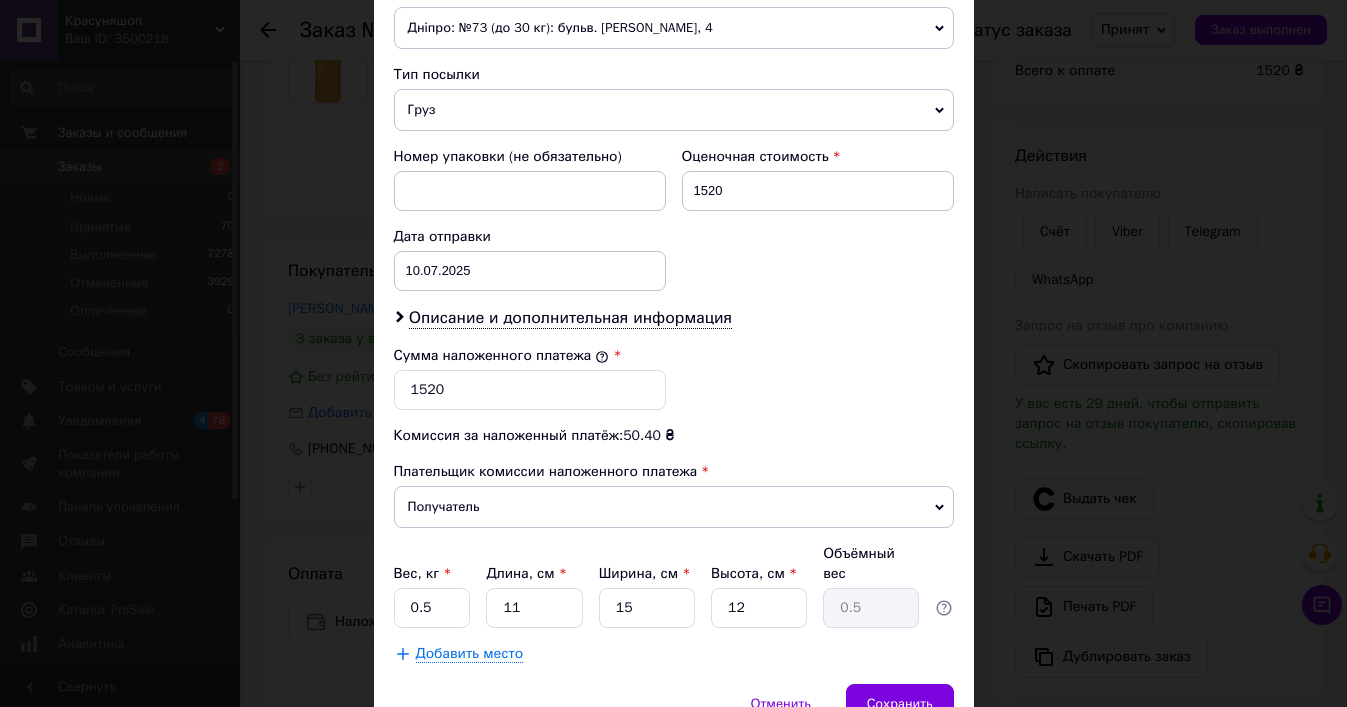 scroll, scrollTop: 792, scrollLeft: 0, axis: vertical 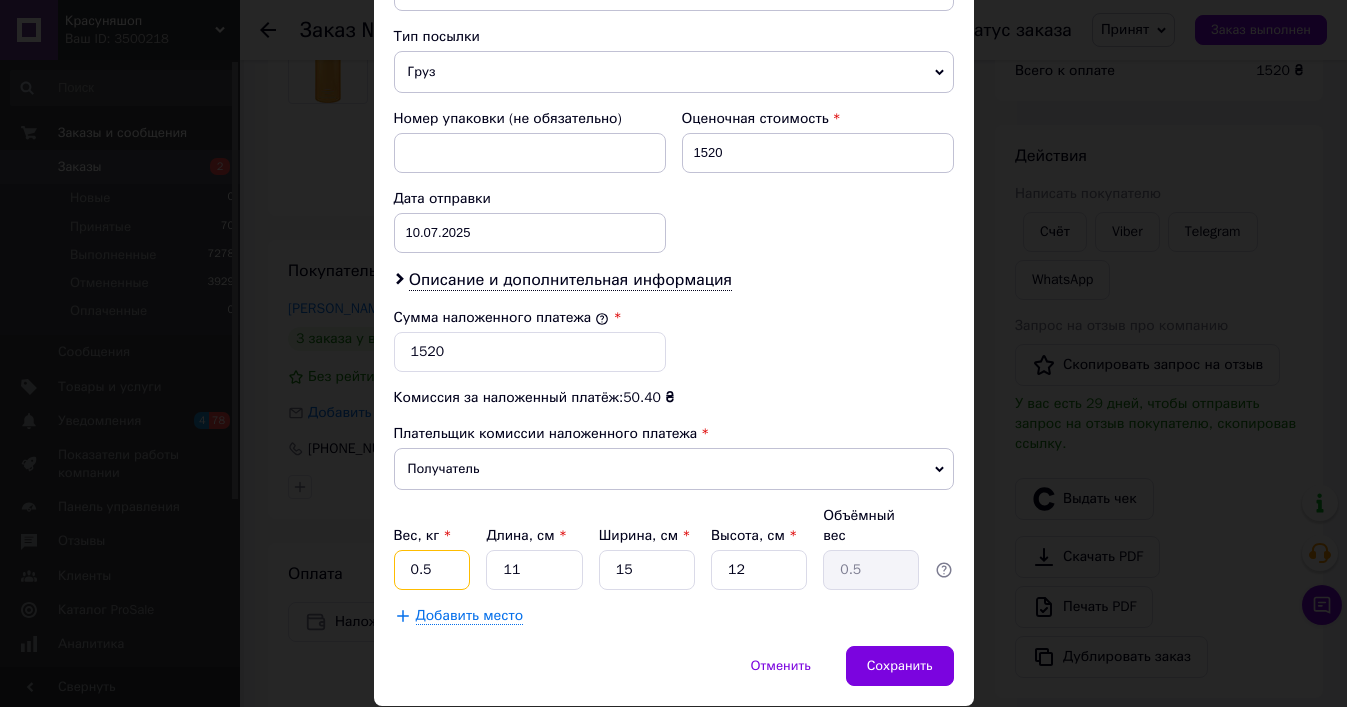 click on "0.5" at bounding box center [432, 570] 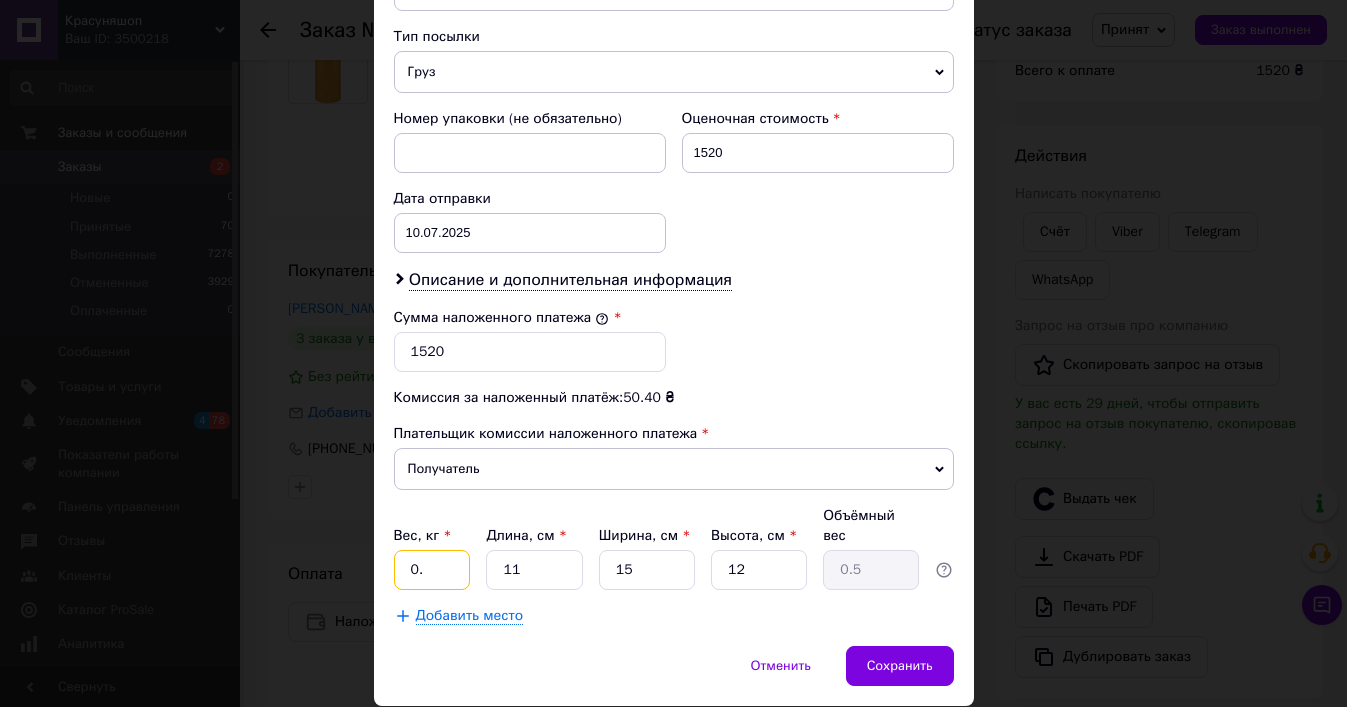 type on "0" 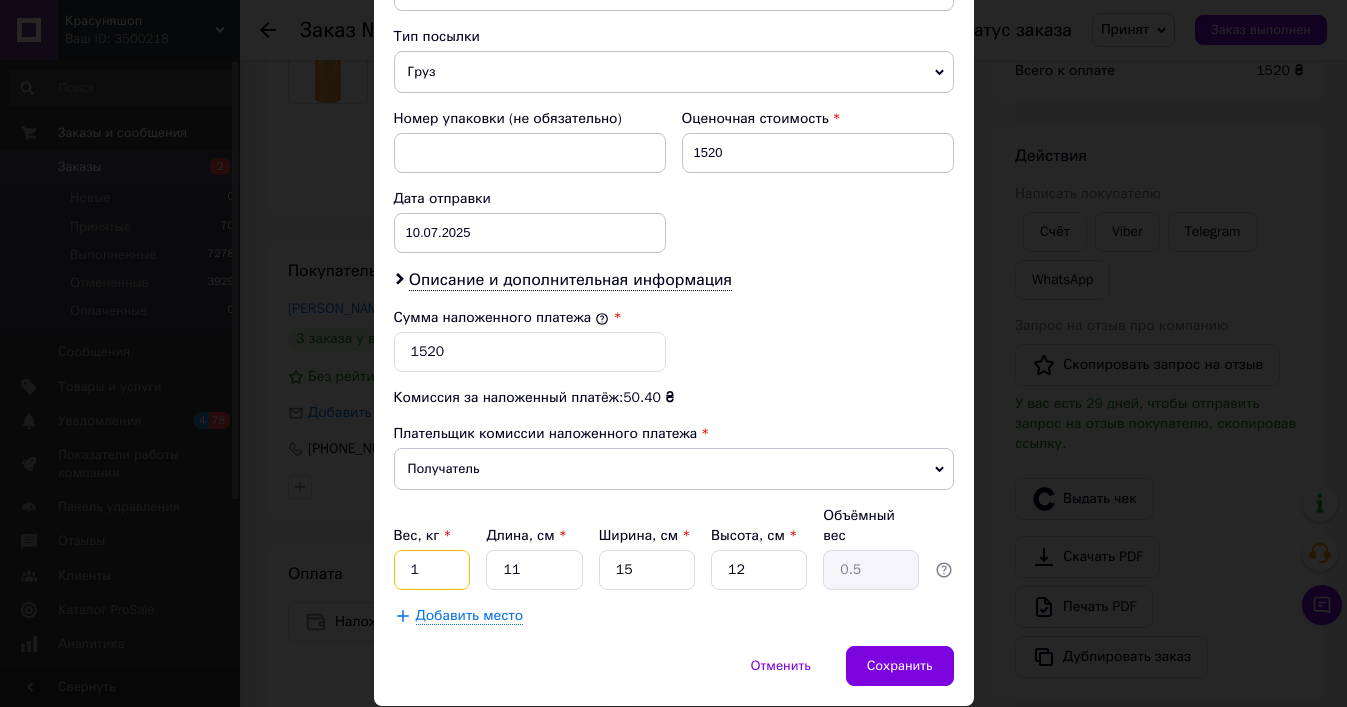 type on "1" 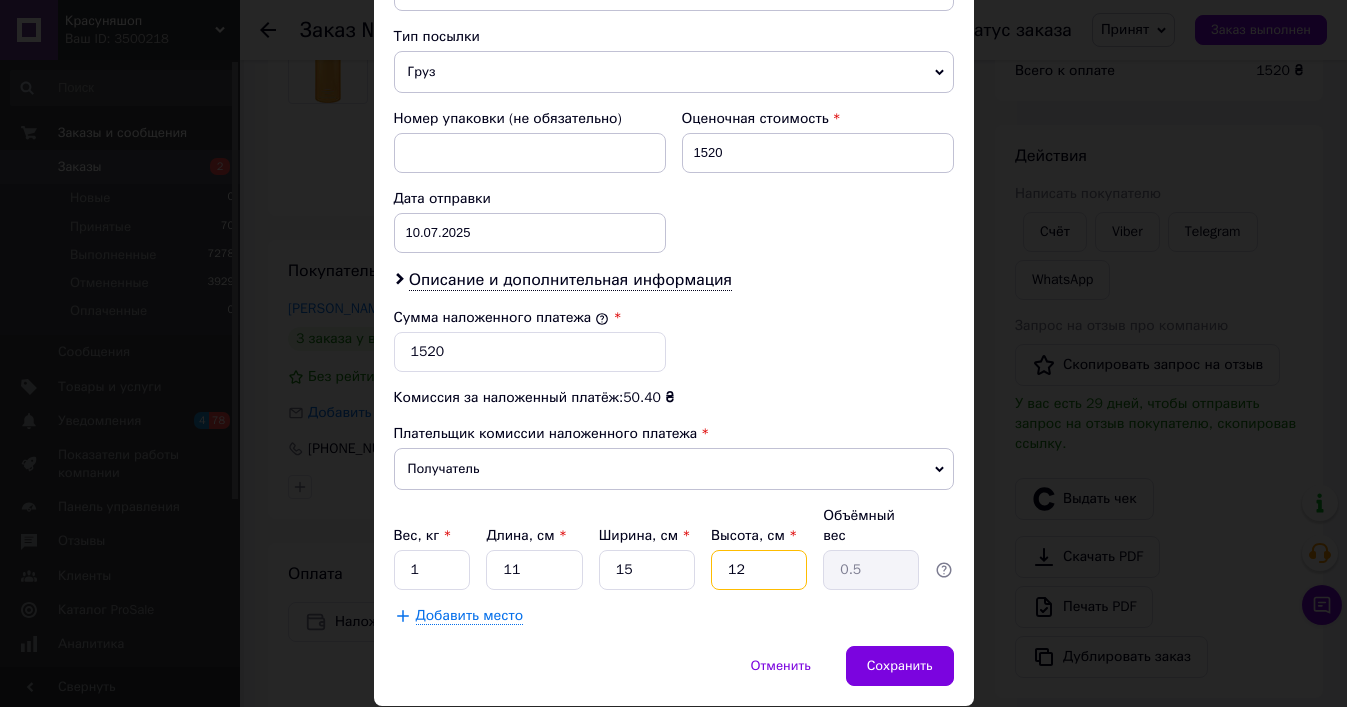 click on "12" at bounding box center [759, 570] 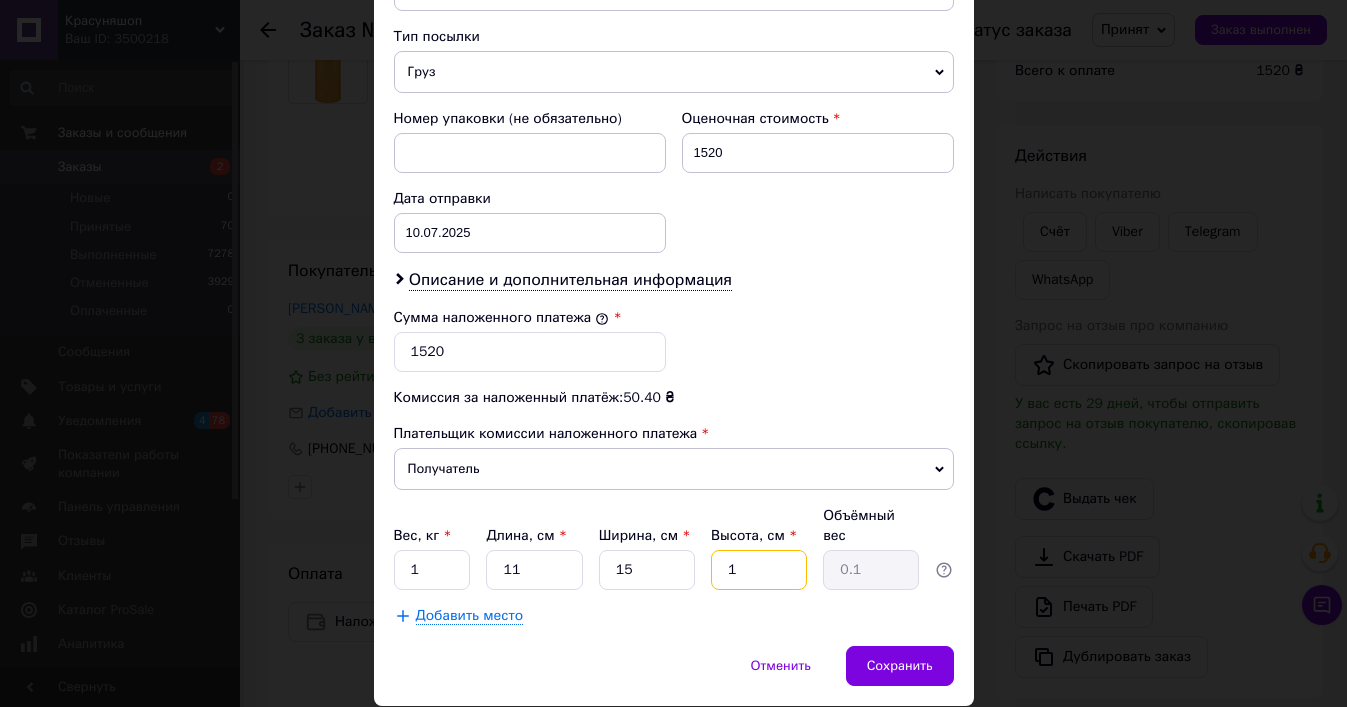 type 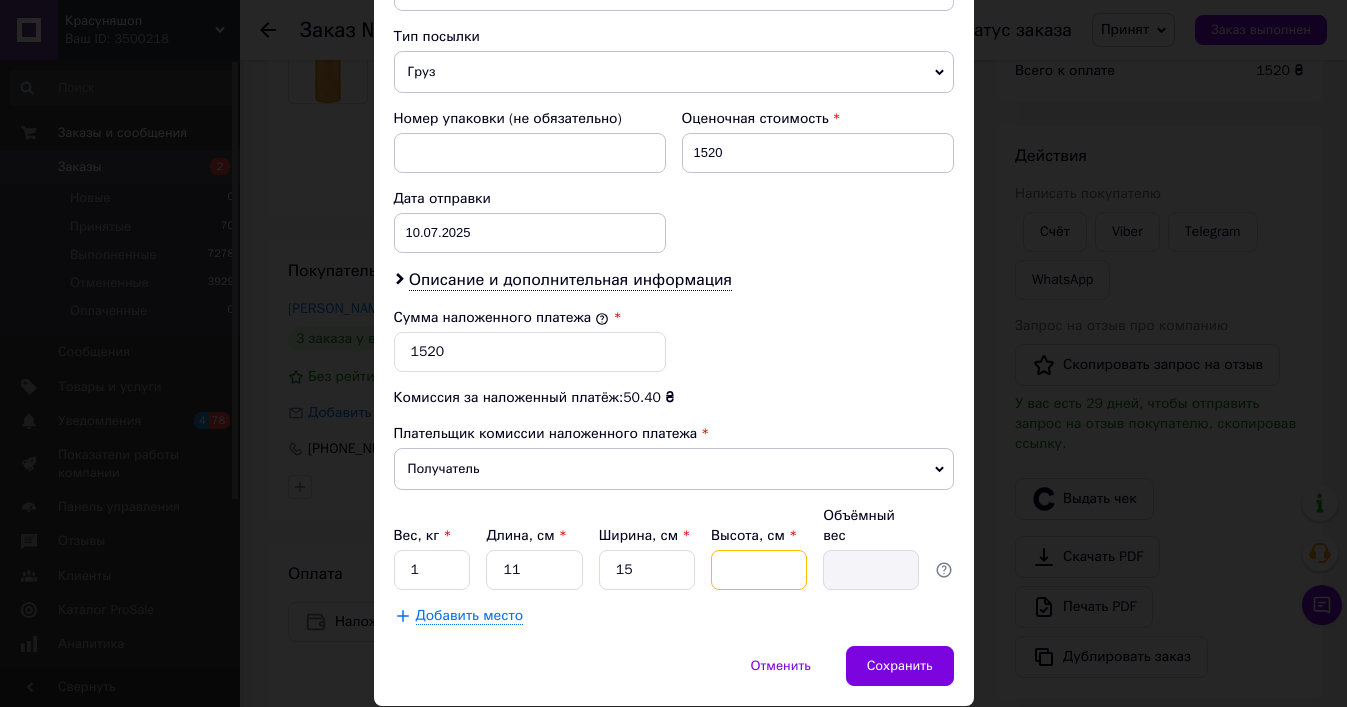 type on "2" 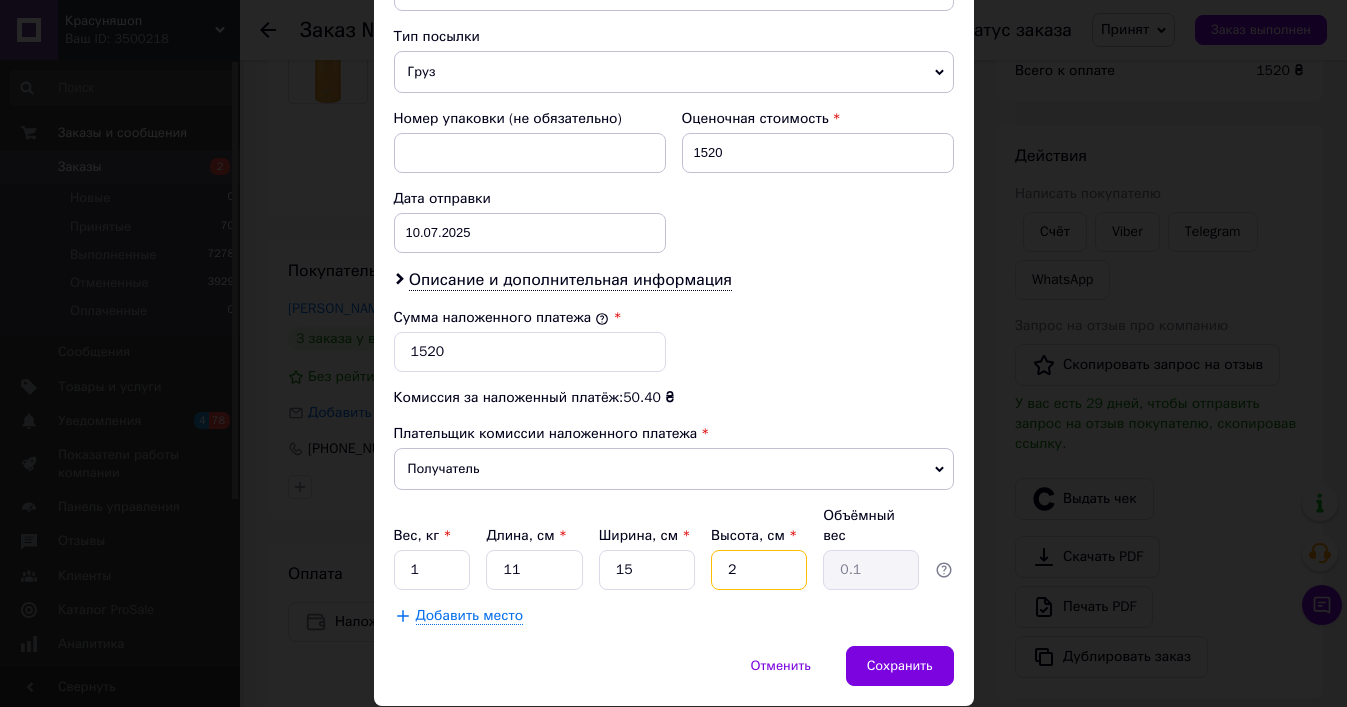 type on "20" 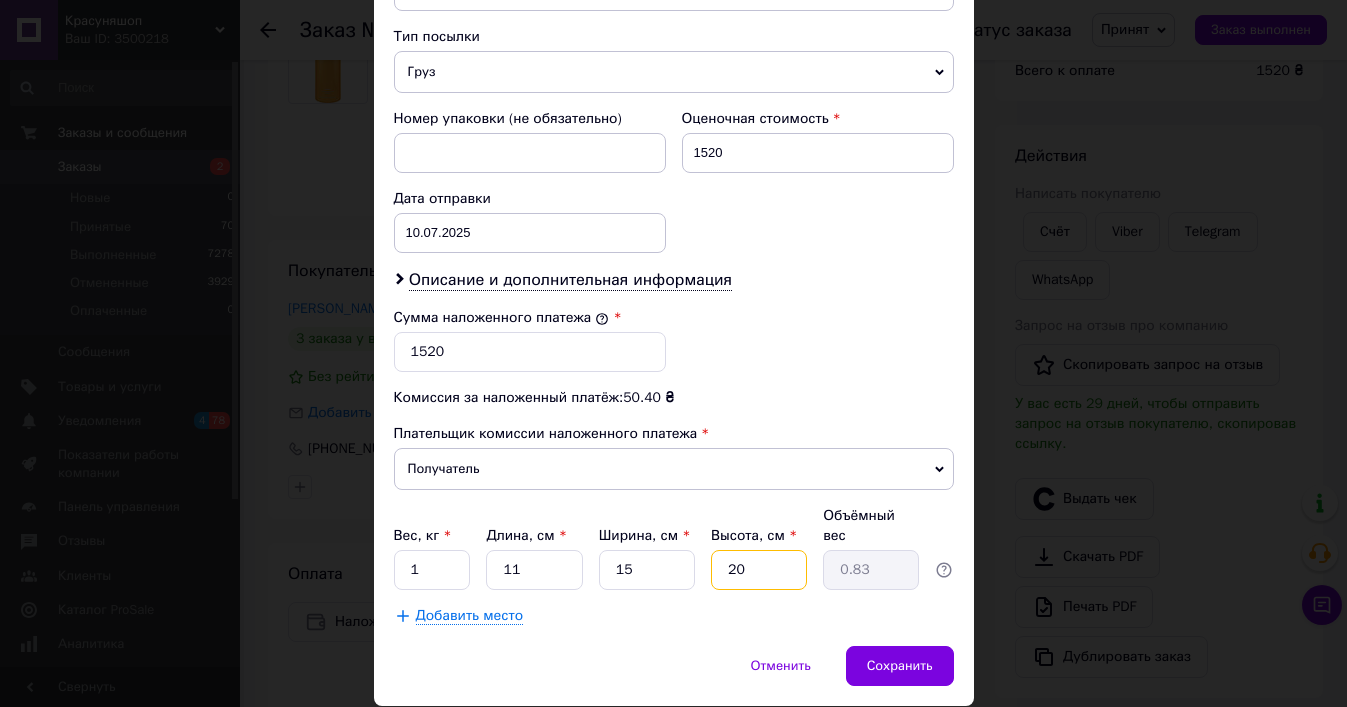 type on "20" 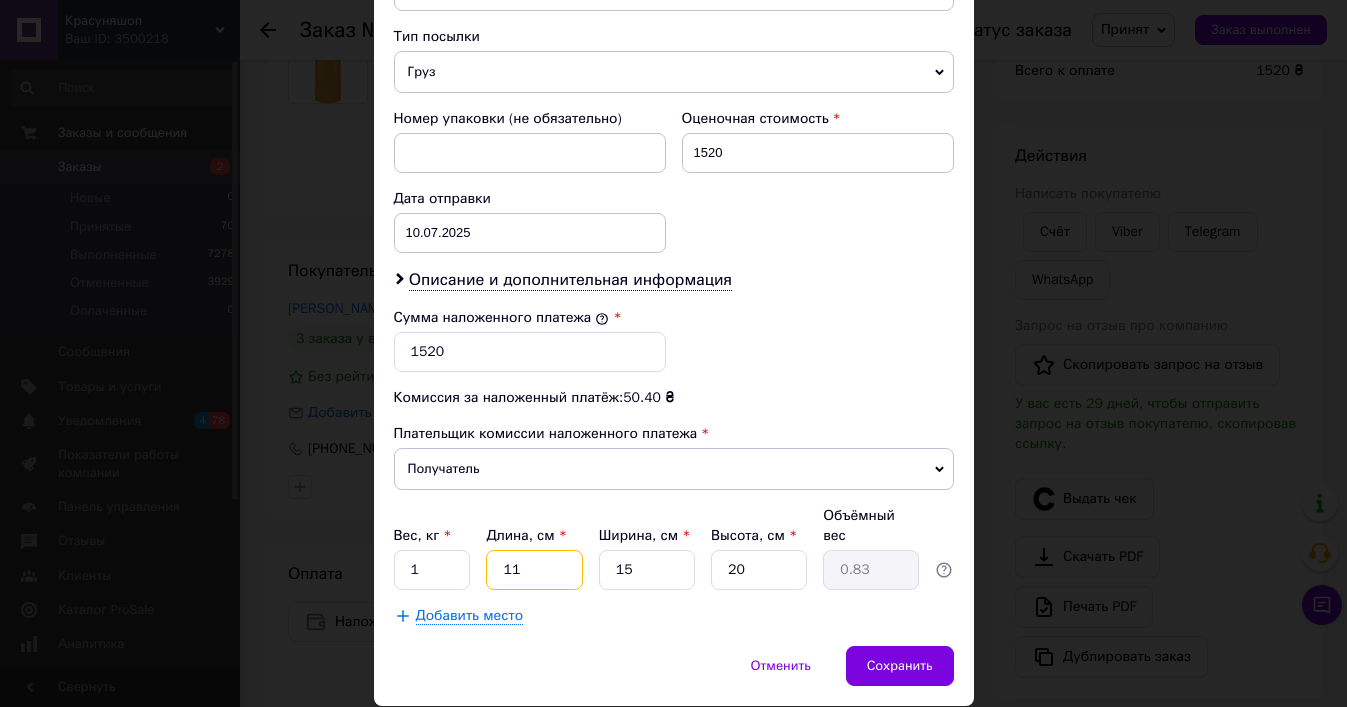 click on "11" at bounding box center [534, 570] 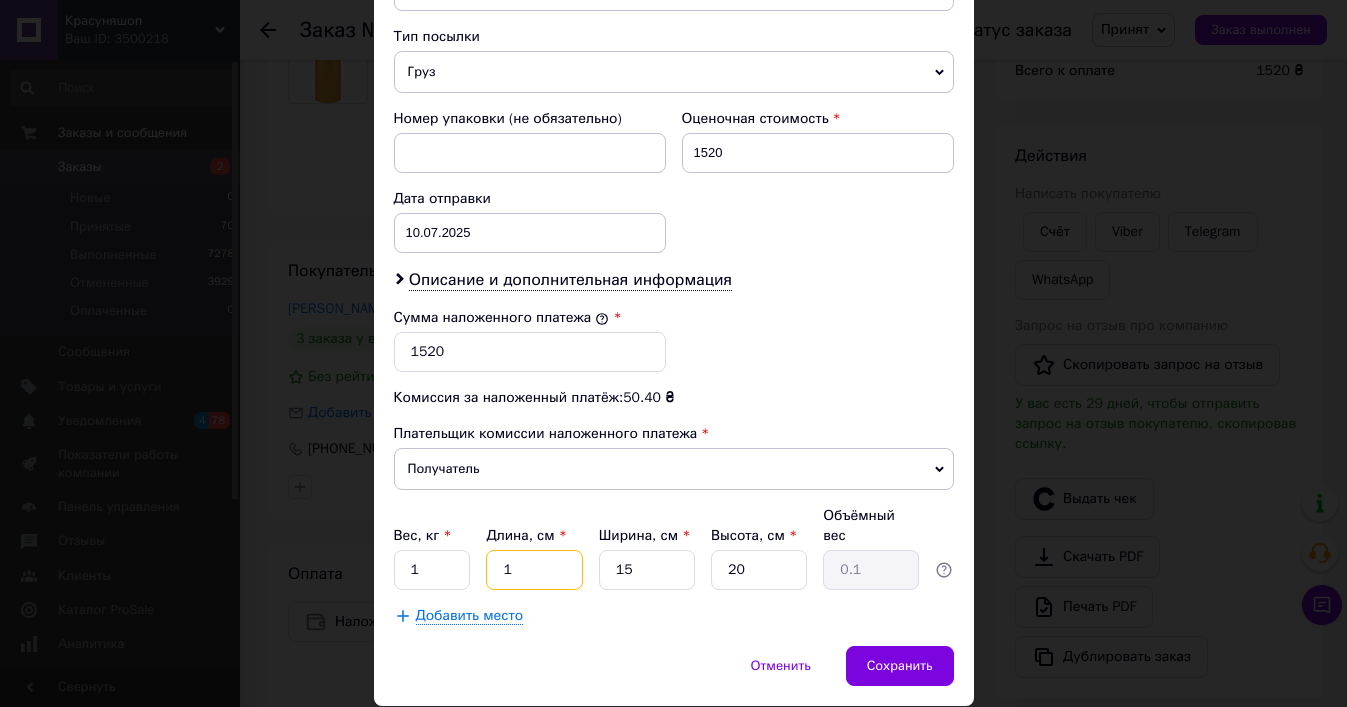 type 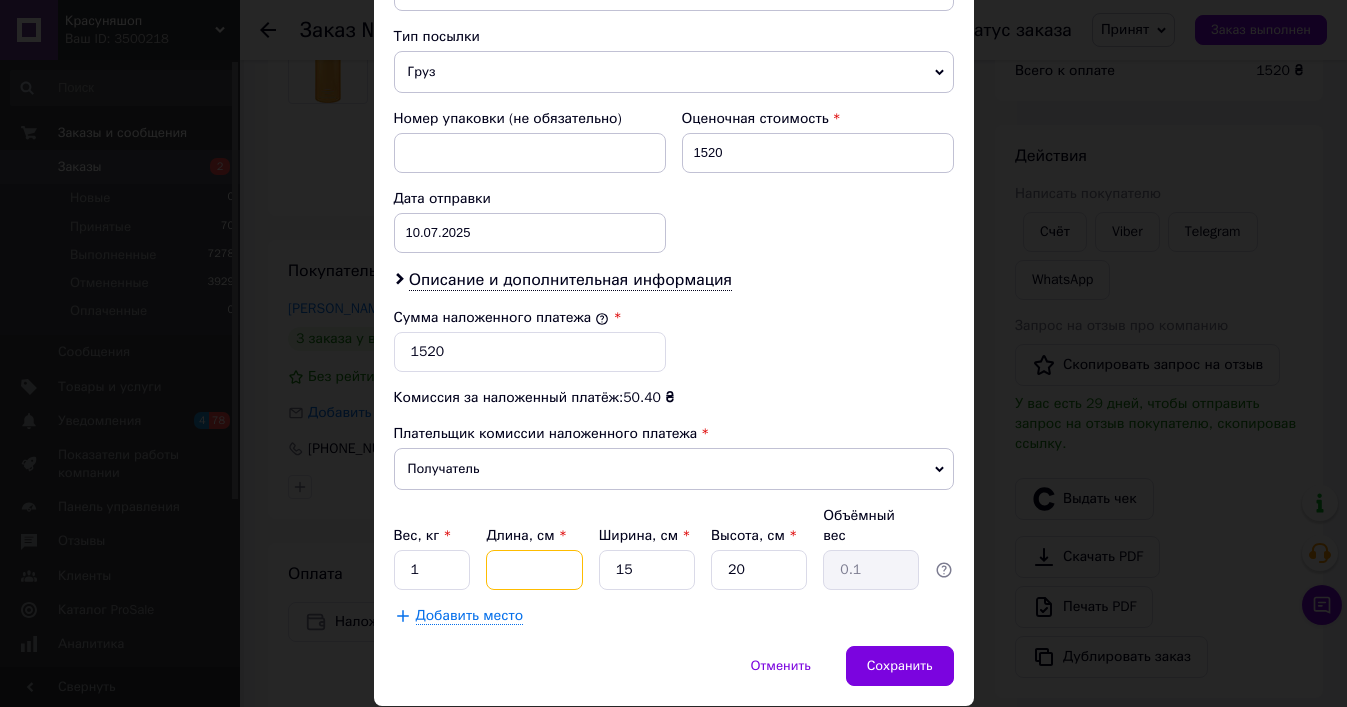 type 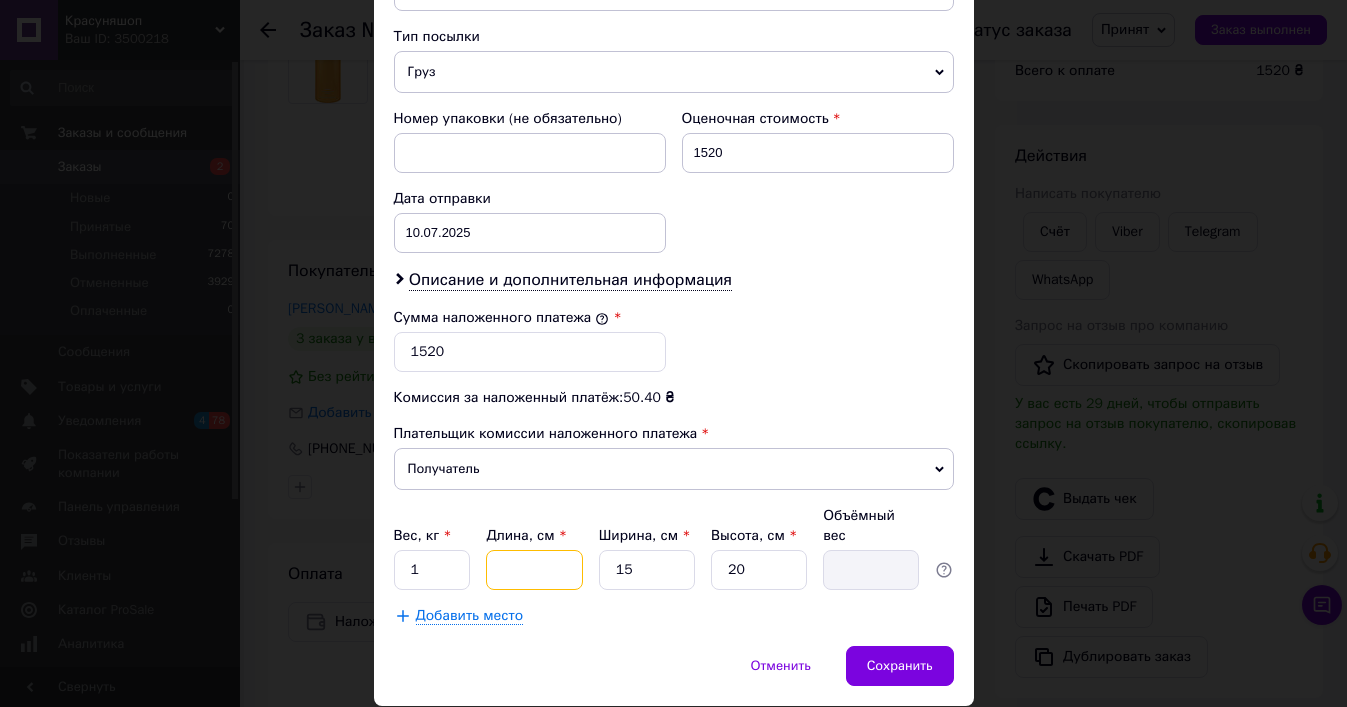 type on "1" 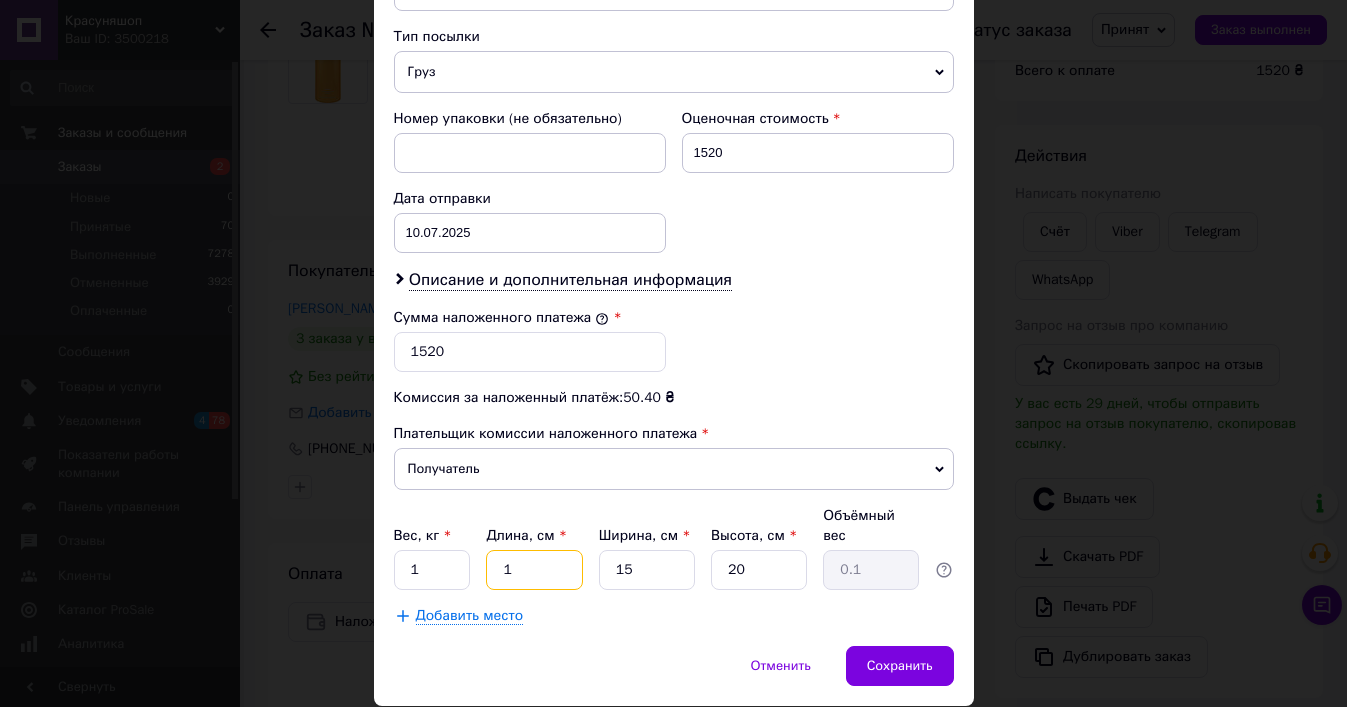 type on "15" 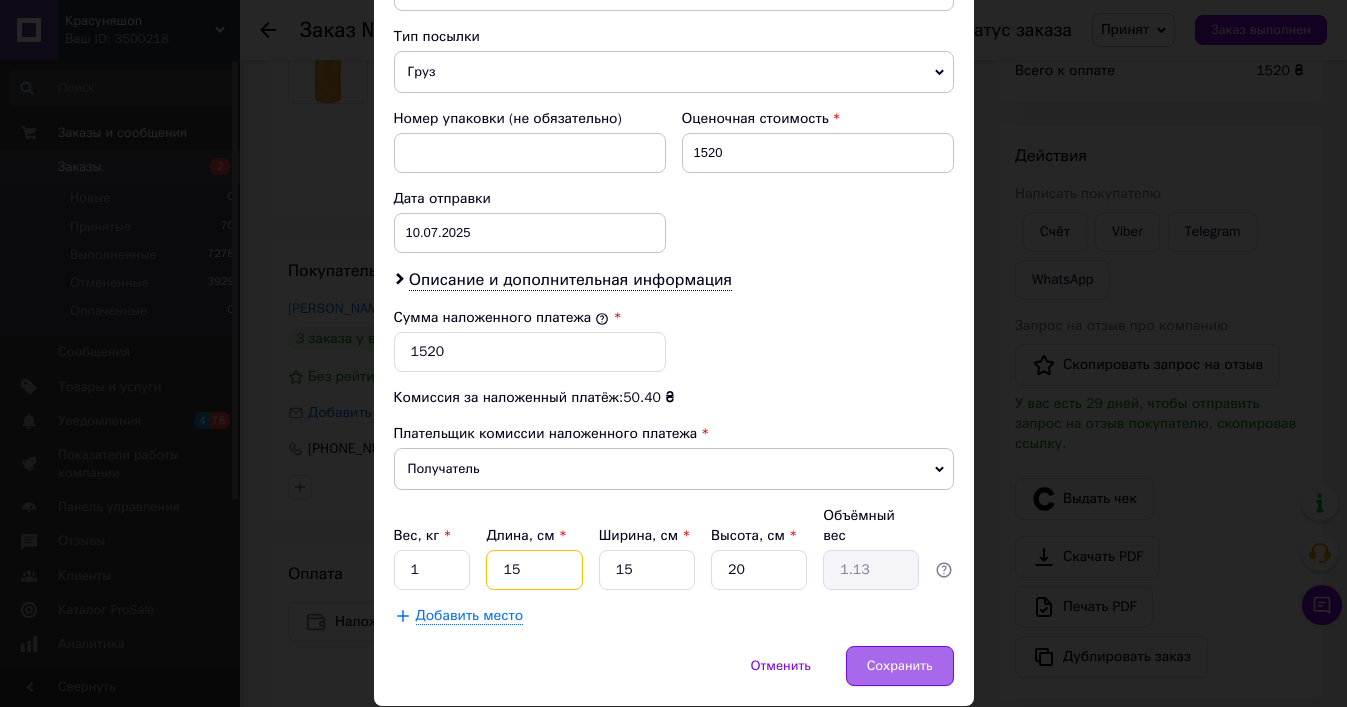 type on "15" 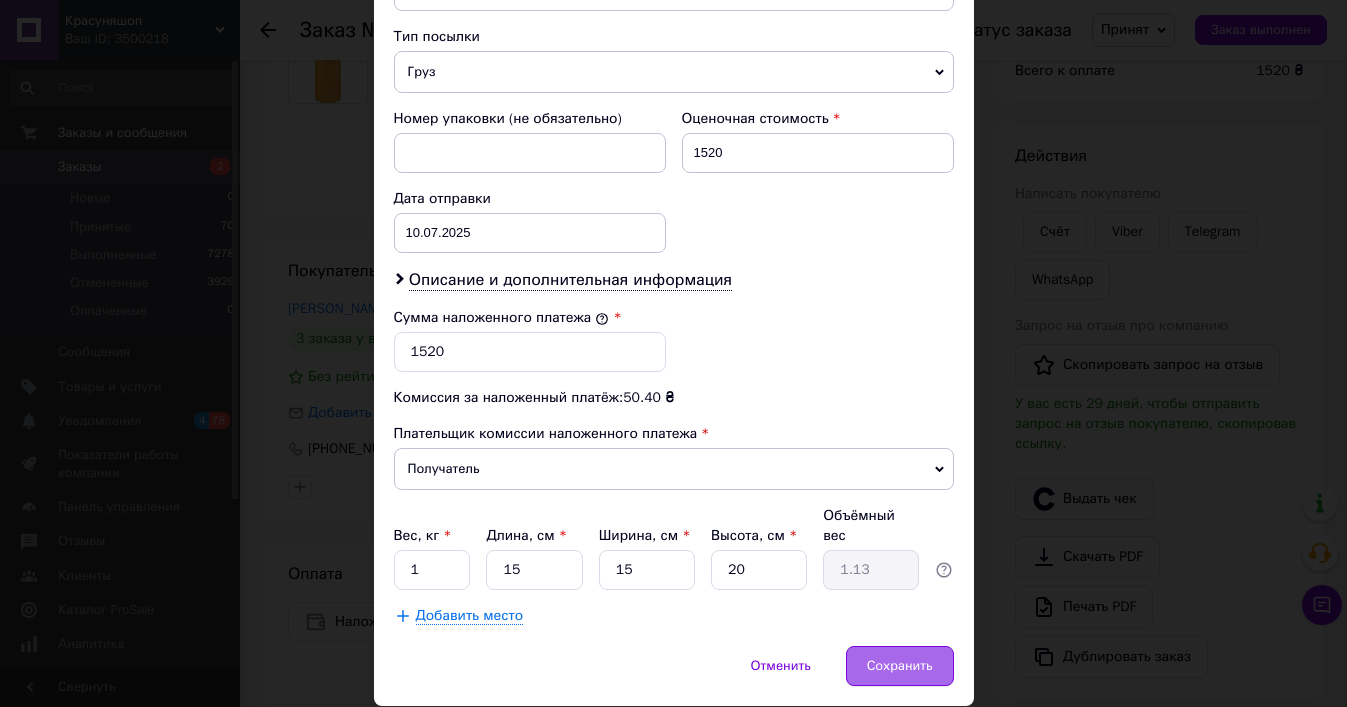 click on "Сохранить" at bounding box center (900, 666) 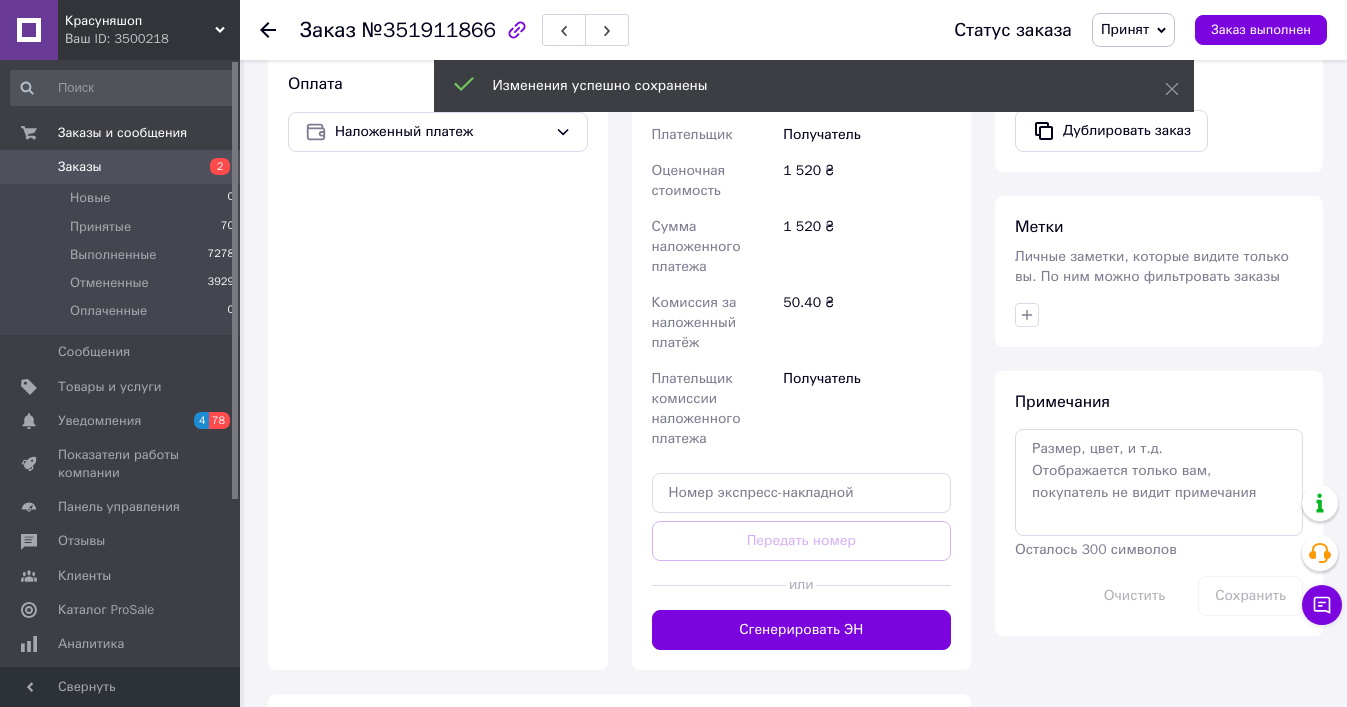 scroll, scrollTop: 764, scrollLeft: 0, axis: vertical 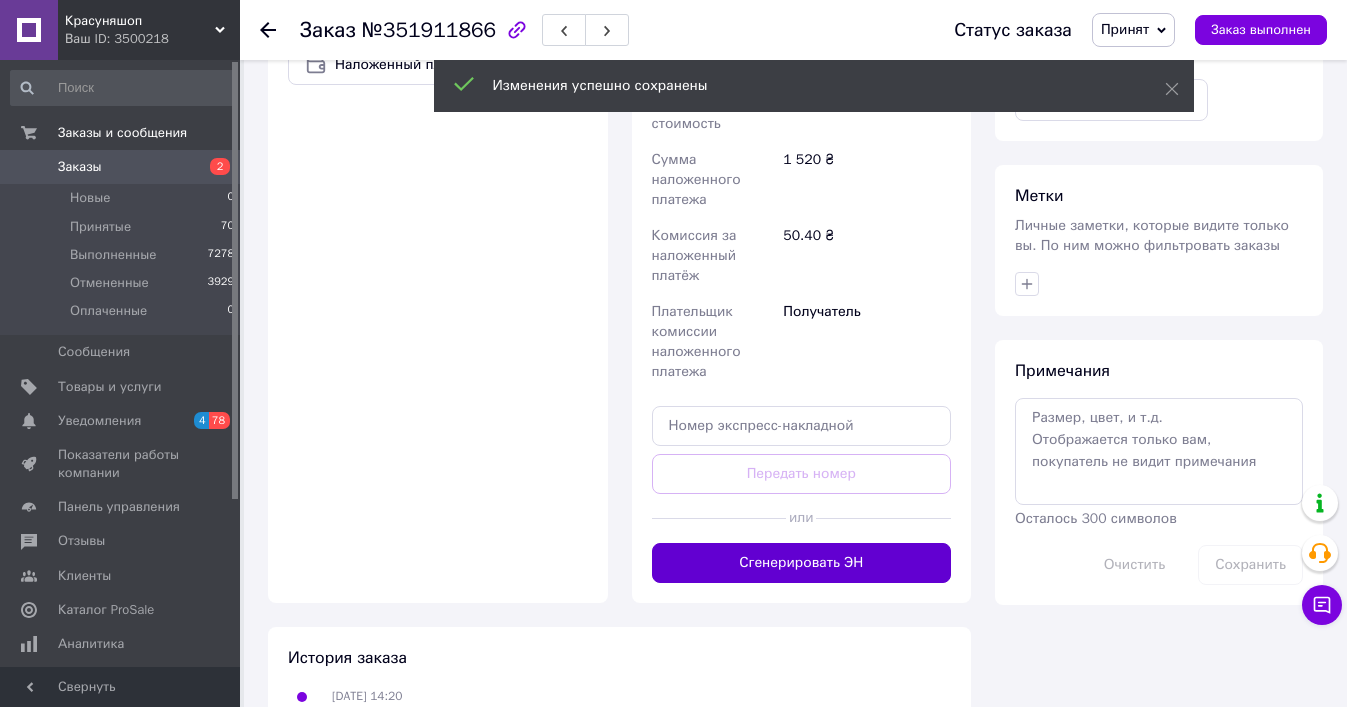 click on "Сгенерировать ЭН" at bounding box center [802, 563] 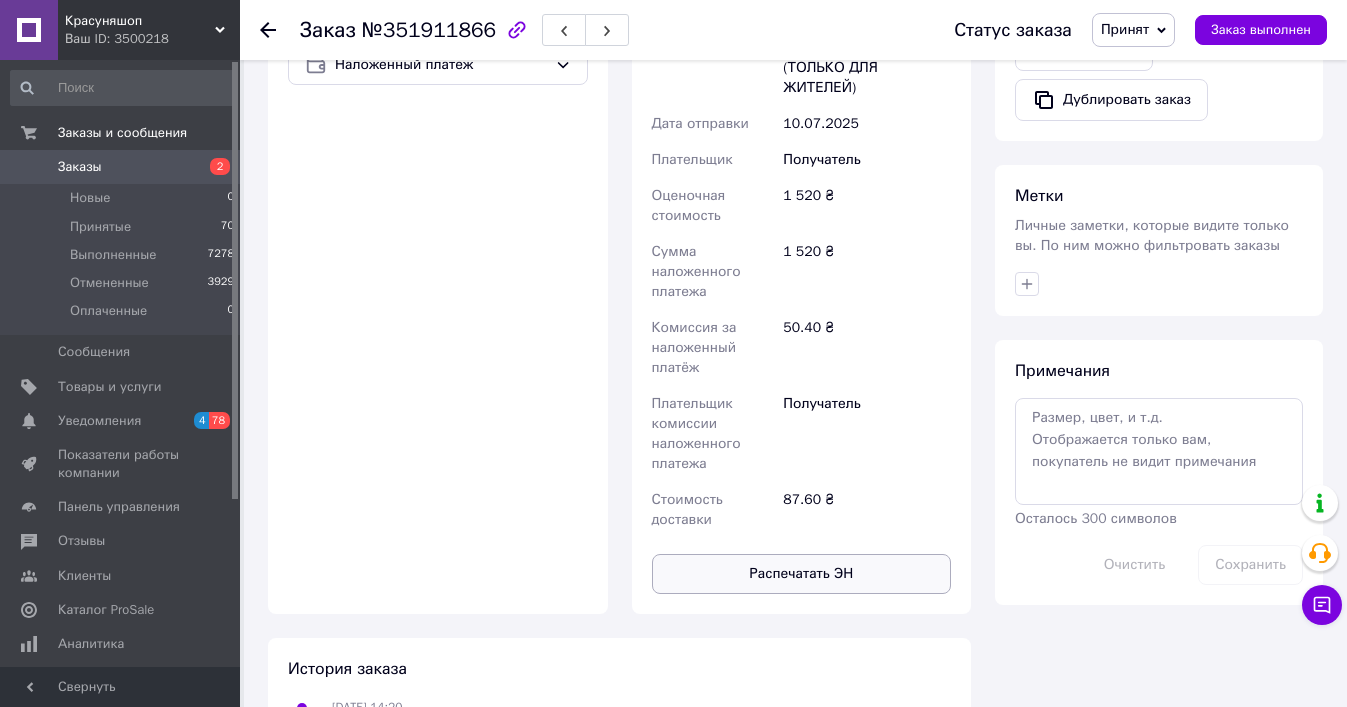 click on "Распечатать ЭН" at bounding box center [802, 574] 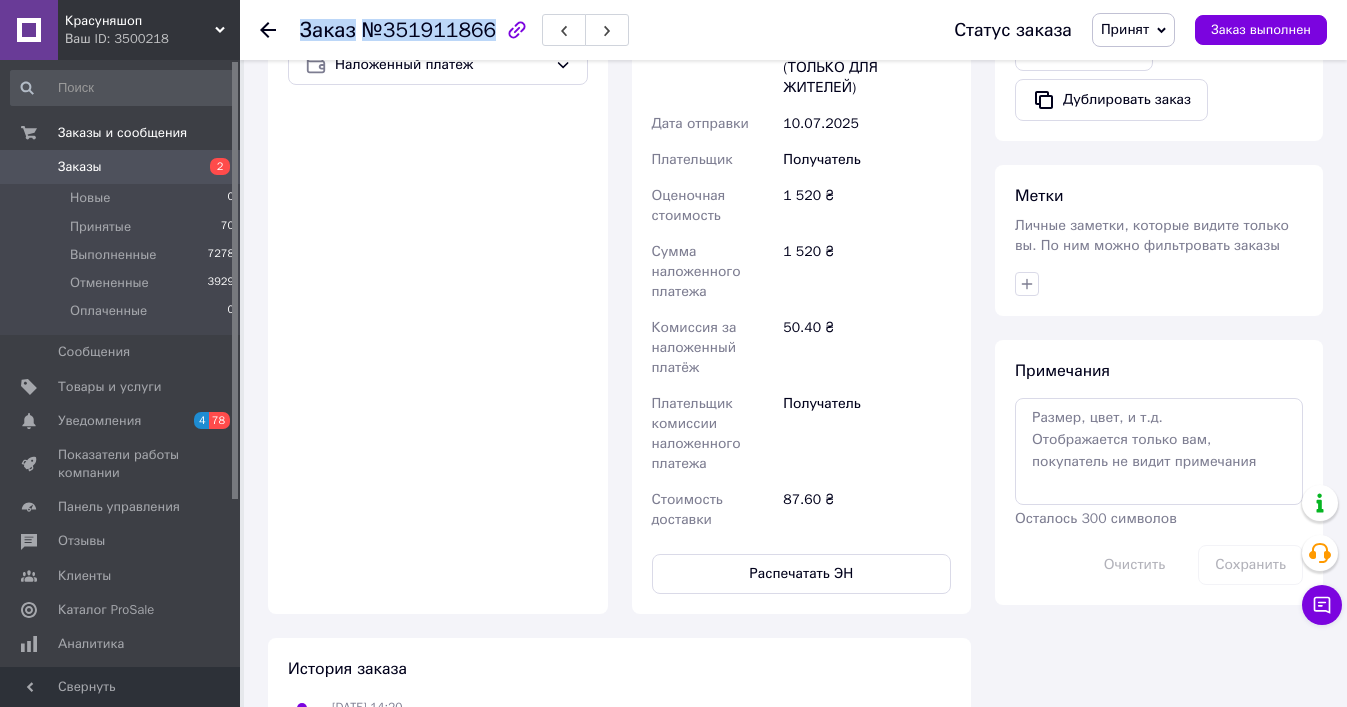 copy on "Заказ №351911866" 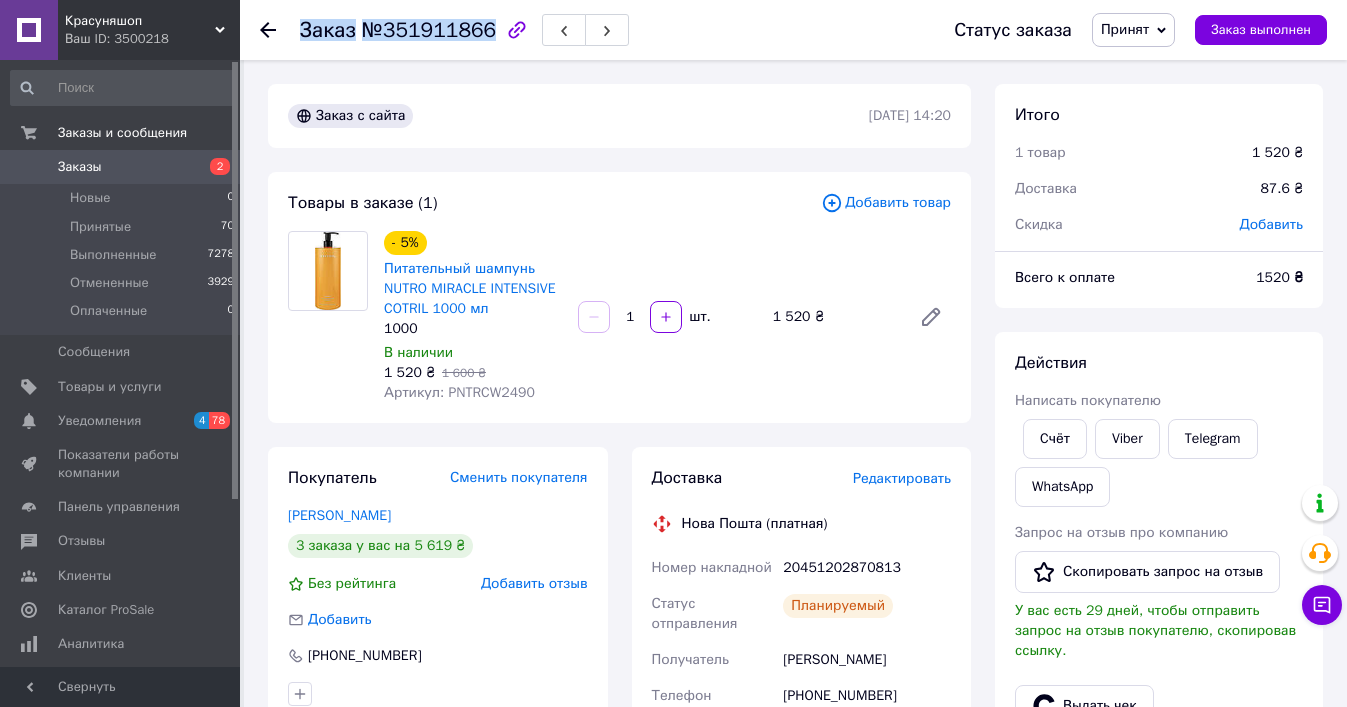 scroll, scrollTop: 0, scrollLeft: 0, axis: both 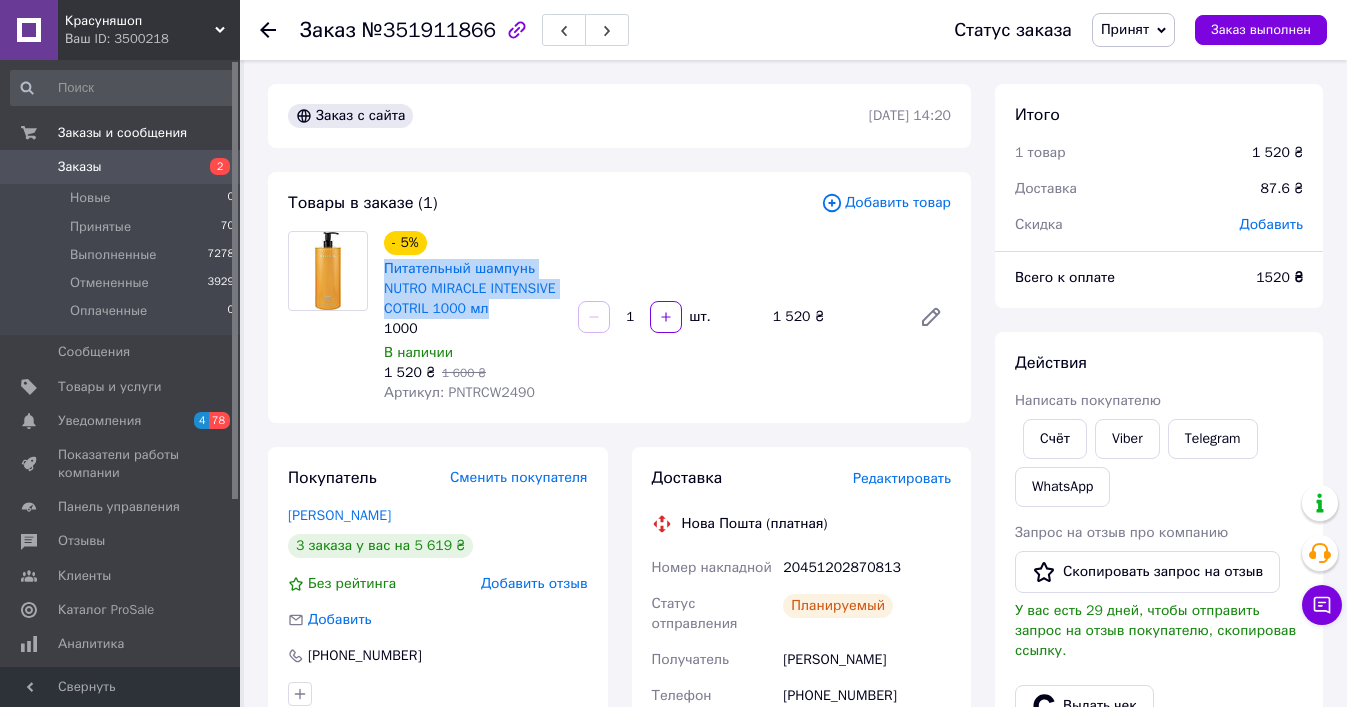 copy on "Питательный шампунь NUTRO MIRACLE INTENSIVE COTRIL 1000 мл" 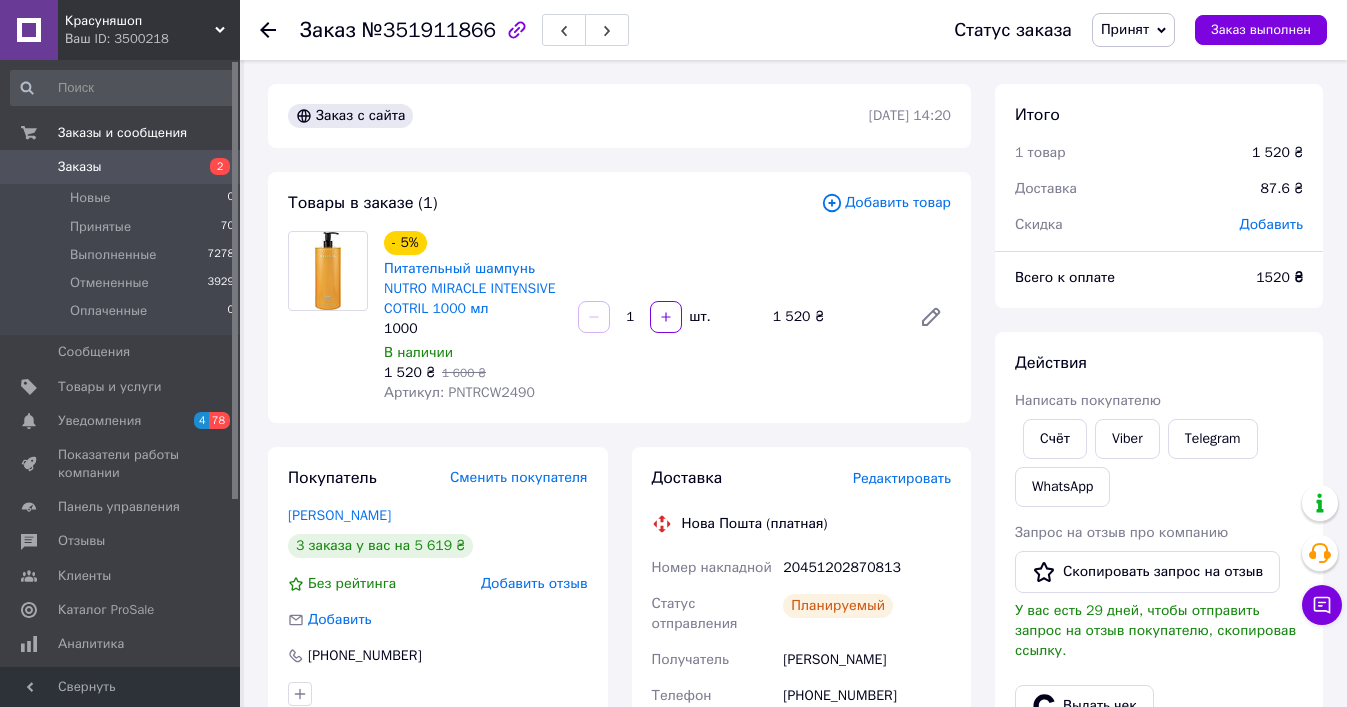 click 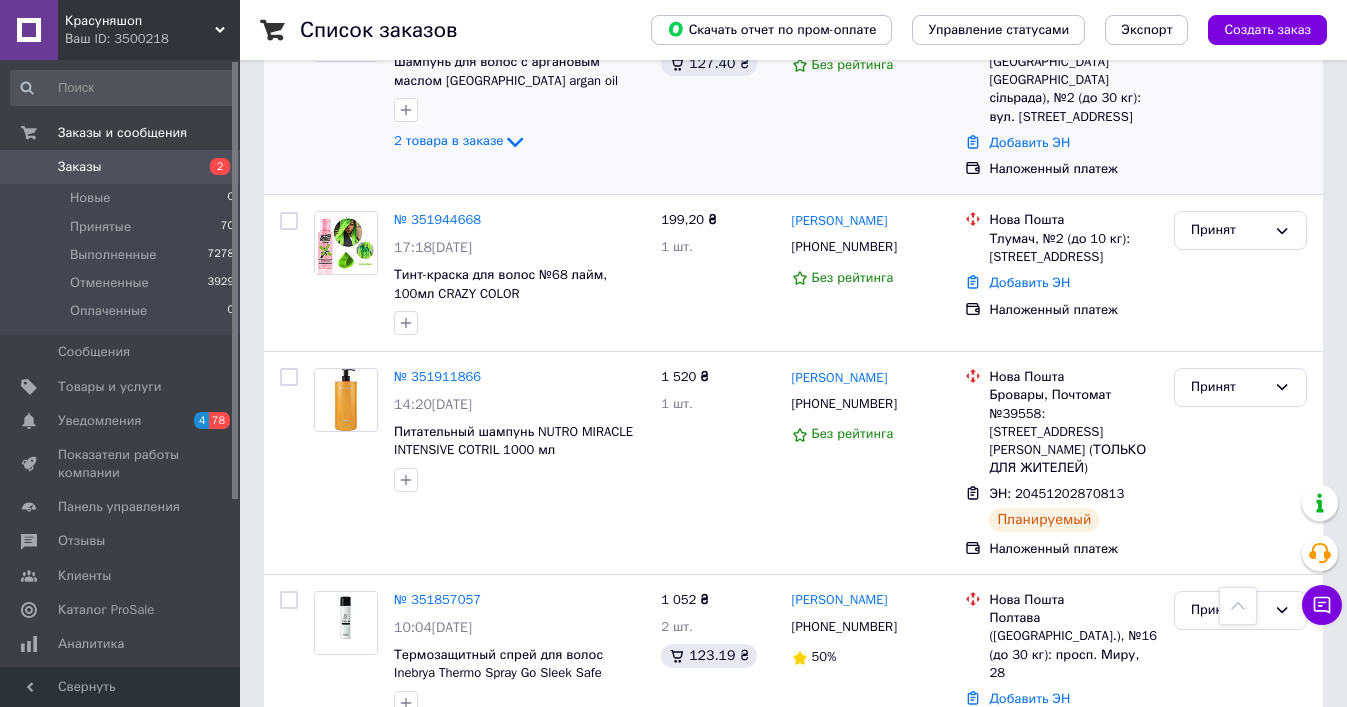 scroll, scrollTop: 1323, scrollLeft: 0, axis: vertical 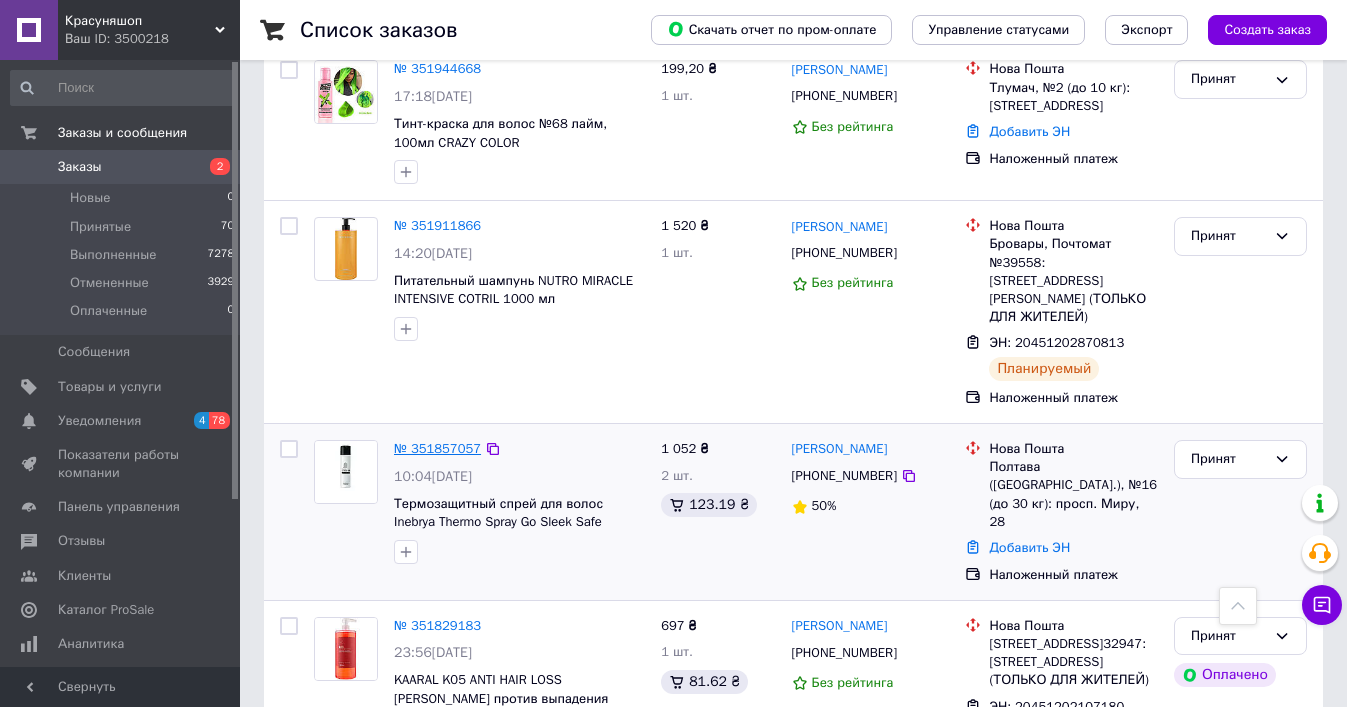 click on "№ 351857057" at bounding box center (437, 448) 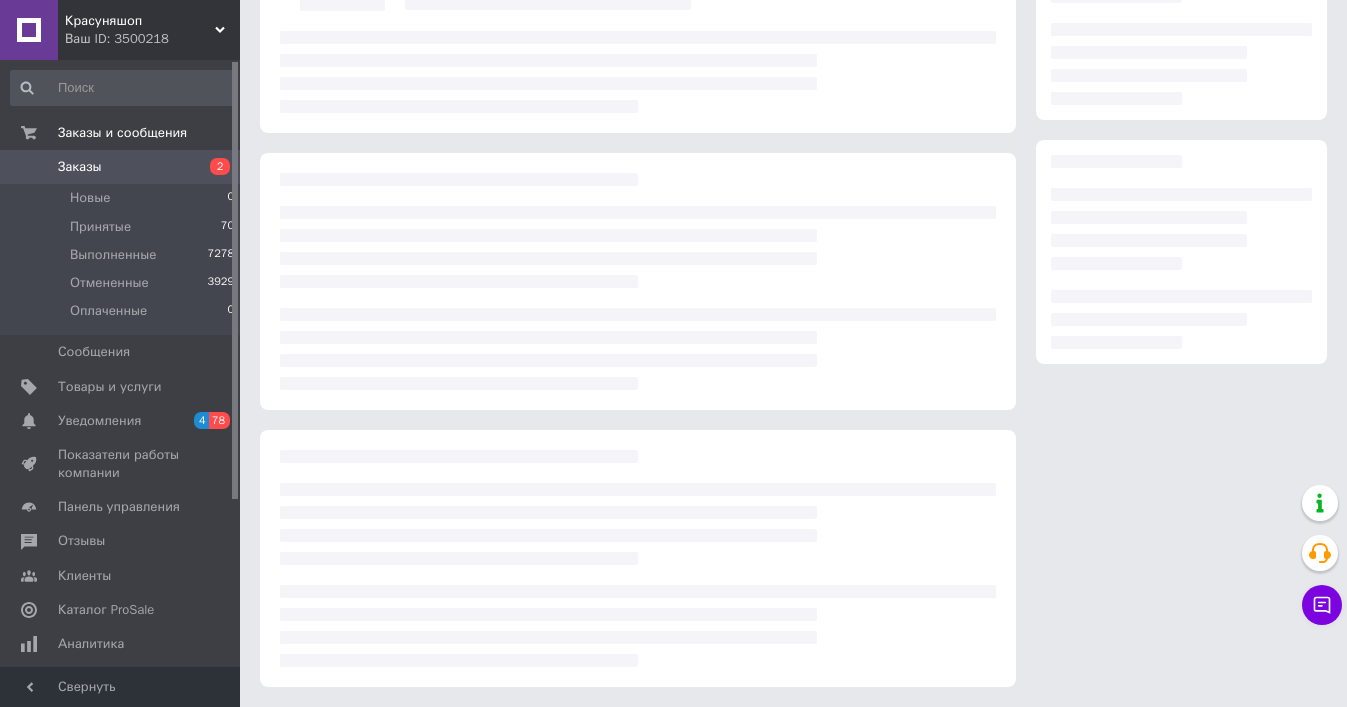scroll, scrollTop: 207, scrollLeft: 0, axis: vertical 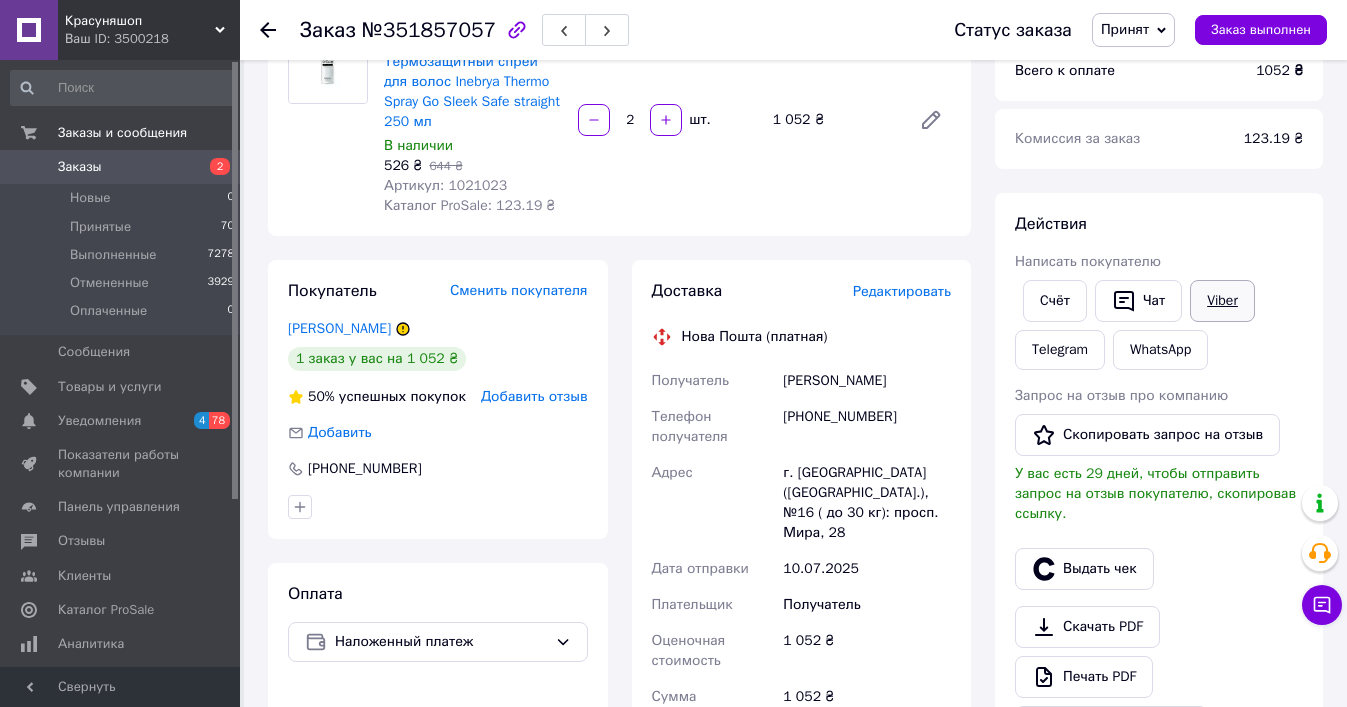 click on "Viber" at bounding box center (1222, 301) 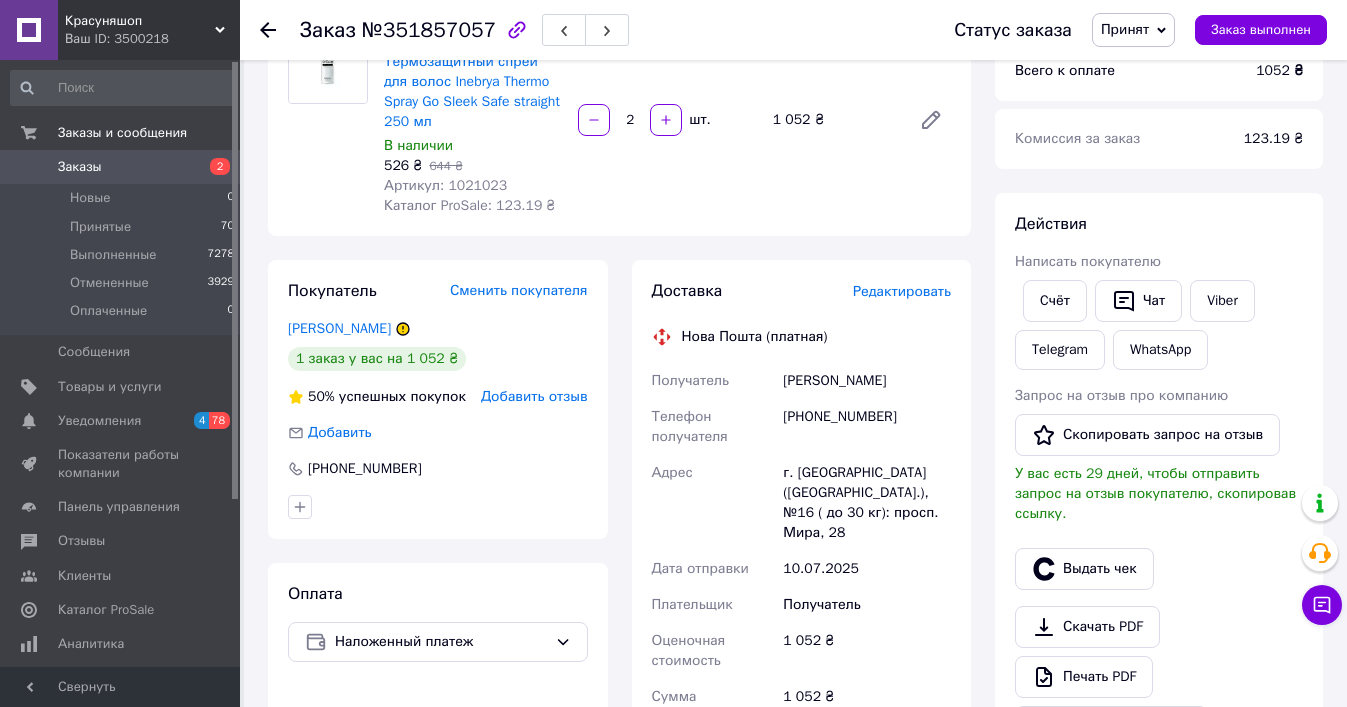 click 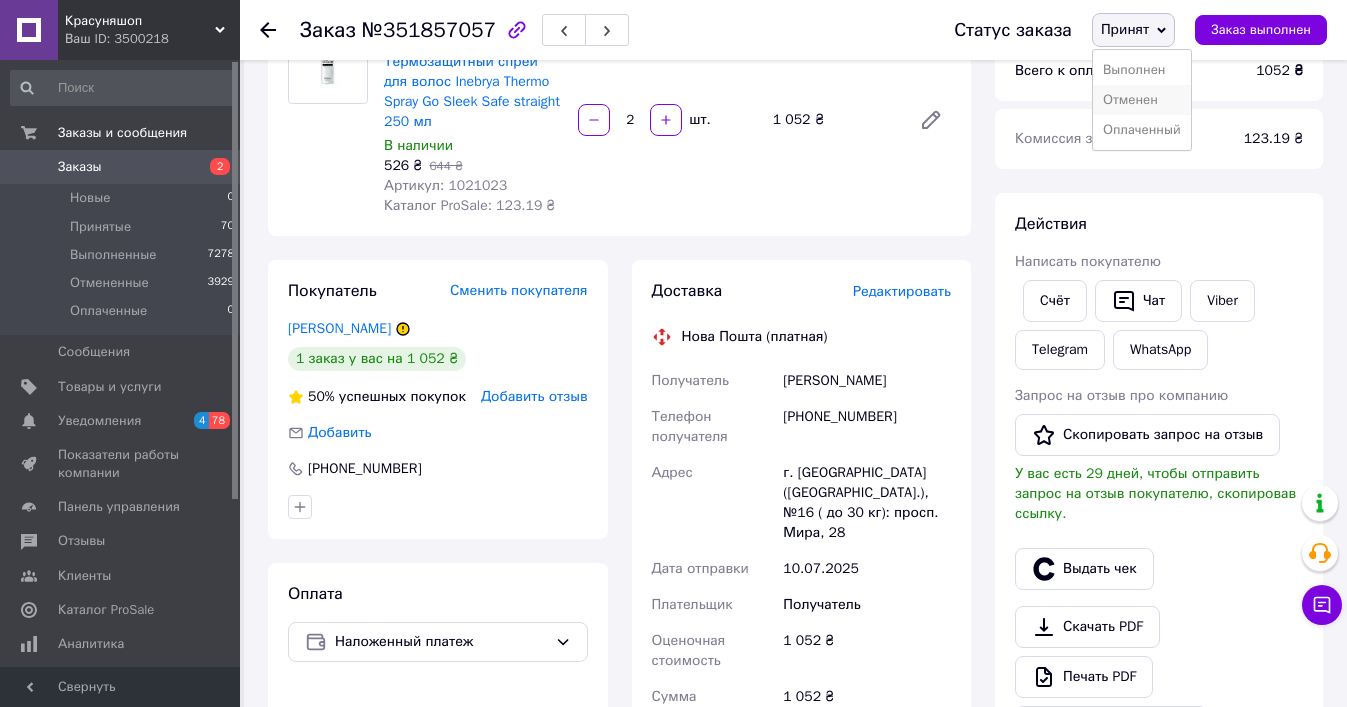 click on "Отменен" at bounding box center [1142, 100] 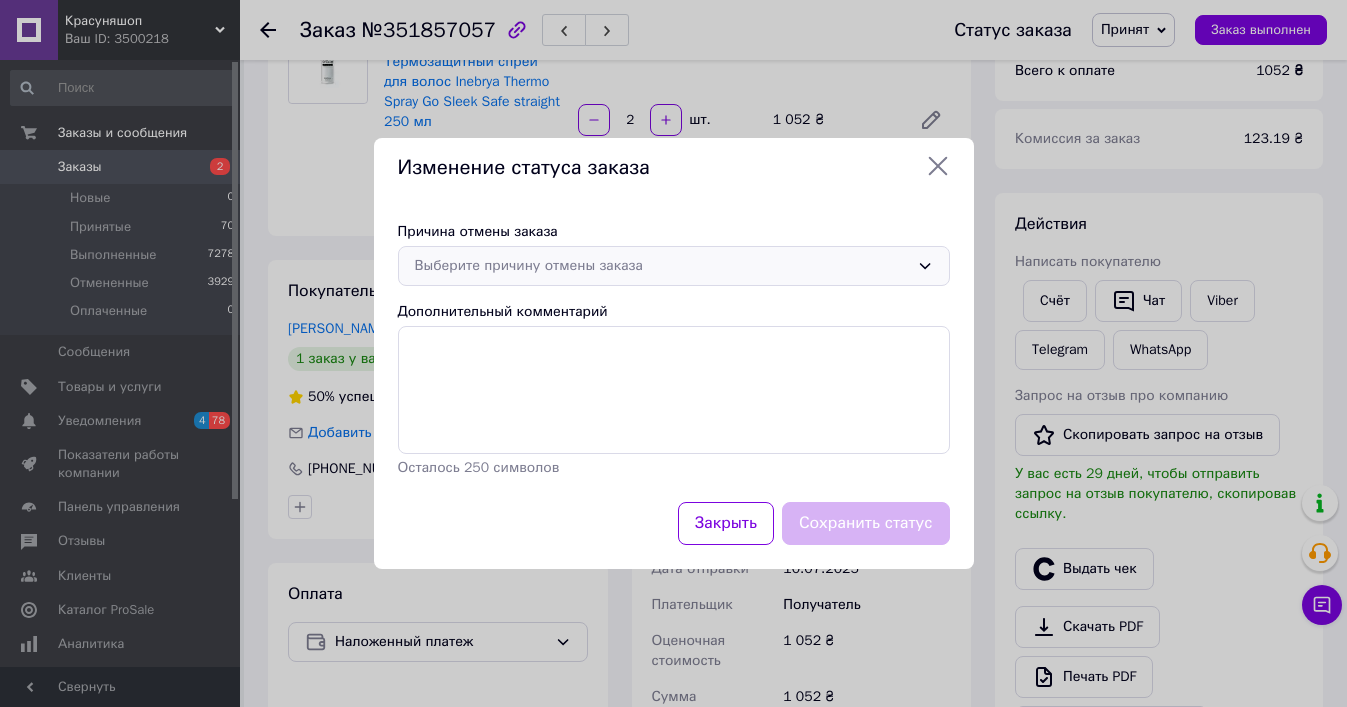 click on "Выберите причину отмены заказа" at bounding box center (662, 266) 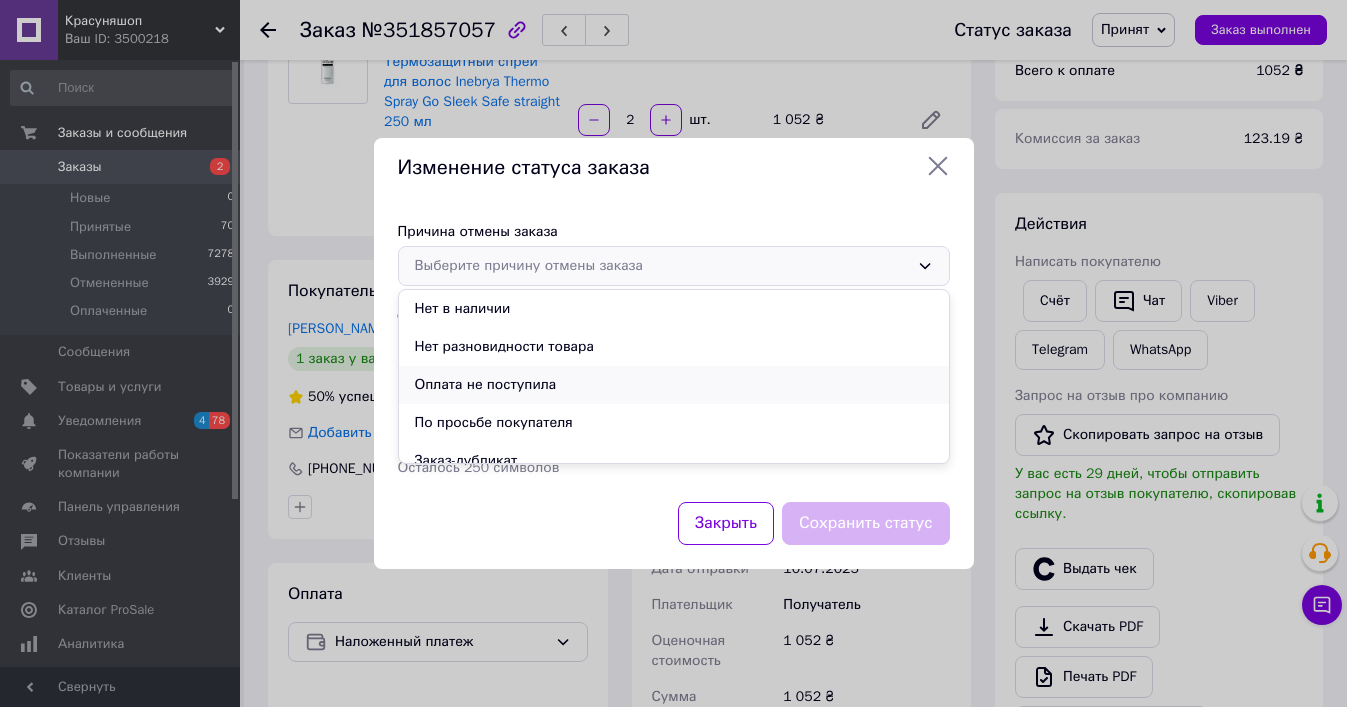 click on "Оплата не поступила" at bounding box center [674, 385] 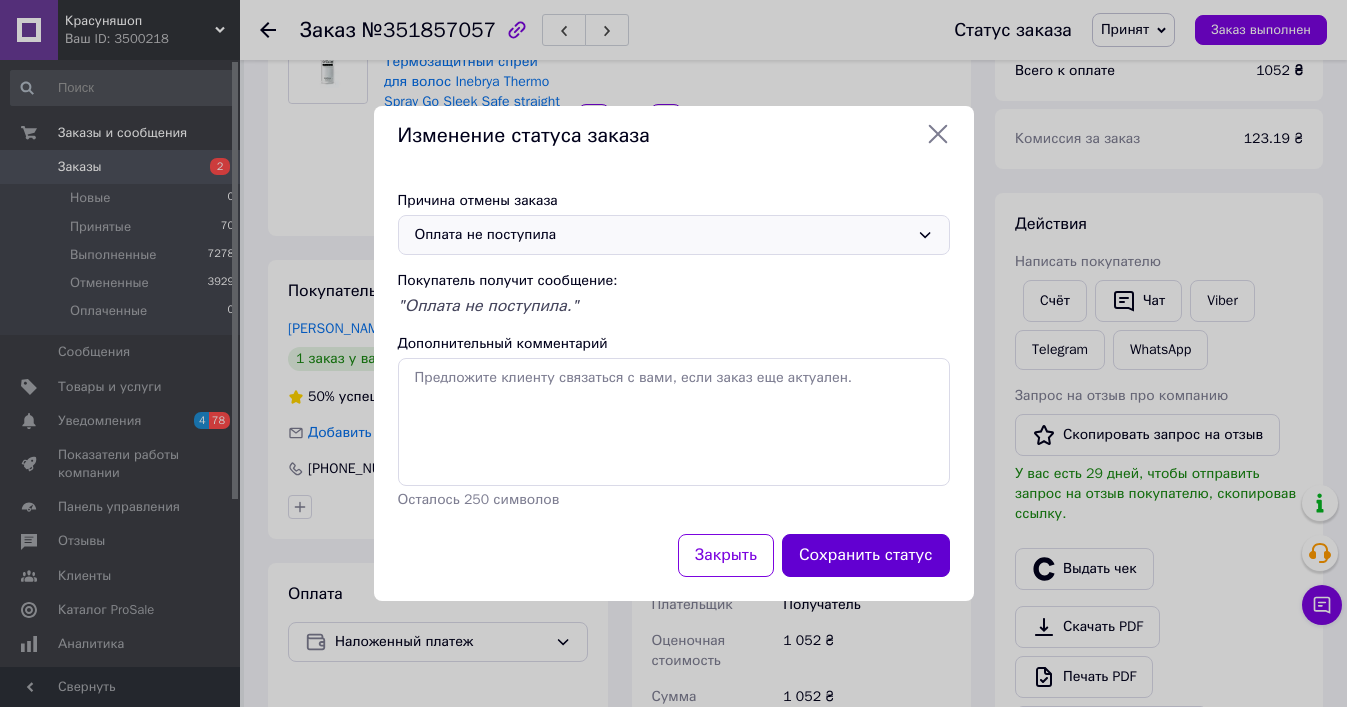 click on "Сохранить статус" at bounding box center (866, 555) 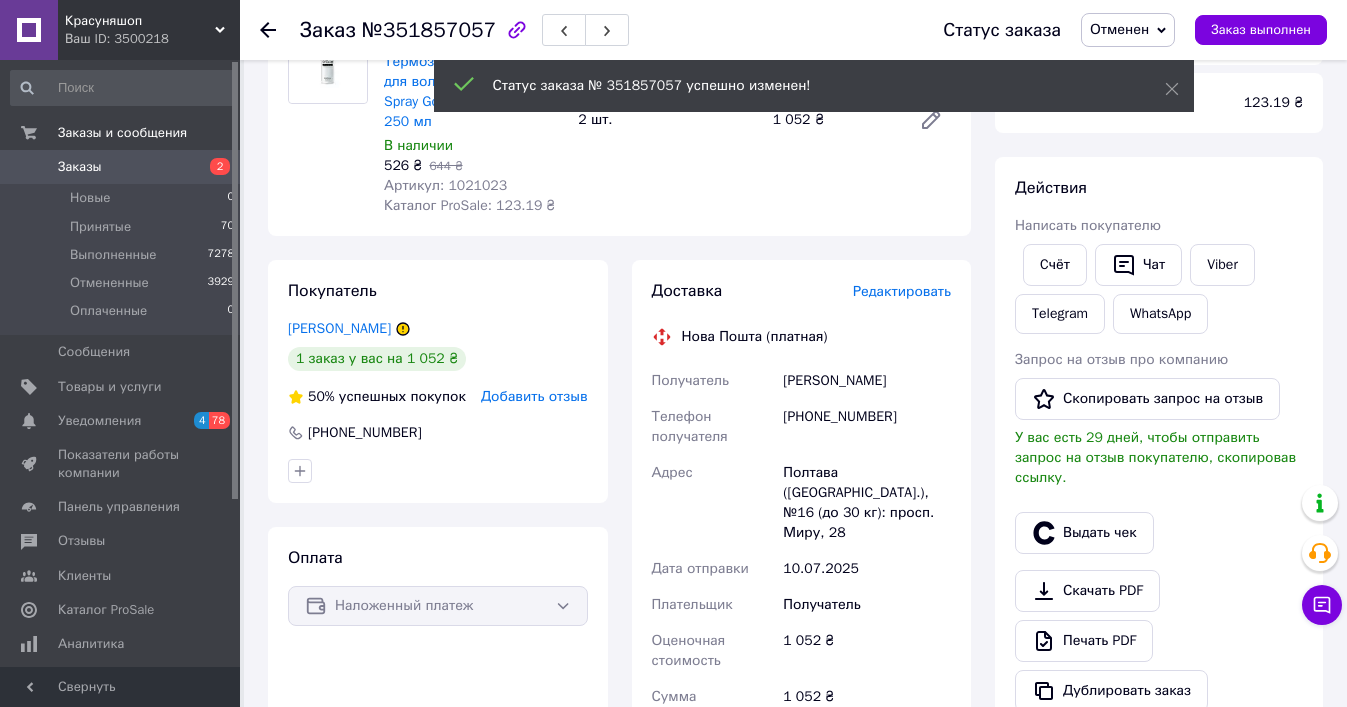 click 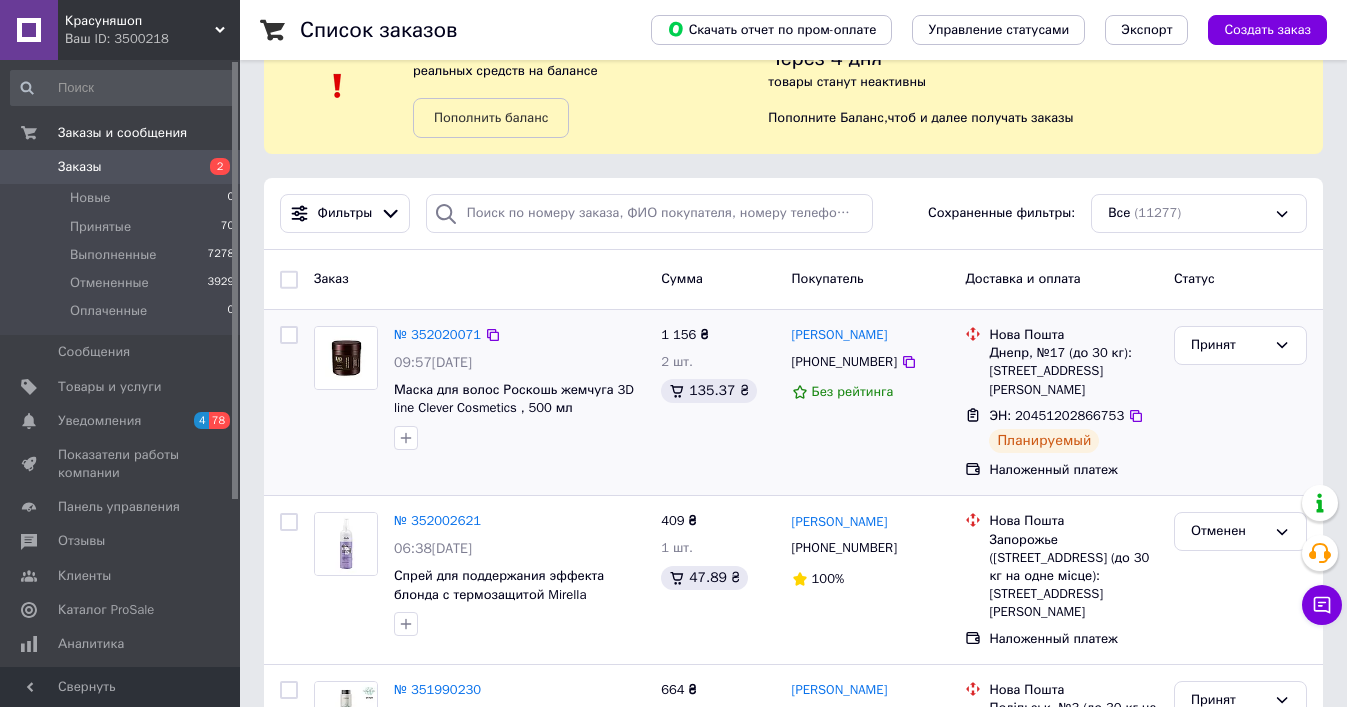 scroll, scrollTop: 101, scrollLeft: 0, axis: vertical 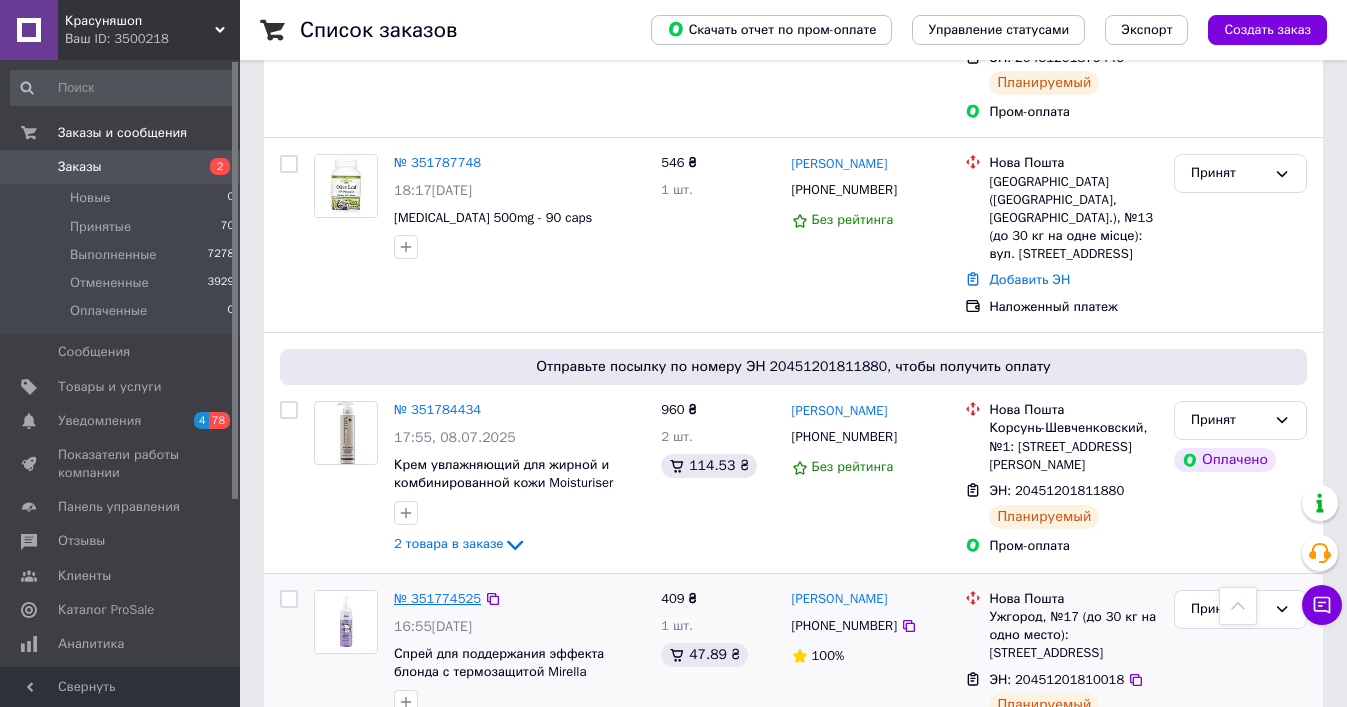 click on "№ 351774525" at bounding box center [437, 598] 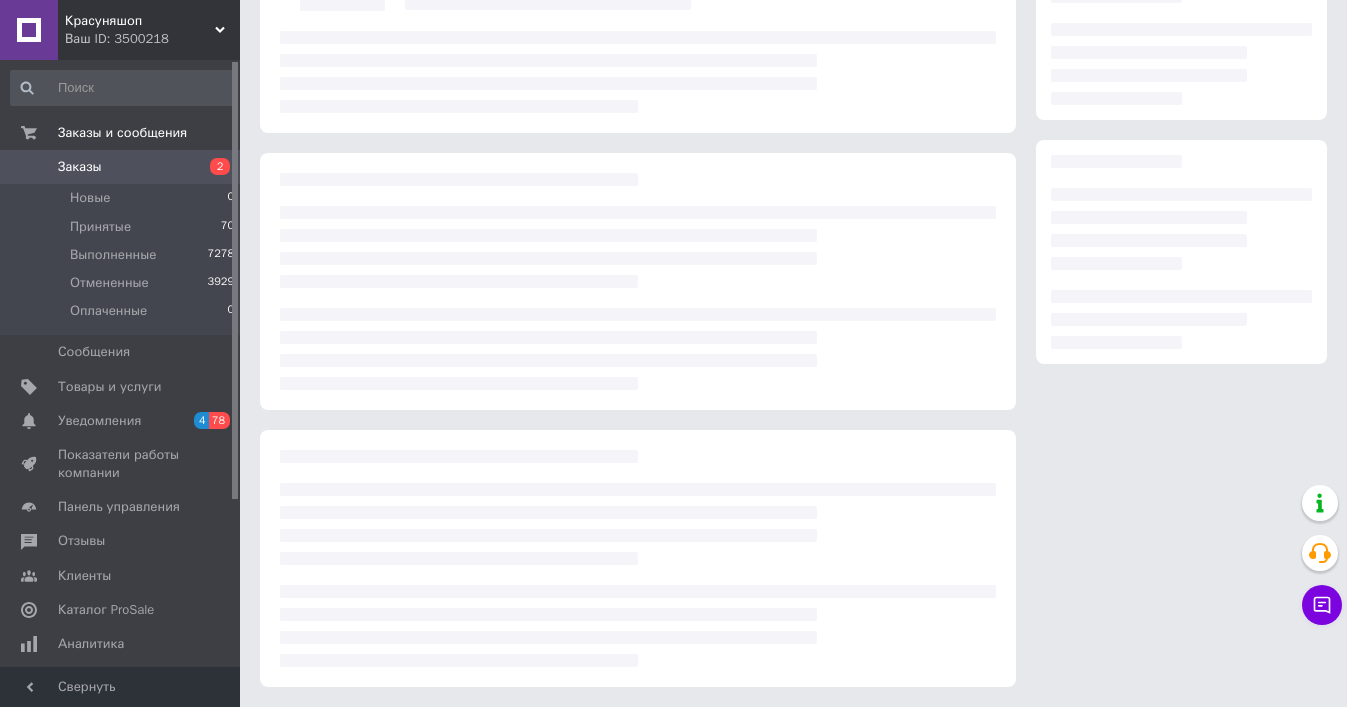 scroll, scrollTop: 203, scrollLeft: 0, axis: vertical 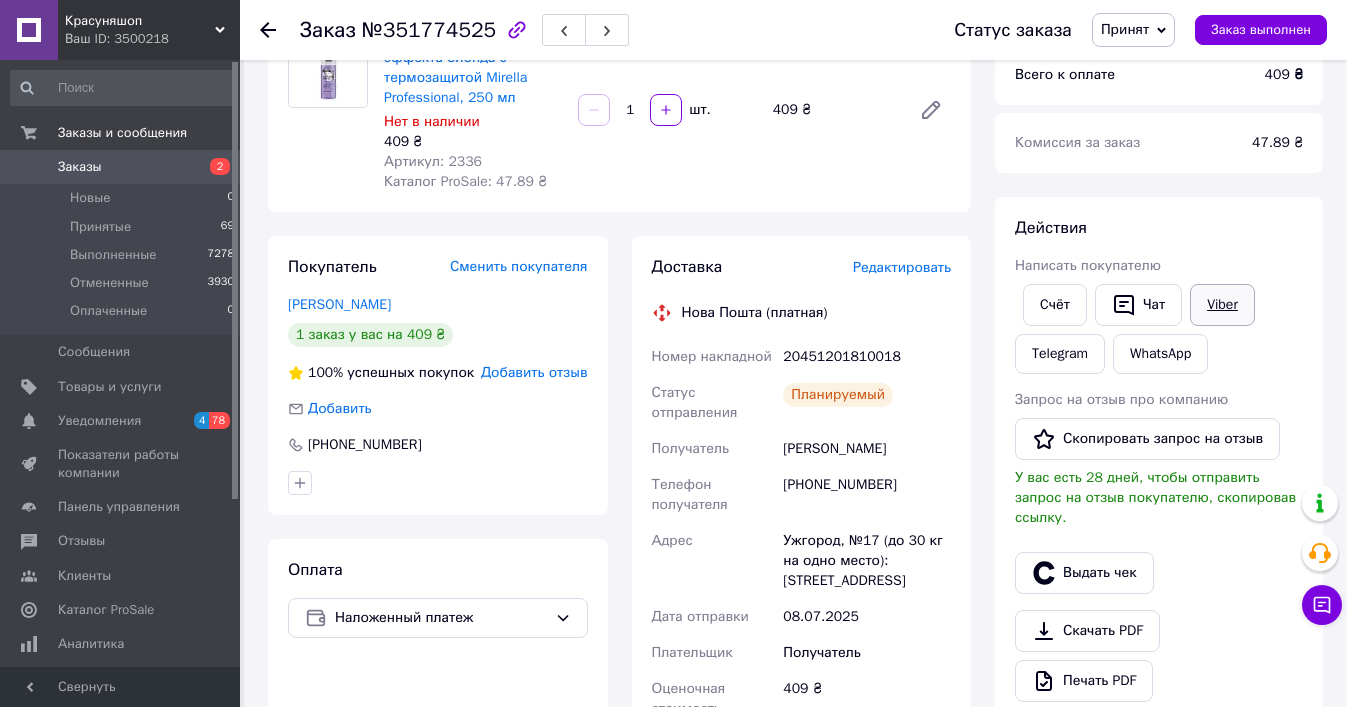 click on "Viber" at bounding box center [1222, 305] 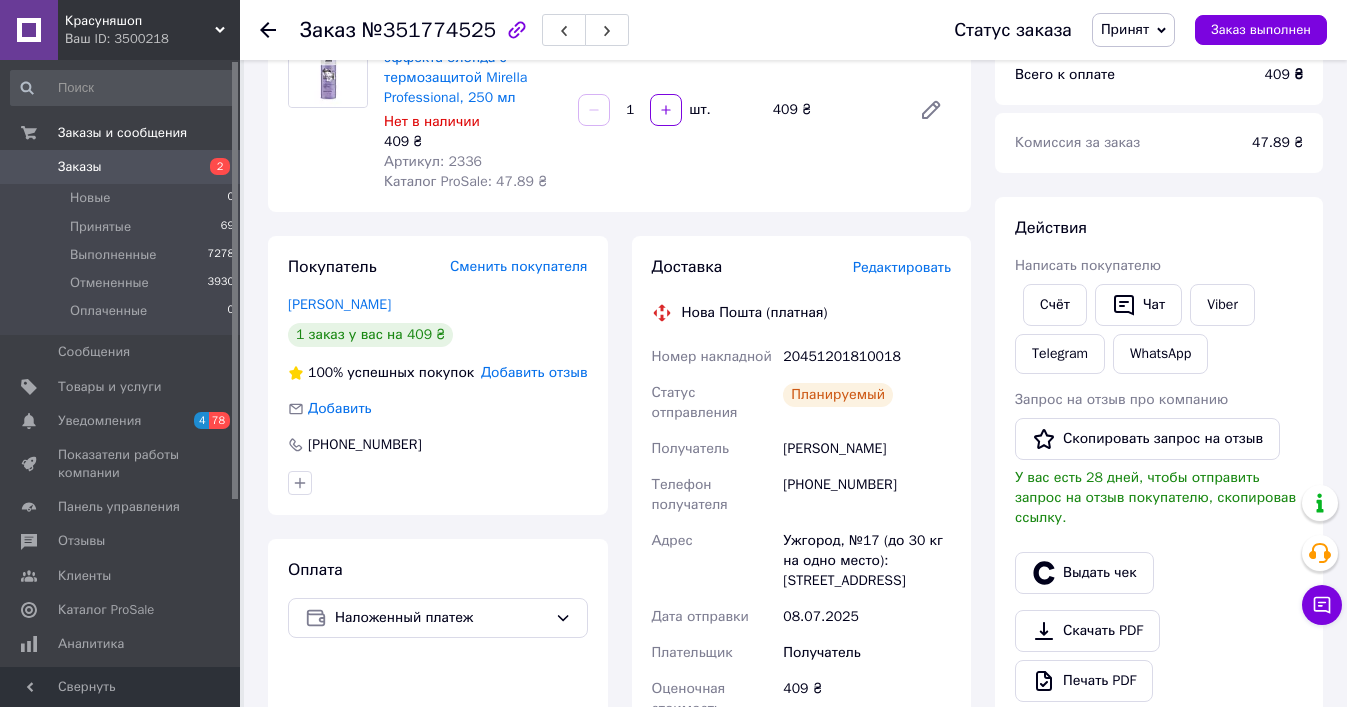 click 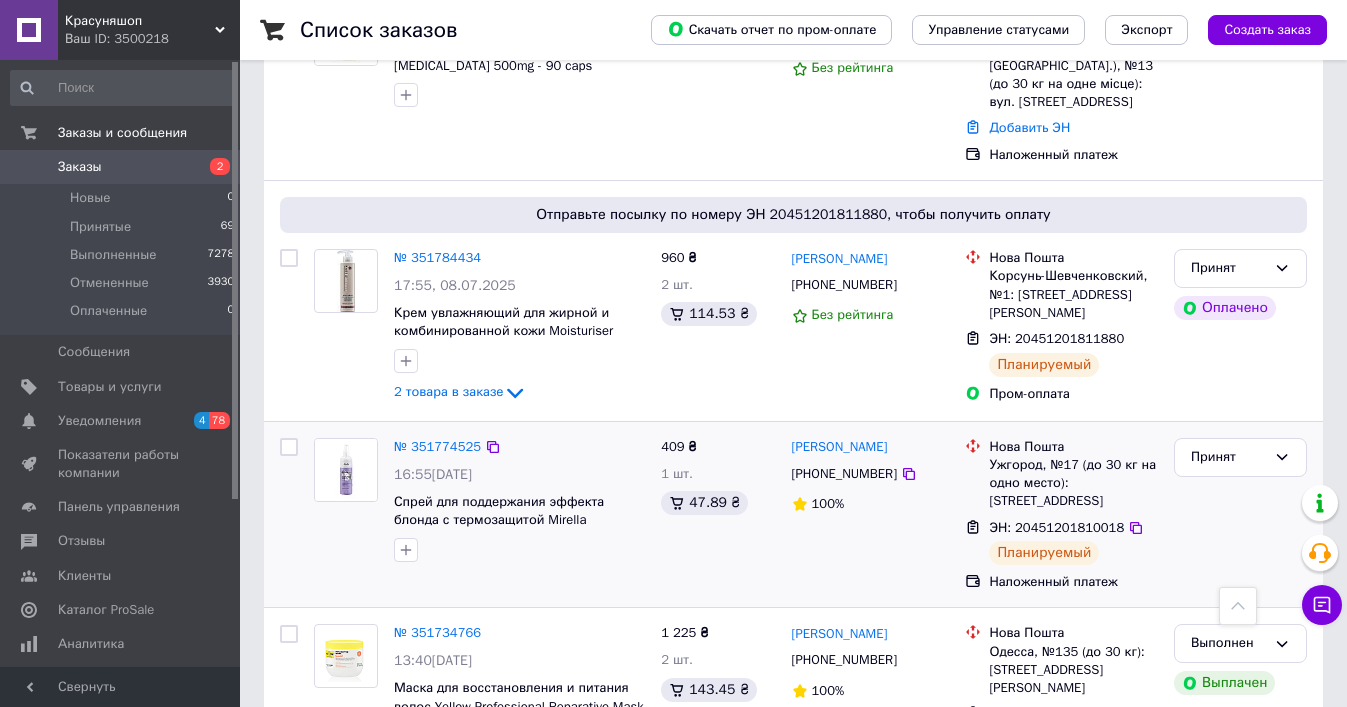scroll, scrollTop: 3045, scrollLeft: 0, axis: vertical 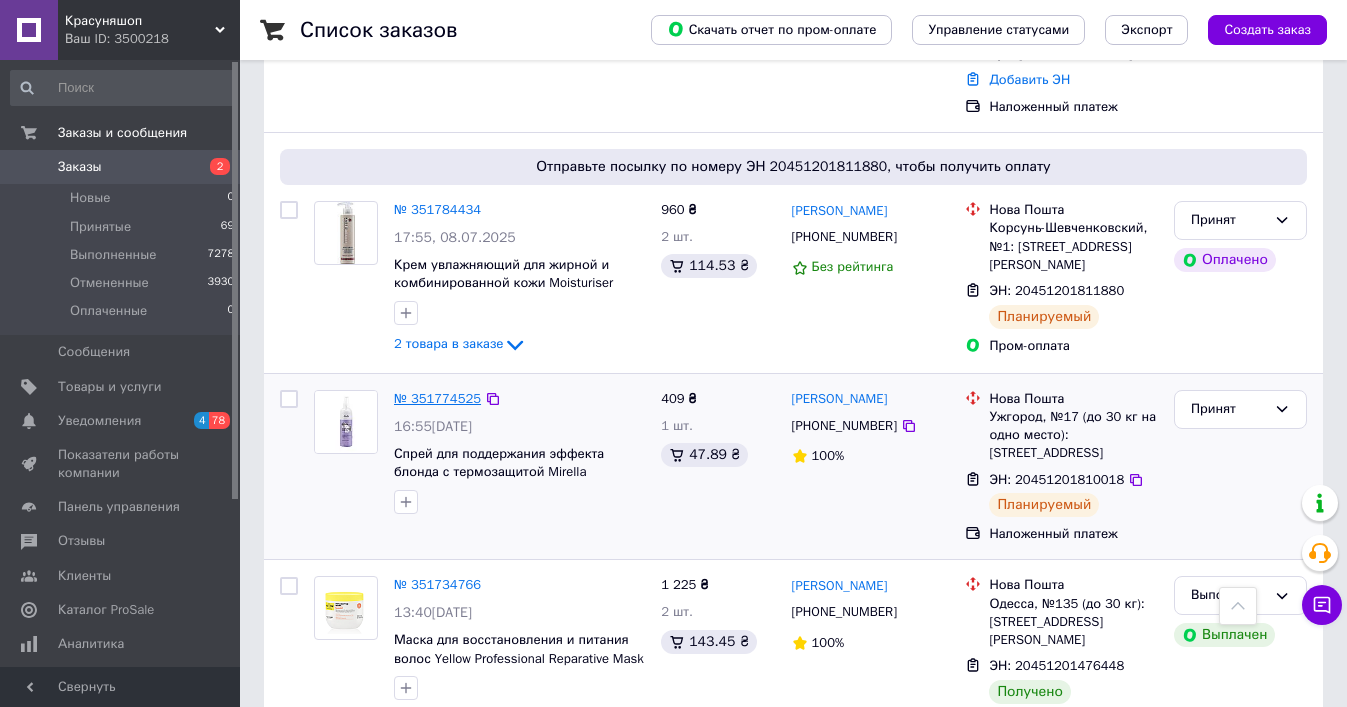 click on "№ 351774525" at bounding box center [437, 398] 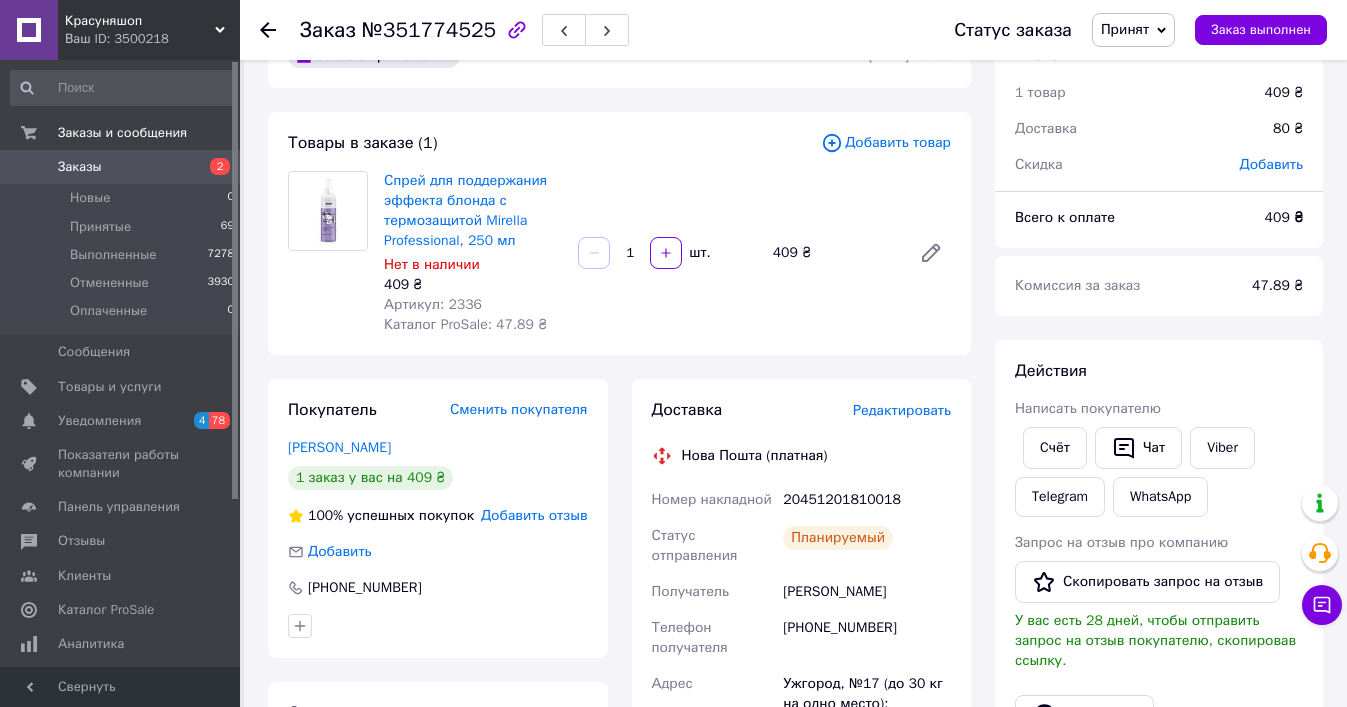 scroll, scrollTop: 33, scrollLeft: 0, axis: vertical 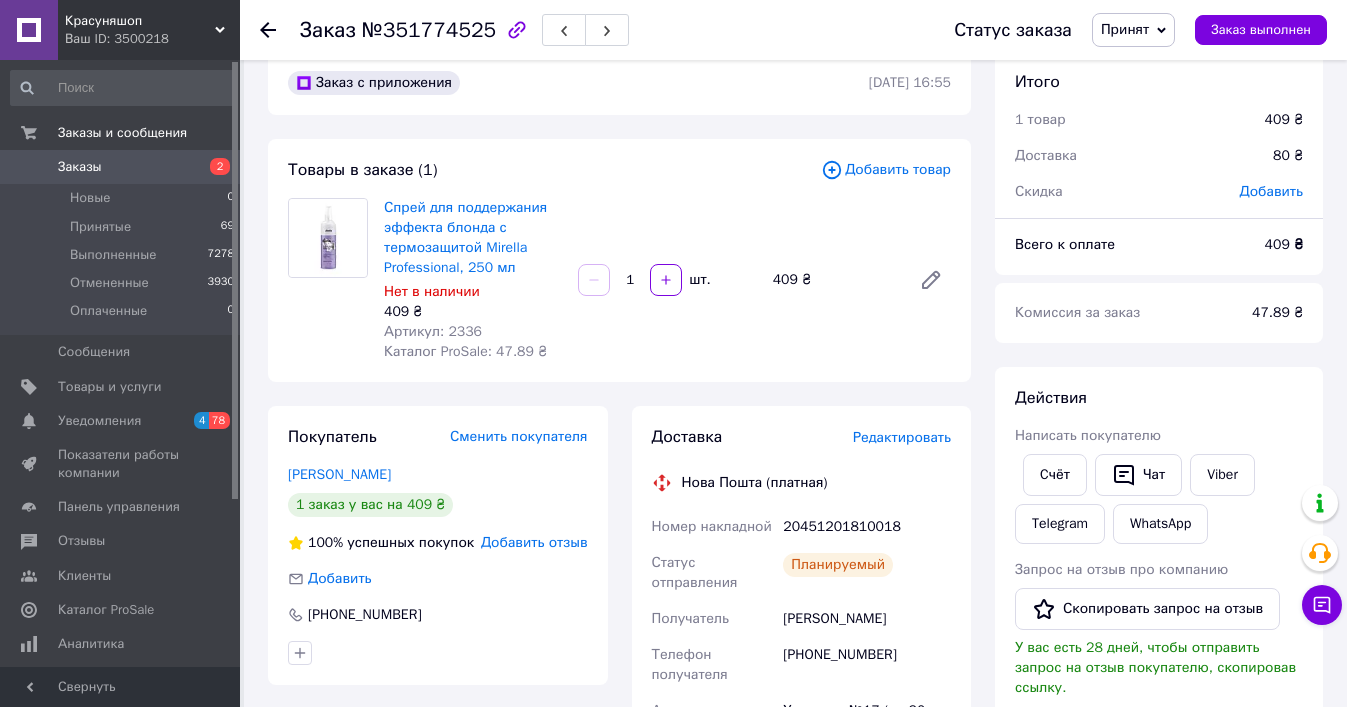 click on "Добавить товар" at bounding box center [886, 170] 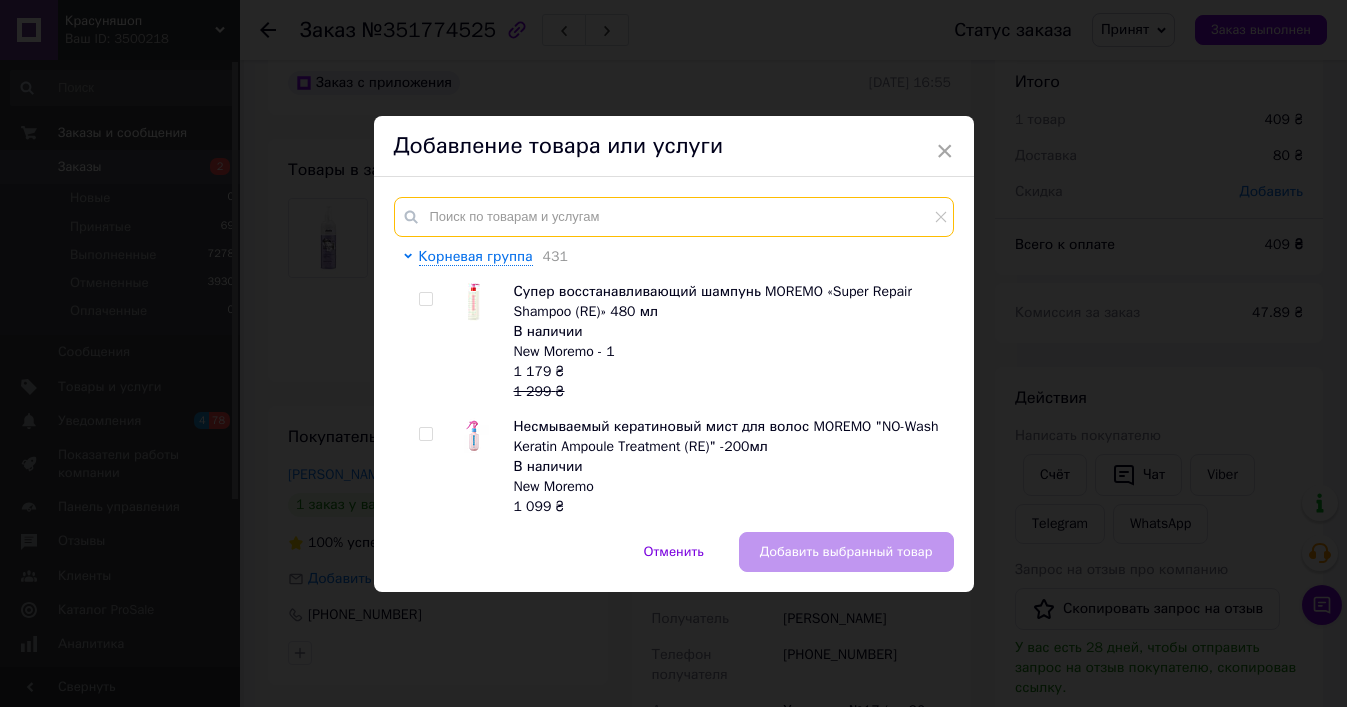 click at bounding box center (674, 217) 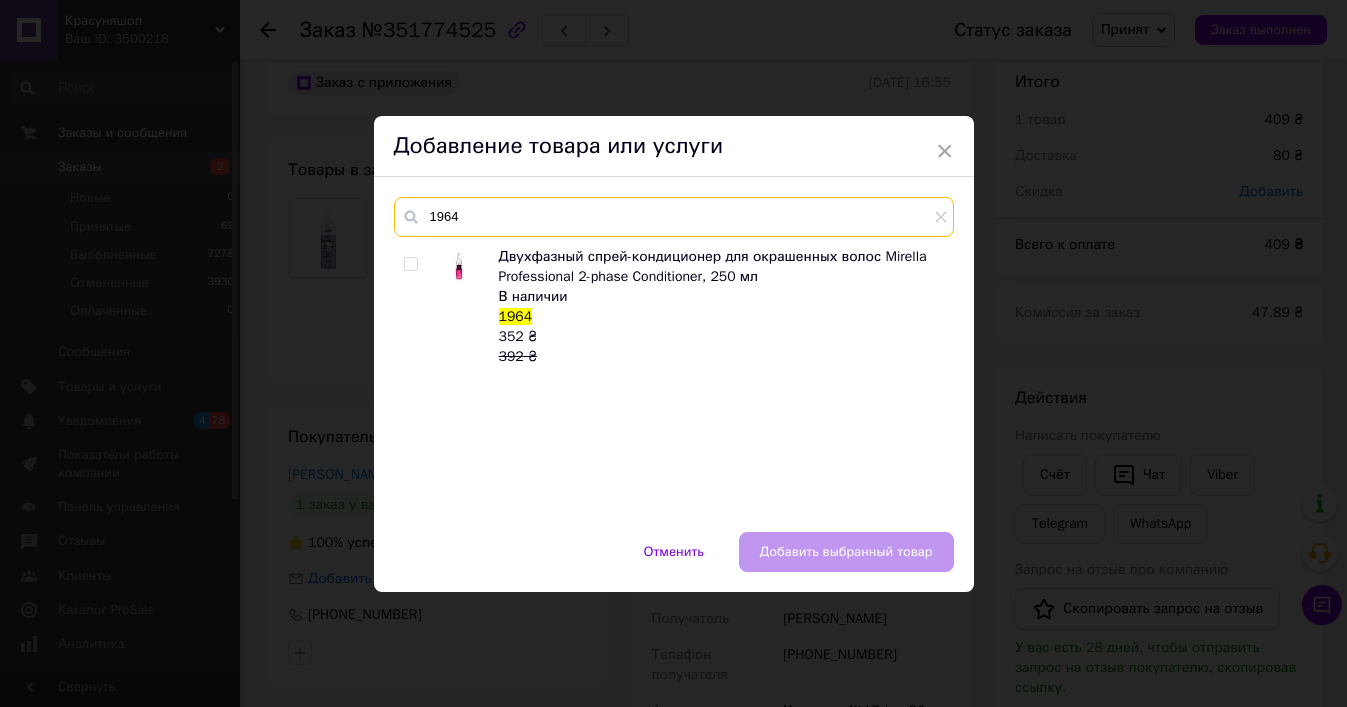type on "1964" 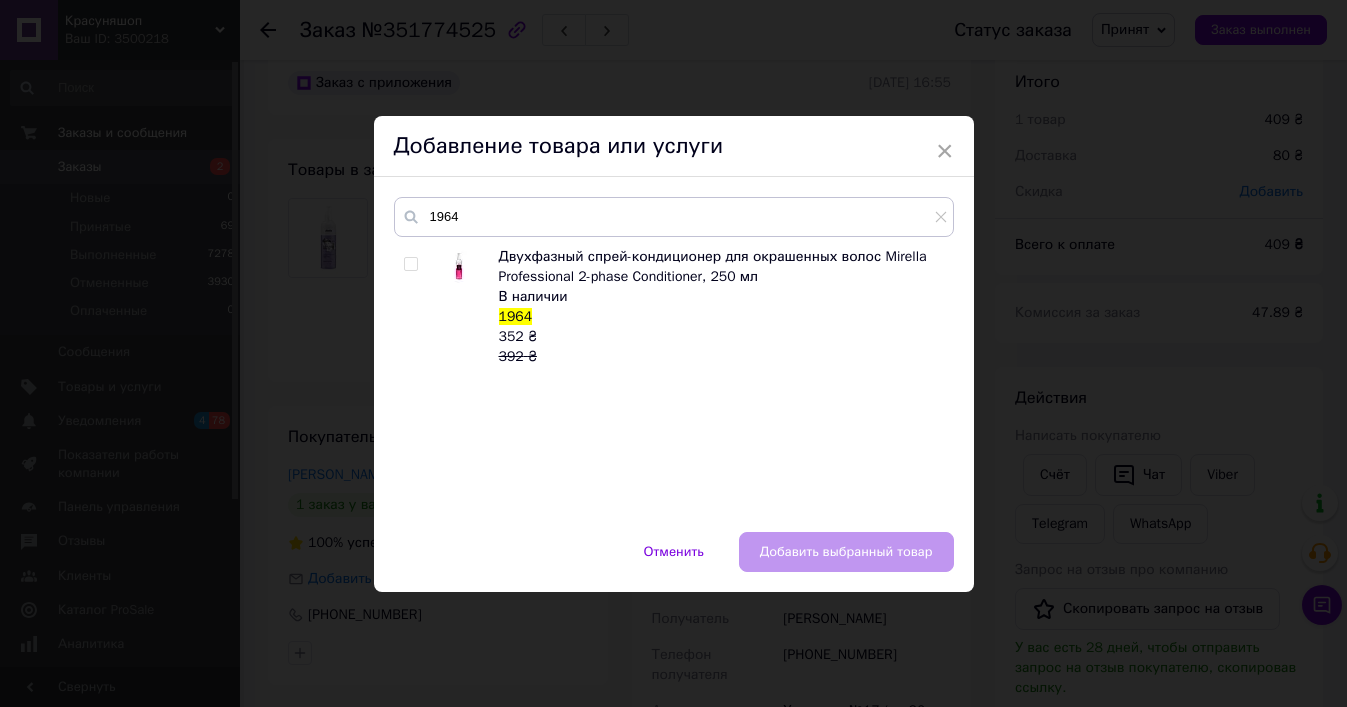 click at bounding box center [410, 264] 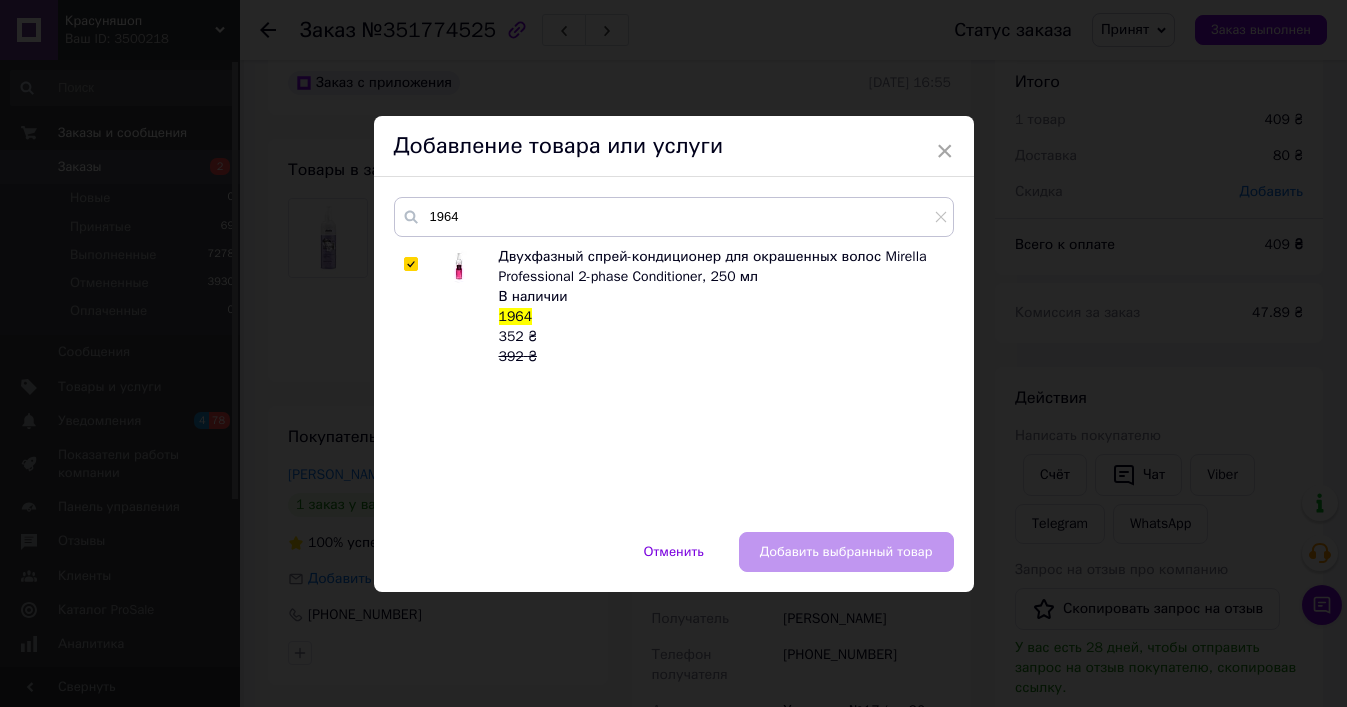 checkbox on "true" 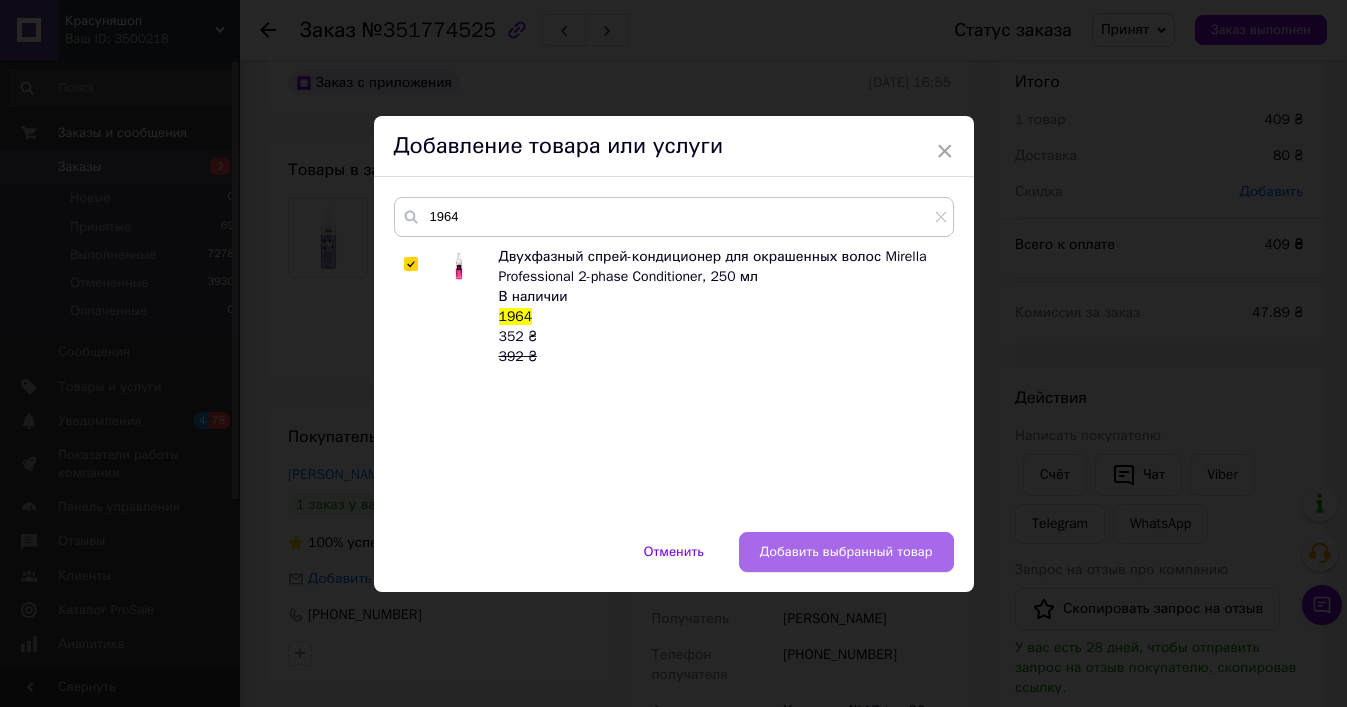 click on "Добавить выбранный товар" at bounding box center [846, 552] 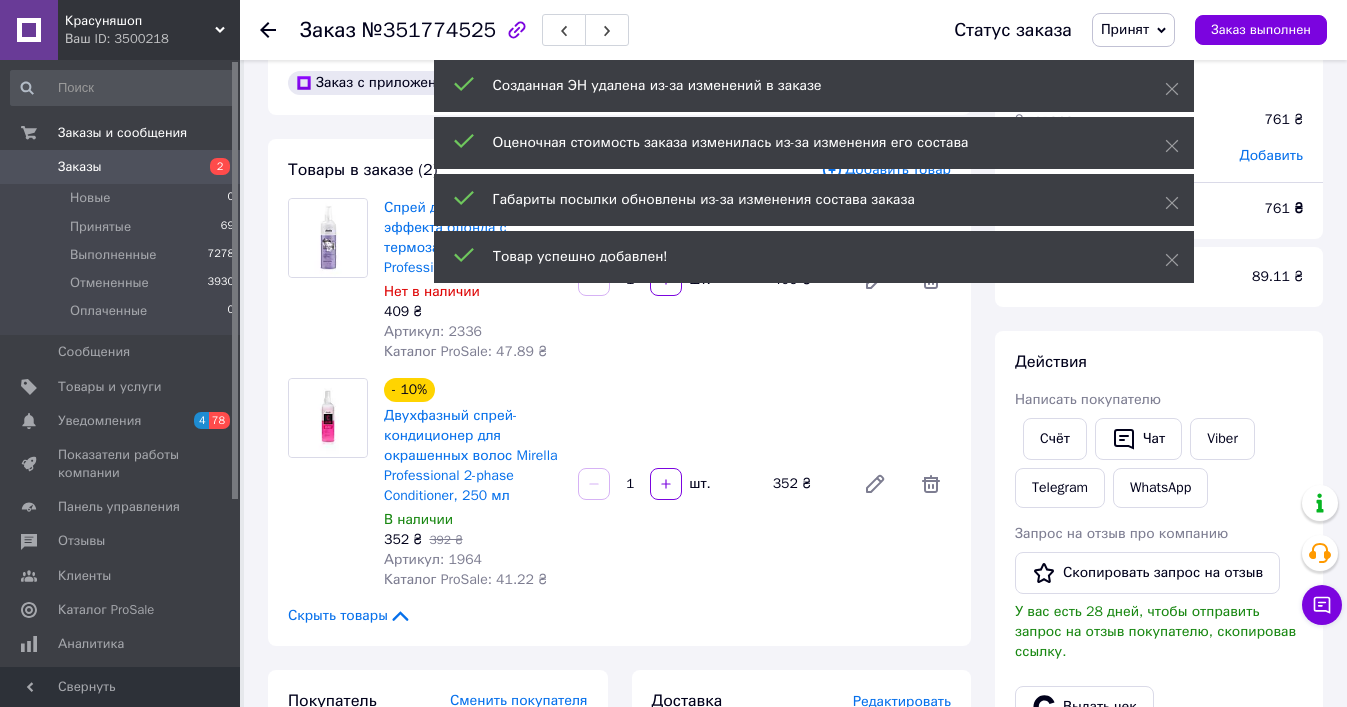 click on "- 10% Двухфазный спрей-кондиционер для окрашенных волос Mirella Professional 2-phase Conditioner, 250 мл В наличии 352 ₴   392 ₴ Артикул: 1964 Каталог ProSale: 41.22 ₴  1   шт. 352 ₴" at bounding box center [667, 484] 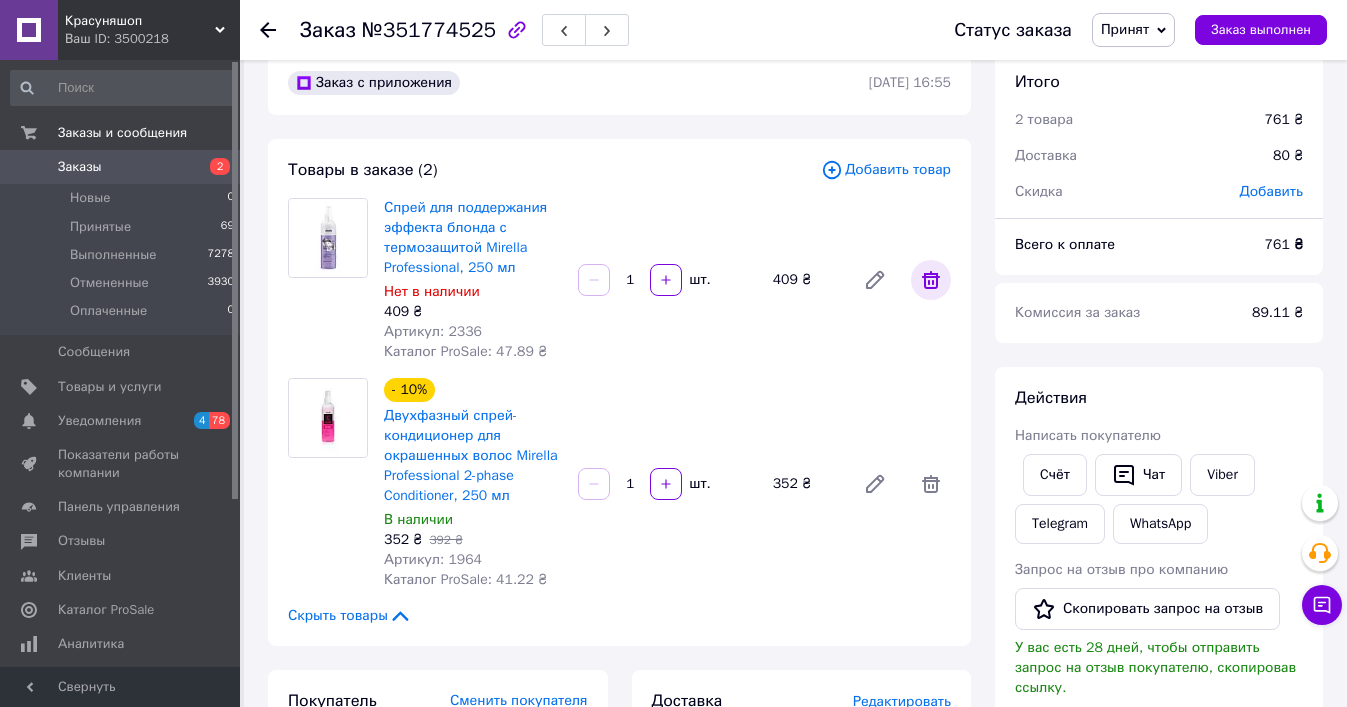 click 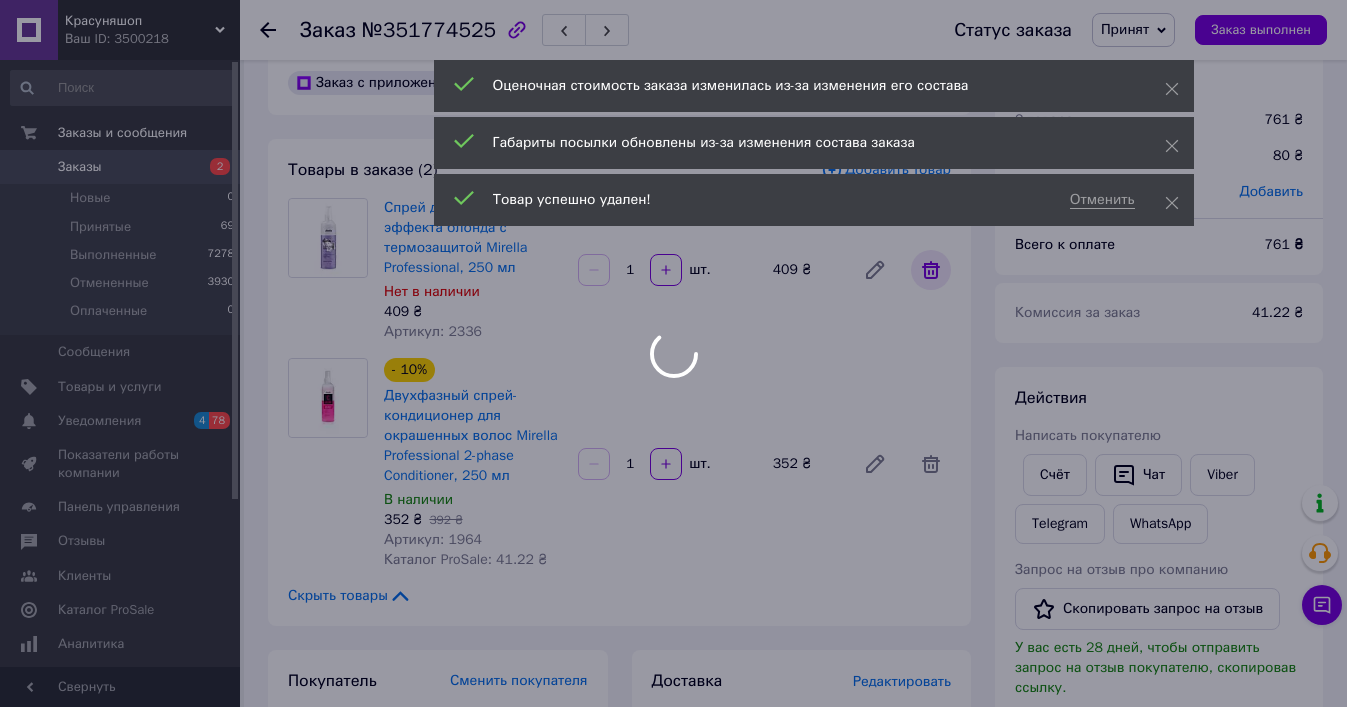 scroll, scrollTop: 72, scrollLeft: 0, axis: vertical 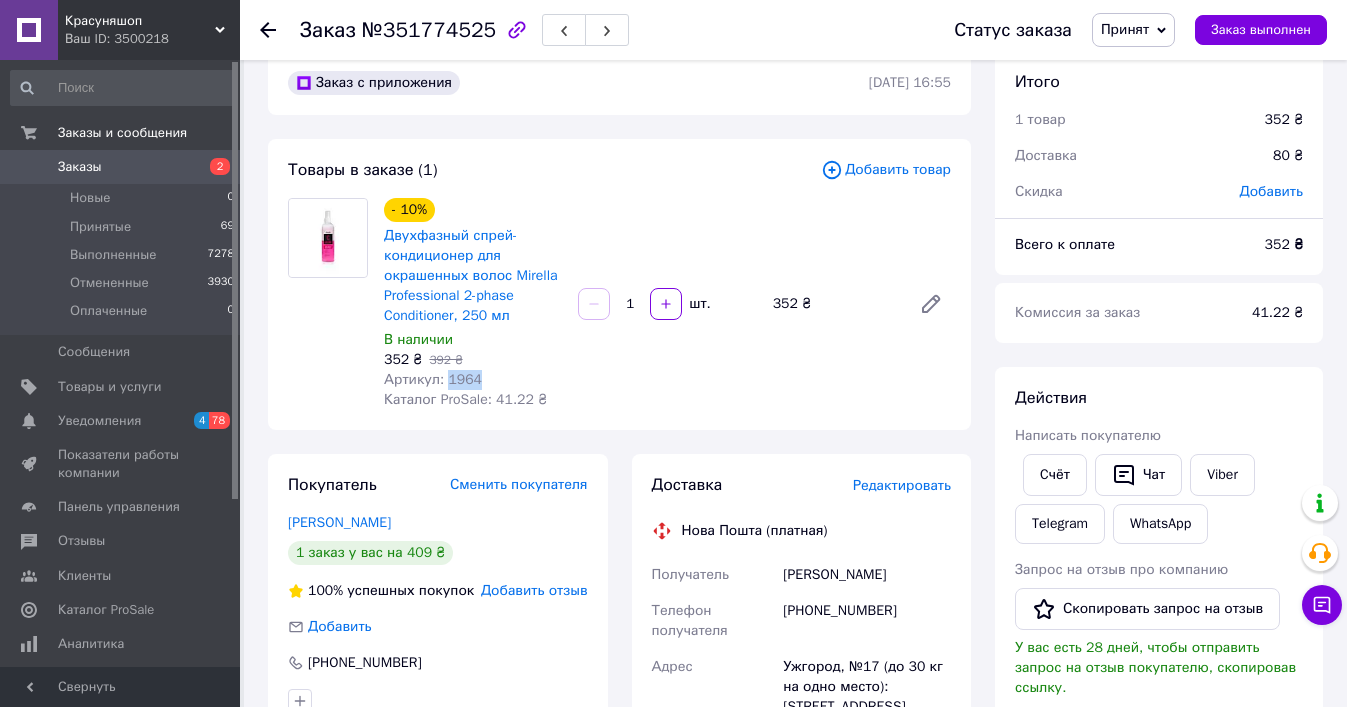 copy on "1964" 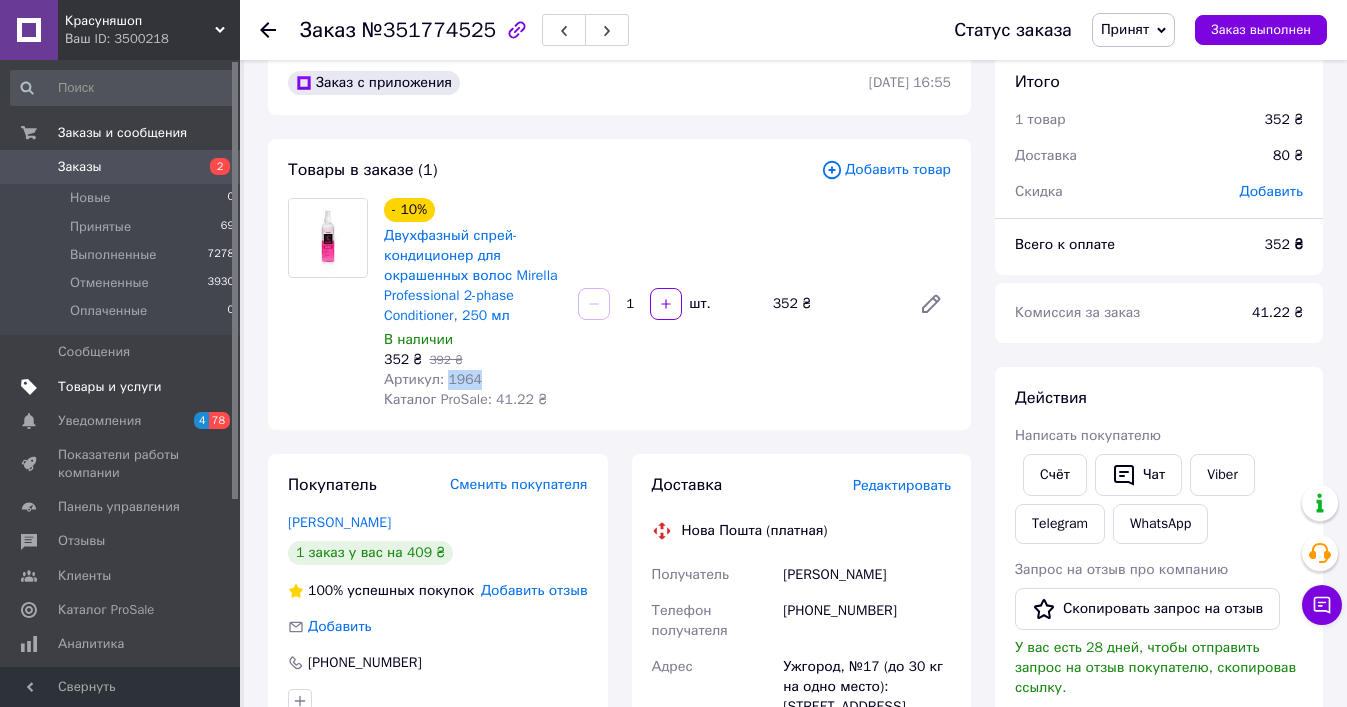 click on "Товары и услуги" at bounding box center (110, 387) 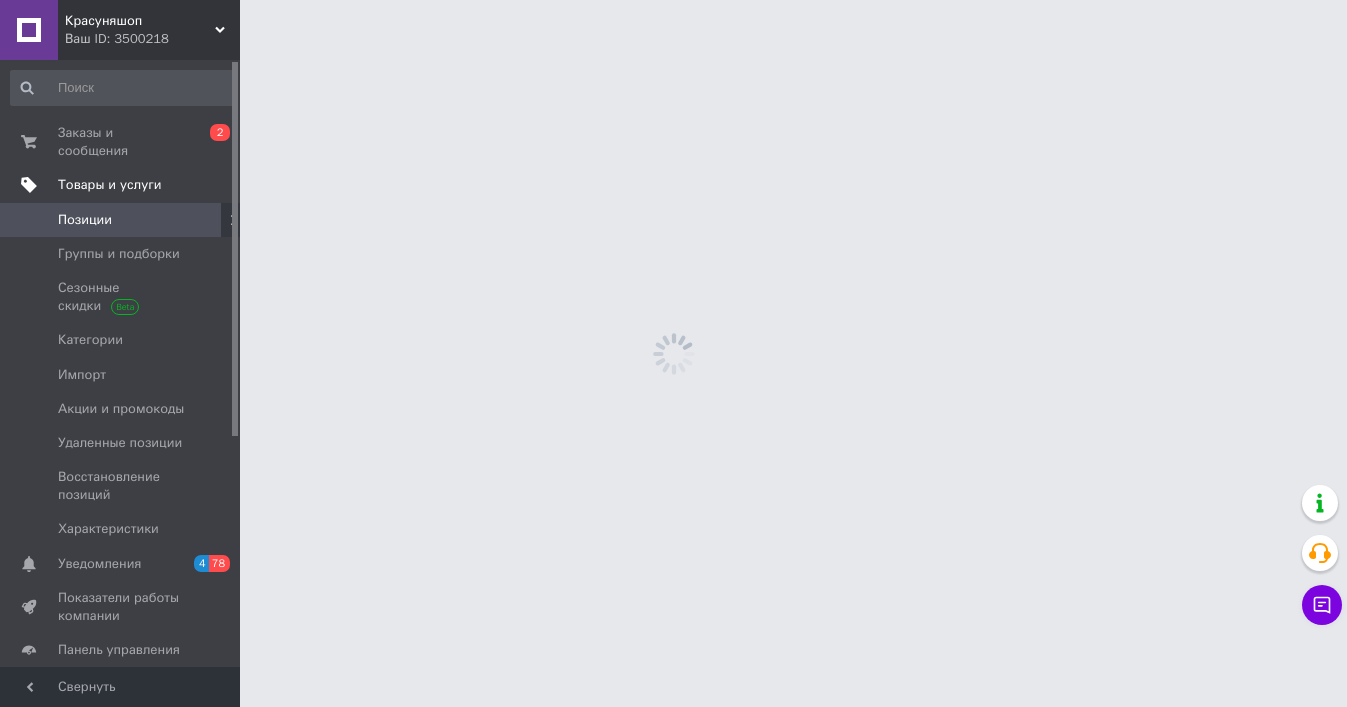 scroll, scrollTop: 0, scrollLeft: 0, axis: both 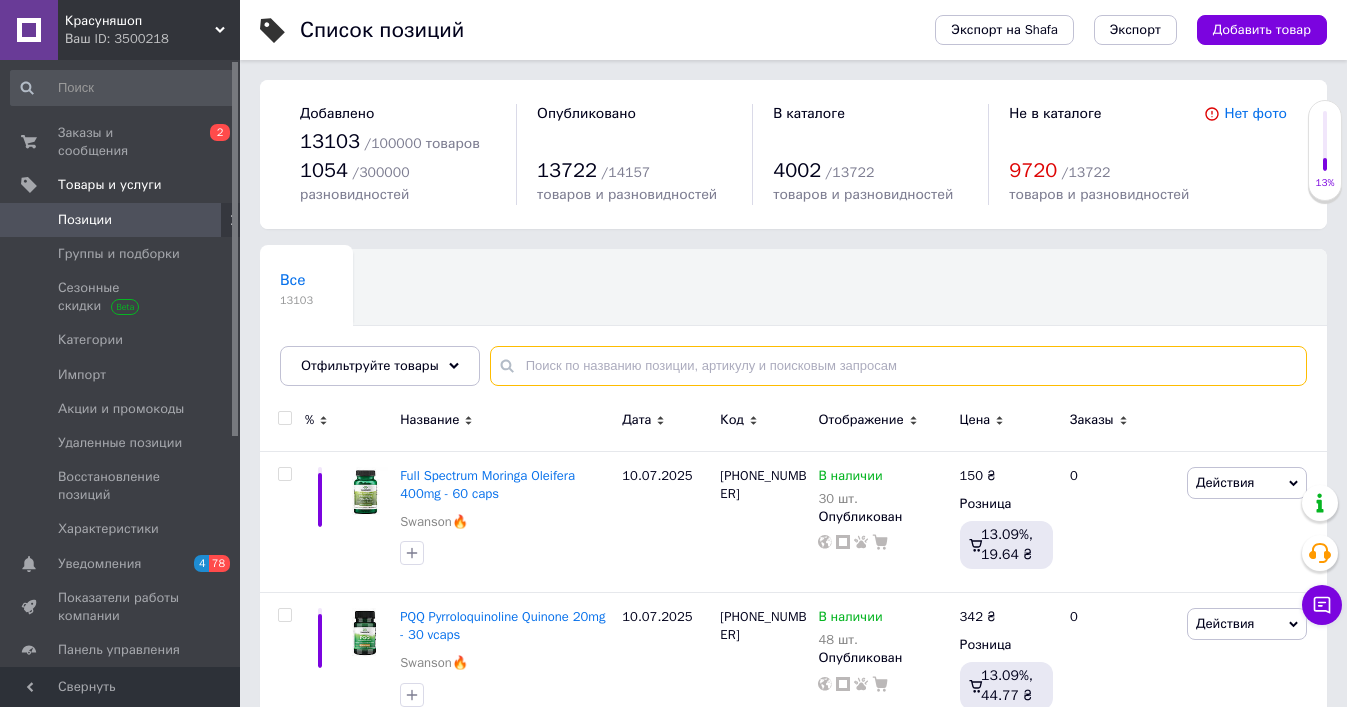 click at bounding box center (898, 366) 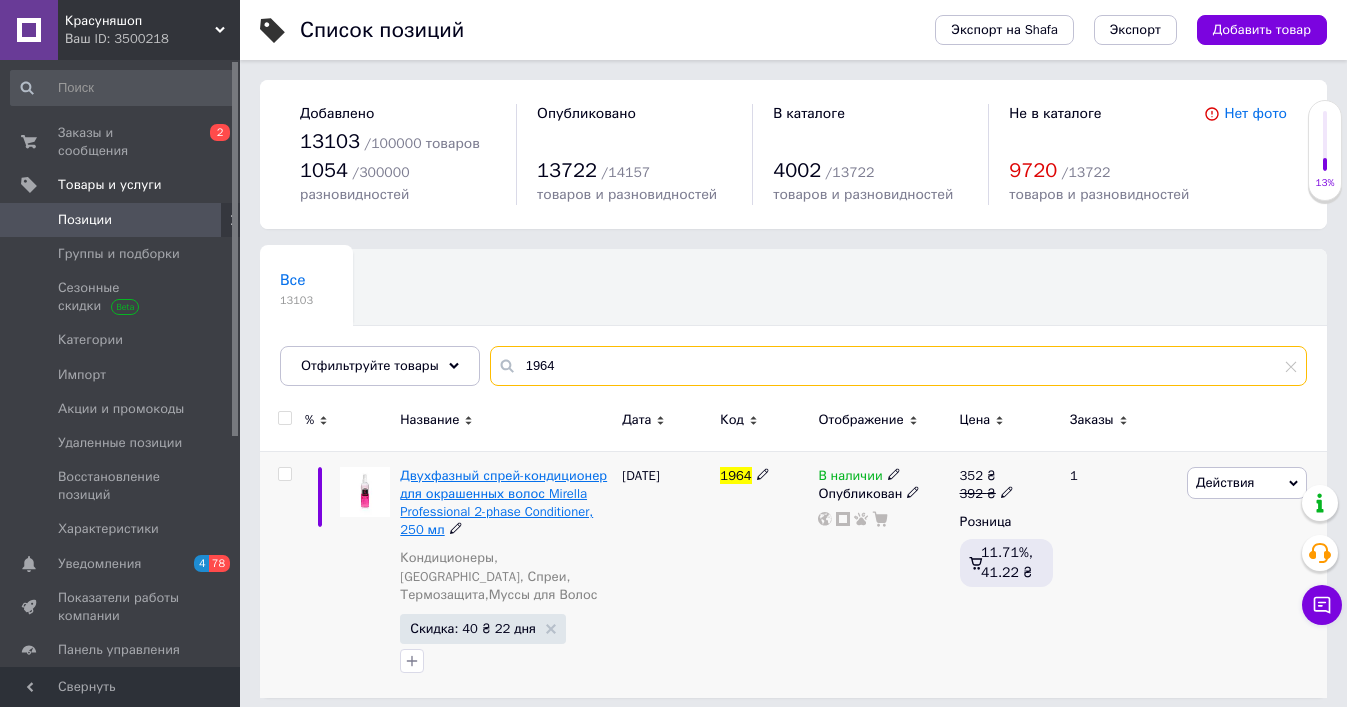 type on "1964" 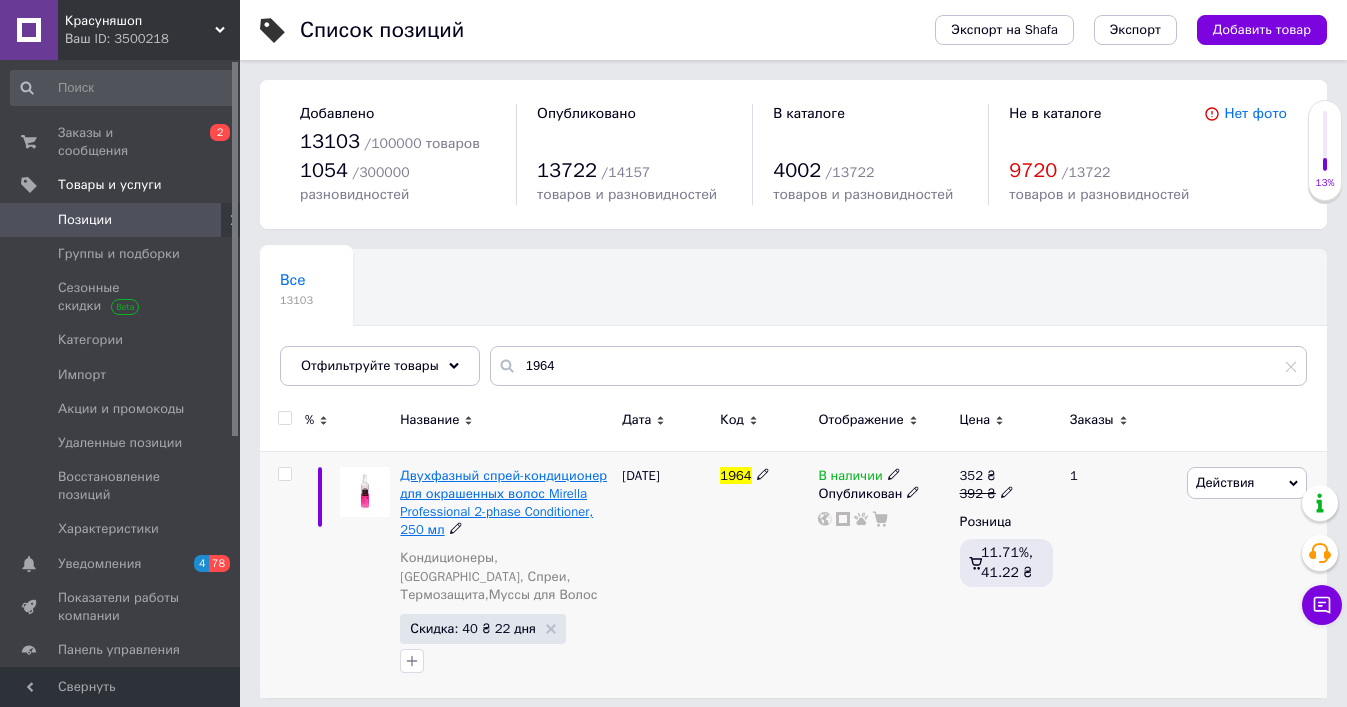 click on "Двухфазный спрей-кондиционер для окрашенных волос Mirella Professional 2-phase Conditioner, 250 мл" at bounding box center [503, 503] 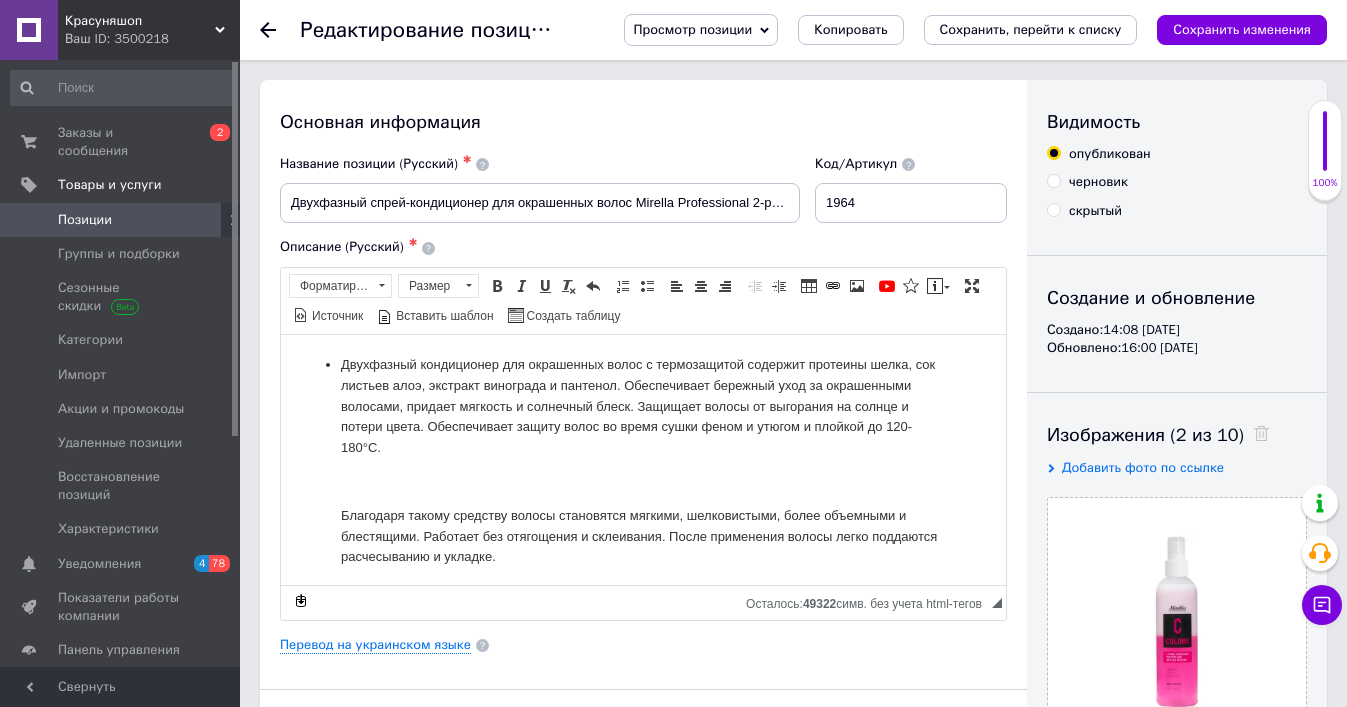 scroll, scrollTop: 0, scrollLeft: 0, axis: both 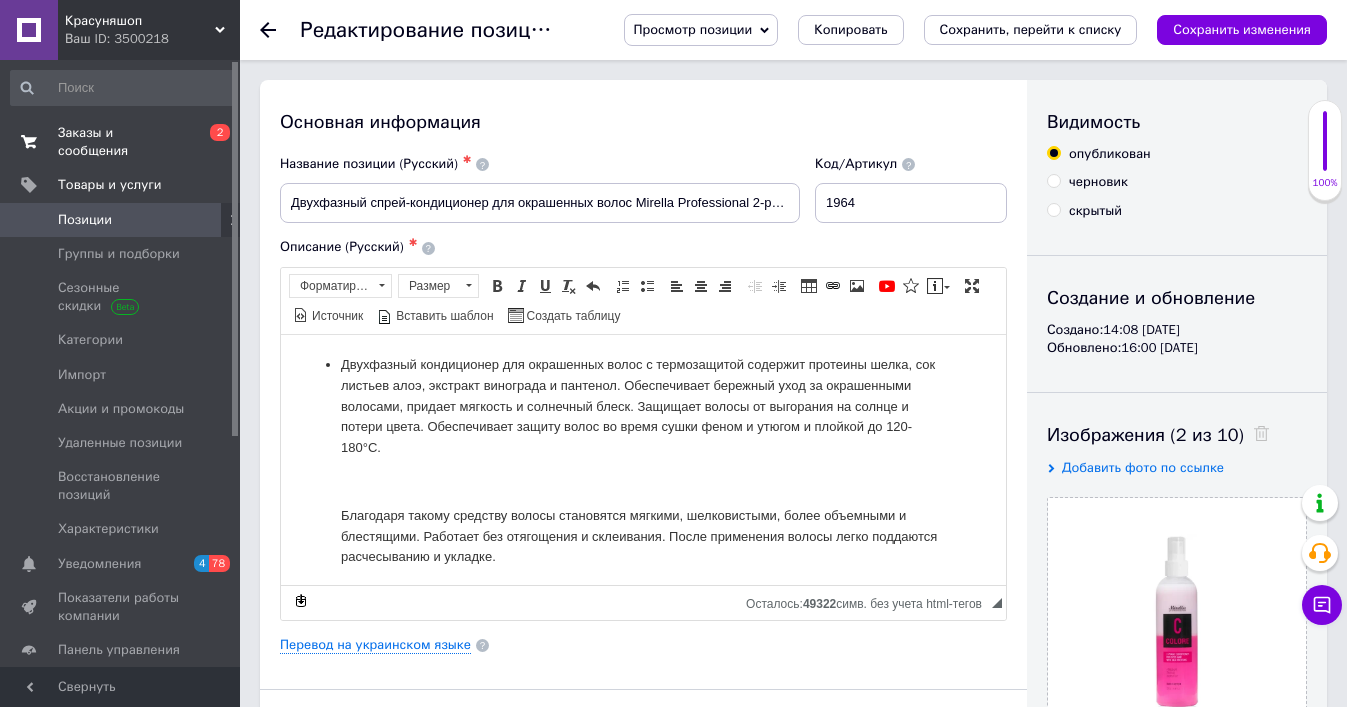 click on "Заказы и сообщения" at bounding box center (121, 142) 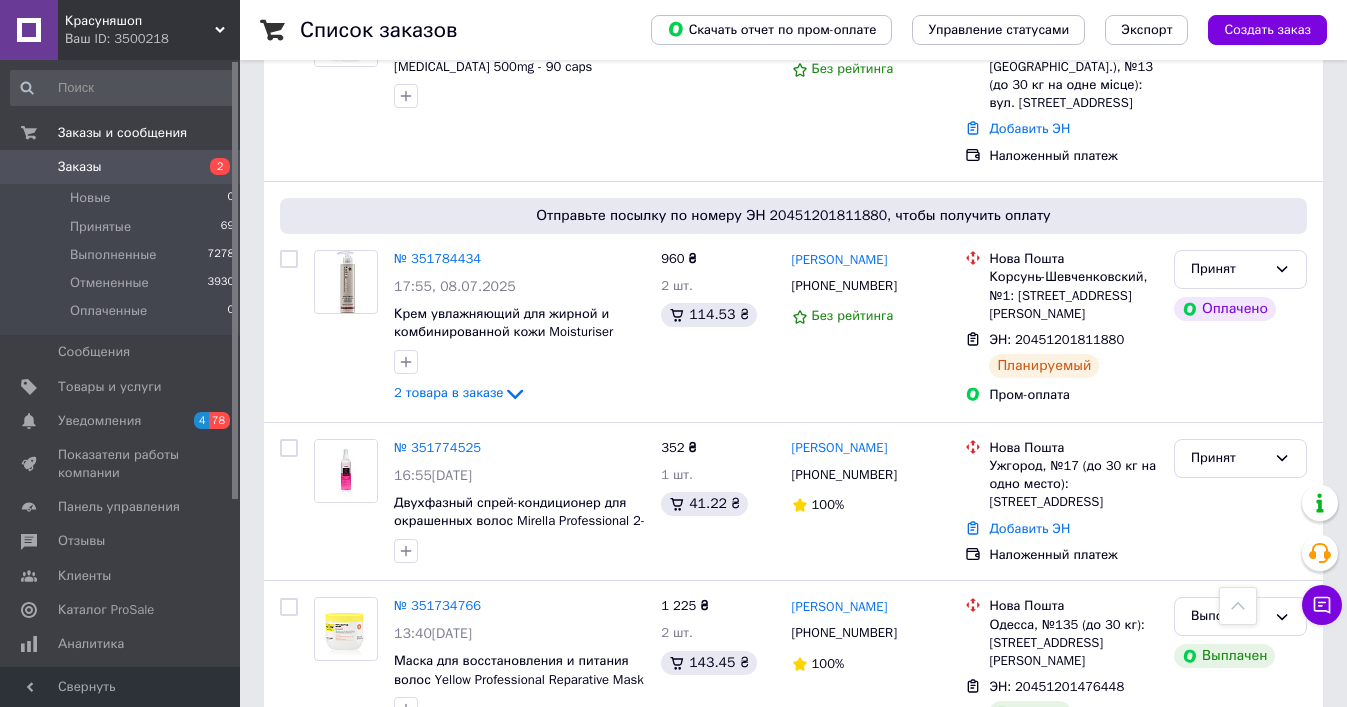 scroll, scrollTop: 2998, scrollLeft: 0, axis: vertical 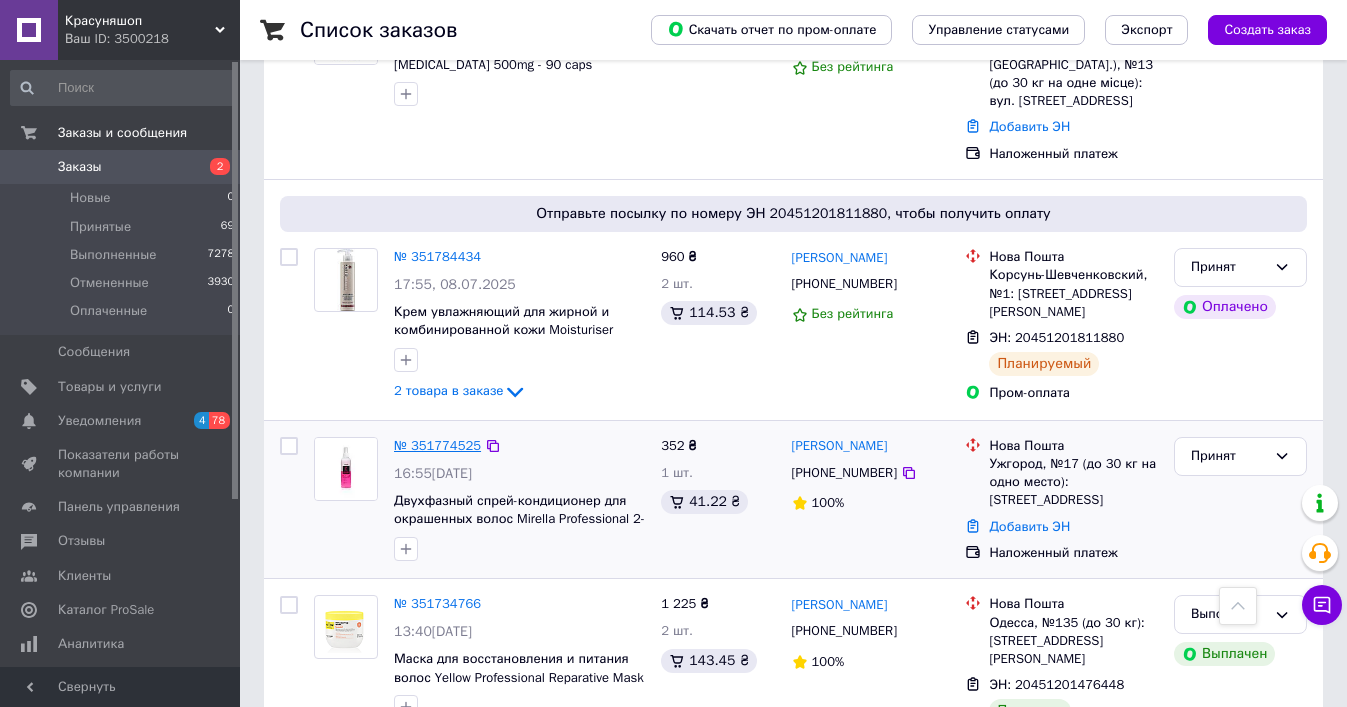 click on "№ 351774525" at bounding box center (437, 445) 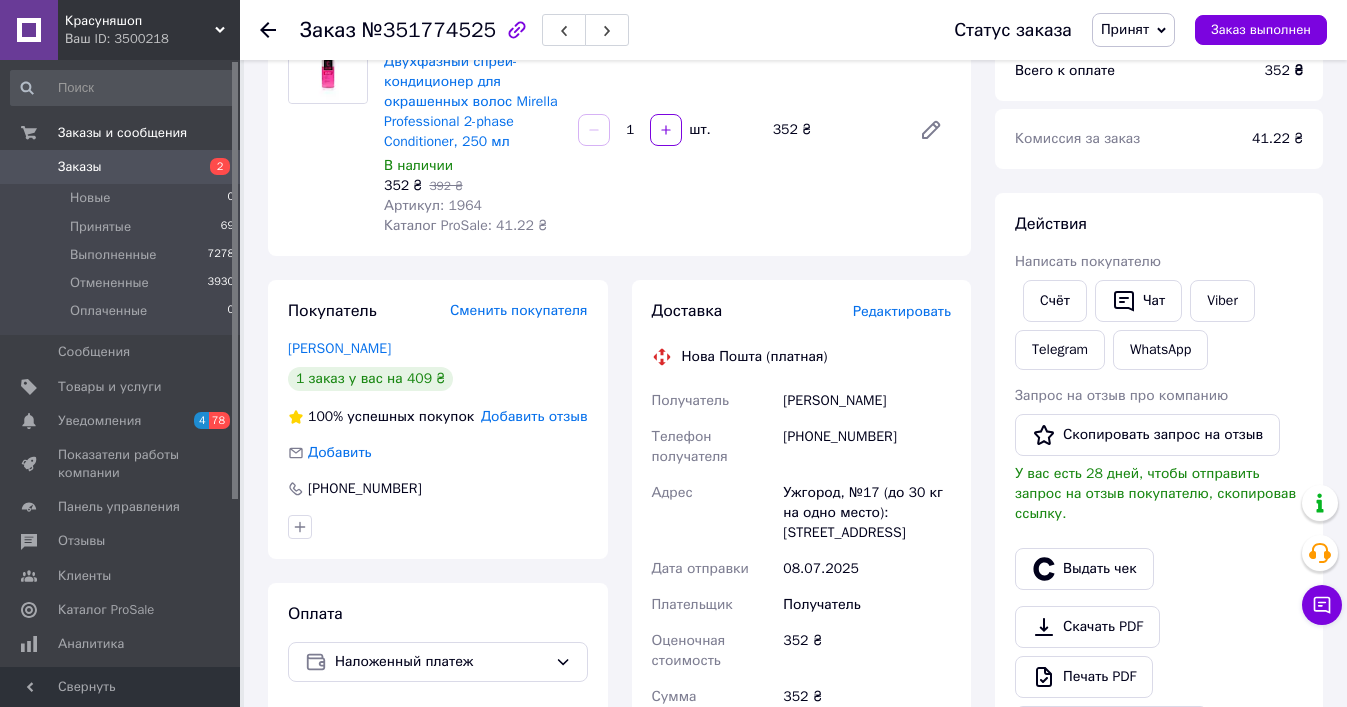 scroll, scrollTop: 72, scrollLeft: 0, axis: vertical 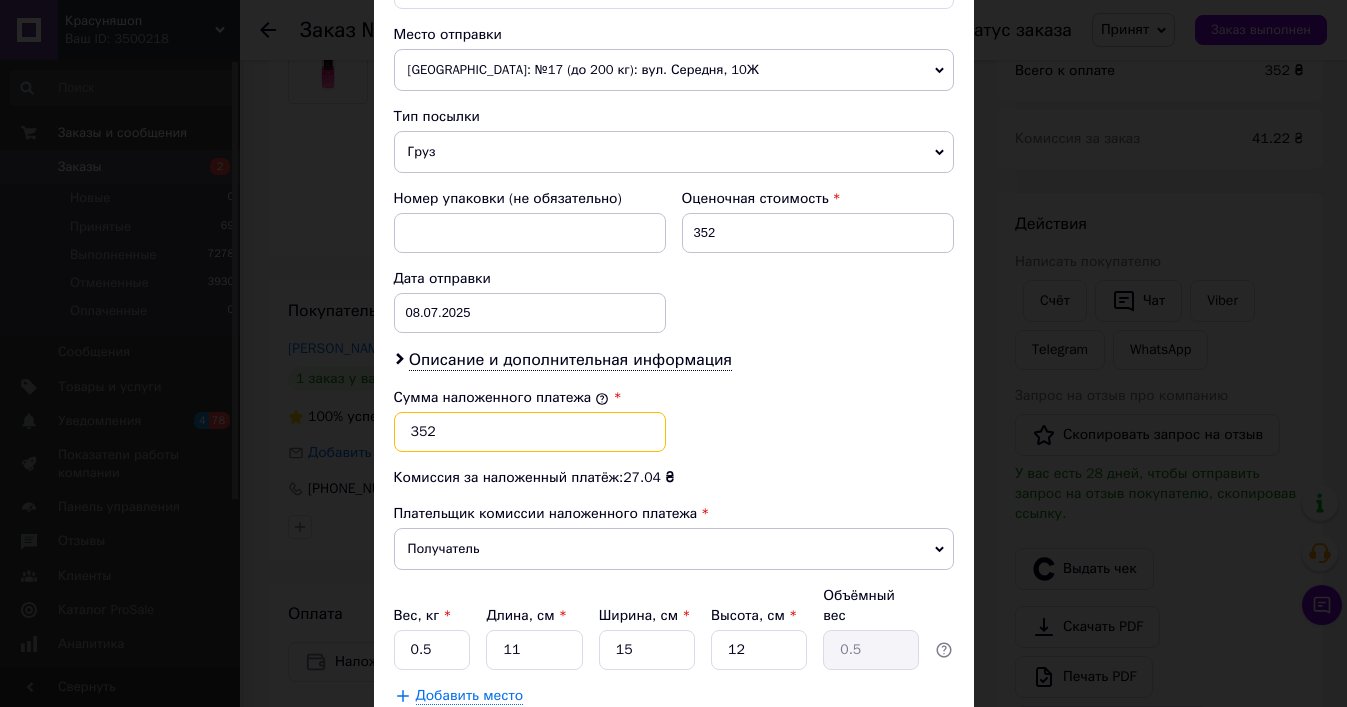click on "352" at bounding box center [530, 432] 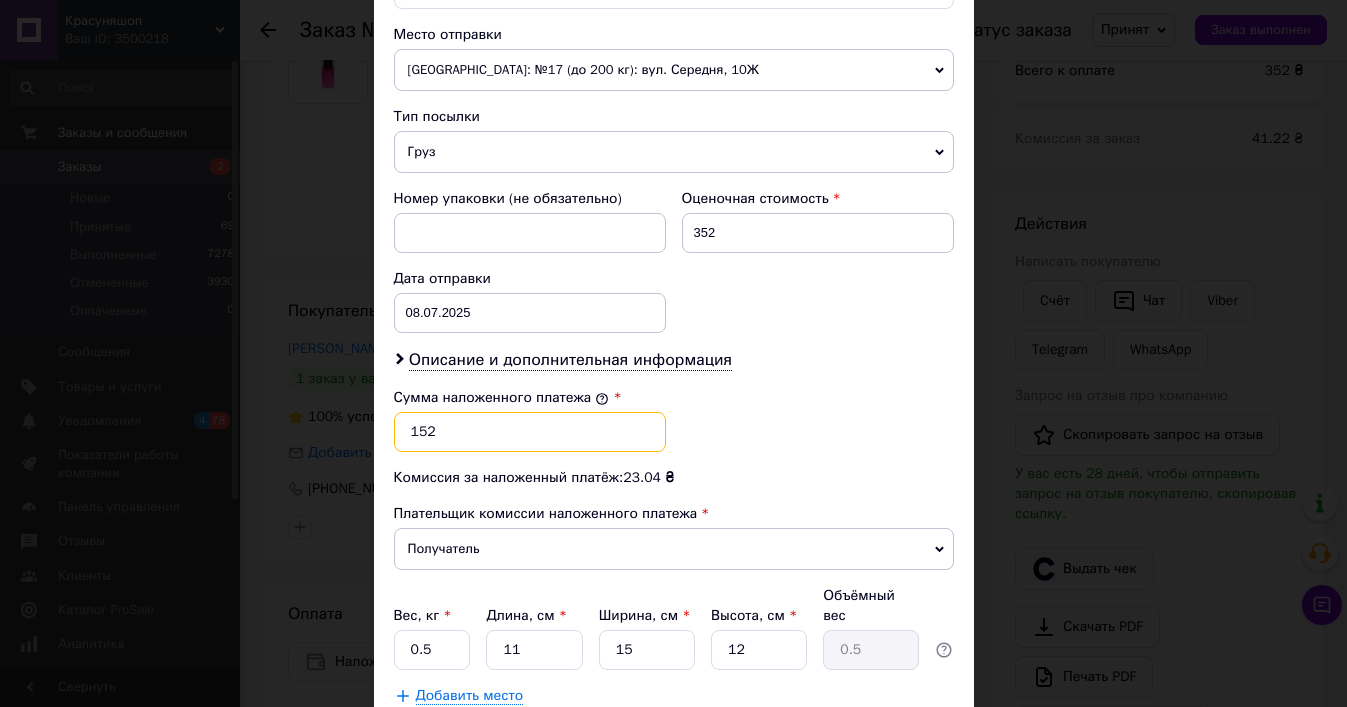 type on "152" 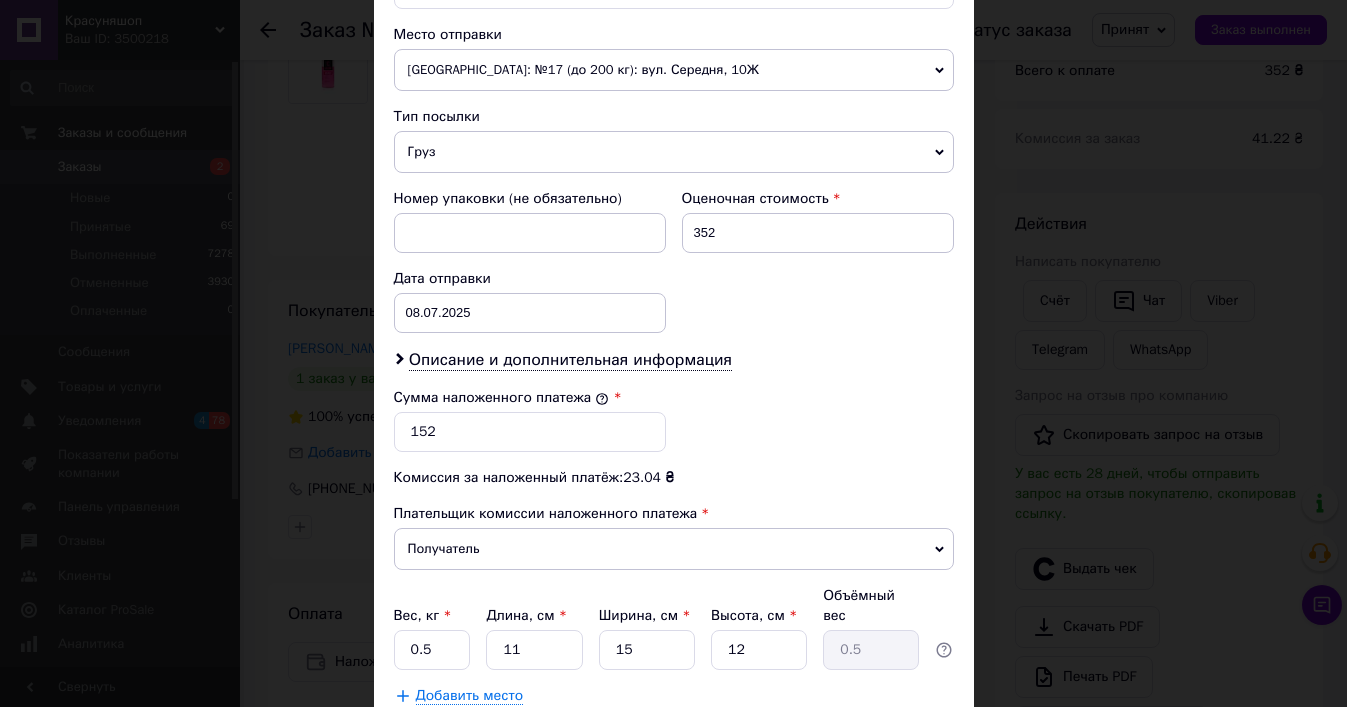 click on "Сумма наложенного платежа     * 152" at bounding box center [674, 420] 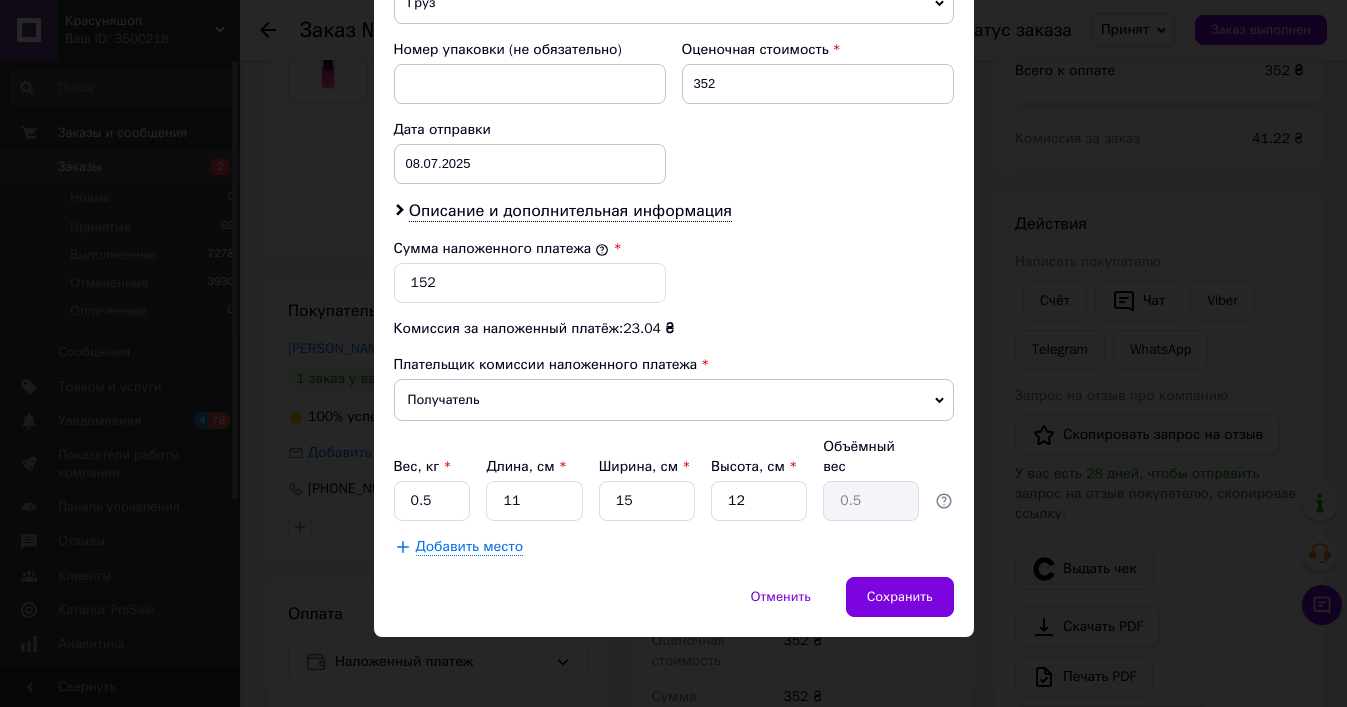 scroll, scrollTop: 838, scrollLeft: 0, axis: vertical 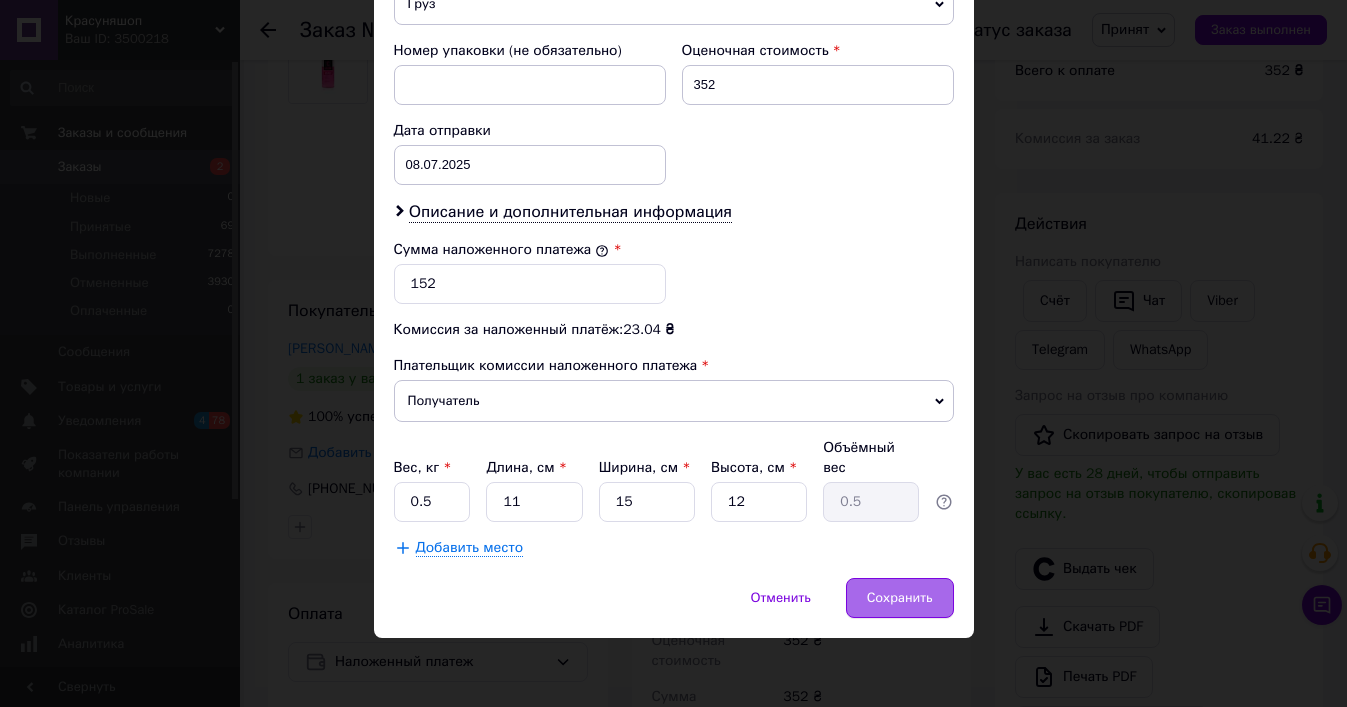 click on "Сохранить" at bounding box center (900, 598) 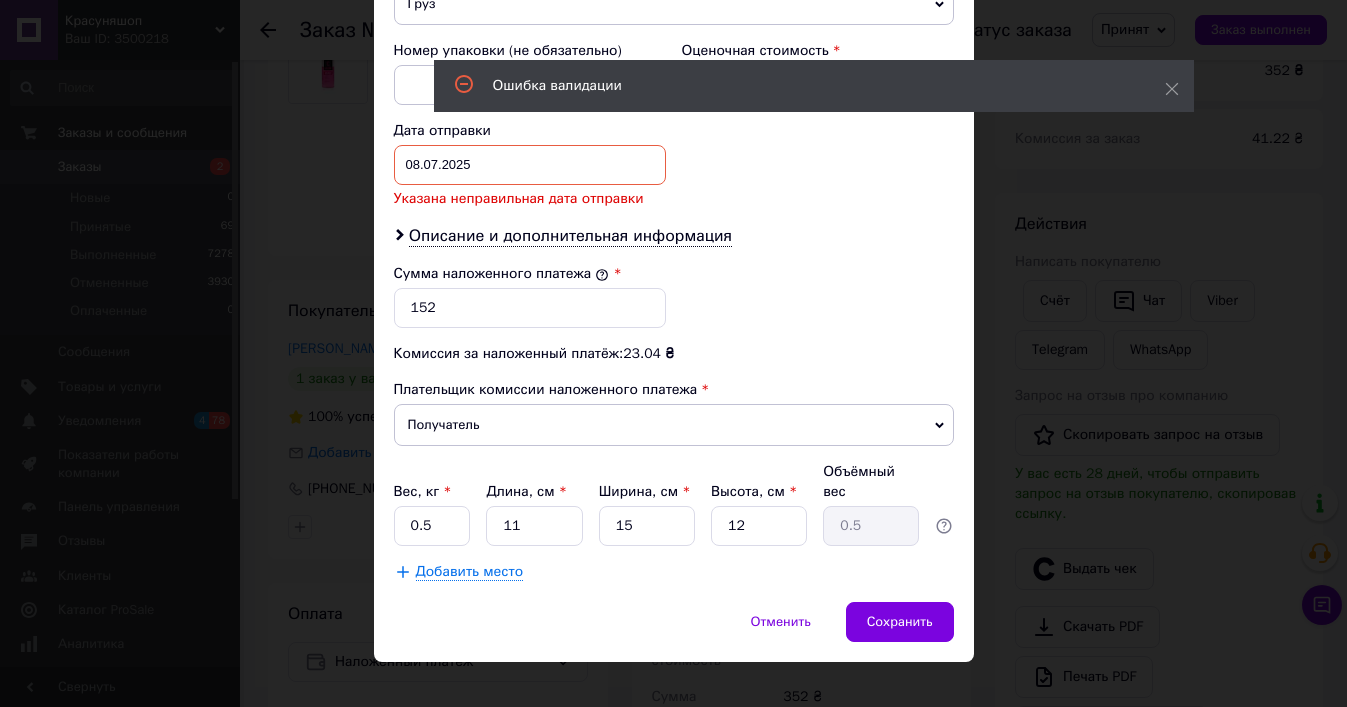 click on "[DATE] < 2025 > < Июль > Пн Вт Ср Чт Пт Сб Вс 30 1 2 3 4 5 6 7 8 9 10 11 12 13 14 15 16 17 18 19 20 21 22 23 24 25 26 27 28 29 30 31 1 2 3 4 5 6 7 8 9 10" at bounding box center (530, 165) 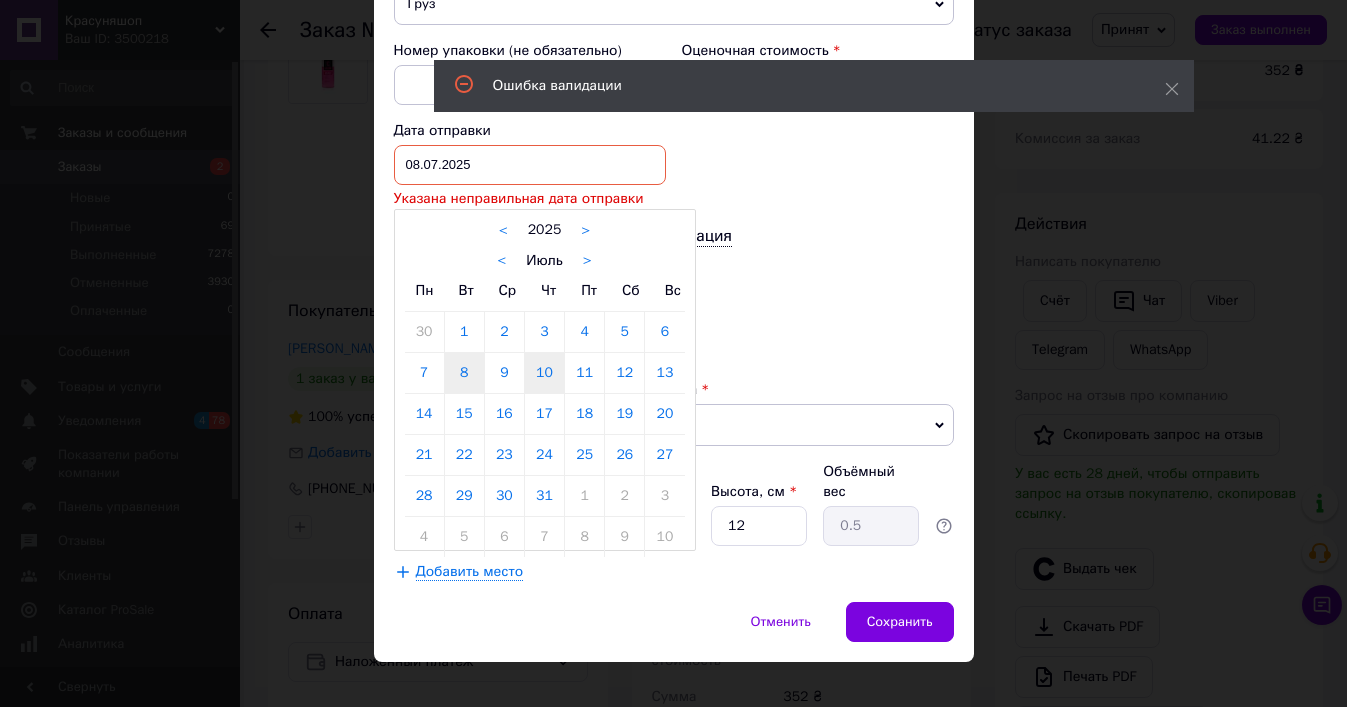 click on "10" at bounding box center (544, 373) 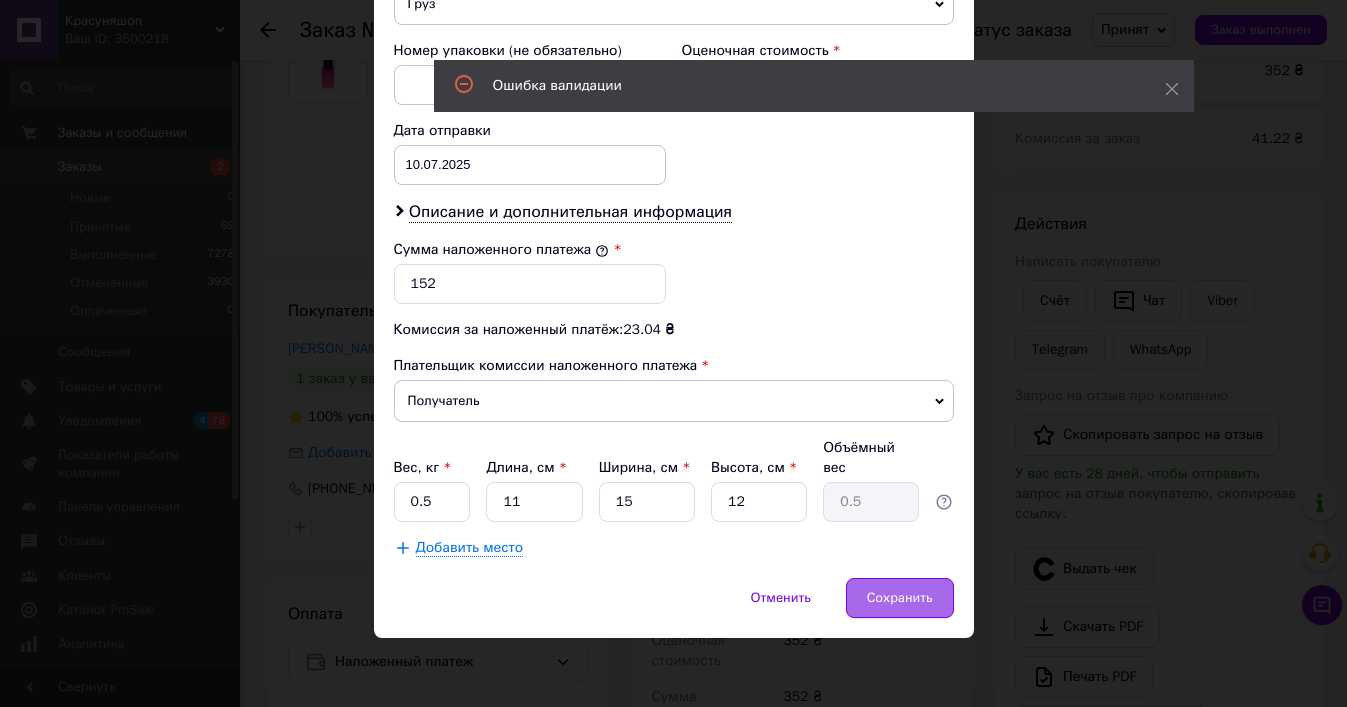 click on "Сохранить" at bounding box center [900, 598] 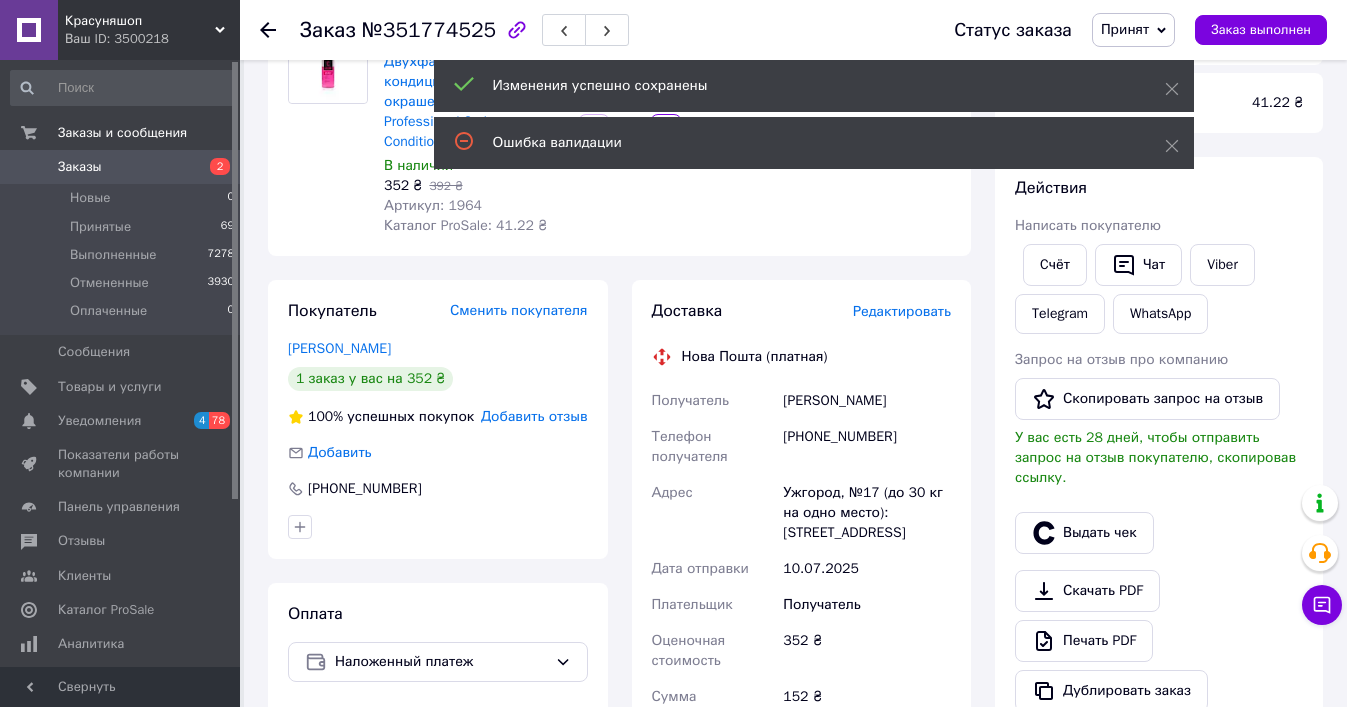 scroll, scrollTop: 208, scrollLeft: 0, axis: vertical 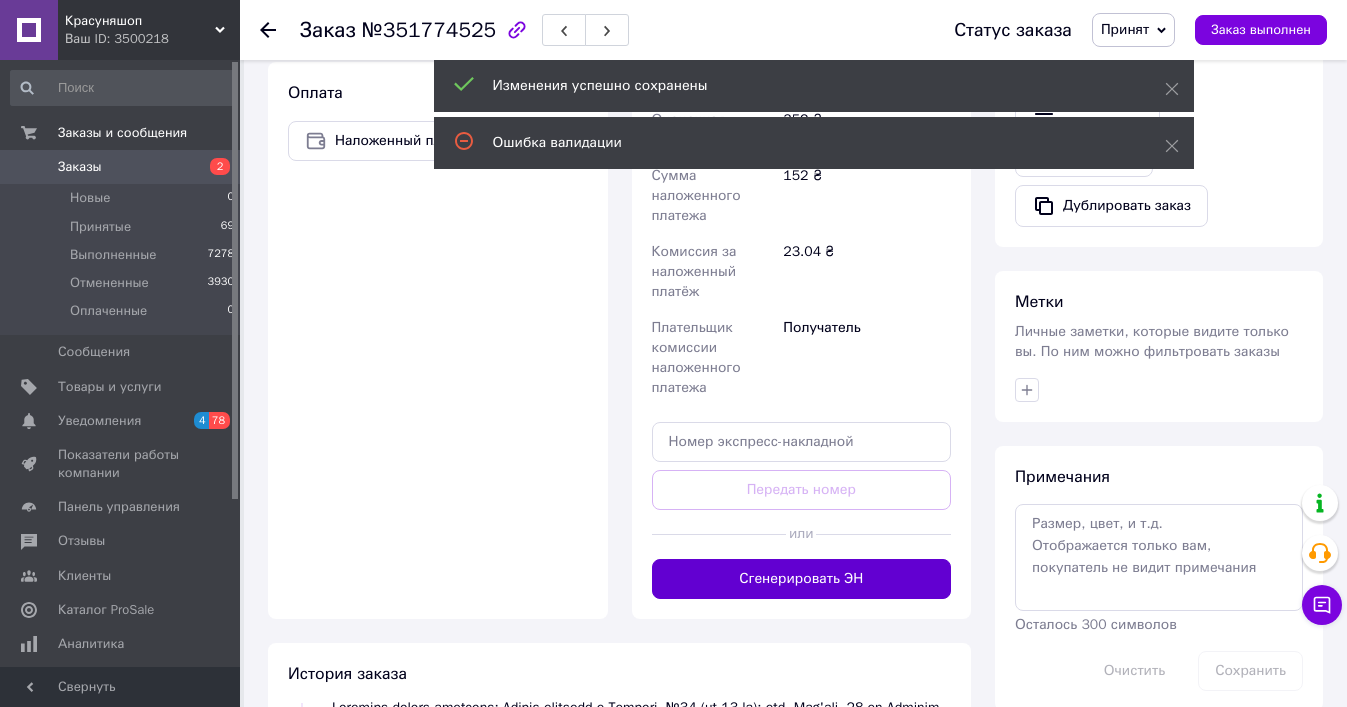 click on "Сгенерировать ЭН" at bounding box center [802, 579] 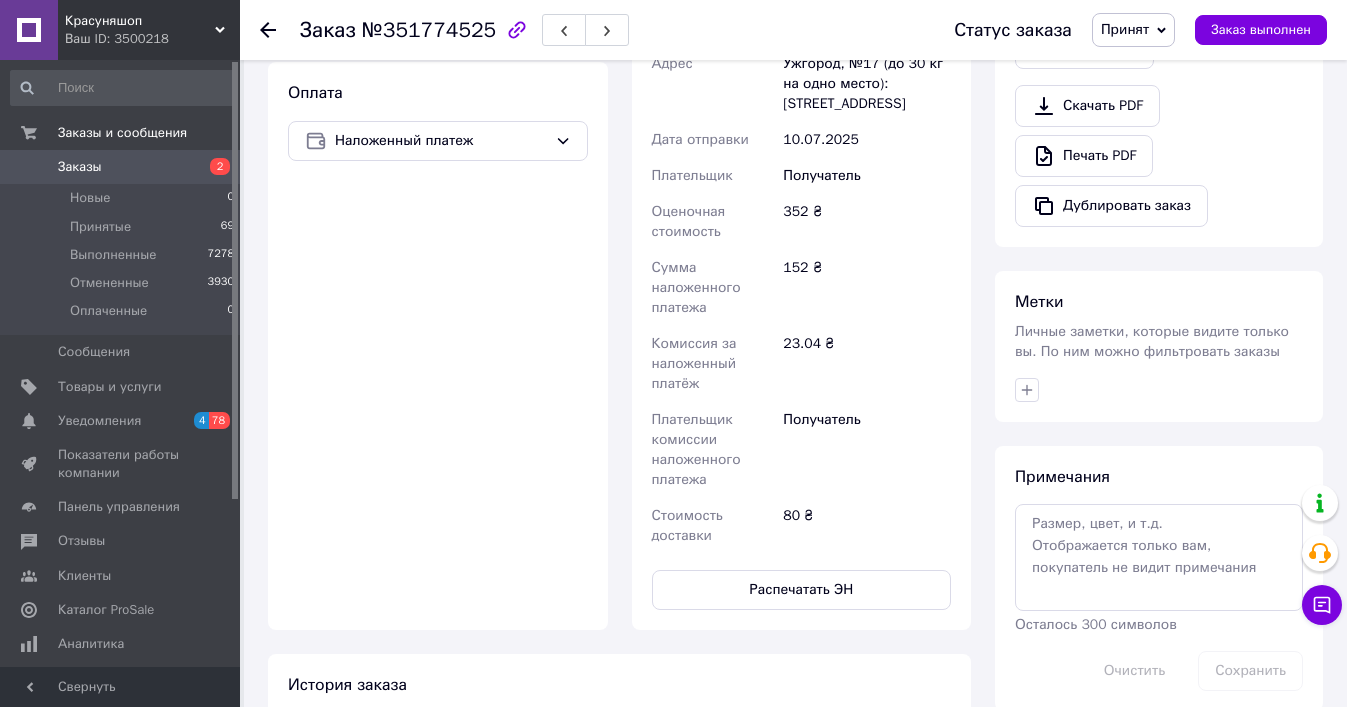 scroll, scrollTop: 256, scrollLeft: 0, axis: vertical 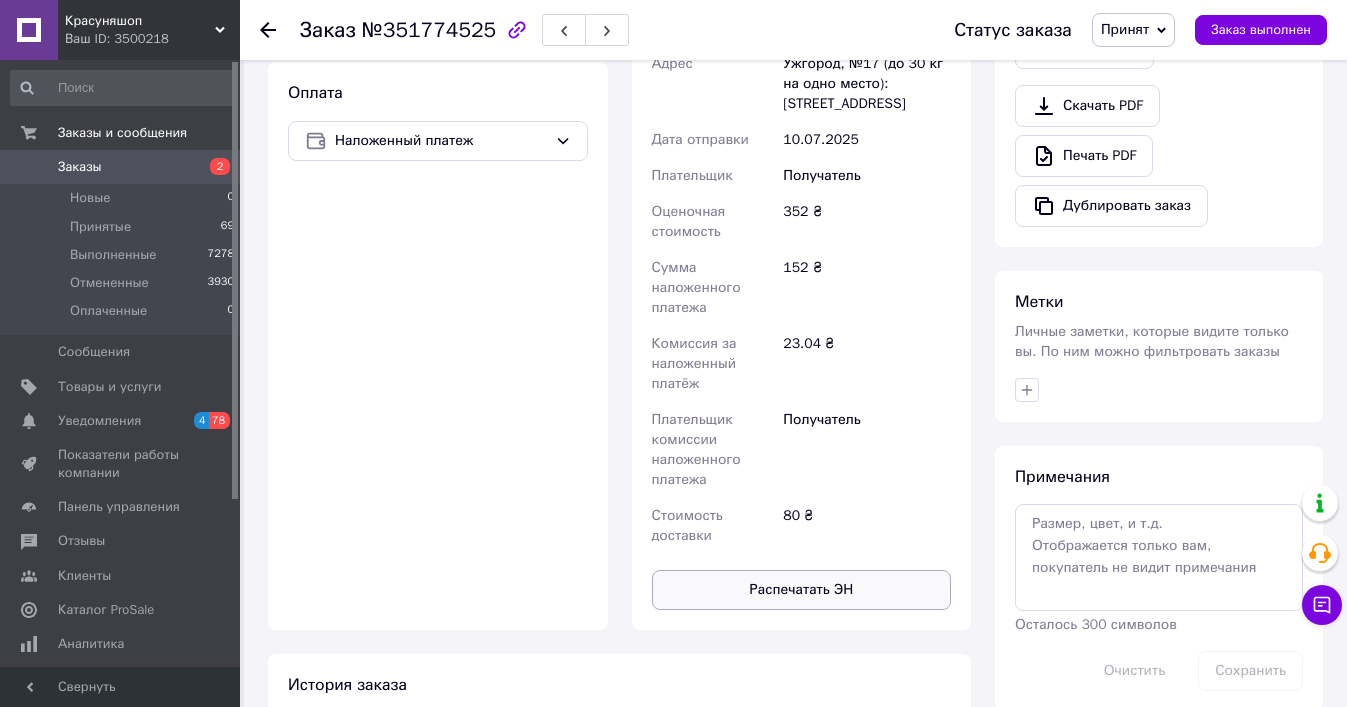 click on "Распечатать ЭН" at bounding box center (802, 590) 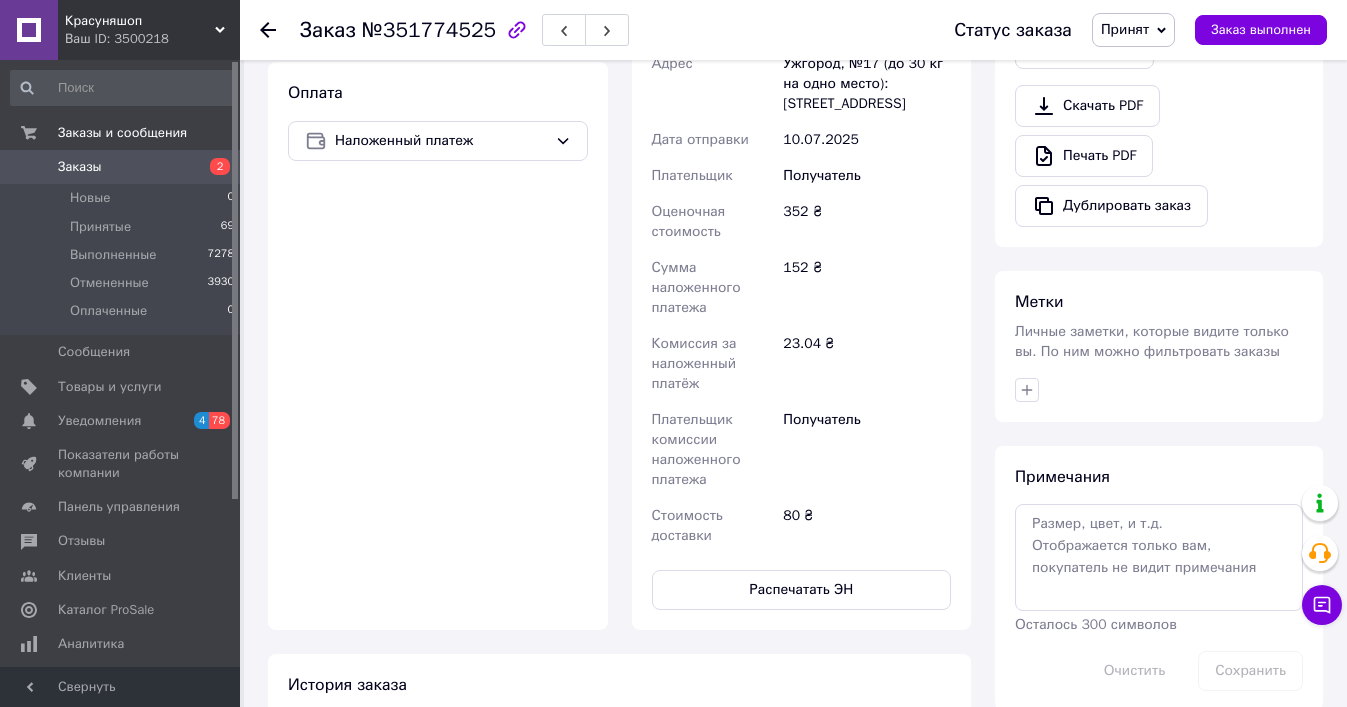 scroll, scrollTop: 386, scrollLeft: 0, axis: vertical 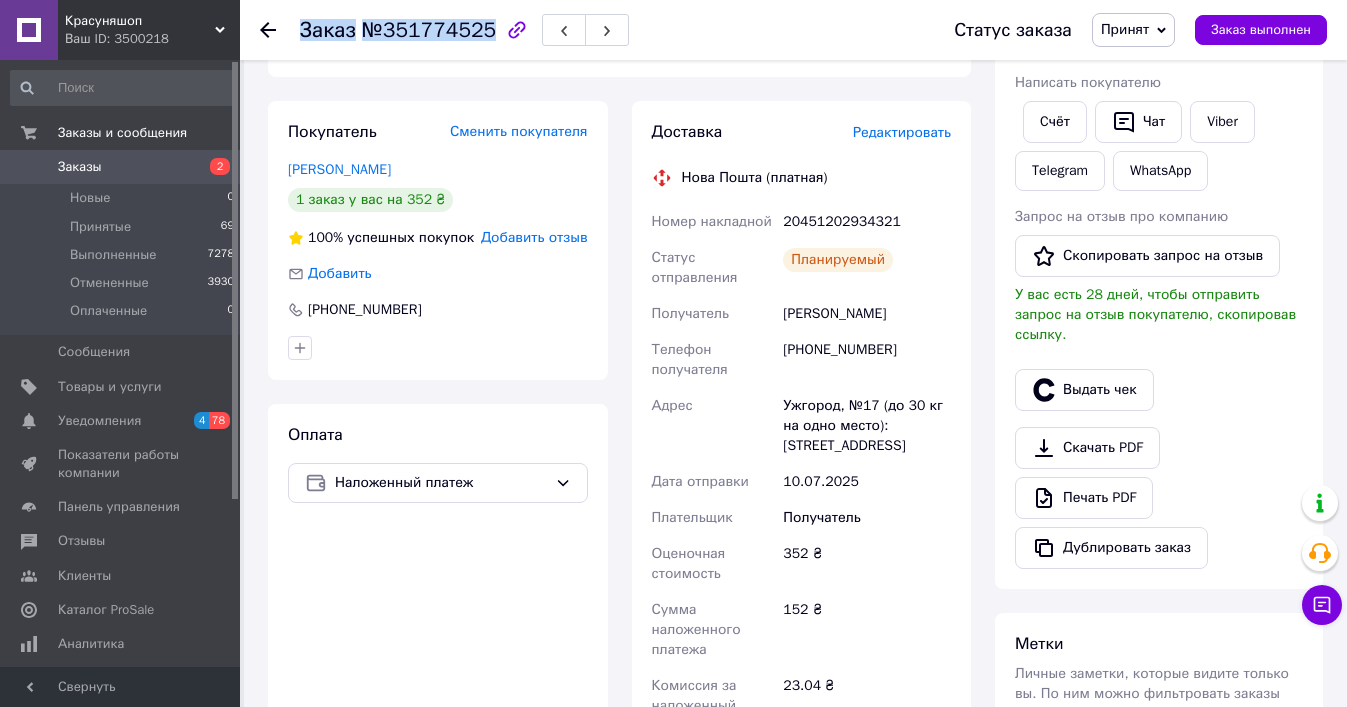 drag, startPoint x: 300, startPoint y: 30, endPoint x: 485, endPoint y: 28, distance: 185.0108 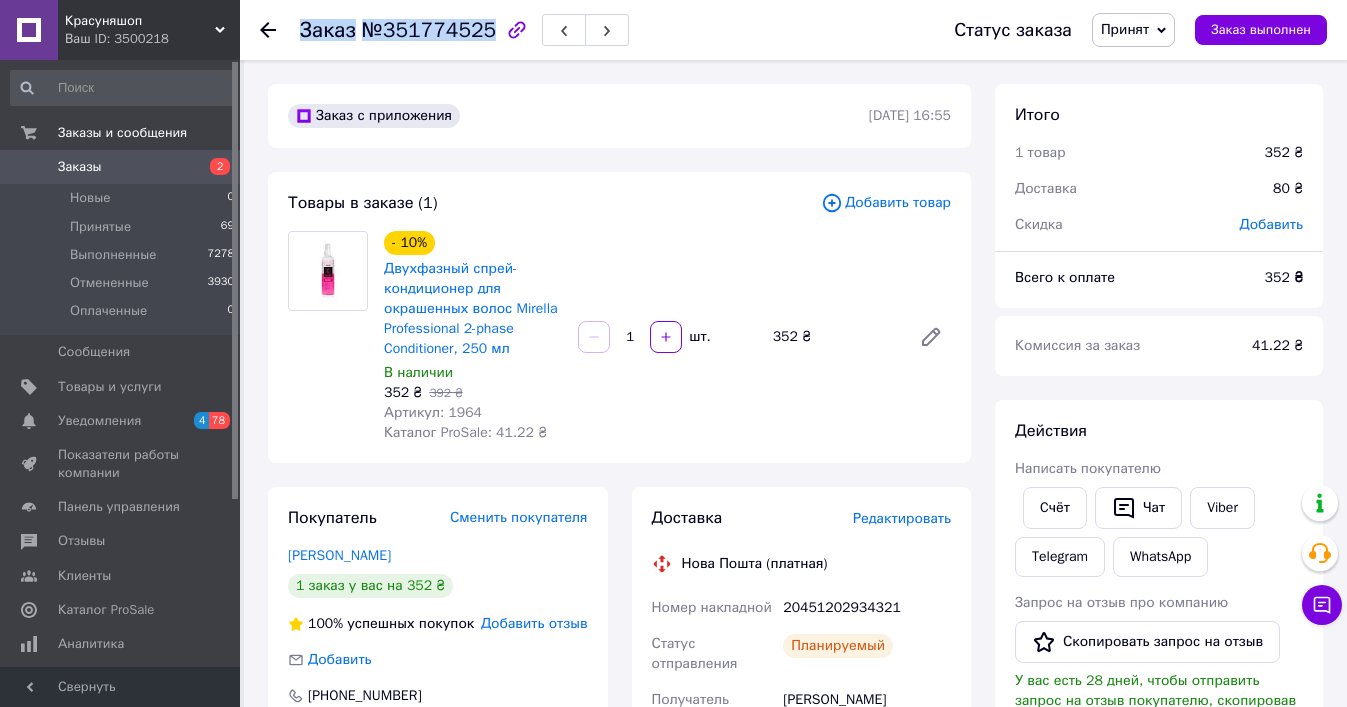 scroll, scrollTop: 0, scrollLeft: 0, axis: both 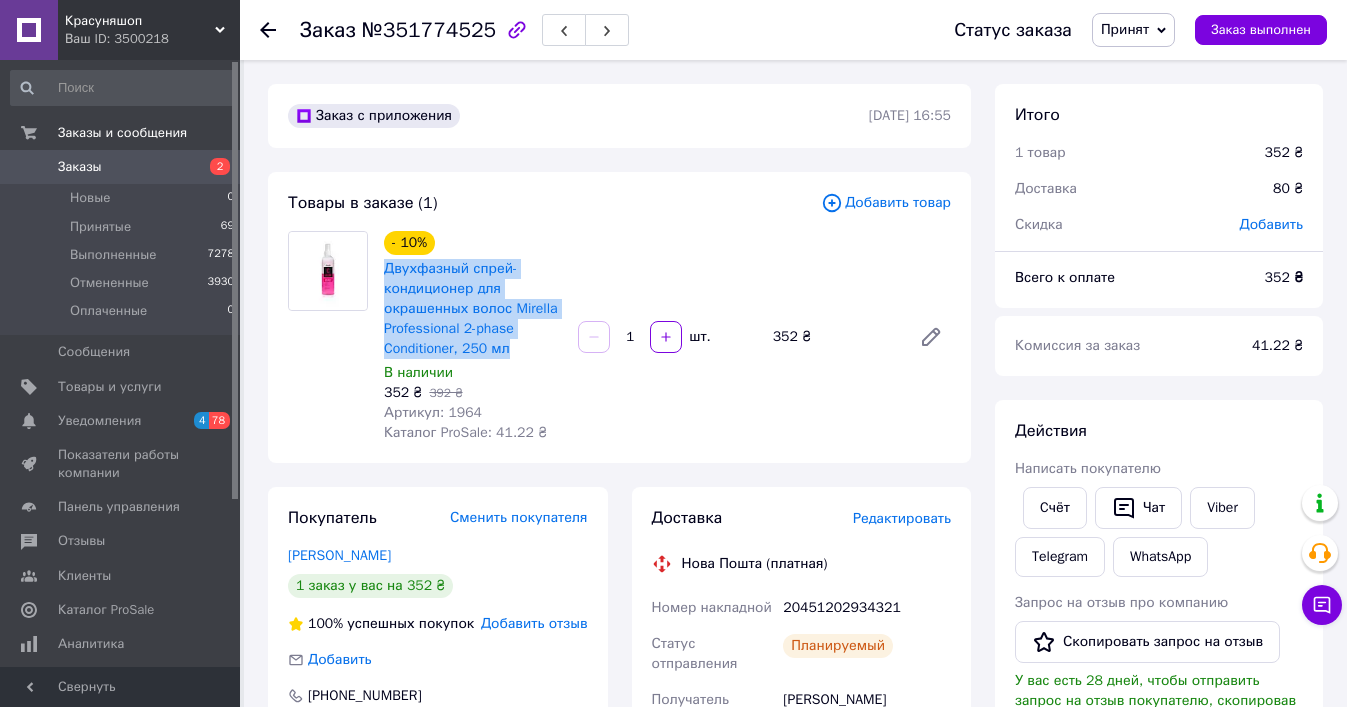 drag, startPoint x: 525, startPoint y: 350, endPoint x: 376, endPoint y: 264, distance: 172.03778 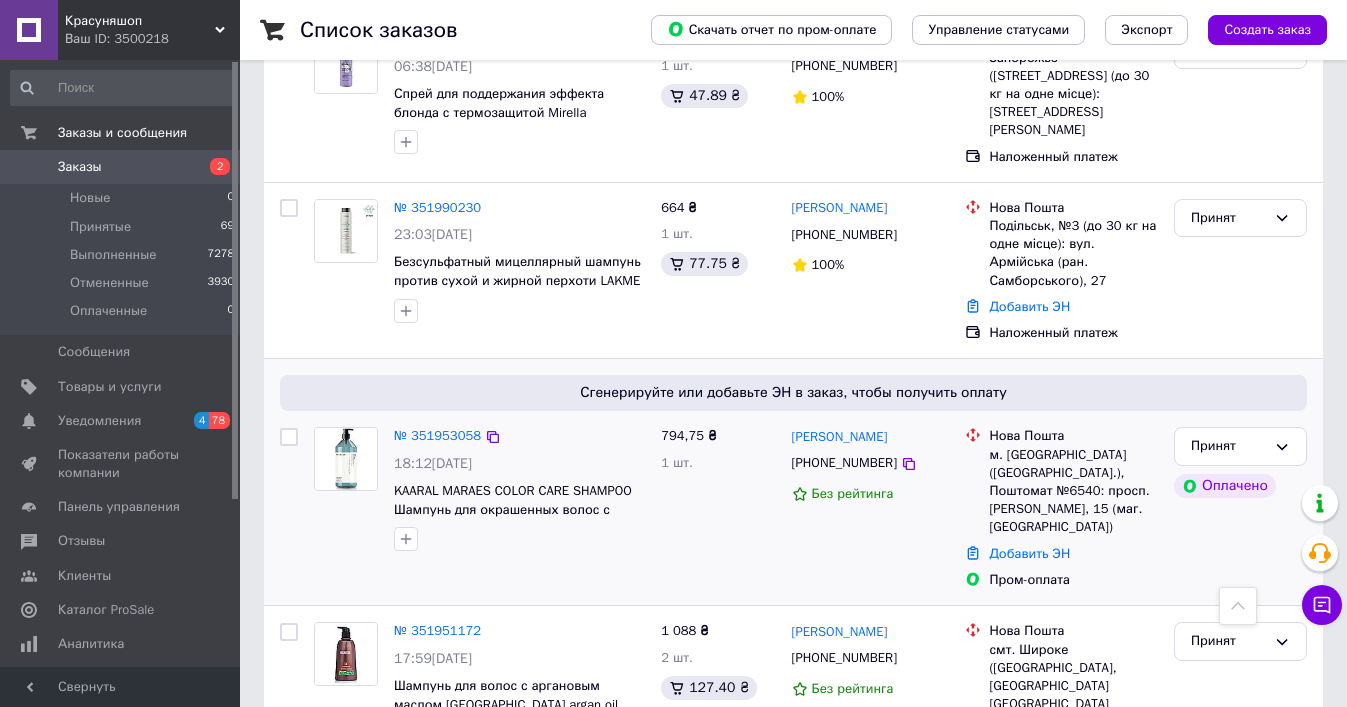 scroll, scrollTop: 553, scrollLeft: 0, axis: vertical 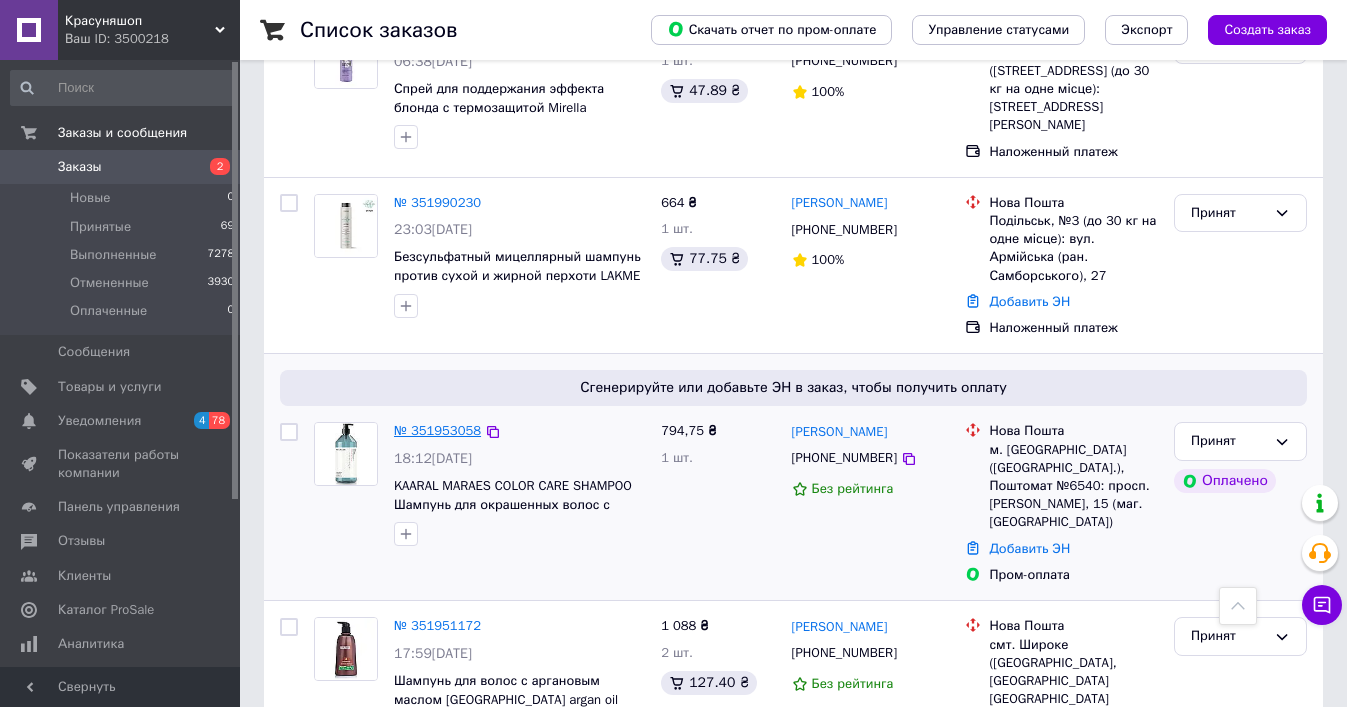 click on "№ 351953058" at bounding box center [437, 430] 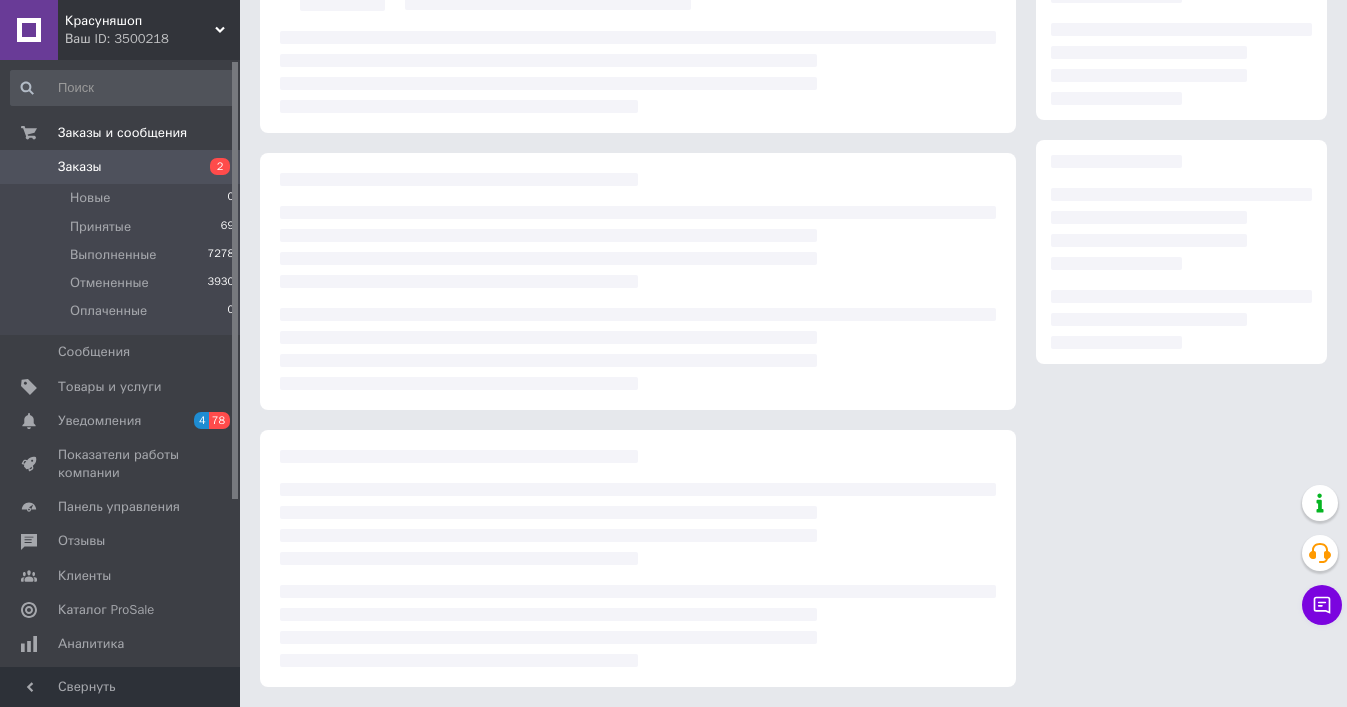 scroll, scrollTop: 207, scrollLeft: 0, axis: vertical 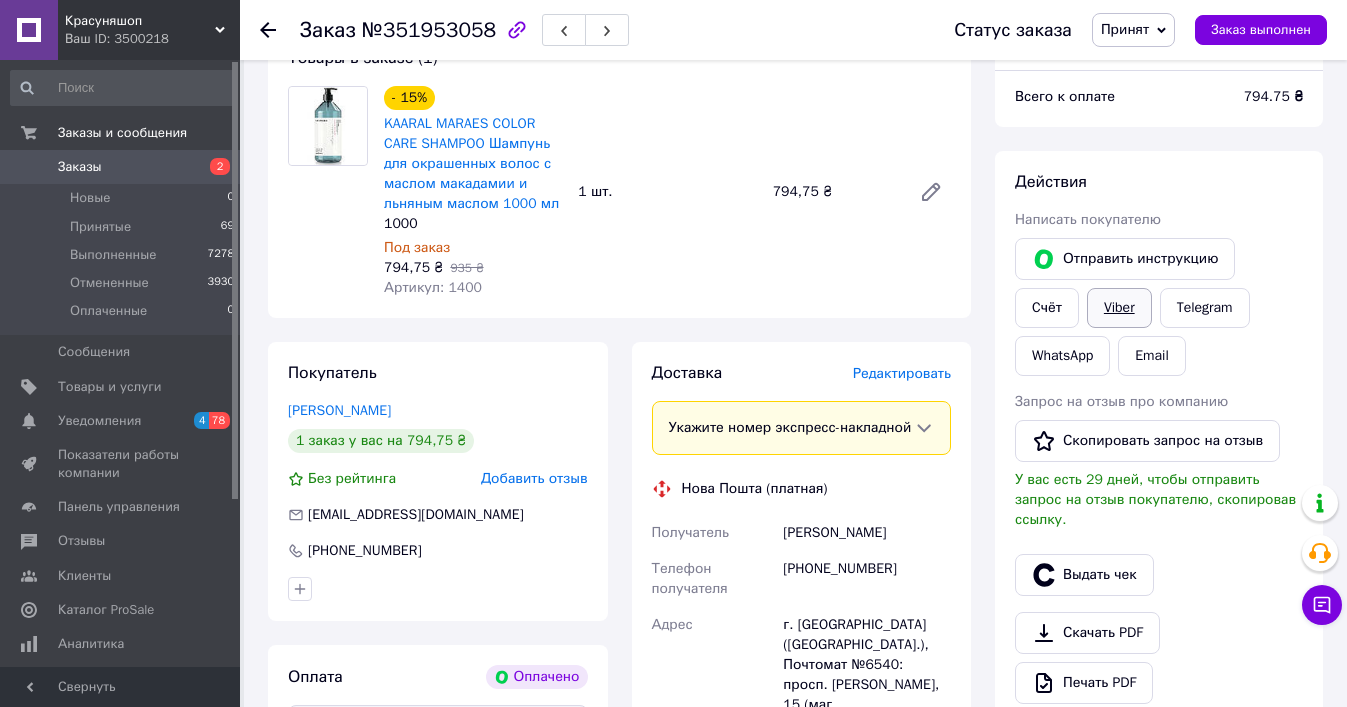 click on "Viber" at bounding box center (1119, 308) 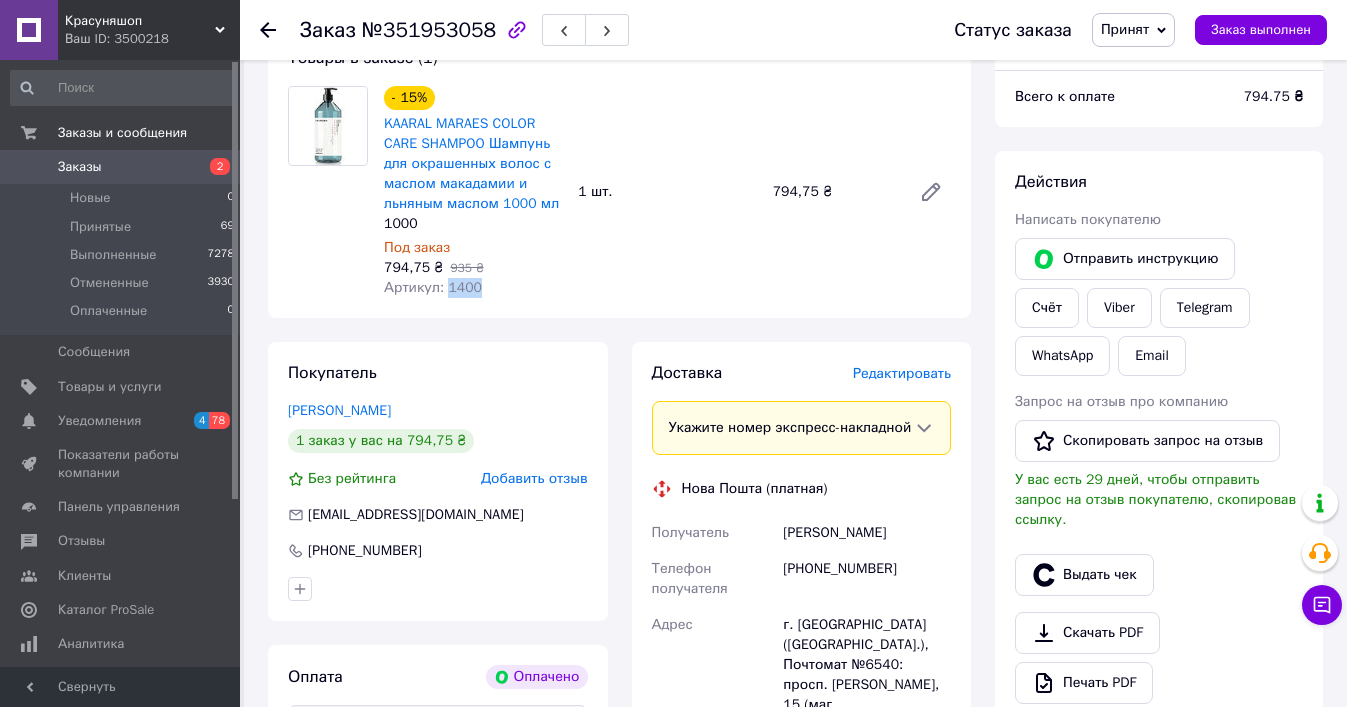 drag, startPoint x: 483, startPoint y: 286, endPoint x: 449, endPoint y: 285, distance: 34.0147 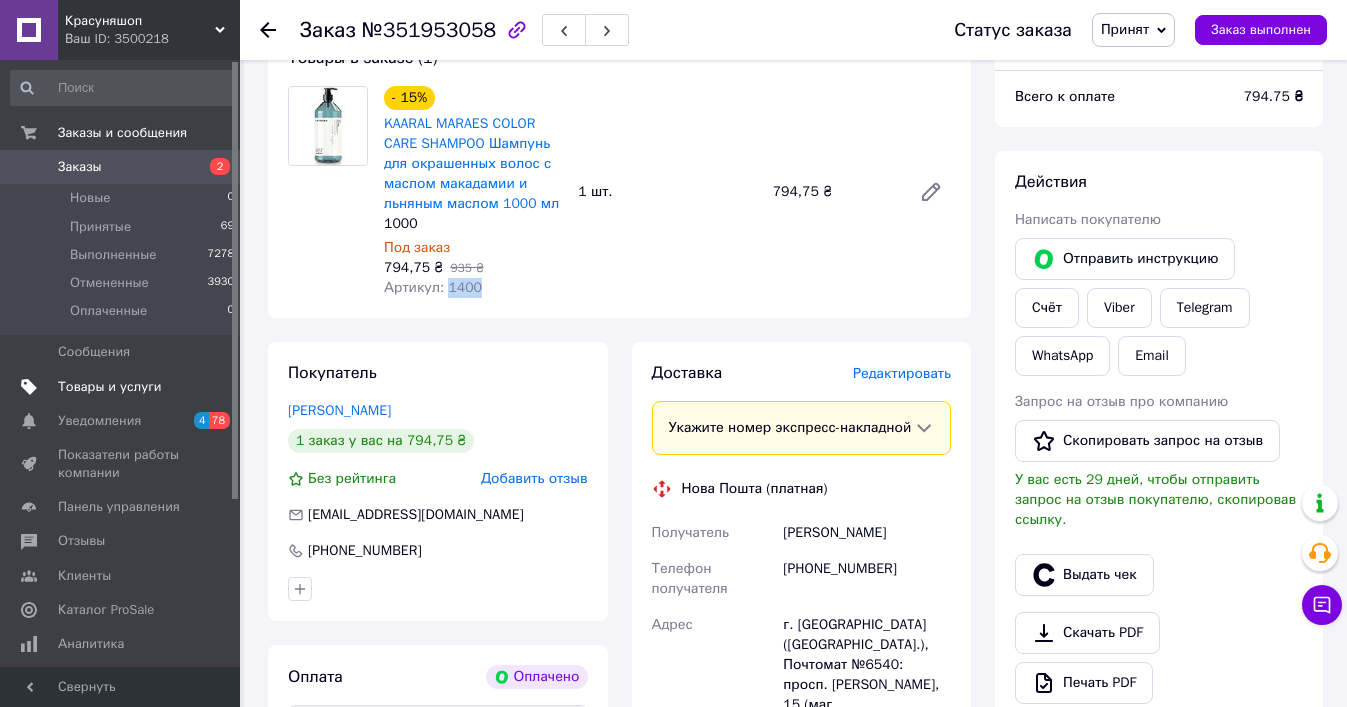 click on "Товары и услуги" at bounding box center (110, 387) 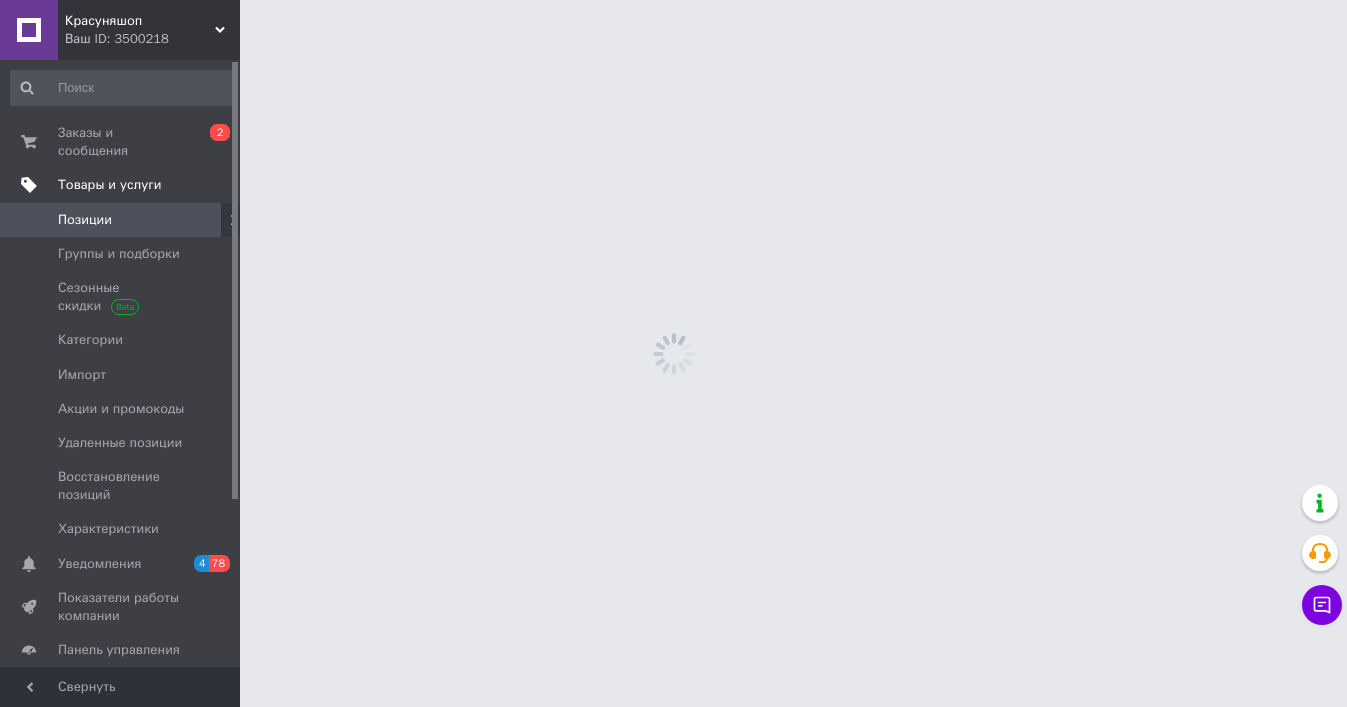 scroll, scrollTop: 0, scrollLeft: 0, axis: both 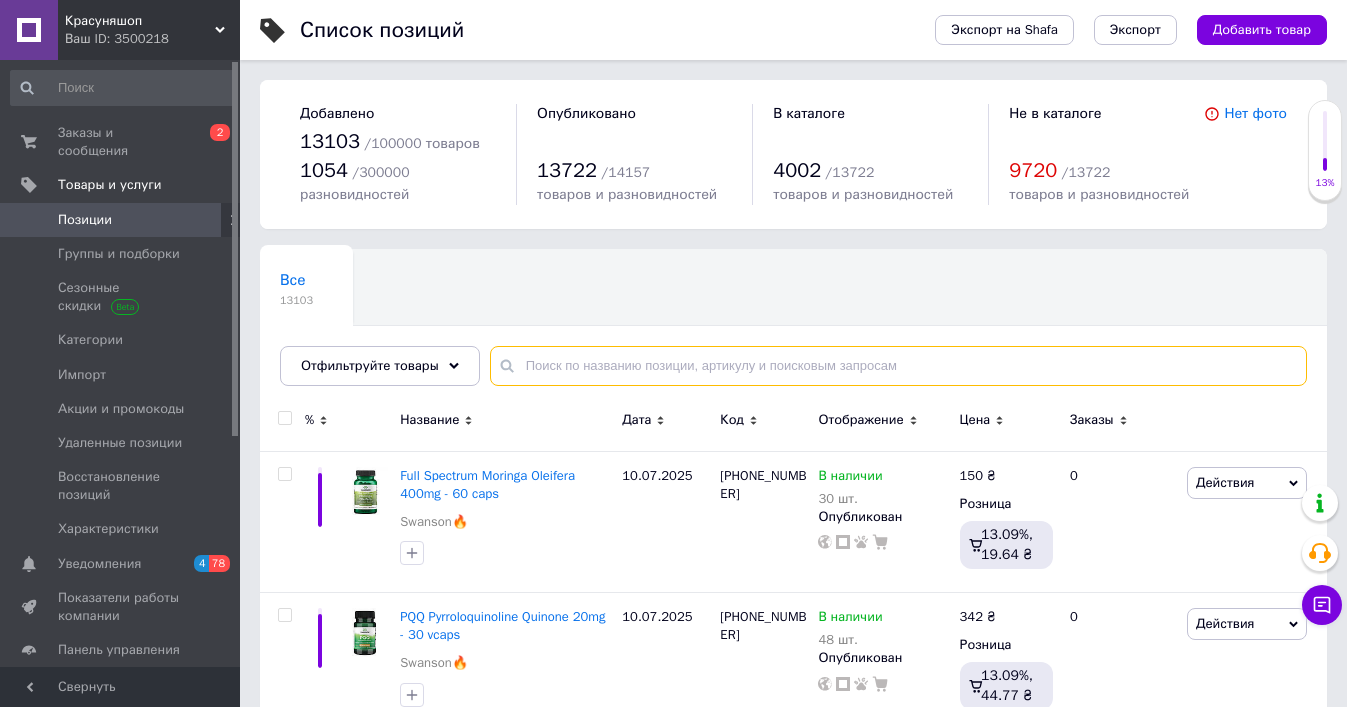 click at bounding box center [898, 366] 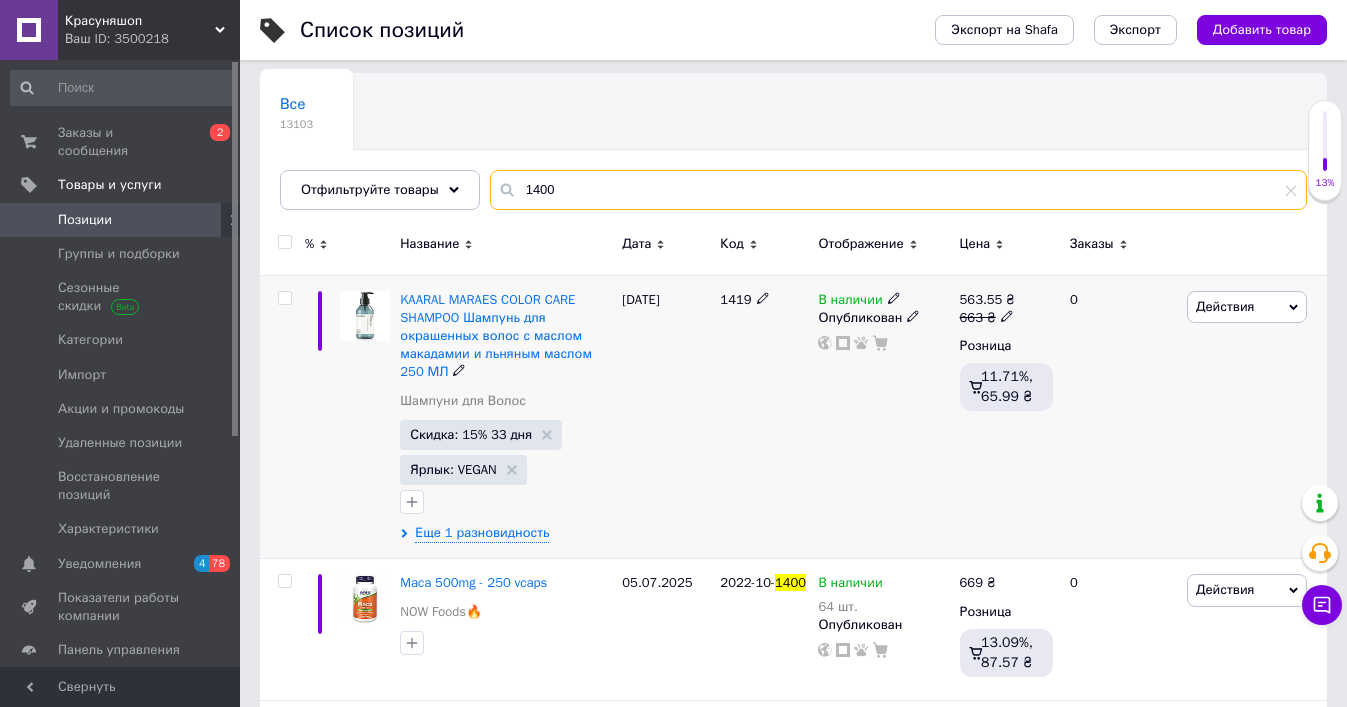 scroll, scrollTop: 211, scrollLeft: 0, axis: vertical 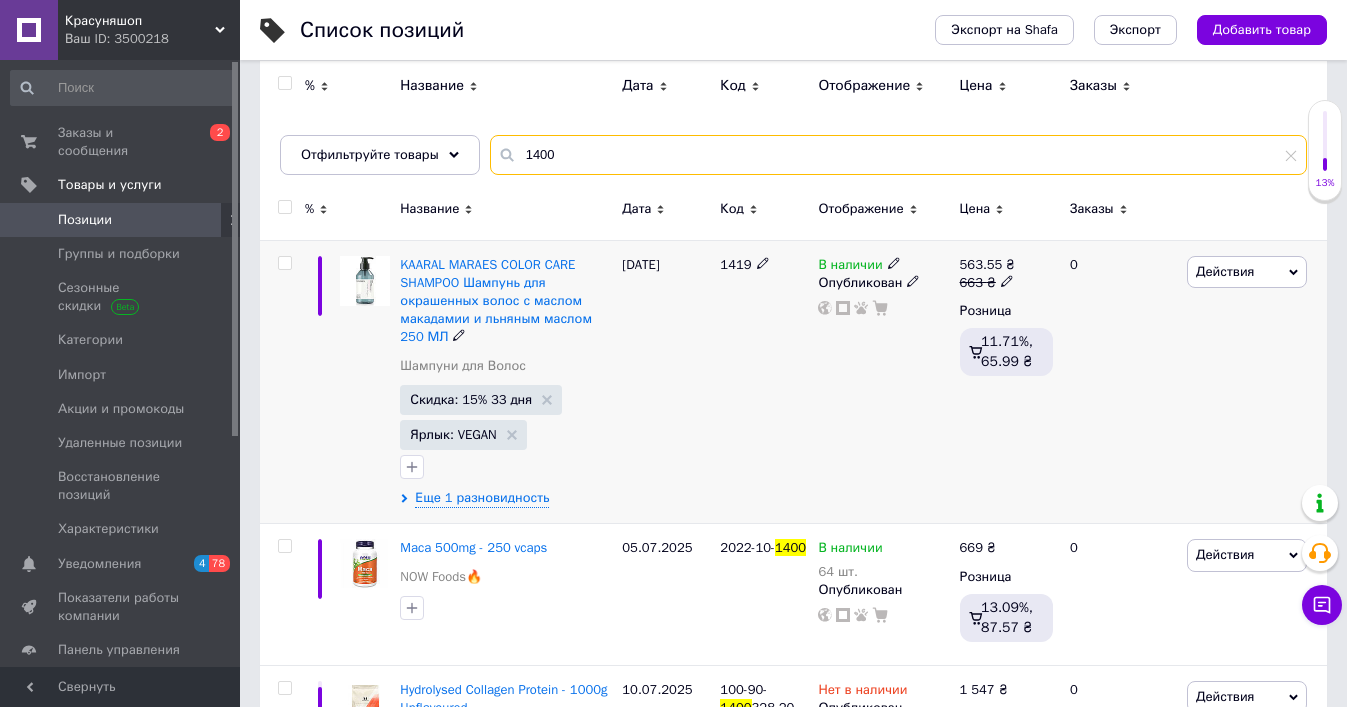 type on "1400" 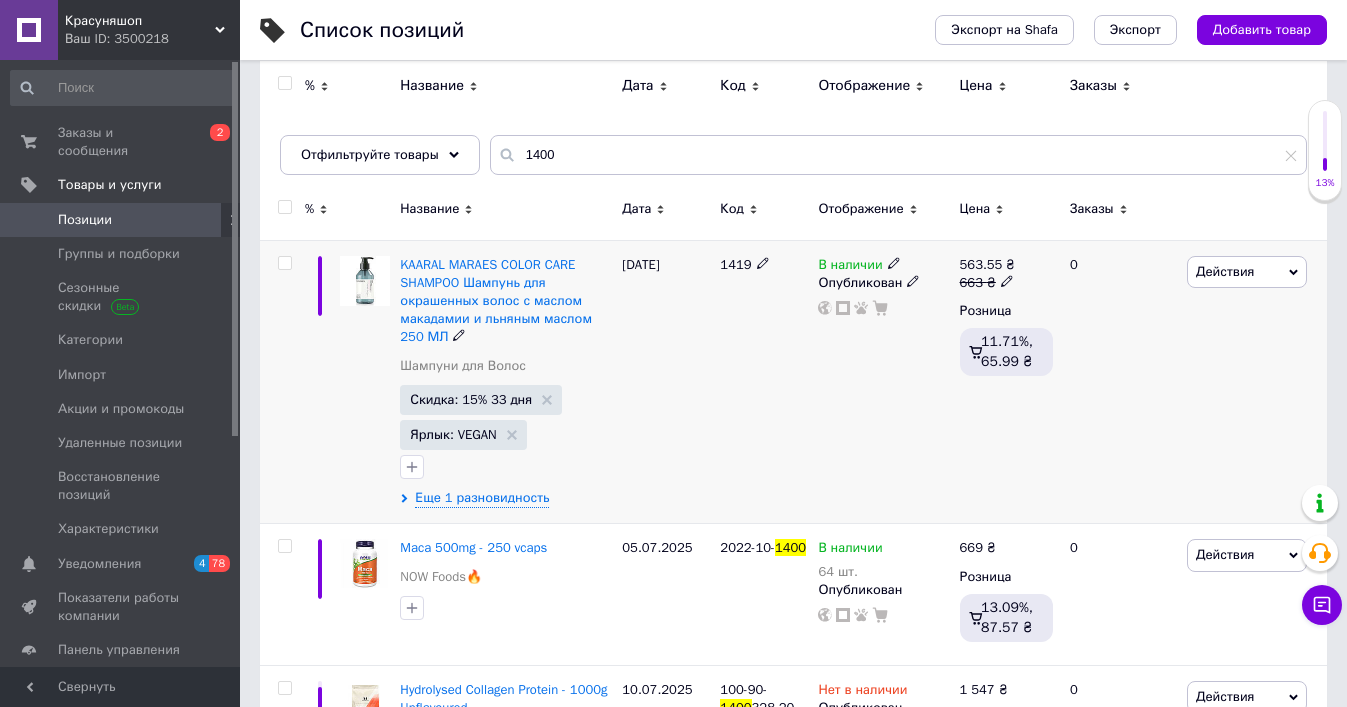 click 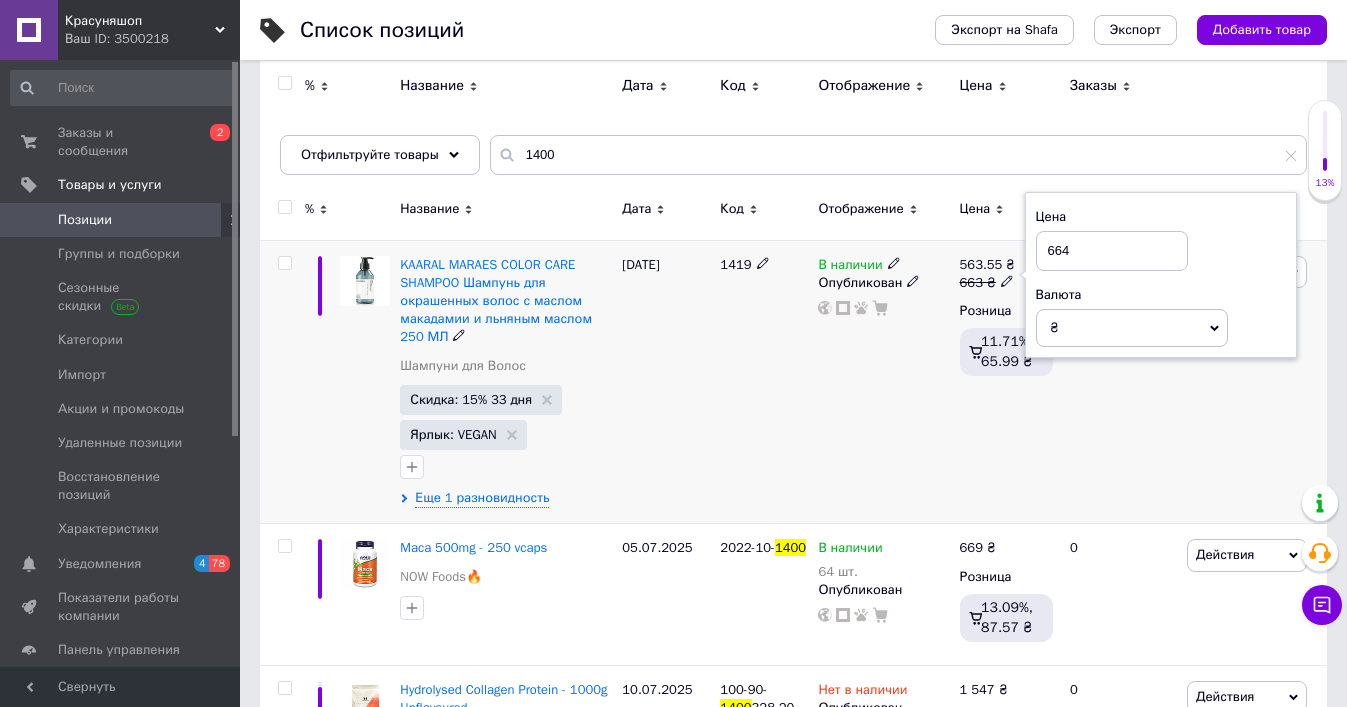 type on "664" 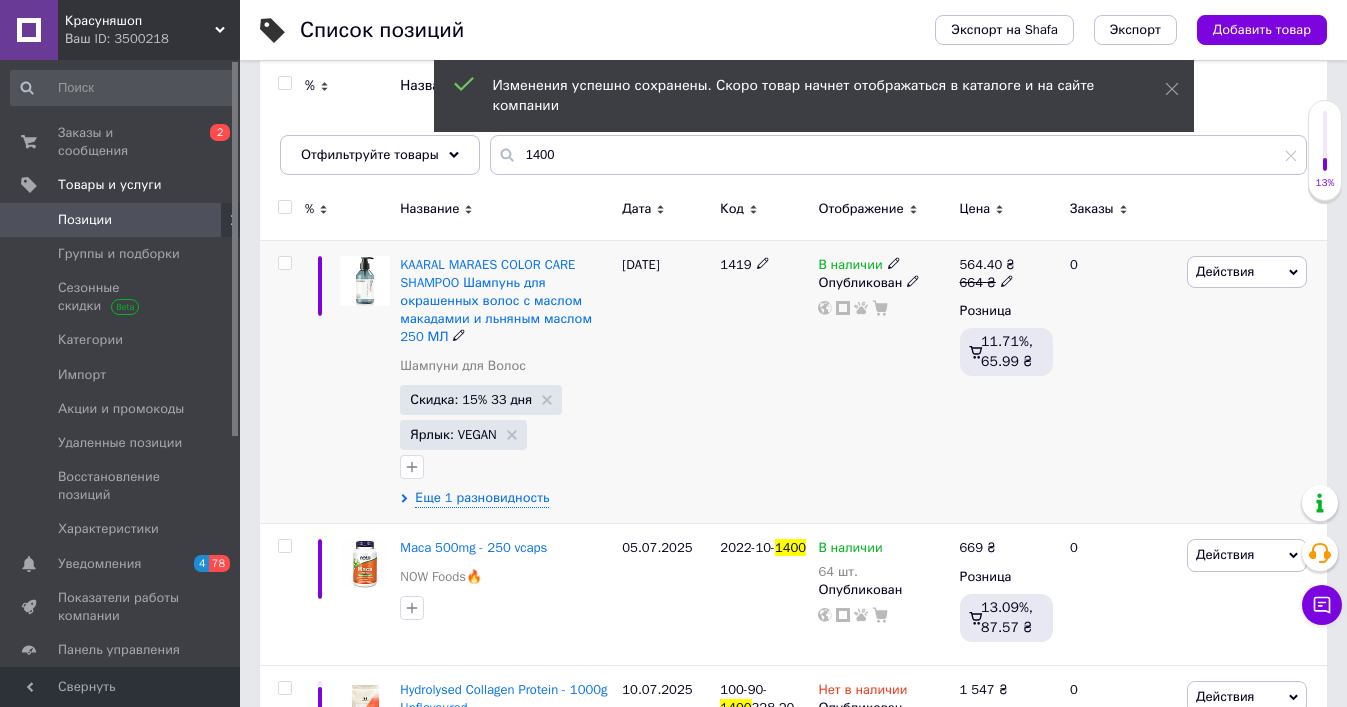 click 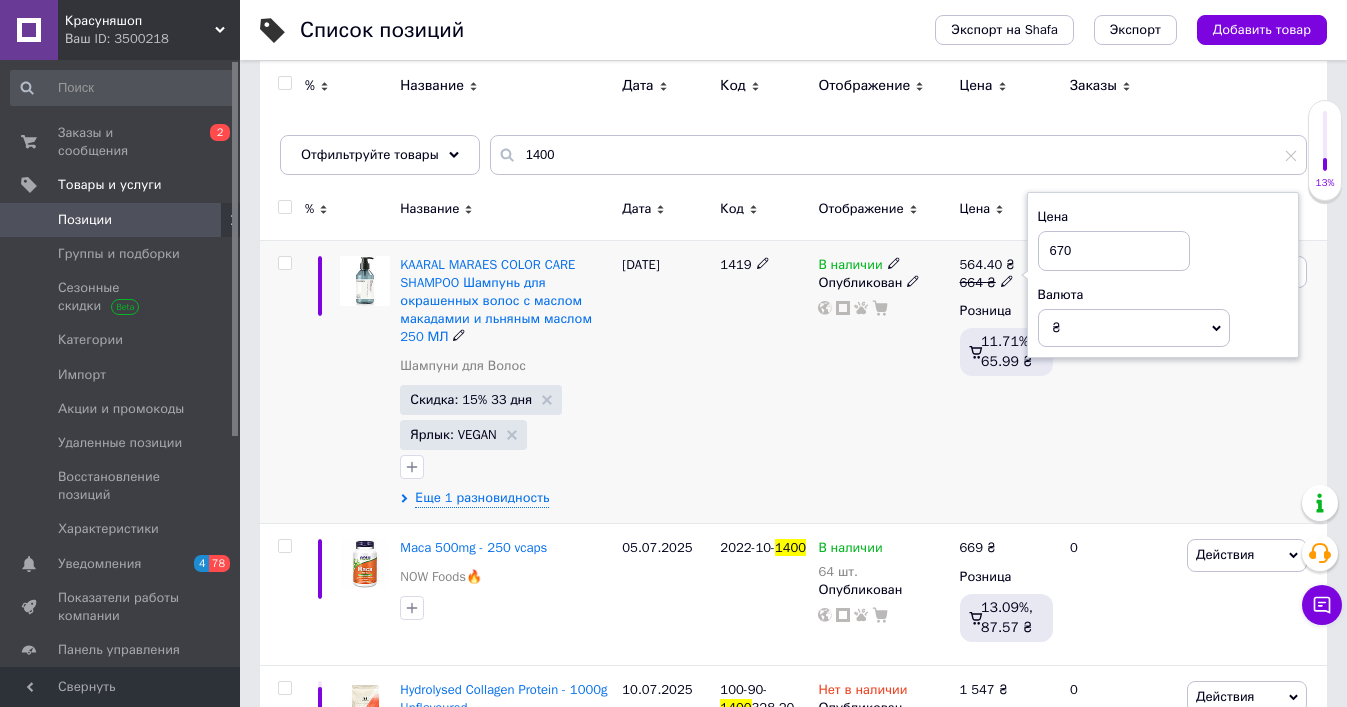 type on "670" 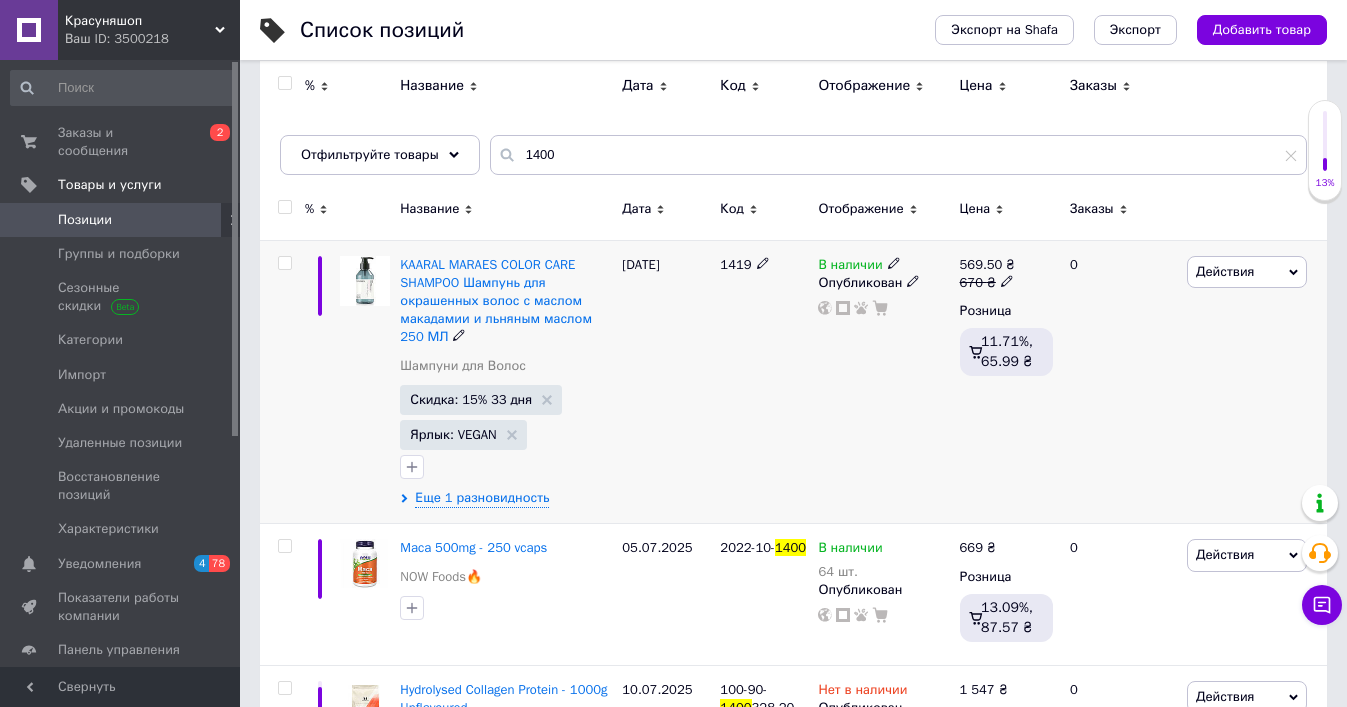 click 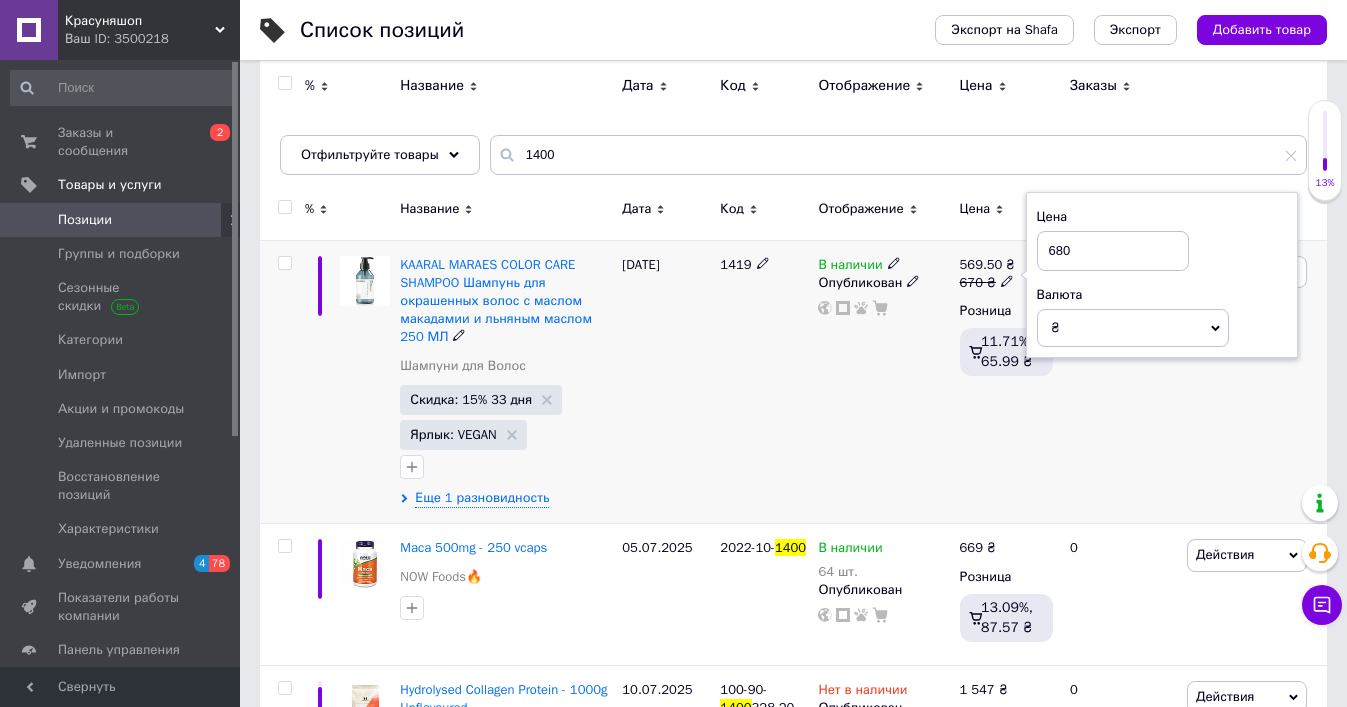 type on "680" 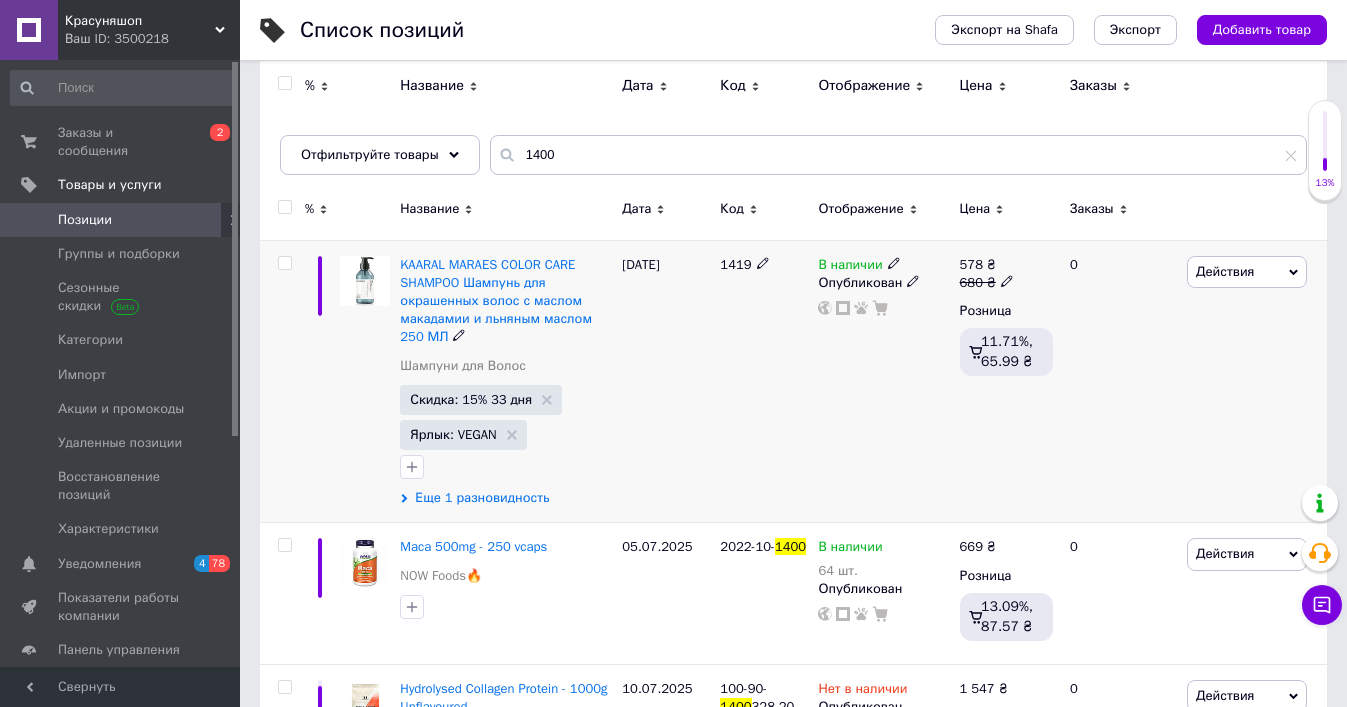 click on "Еще 1 разновидность" at bounding box center (482, 498) 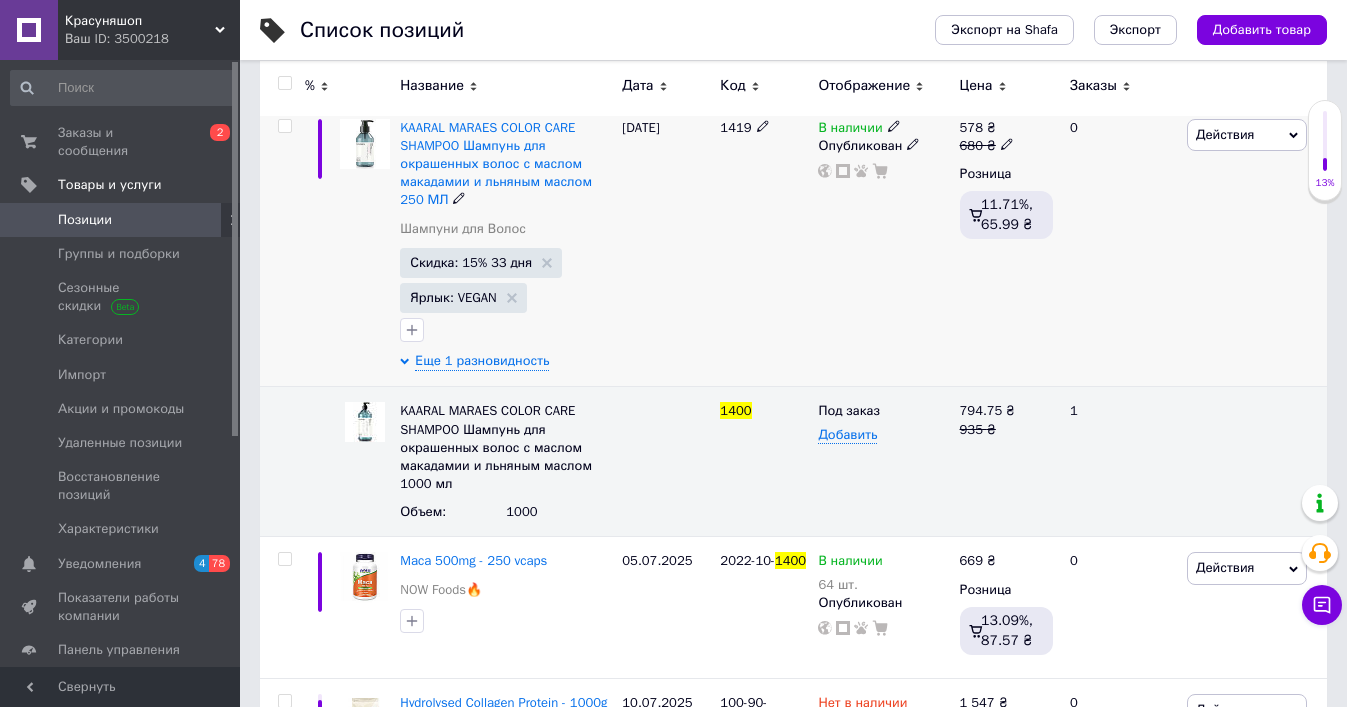 scroll, scrollTop: 362, scrollLeft: 0, axis: vertical 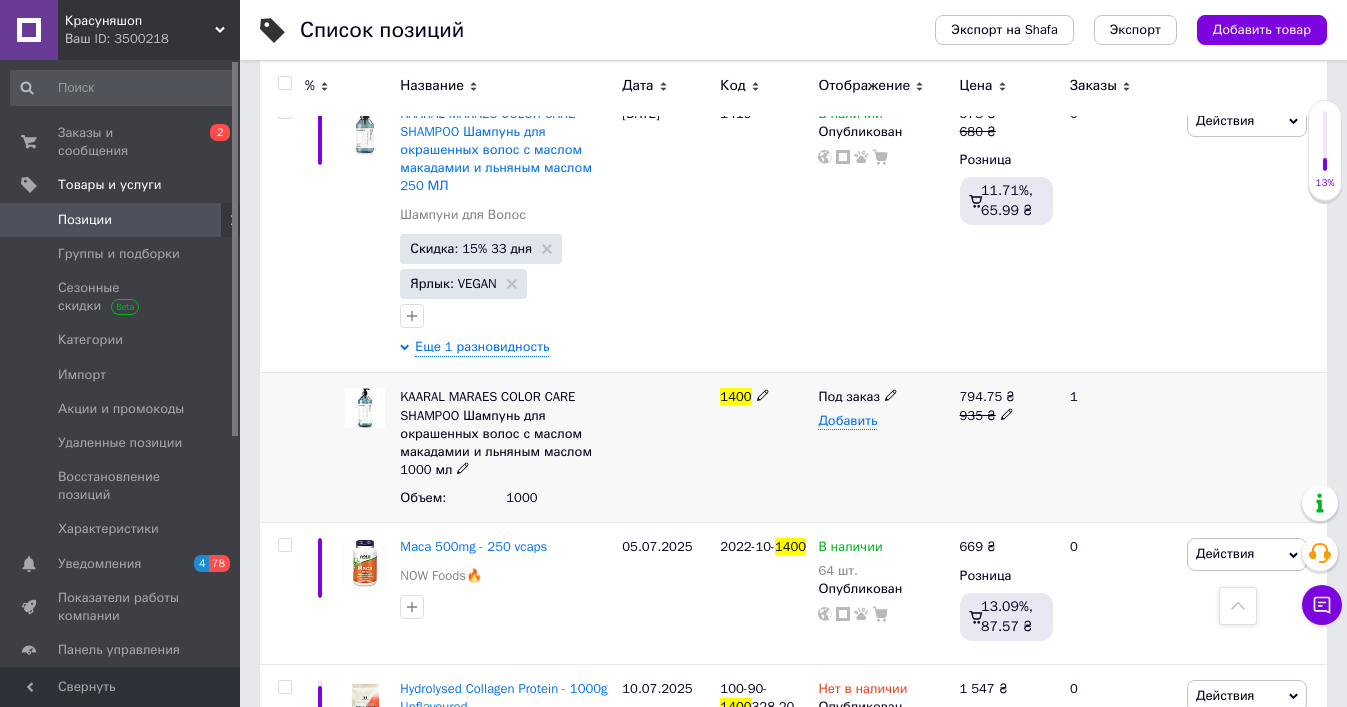 click 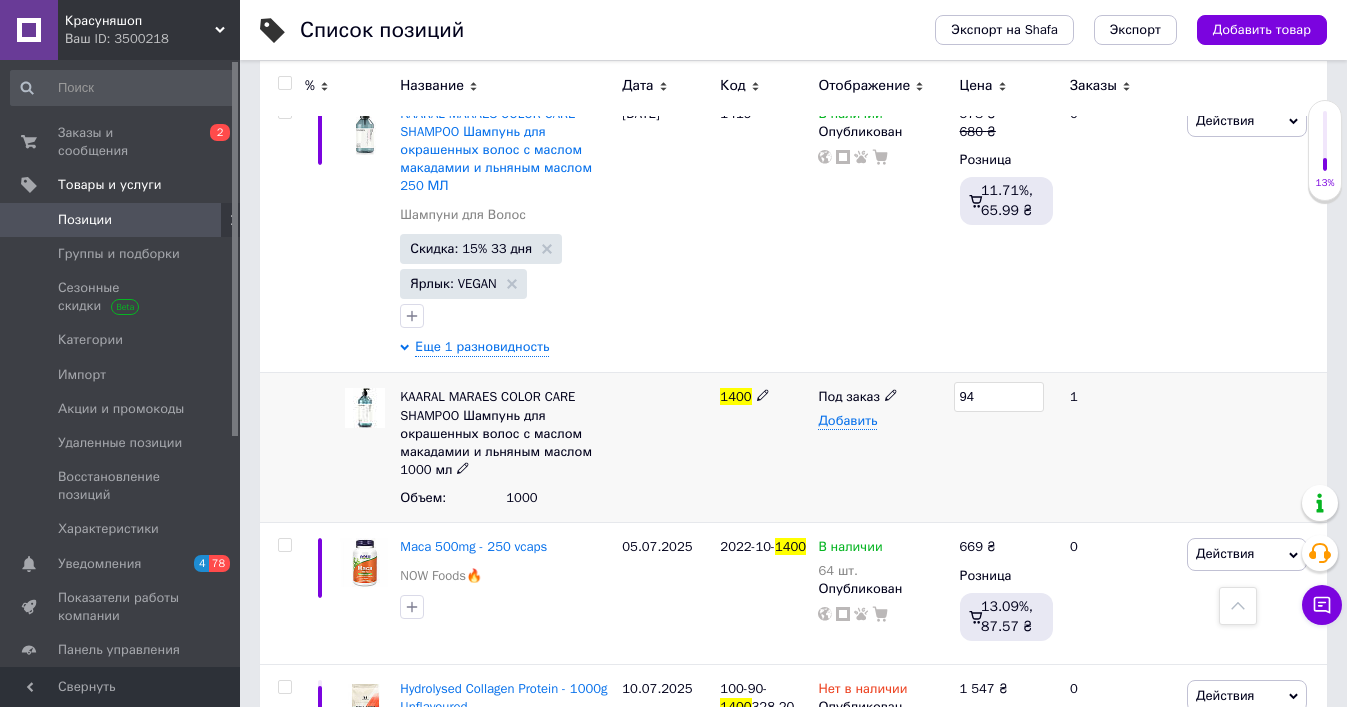 type on "940" 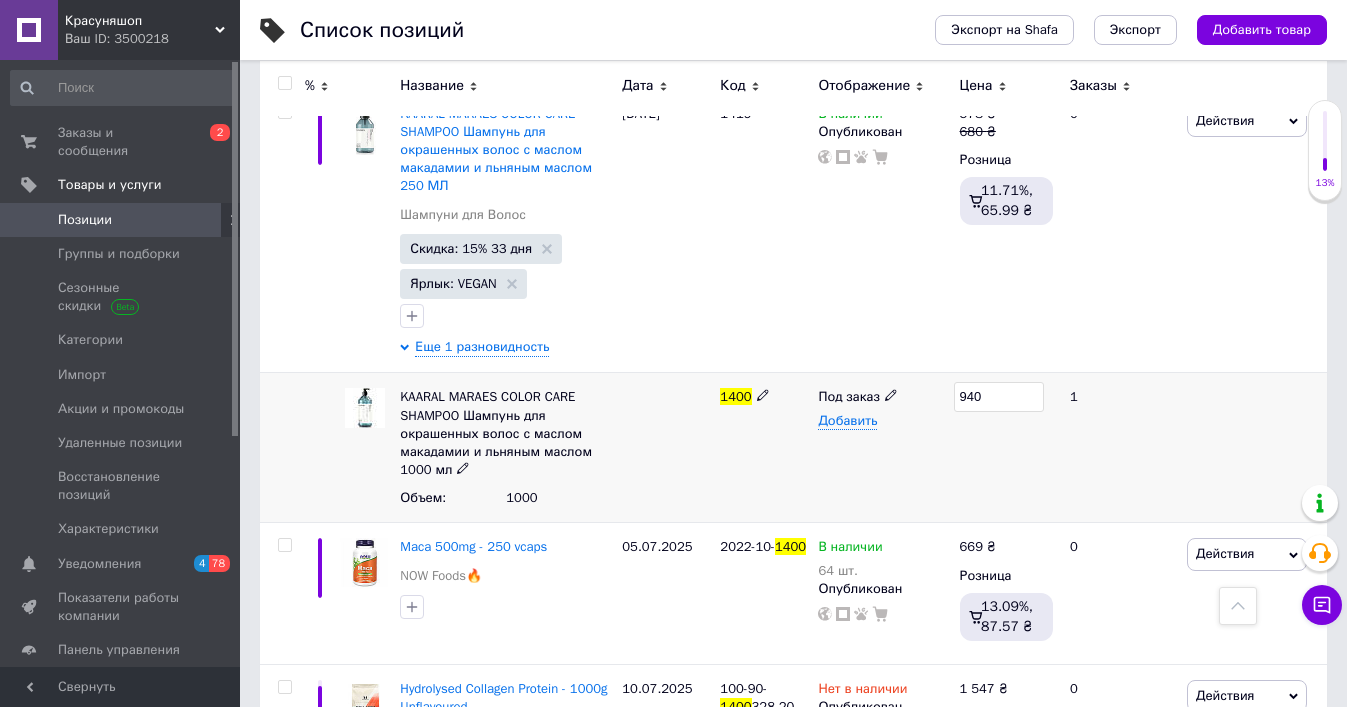 click on "Под заказ Добавить" at bounding box center [883, 448] 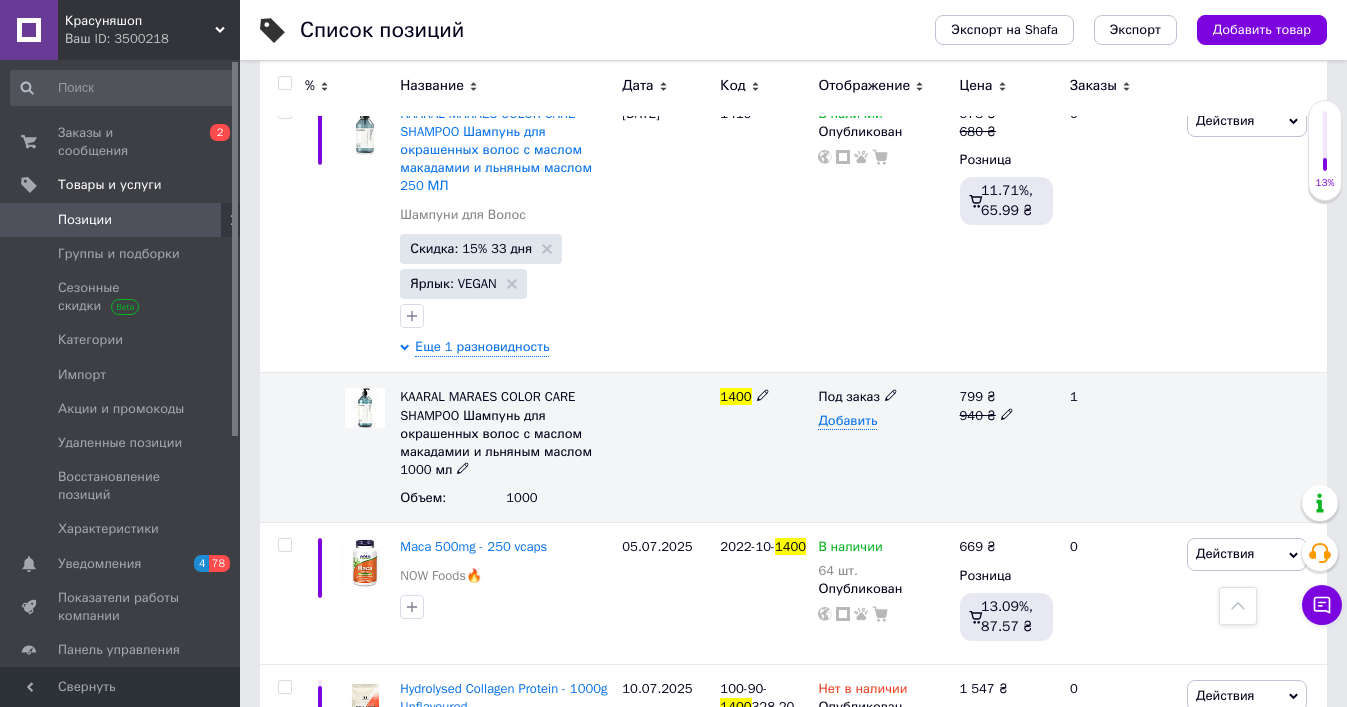 click 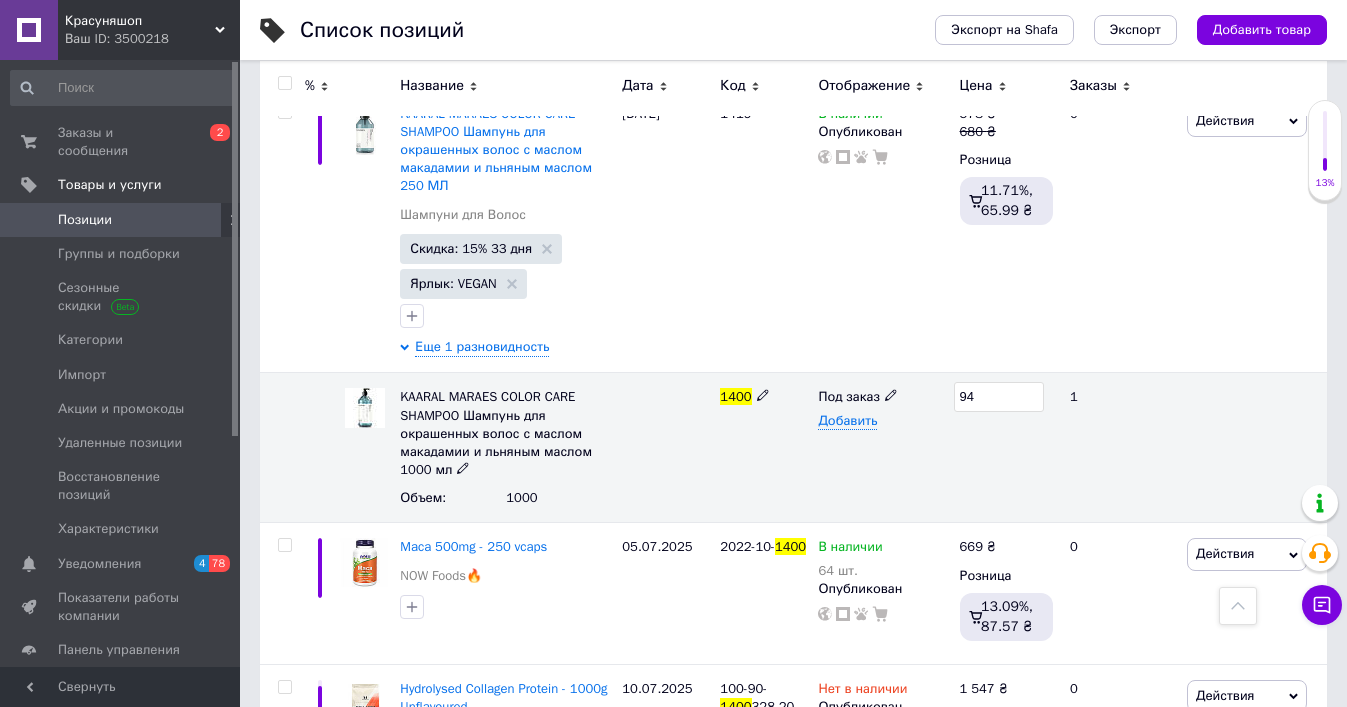 type on "9" 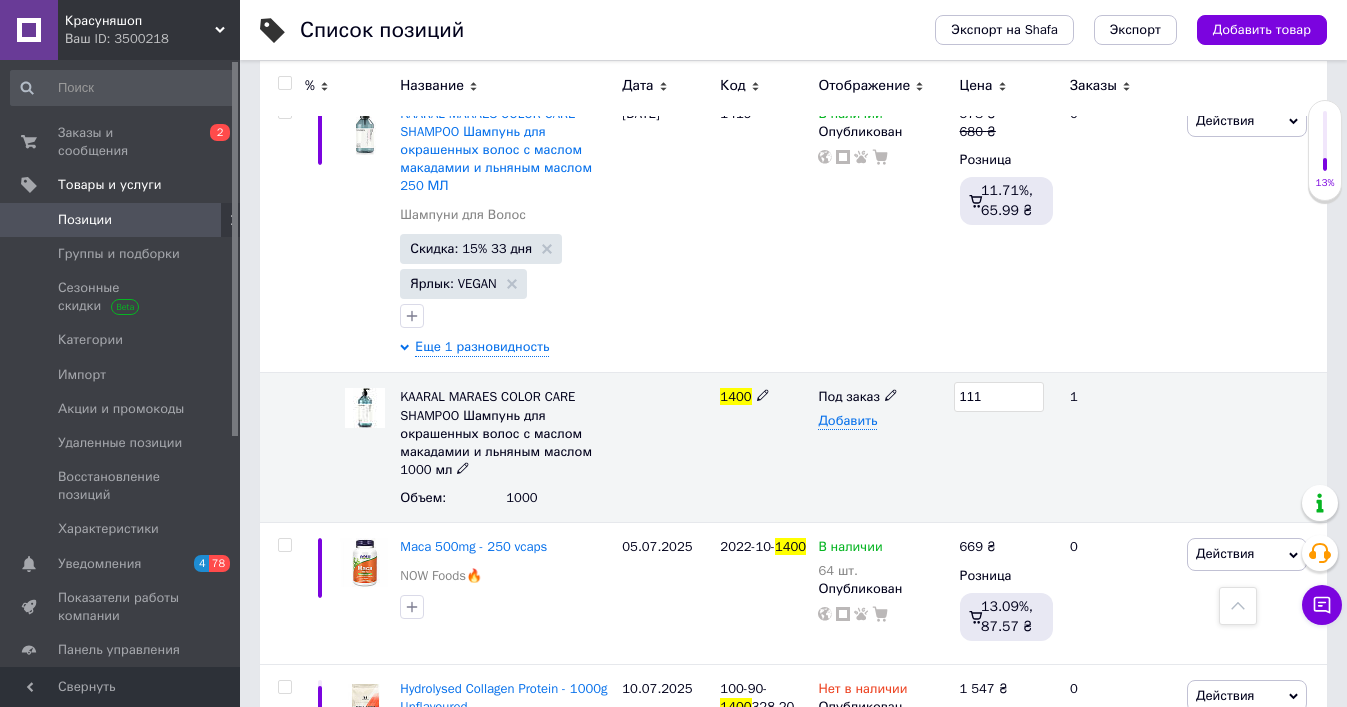 type on "1110" 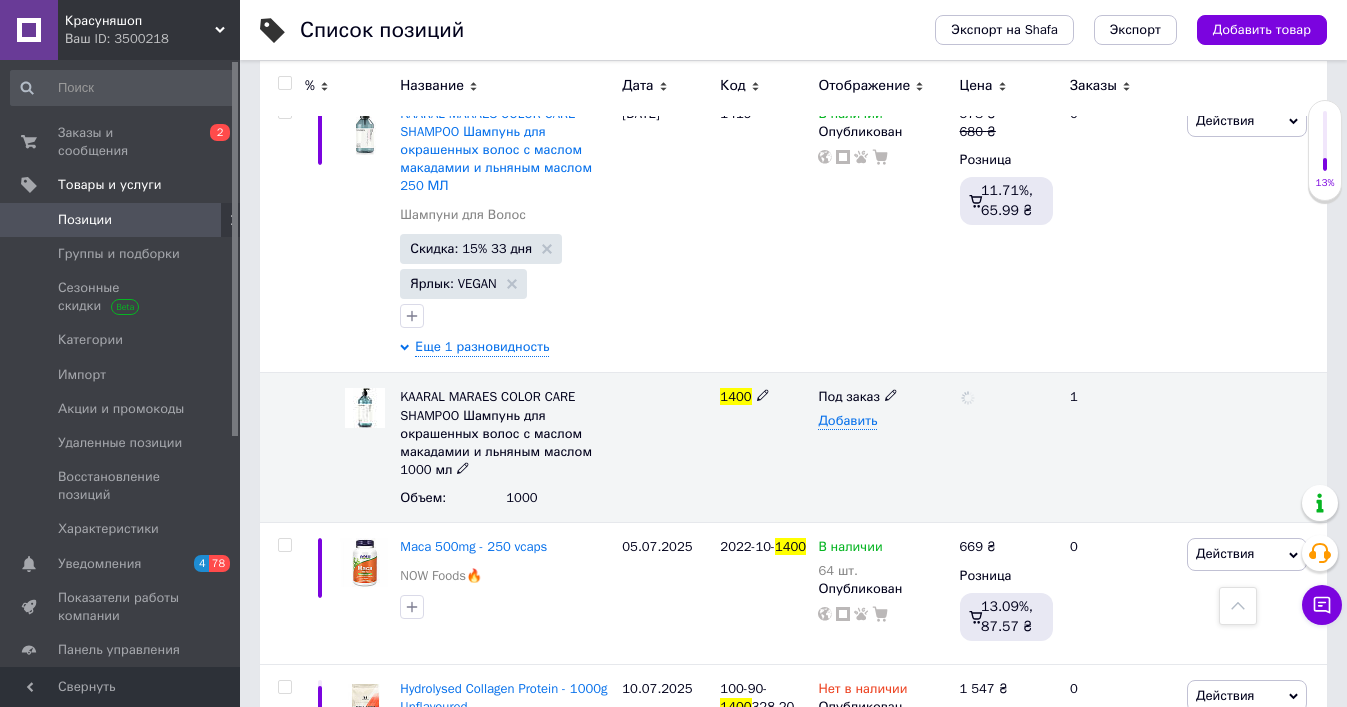 click at bounding box center (1006, 448) 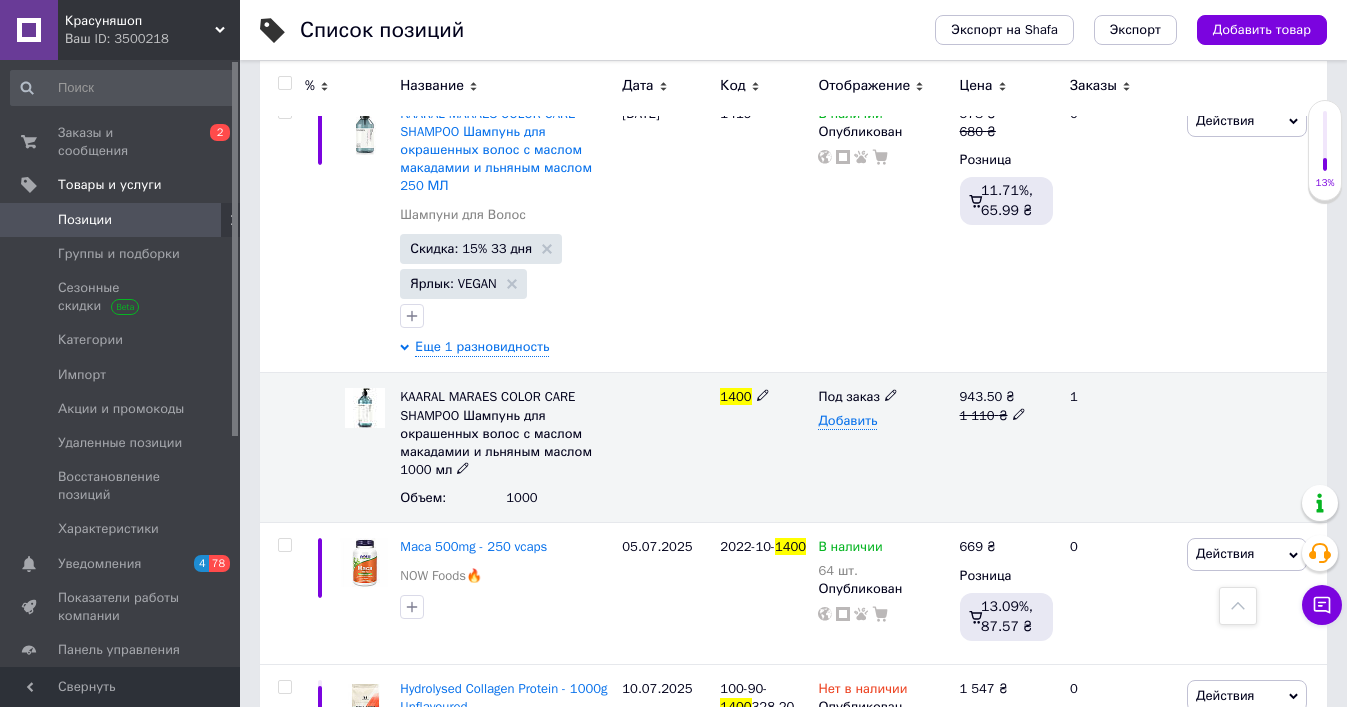 click 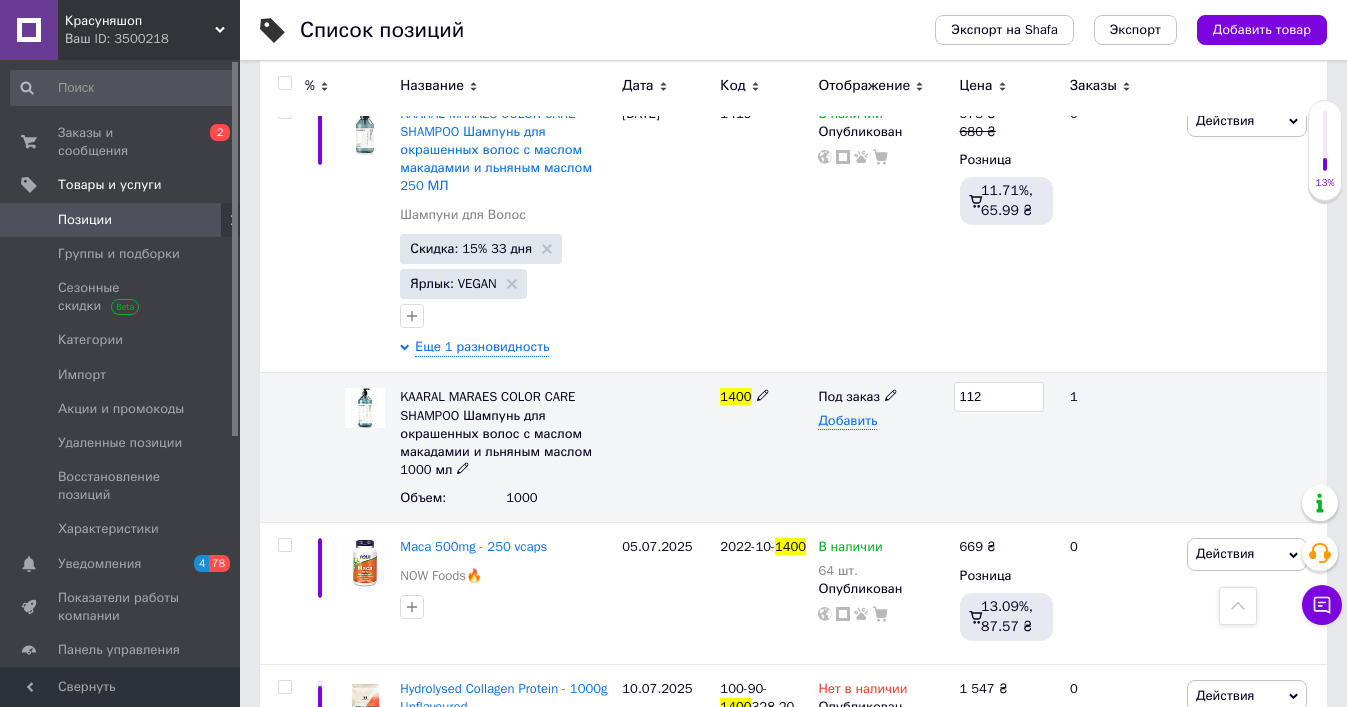 type on "1120" 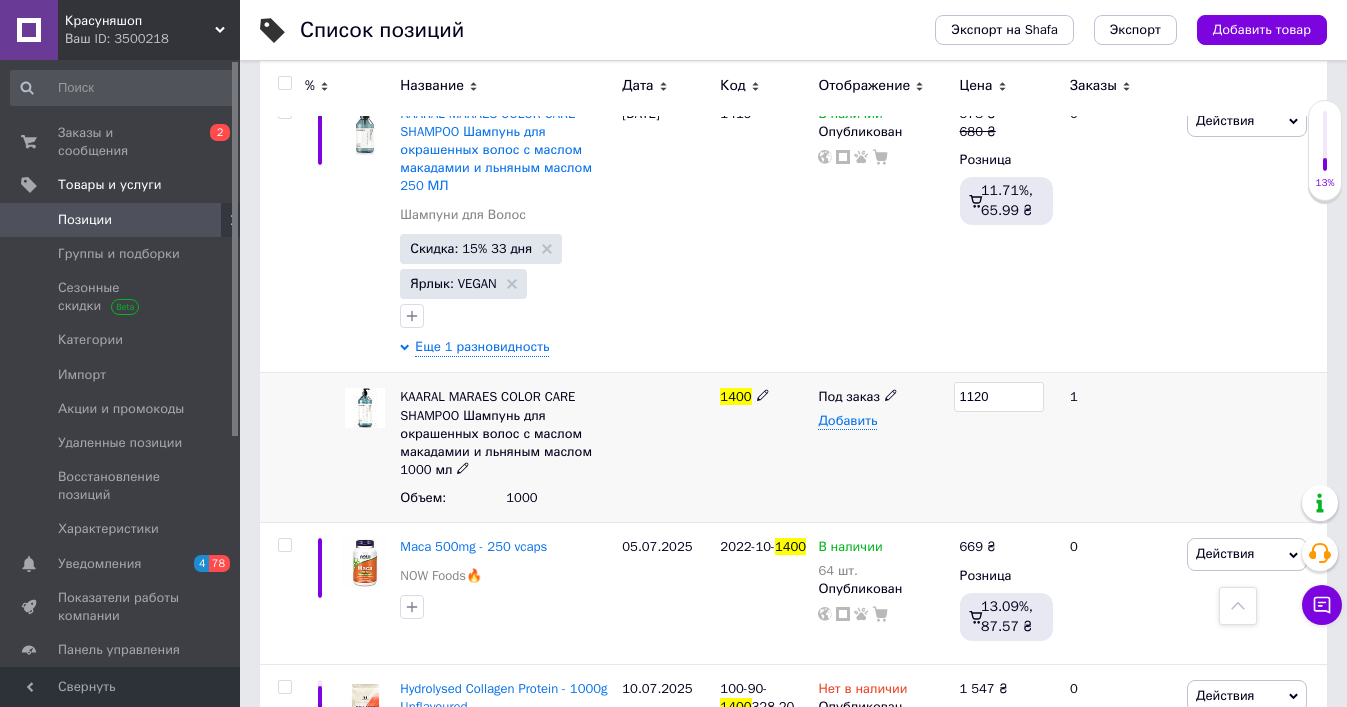 click on "Под заказ Добавить" at bounding box center (883, 448) 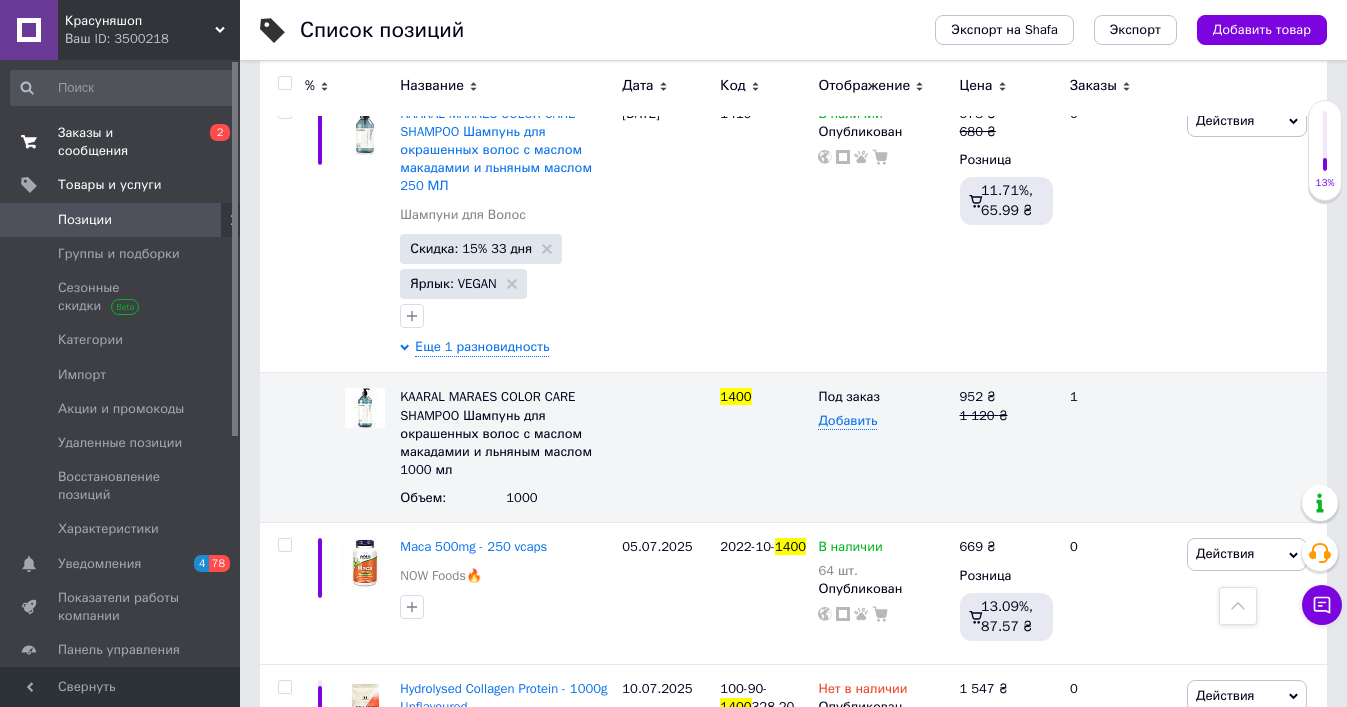 click on "Заказы и сообщения" at bounding box center [121, 142] 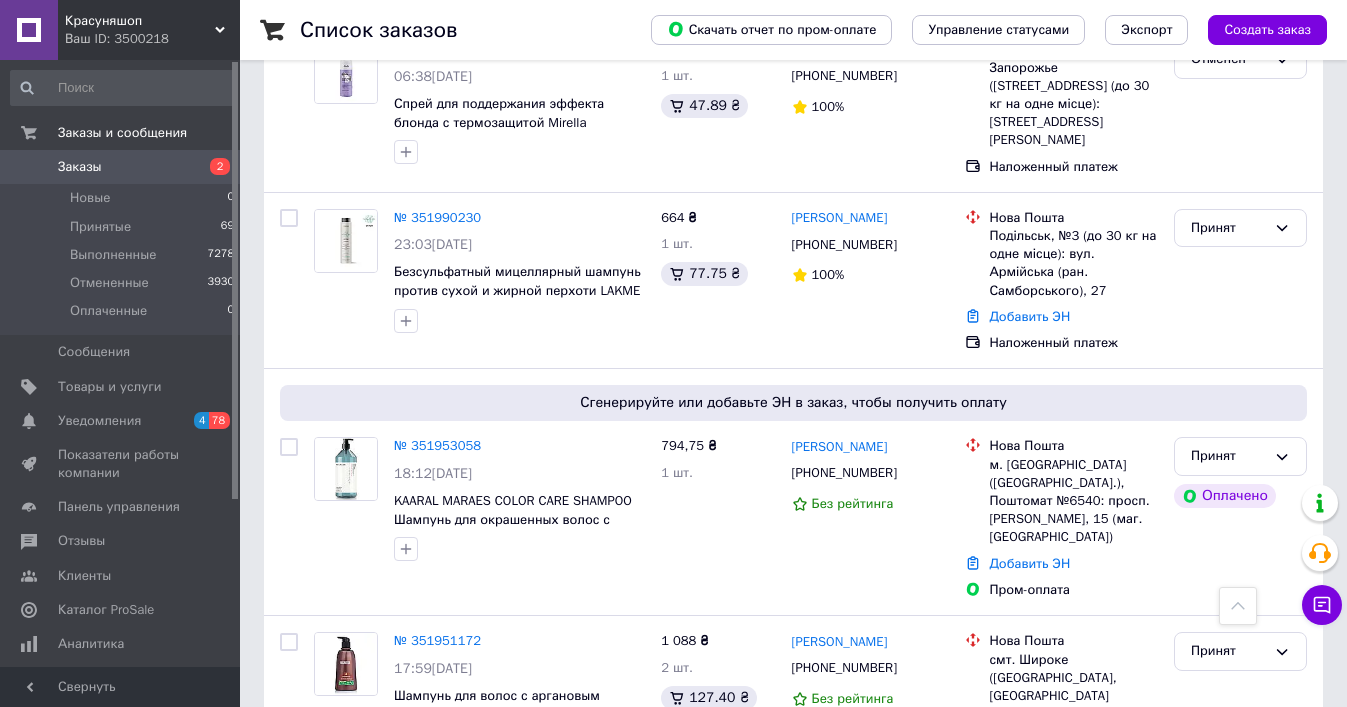 scroll, scrollTop: 540, scrollLeft: 0, axis: vertical 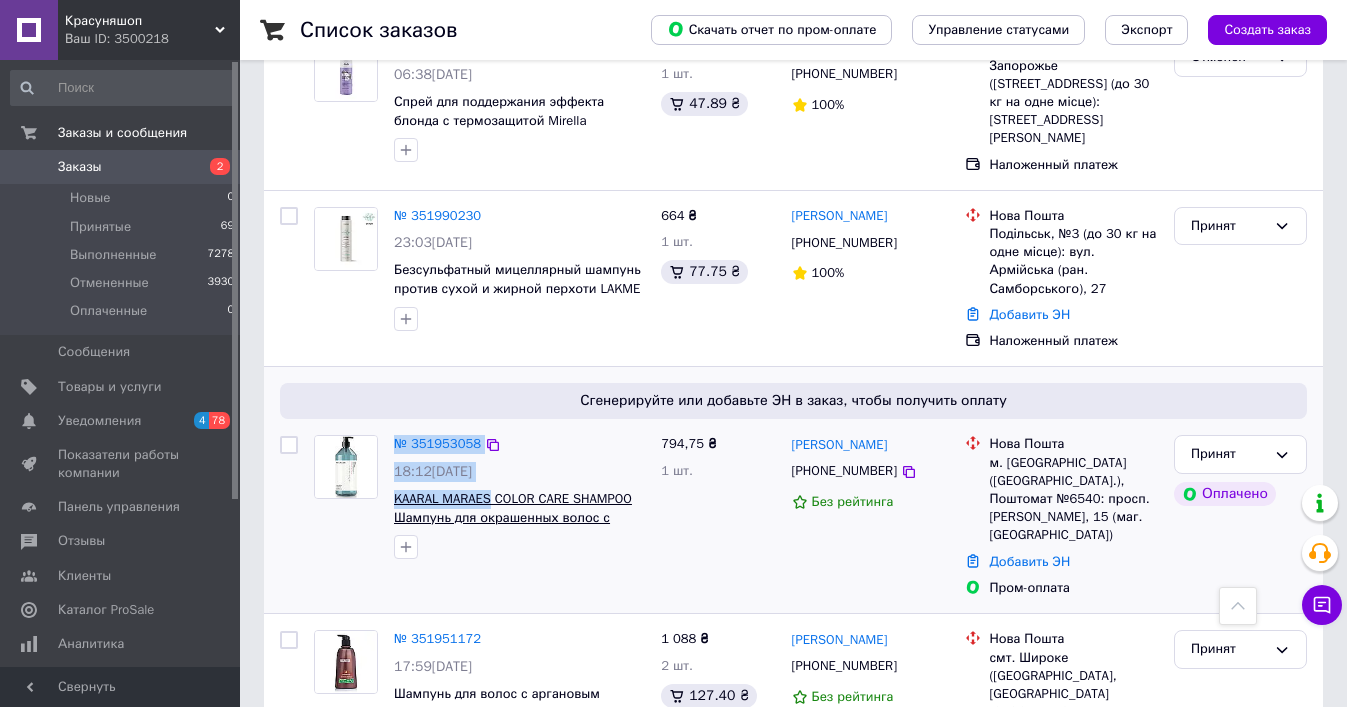 drag, startPoint x: 385, startPoint y: 479, endPoint x: 497, endPoint y: 478, distance: 112.00446 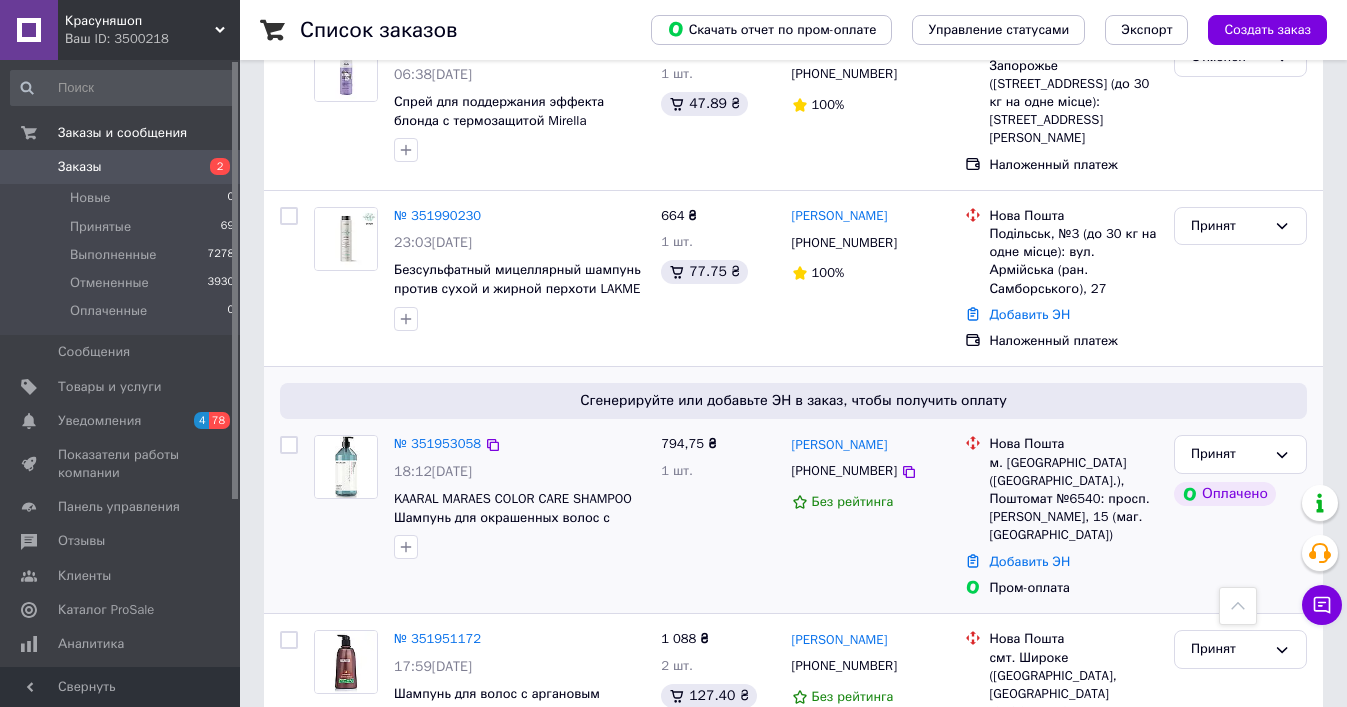 click at bounding box center [519, 547] 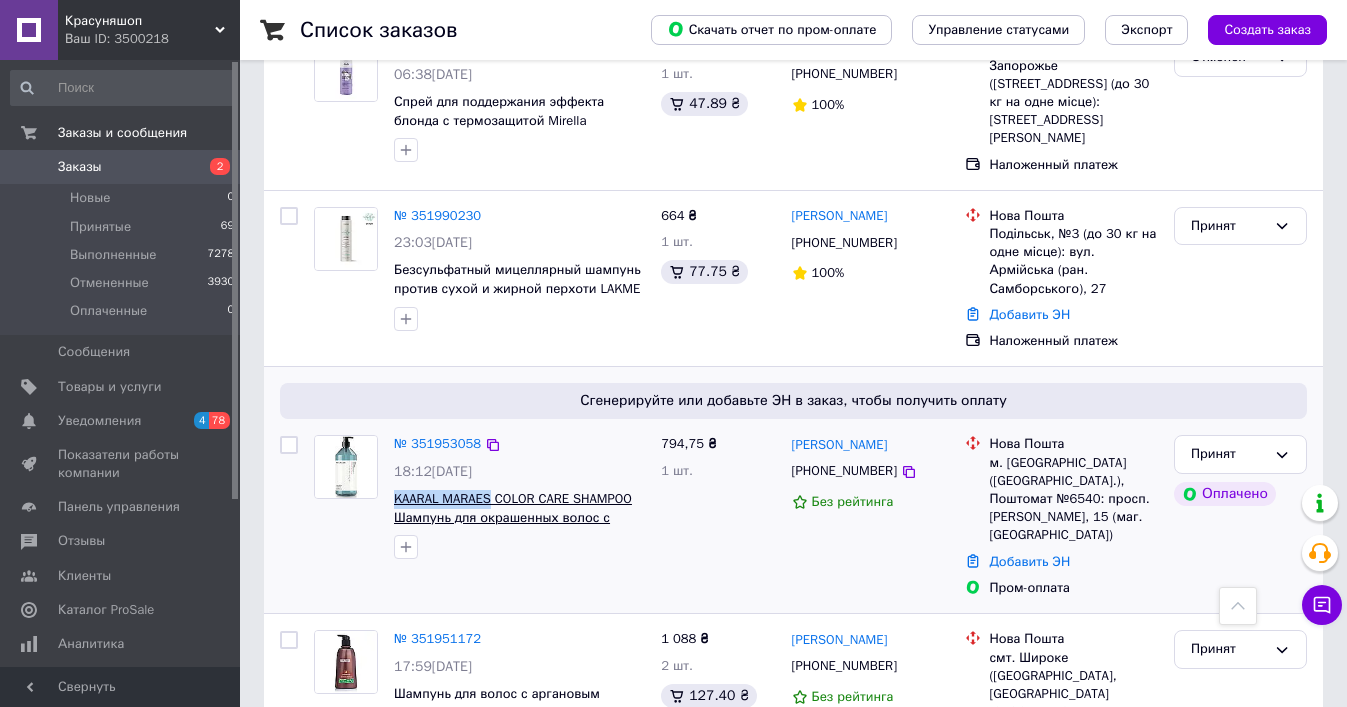 drag, startPoint x: 388, startPoint y: 478, endPoint x: 498, endPoint y: 476, distance: 110.01818 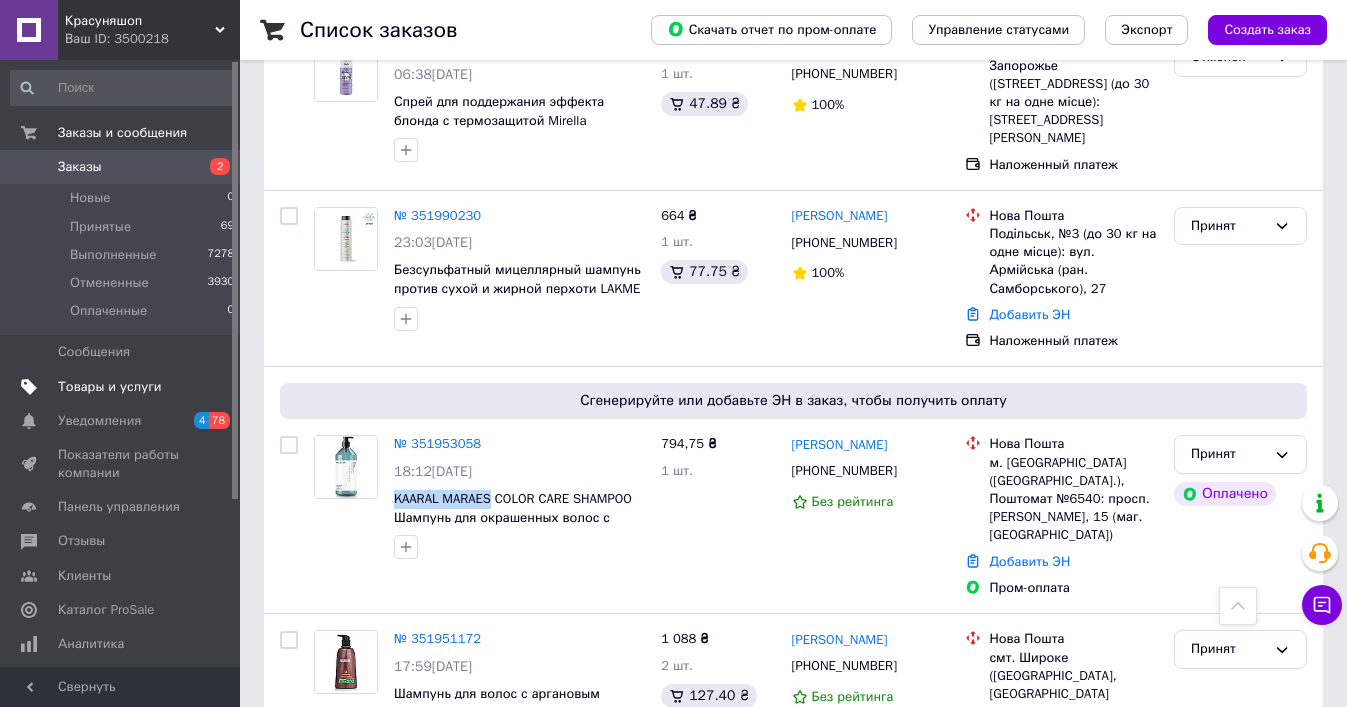 click on "Товары и услуги" at bounding box center [110, 387] 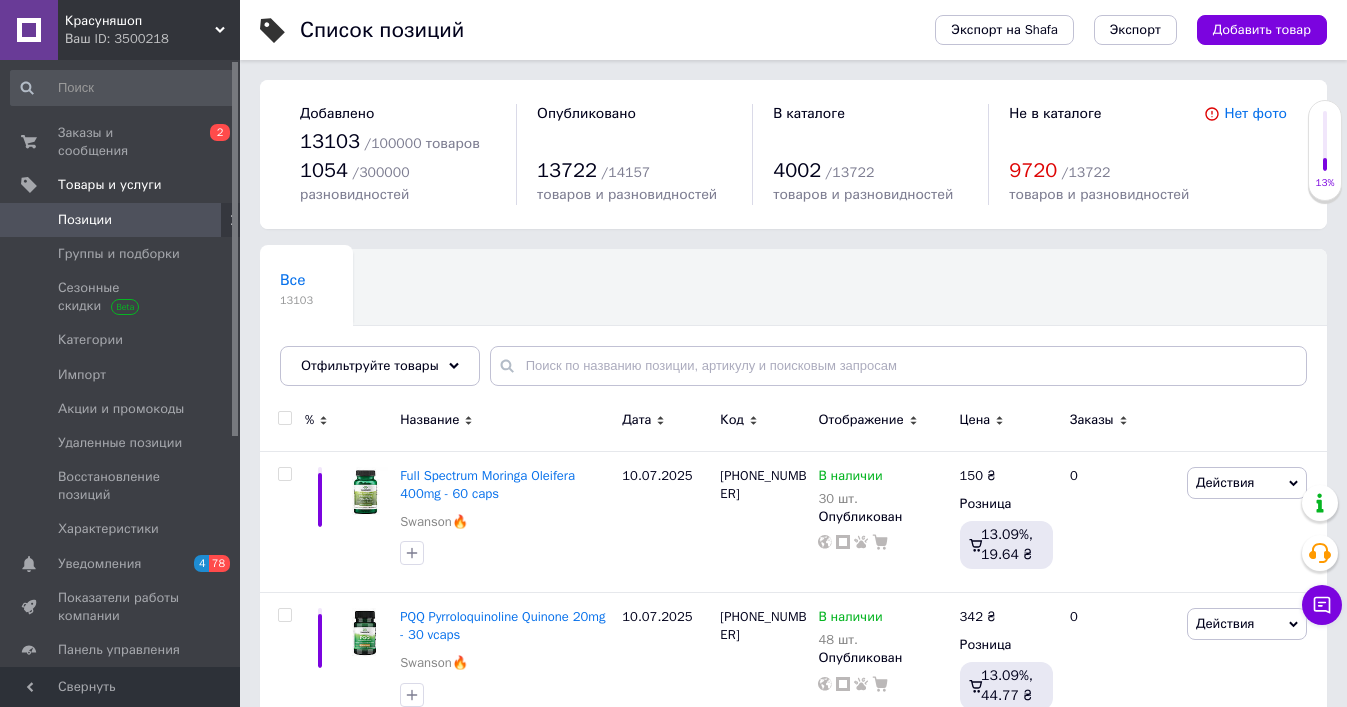 scroll, scrollTop: 9, scrollLeft: 0, axis: vertical 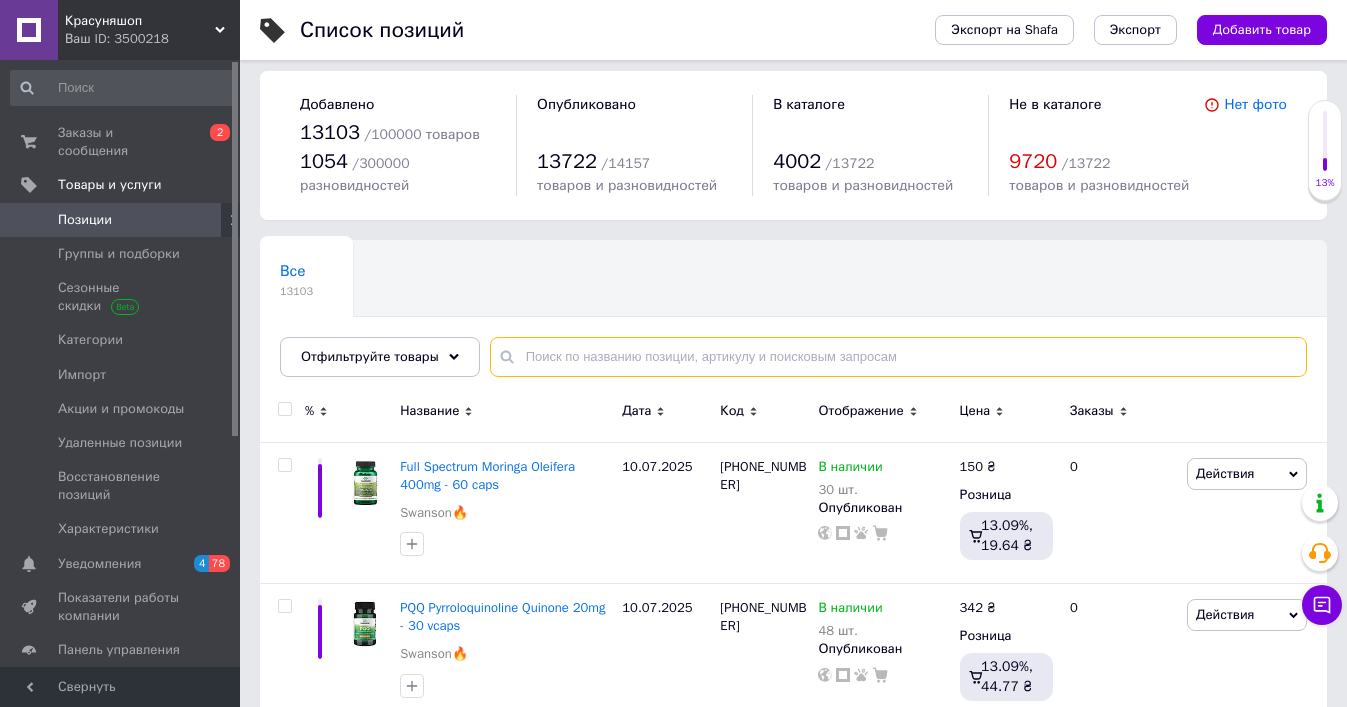 click at bounding box center [898, 357] 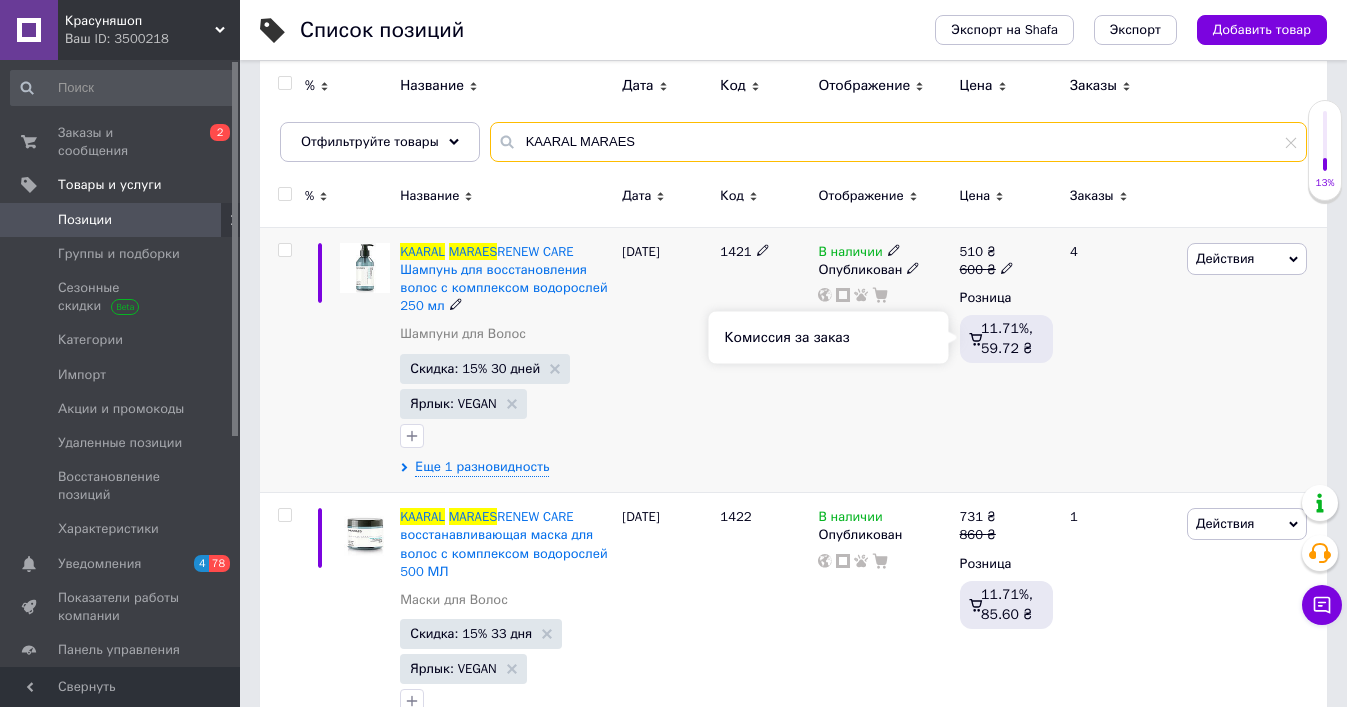 scroll, scrollTop: 272, scrollLeft: 0, axis: vertical 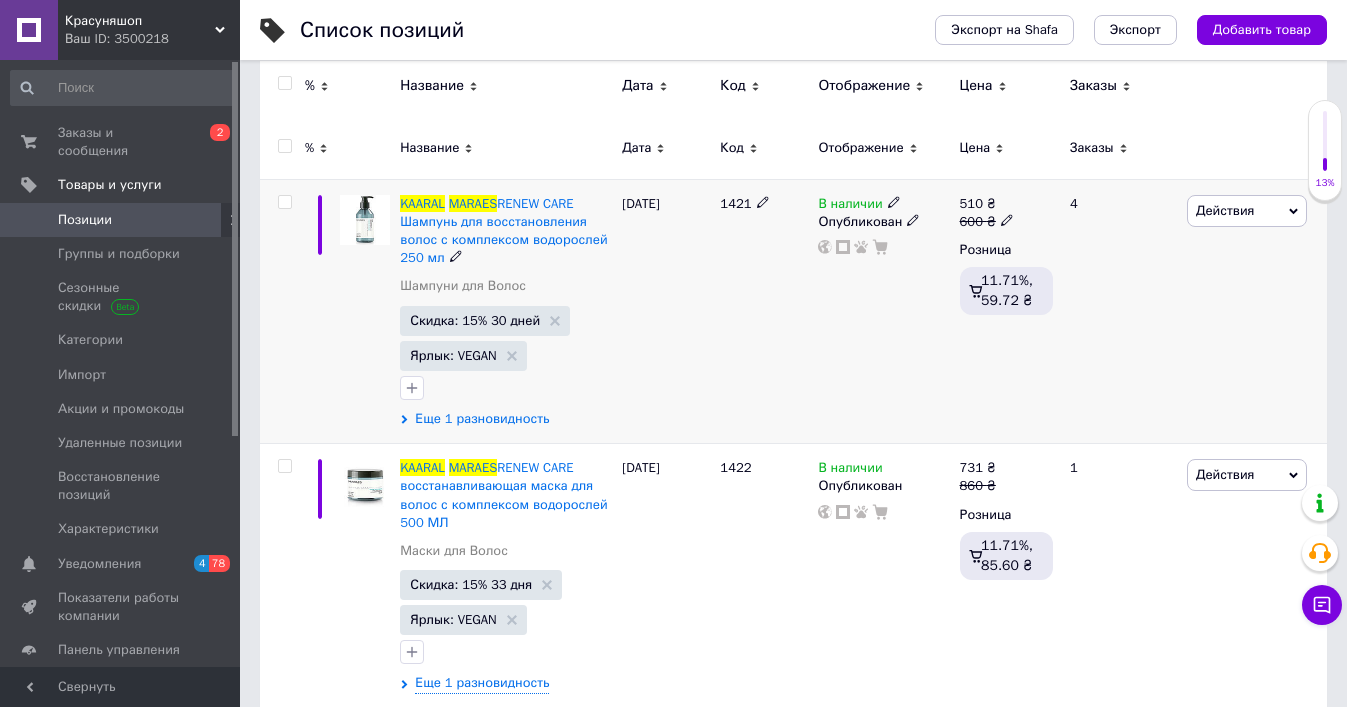type on "KAARAL MARAES" 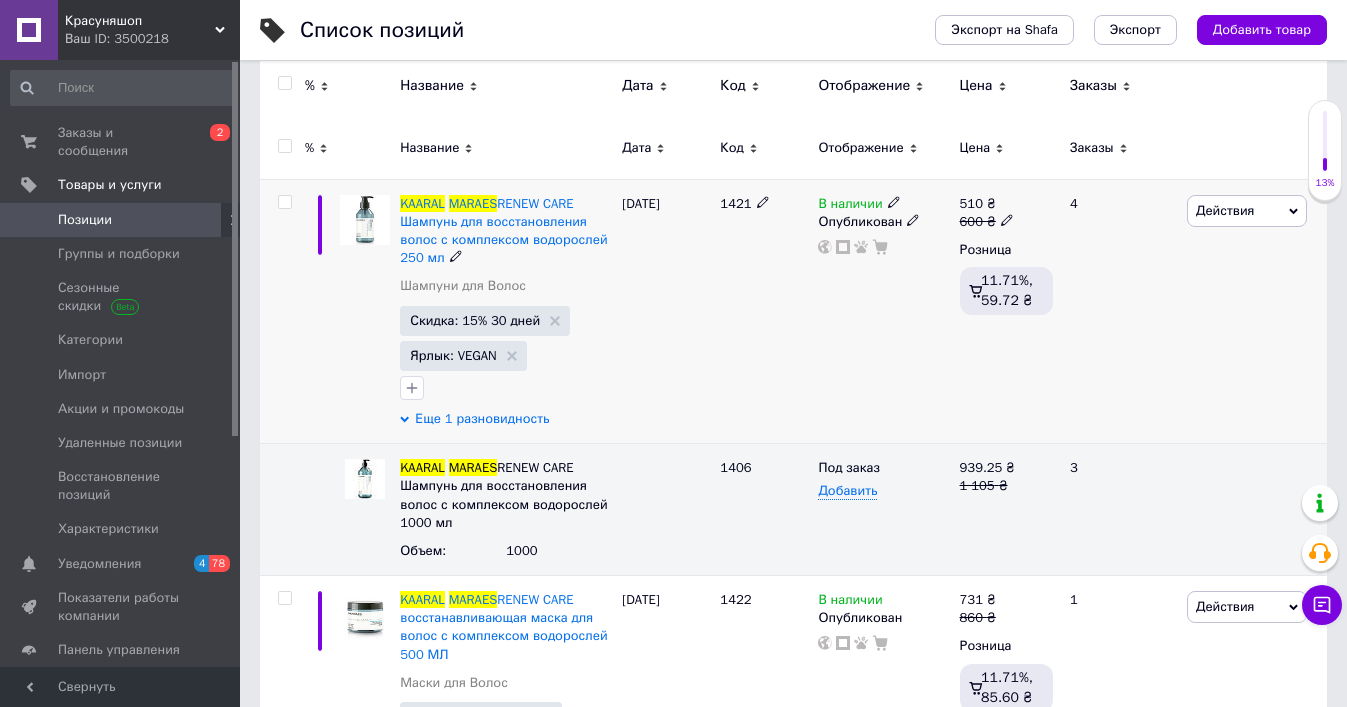 scroll, scrollTop: 277, scrollLeft: 0, axis: vertical 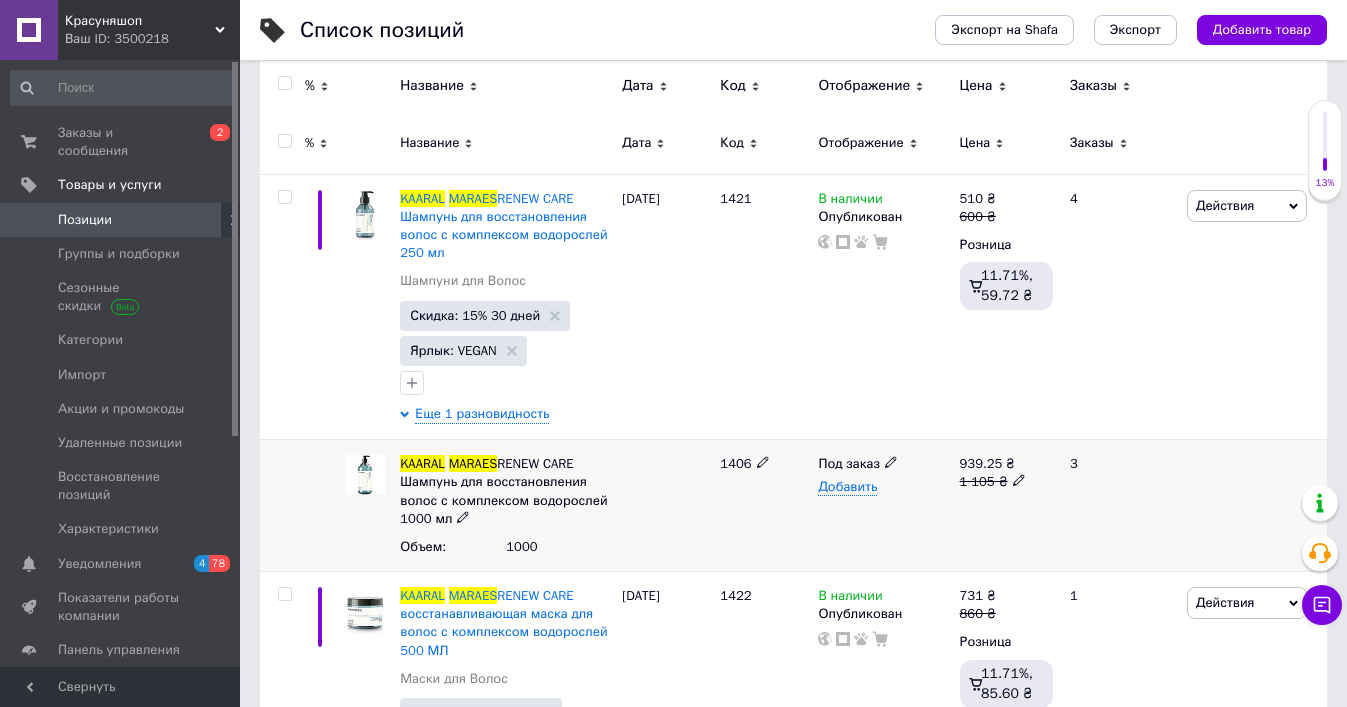 click at bounding box center (1019, 479) 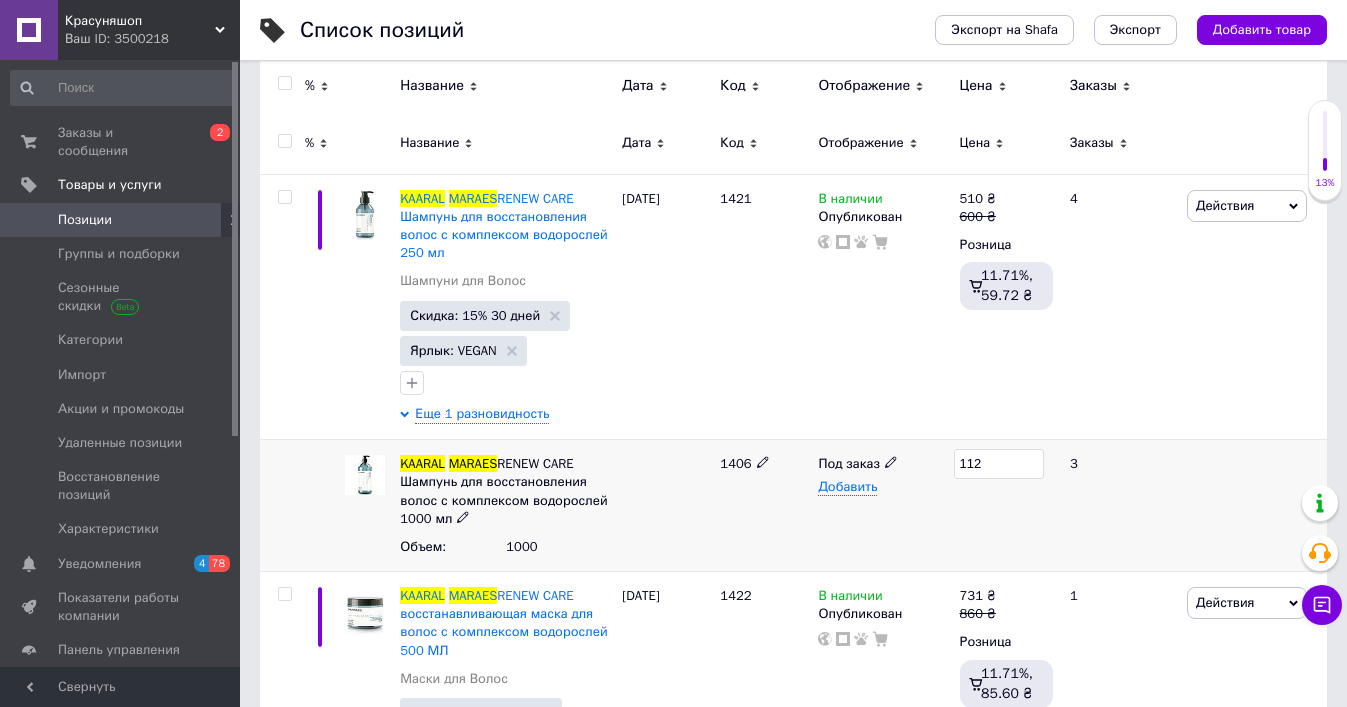 type on "1120" 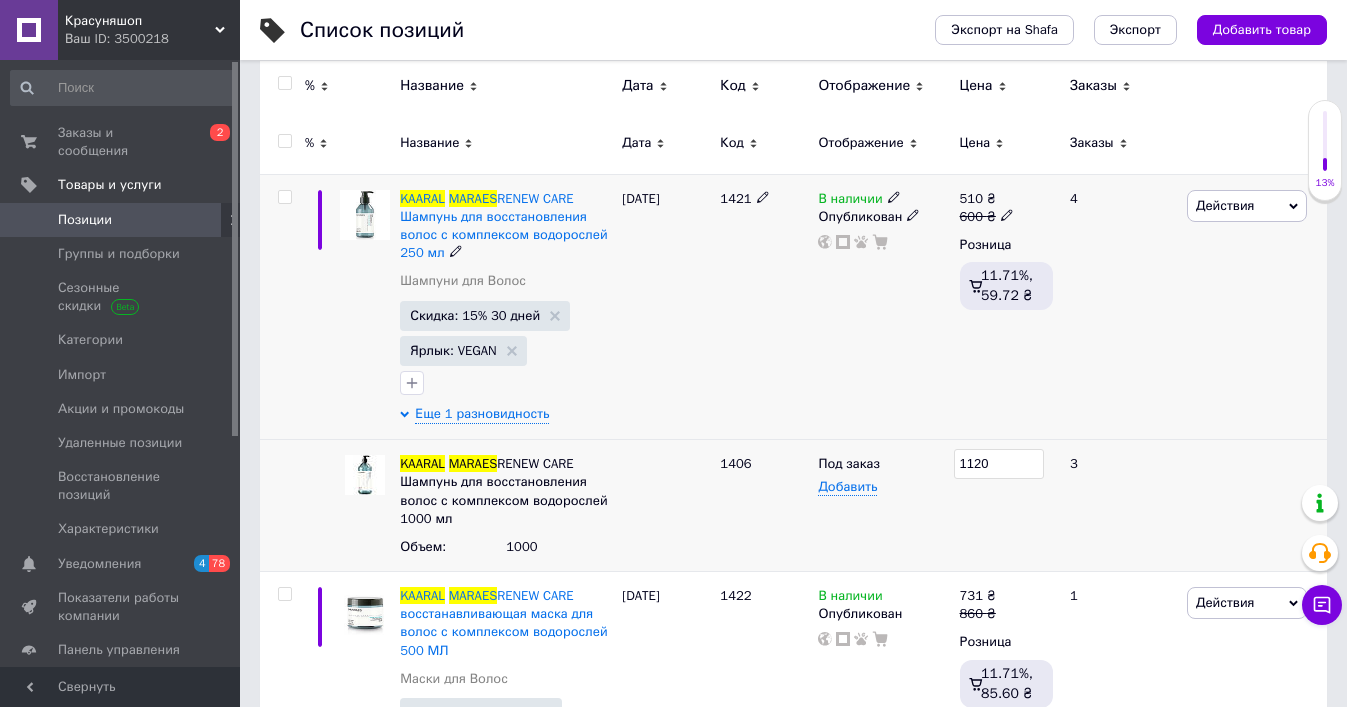 click on "В наличии Опубликован" at bounding box center [883, 307] 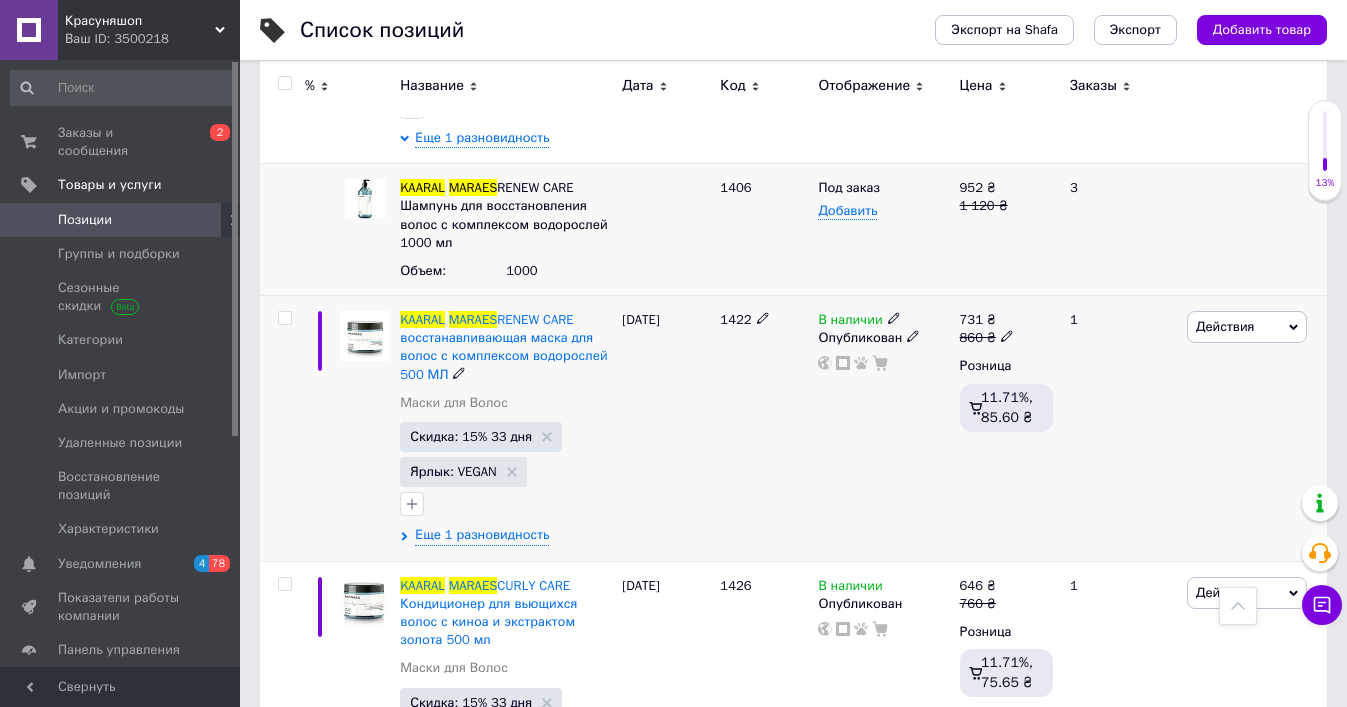 scroll, scrollTop: 561, scrollLeft: 0, axis: vertical 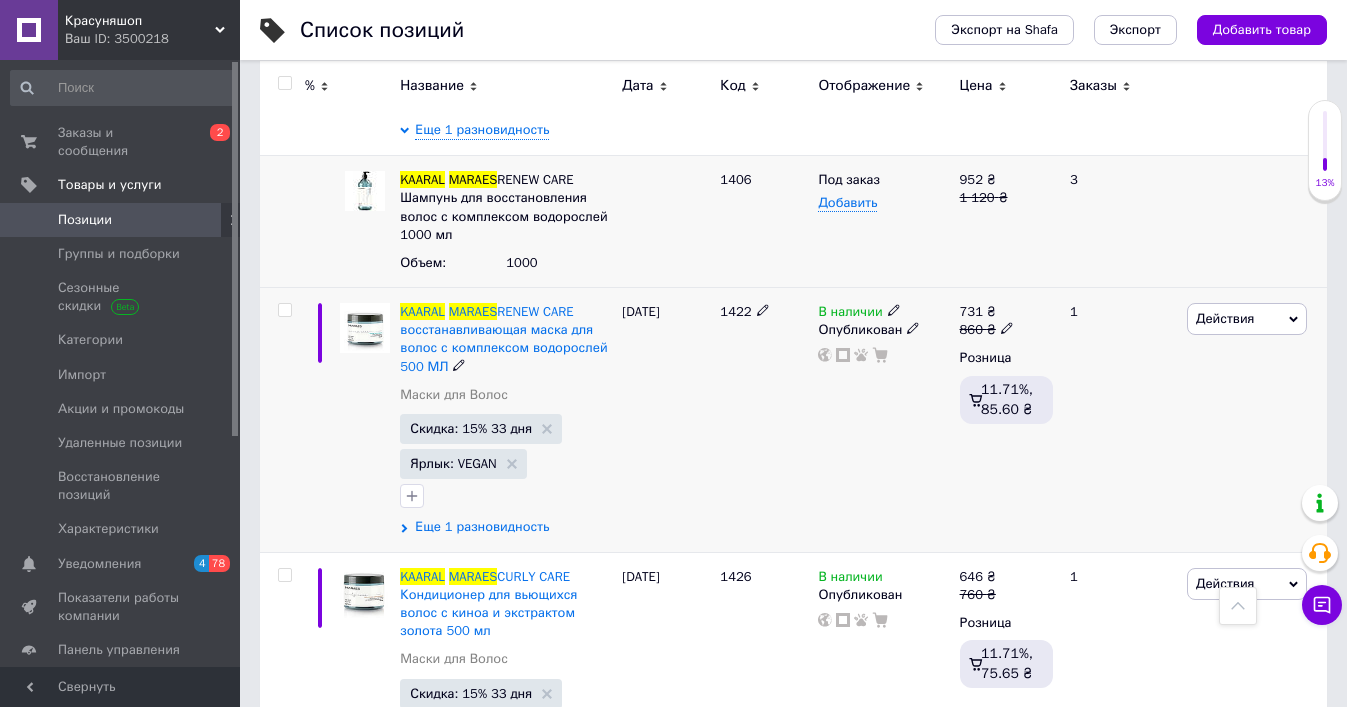 click on "Еще 1 разновидность" at bounding box center (482, 527) 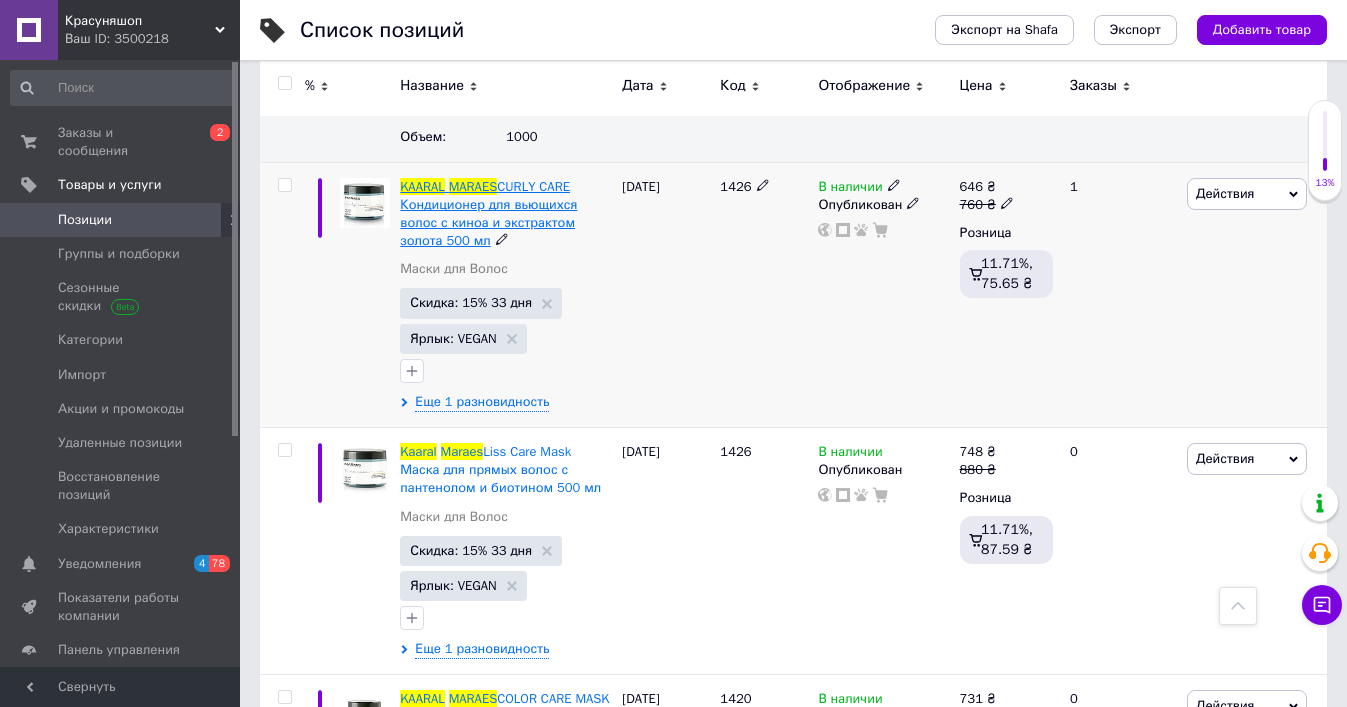 scroll, scrollTop: 1152, scrollLeft: 0, axis: vertical 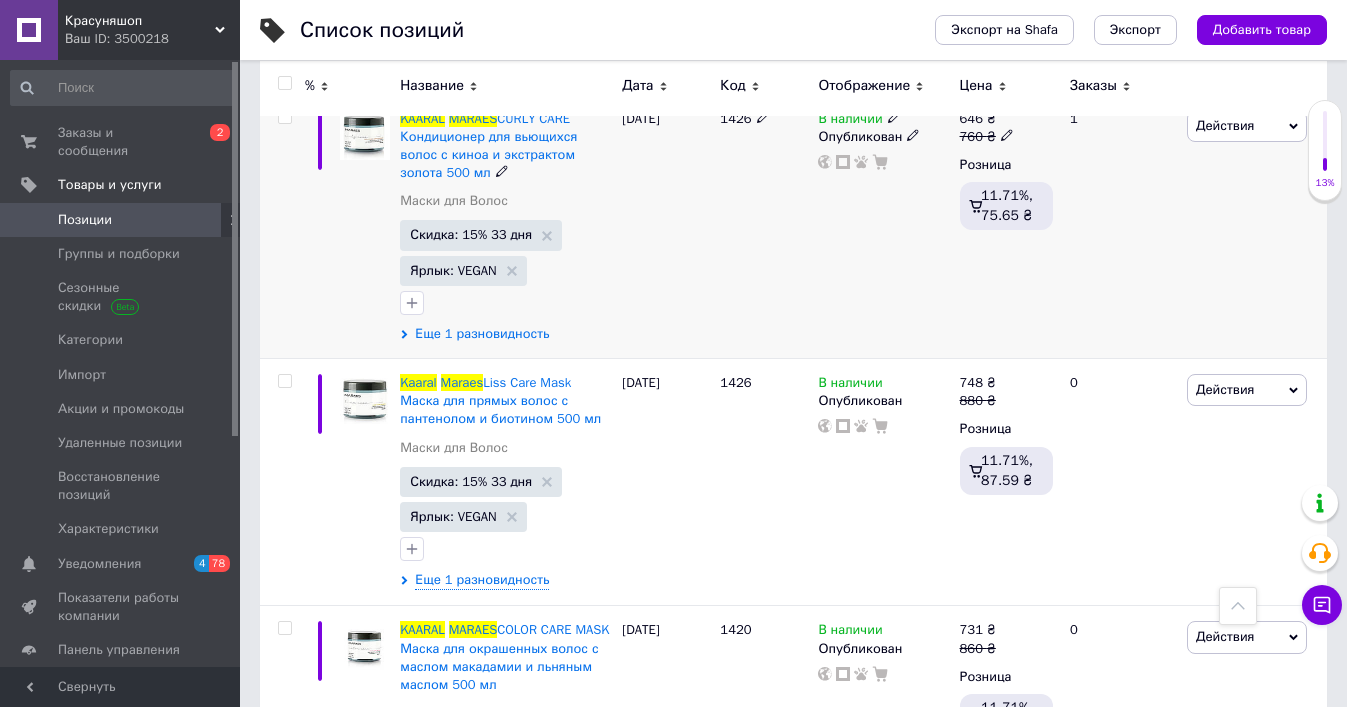 click on "Еще 1 разновидность" at bounding box center [482, 334] 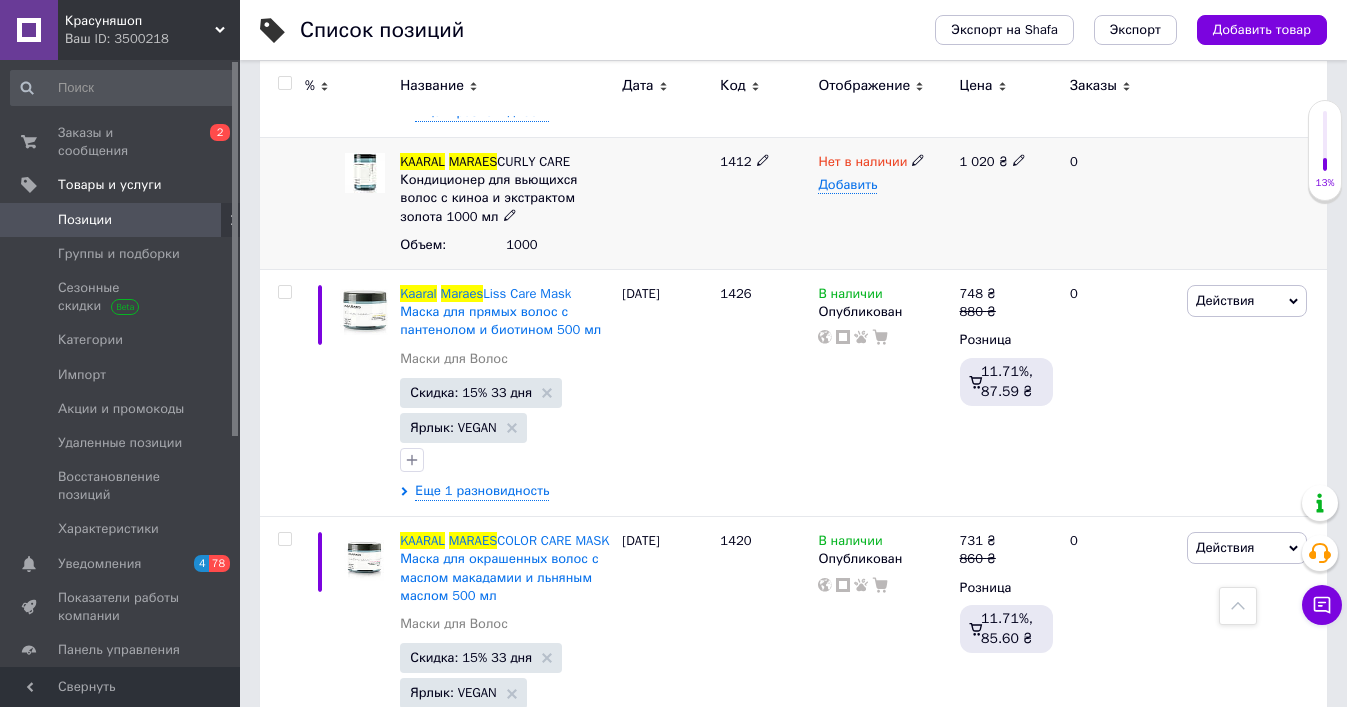 scroll, scrollTop: 1421, scrollLeft: 0, axis: vertical 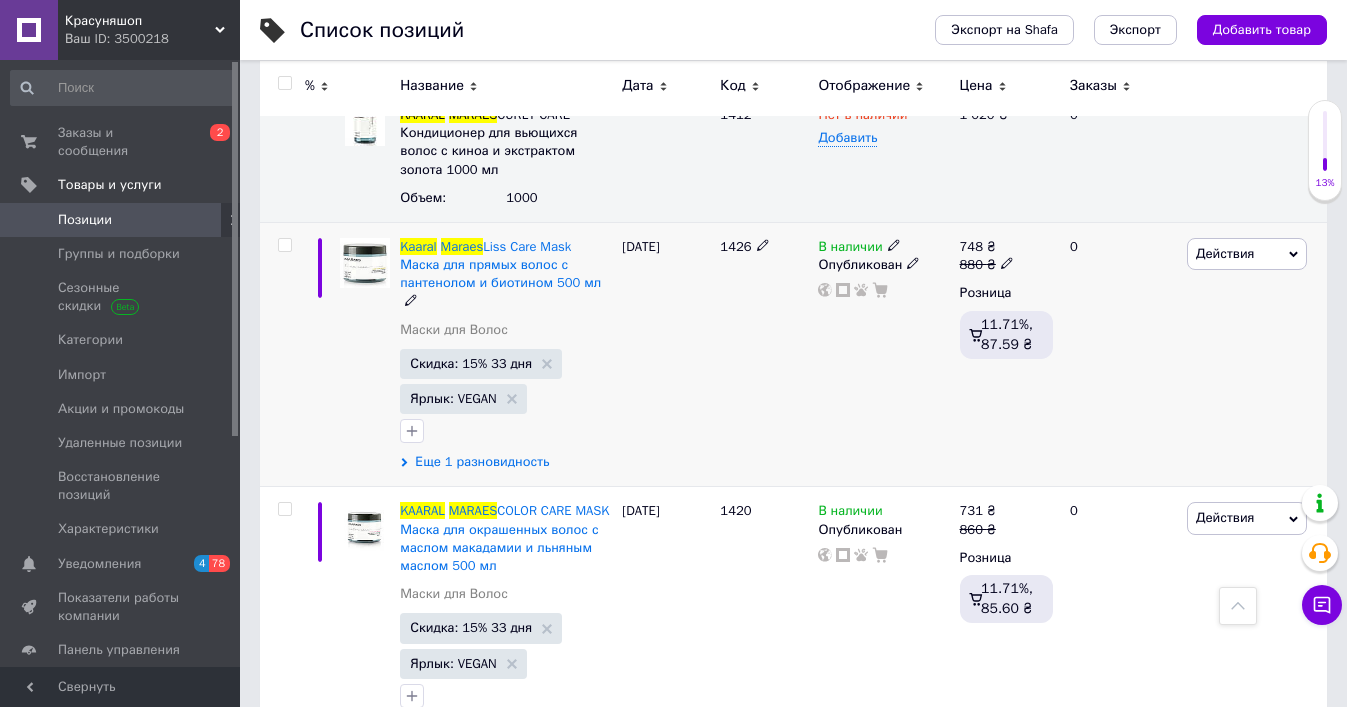 click on "Еще 1 разновидность" at bounding box center (482, 462) 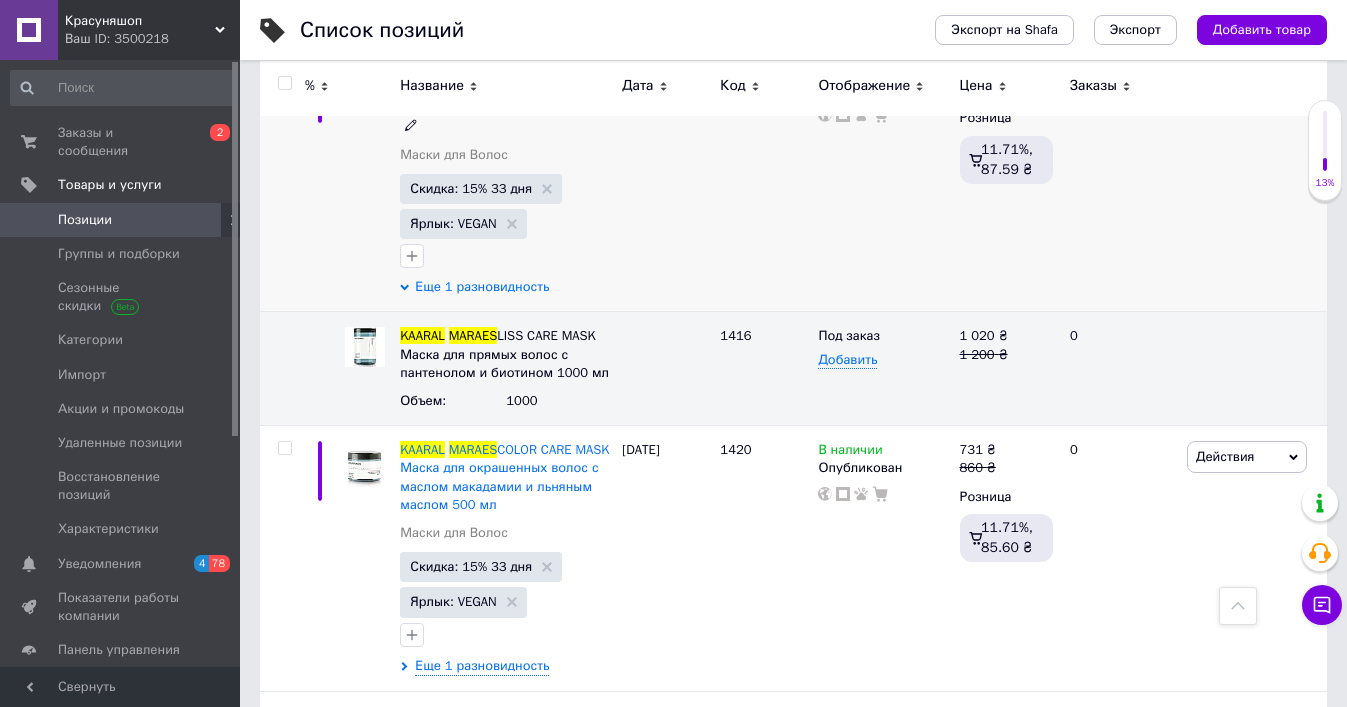scroll, scrollTop: 1599, scrollLeft: 0, axis: vertical 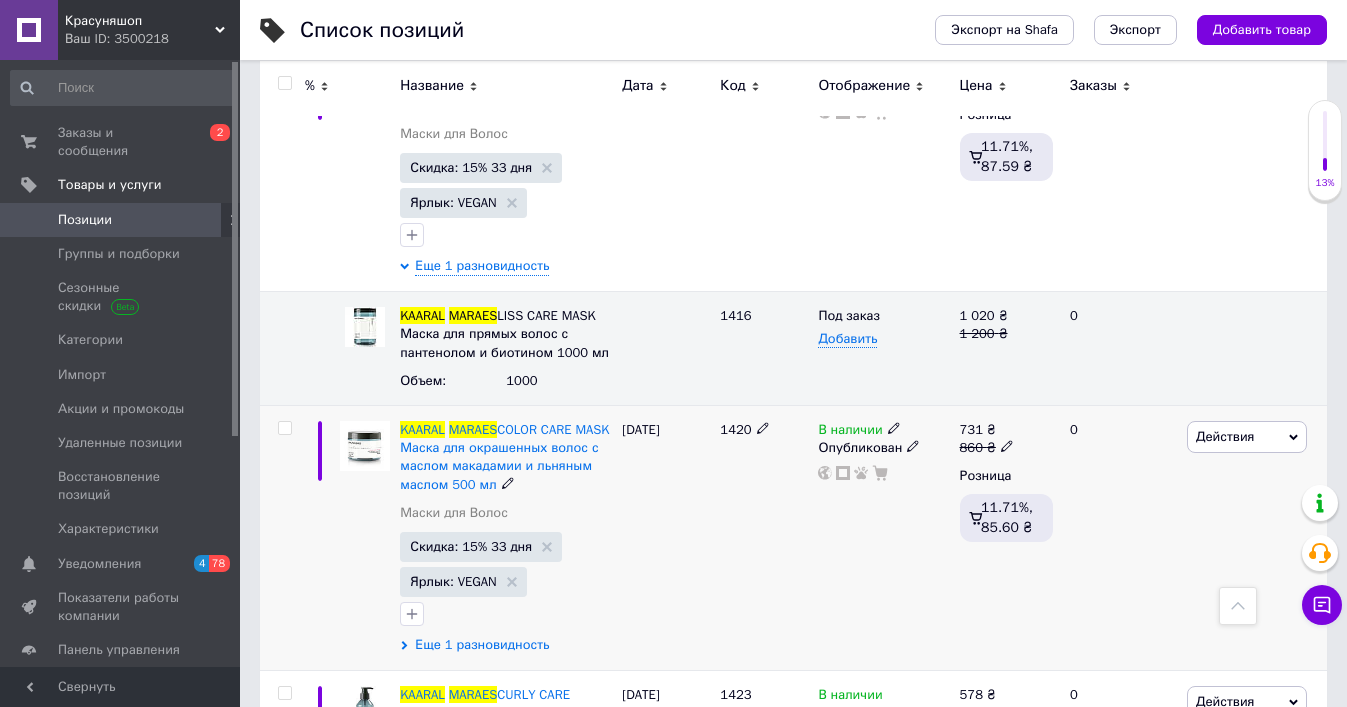 click on "Еще 1 разновидность" at bounding box center [482, 645] 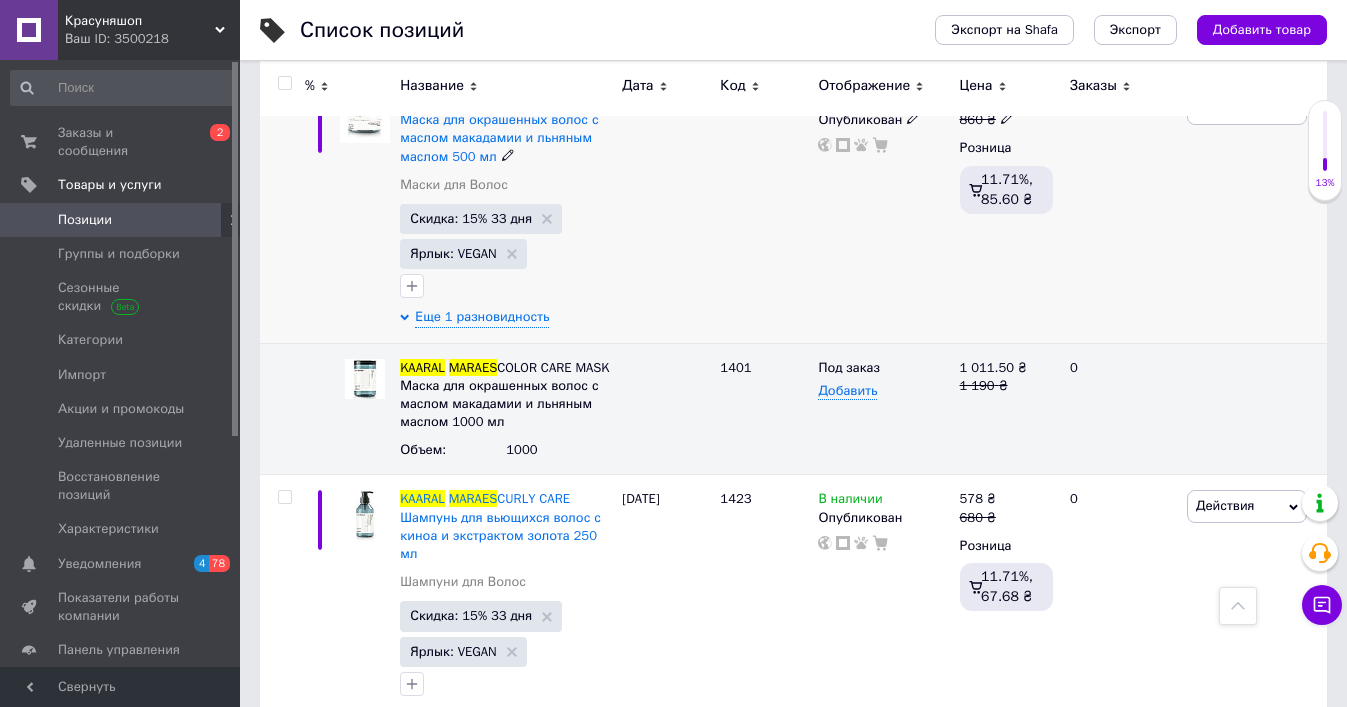 scroll, scrollTop: 1928, scrollLeft: 0, axis: vertical 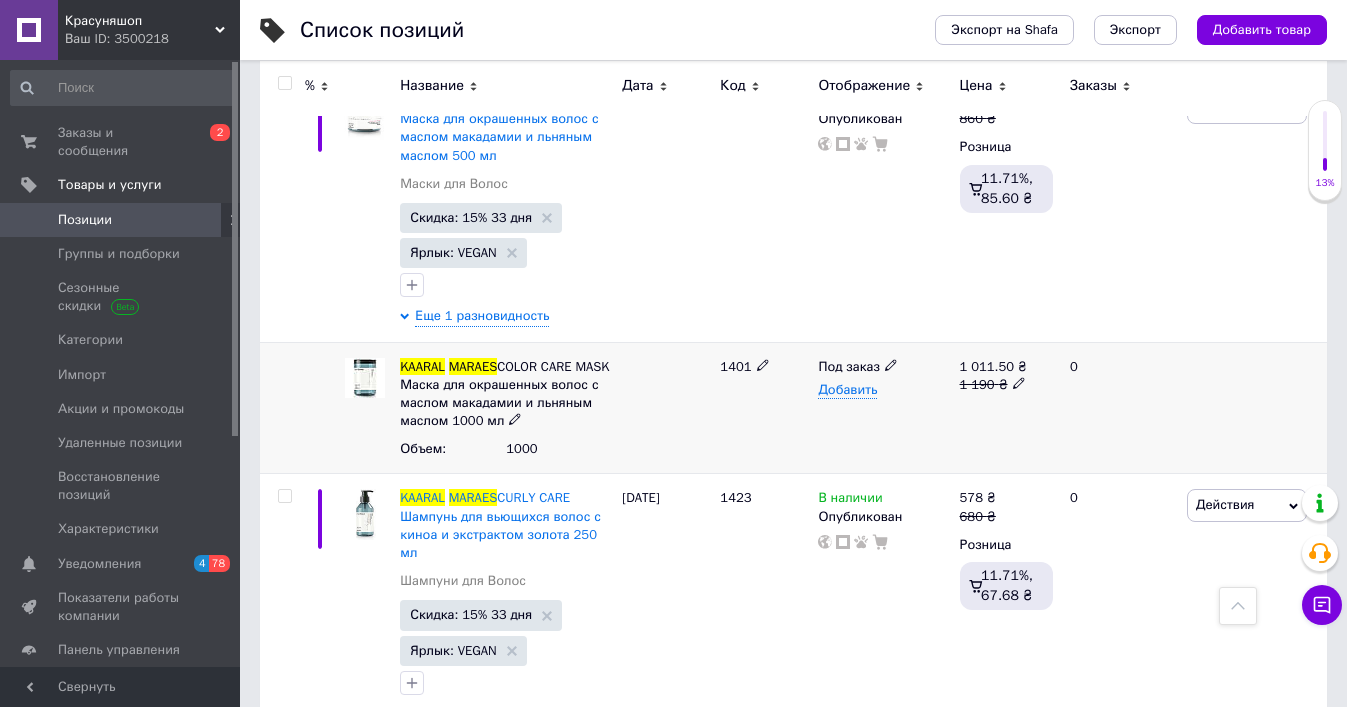 click 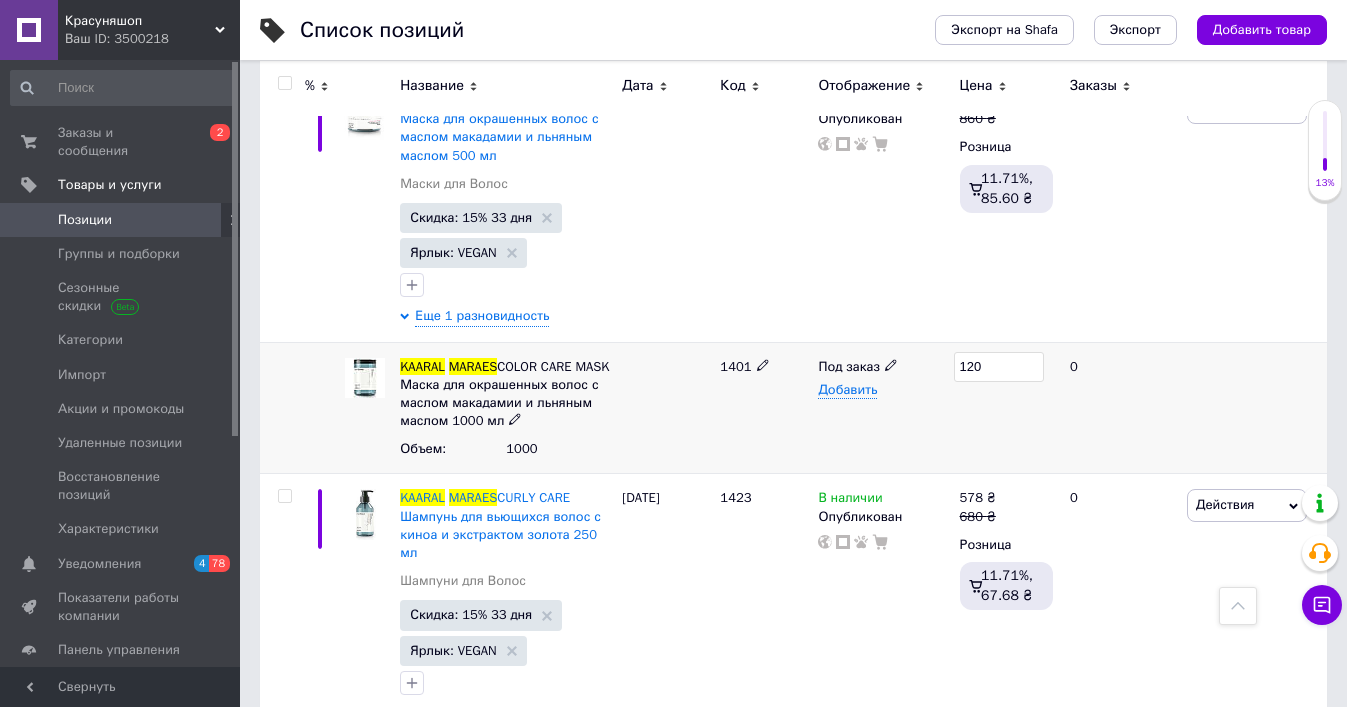 type on "1200" 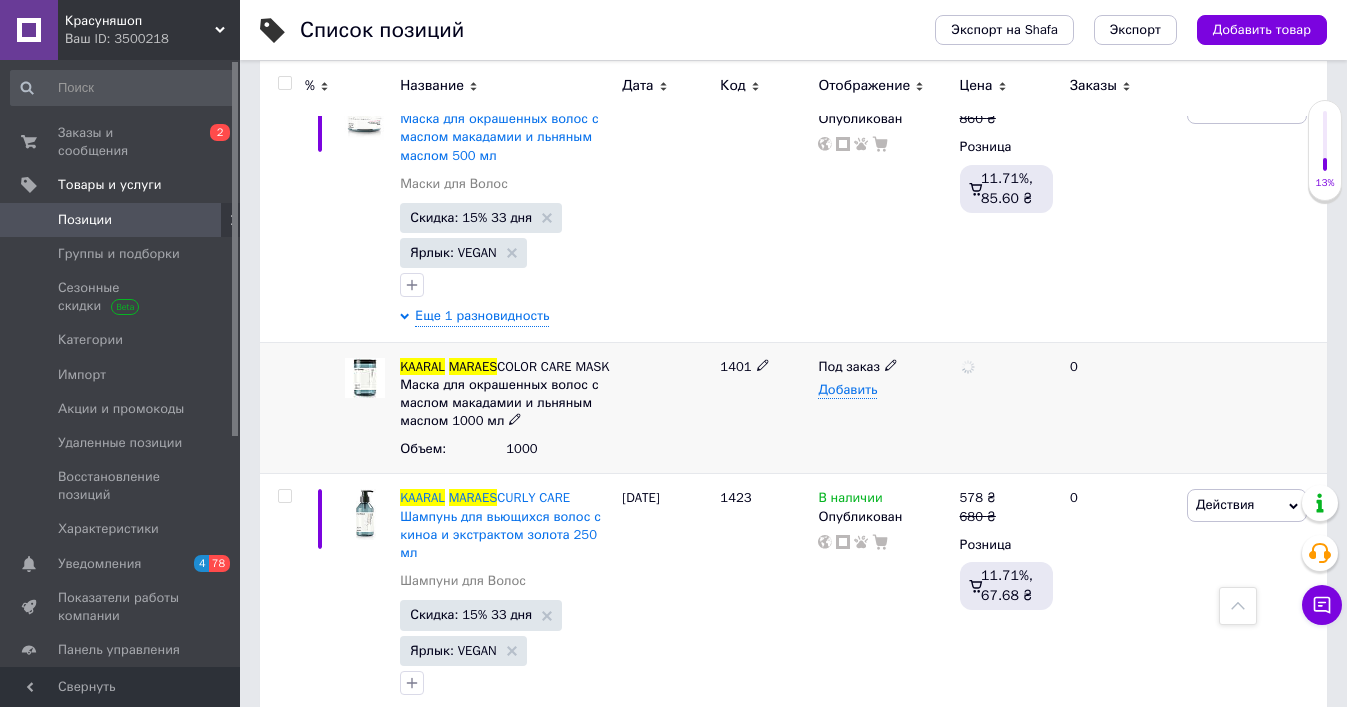 click on "Под заказ Добавить" at bounding box center (883, 408) 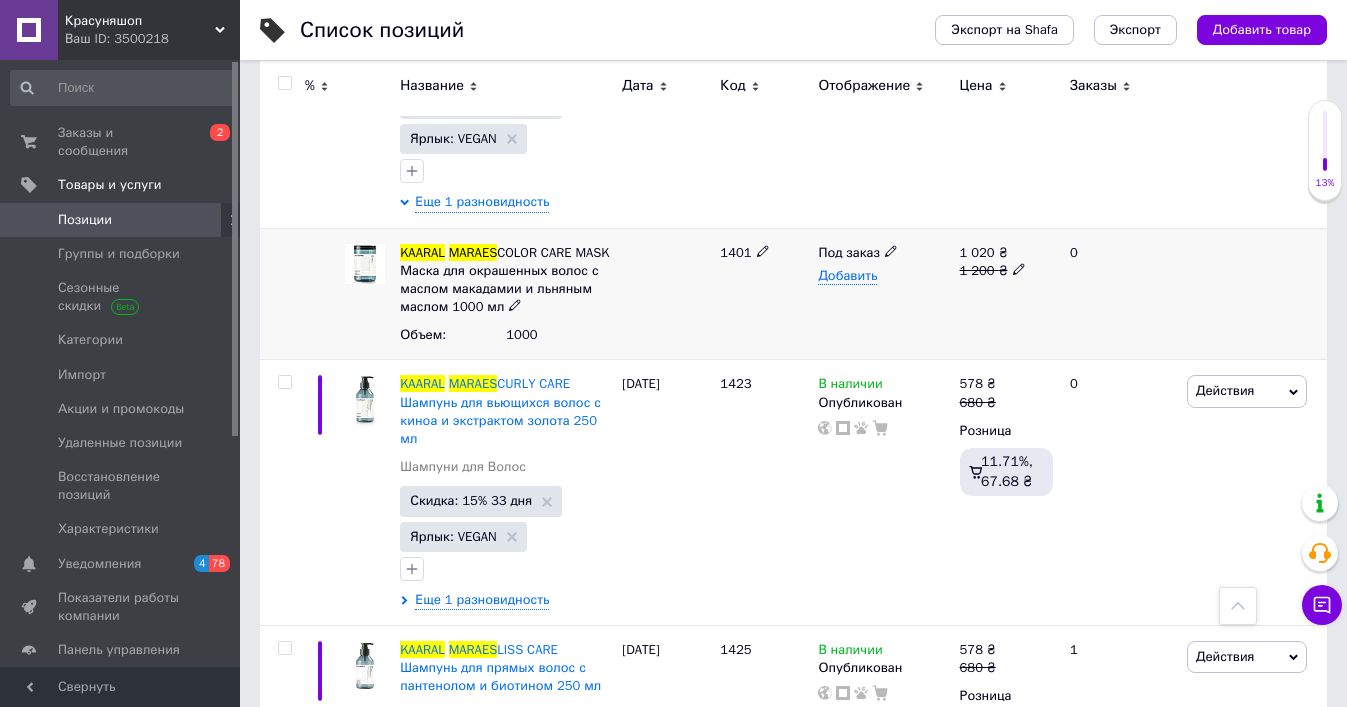 scroll, scrollTop: 2109, scrollLeft: 0, axis: vertical 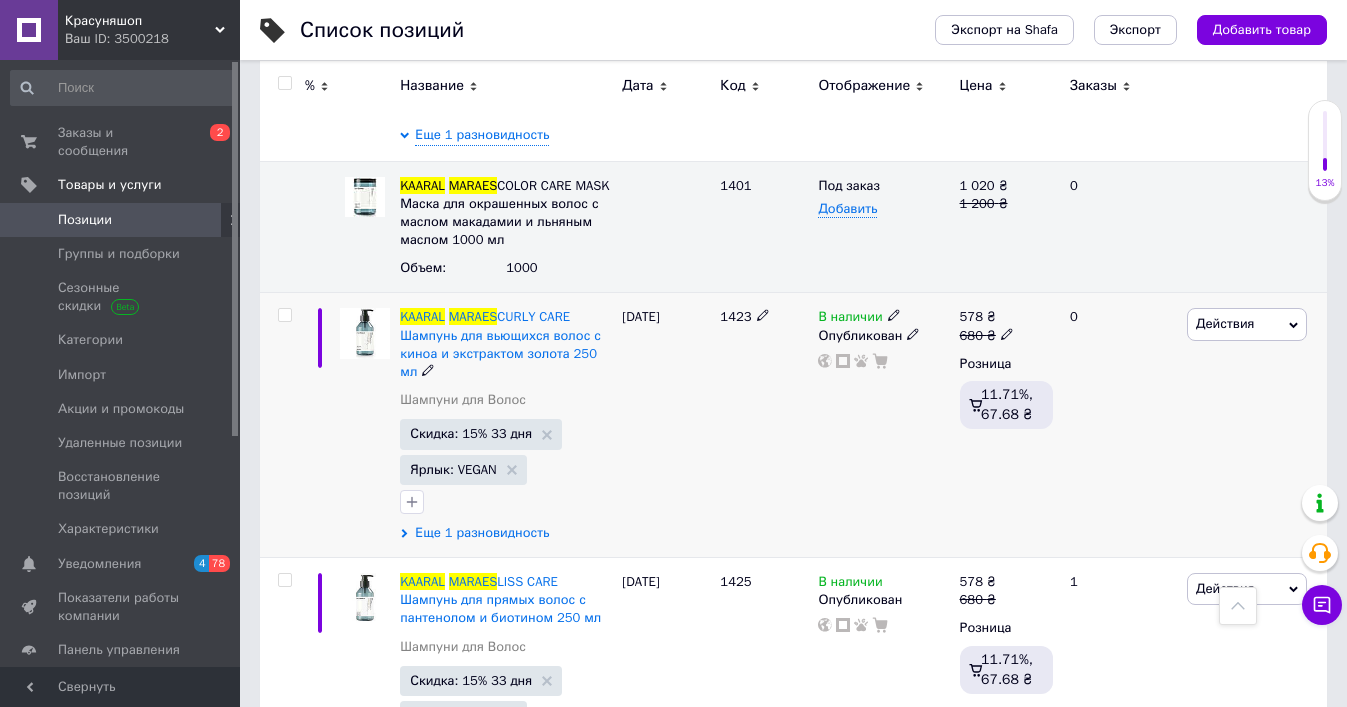 click on "Еще 1 разновидность" at bounding box center (482, 533) 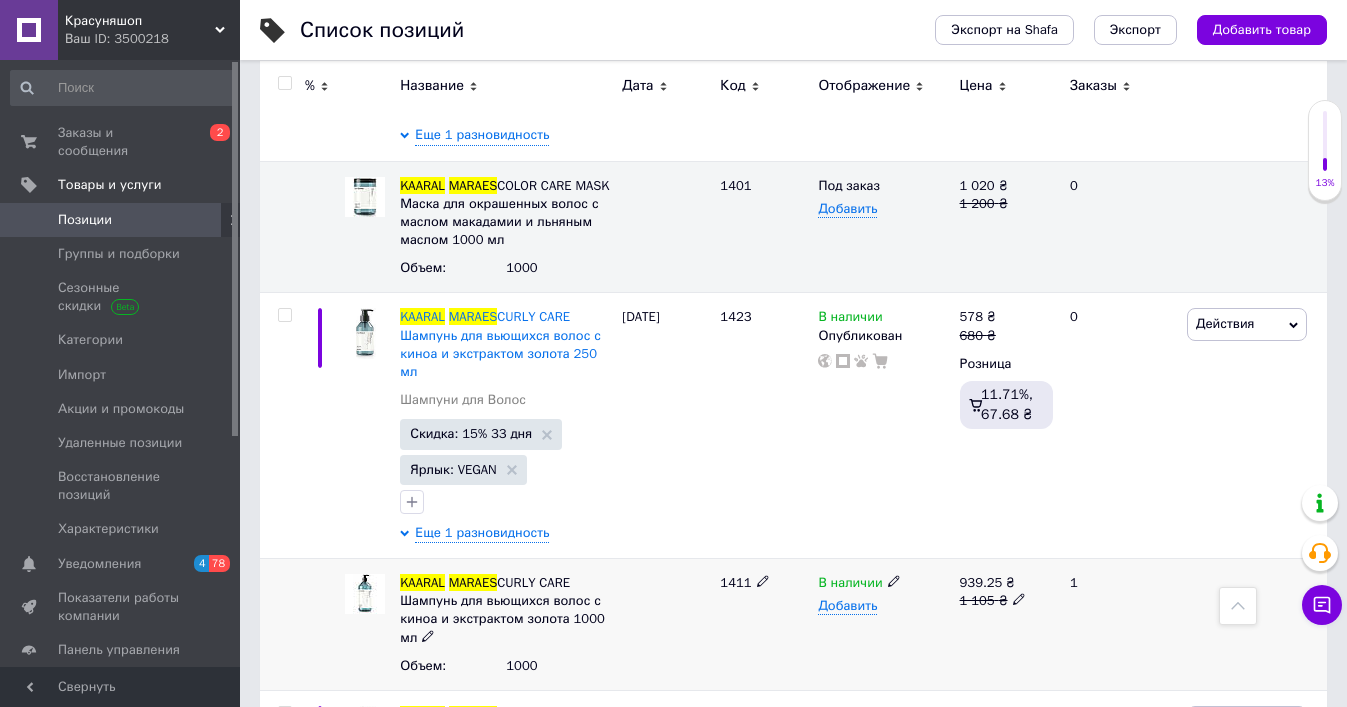 click 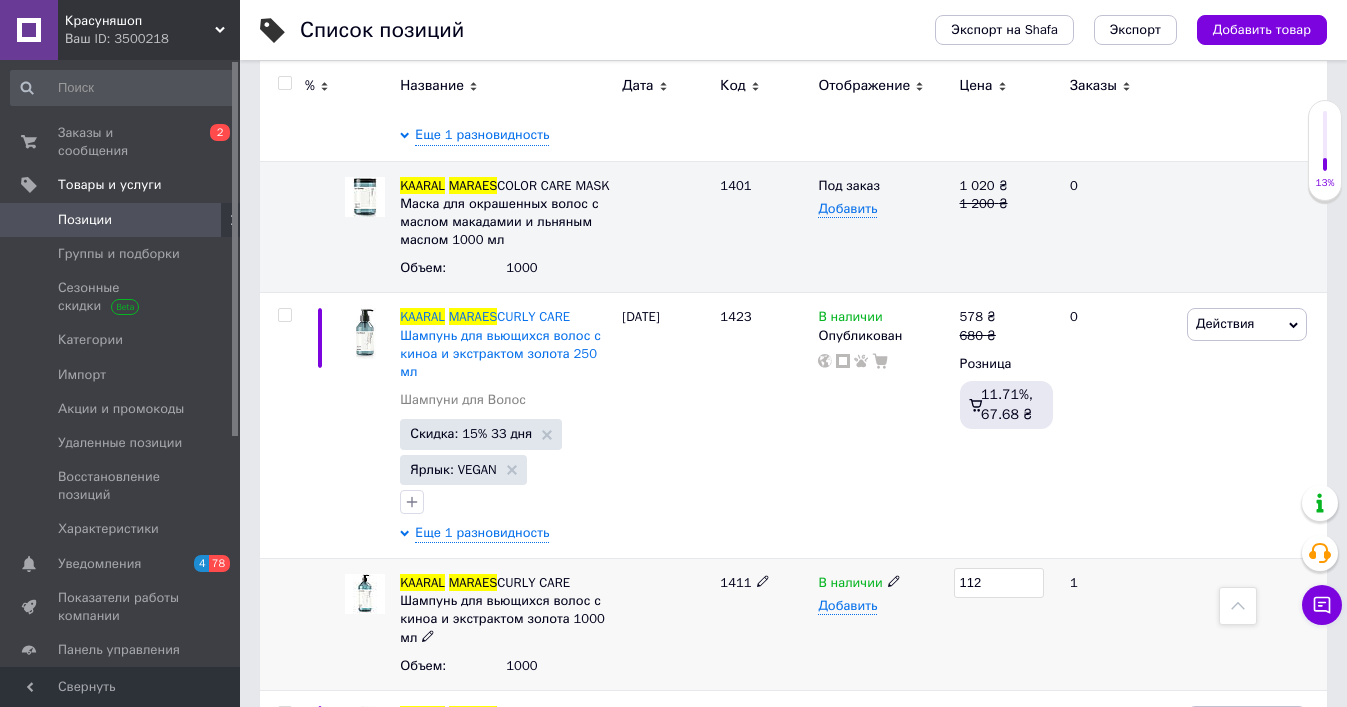 type on "1120" 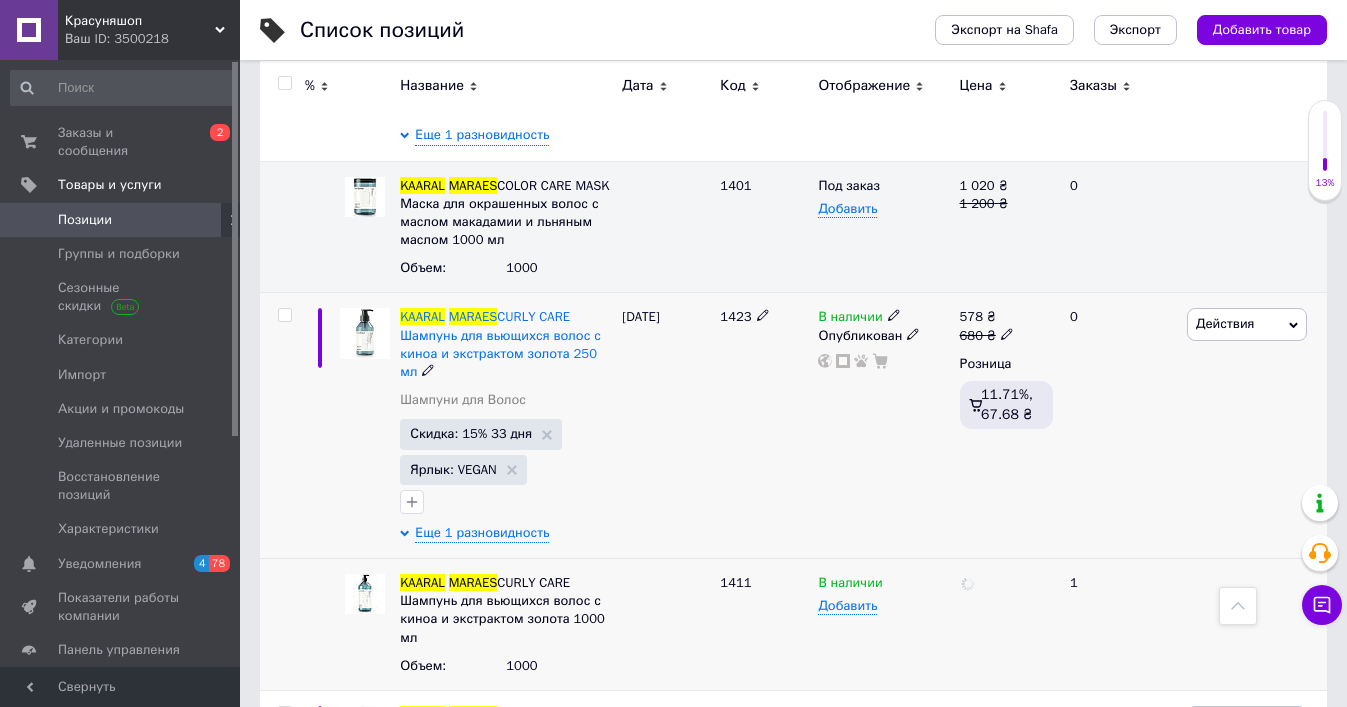 click on "1423" at bounding box center (764, 426) 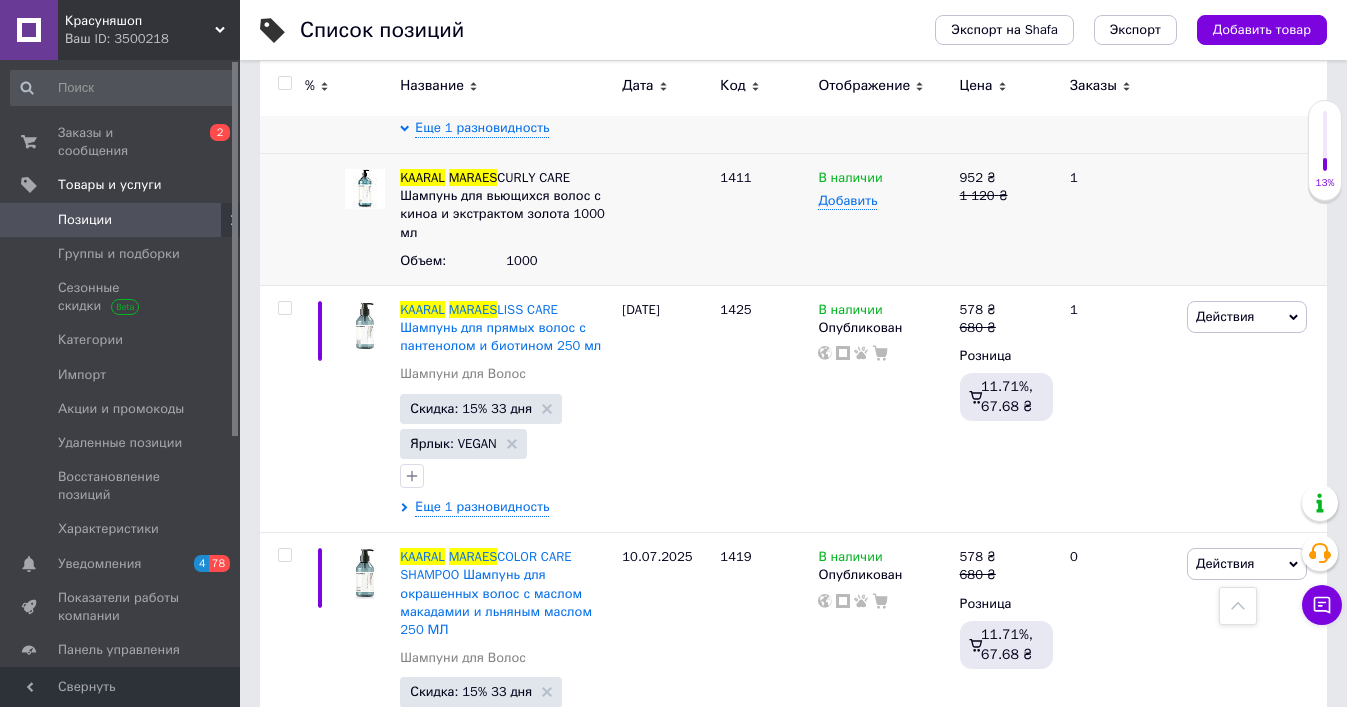 scroll, scrollTop: 2541, scrollLeft: 0, axis: vertical 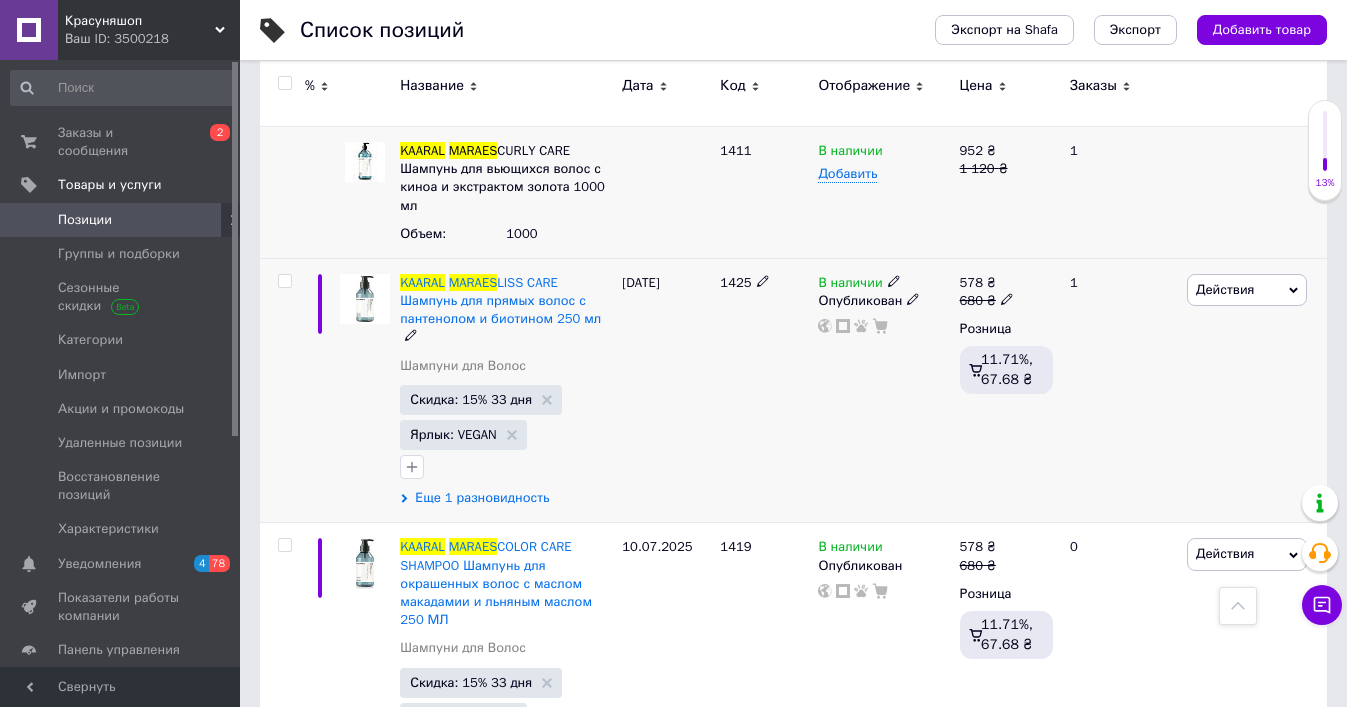 click on "Еще 1 разновидность" at bounding box center [482, 498] 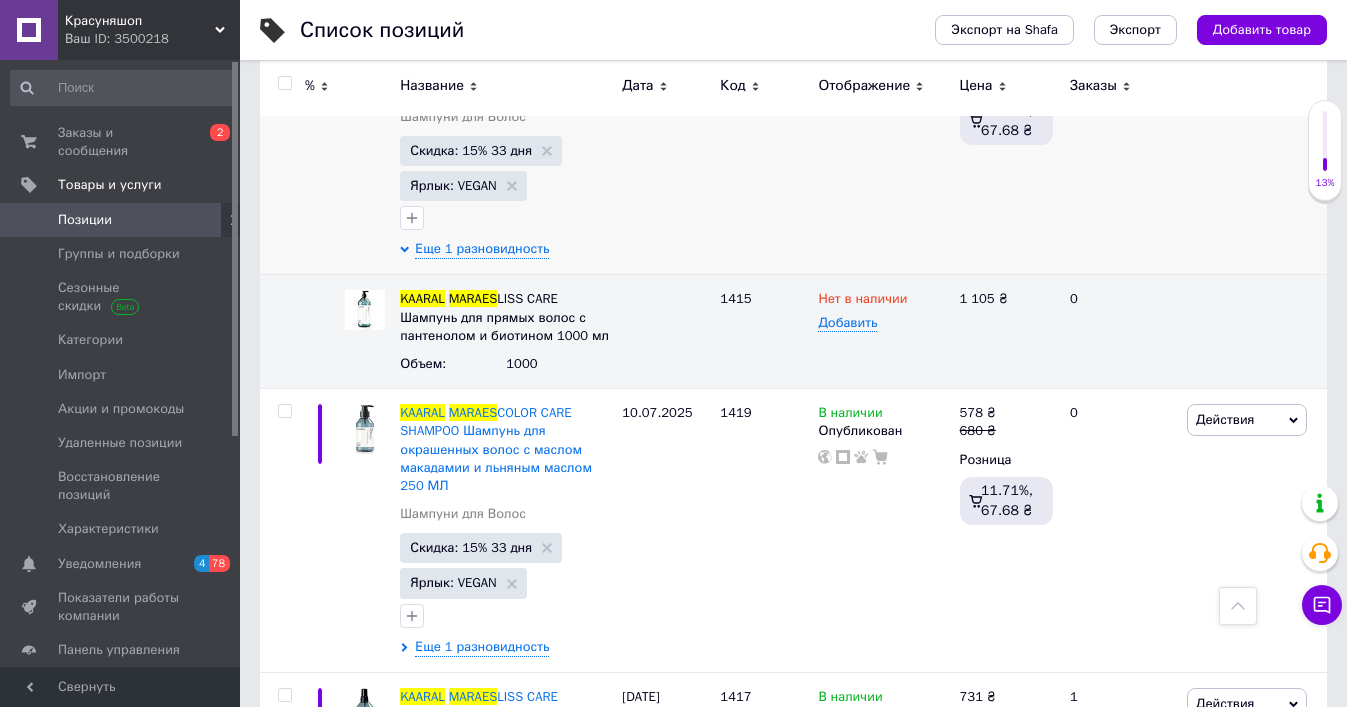 scroll, scrollTop: 2845, scrollLeft: 0, axis: vertical 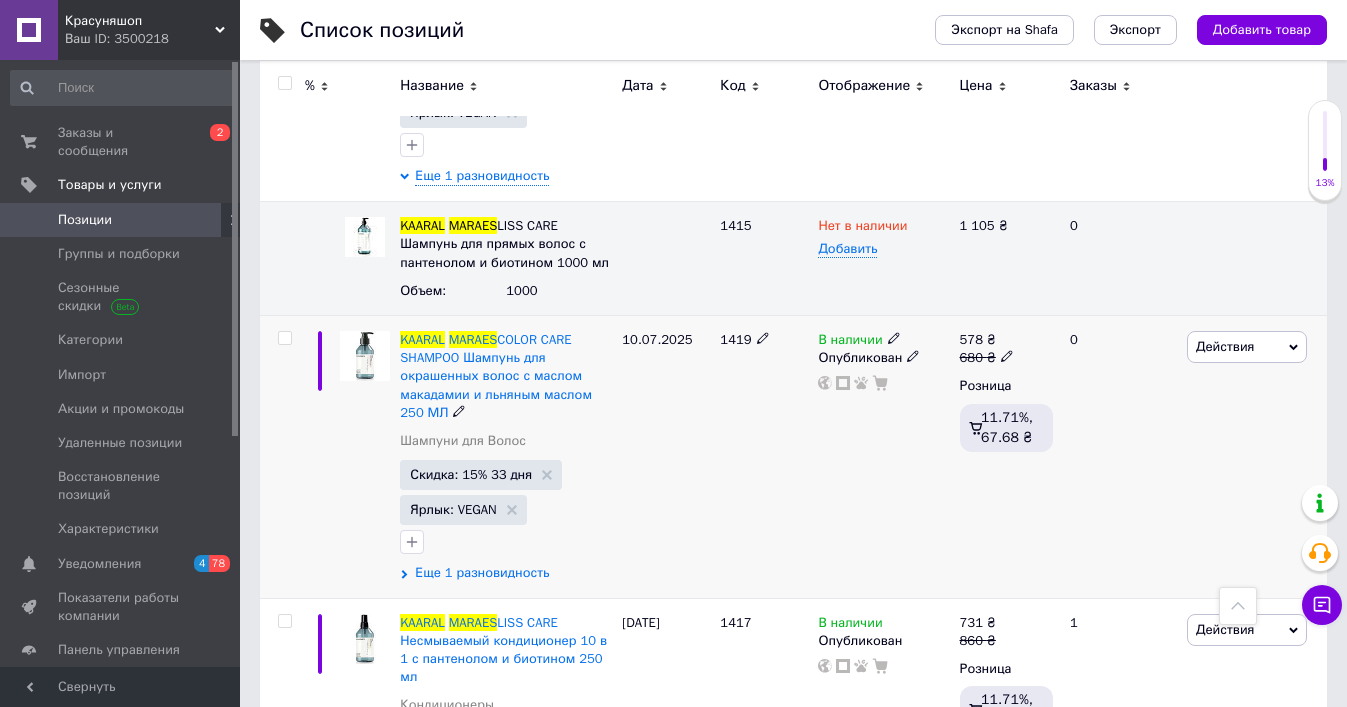 click on "Еще 1 разновидность" at bounding box center (482, 573) 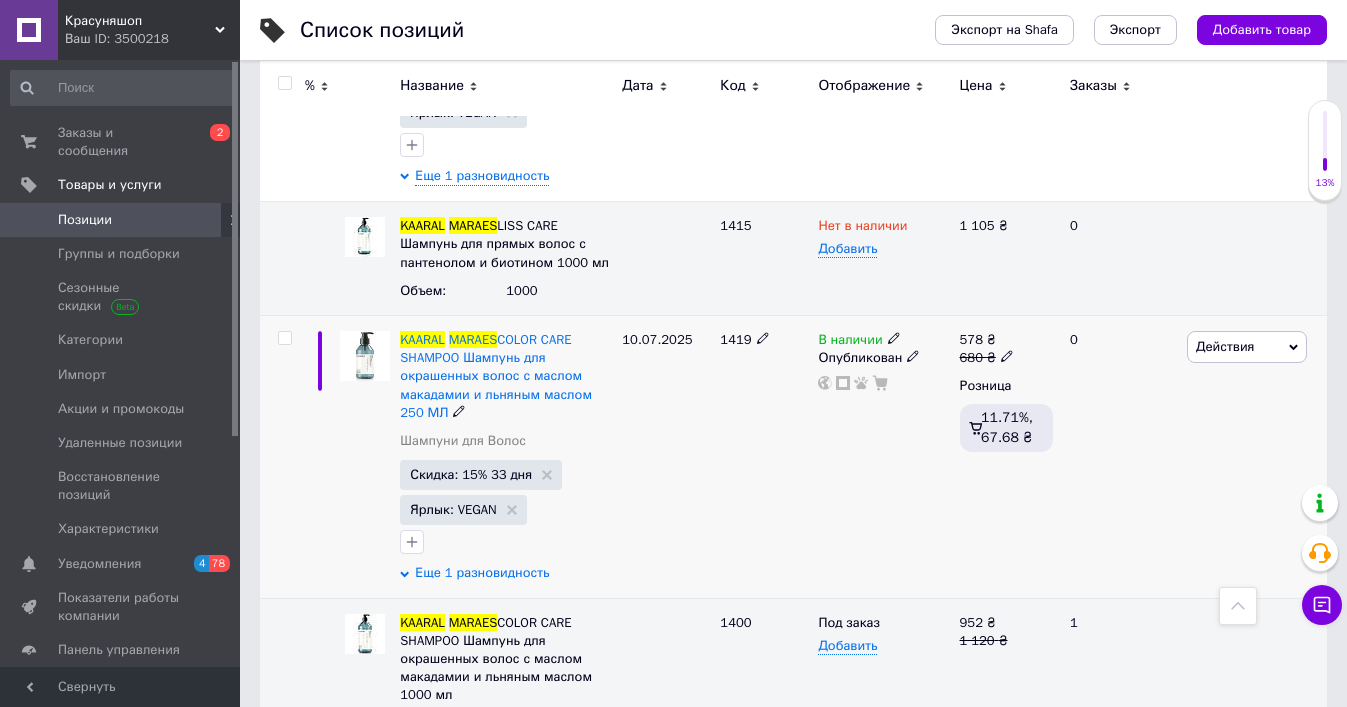 click on "Еще 1 разновидность" at bounding box center (482, 573) 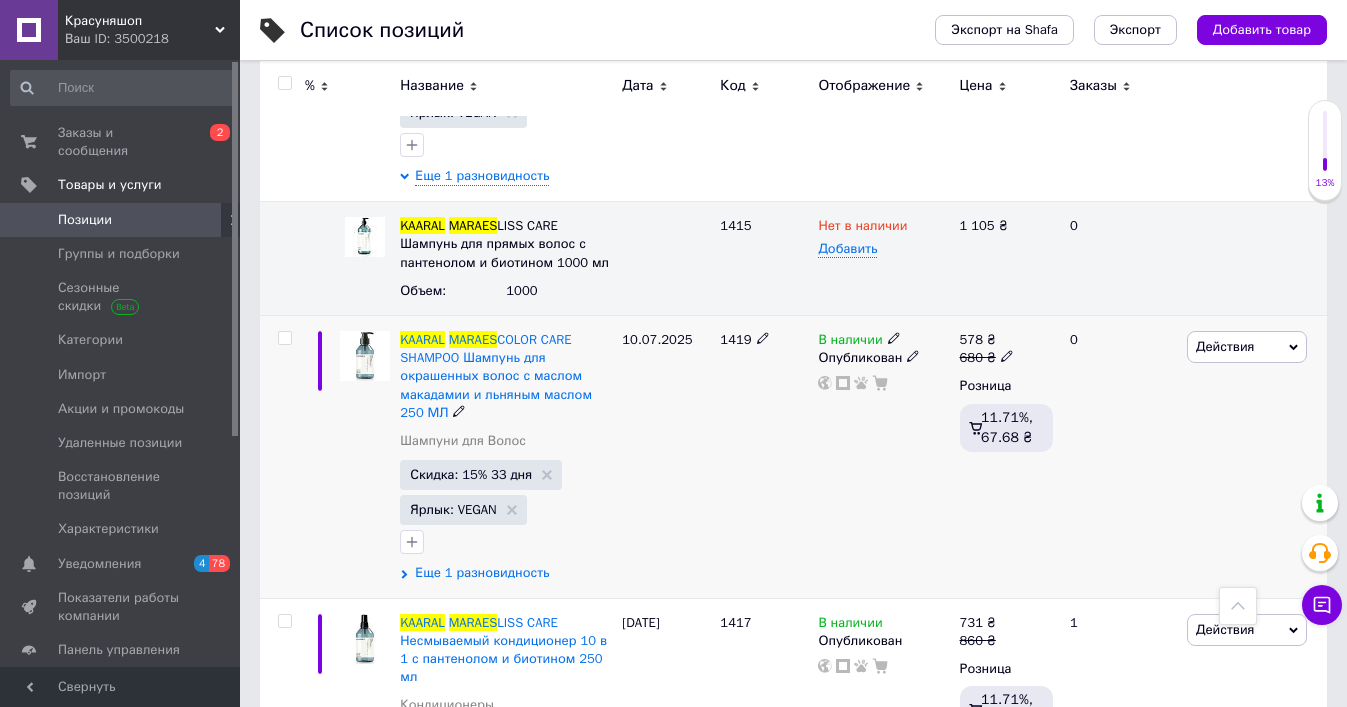 click on "Еще 1 разновидность" at bounding box center (482, 573) 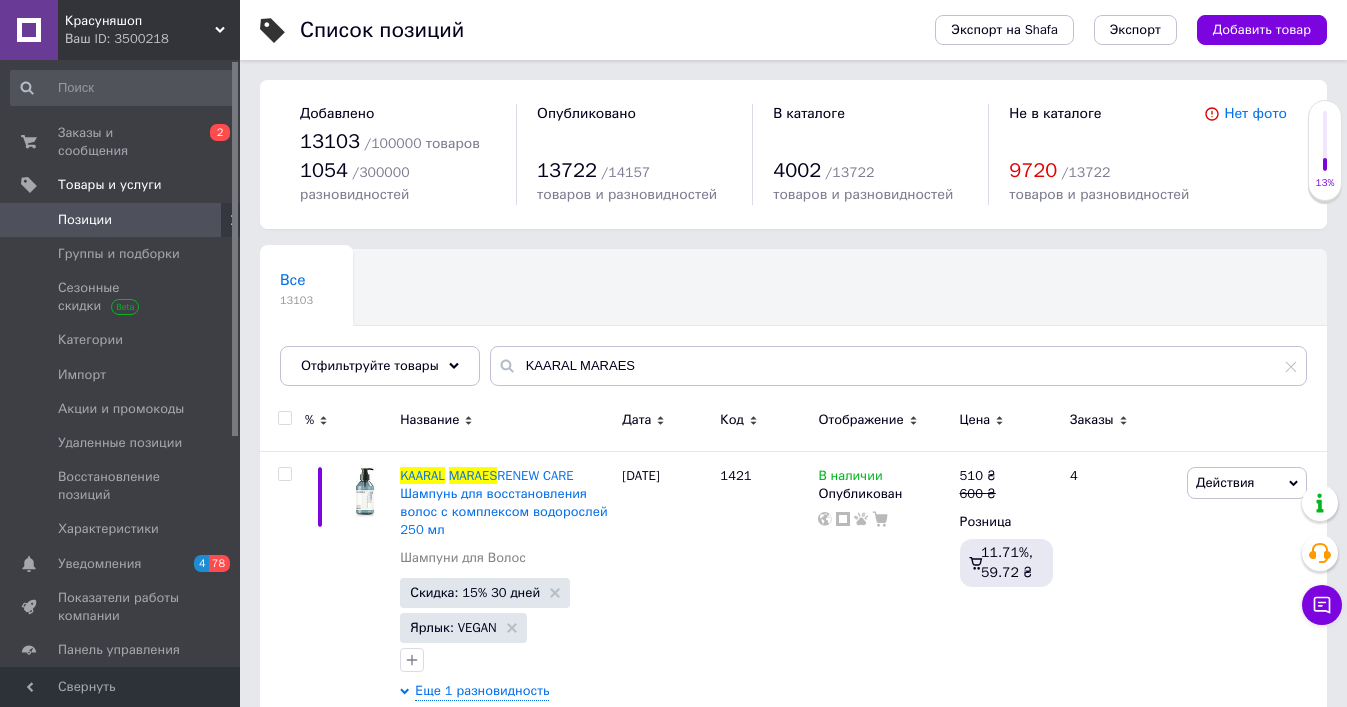 scroll, scrollTop: 0, scrollLeft: 0, axis: both 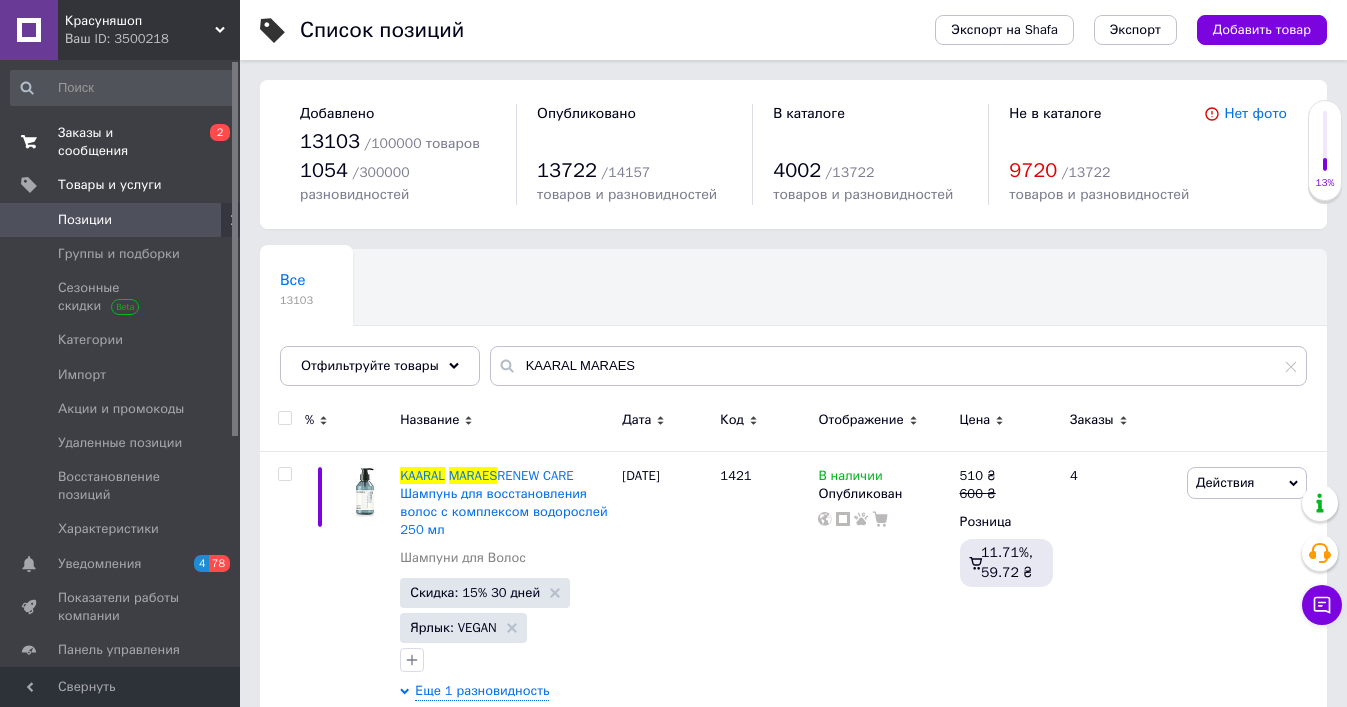 click on "Заказы и сообщения" at bounding box center (121, 142) 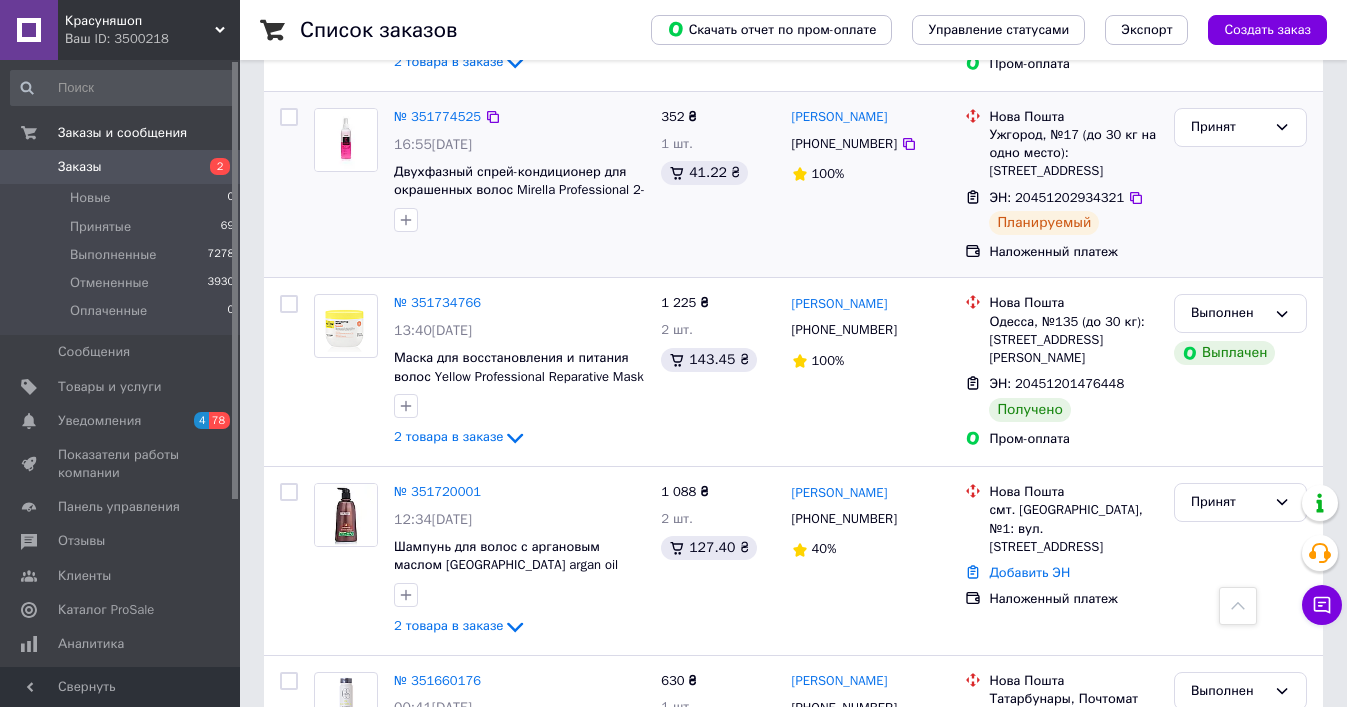 scroll, scrollTop: 3343, scrollLeft: 0, axis: vertical 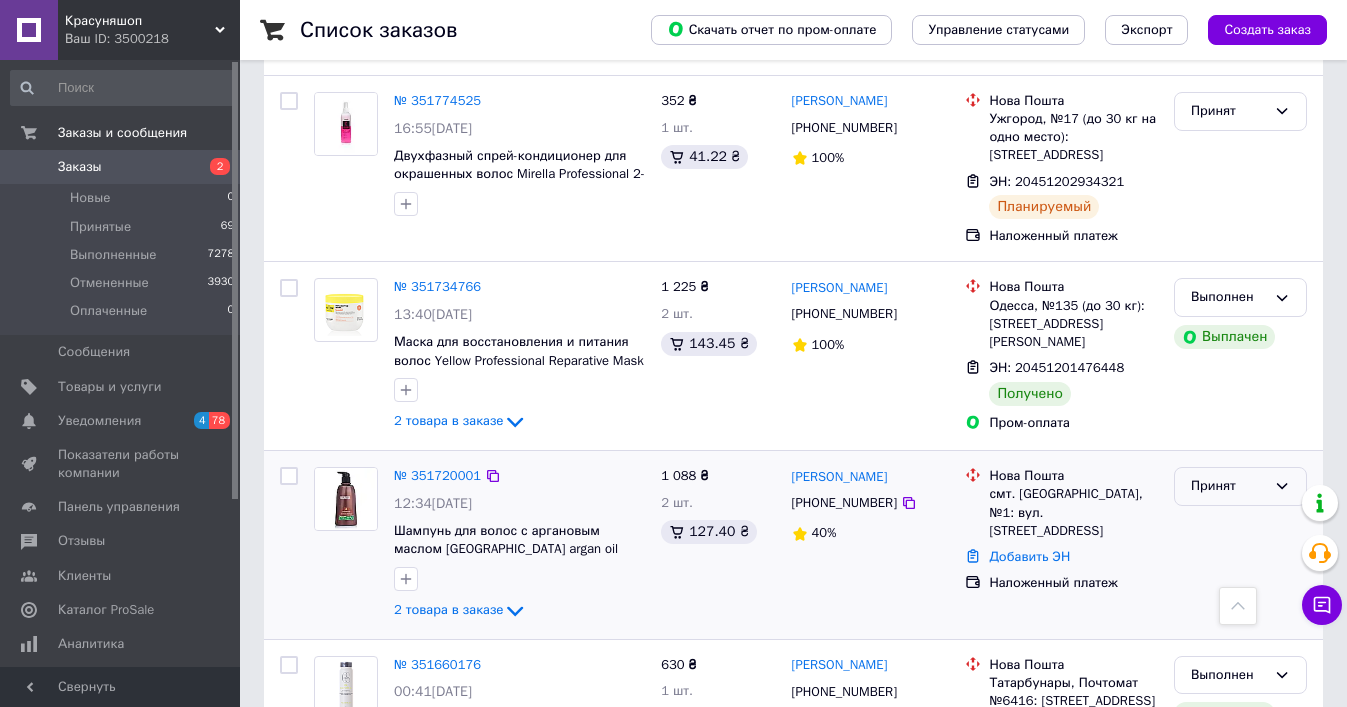click on "Принят" at bounding box center (1240, 486) 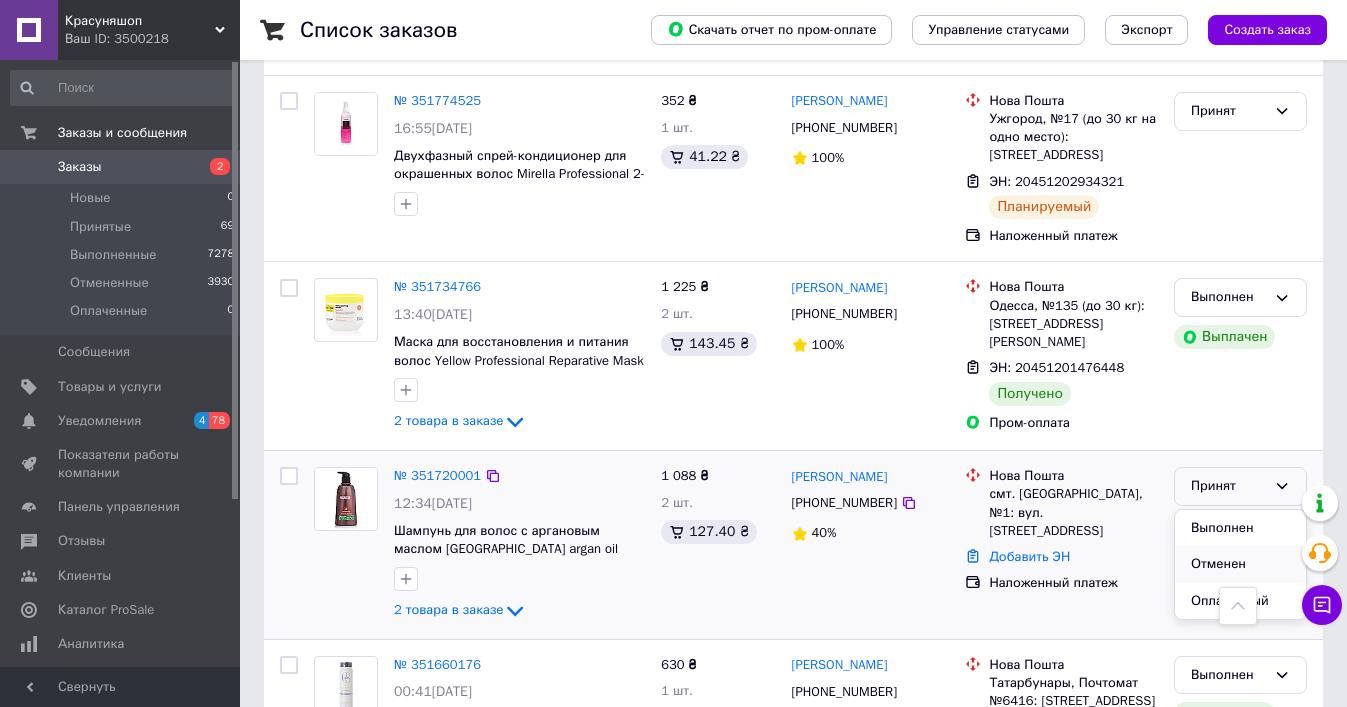 click on "Отменен" at bounding box center [1240, 564] 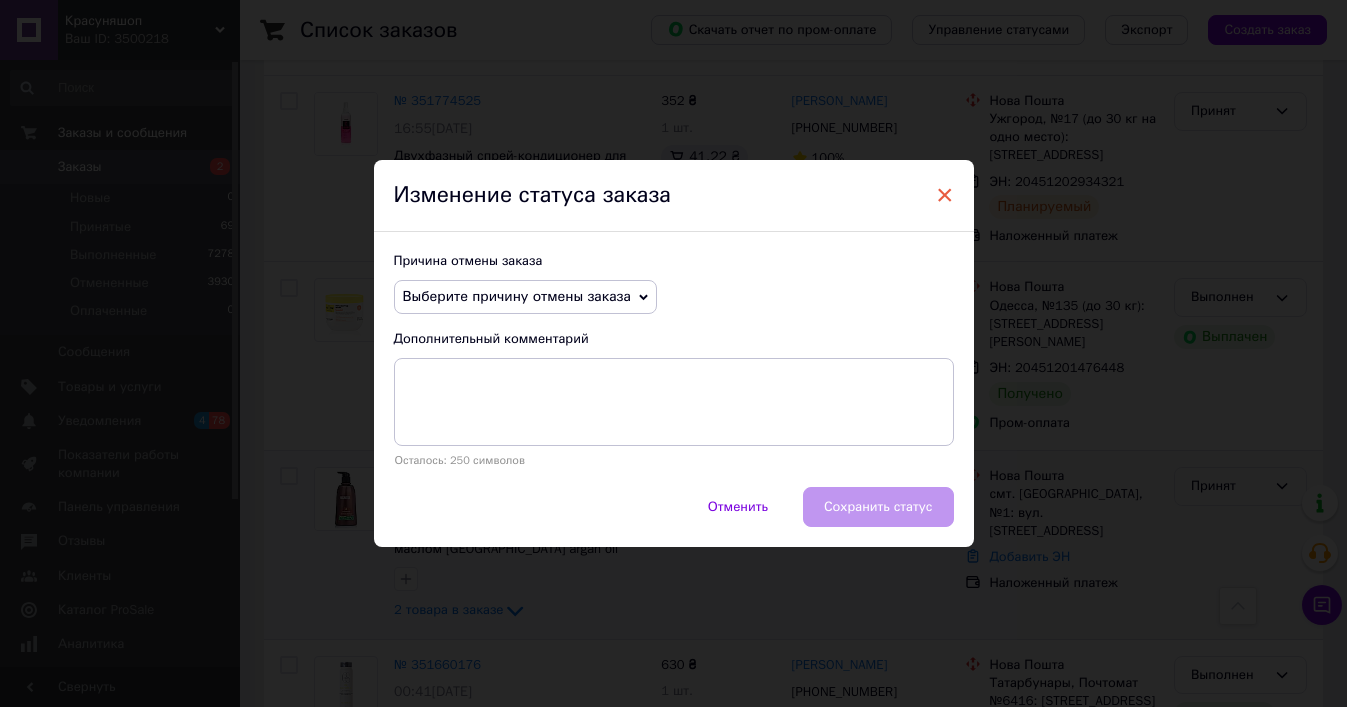 click on "×" at bounding box center [945, 195] 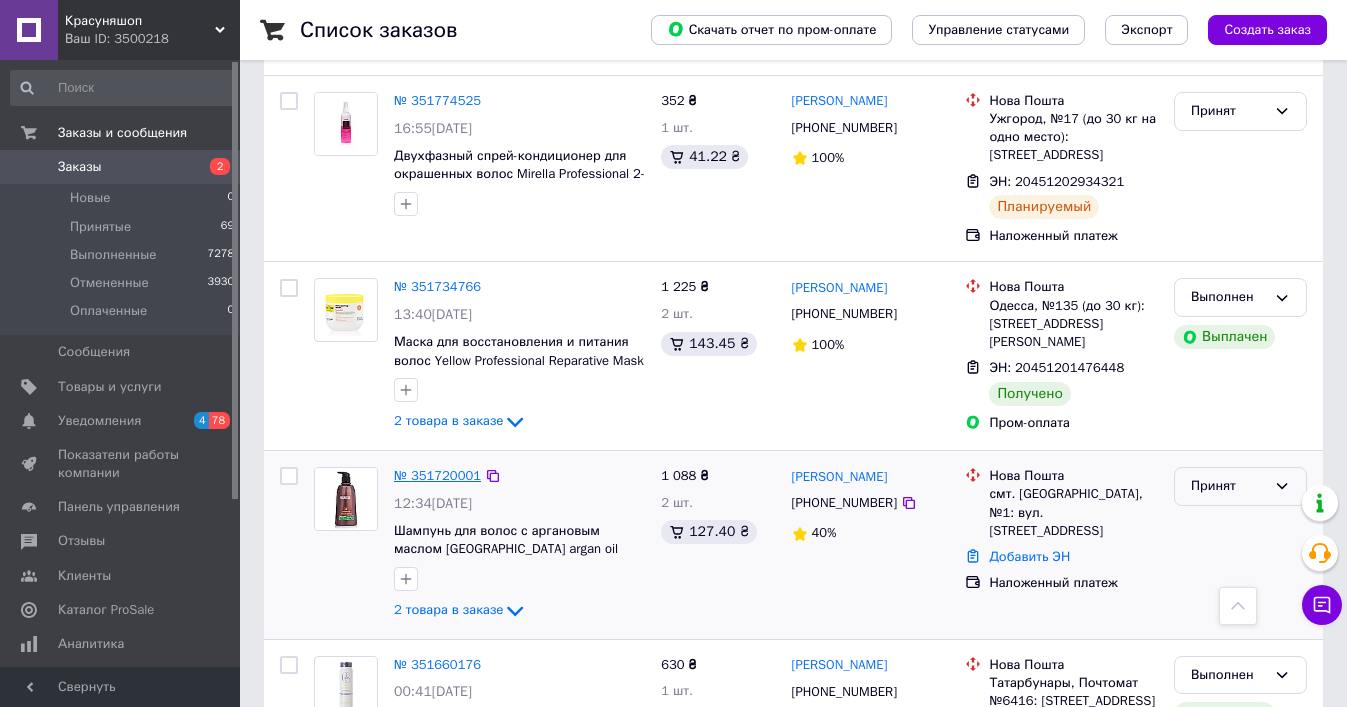 click on "№ 351720001" at bounding box center [437, 475] 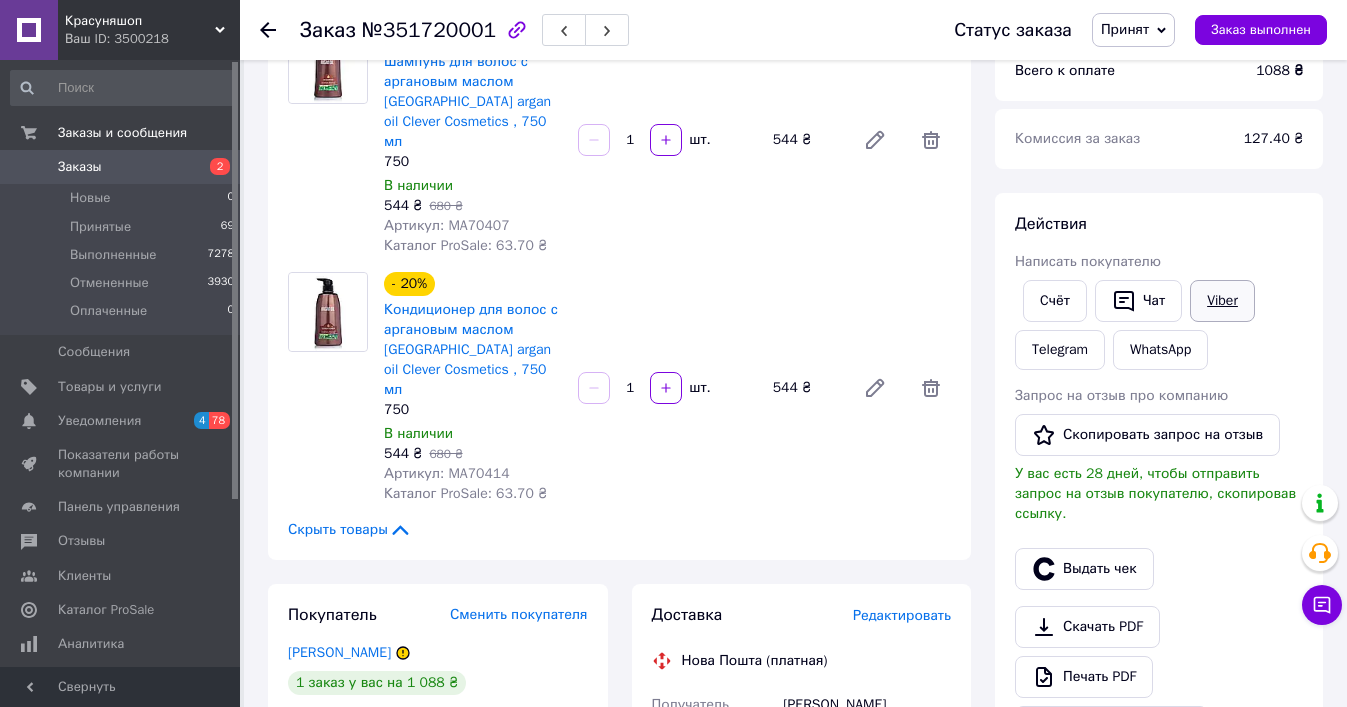 click on "Viber" at bounding box center [1222, 301] 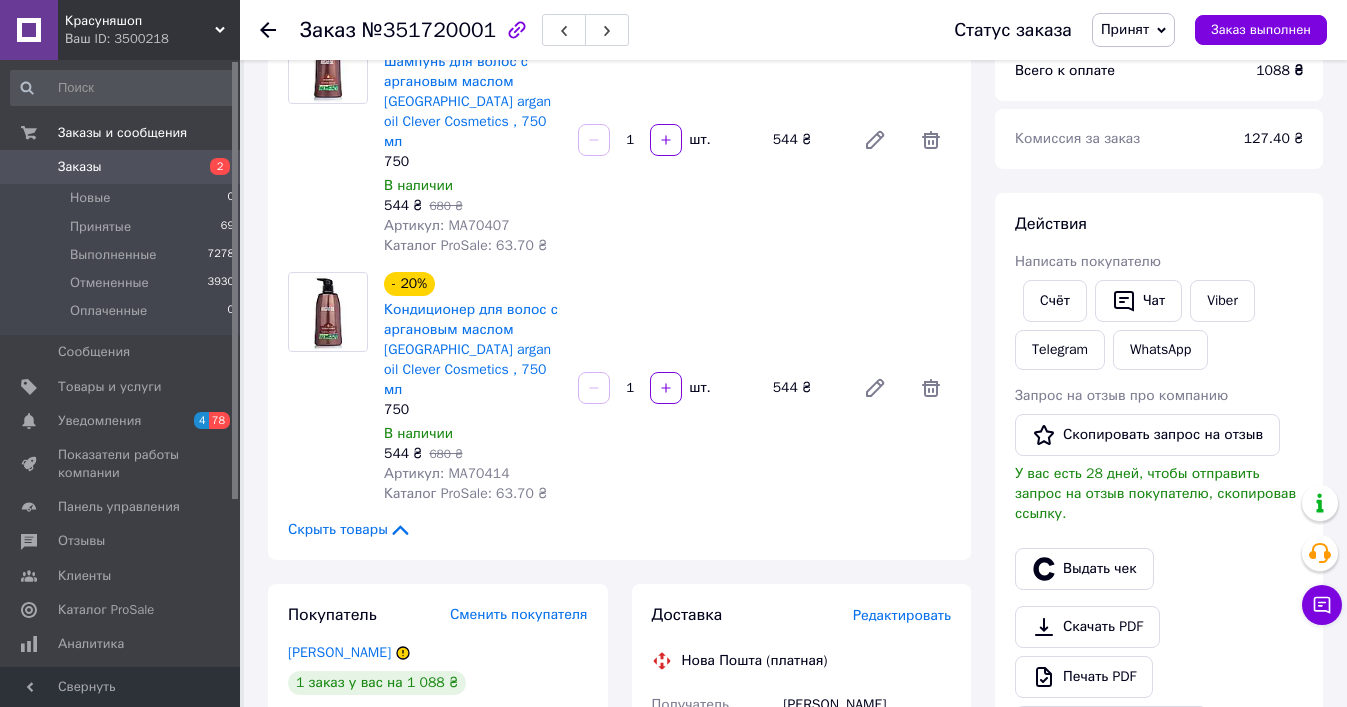 click on "Принят" at bounding box center (1125, 29) 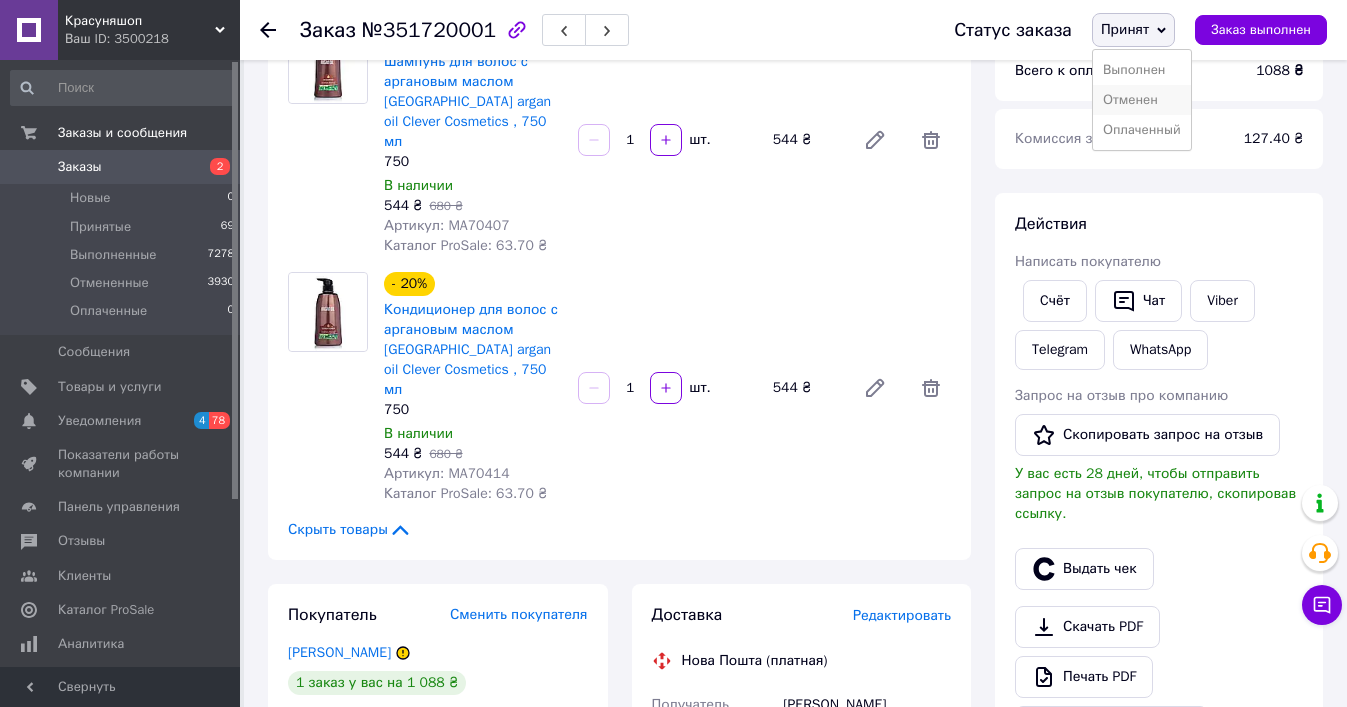 click on "Отменен" at bounding box center (1142, 100) 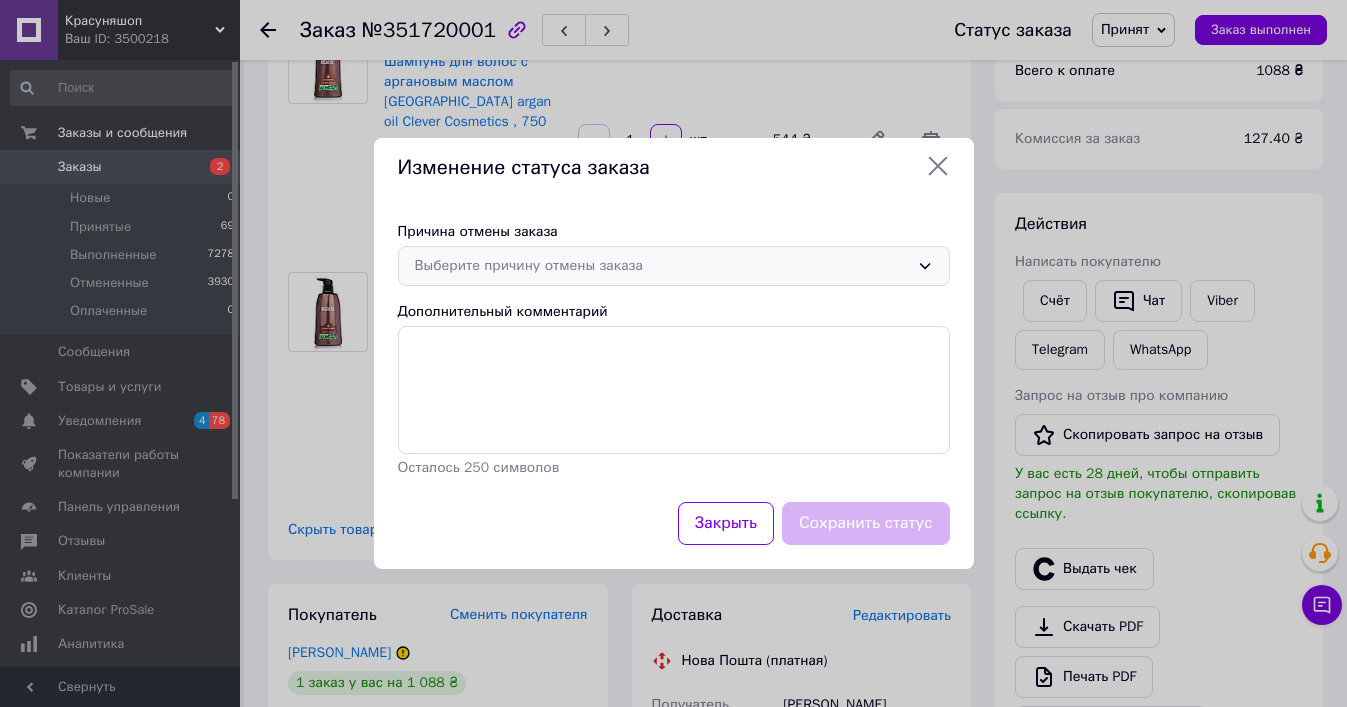 click on "Выберите причину отмены заказа" at bounding box center (662, 266) 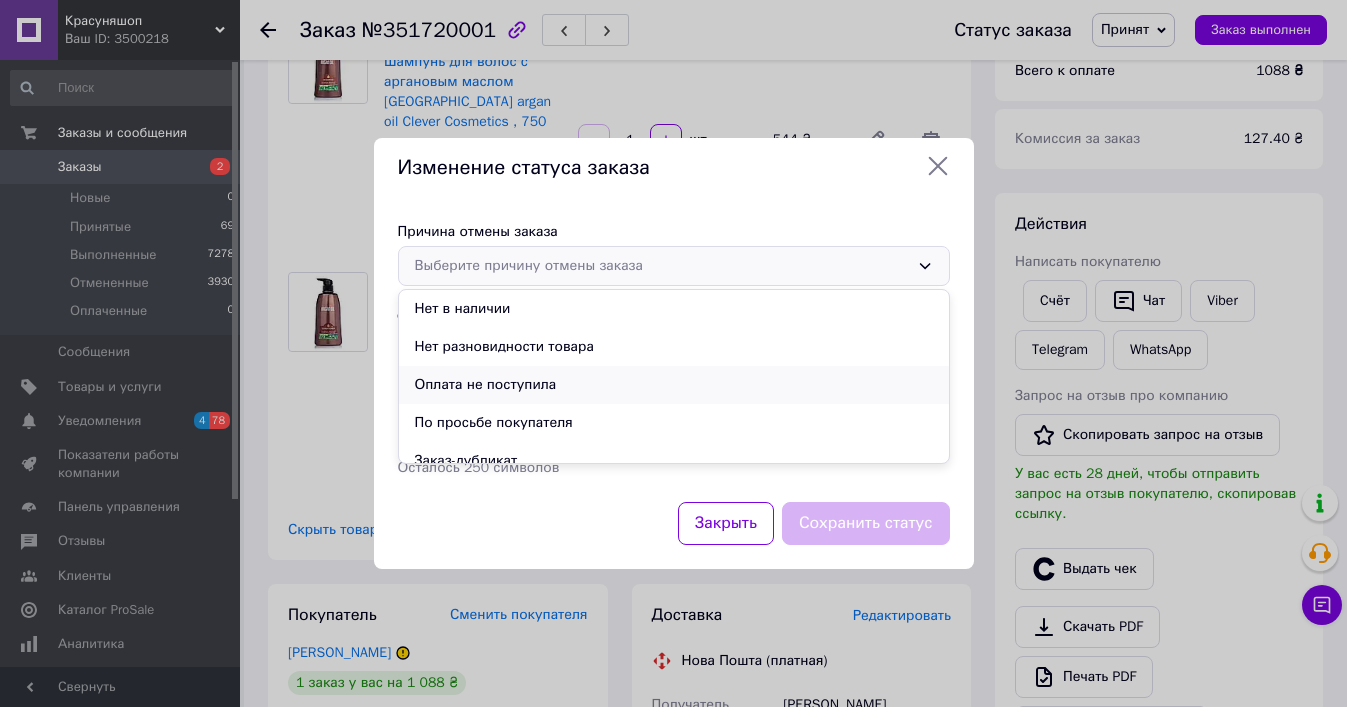 click on "Оплата не поступила" at bounding box center (674, 385) 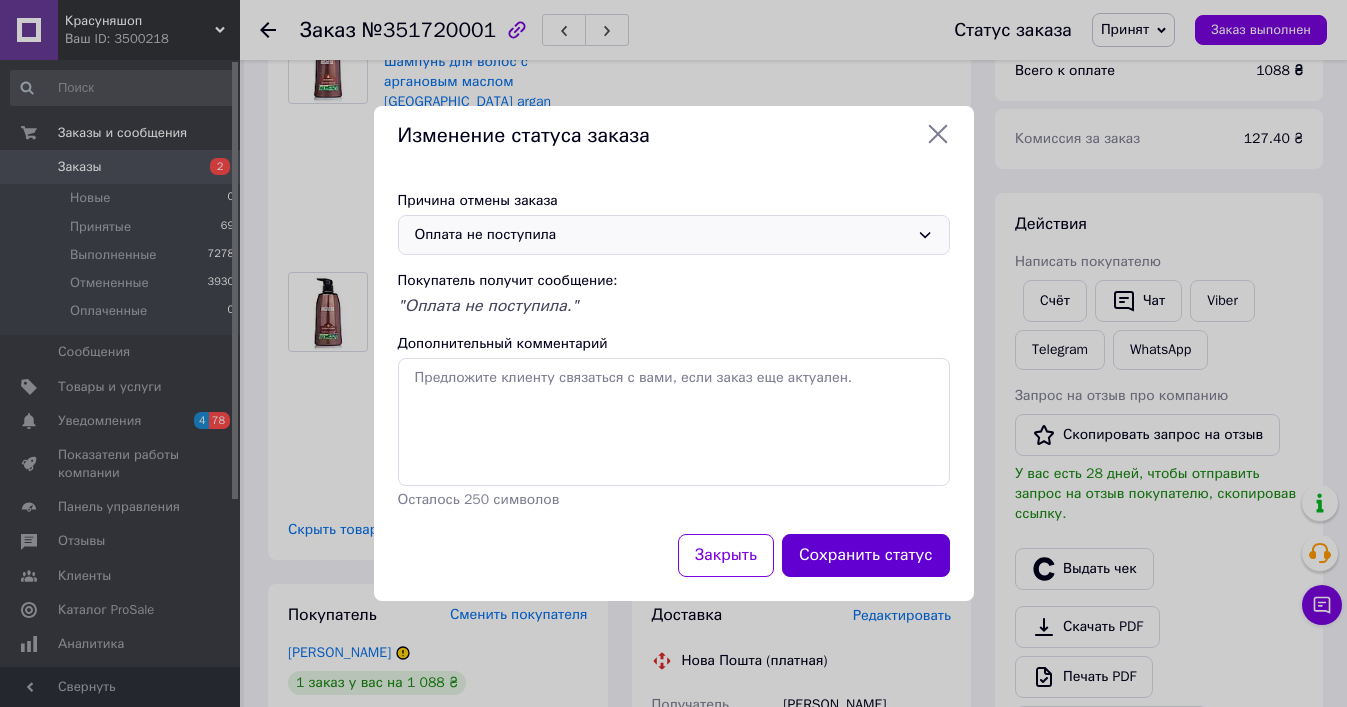 click on "Сохранить статус" at bounding box center [866, 555] 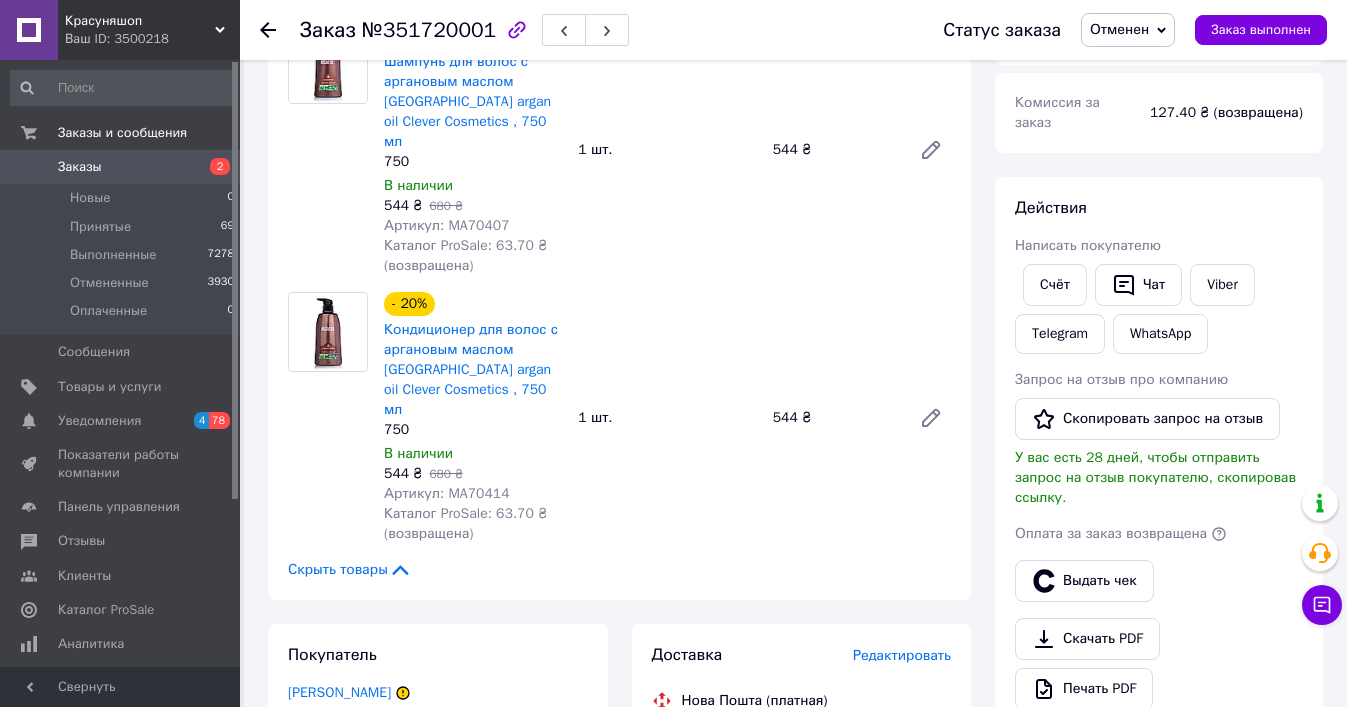 click 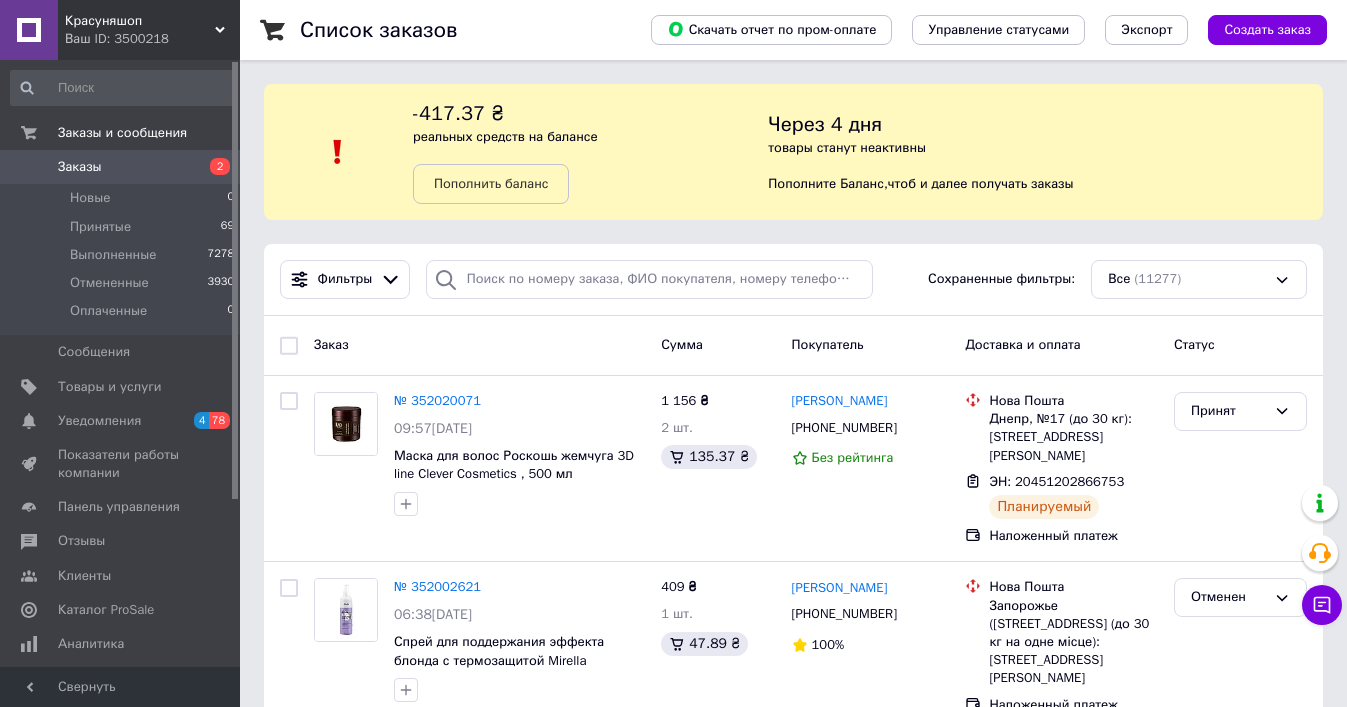 scroll, scrollTop: 0, scrollLeft: 0, axis: both 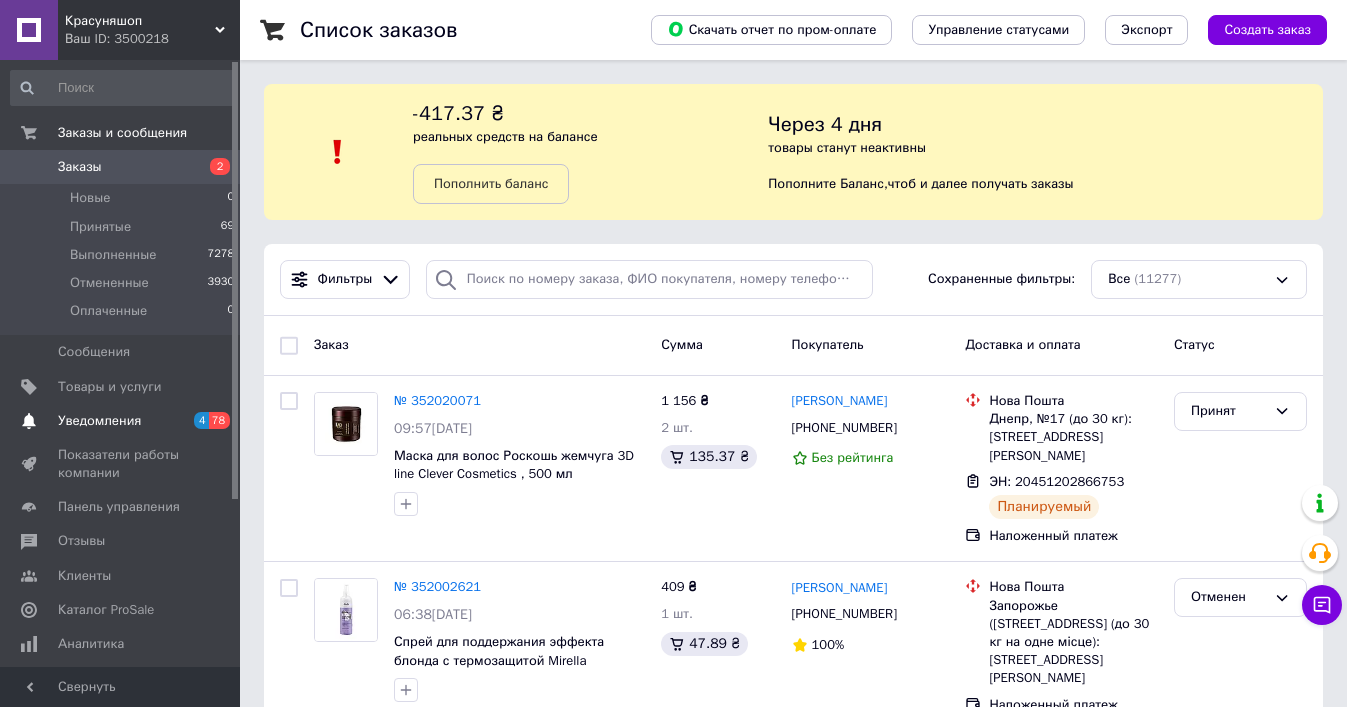 click on "Уведомления" at bounding box center (99, 421) 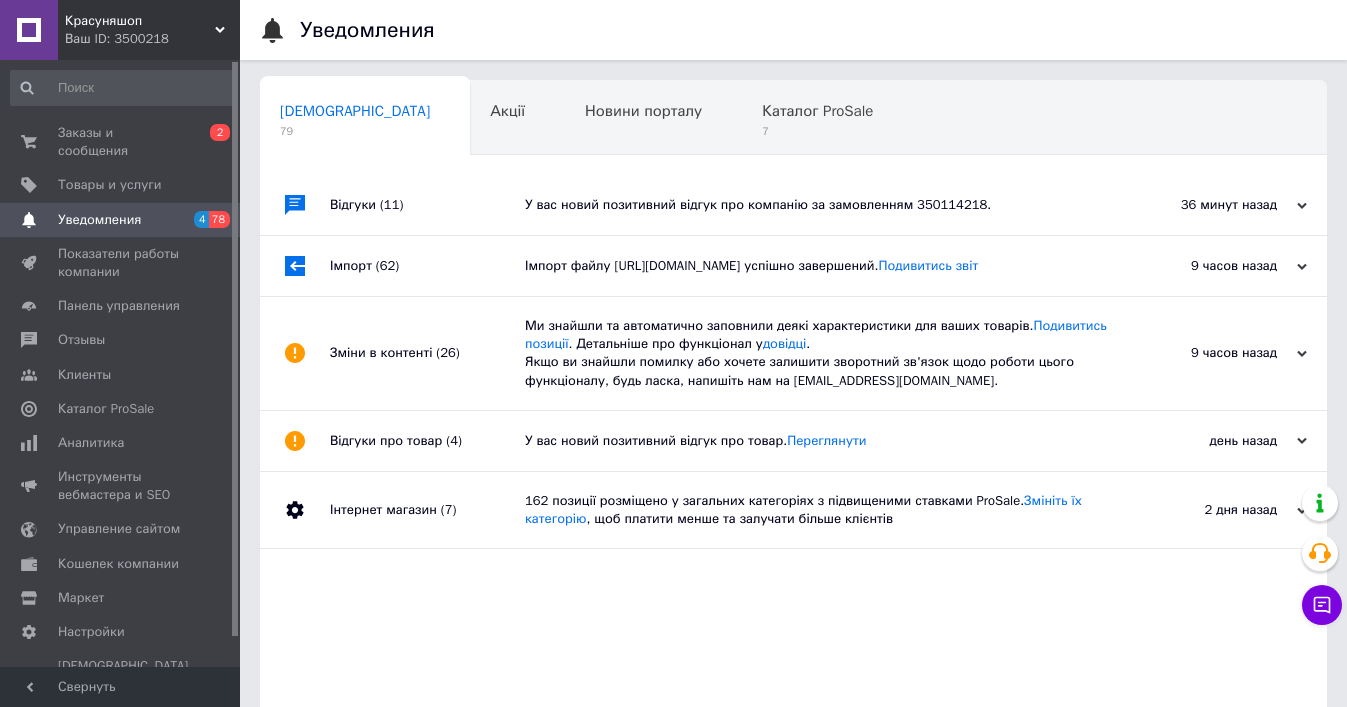 click on "У вас новий позитивний відгук про компанію за замовленням 350114218." at bounding box center (816, 205) 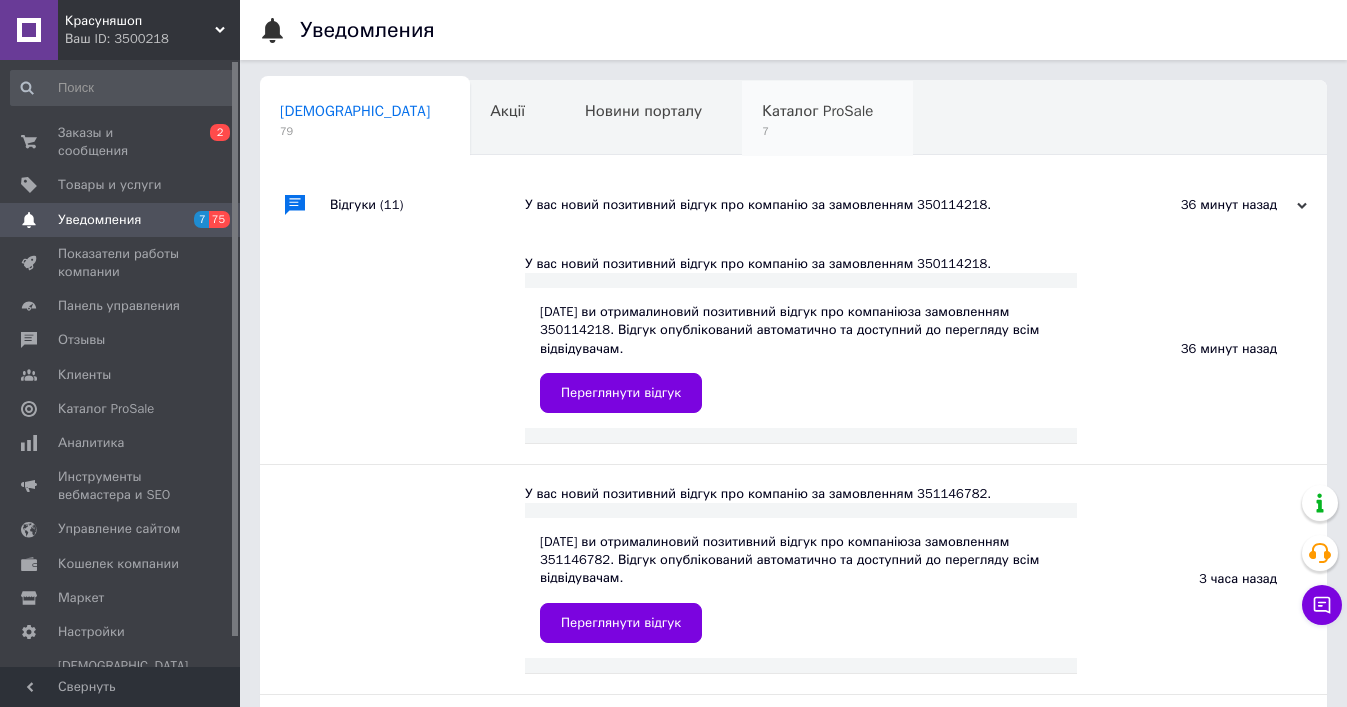 click on "7" at bounding box center (817, 131) 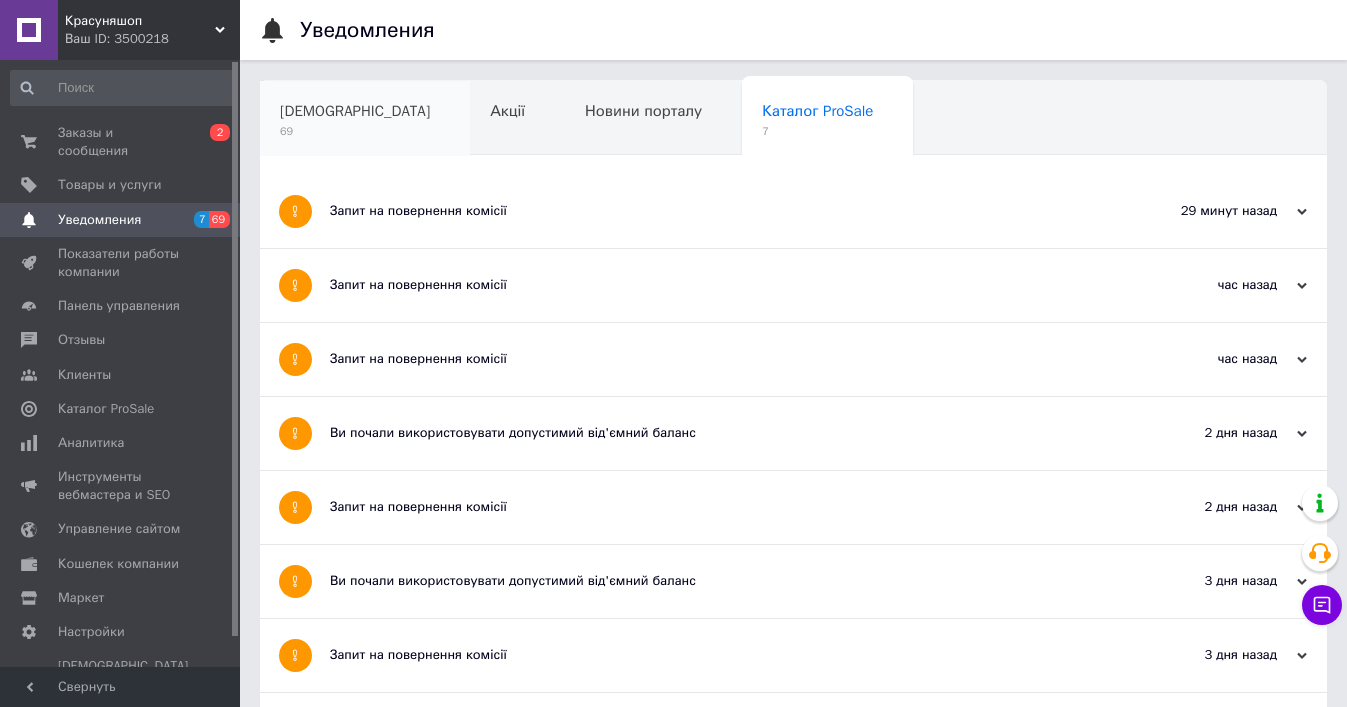 click on "69" at bounding box center (355, 131) 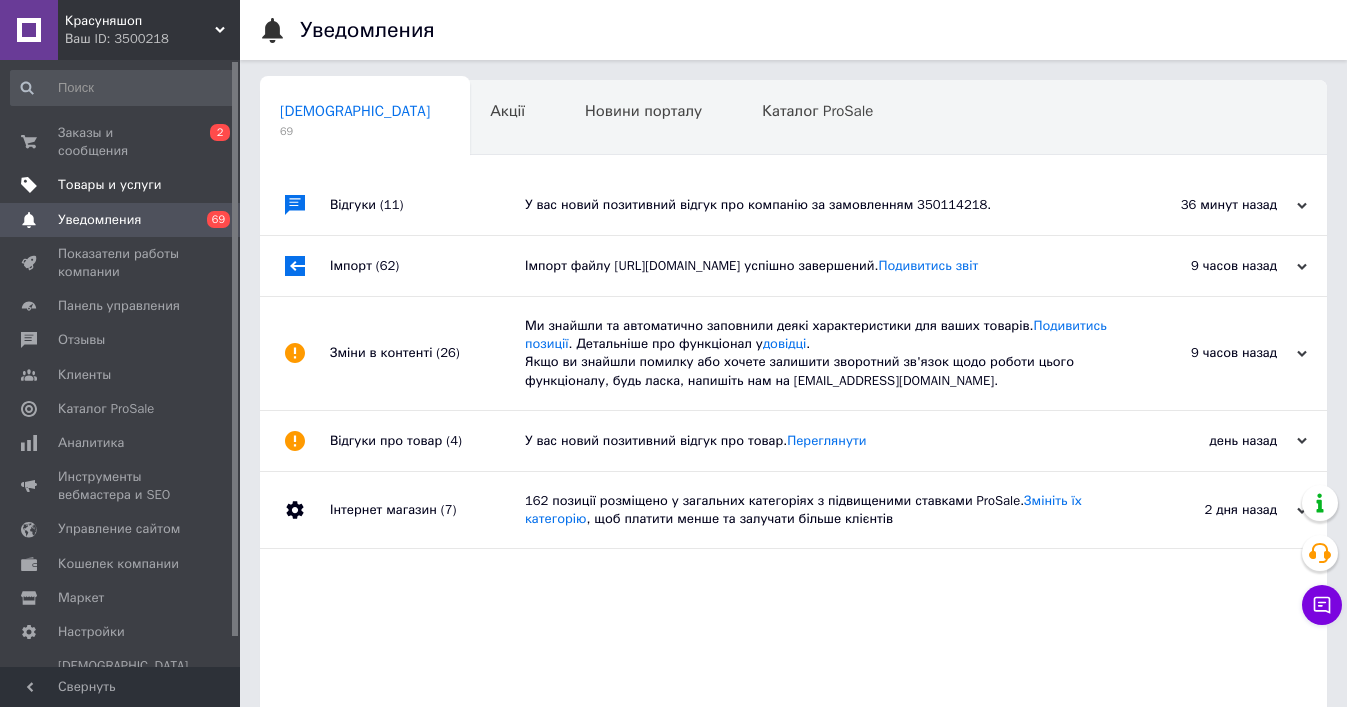 click on "Товары и услуги" at bounding box center [110, 185] 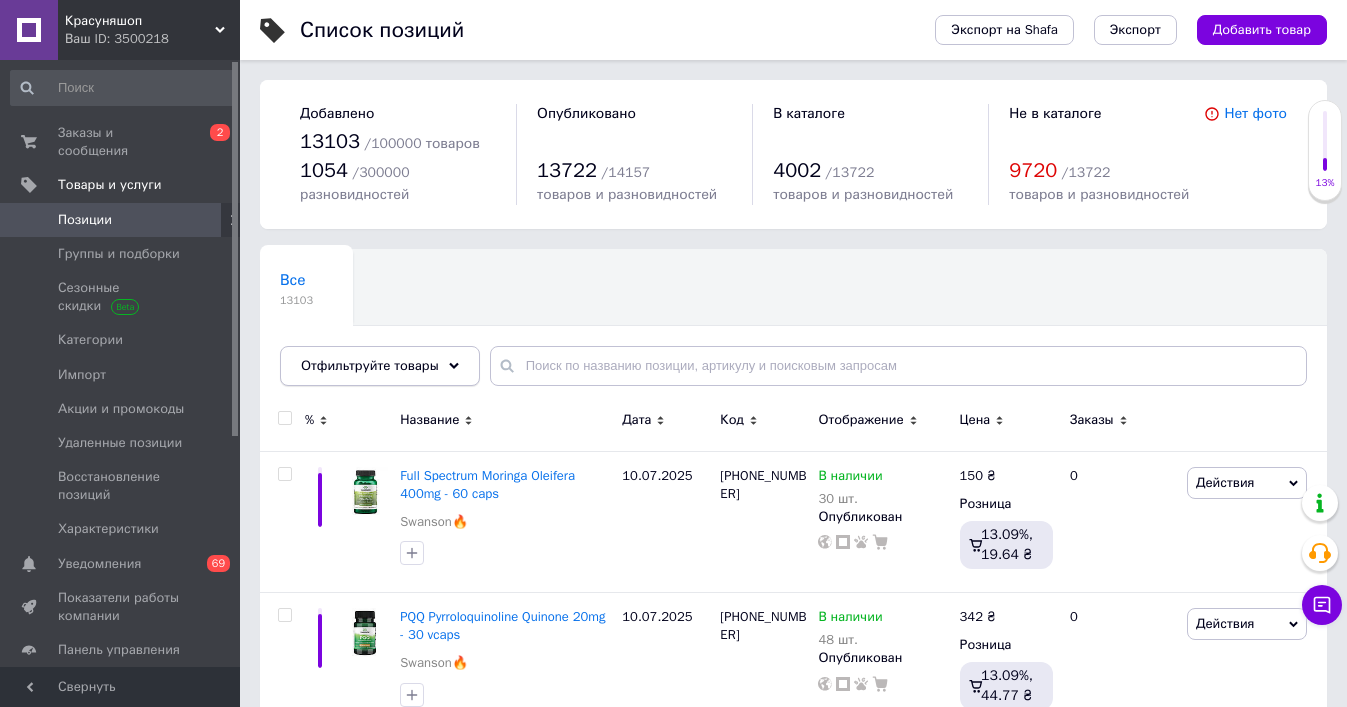 click on "Отфильтруйте товары" at bounding box center (380, 366) 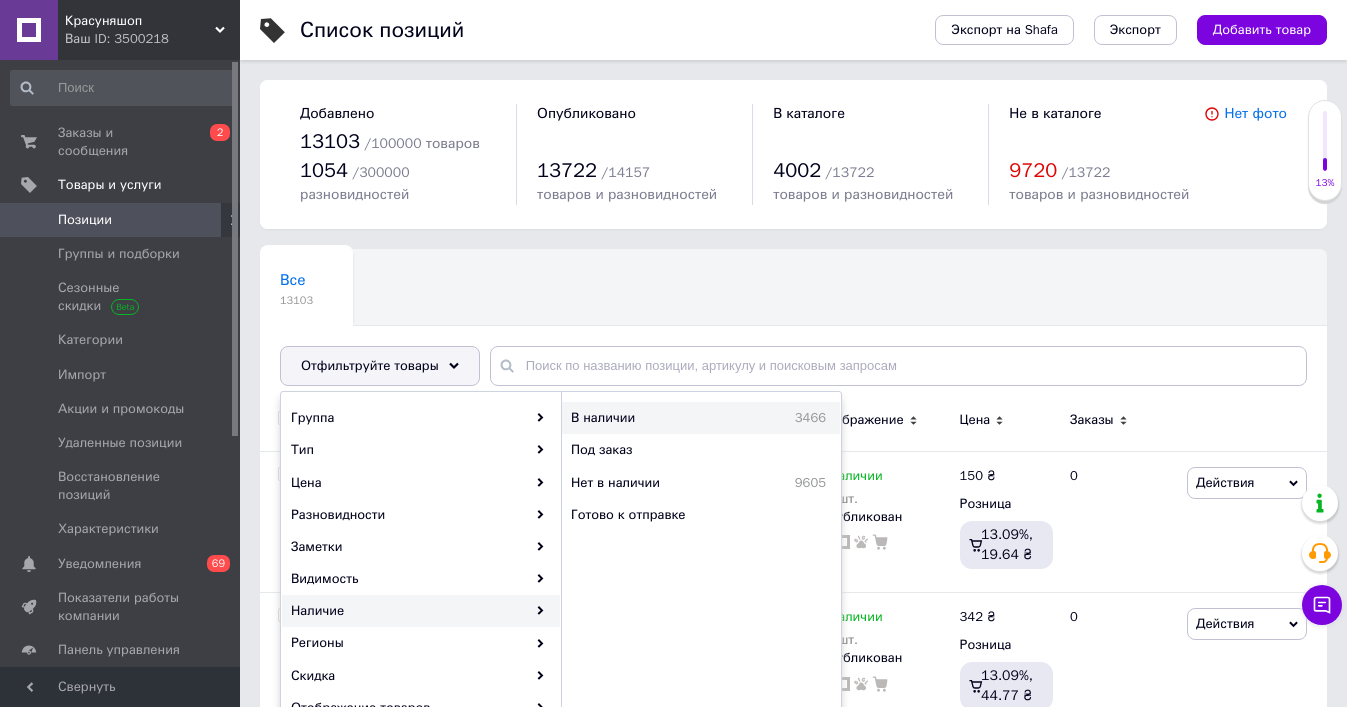 click on "В наличии" at bounding box center [648, 418] 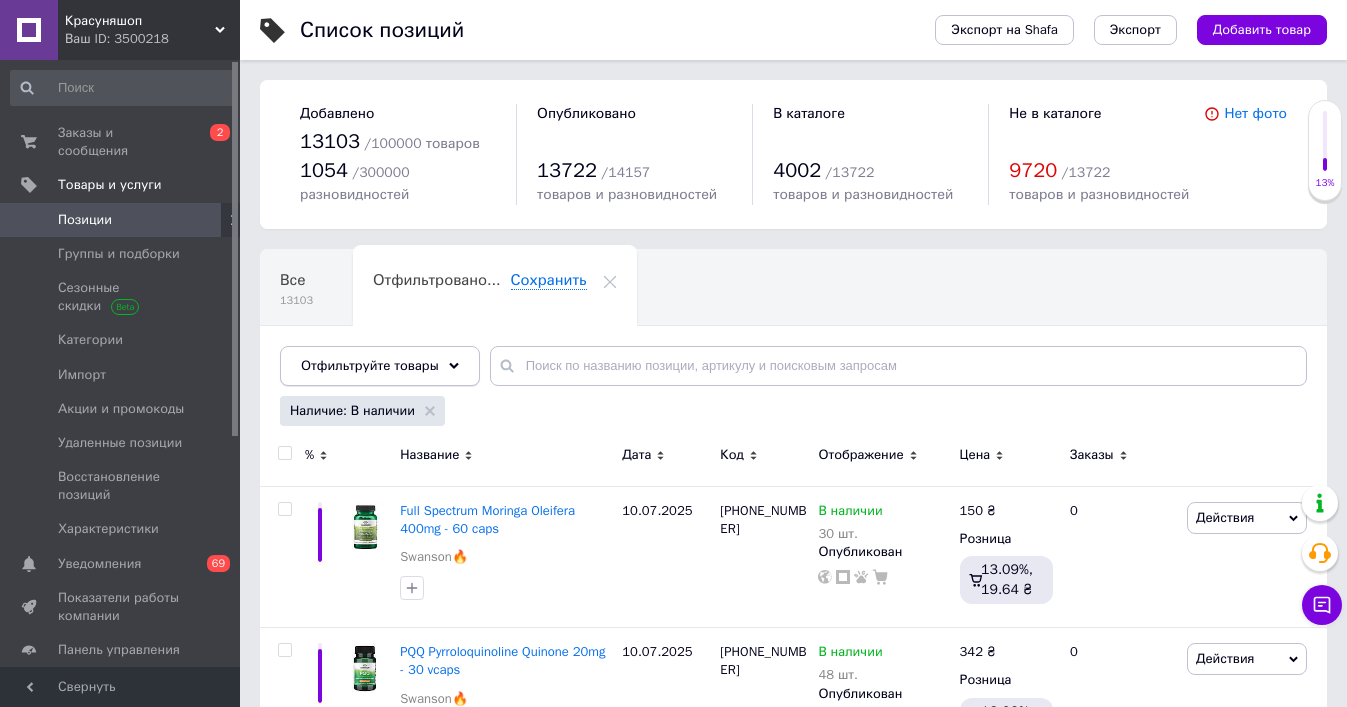 click 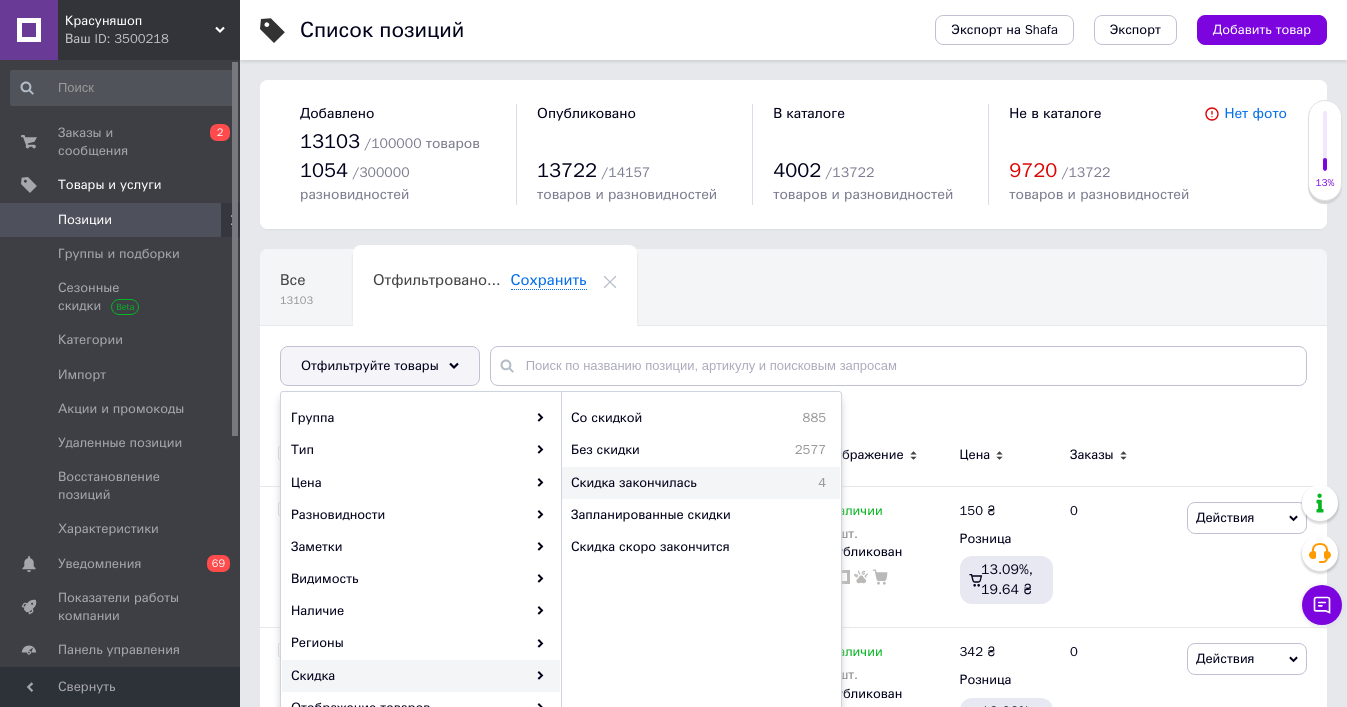 click on "Скидка закончилась" at bounding box center [682, 483] 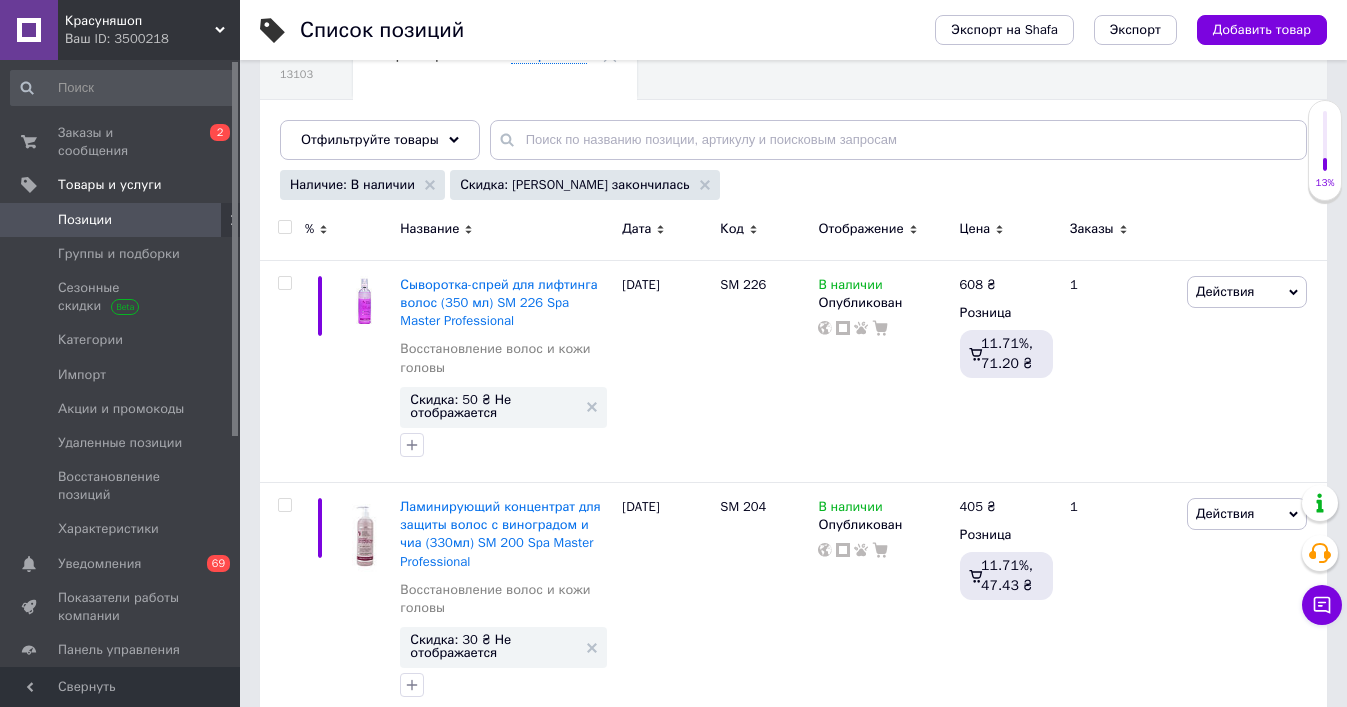 scroll, scrollTop: 281, scrollLeft: 0, axis: vertical 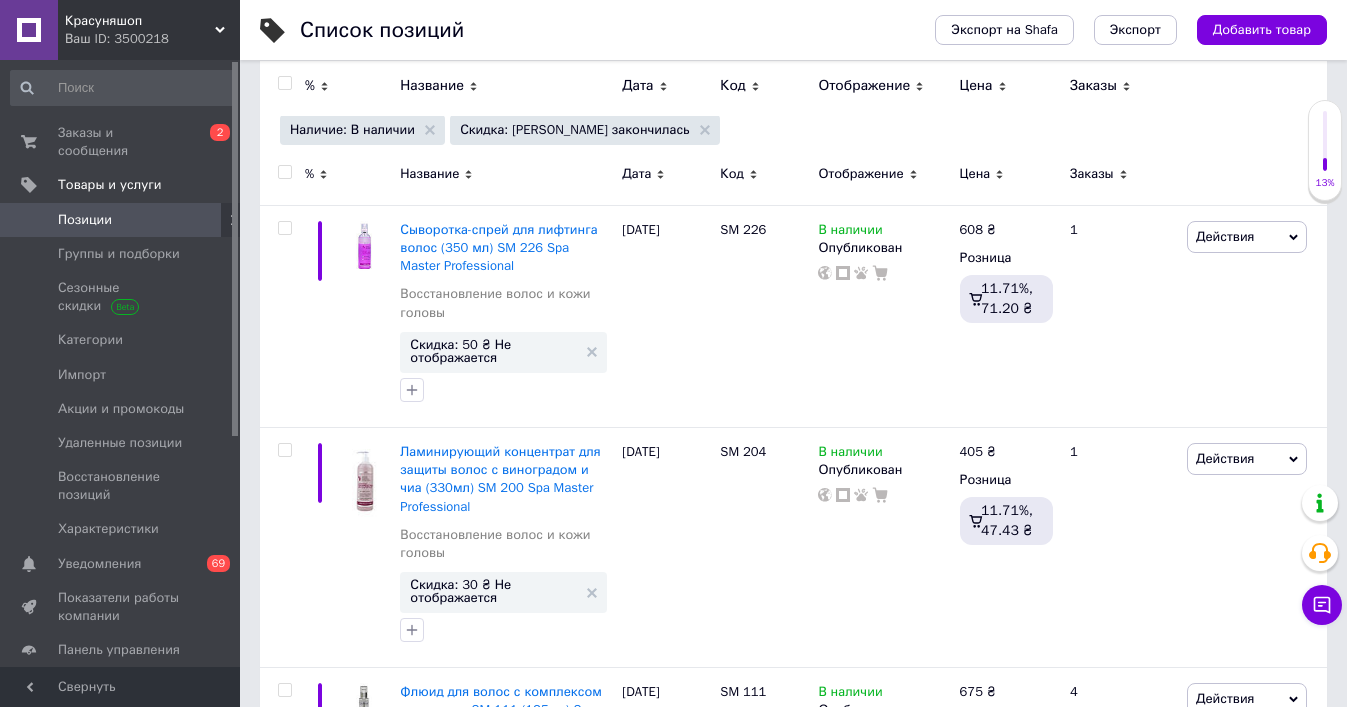 click at bounding box center (284, 172) 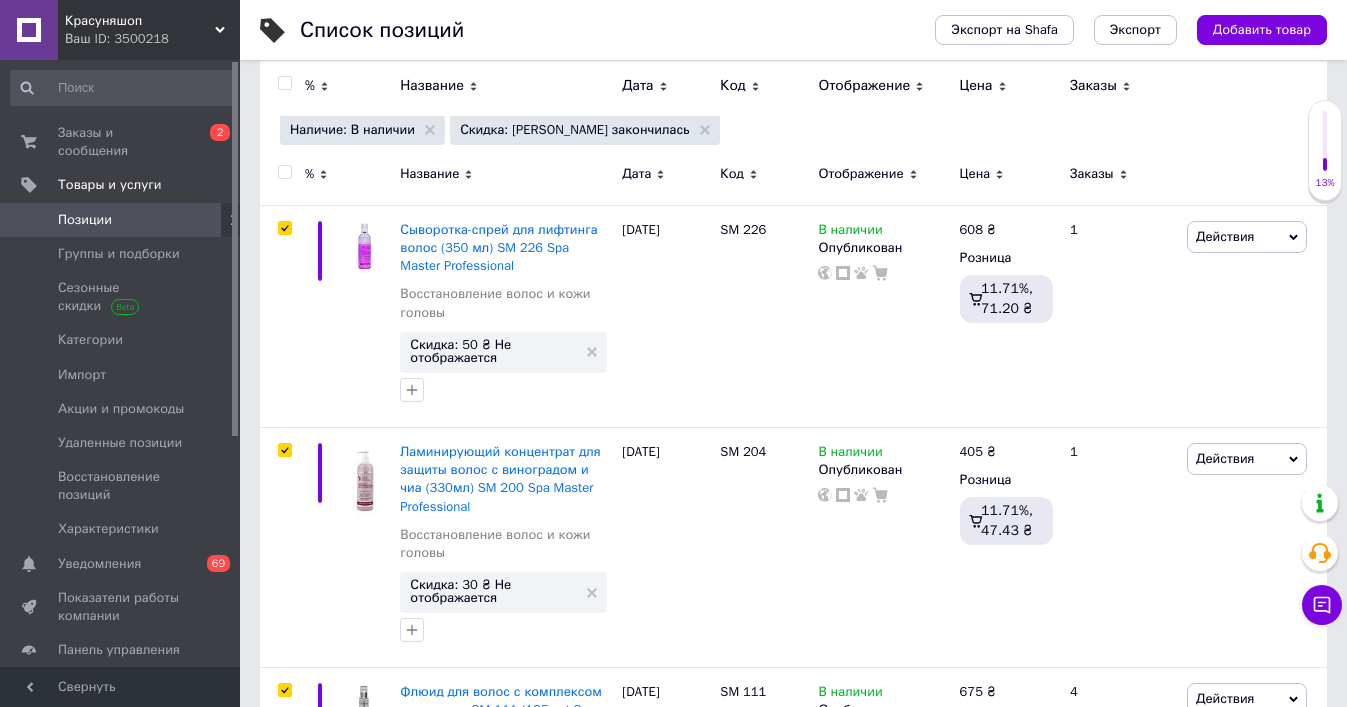 checkbox on "true" 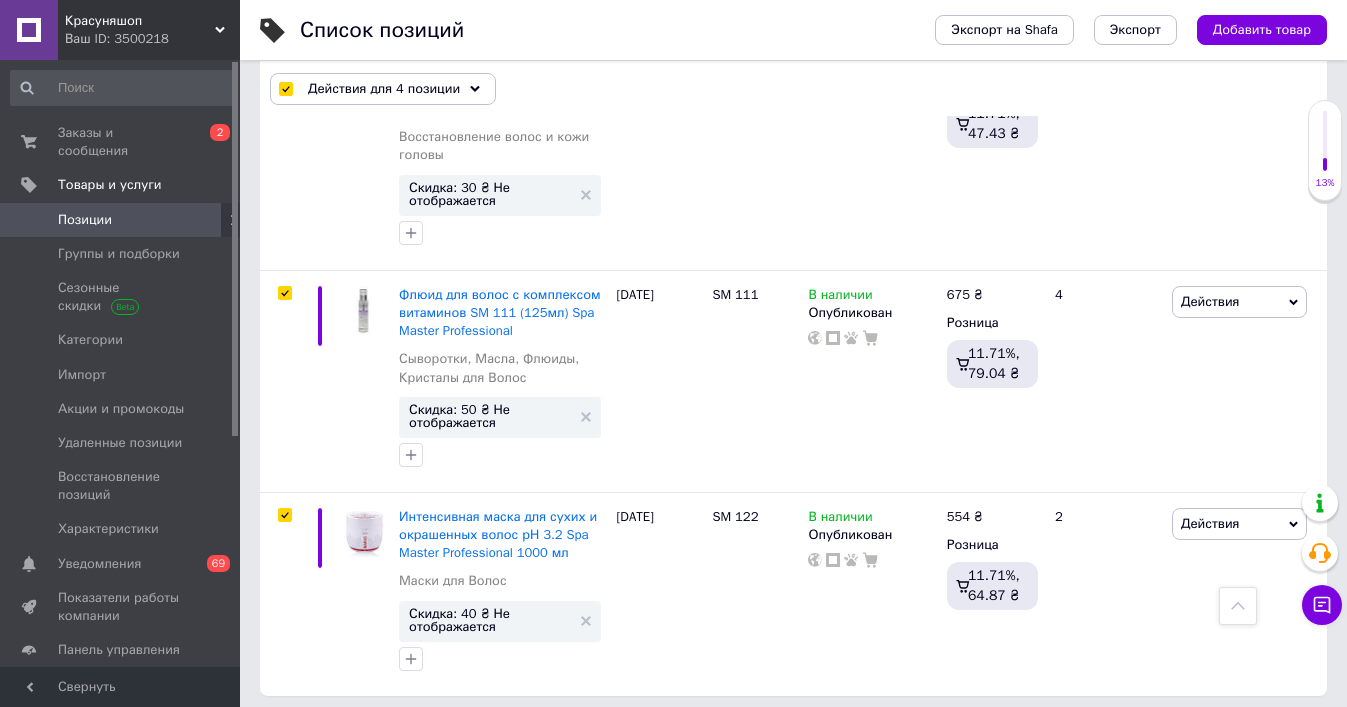 scroll, scrollTop: 677, scrollLeft: 0, axis: vertical 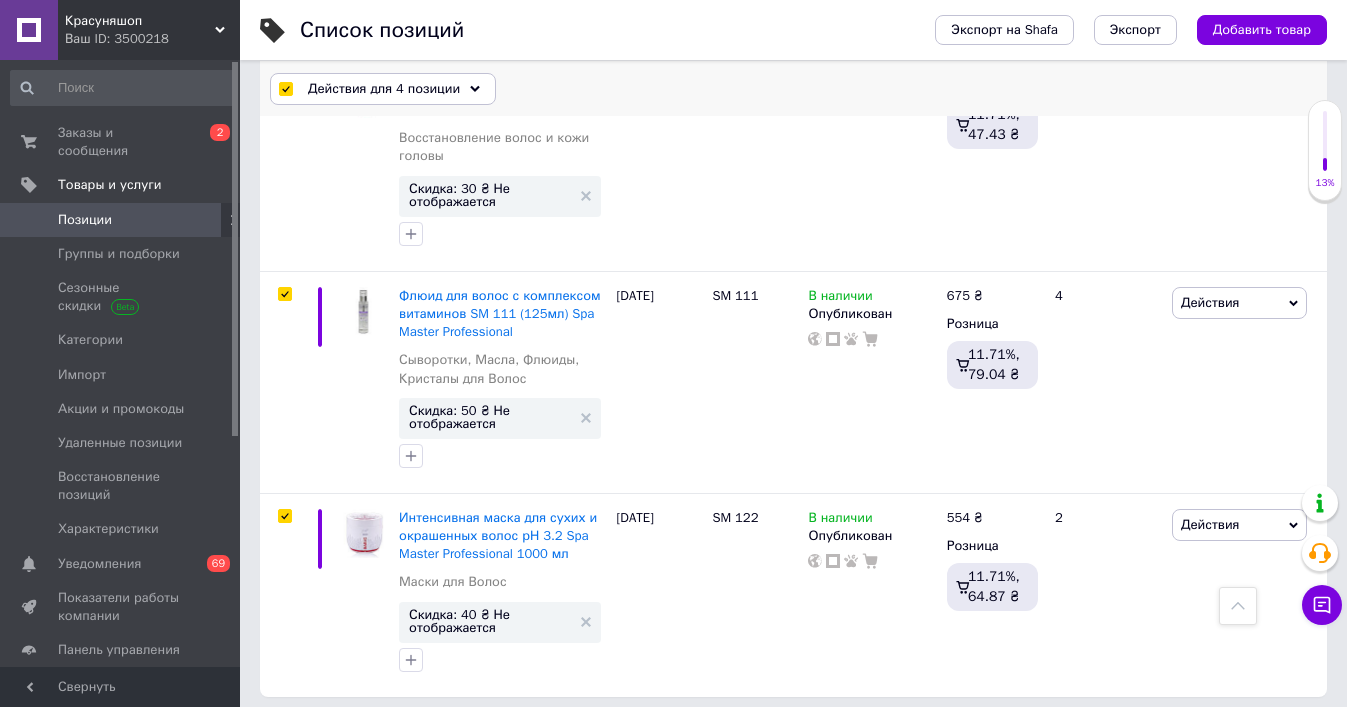 click on "Действия для 4 позиции" at bounding box center [384, 89] 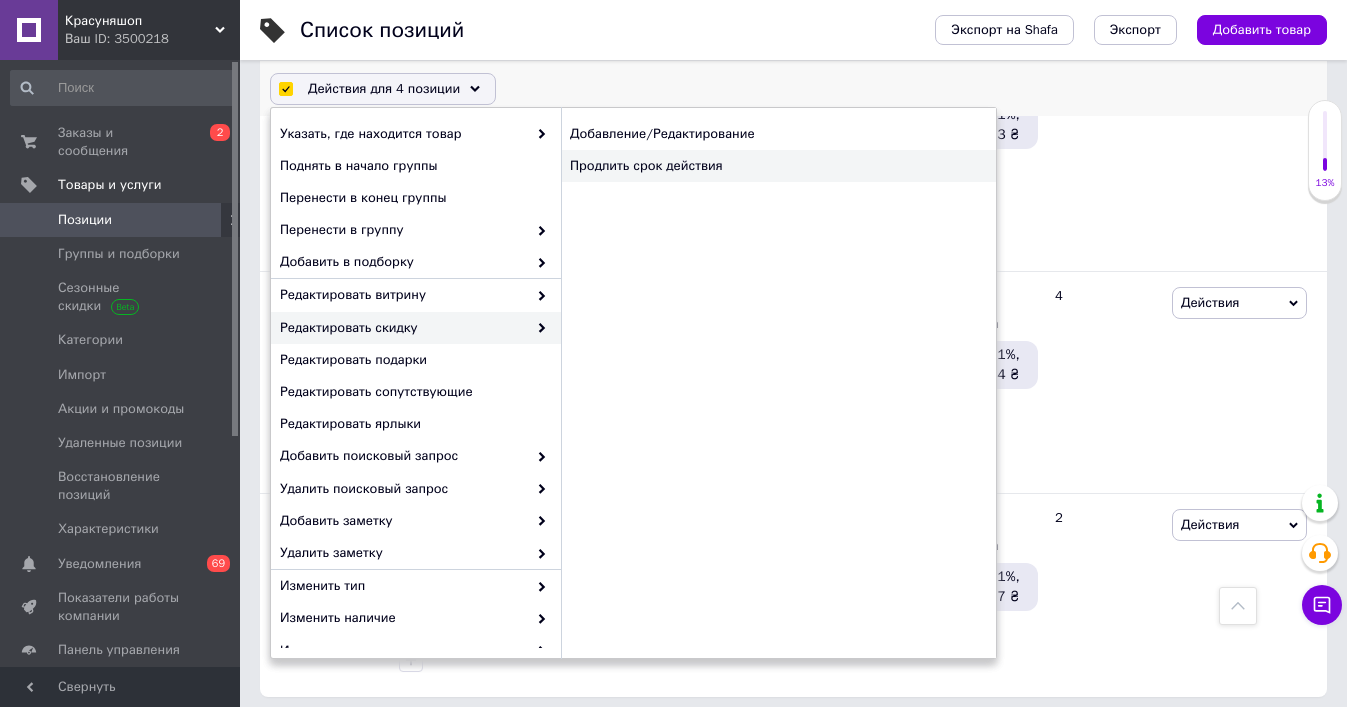 click on "Продлить срок действия" at bounding box center [778, 166] 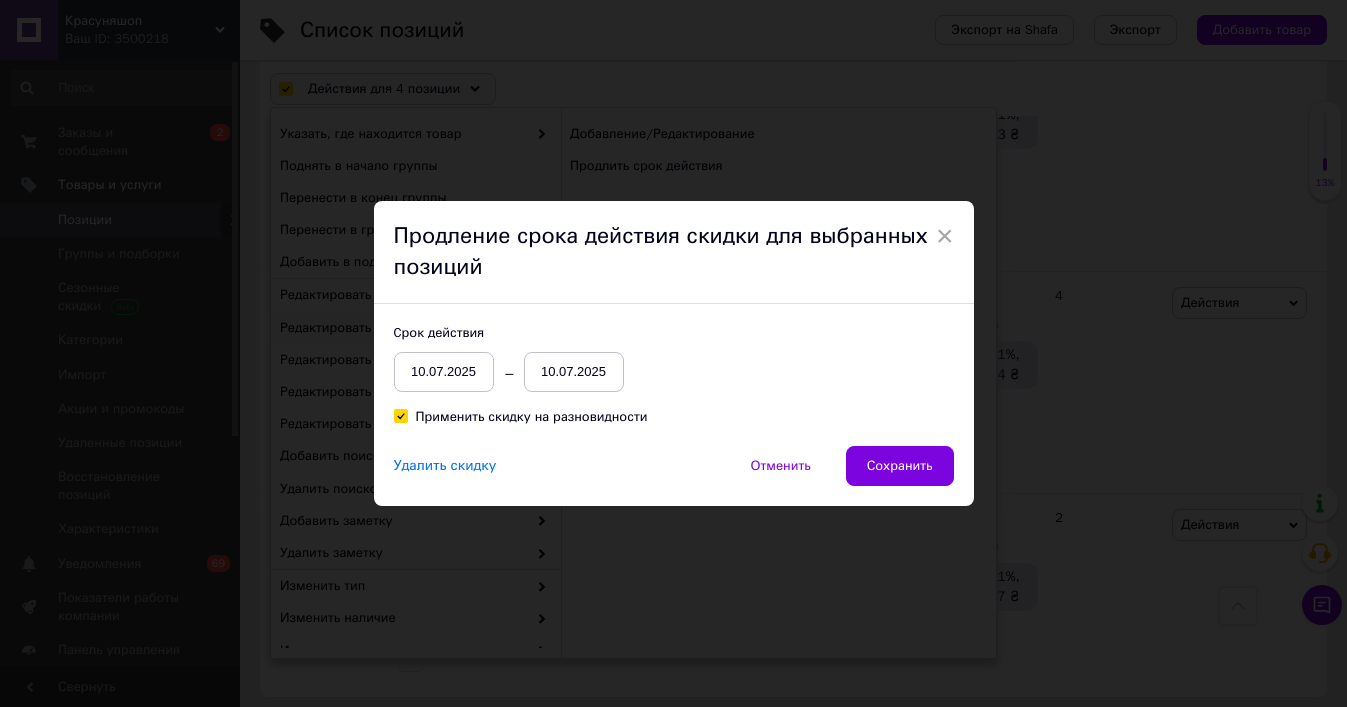 click on "10.07.2025" at bounding box center [574, 372] 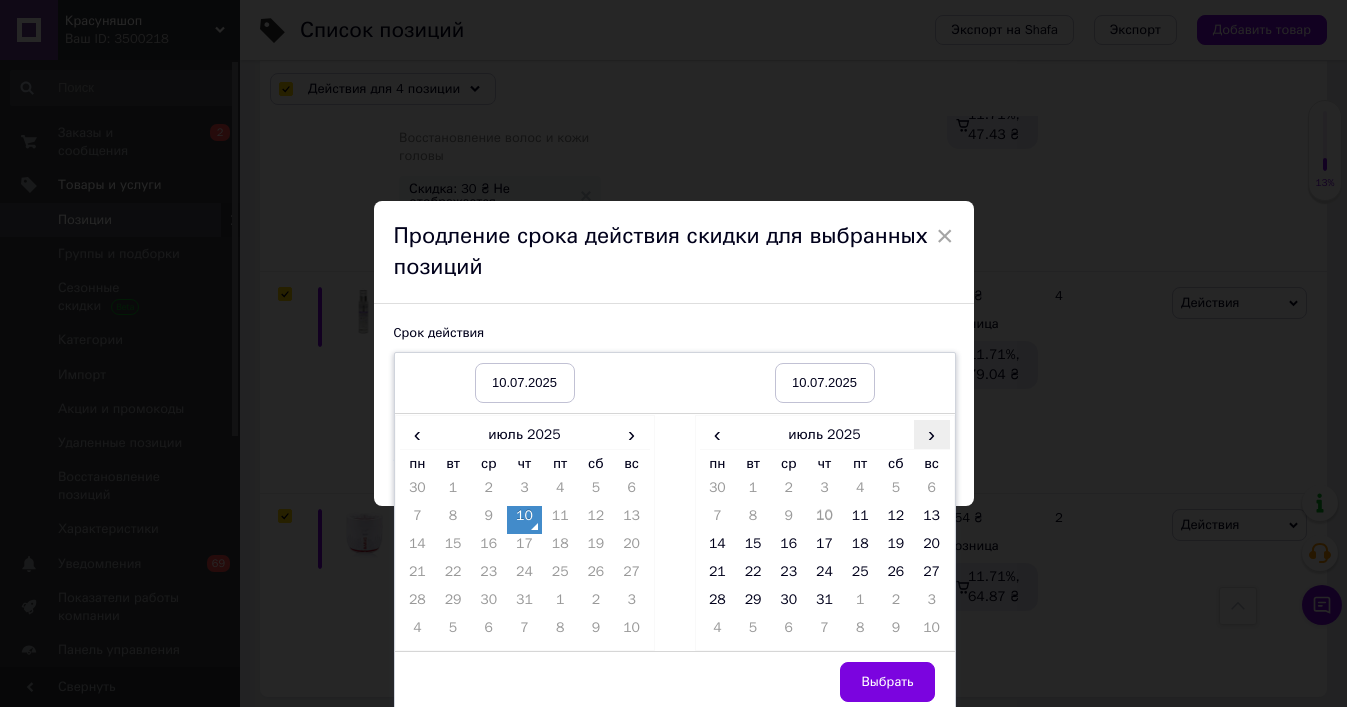 click on "›" at bounding box center (932, 434) 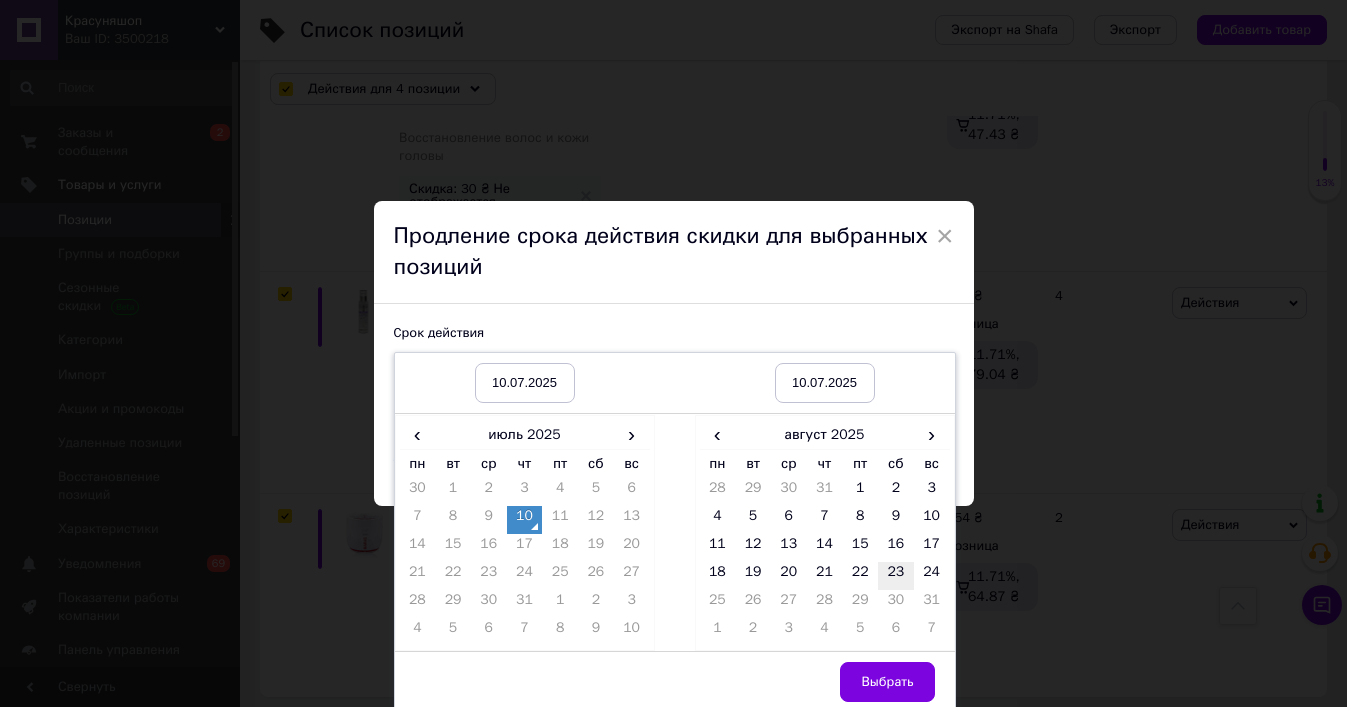 click on "23" at bounding box center (896, 576) 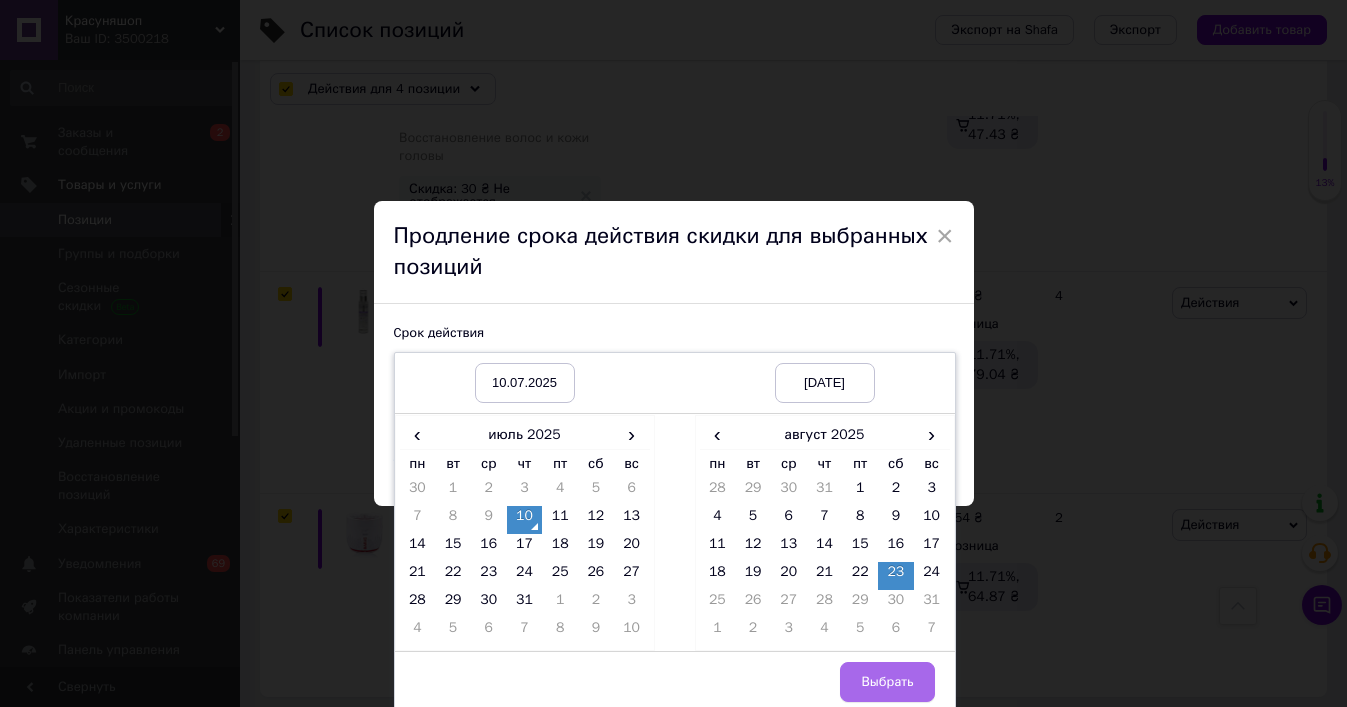 click on "Выбрать" at bounding box center (887, 682) 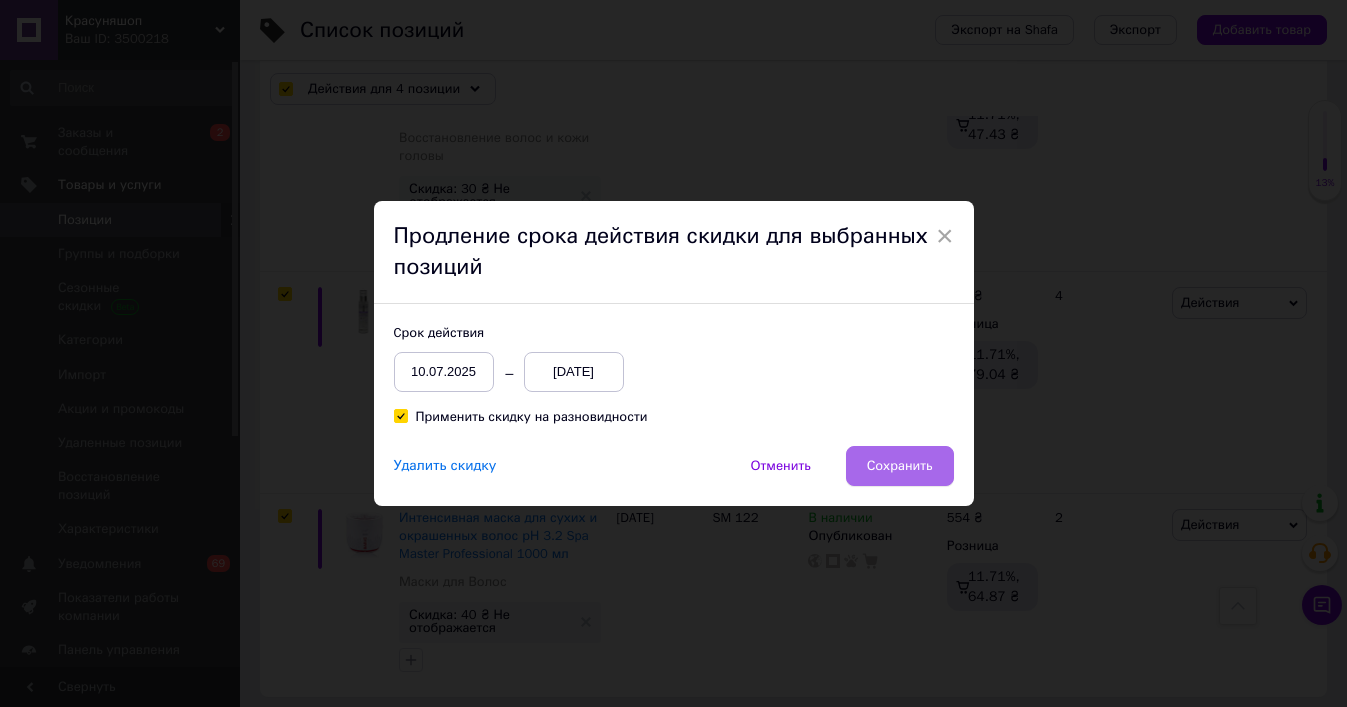 click on "Сохранить" at bounding box center [900, 466] 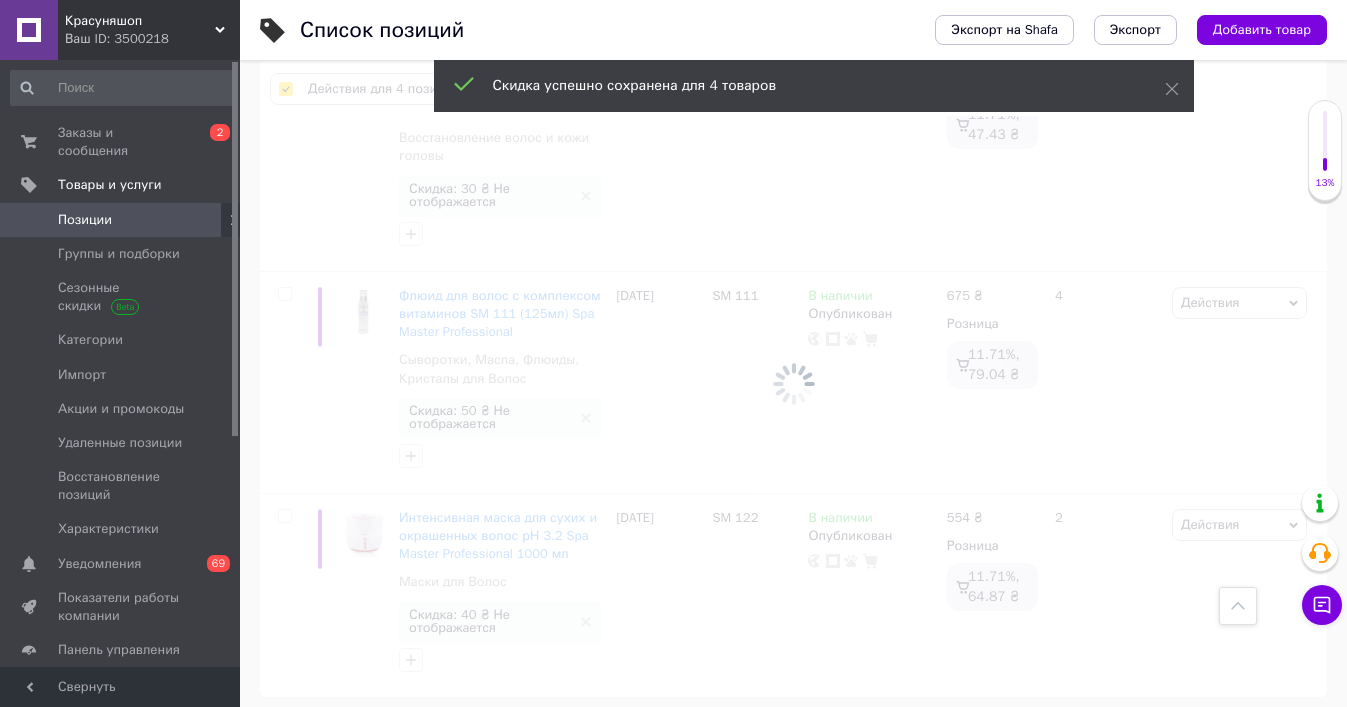checkbox on "false" 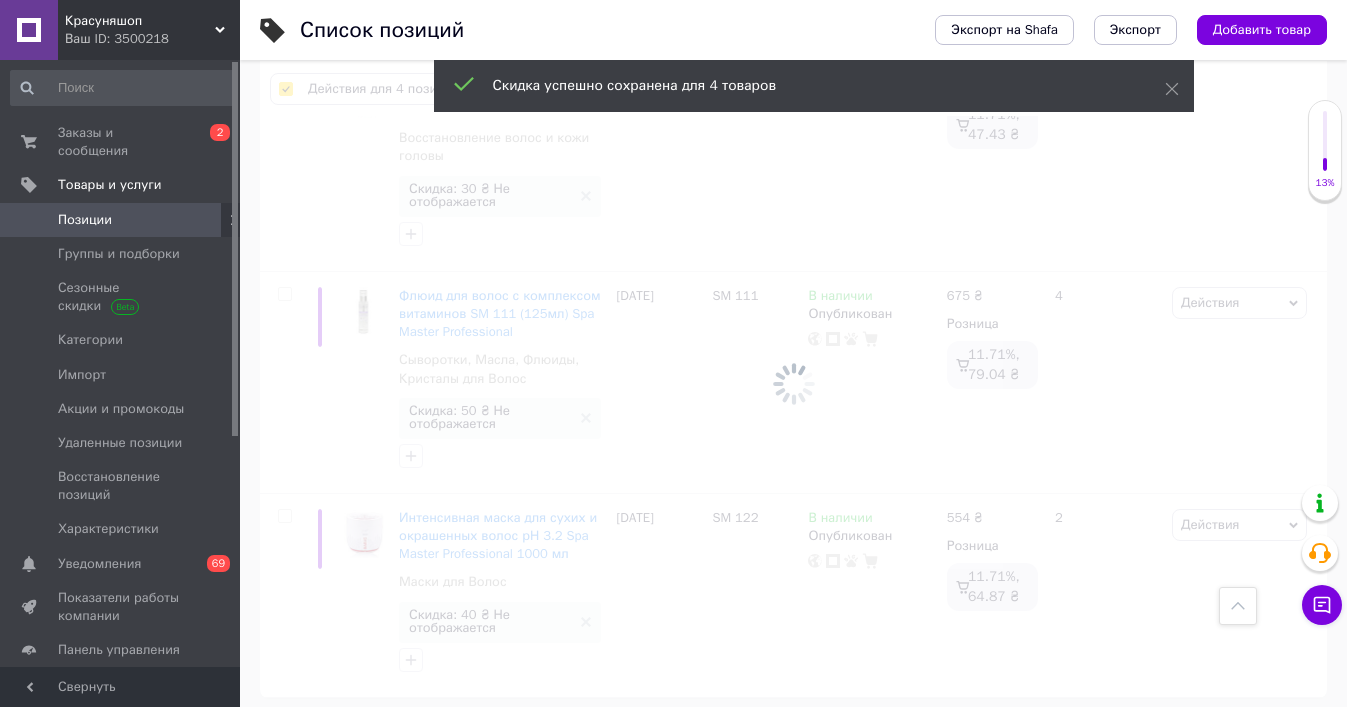 checkbox on "false" 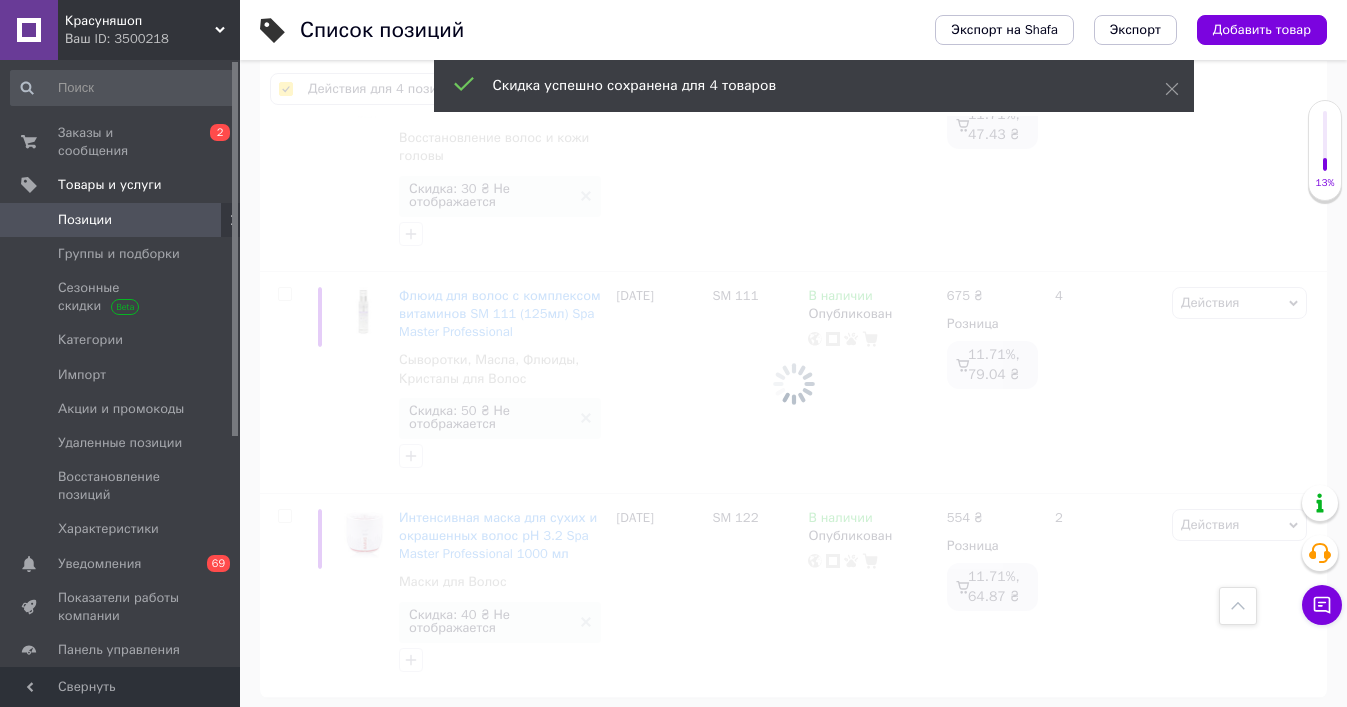 checkbox on "false" 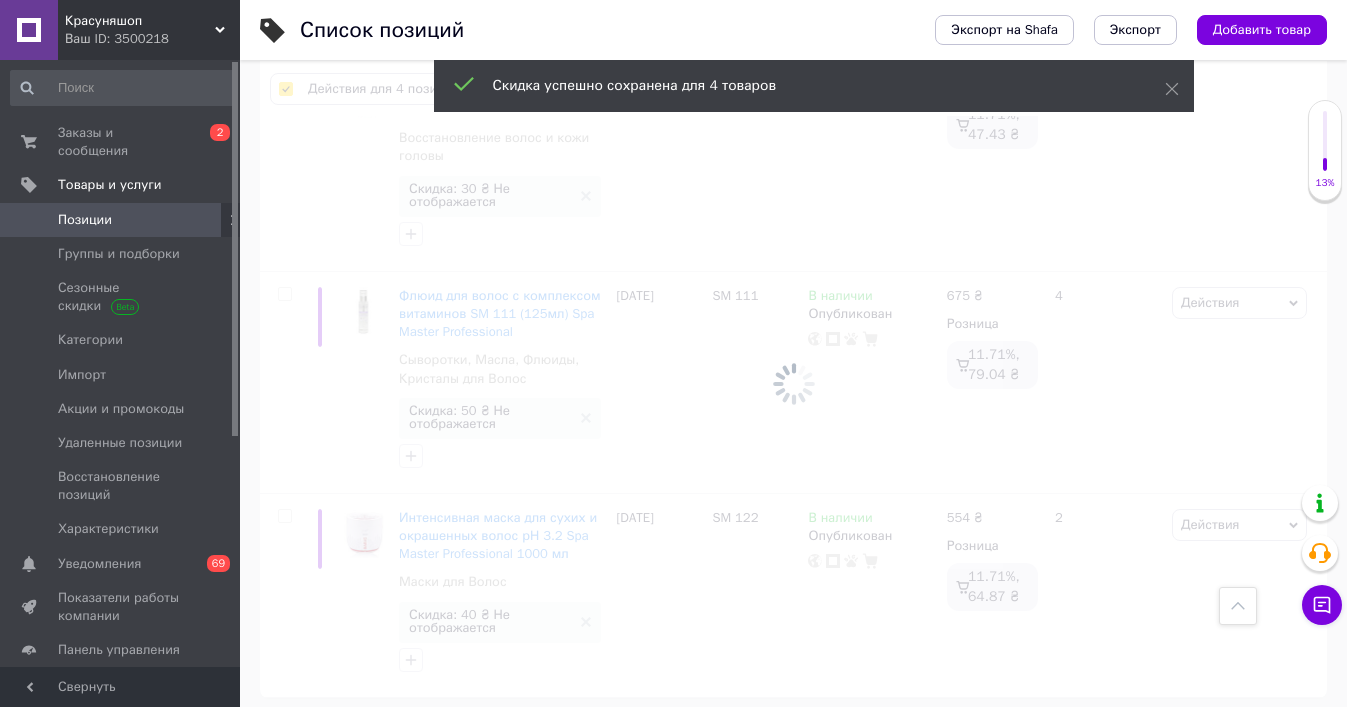 checkbox on "false" 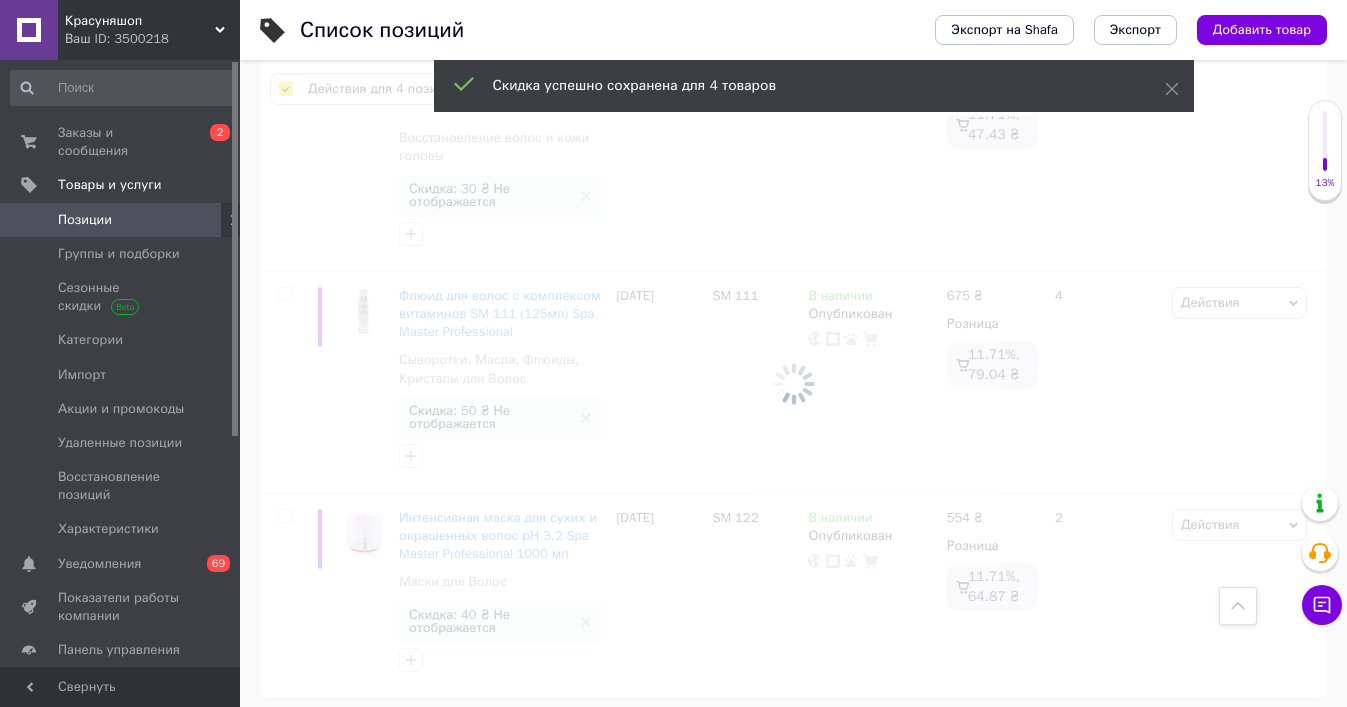 scroll, scrollTop: 638, scrollLeft: 0, axis: vertical 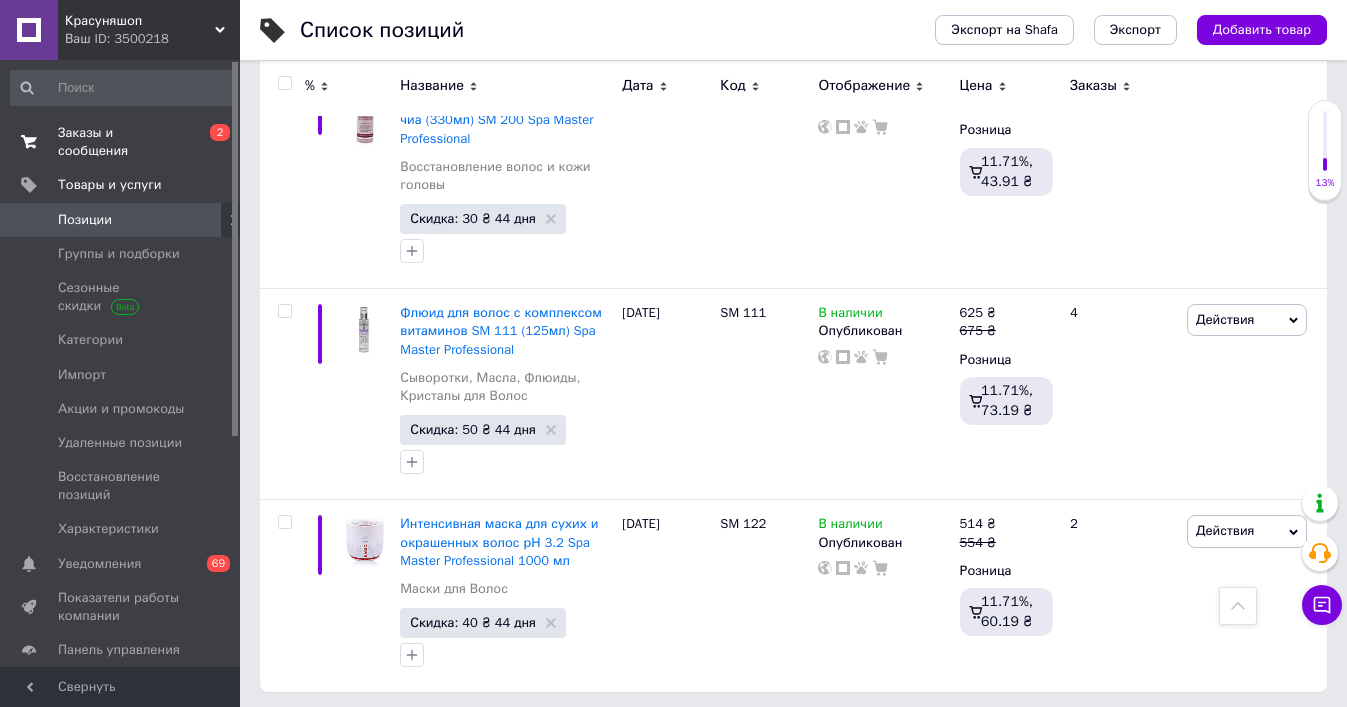click on "Заказы и сообщения" at bounding box center [121, 142] 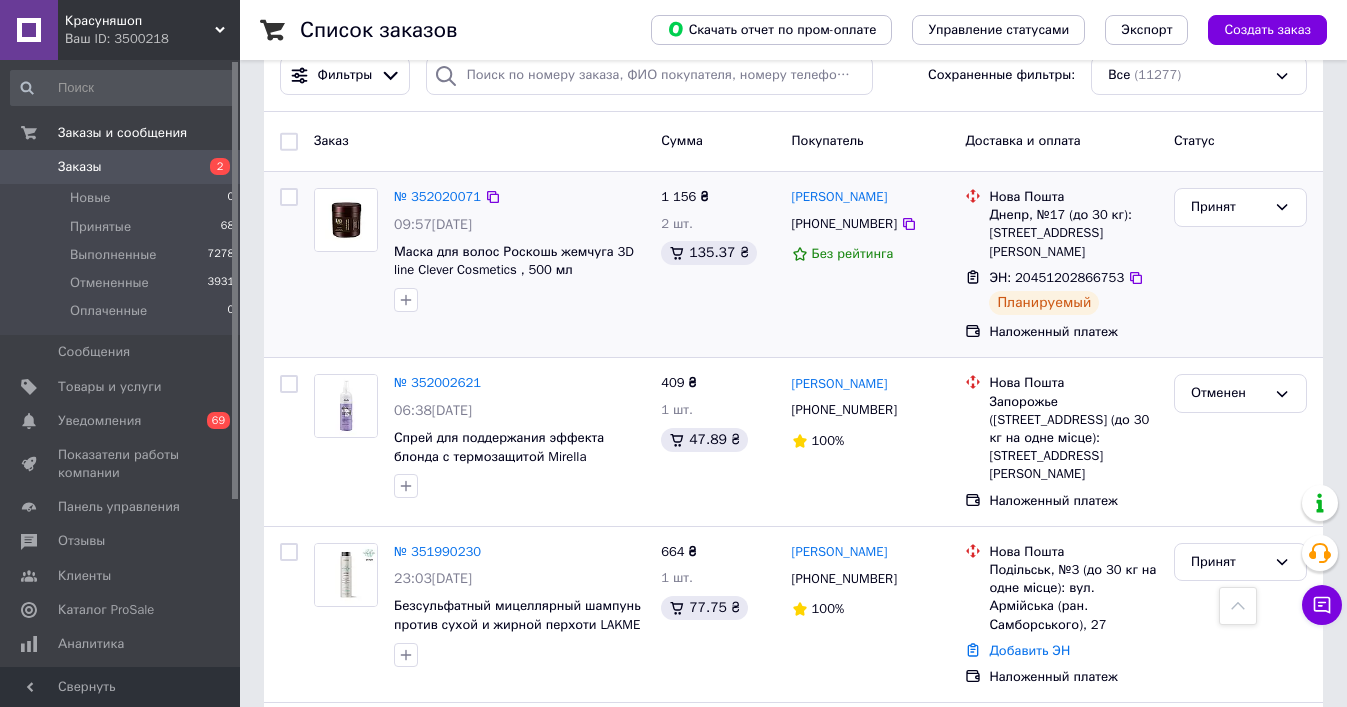 scroll, scrollTop: 133, scrollLeft: 0, axis: vertical 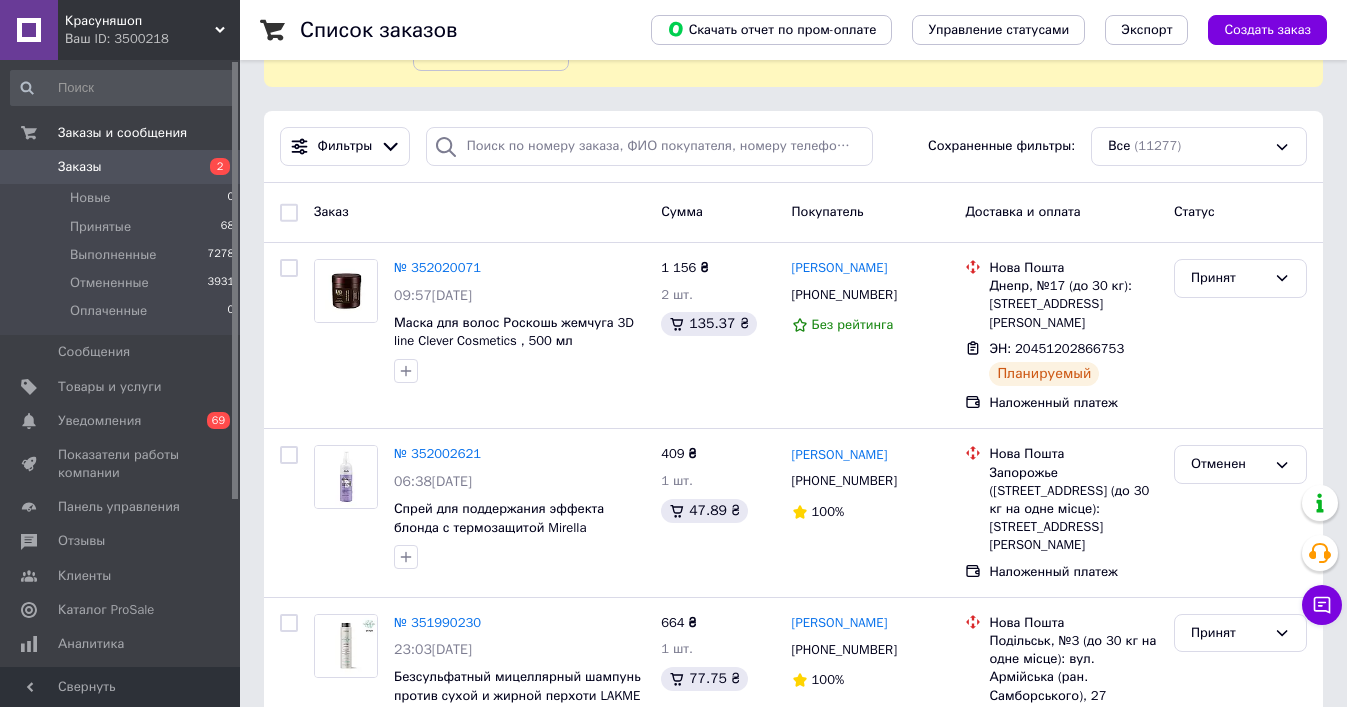 click on "Заказы" at bounding box center (121, 167) 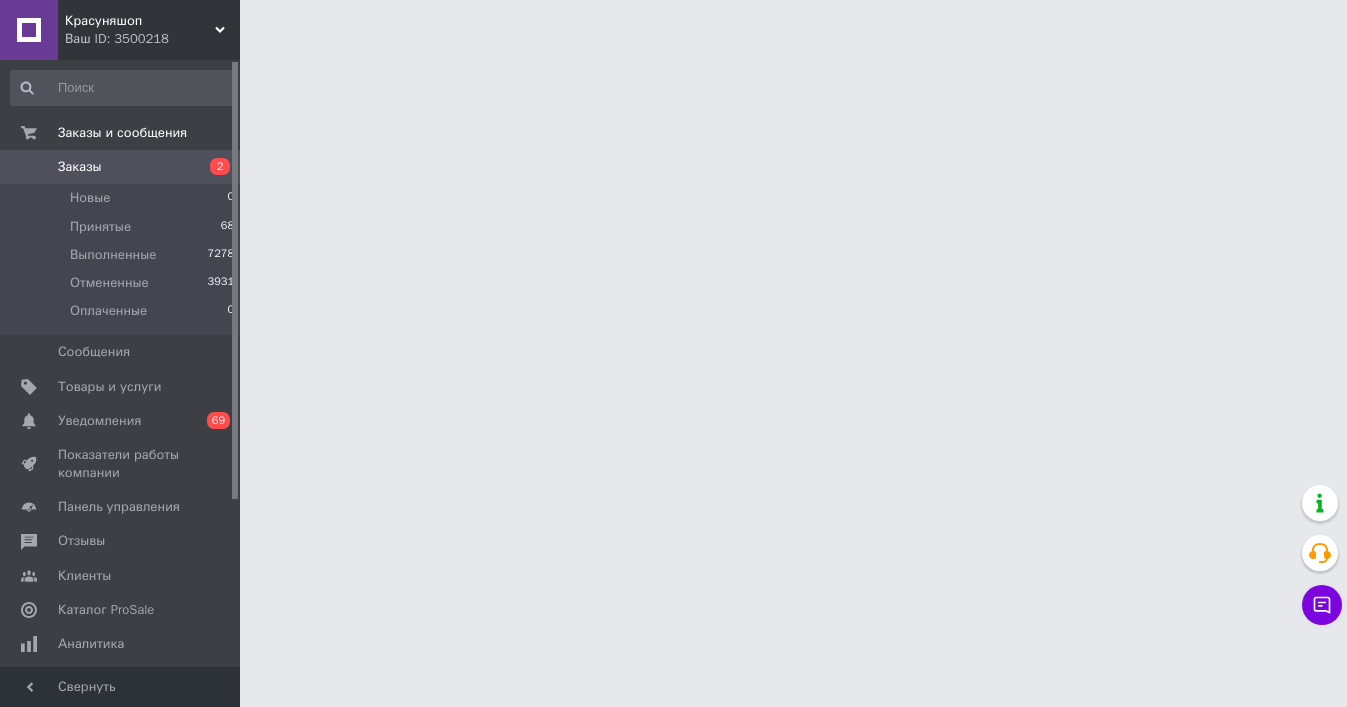 scroll, scrollTop: 0, scrollLeft: 0, axis: both 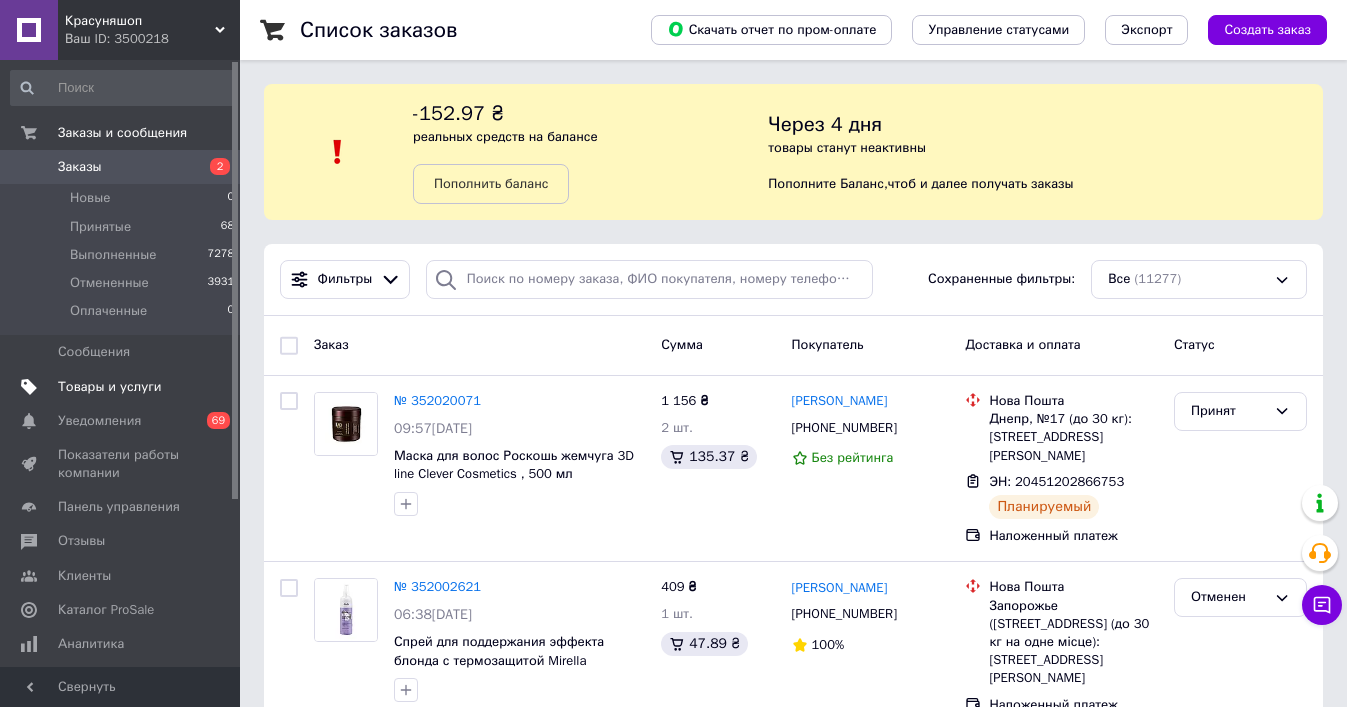 click on "Товары и услуги" at bounding box center [110, 387] 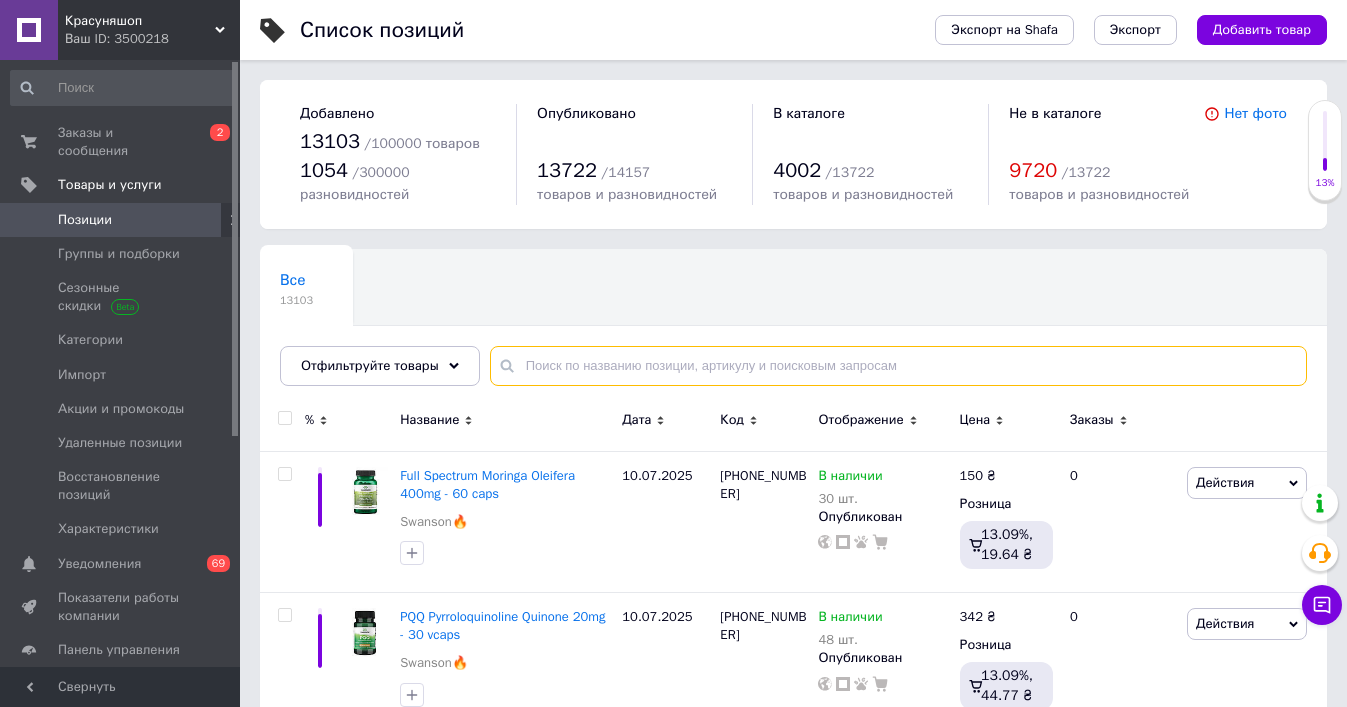 click at bounding box center (898, 366) 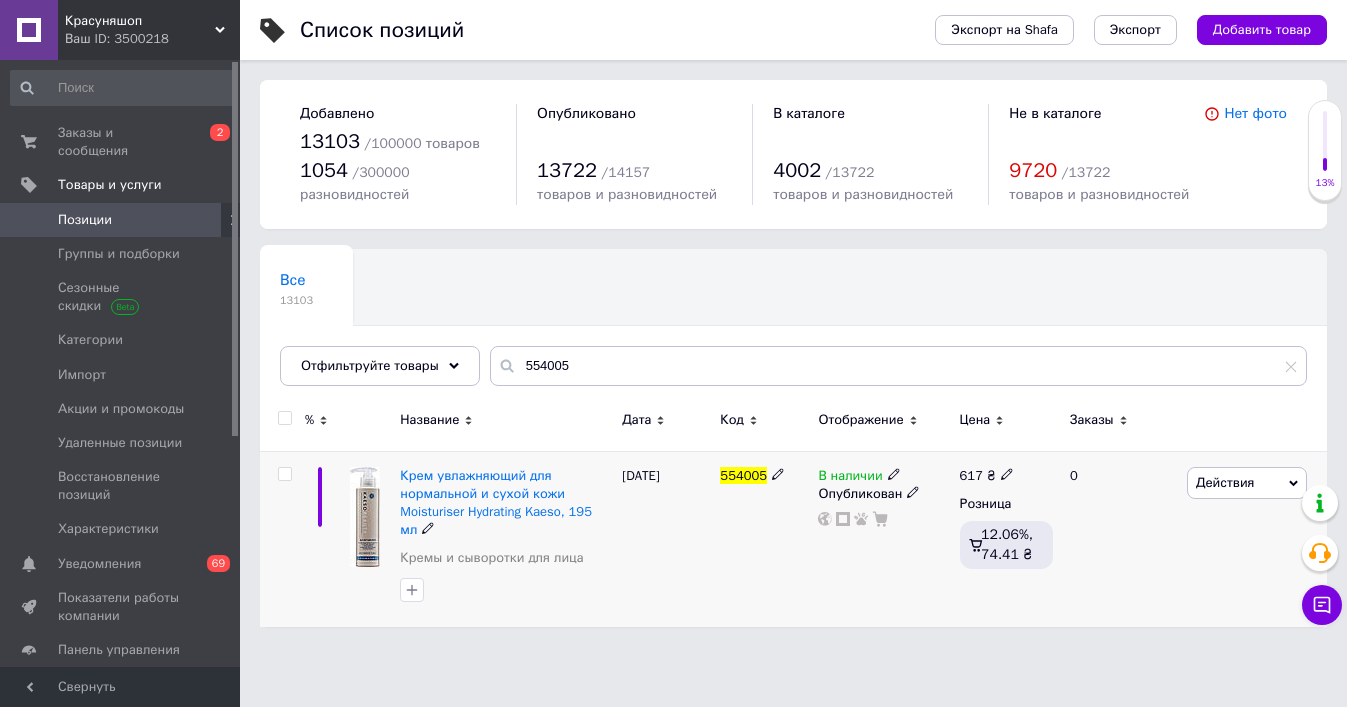 click 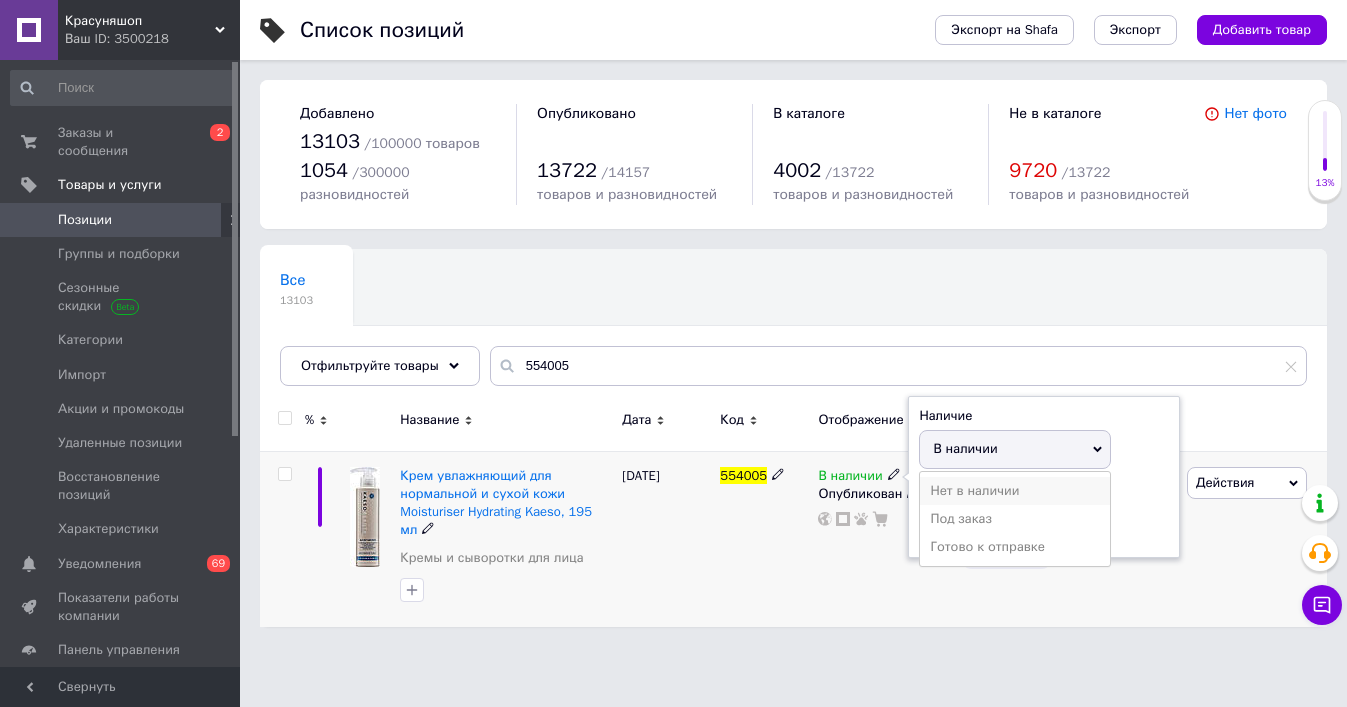 click on "Нет в наличии" at bounding box center (1015, 491) 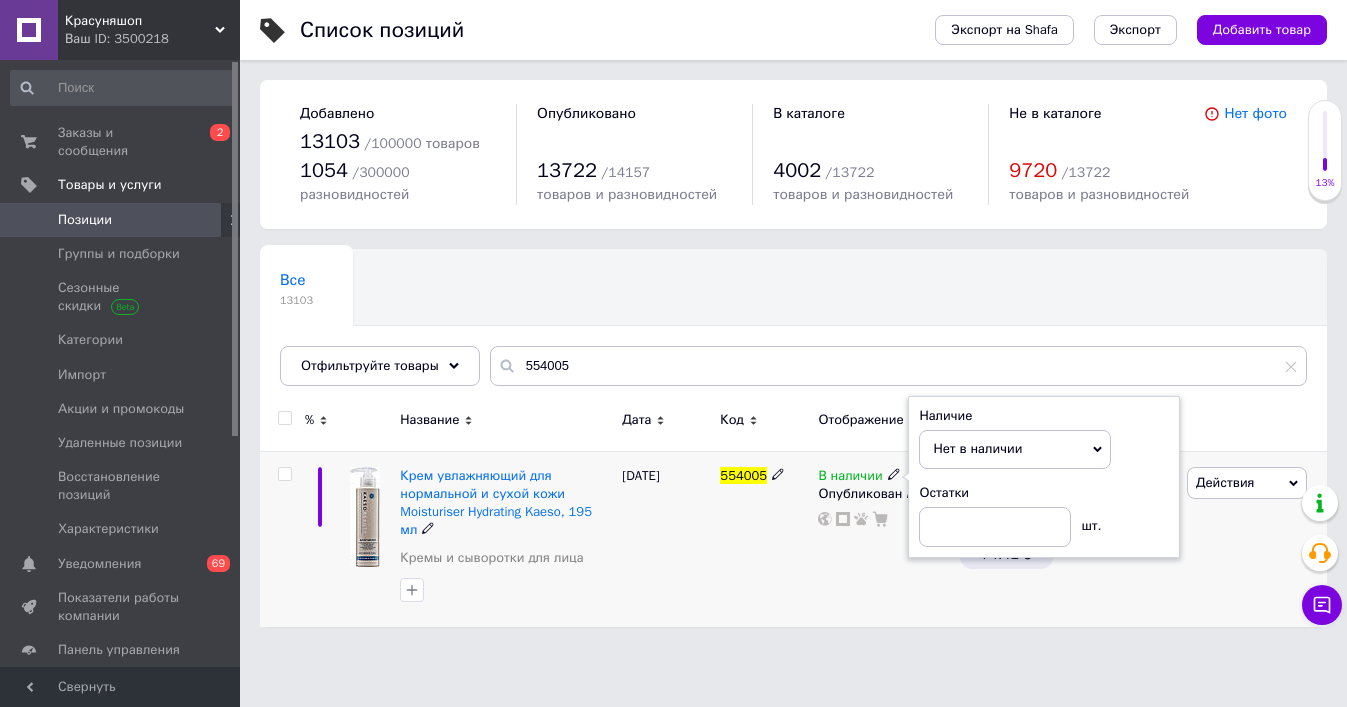 click on "[DATE]" at bounding box center [666, 538] 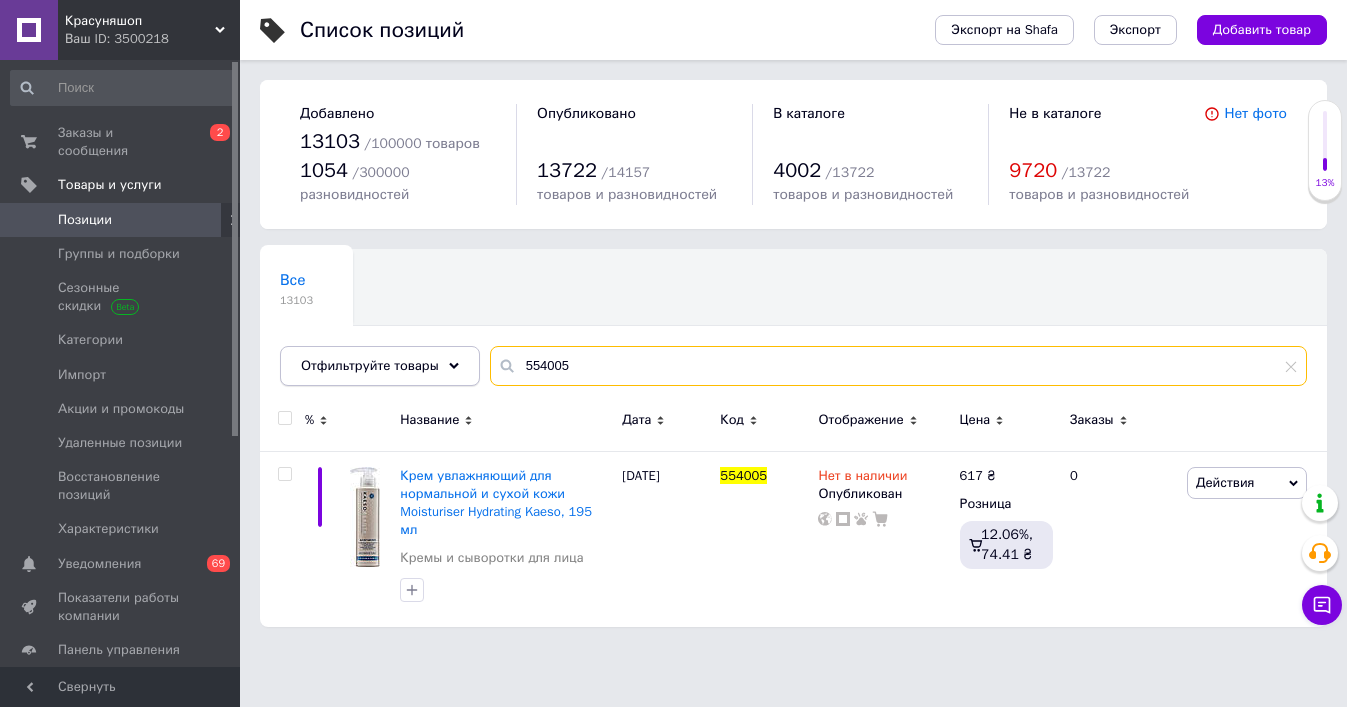 drag, startPoint x: 589, startPoint y: 368, endPoint x: 421, endPoint y: 359, distance: 168.2409 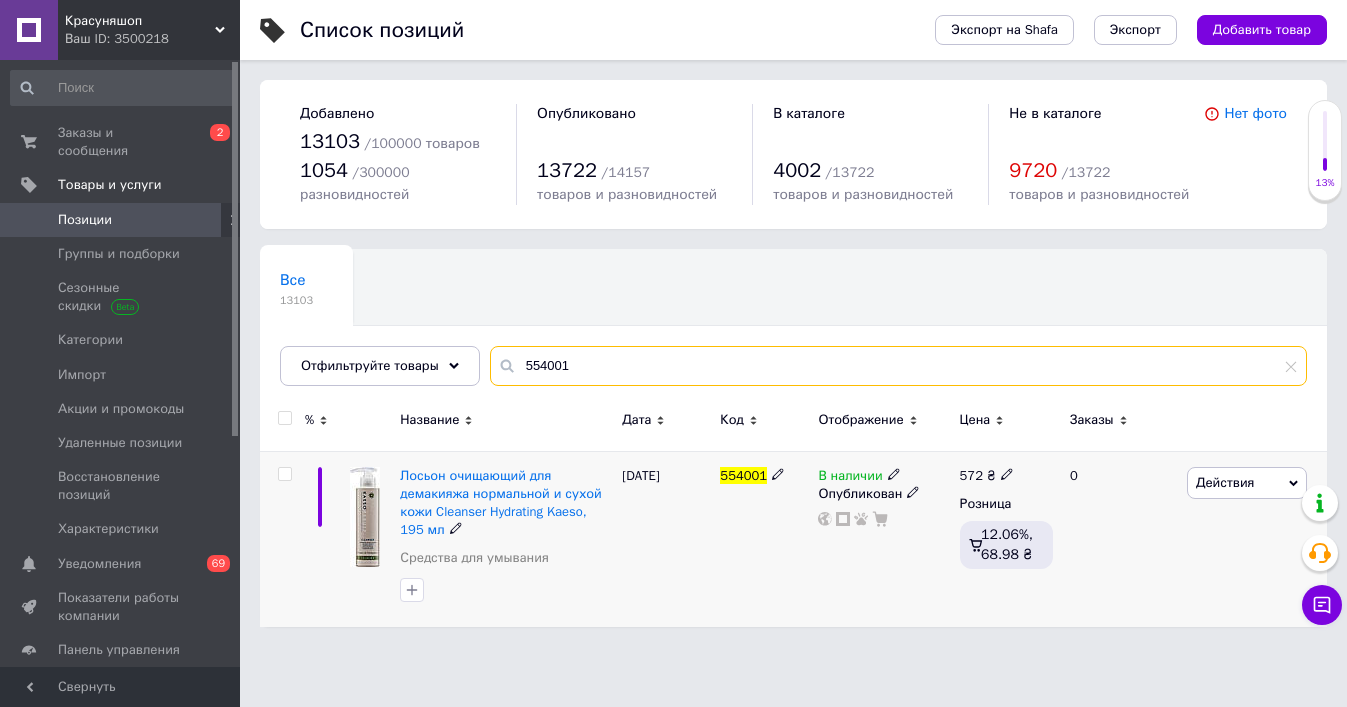 type on "554001" 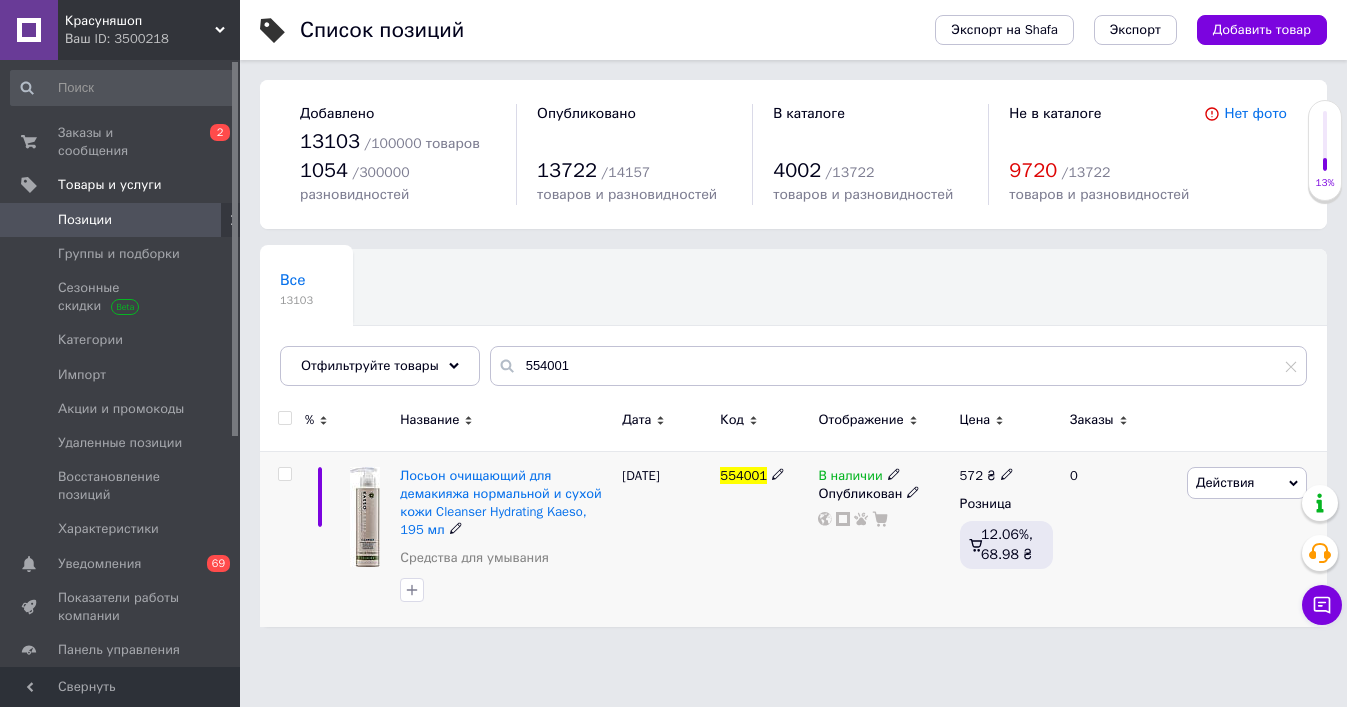 click 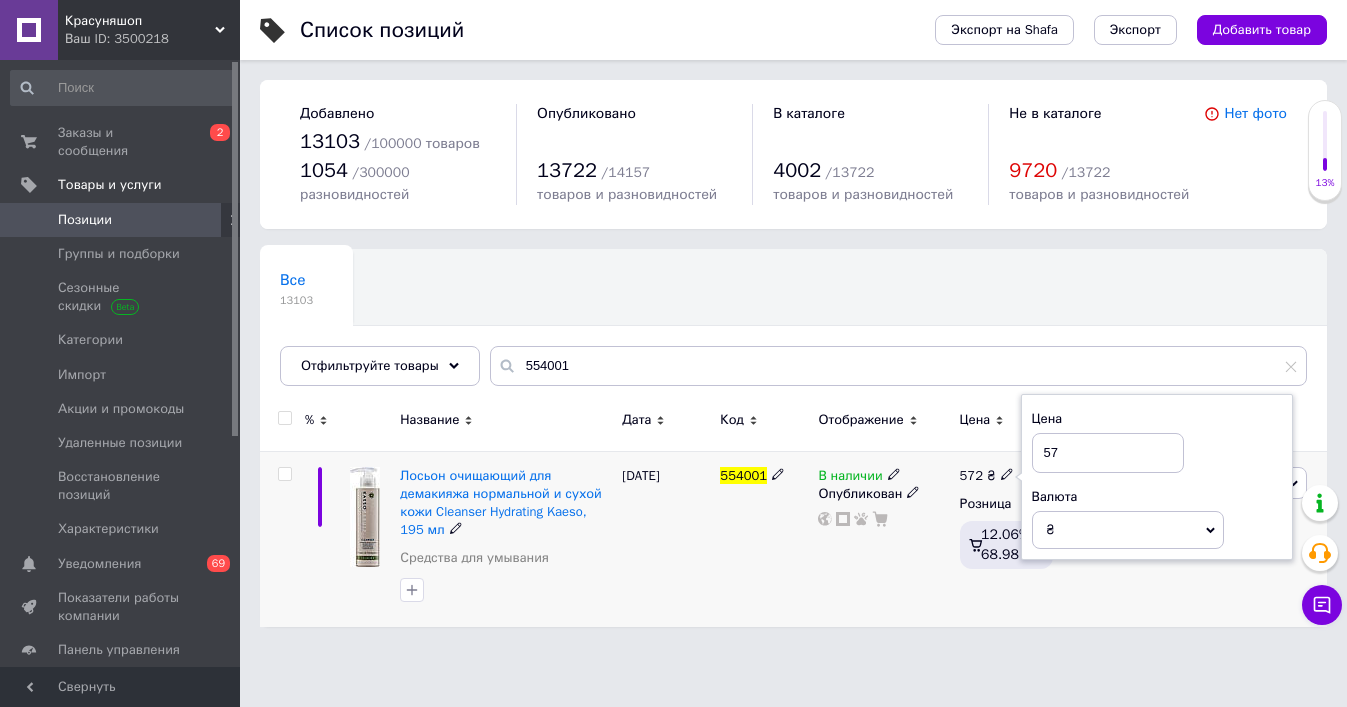 type on "5" 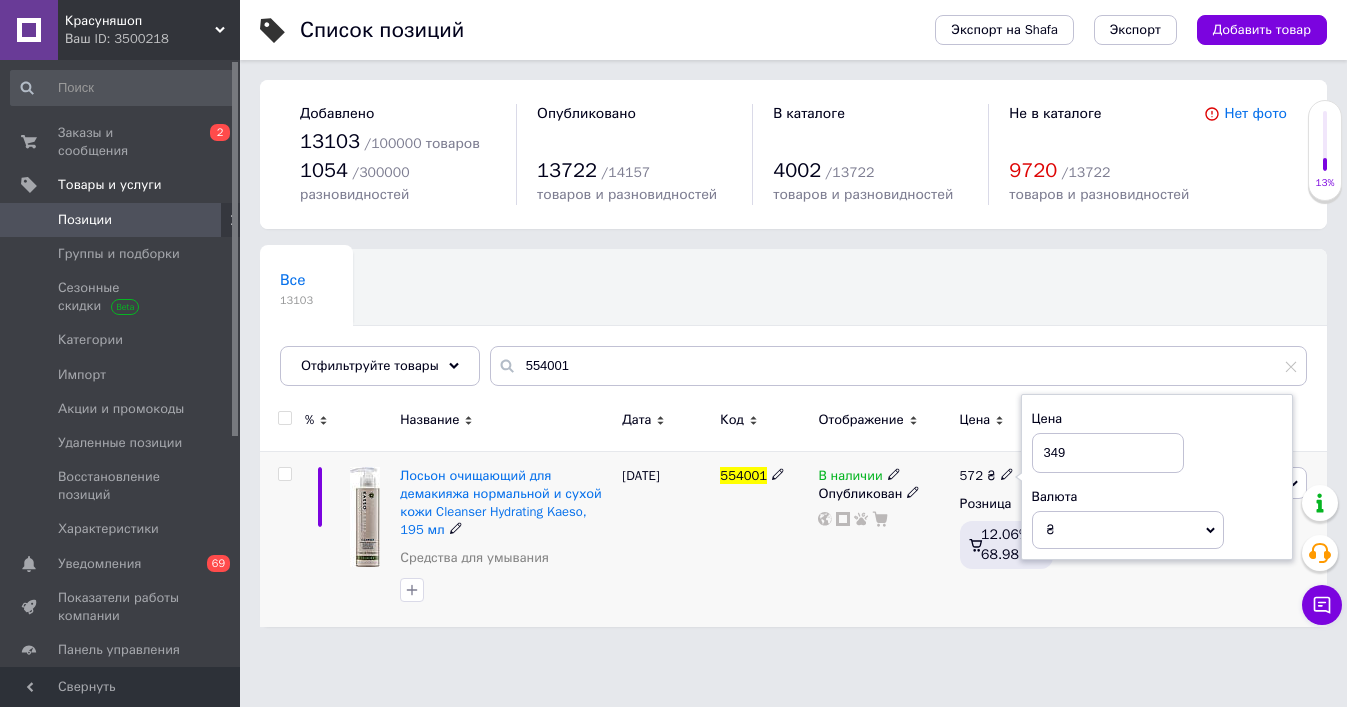 type on "349" 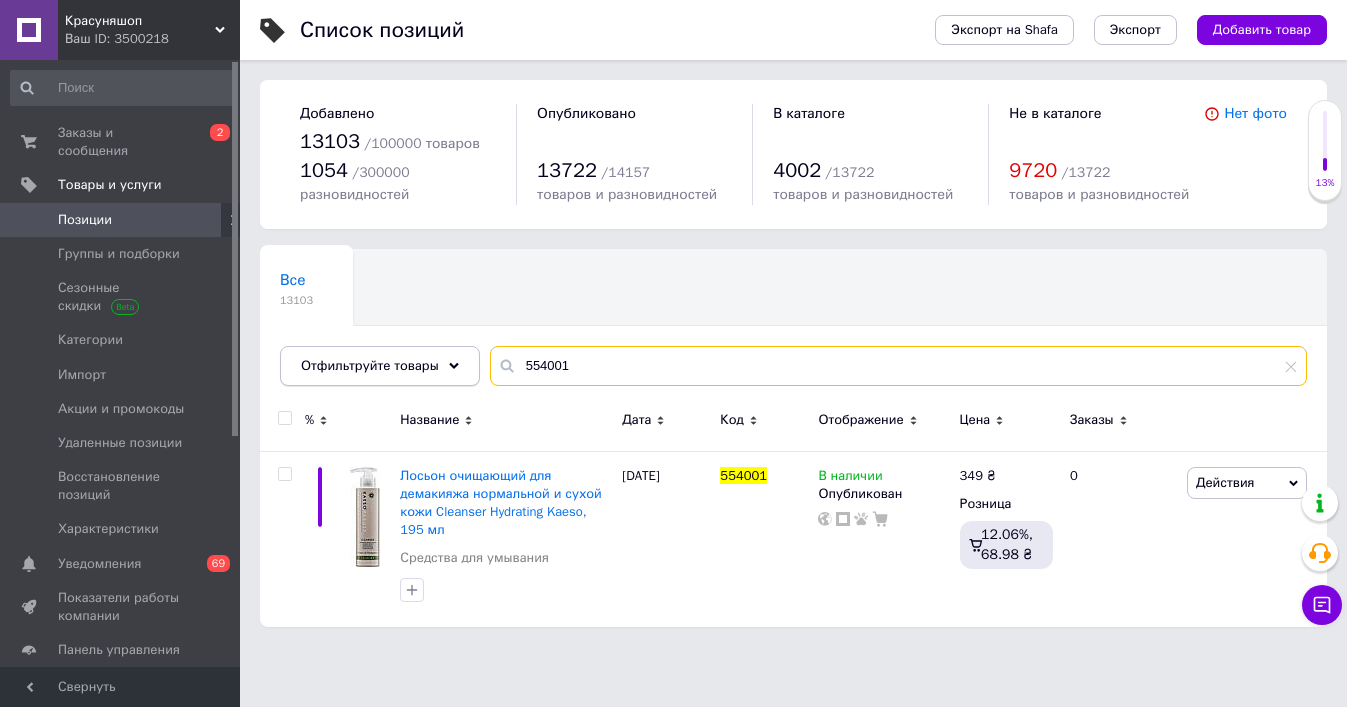 drag, startPoint x: 572, startPoint y: 371, endPoint x: 457, endPoint y: 360, distance: 115.52489 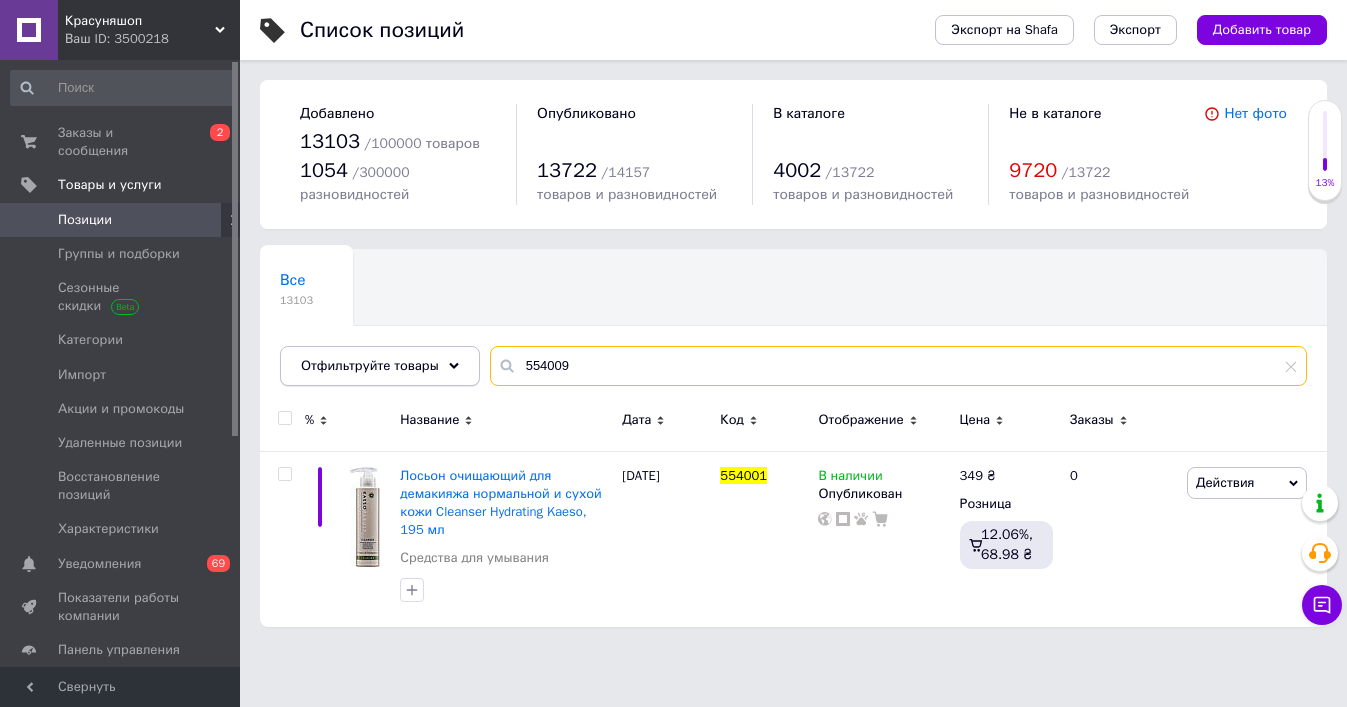 type on "554009" 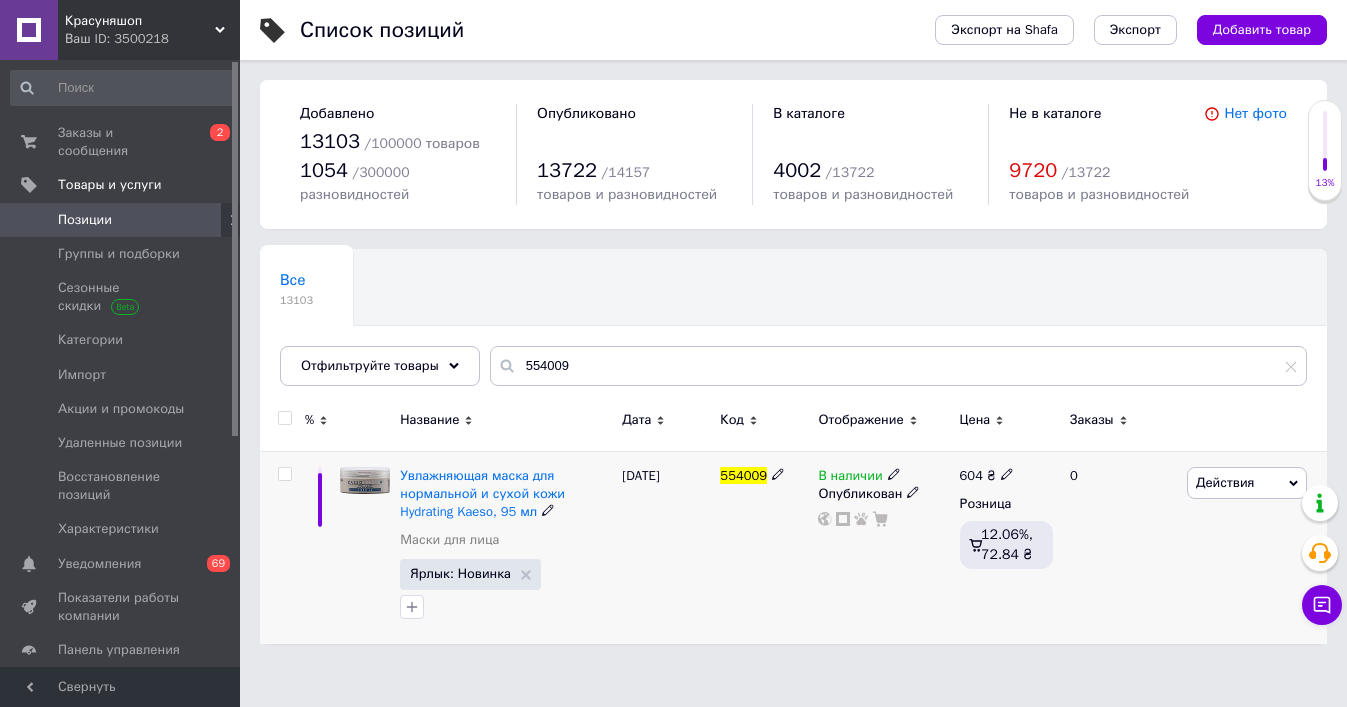 click 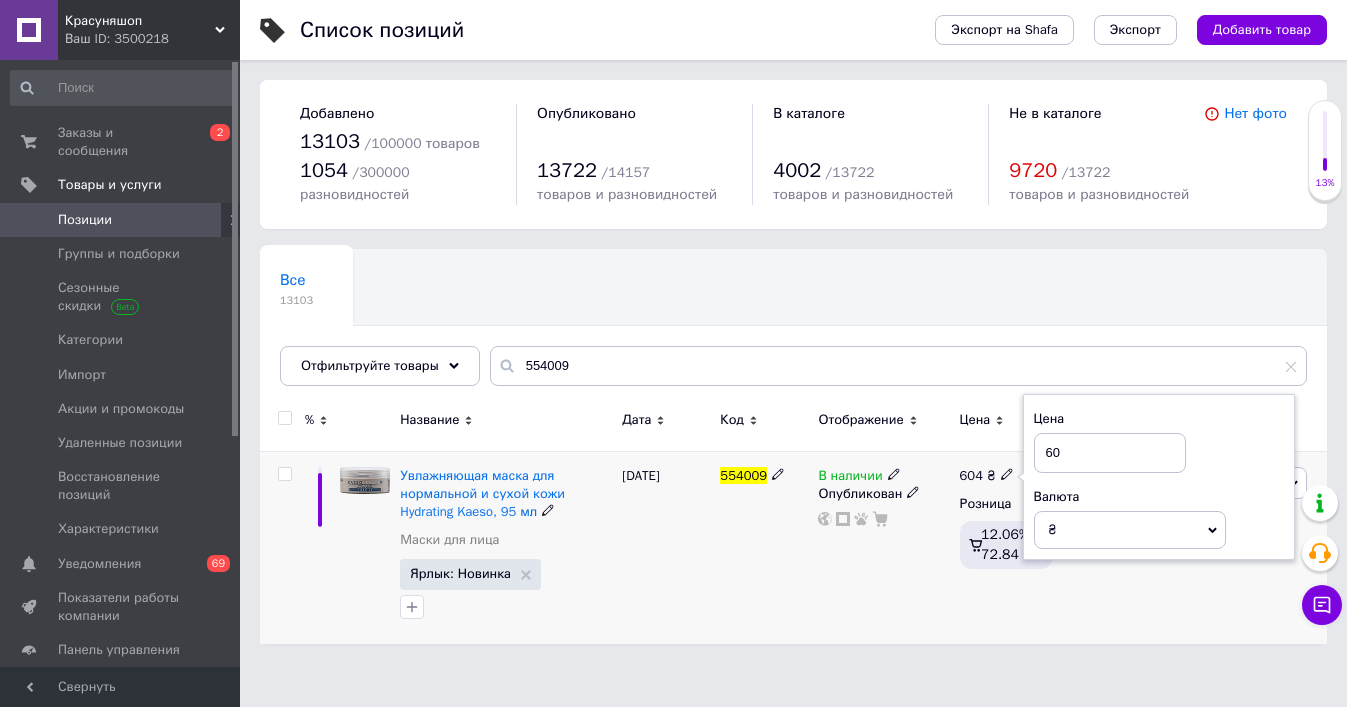 type on "6" 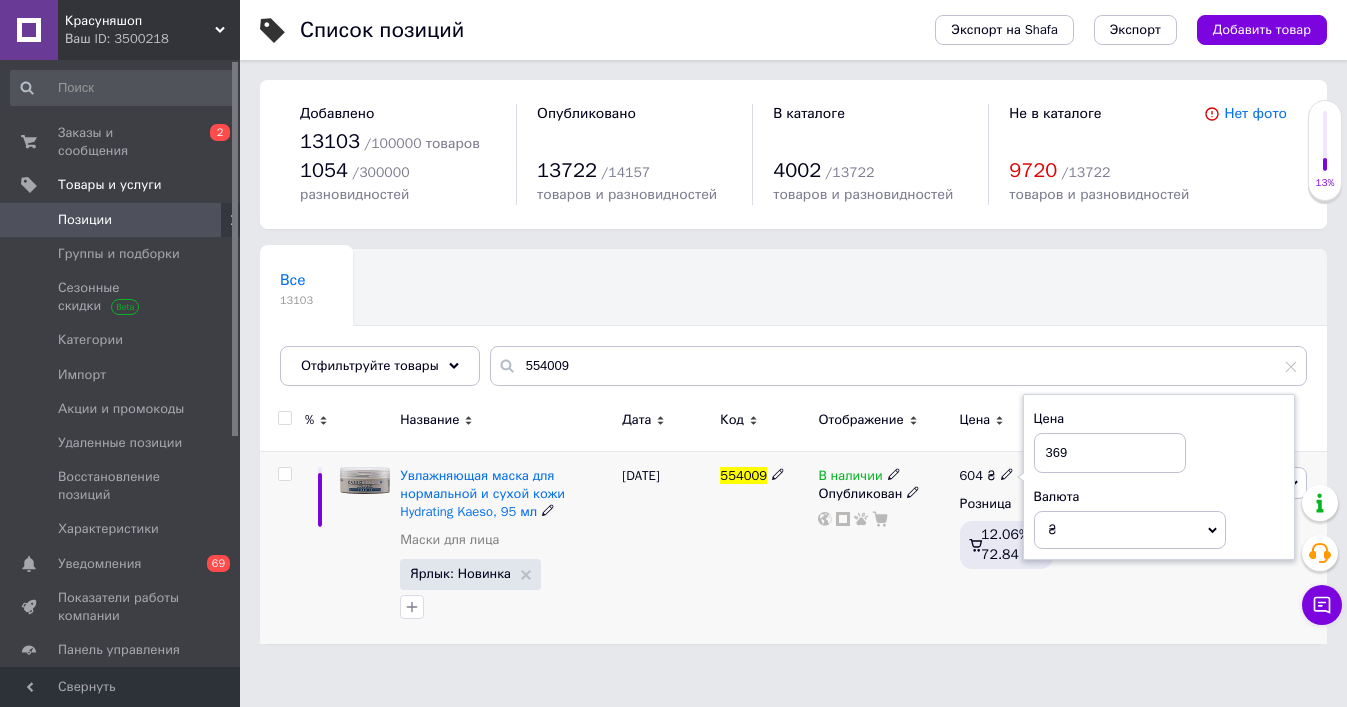 type on "369" 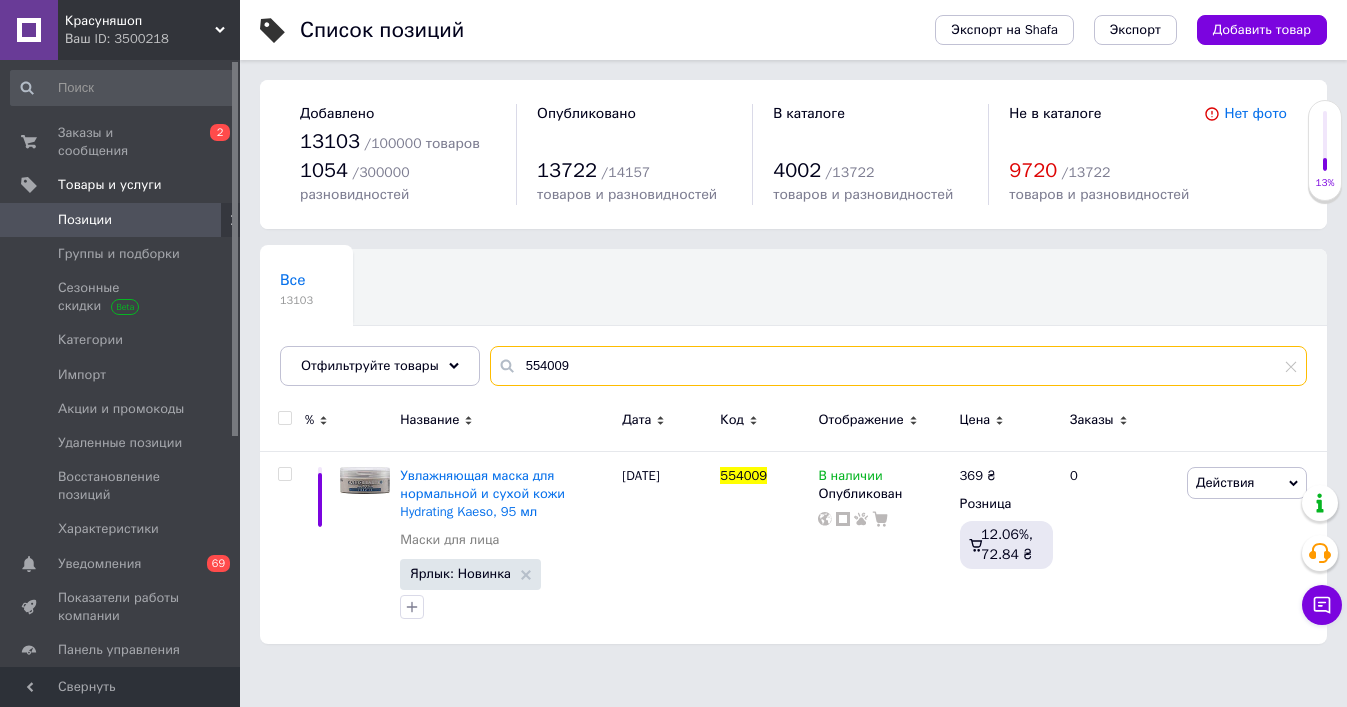 click on "554009" at bounding box center (898, 366) 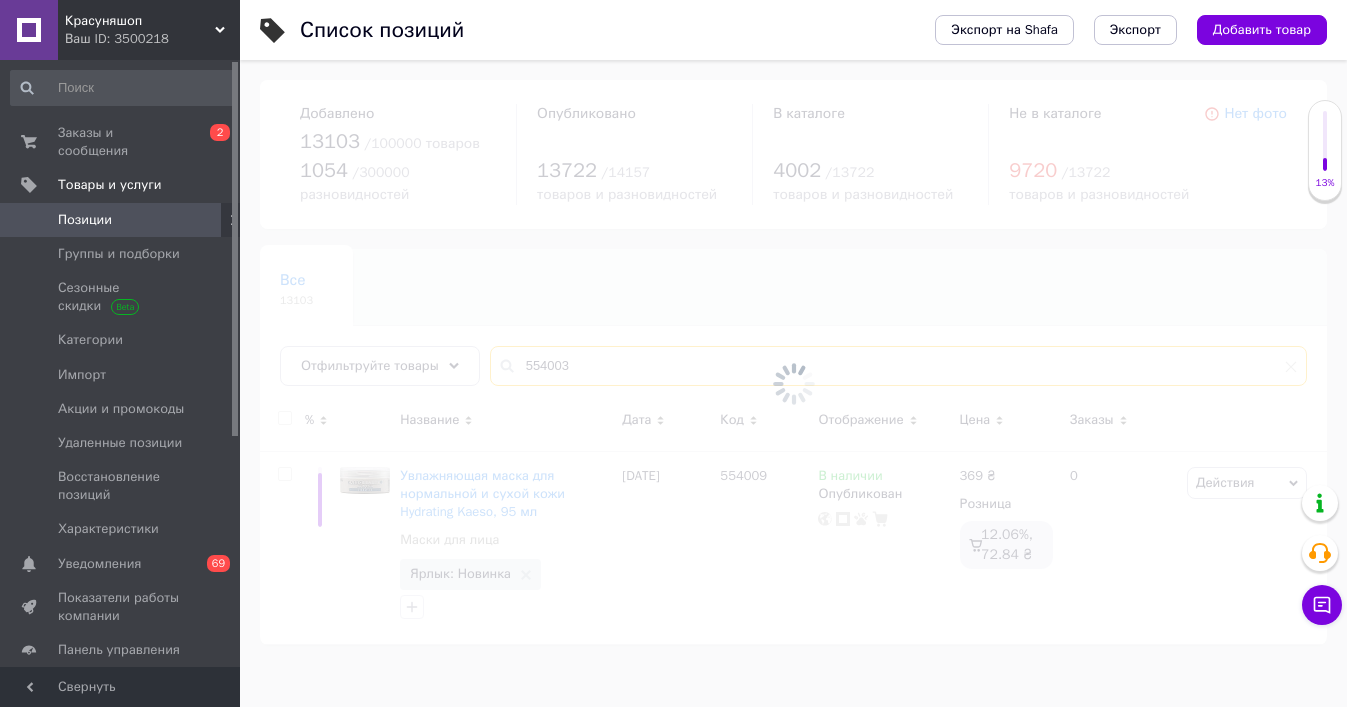 type on "554003" 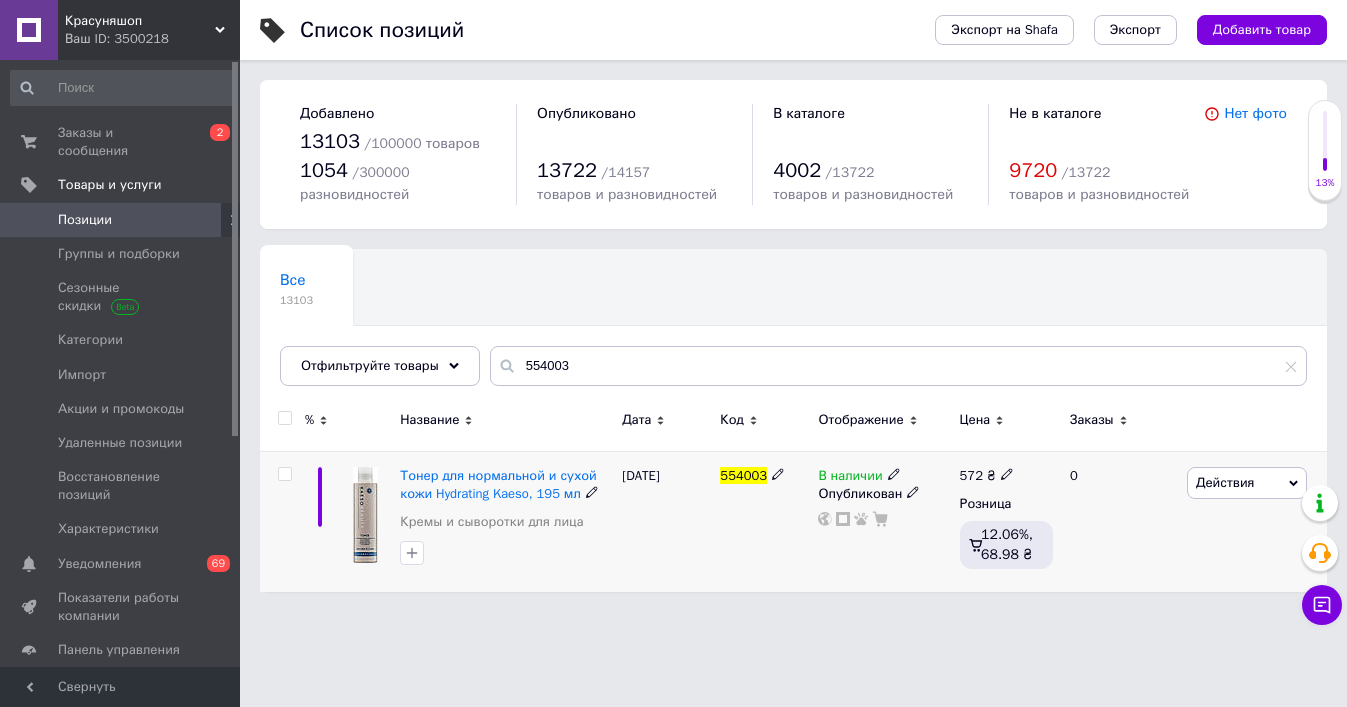 click 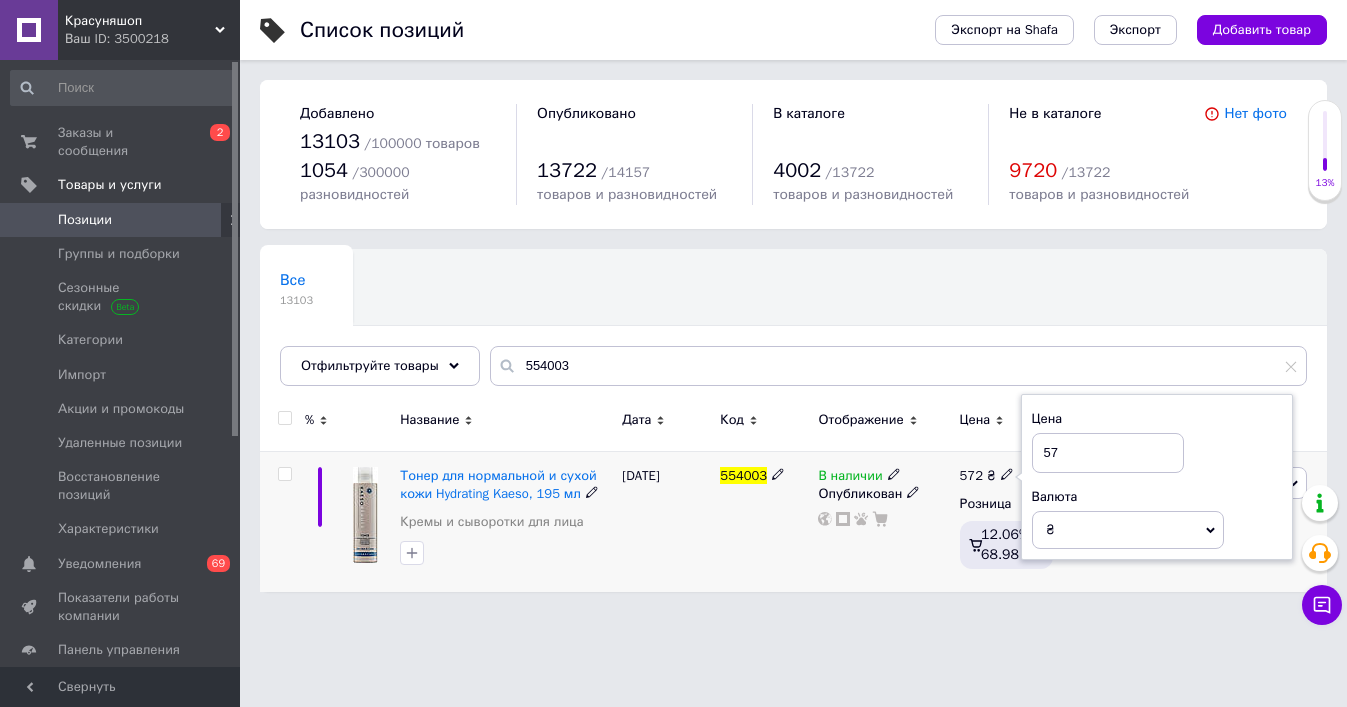 type on "5" 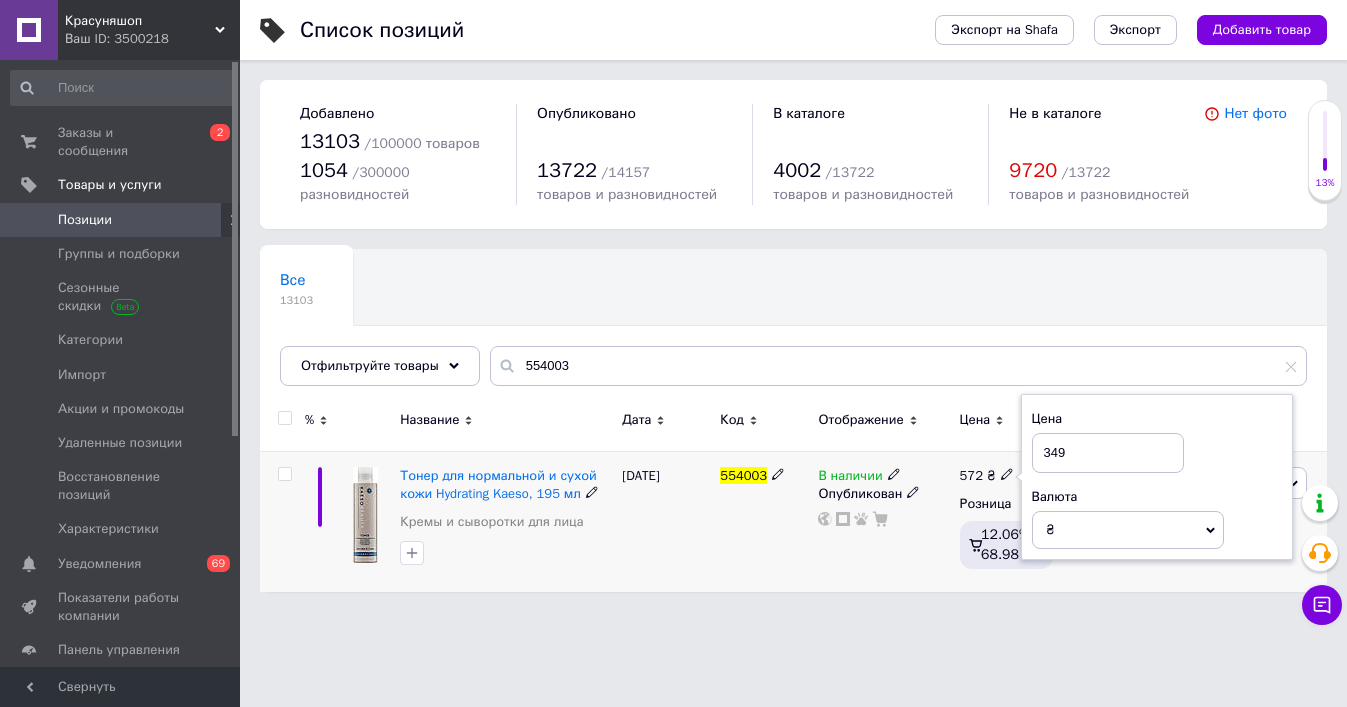 type on "349" 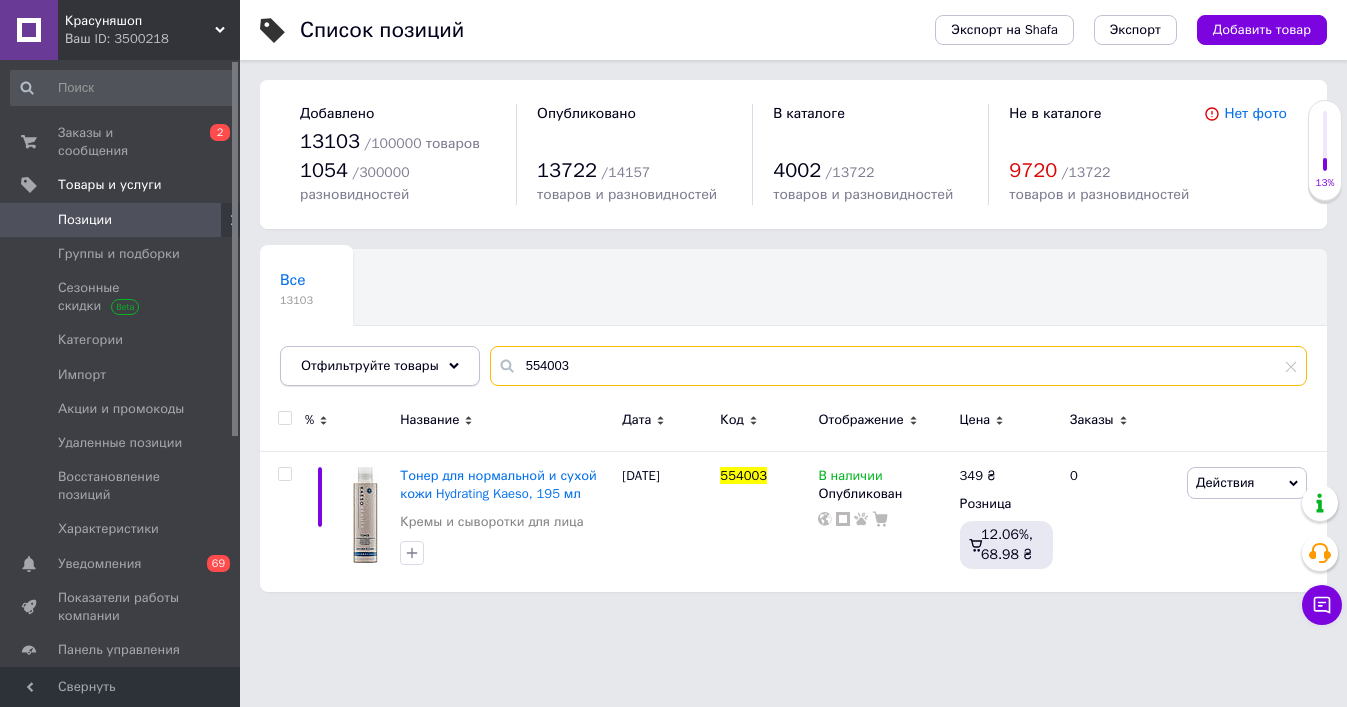 paste on "31" 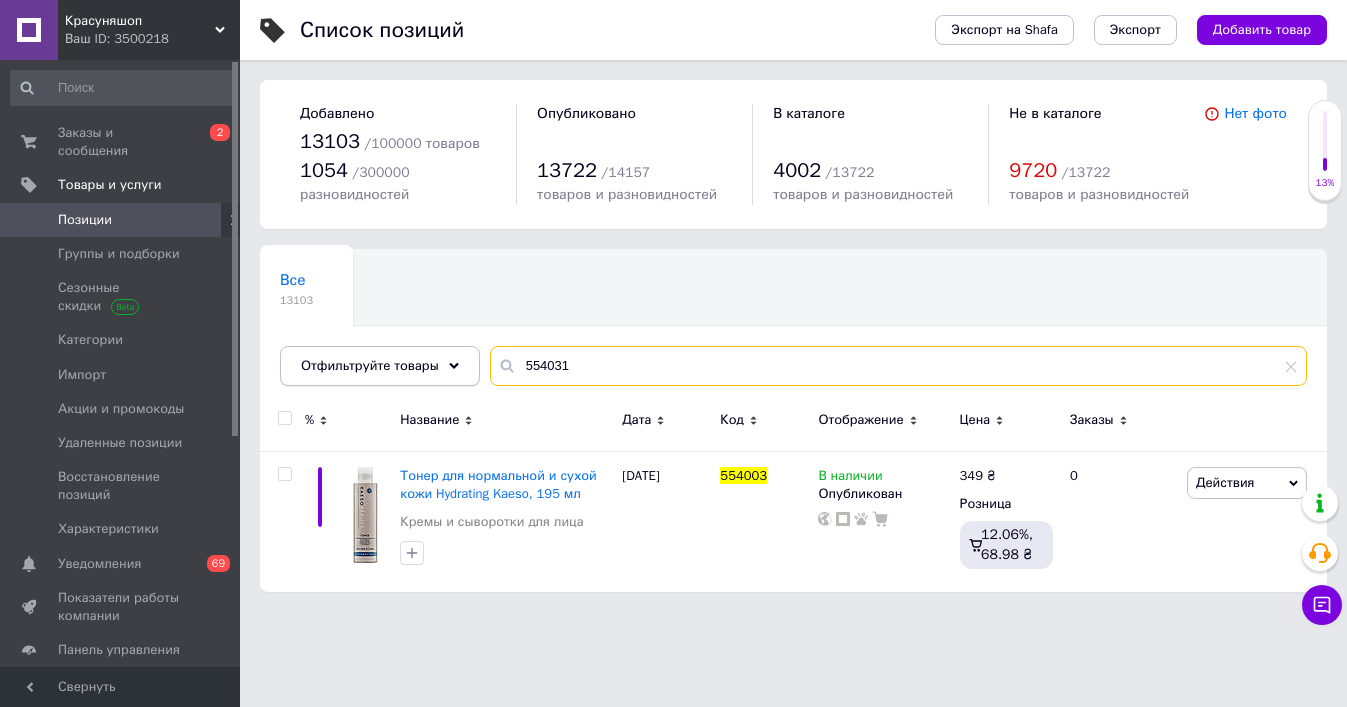 drag, startPoint x: 597, startPoint y: 374, endPoint x: 418, endPoint y: 359, distance: 179.6274 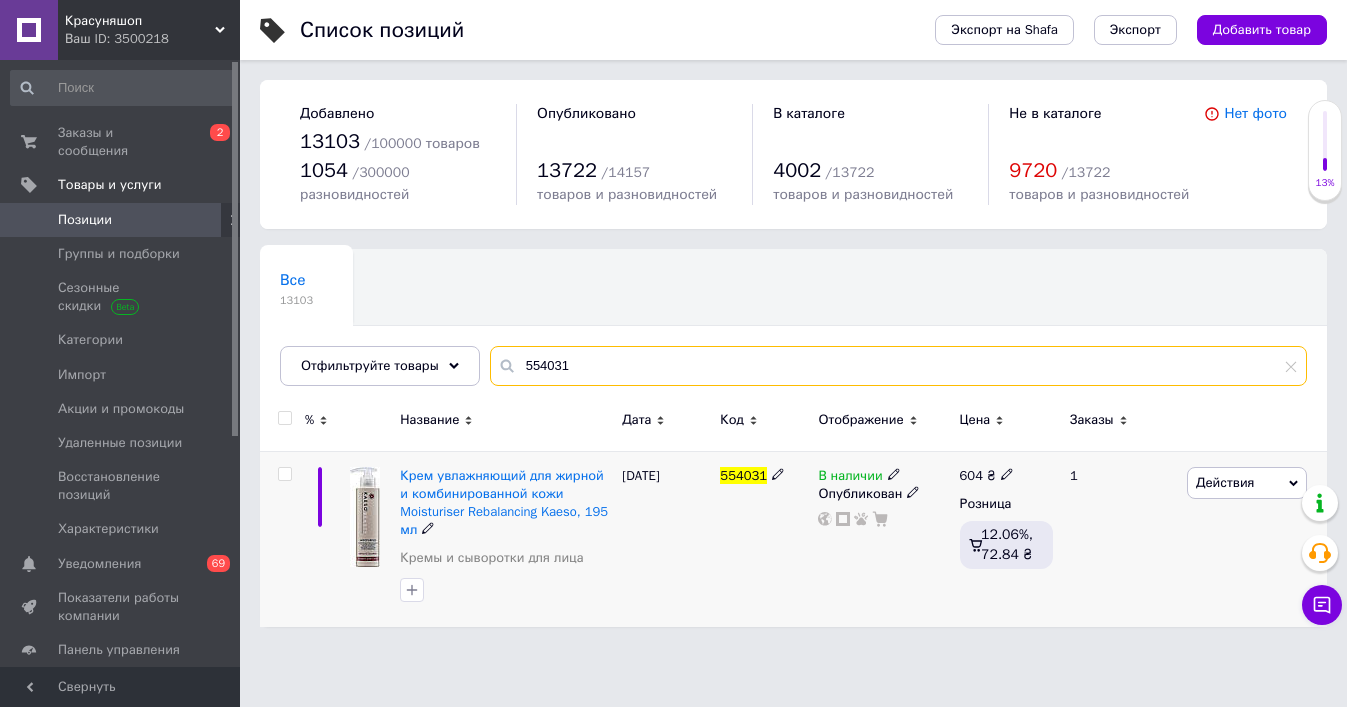 type on "554031" 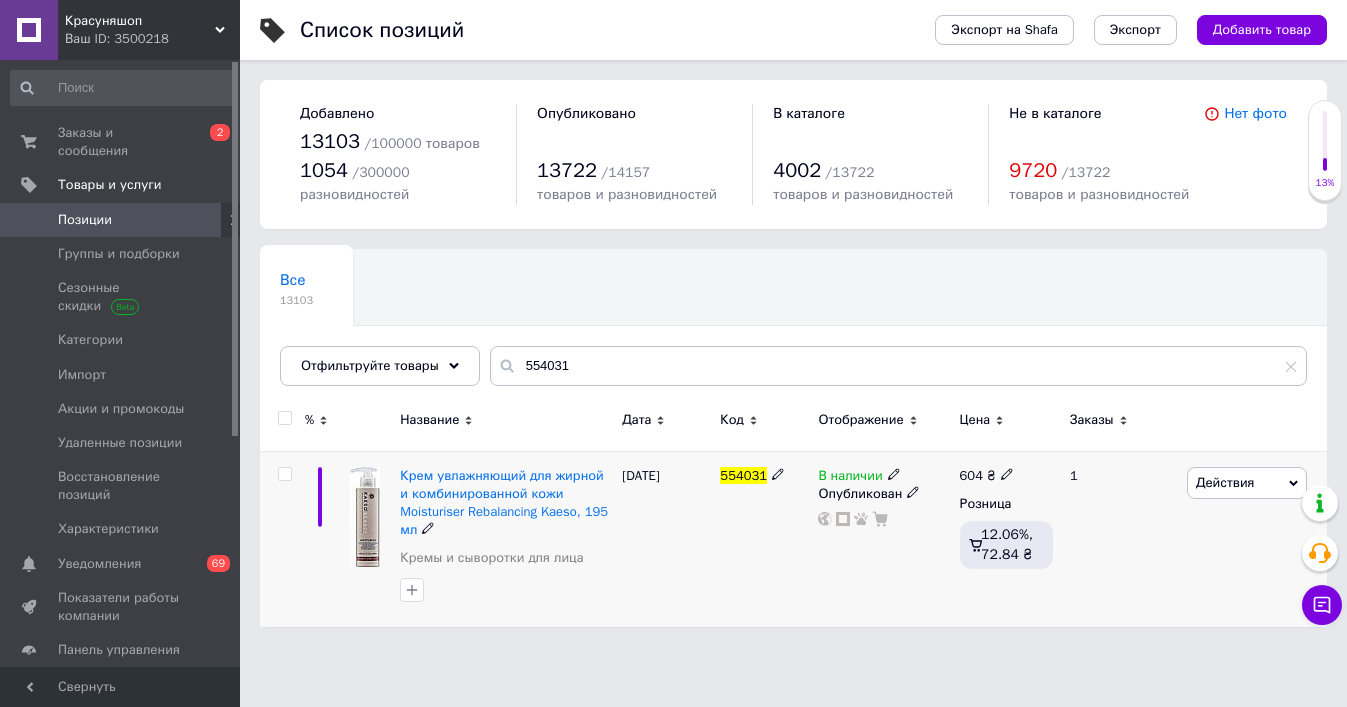 click 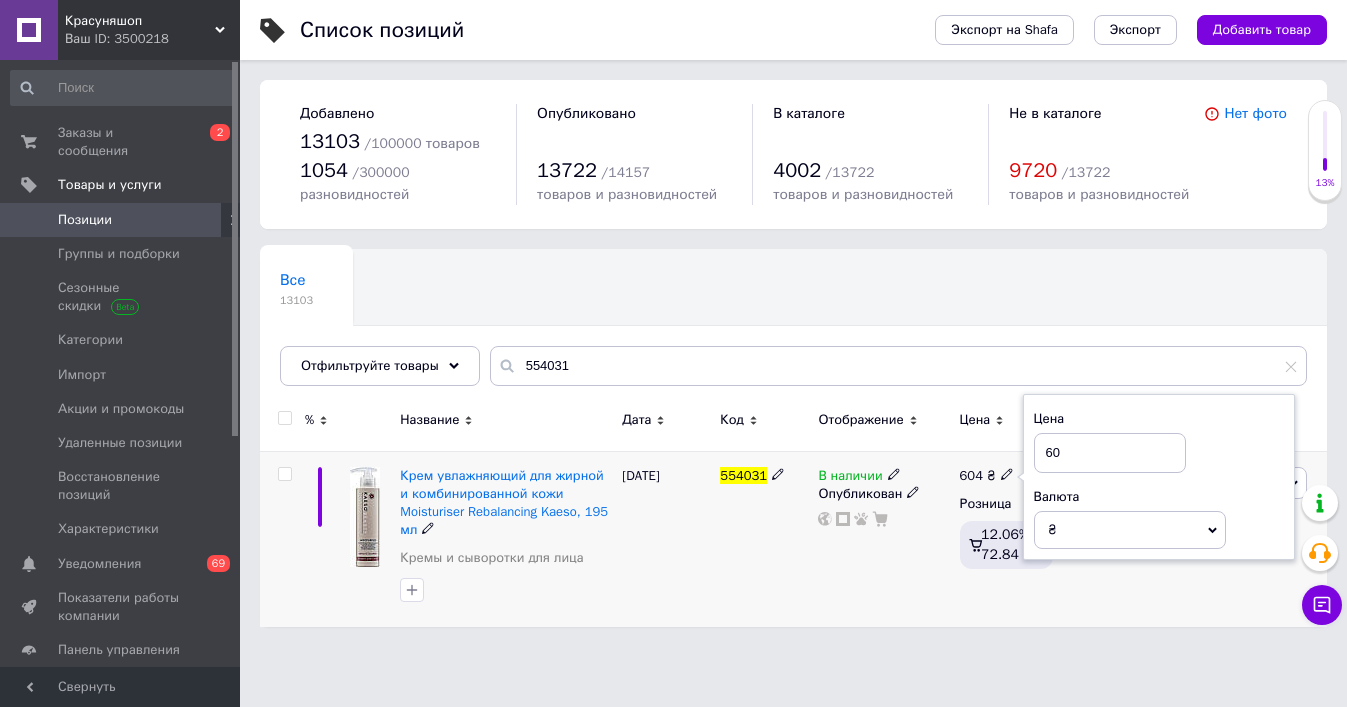 type on "6" 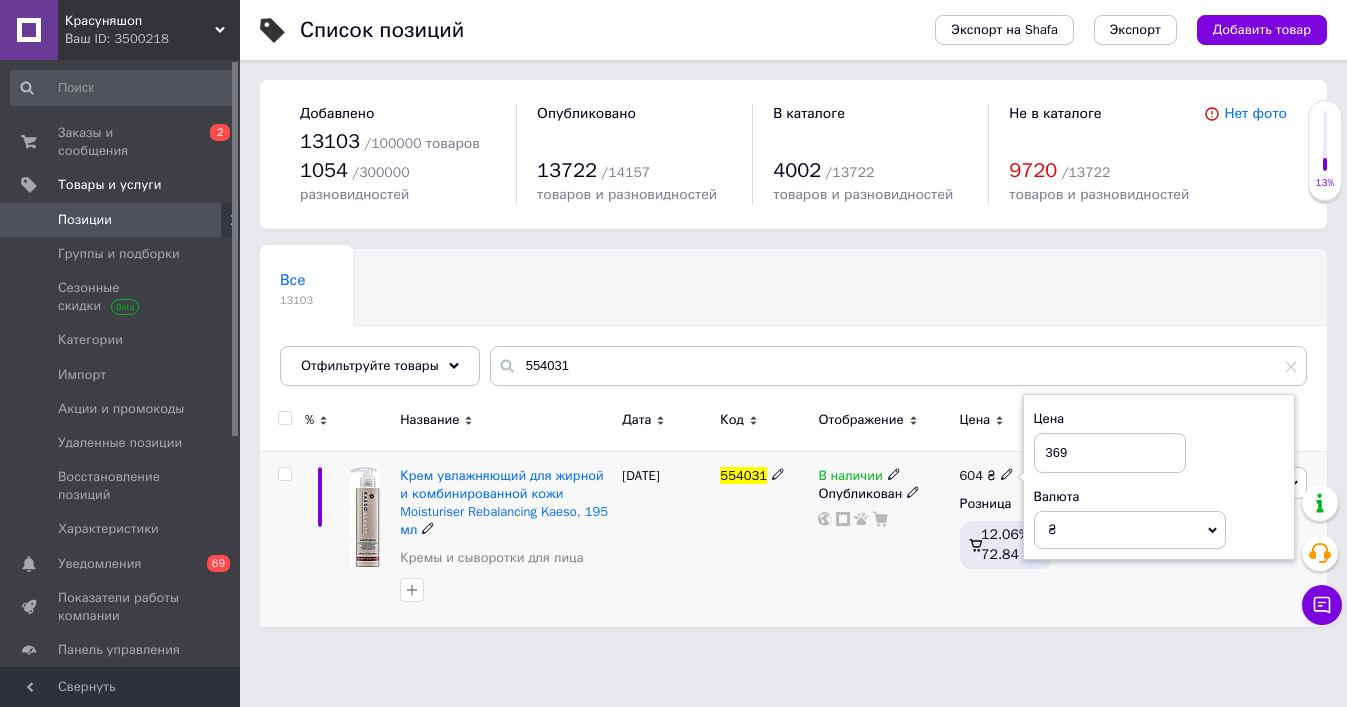 type on "369" 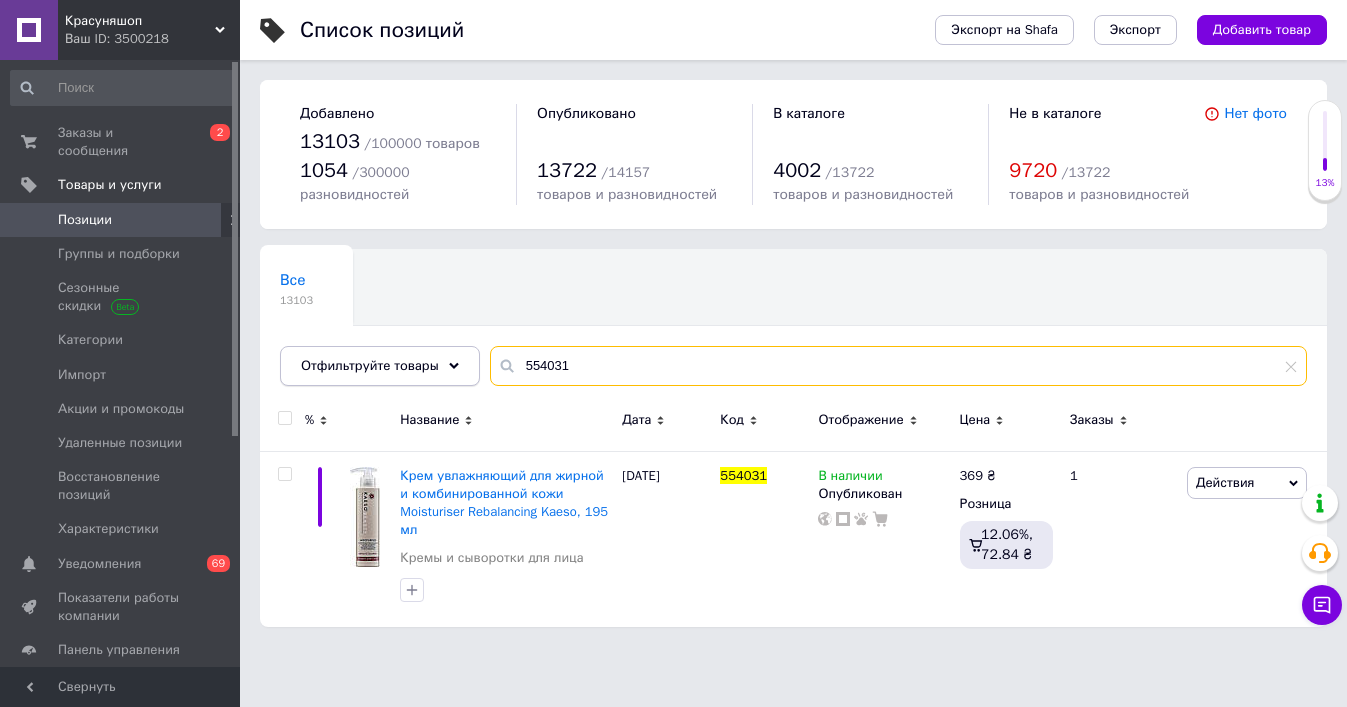 drag, startPoint x: 601, startPoint y: 368, endPoint x: 430, endPoint y: 362, distance: 171.10522 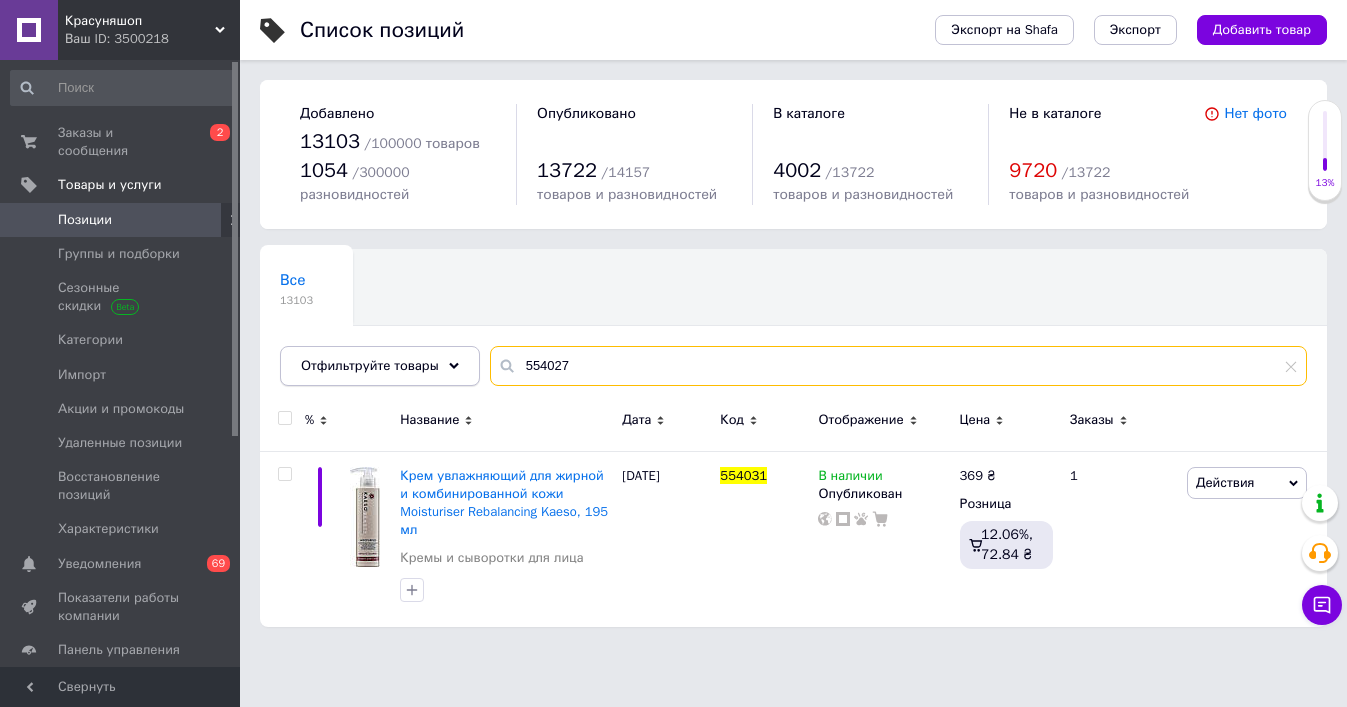 type on "554027" 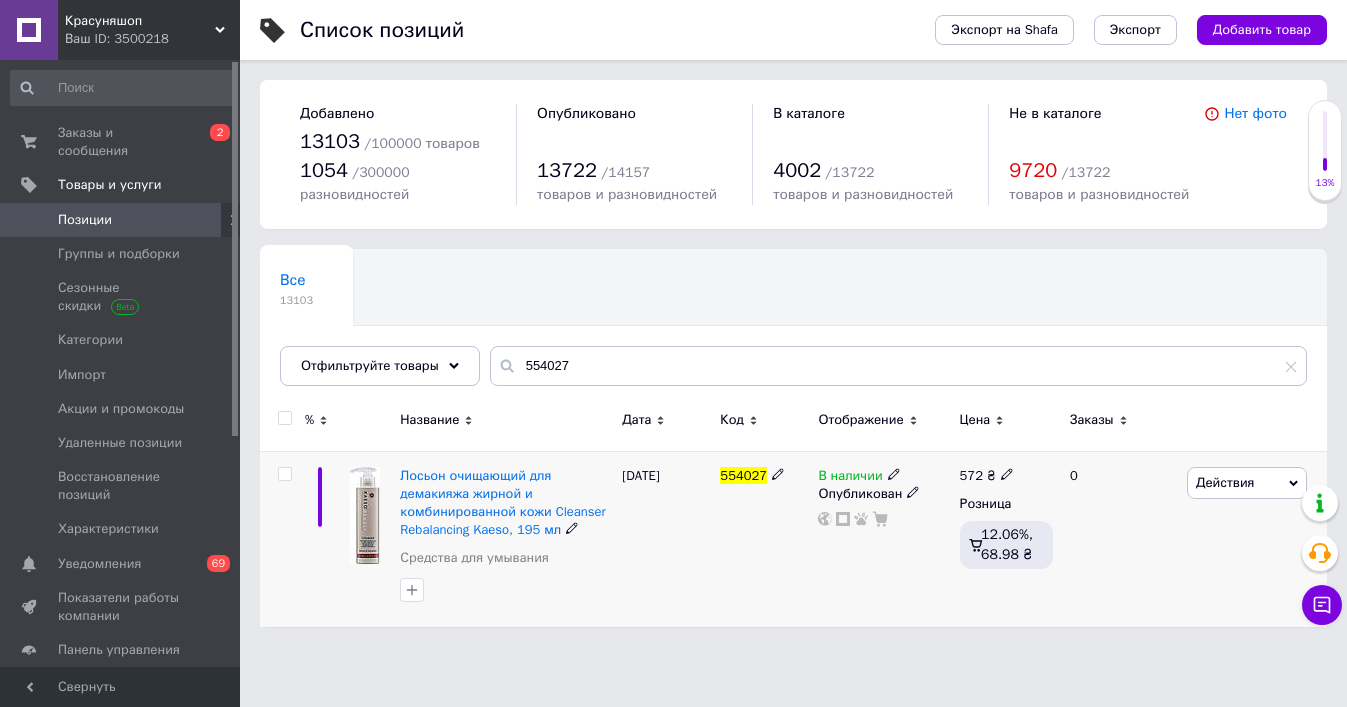 click 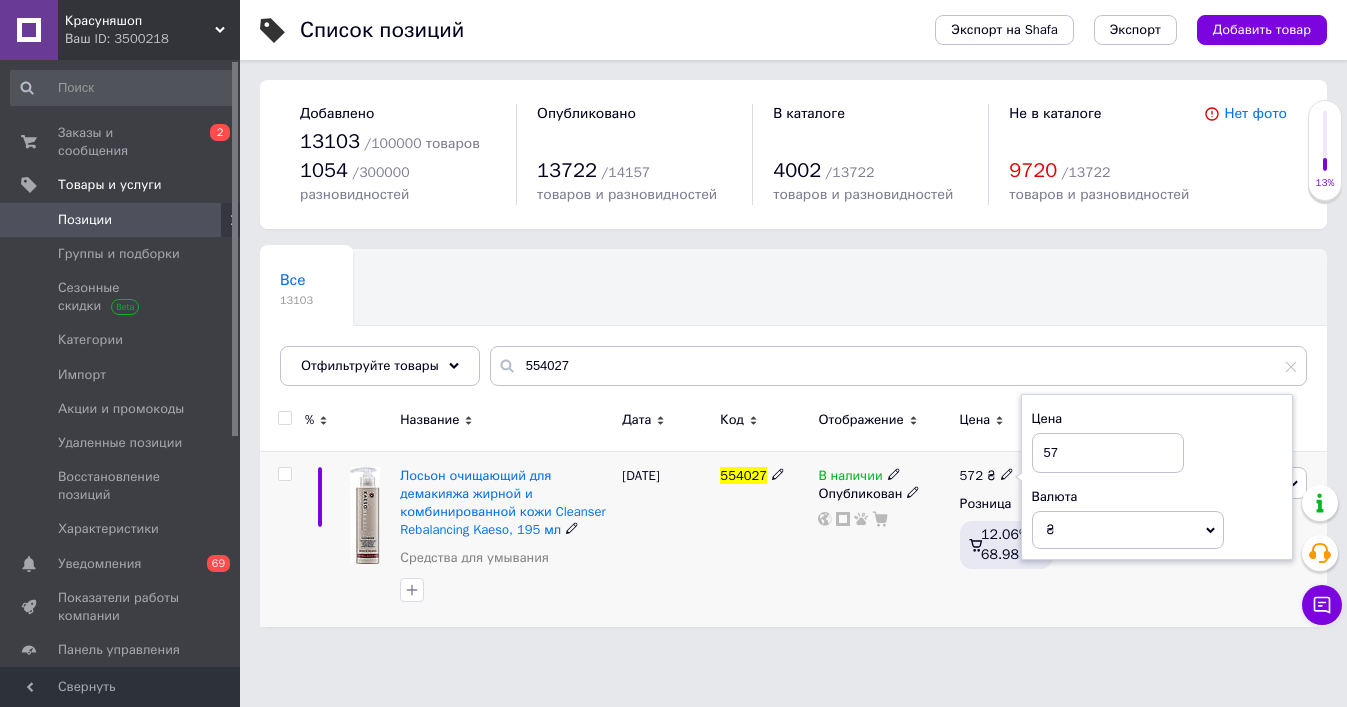type on "5" 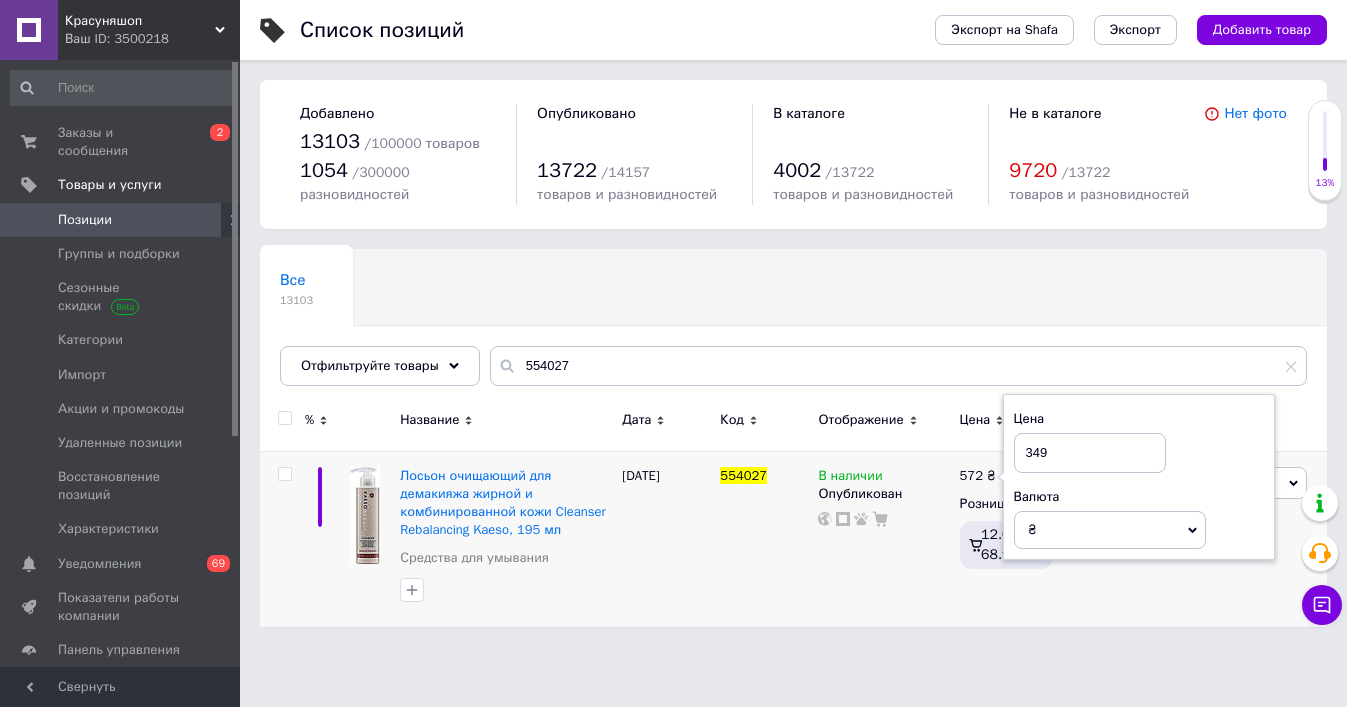 type on "349" 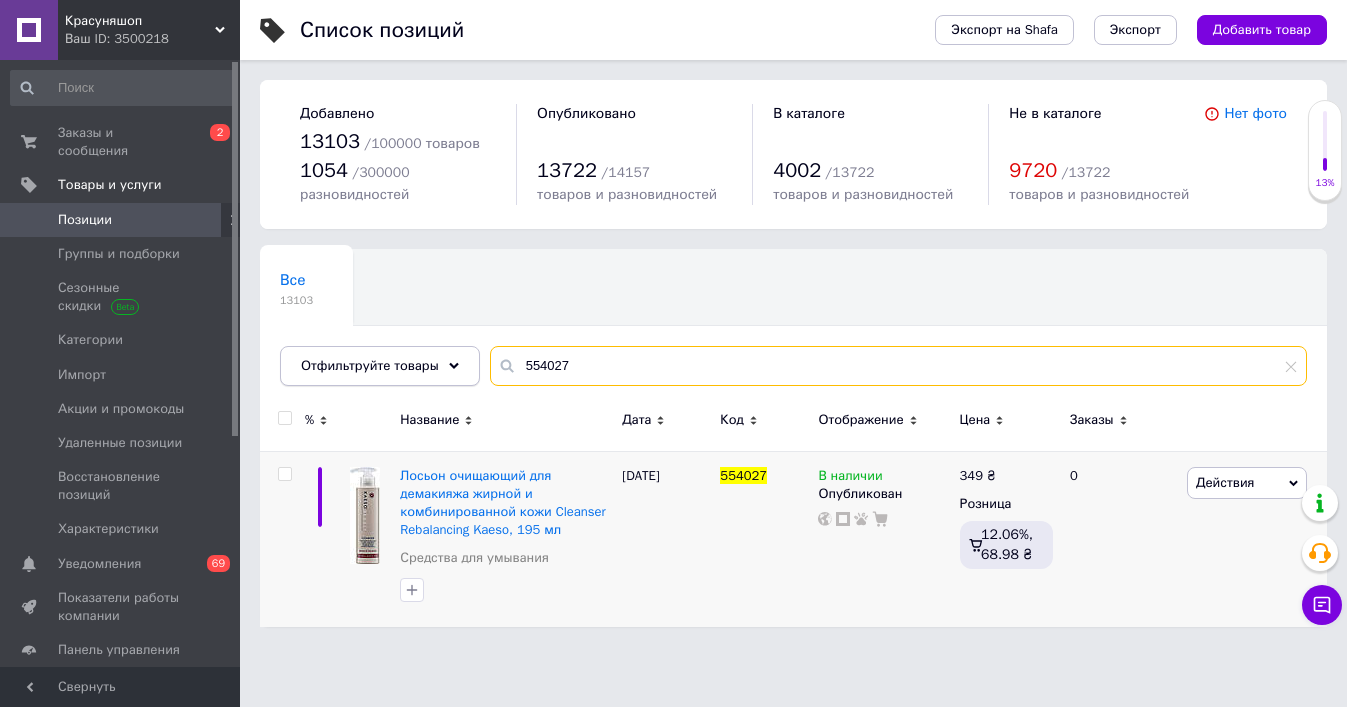 paste on "35" 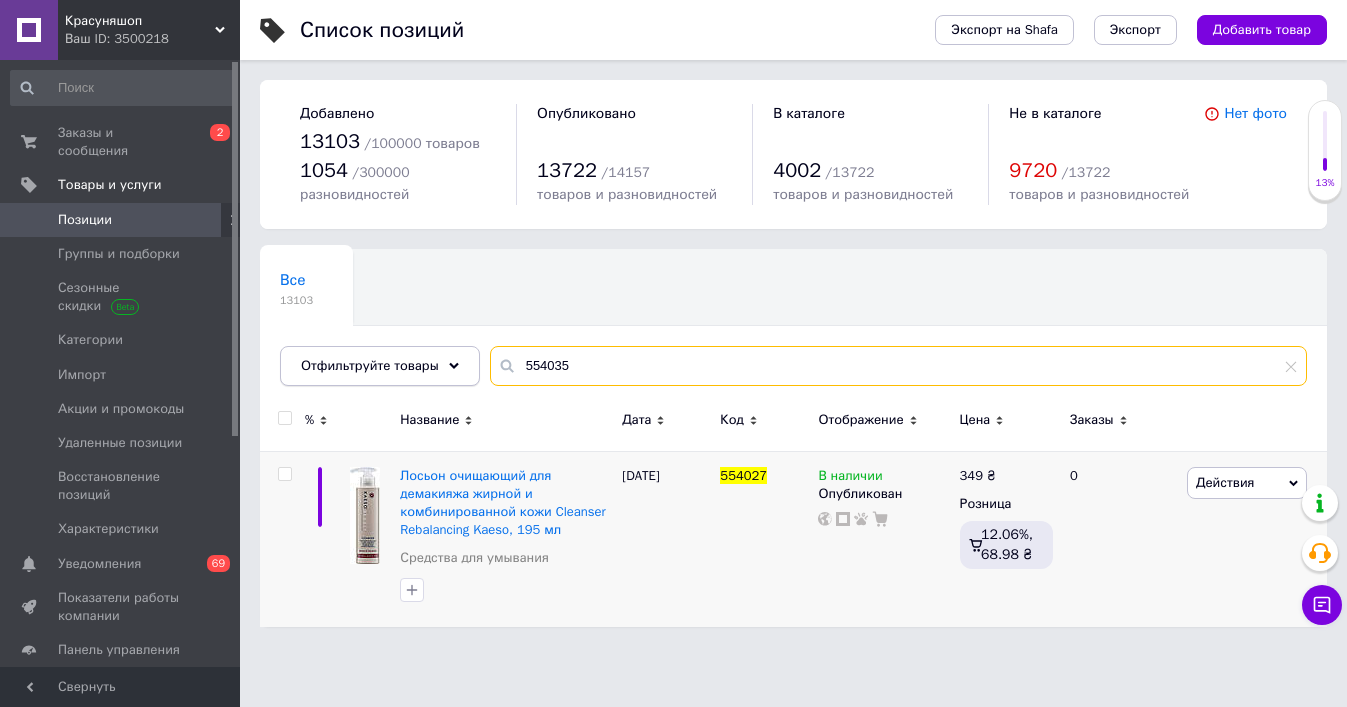 drag, startPoint x: 605, startPoint y: 359, endPoint x: 420, endPoint y: 351, distance: 185.1729 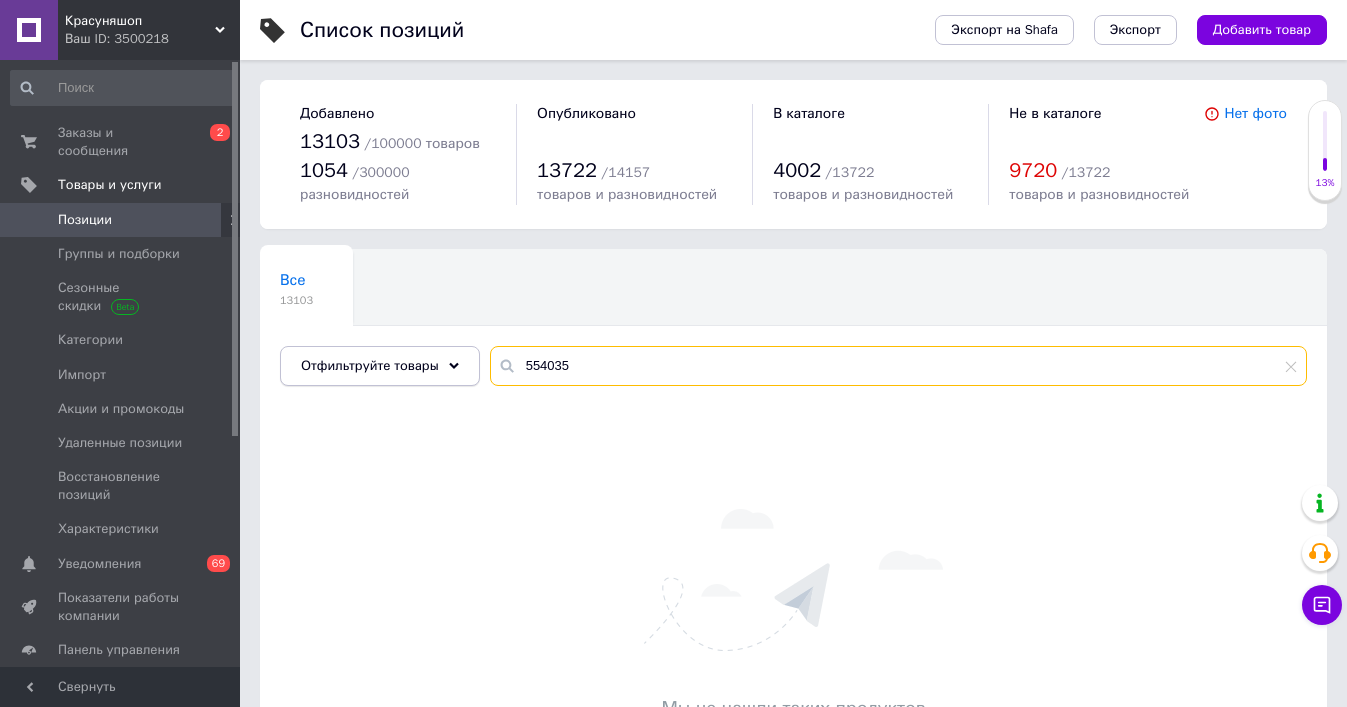 drag, startPoint x: 601, startPoint y: 360, endPoint x: 421, endPoint y: 351, distance: 180.22485 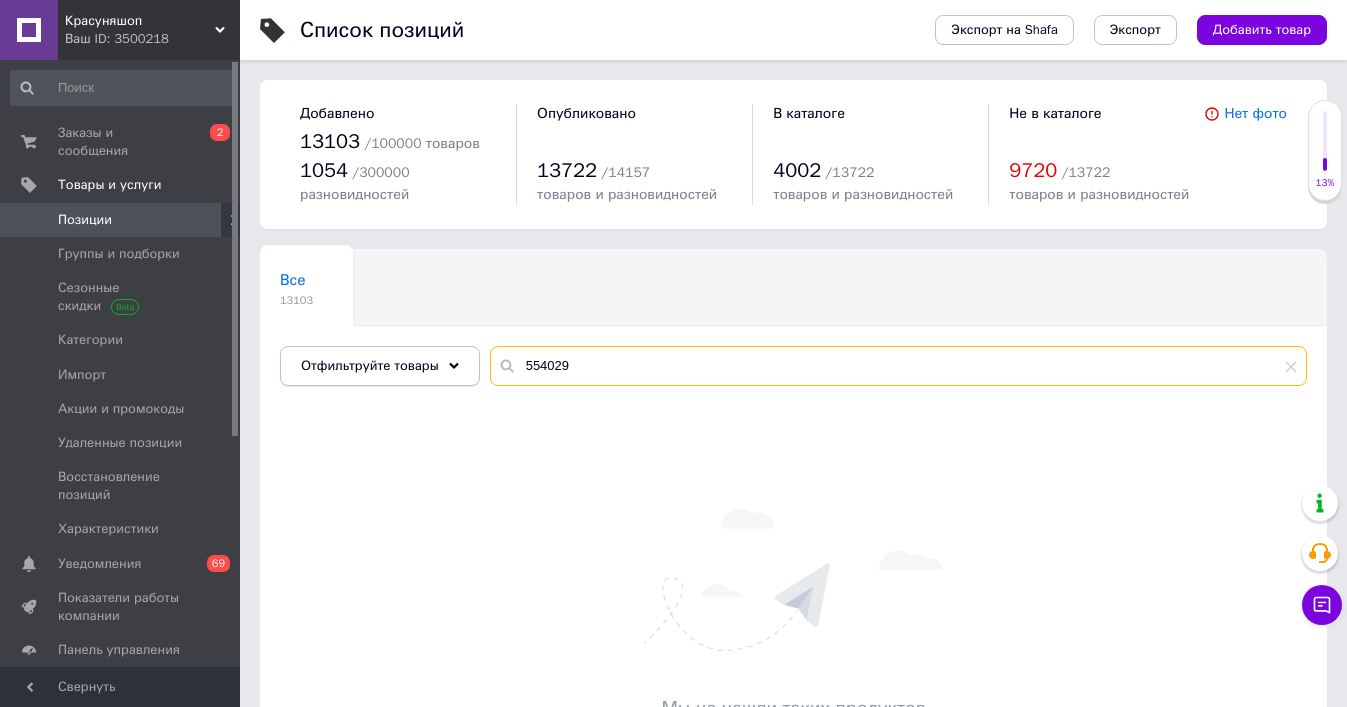 type on "554029" 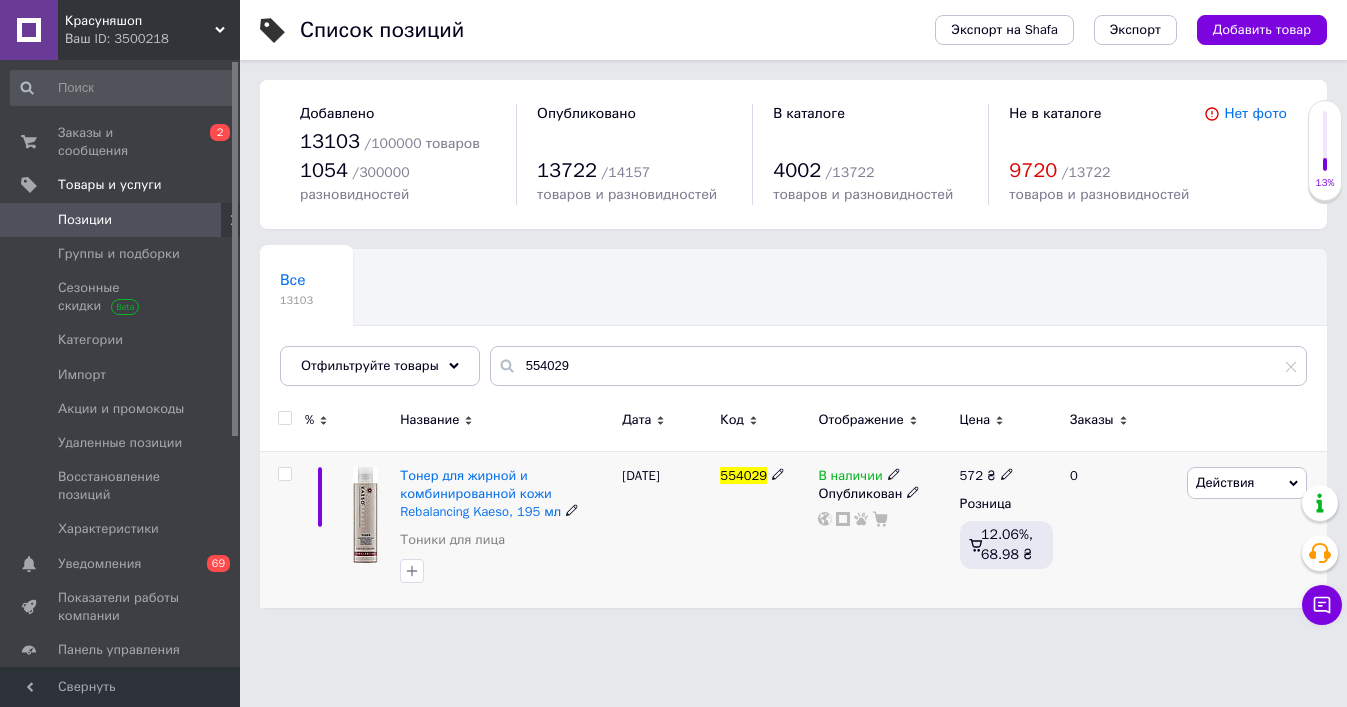 click 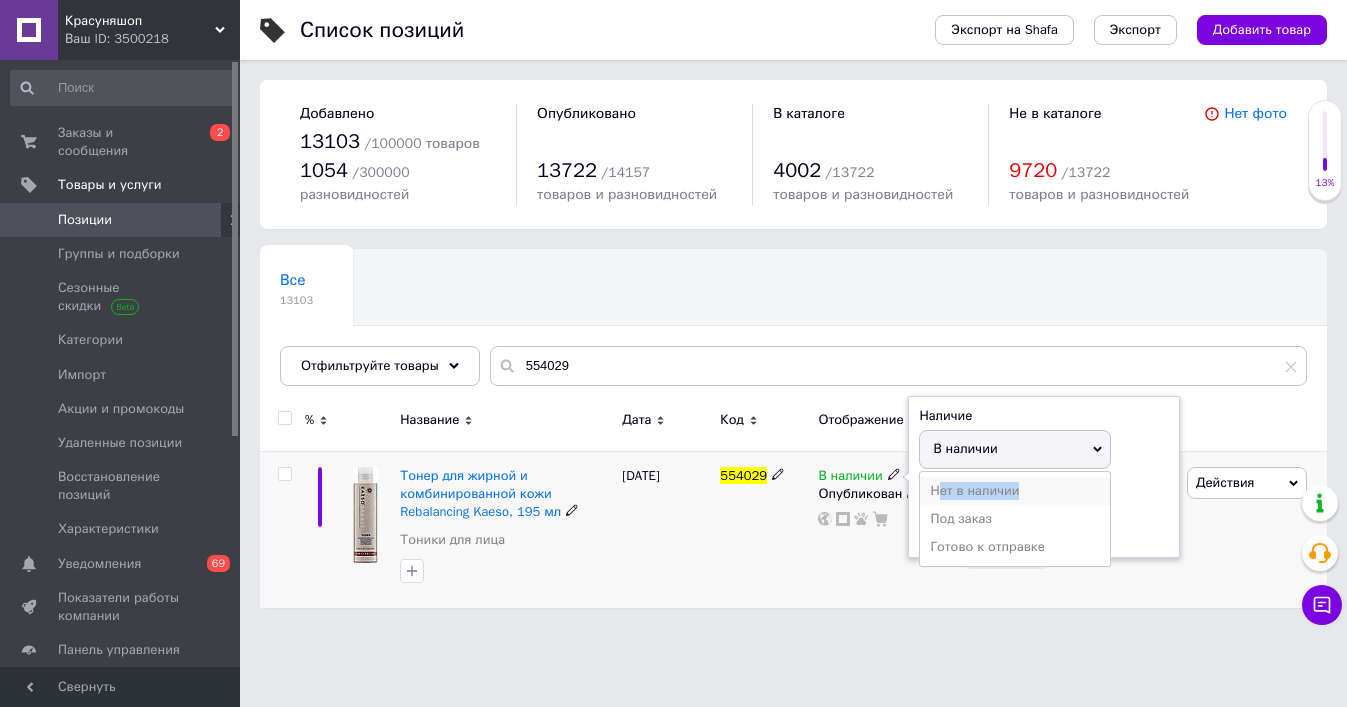 click on "Нет в наличии" at bounding box center (1015, 491) 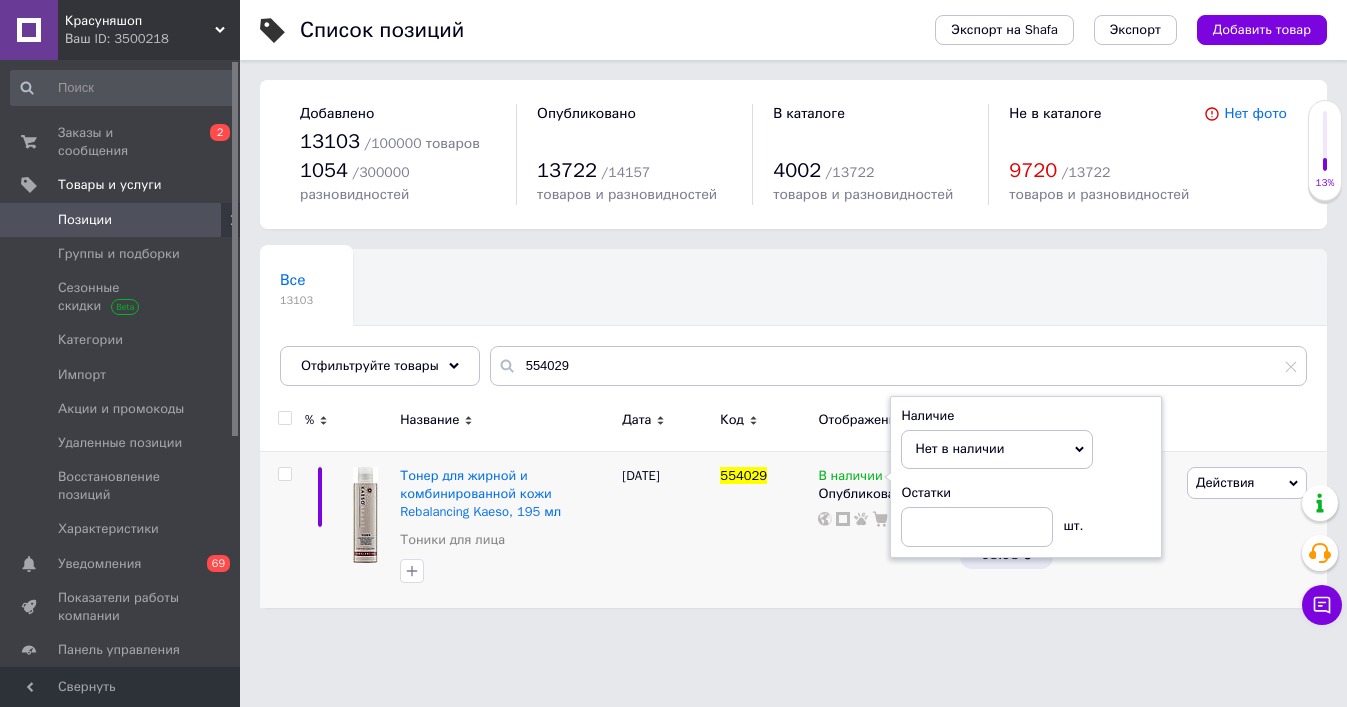 click on "Красуняшоп Ваш ID: 3500218 Сайт Красуняшоп Кабинет покупателя Проверить состояние системы Страница на портале Справка Выйти Заказы и сообщения 0 2 Товары и услуги Позиции Группы и подборки Сезонные скидки Категории Импорт Акции и промокоды Удаленные позиции Восстановление позиций Характеристики Уведомления 0 69 Показатели работы компании Панель управления Отзывы Клиенты Каталог ProSale Аналитика Инструменты вебмастера и SEO Управление сайтом Кошелек компании Маркет Настройки Тарифы и счета Prom топ Свернуть" at bounding box center (673, 314) 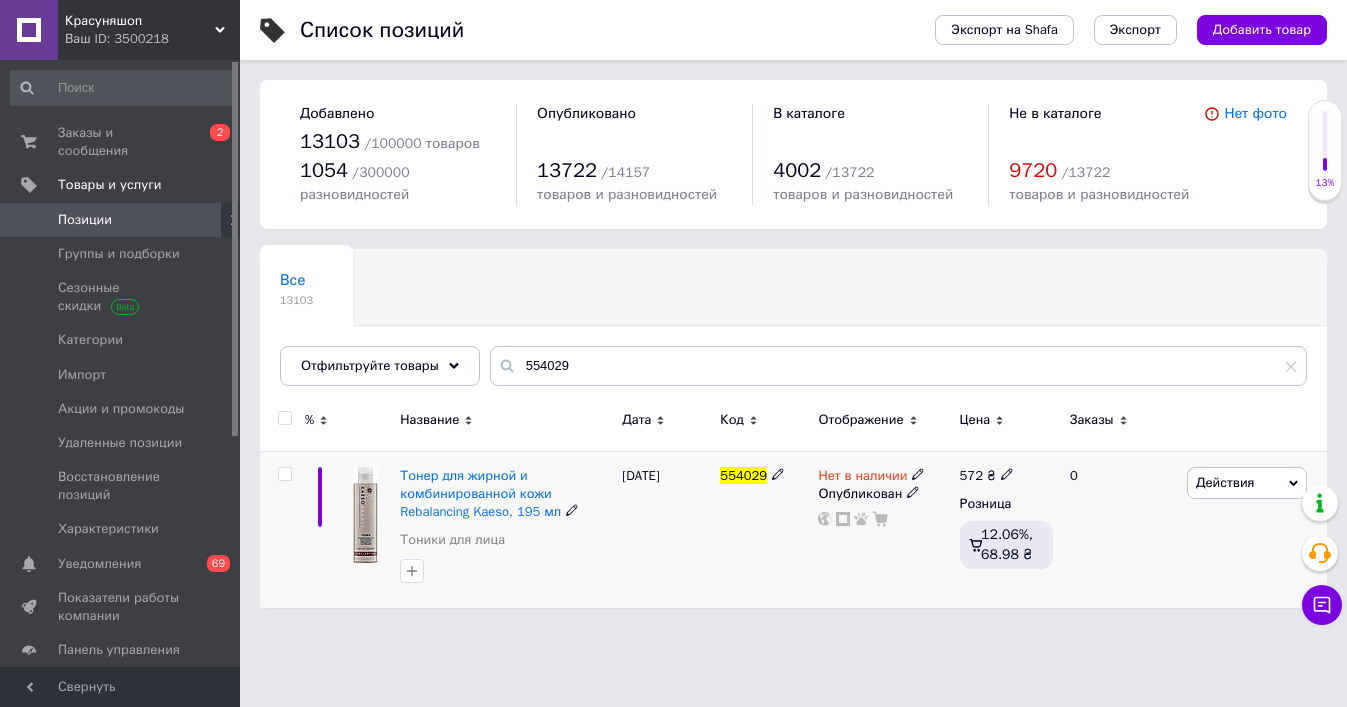 click 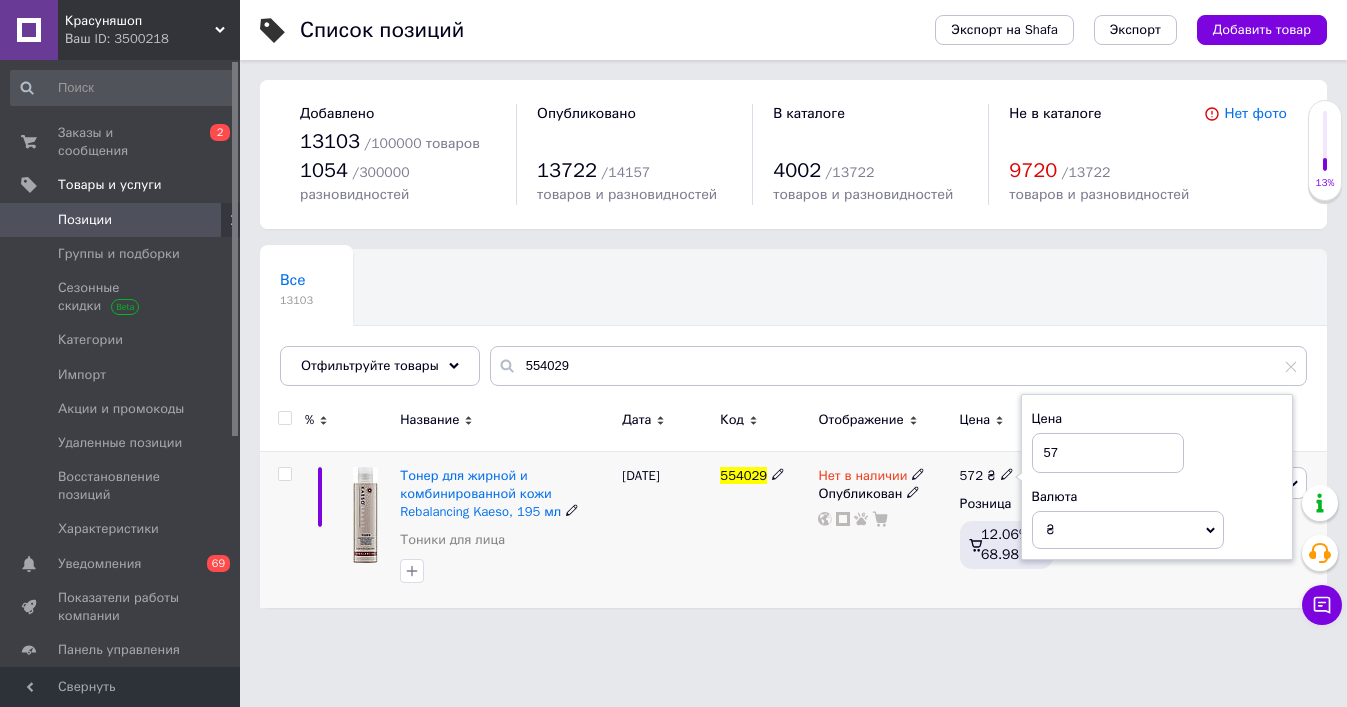 type on "5" 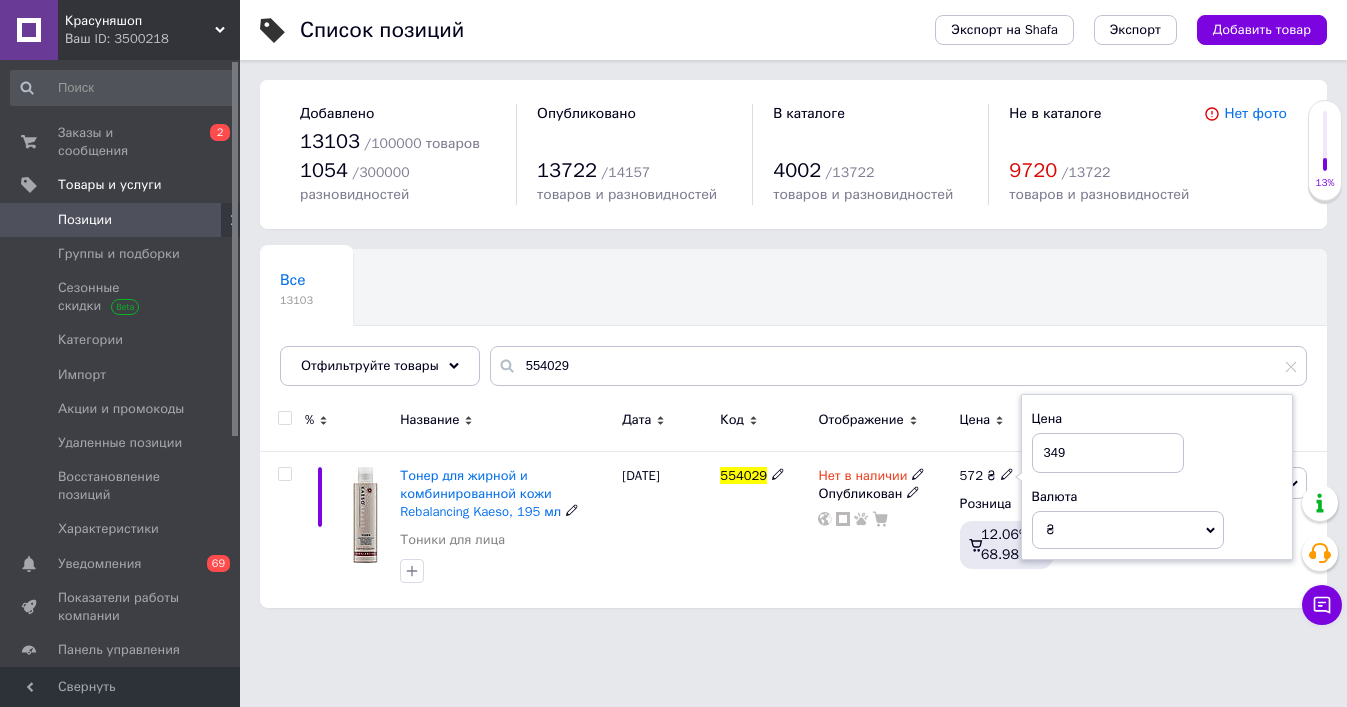 type on "349" 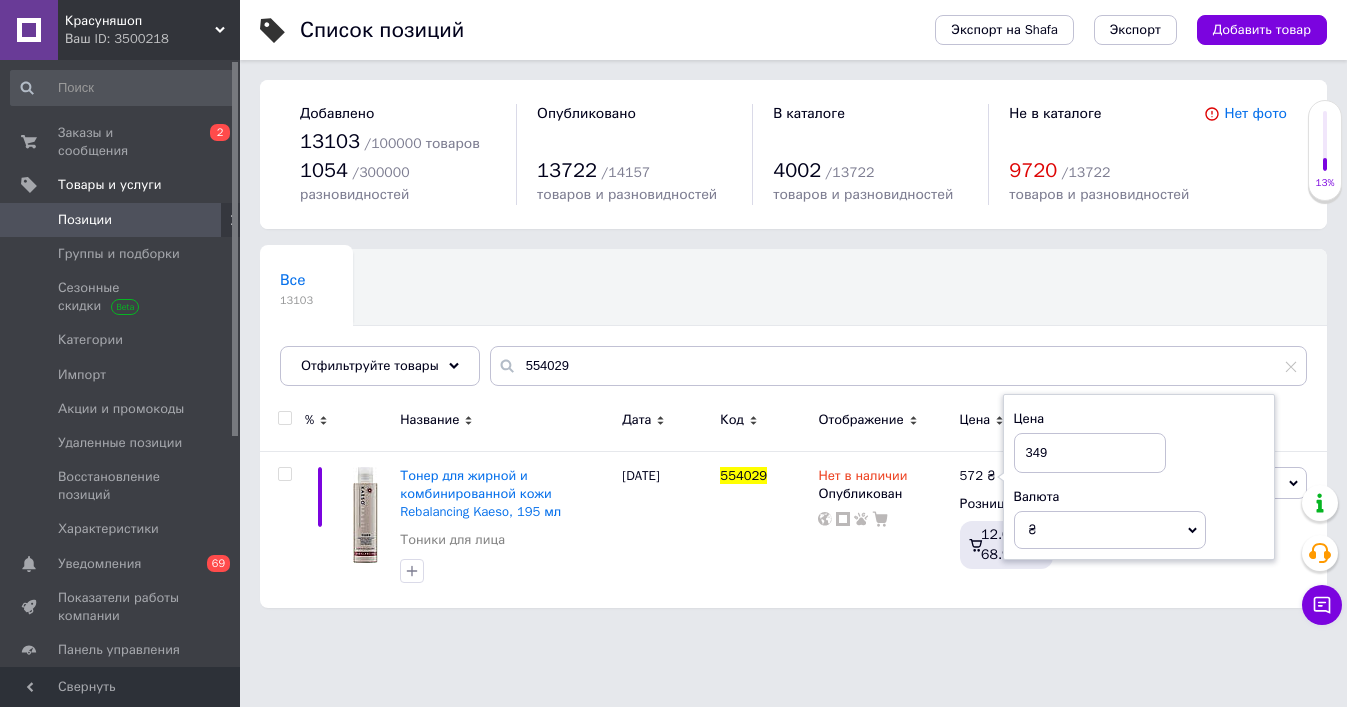 click on "Красуняшоп Ваш ID: 3500218 Сайт Красуняшоп Кабинет покупателя Проверить состояние системы Страница на портале Справка Выйти Заказы и сообщения 0 2 Товары и услуги Позиции Группы и подборки Сезонные скидки Категории Импорт Акции и промокоды Удаленные позиции Восстановление позиций Характеристики Уведомления 0 69 Показатели работы компании Панель управления Отзывы Клиенты Каталог ProSale Аналитика Инструменты вебмастера и SEO Управление сайтом Кошелек компании Маркет Настройки Тарифы и счета Prom топ Свернуть" at bounding box center [673, 314] 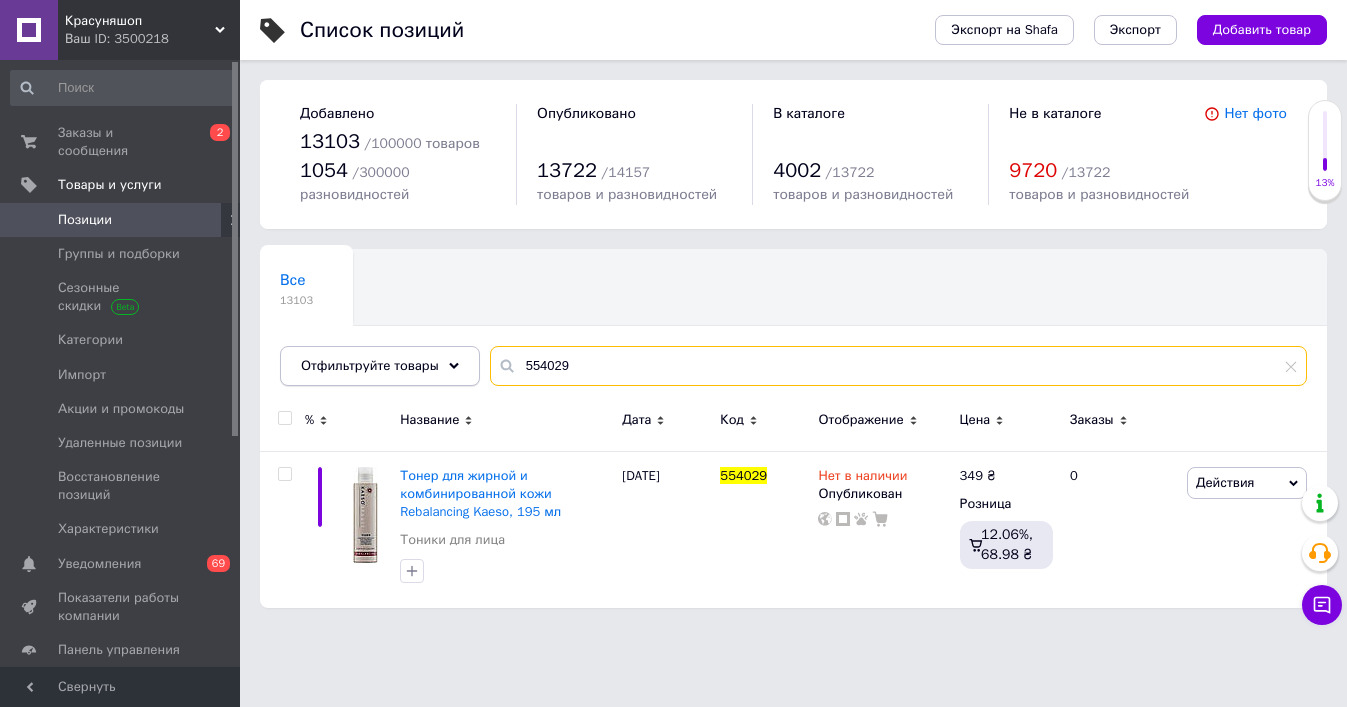 paste on "33" 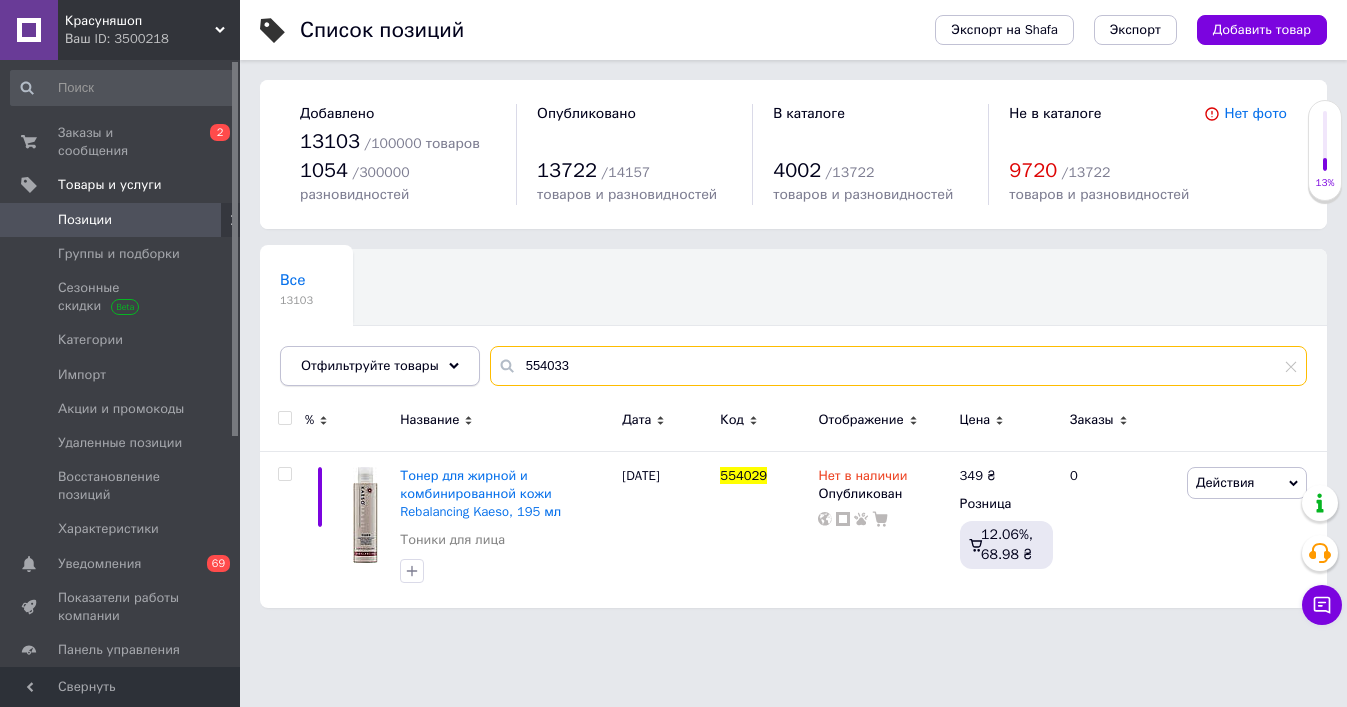 drag, startPoint x: 576, startPoint y: 362, endPoint x: 445, endPoint y: 356, distance: 131.13733 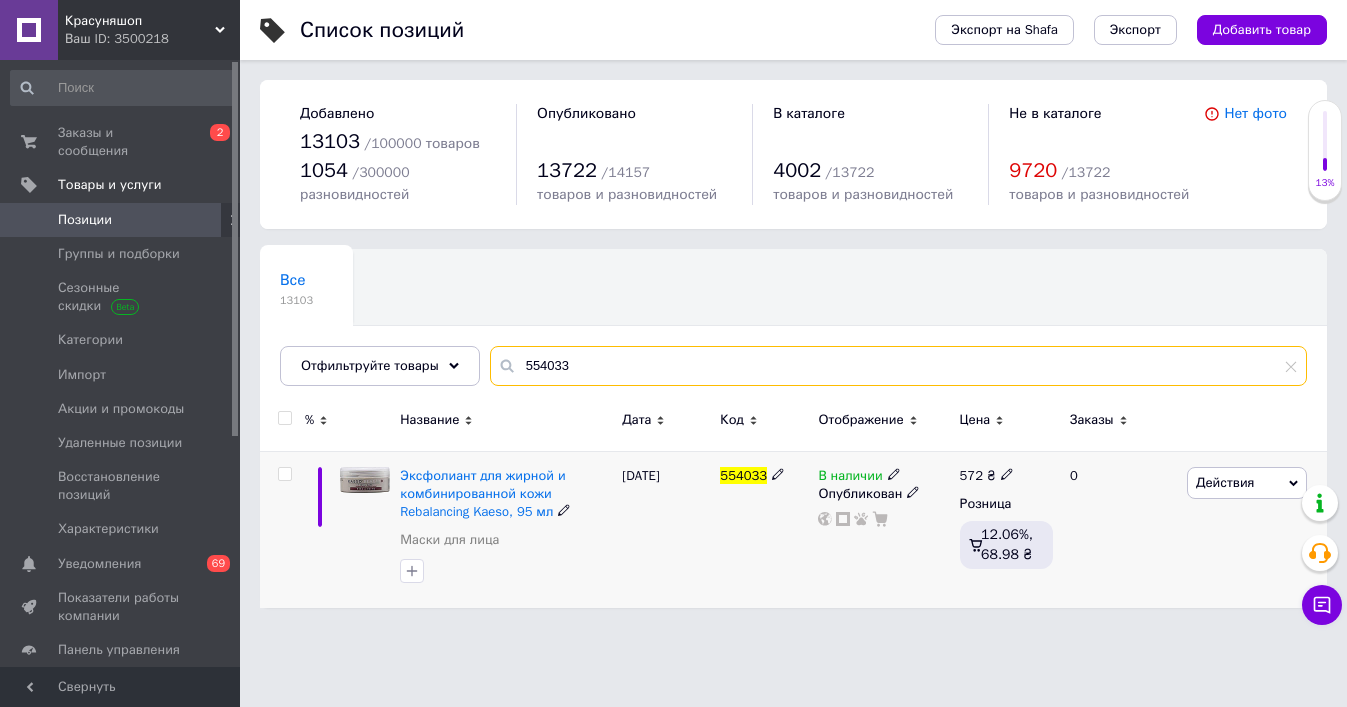 type on "554033" 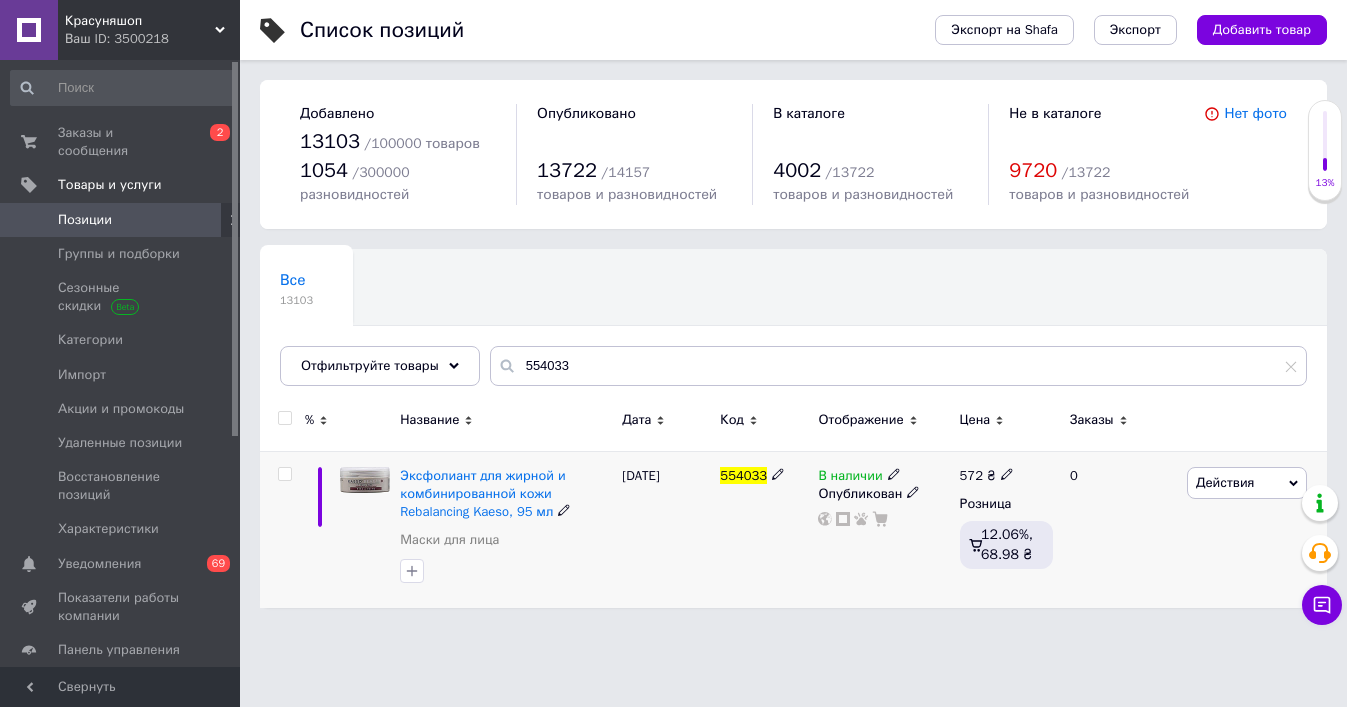 click 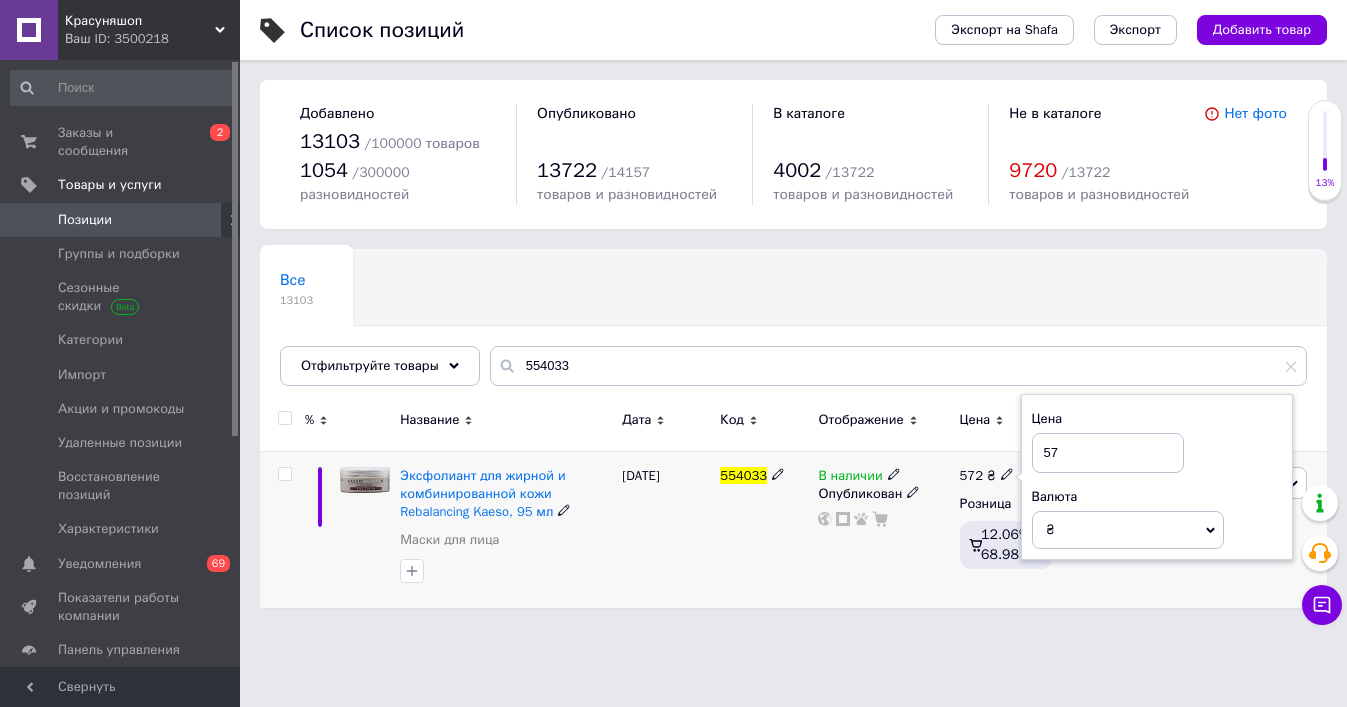 type on "5" 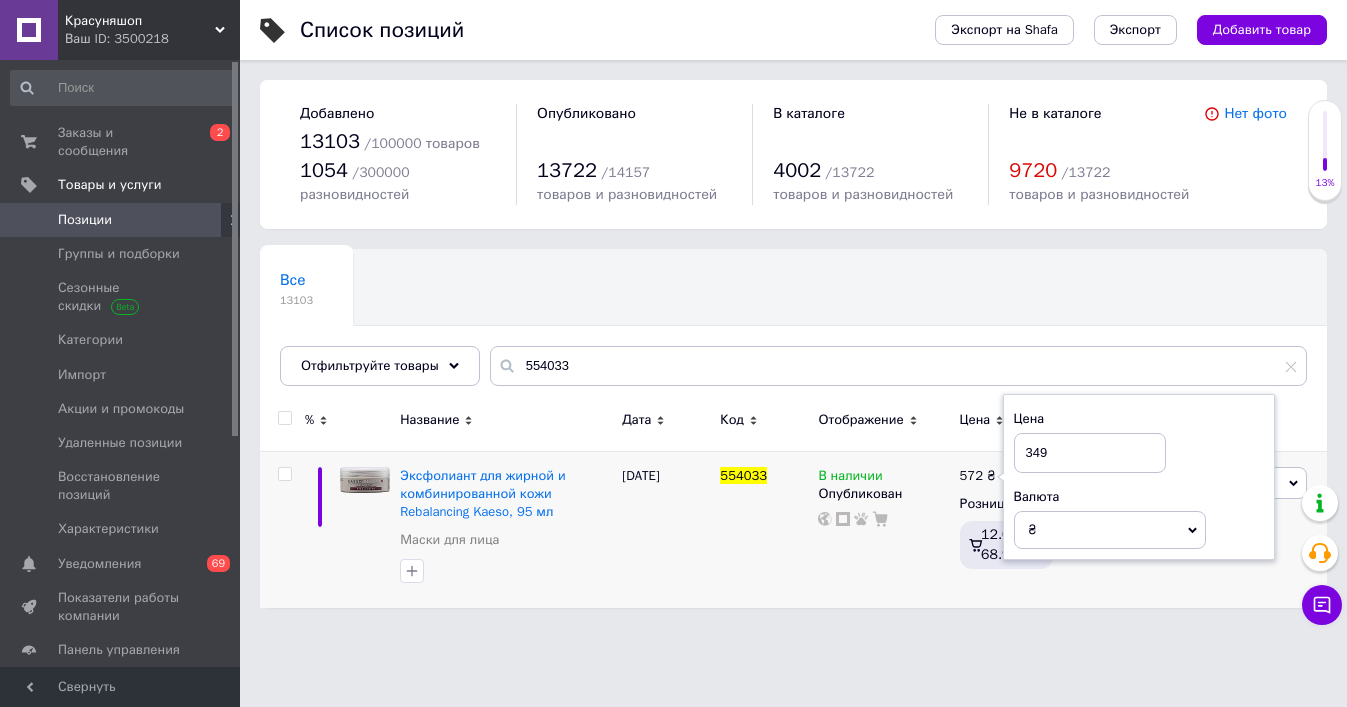 type on "349" 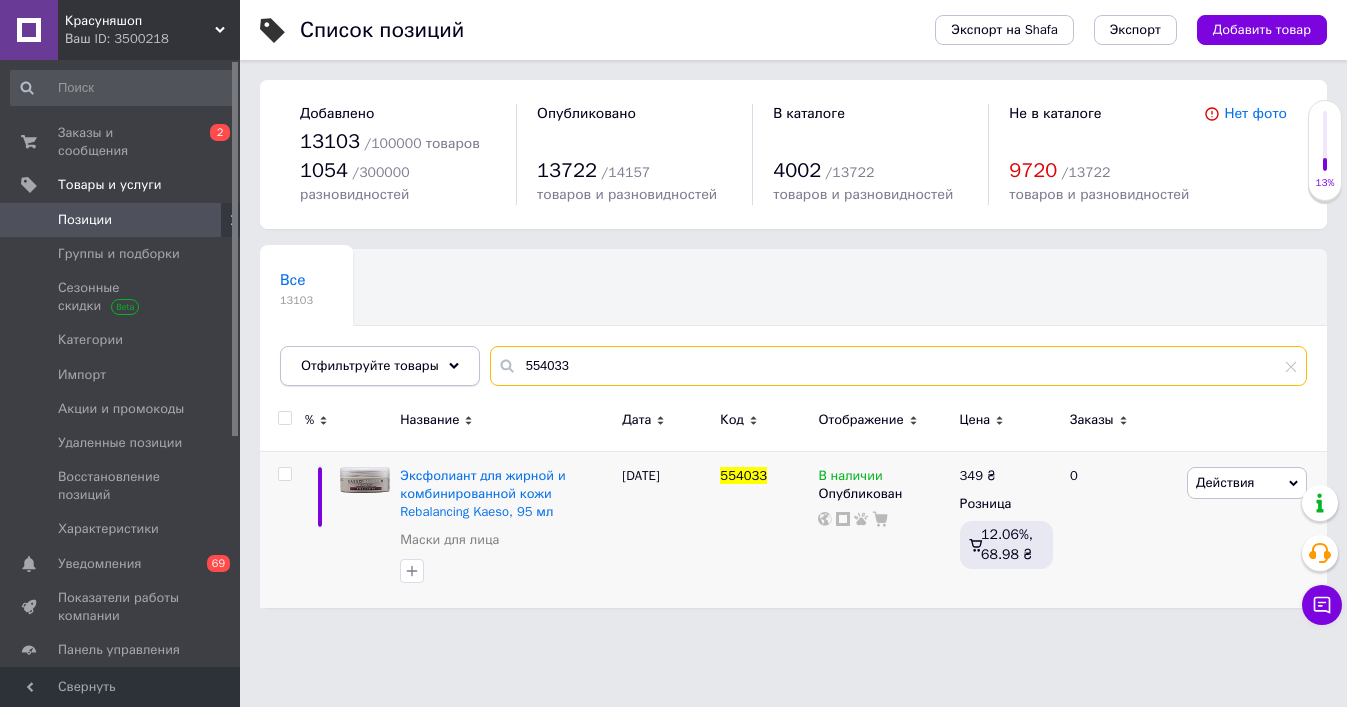 drag, startPoint x: 612, startPoint y: 369, endPoint x: 417, endPoint y: 360, distance: 195.20758 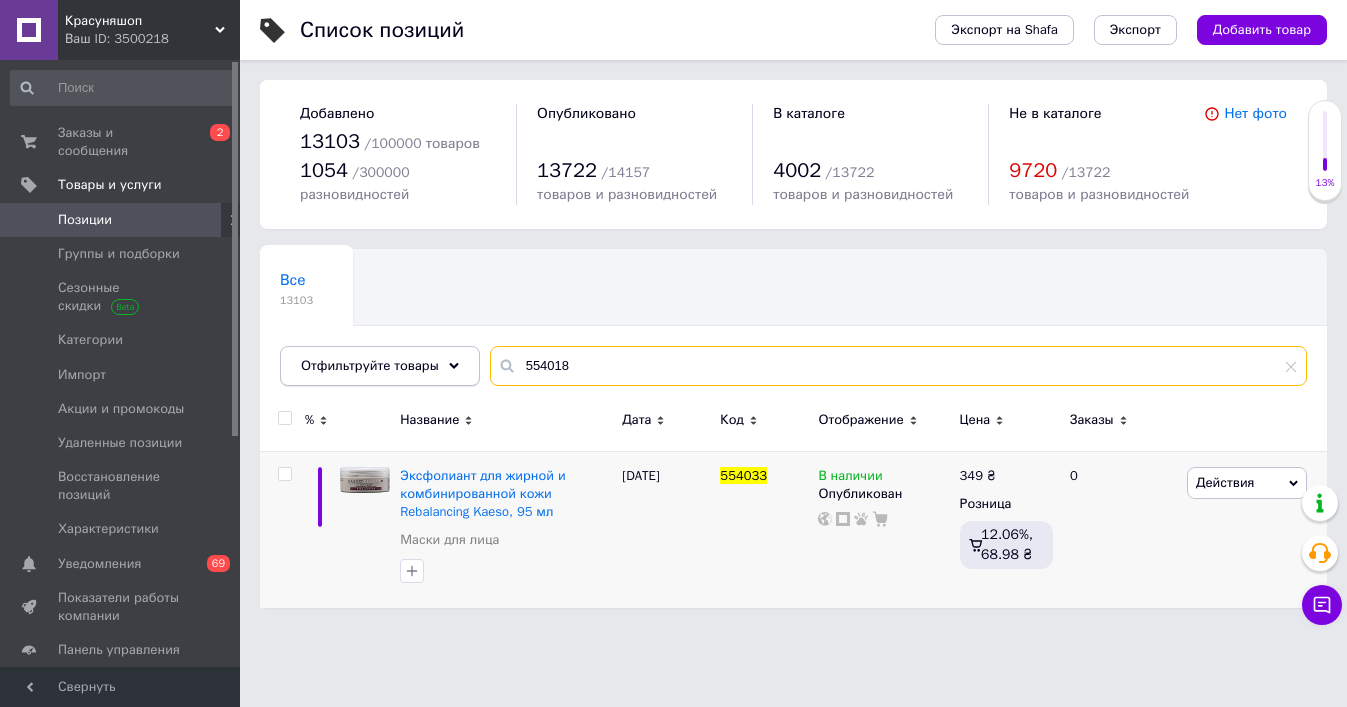 type on "554018" 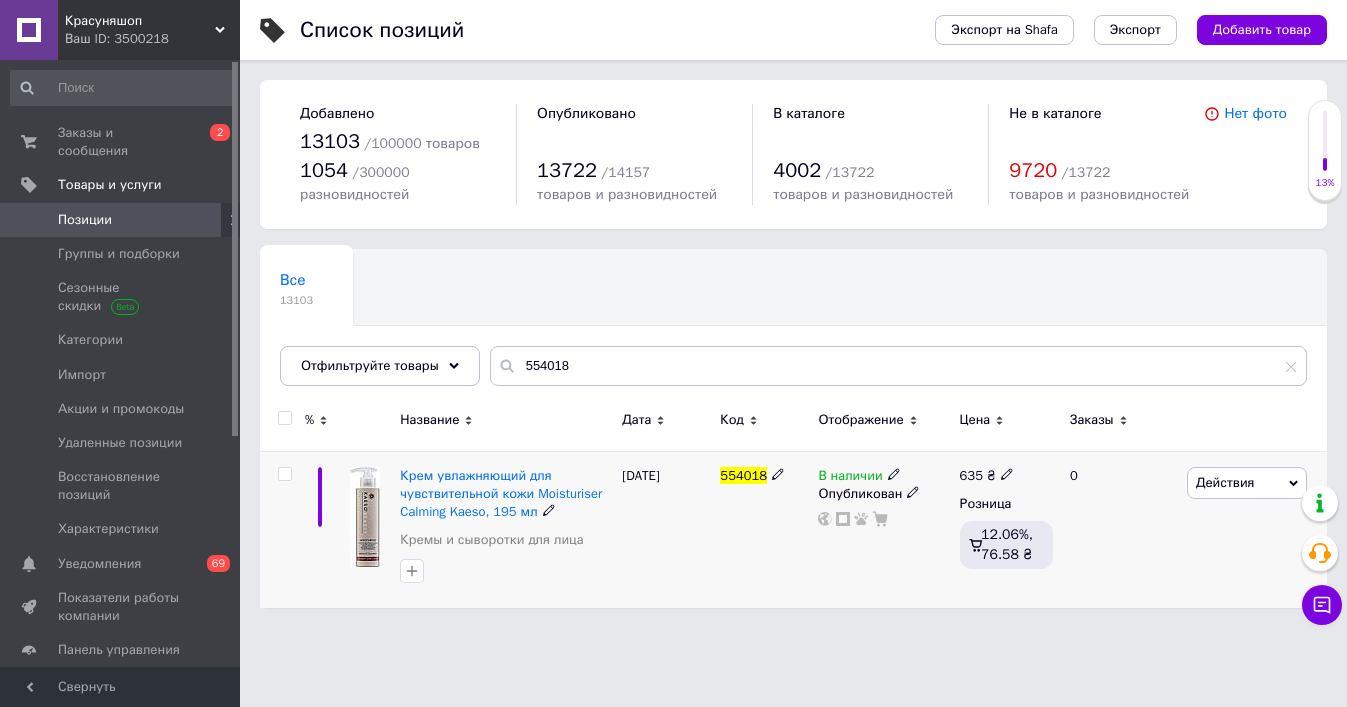 click 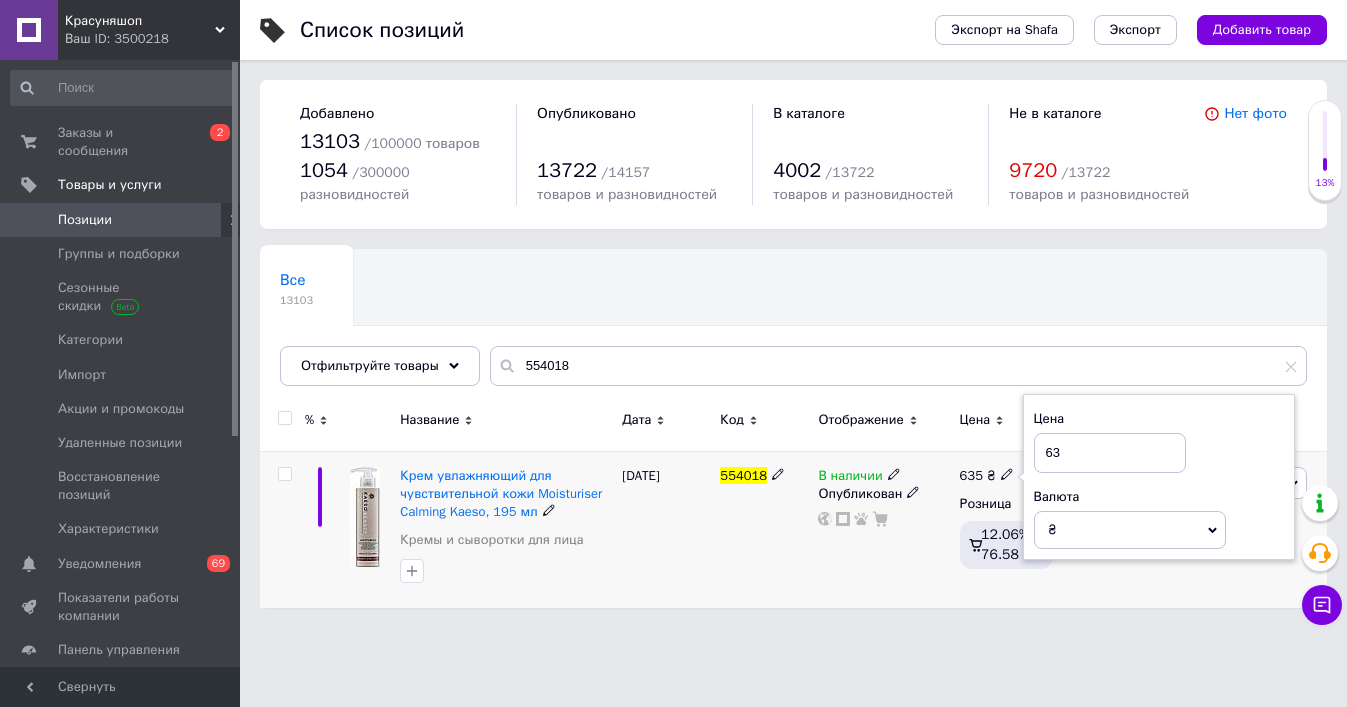 type on "6" 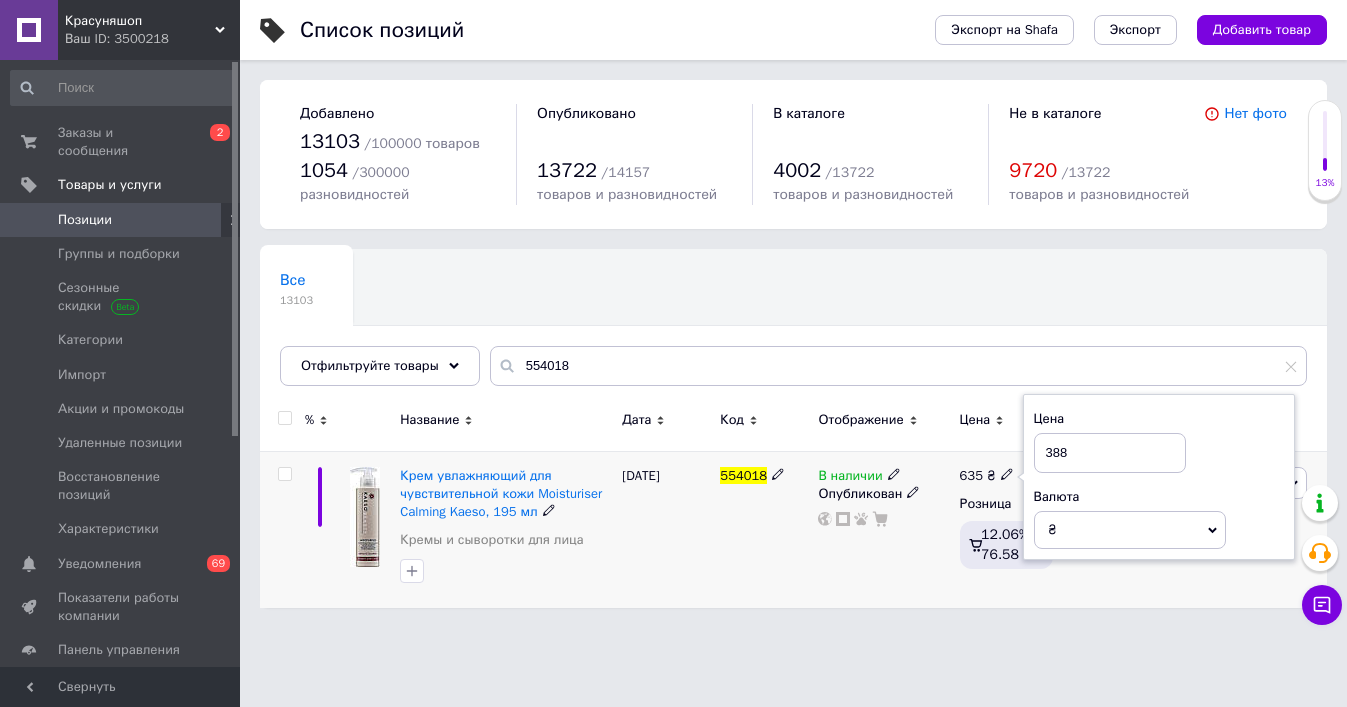 type on "388" 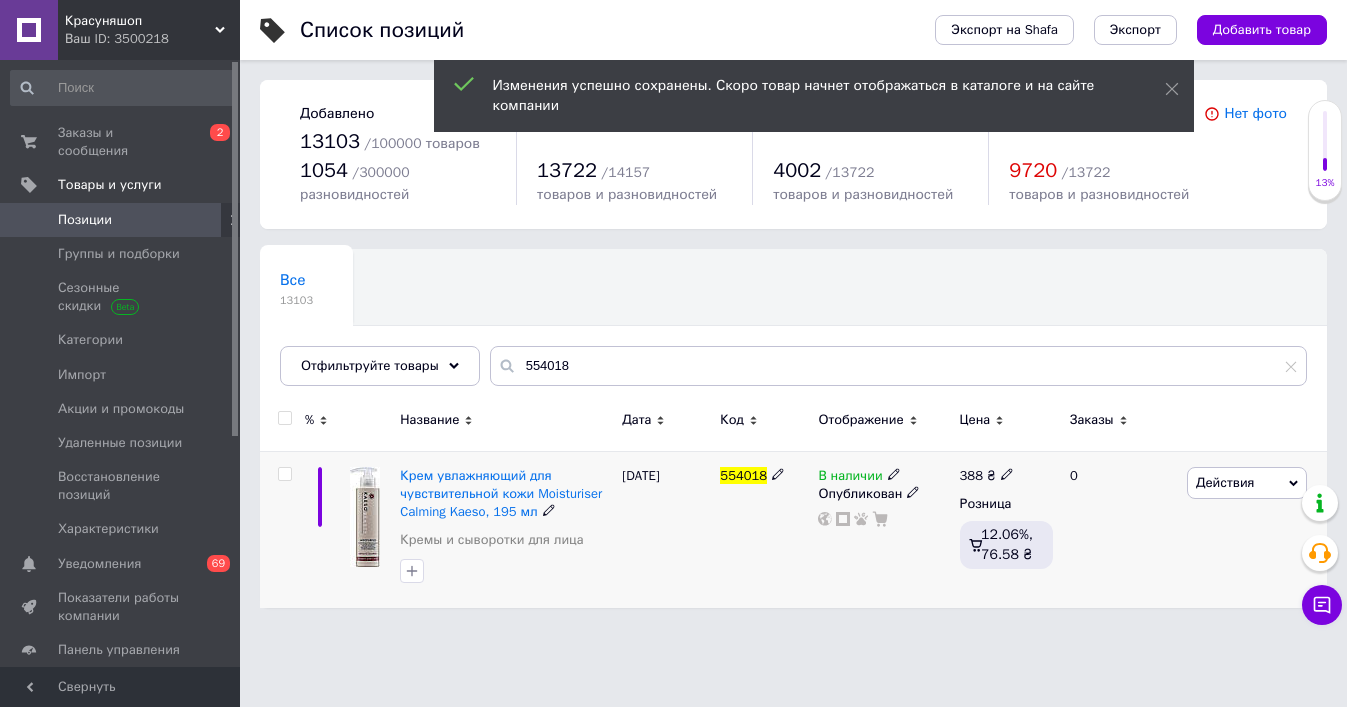 click 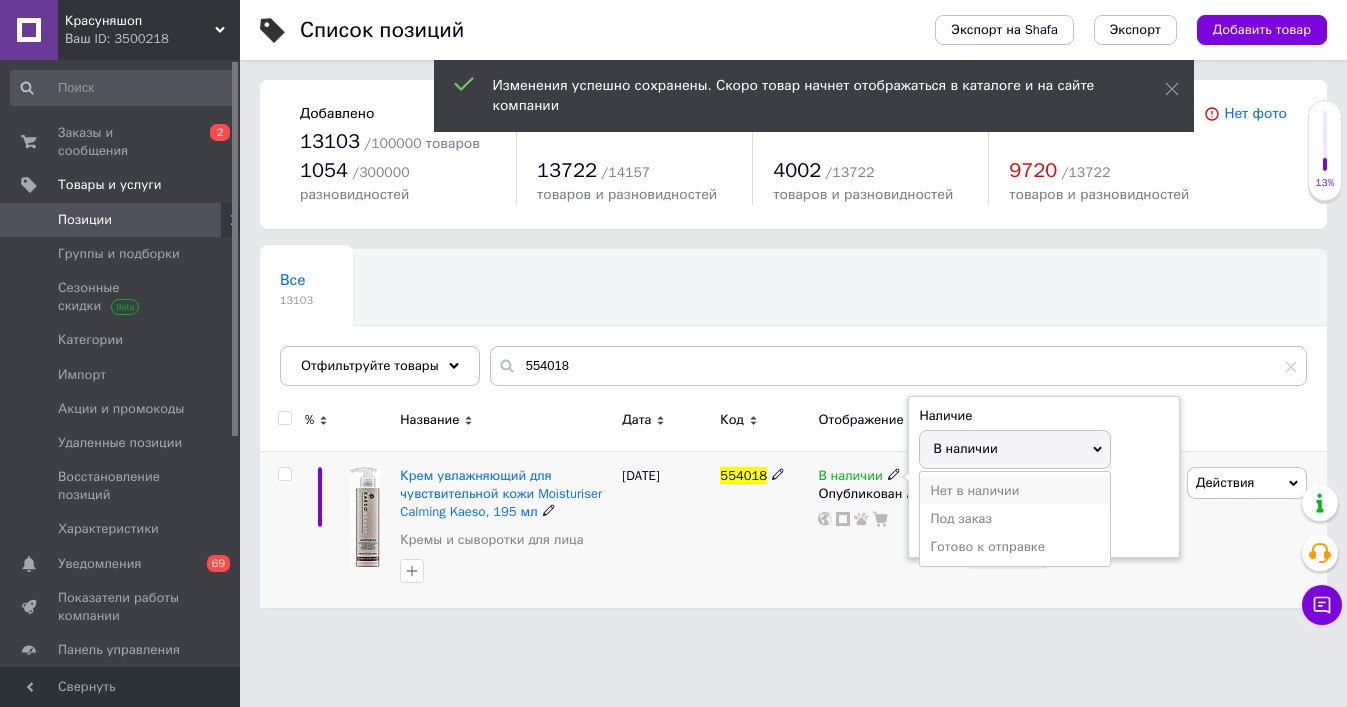 click on "Нет в наличии" at bounding box center [1015, 491] 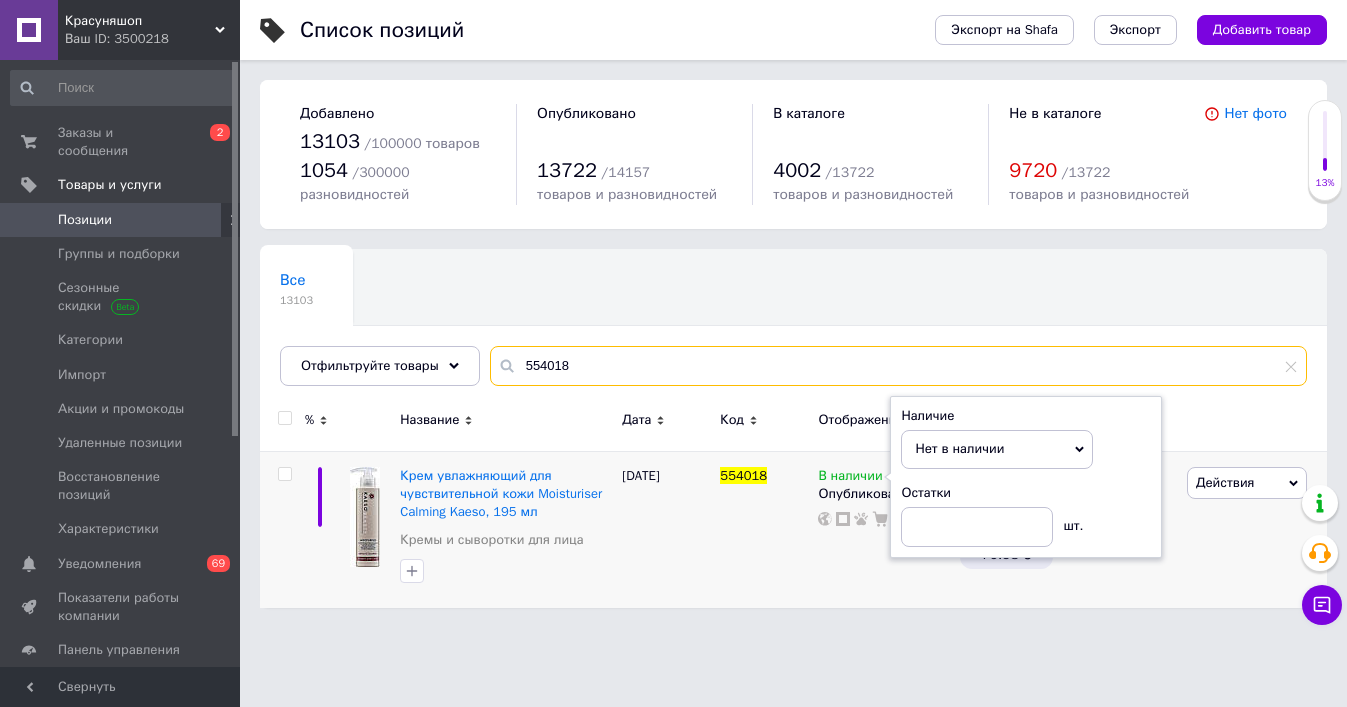 click on "554018" at bounding box center (898, 366) 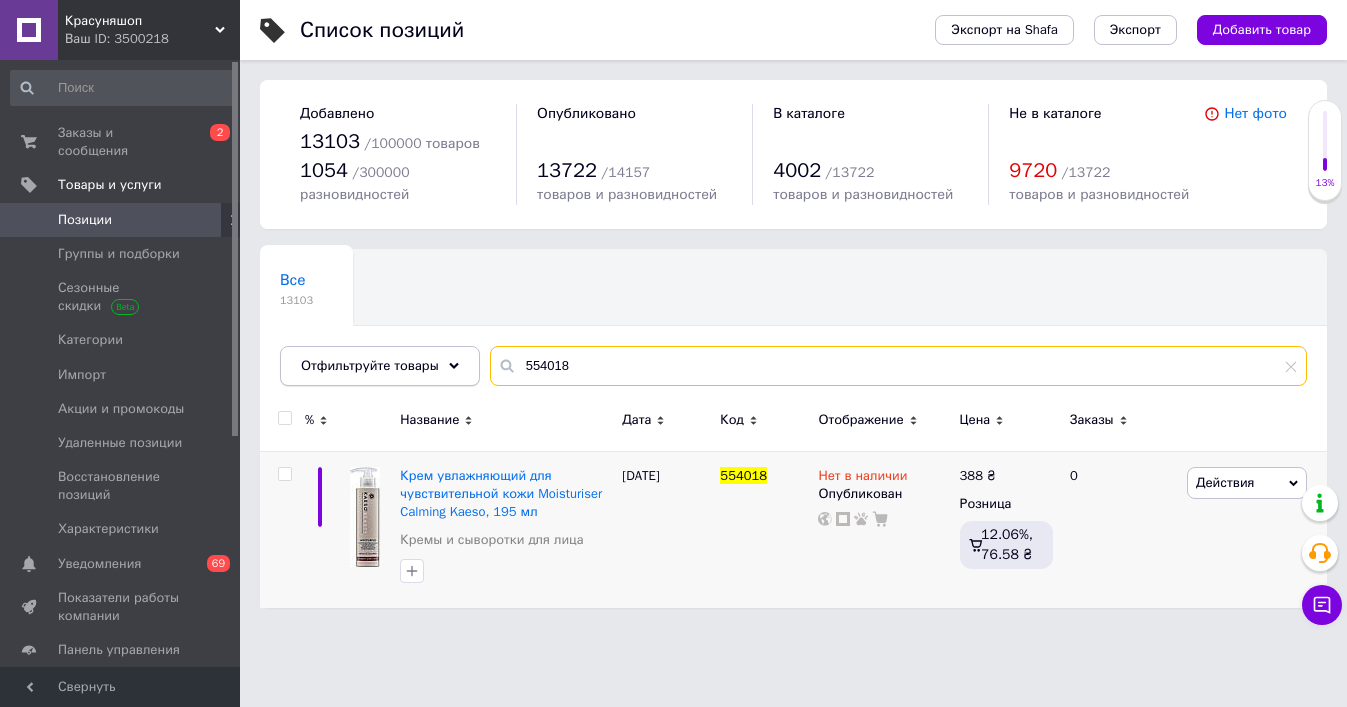 drag, startPoint x: 603, startPoint y: 365, endPoint x: 443, endPoint y: 347, distance: 161.00932 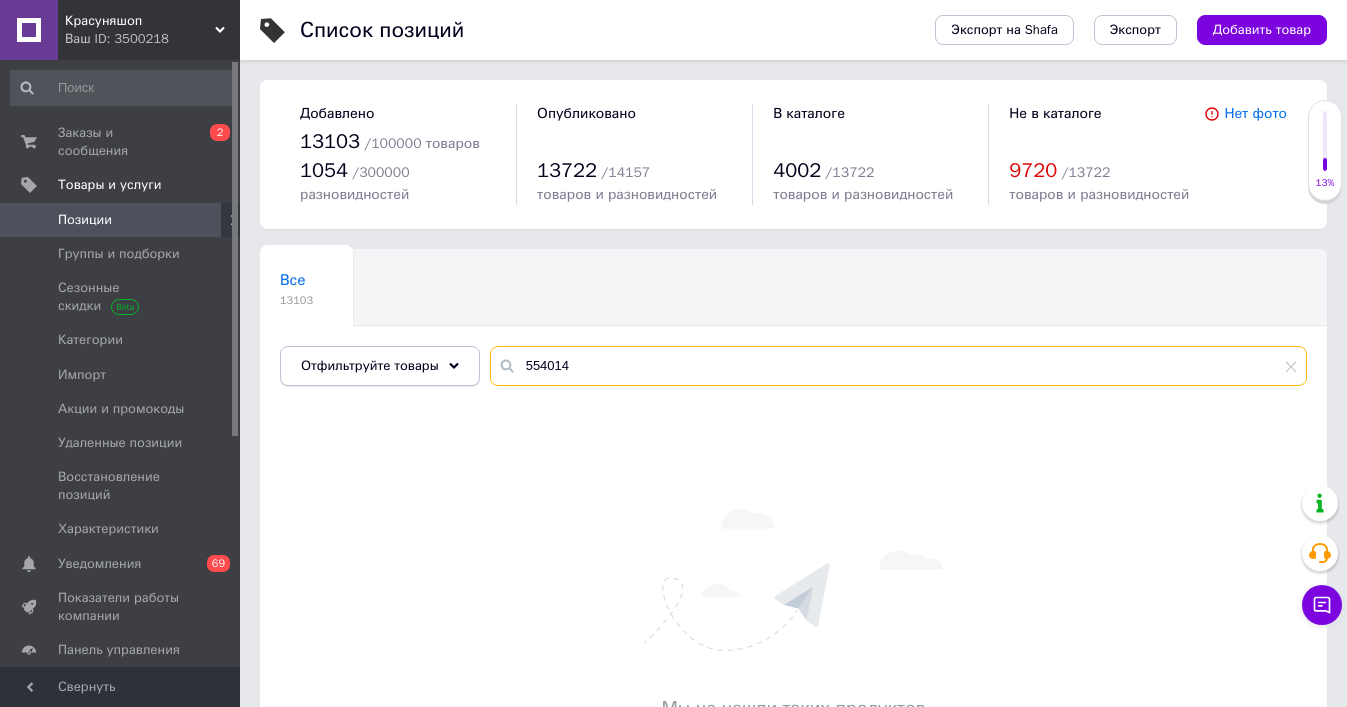 drag, startPoint x: 600, startPoint y: 364, endPoint x: 391, endPoint y: 362, distance: 209.00957 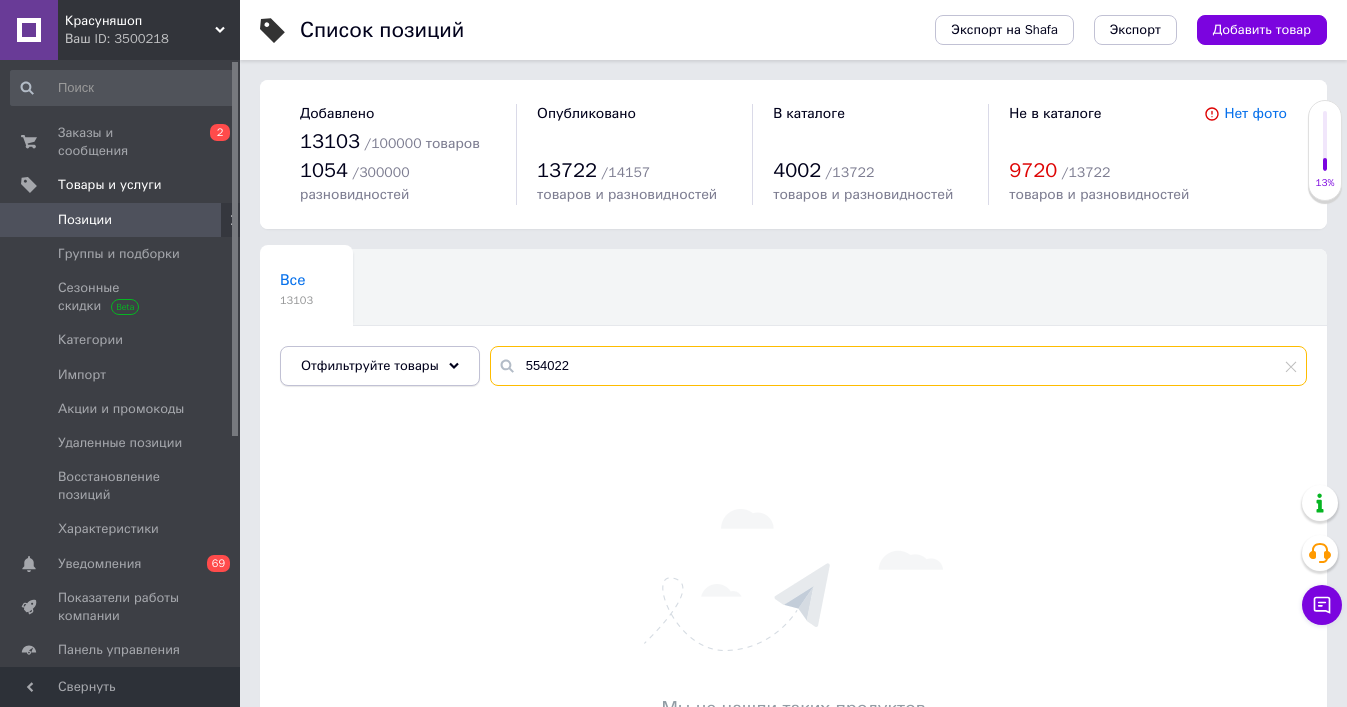 type on "554022" 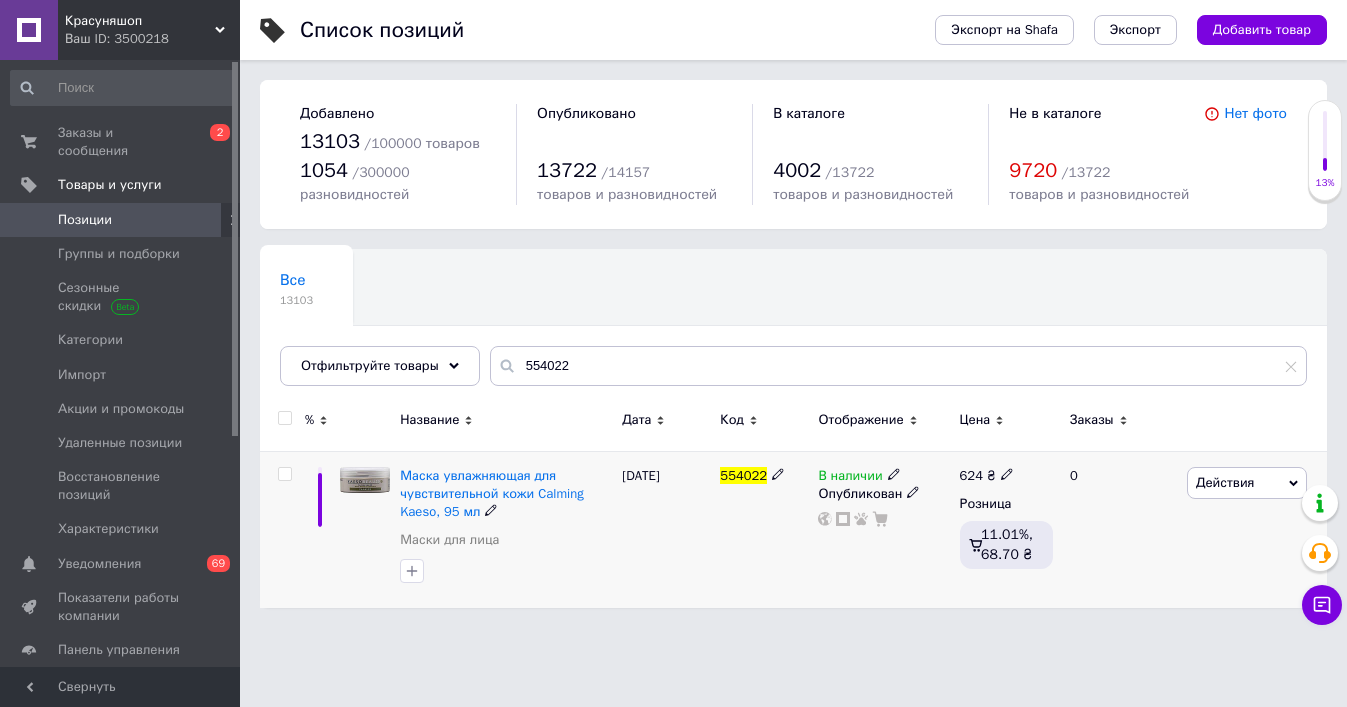 click 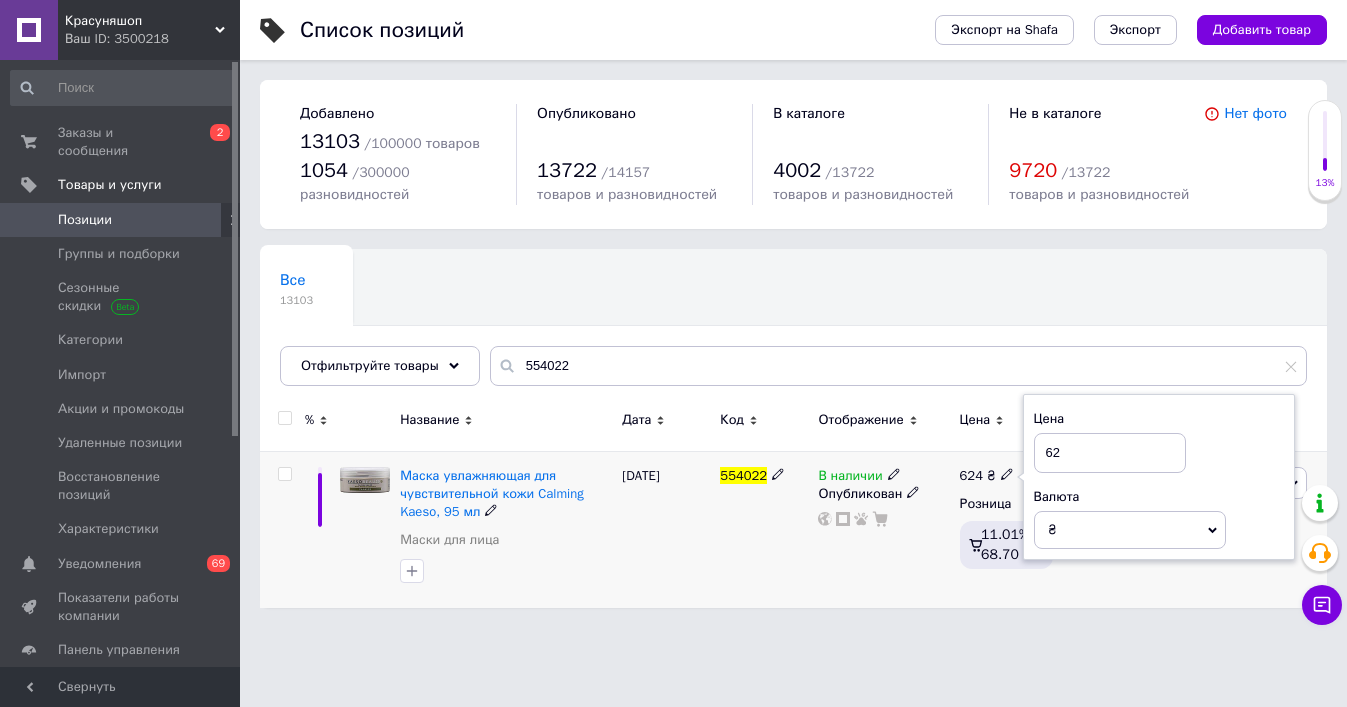 type on "6" 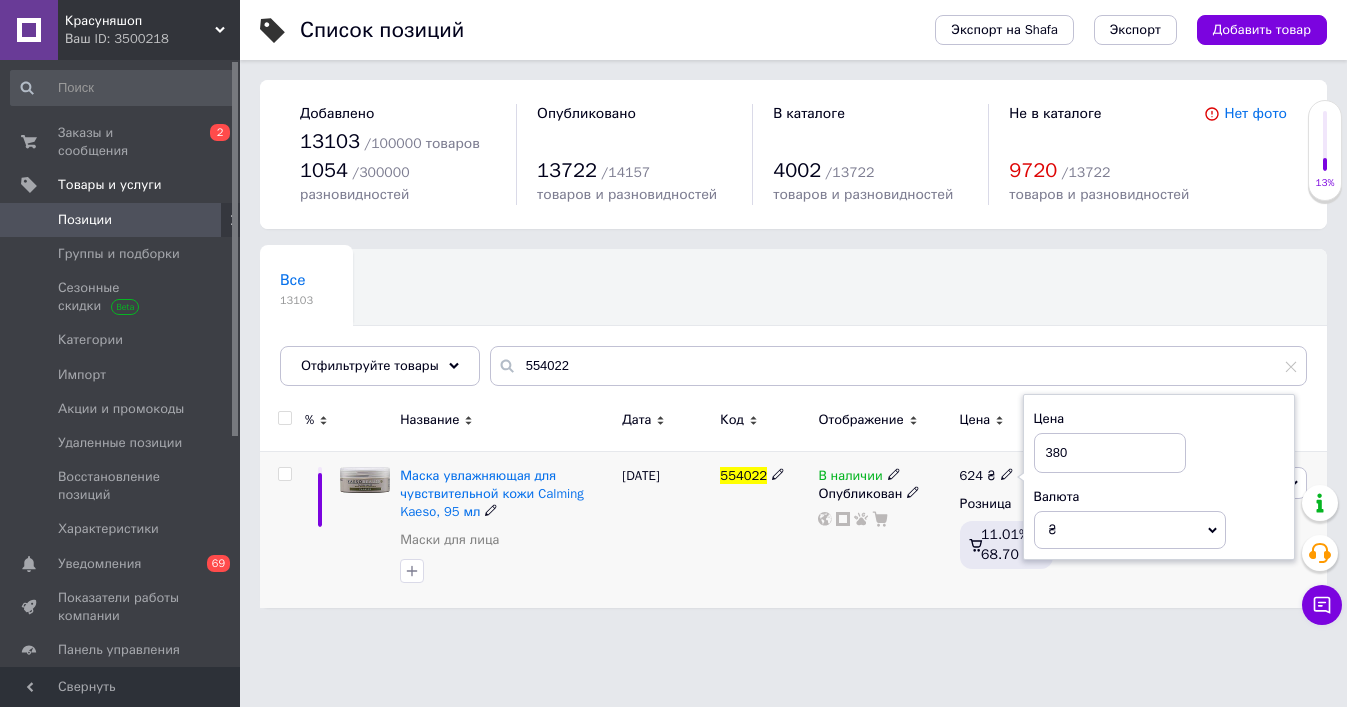 type on "380" 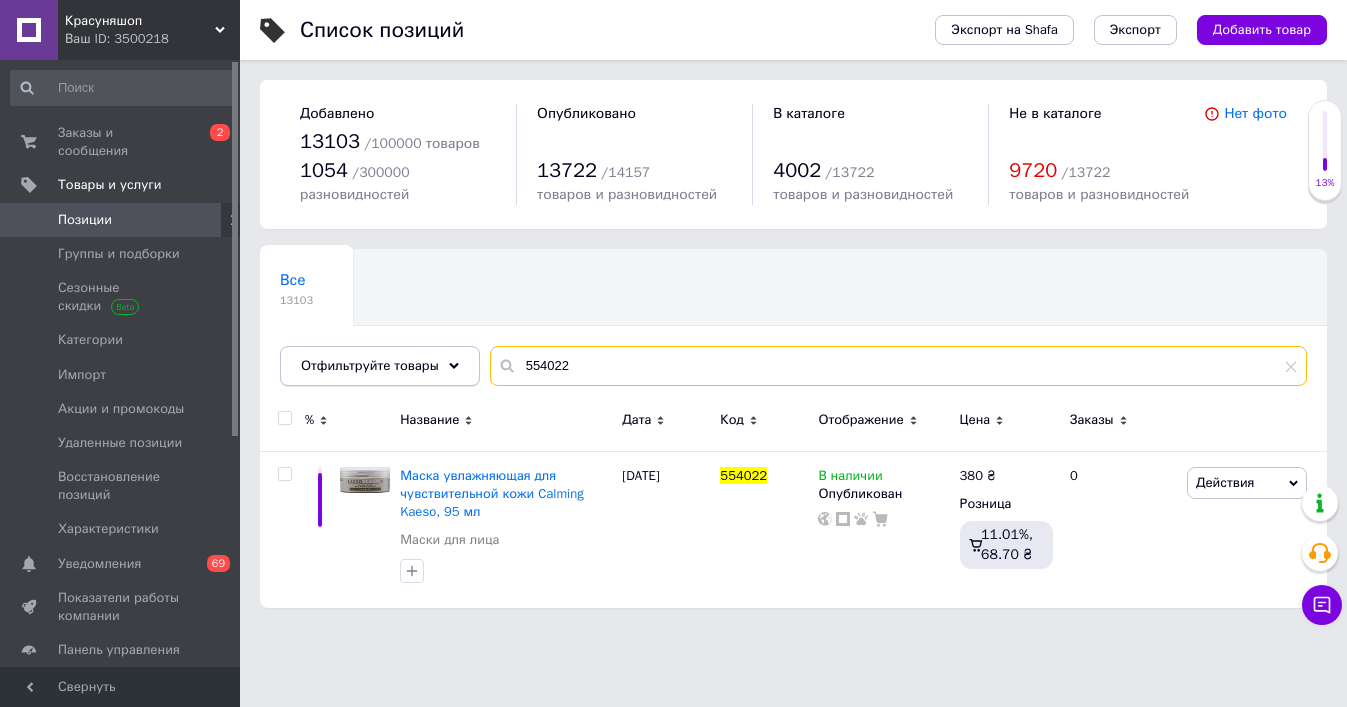 paste on "16" 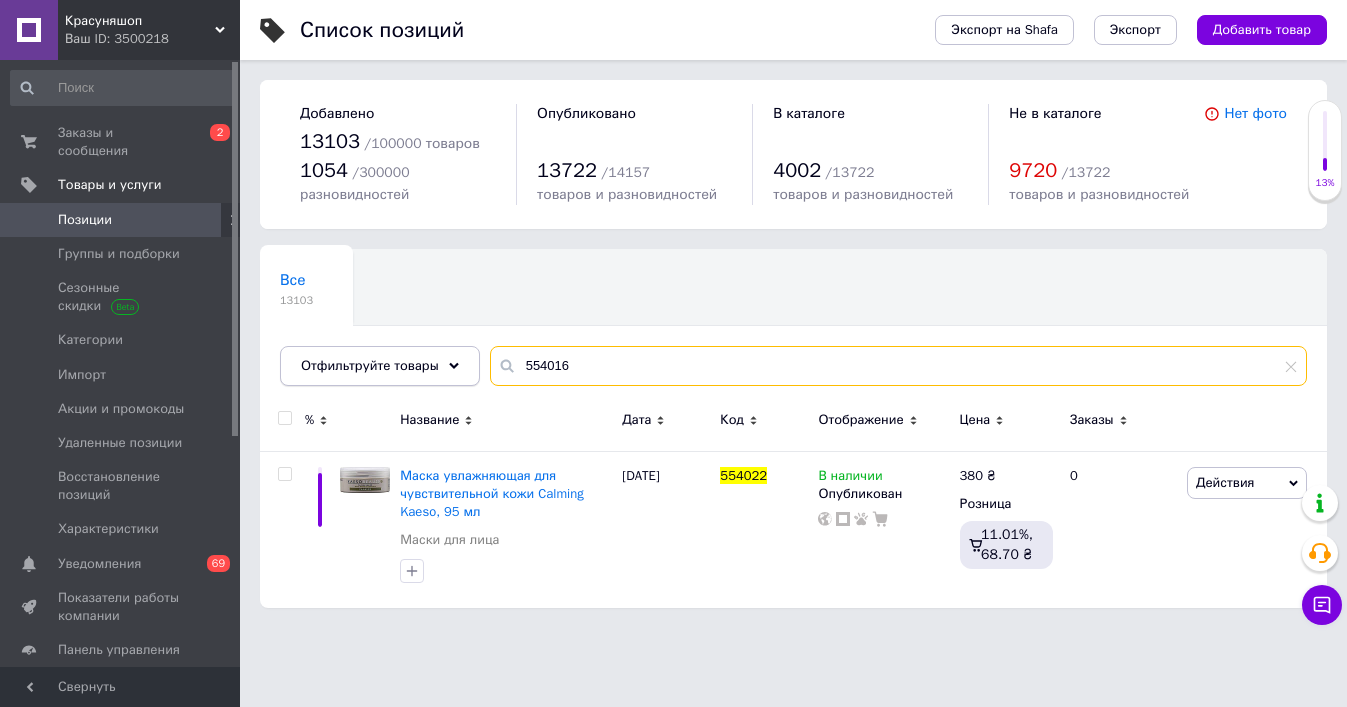 drag, startPoint x: 582, startPoint y: 360, endPoint x: 332, endPoint y: 346, distance: 250.3917 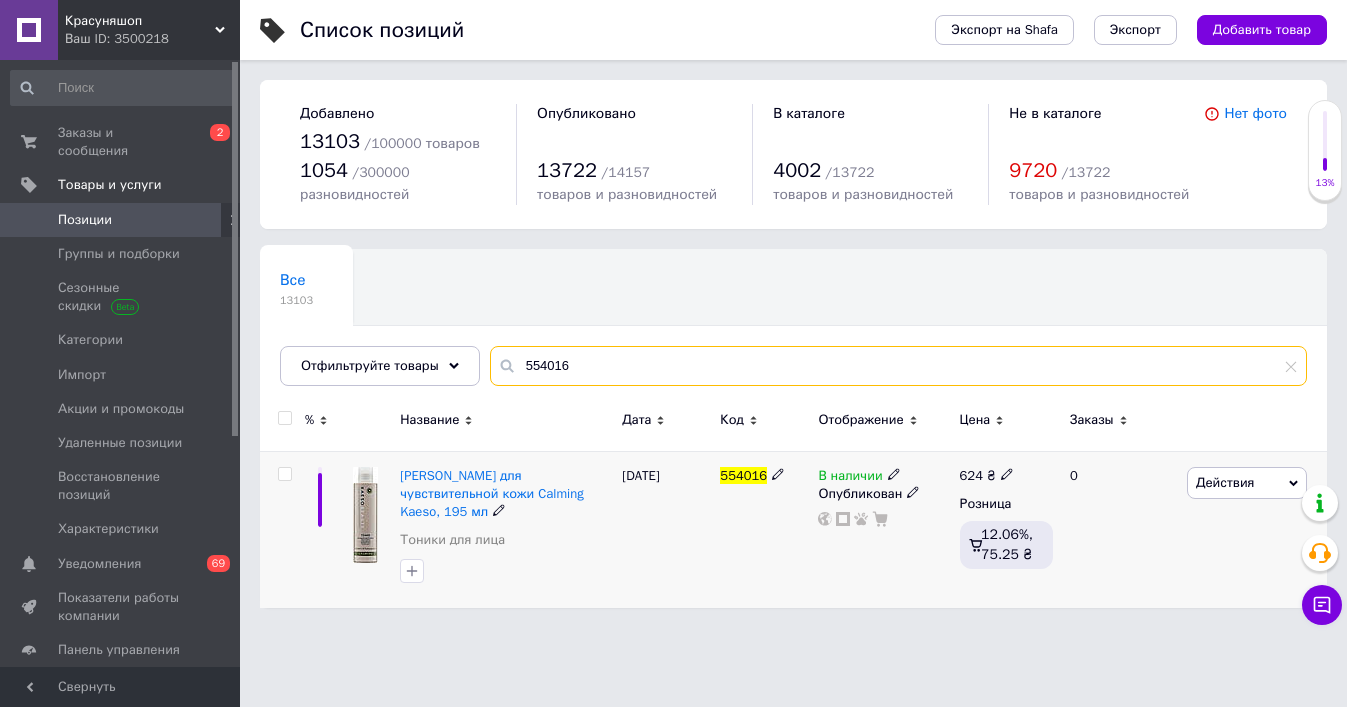 type on "554016" 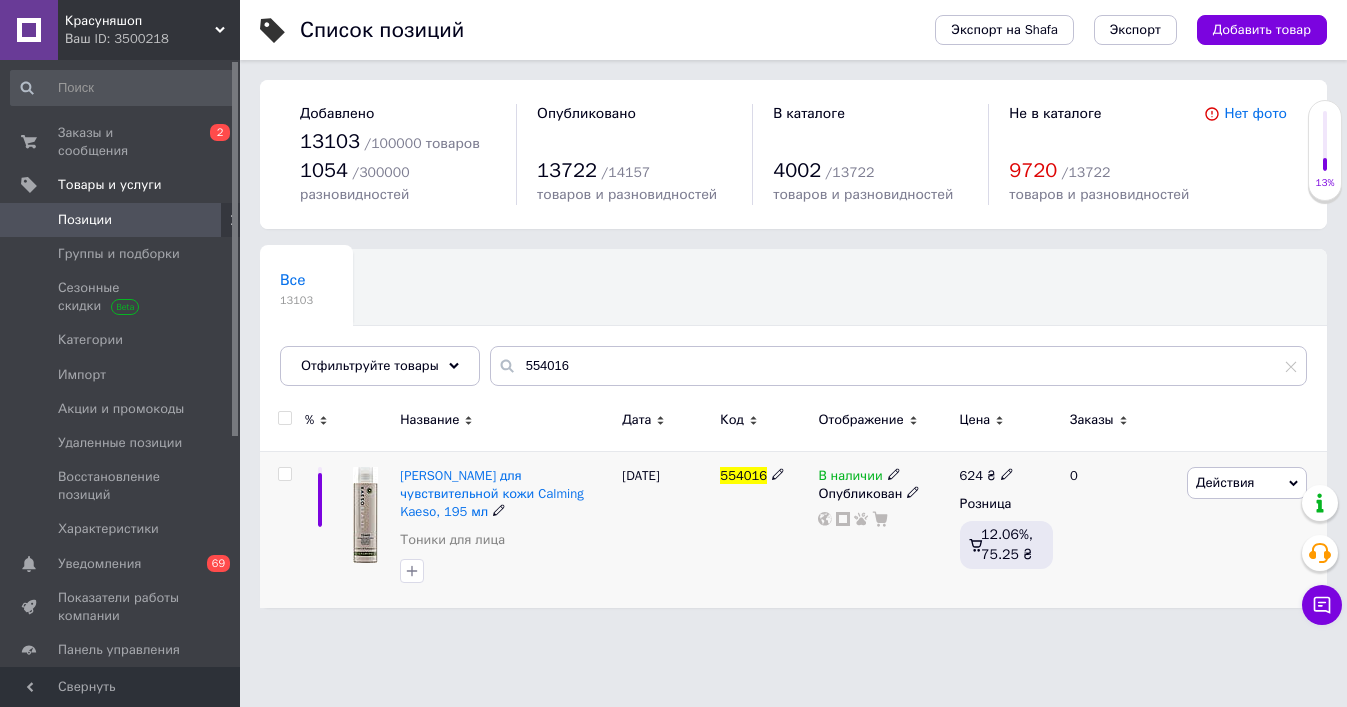 click 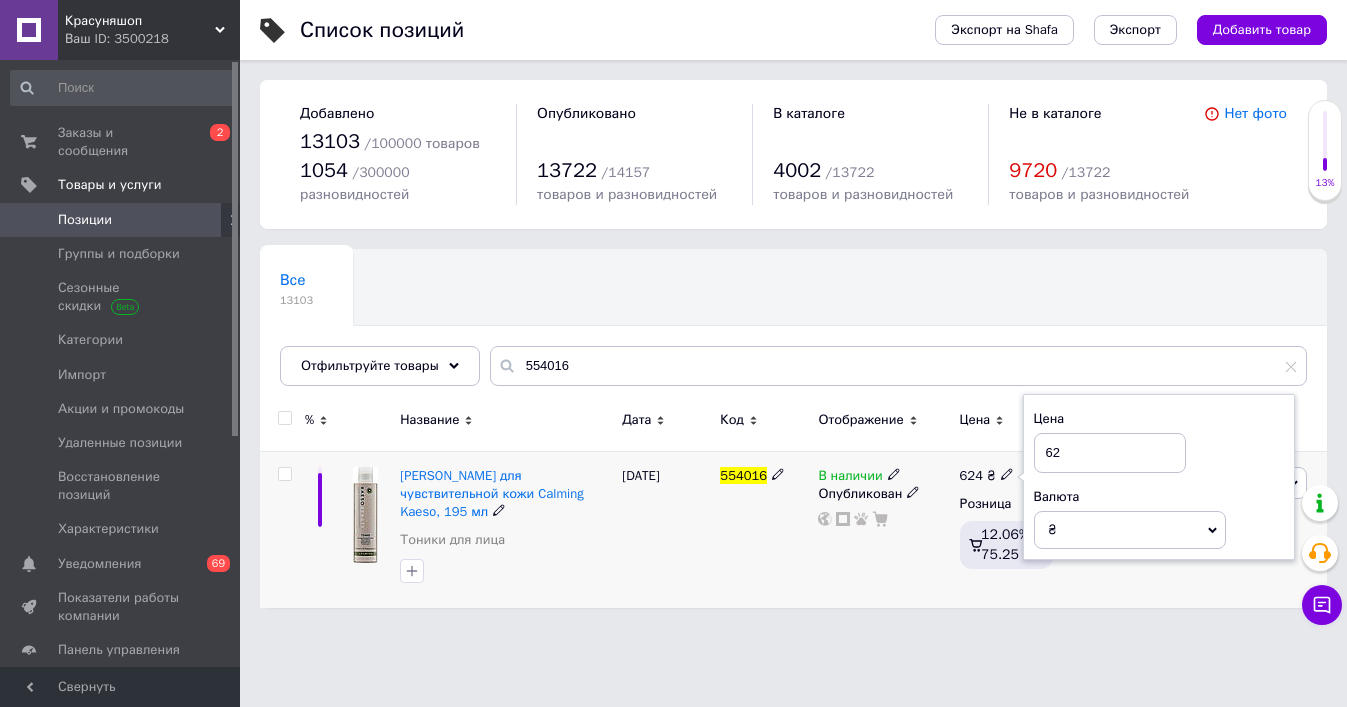 type on "6" 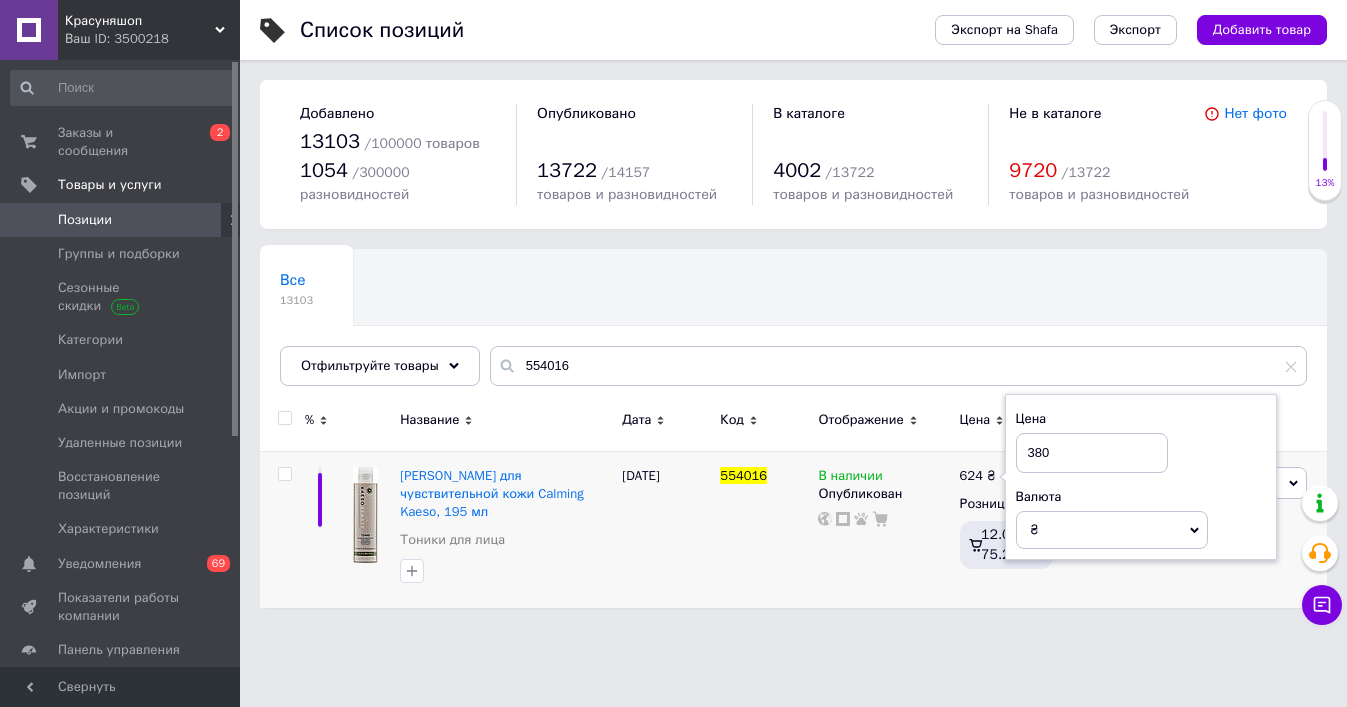 type on "380" 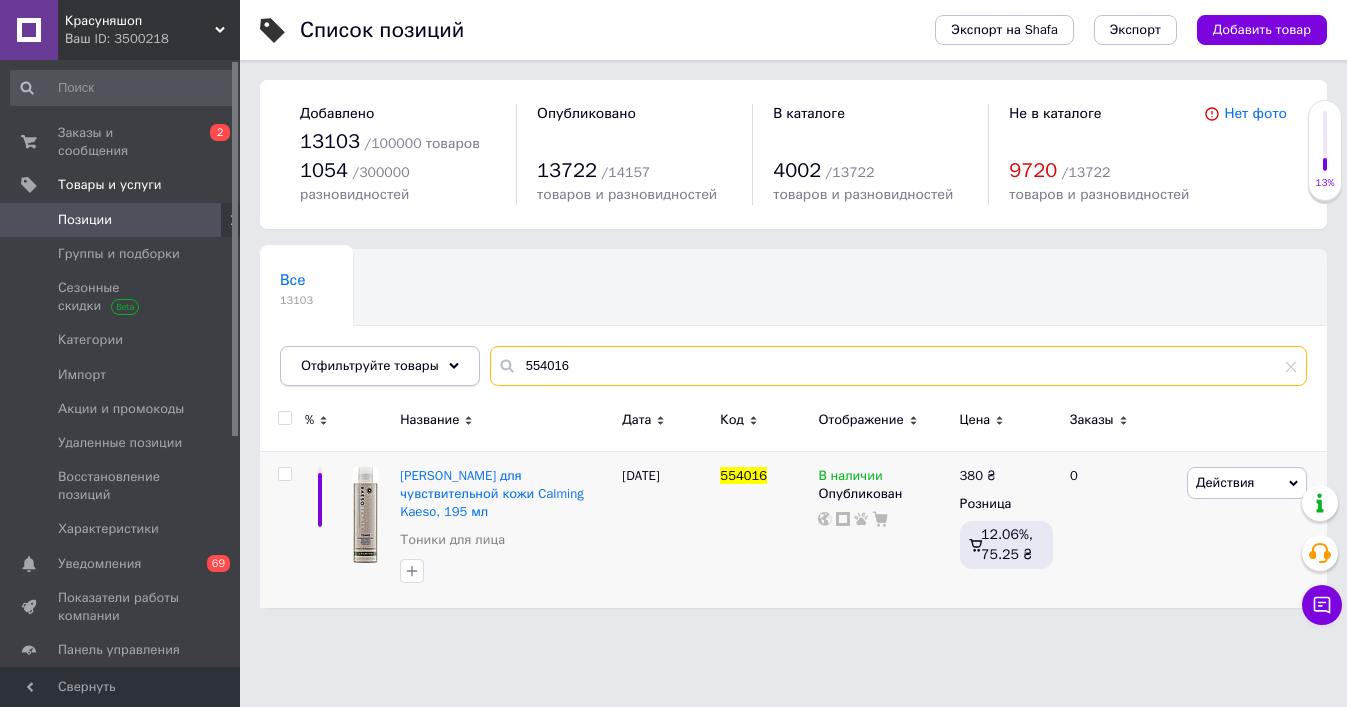 paste on "20" 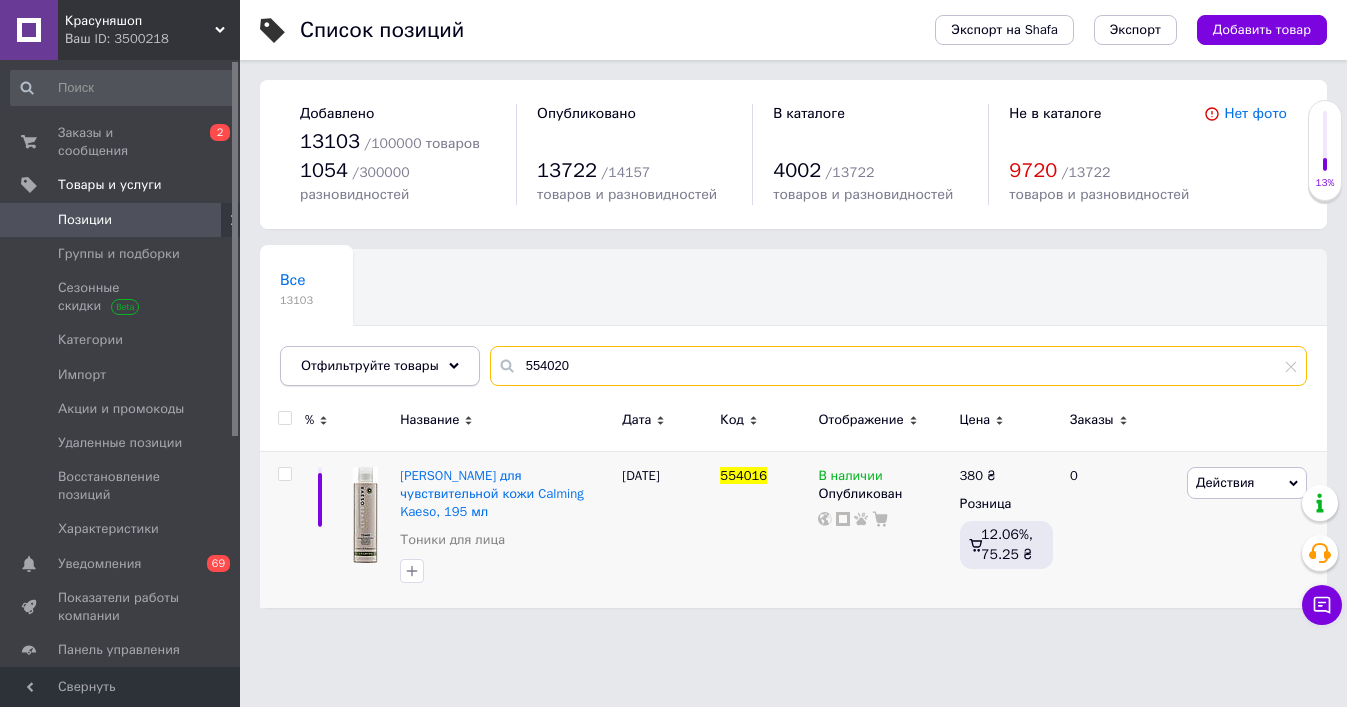 type on "554020" 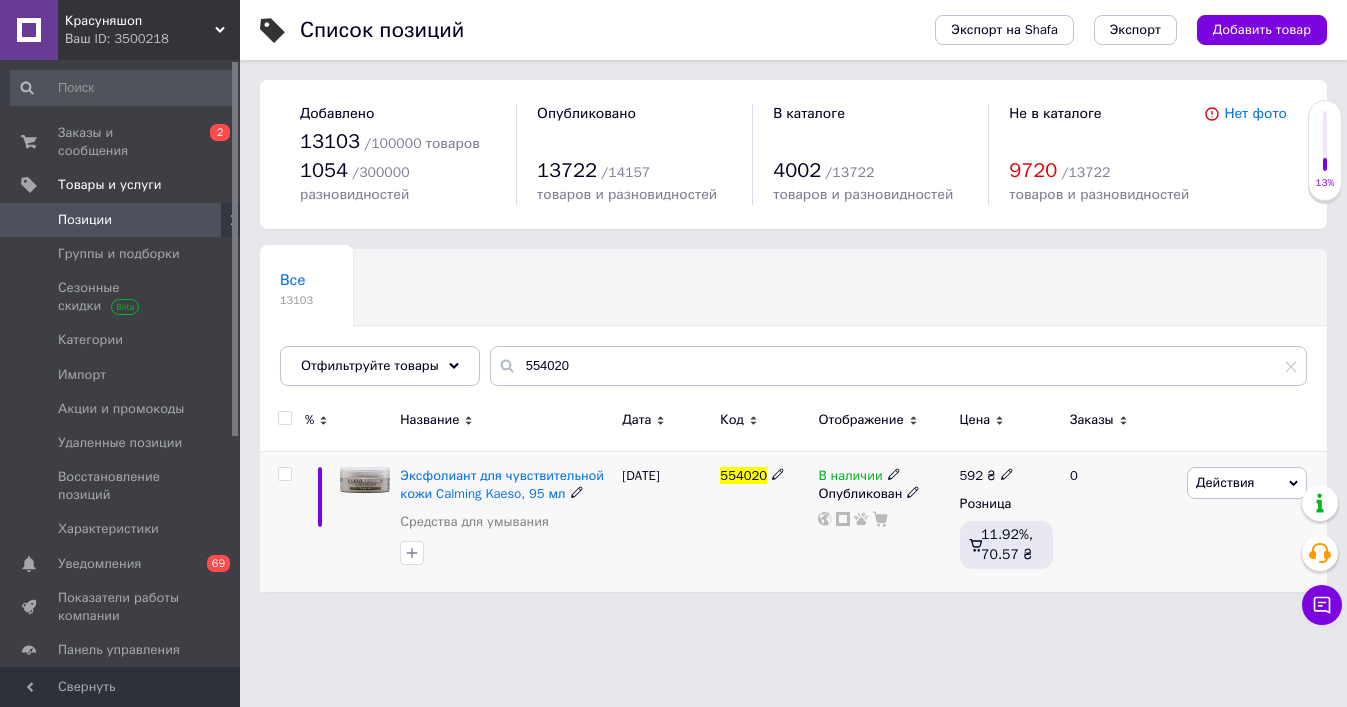 click 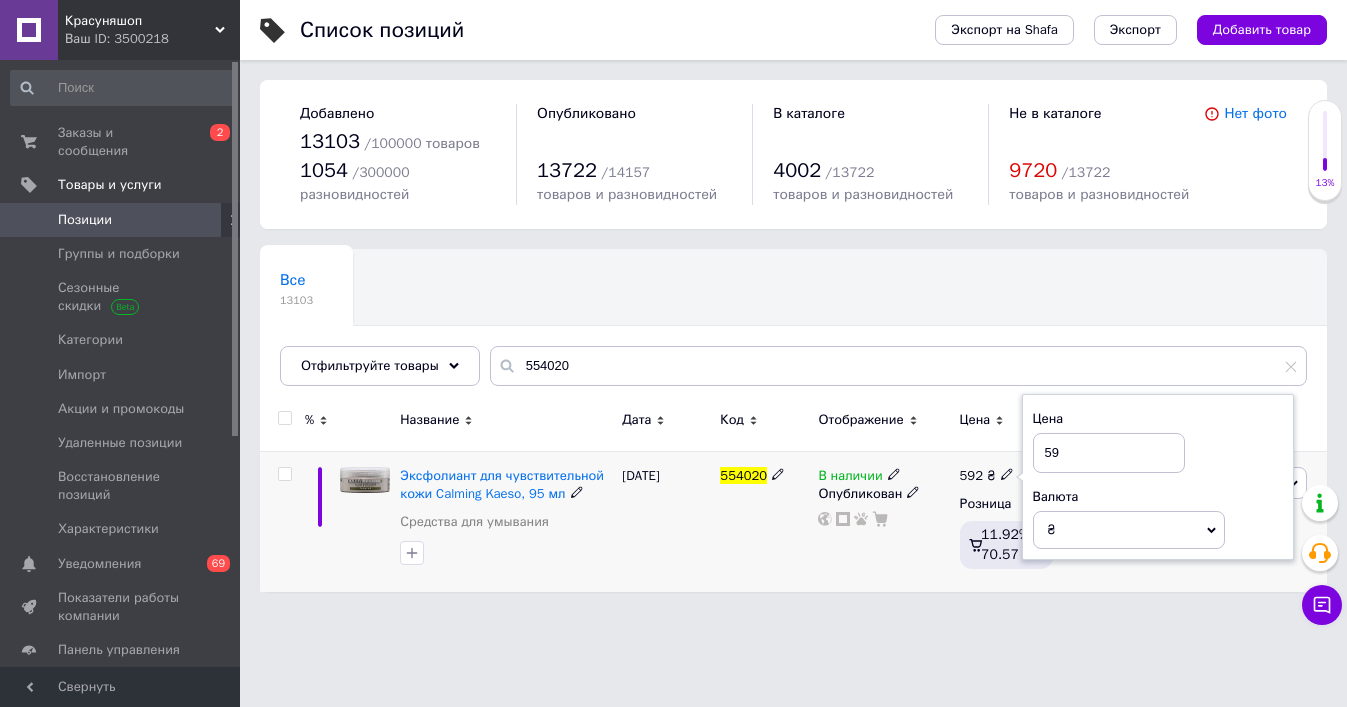 type on "5" 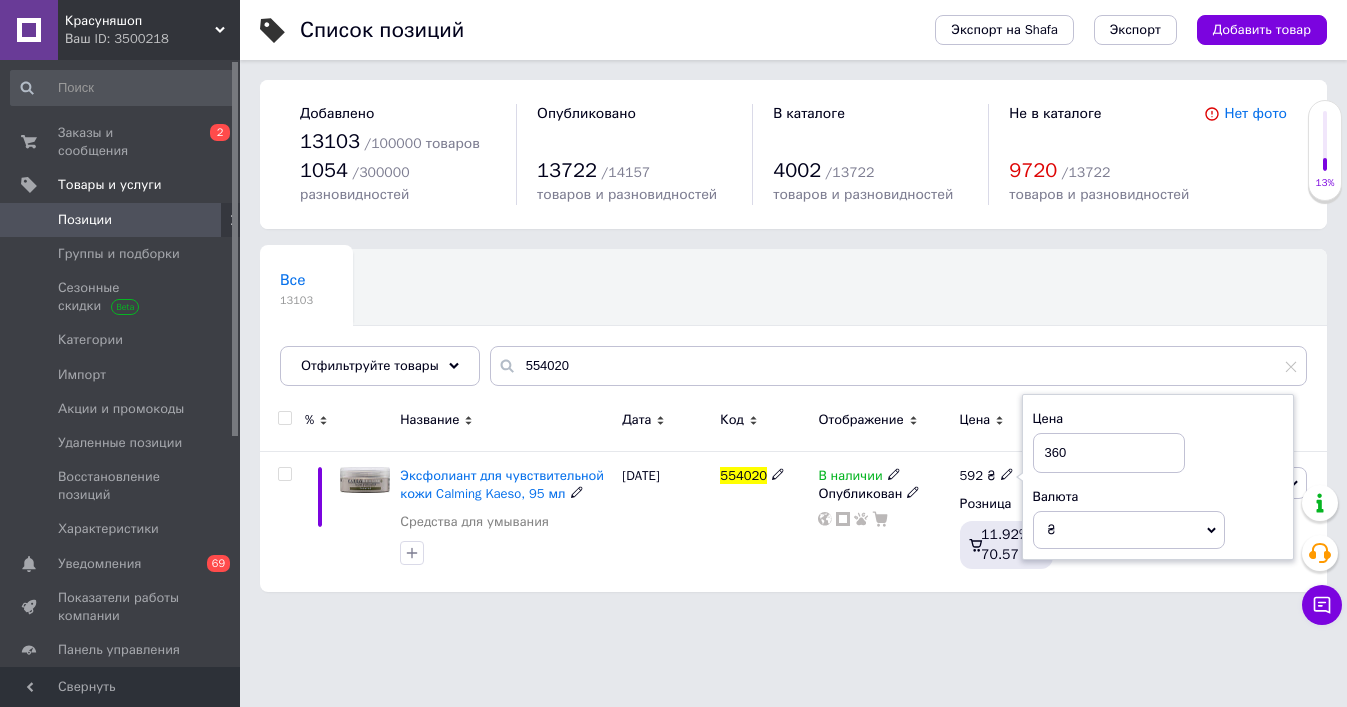 type on "360" 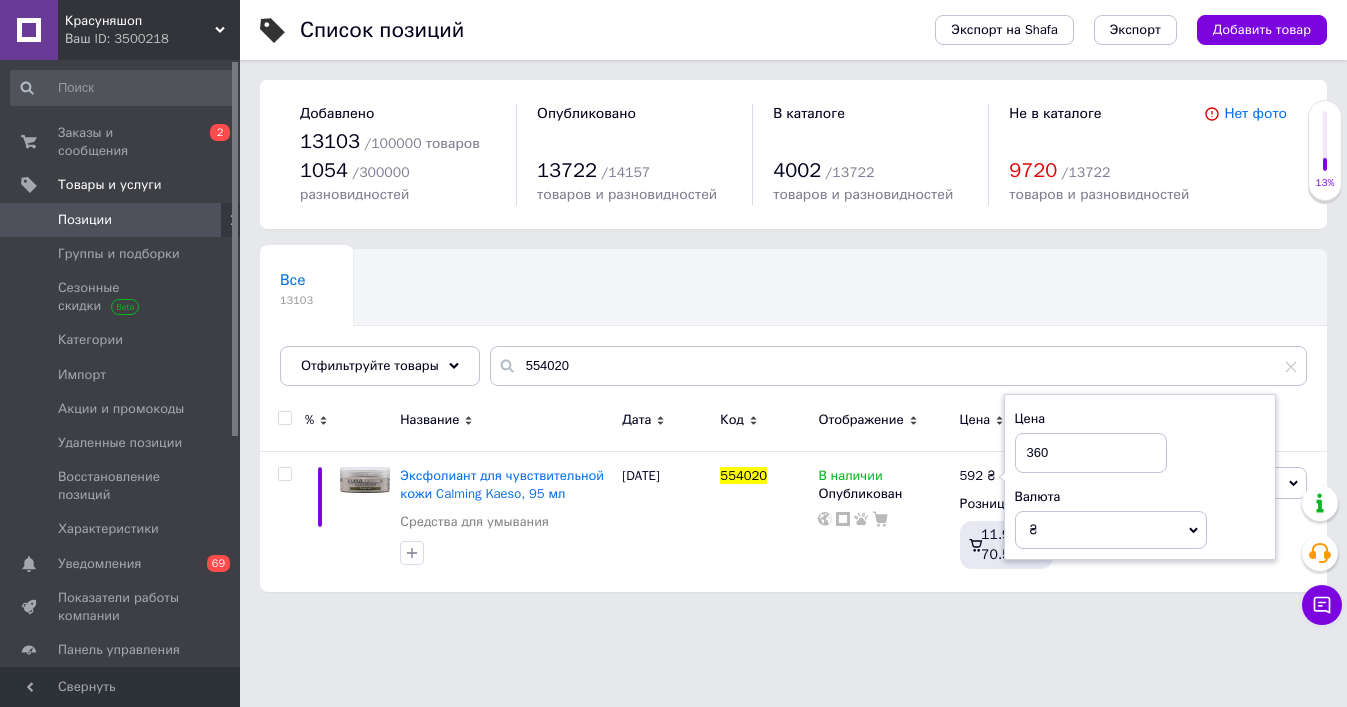 click on "Красуняшоп Ваш ID: 3500218 Сайт Красуняшоп Кабинет покупателя Проверить состояние системы Страница на портале Справка Выйти Заказы и сообщения 0 2 Товары и услуги Позиции Группы и подборки Сезонные скидки Категории Импорт Акции и промокоды Удаленные позиции Восстановление позиций Характеристики Уведомления 0 69 Показатели работы компании Панель управления Отзывы Клиенты Каталог ProSale Аналитика Инструменты вебмастера и SEO Управление сайтом Кошелек компании Маркет Настройки Тарифы и счета Prom топ Свернуть" at bounding box center [673, 306] 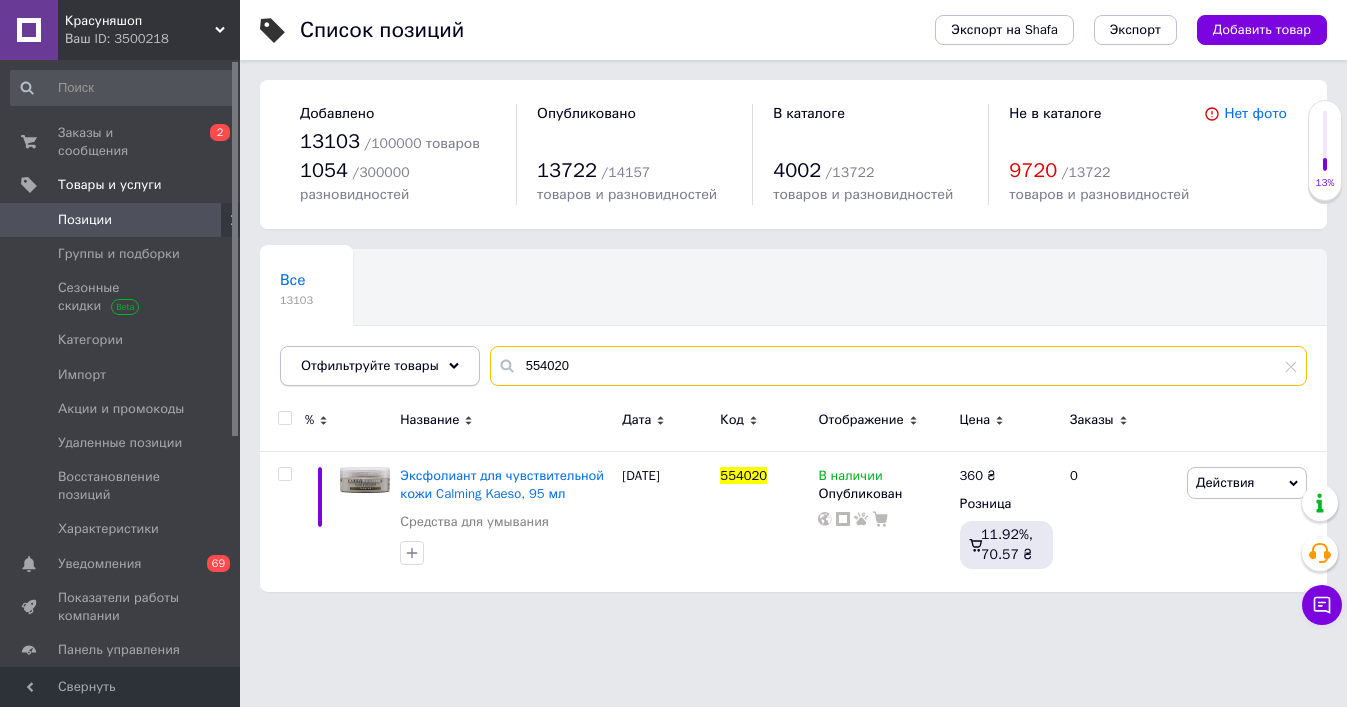 paste on "42" 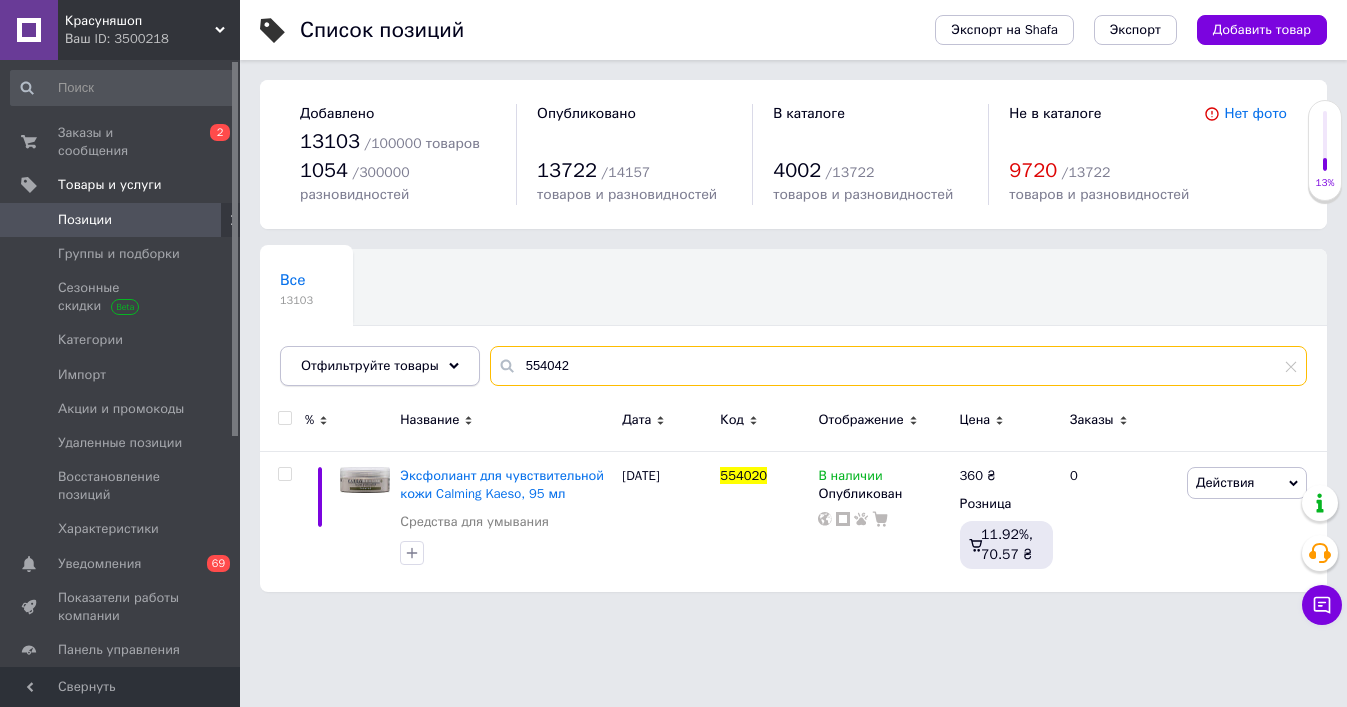drag, startPoint x: 617, startPoint y: 368, endPoint x: 299, endPoint y: 346, distance: 318.7601 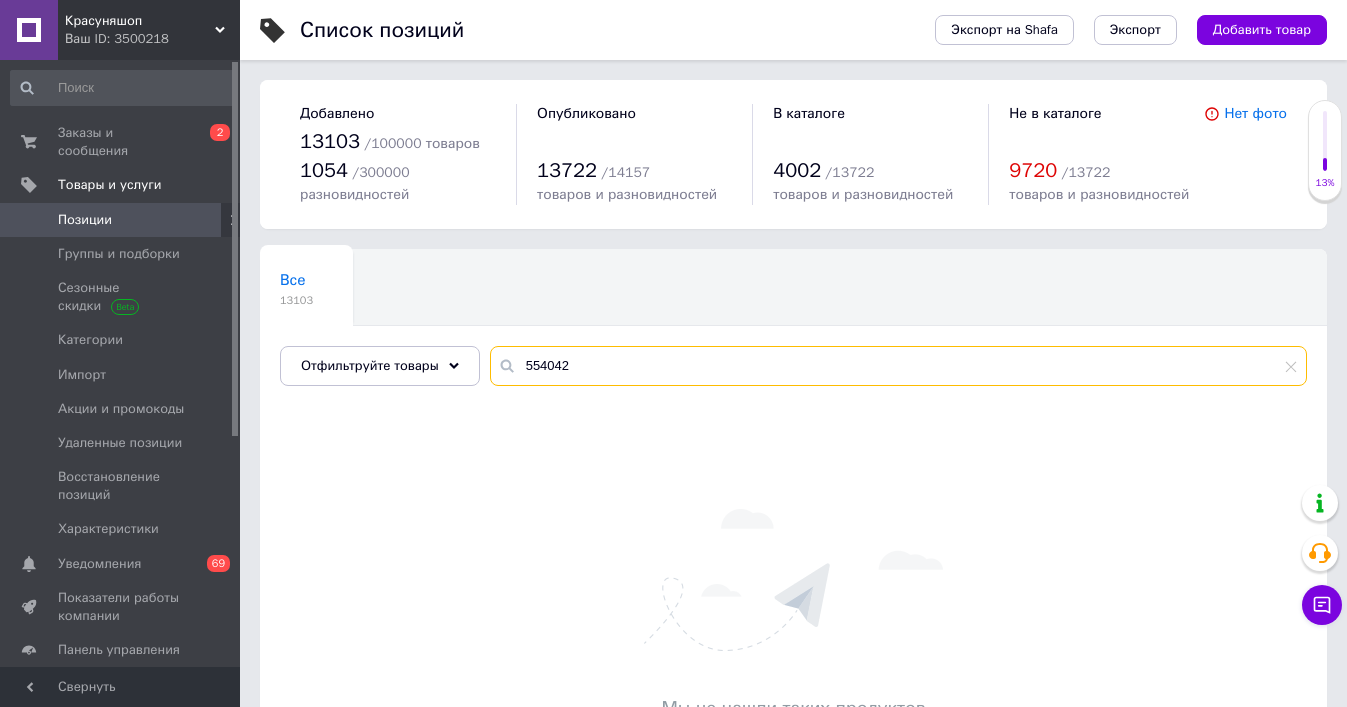 paste on "70" 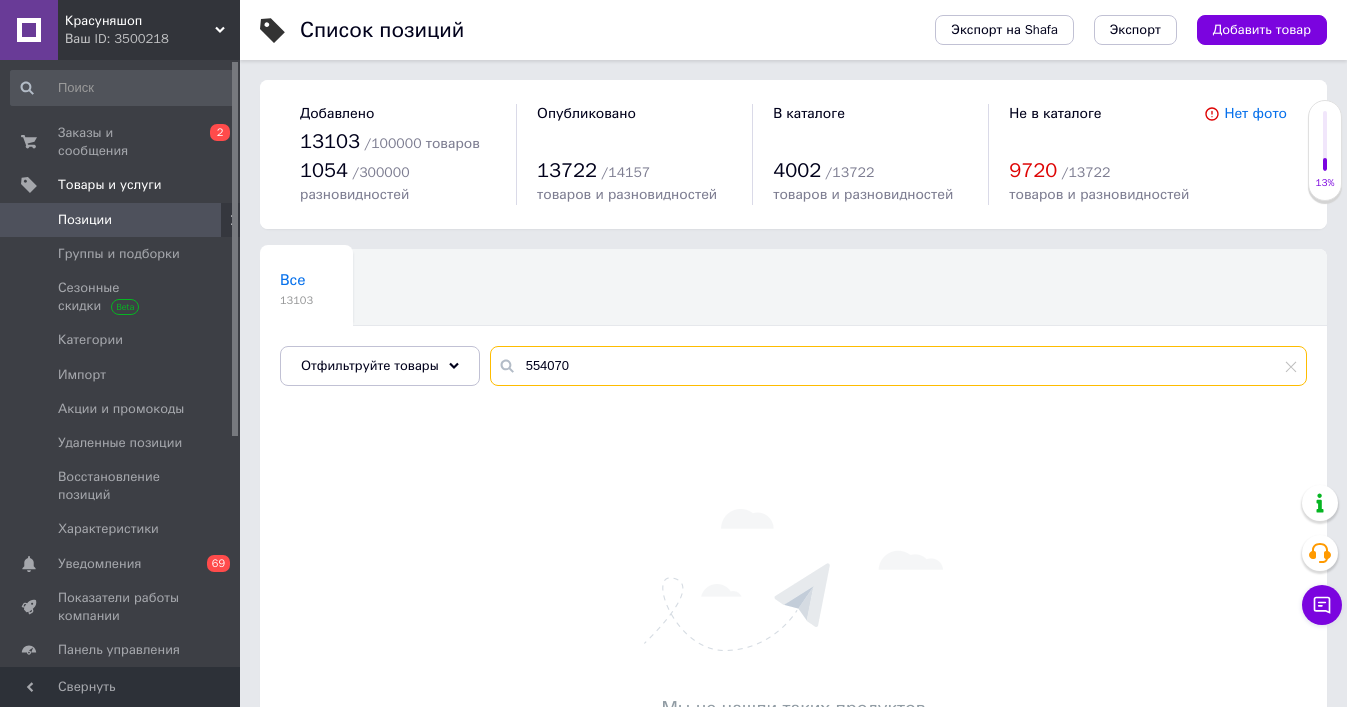 type on "554070" 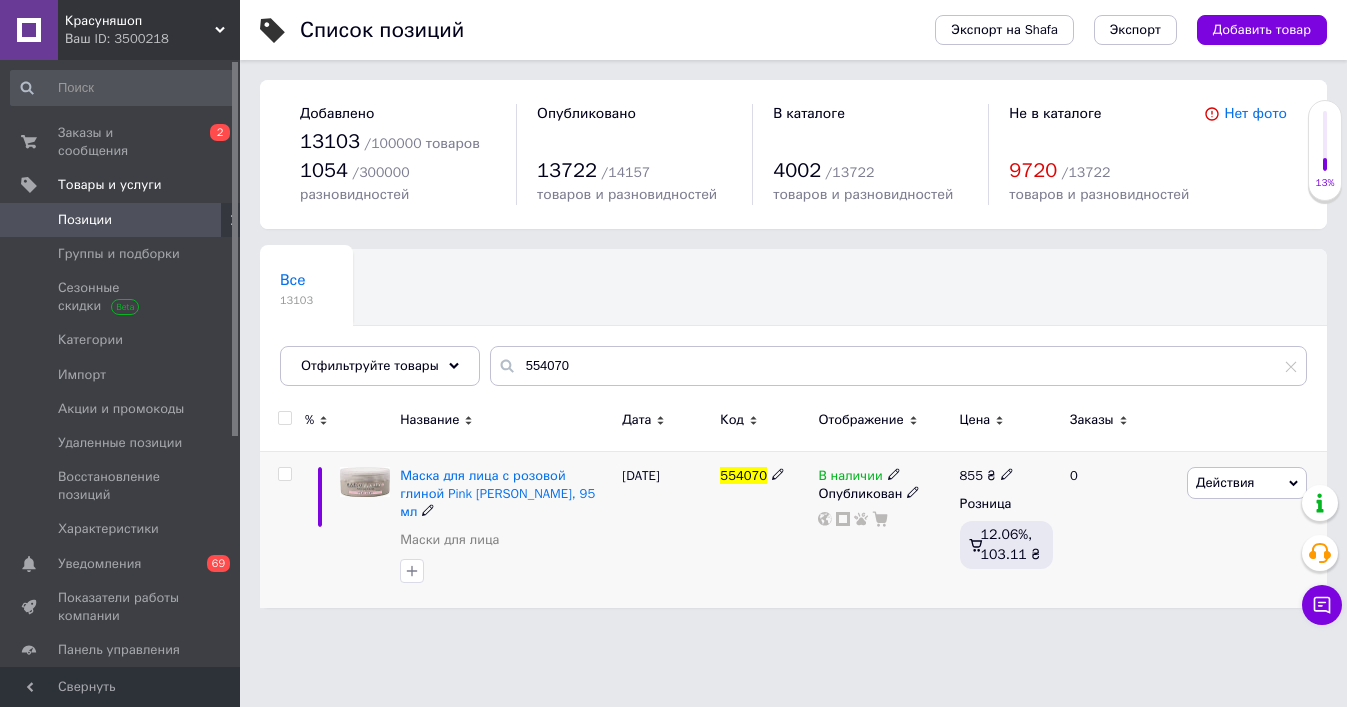 click 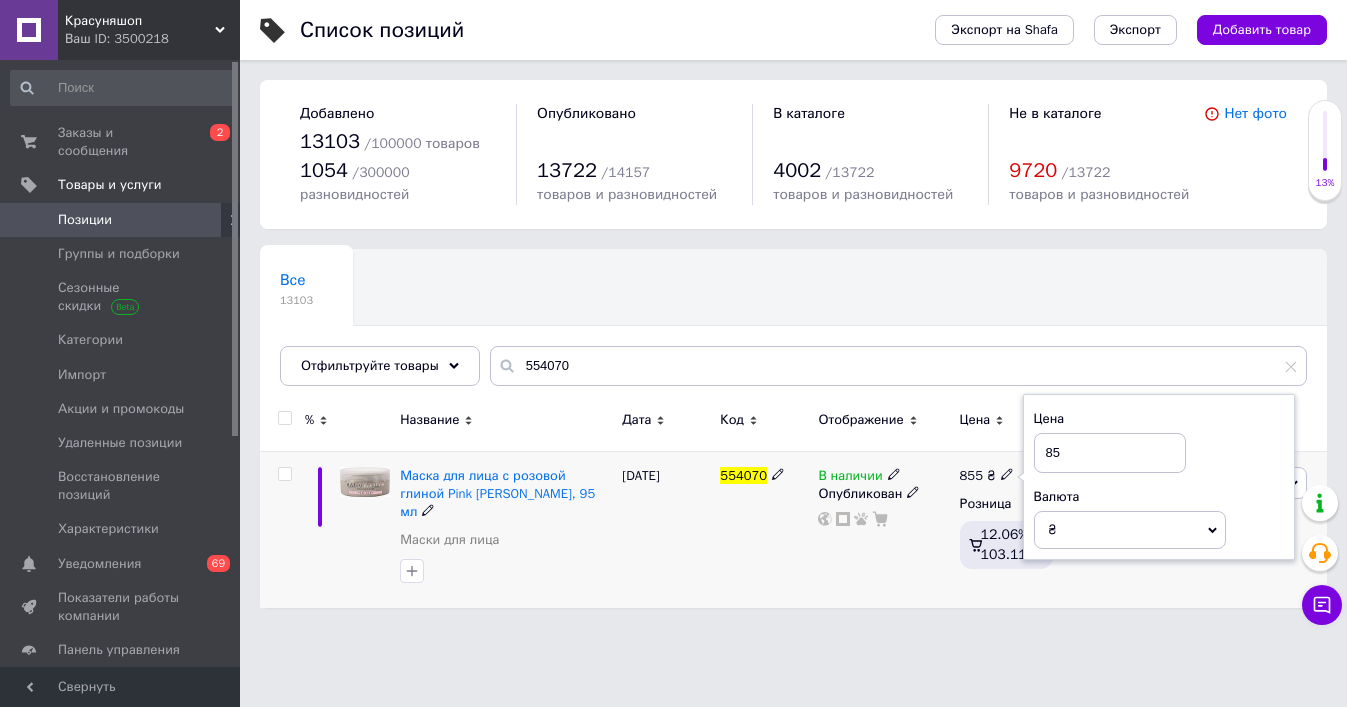 type on "8" 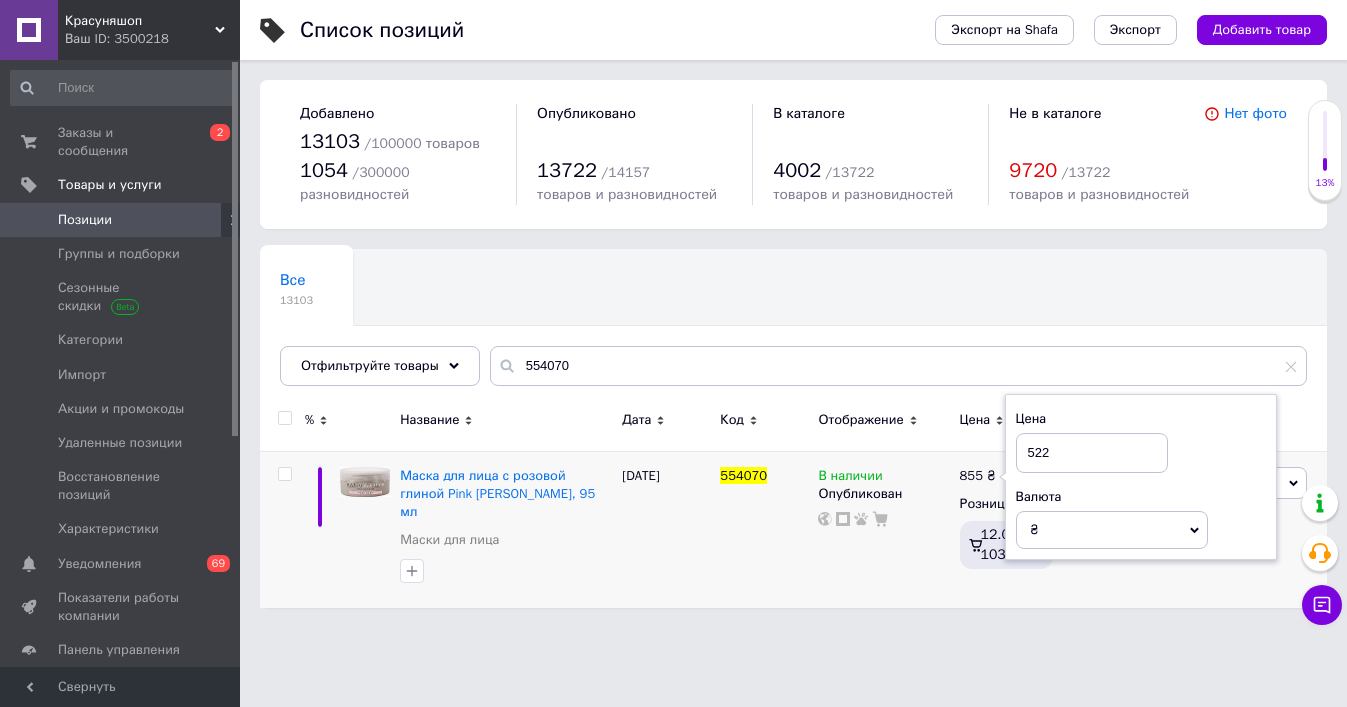 type on "522" 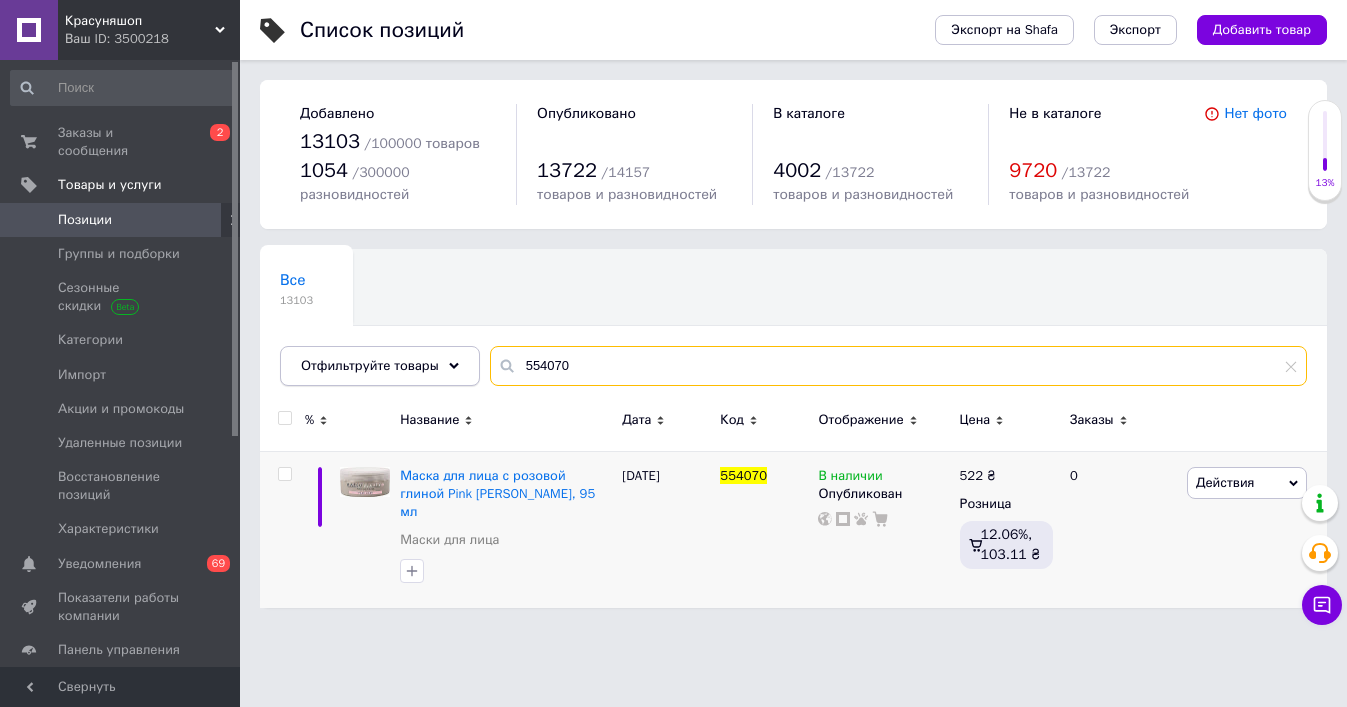 paste on "4" 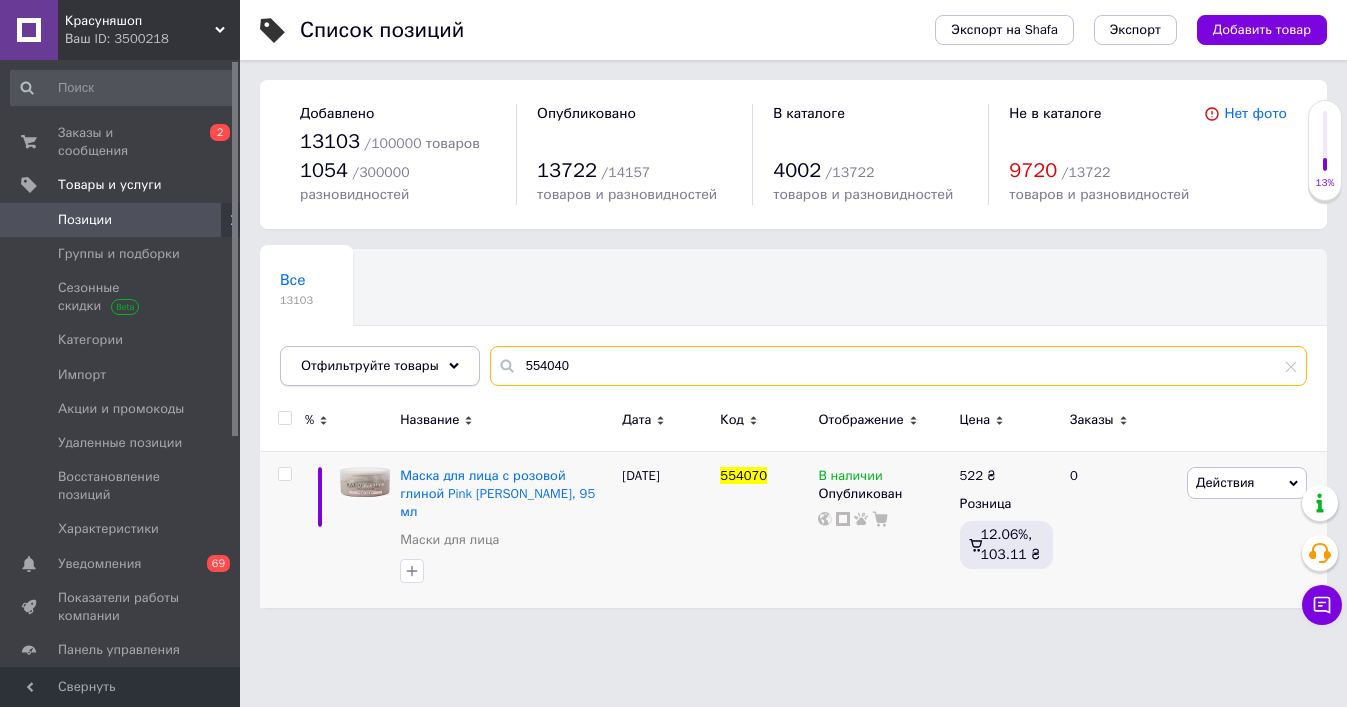 drag, startPoint x: 583, startPoint y: 371, endPoint x: 441, endPoint y: 355, distance: 142.89856 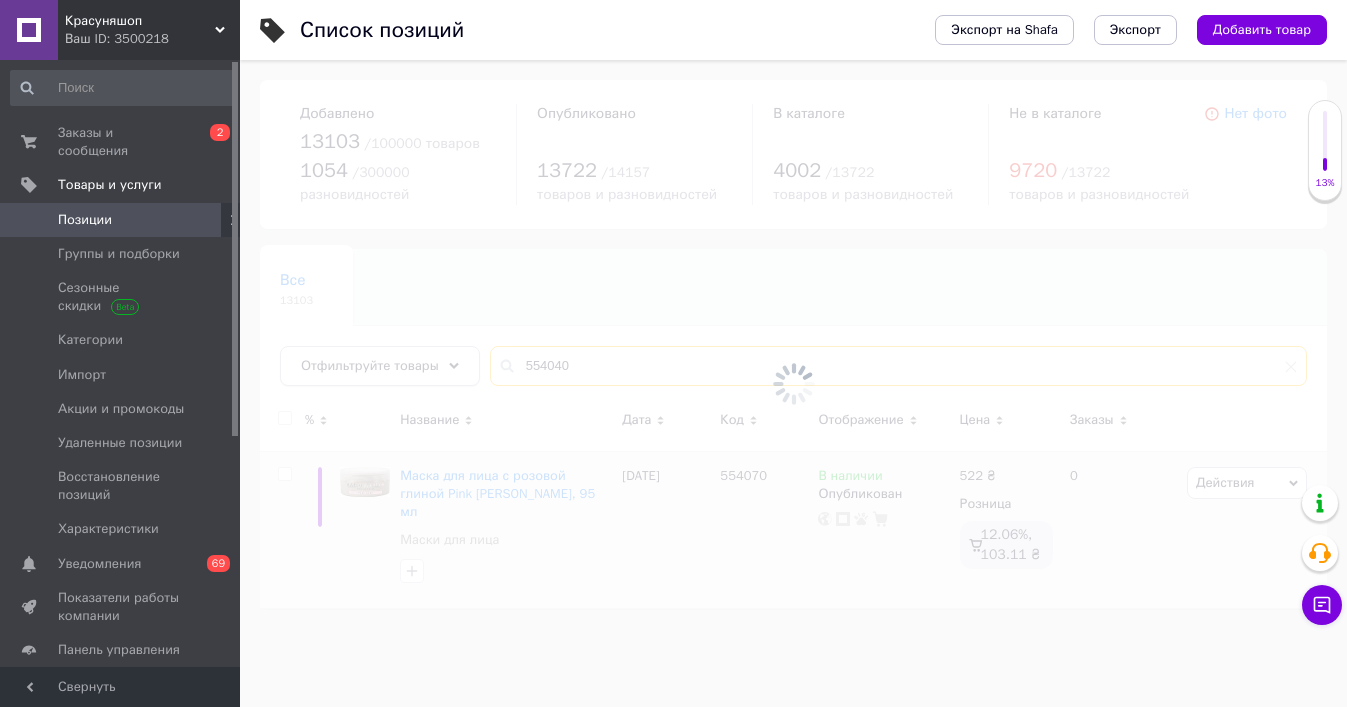 type on "554040" 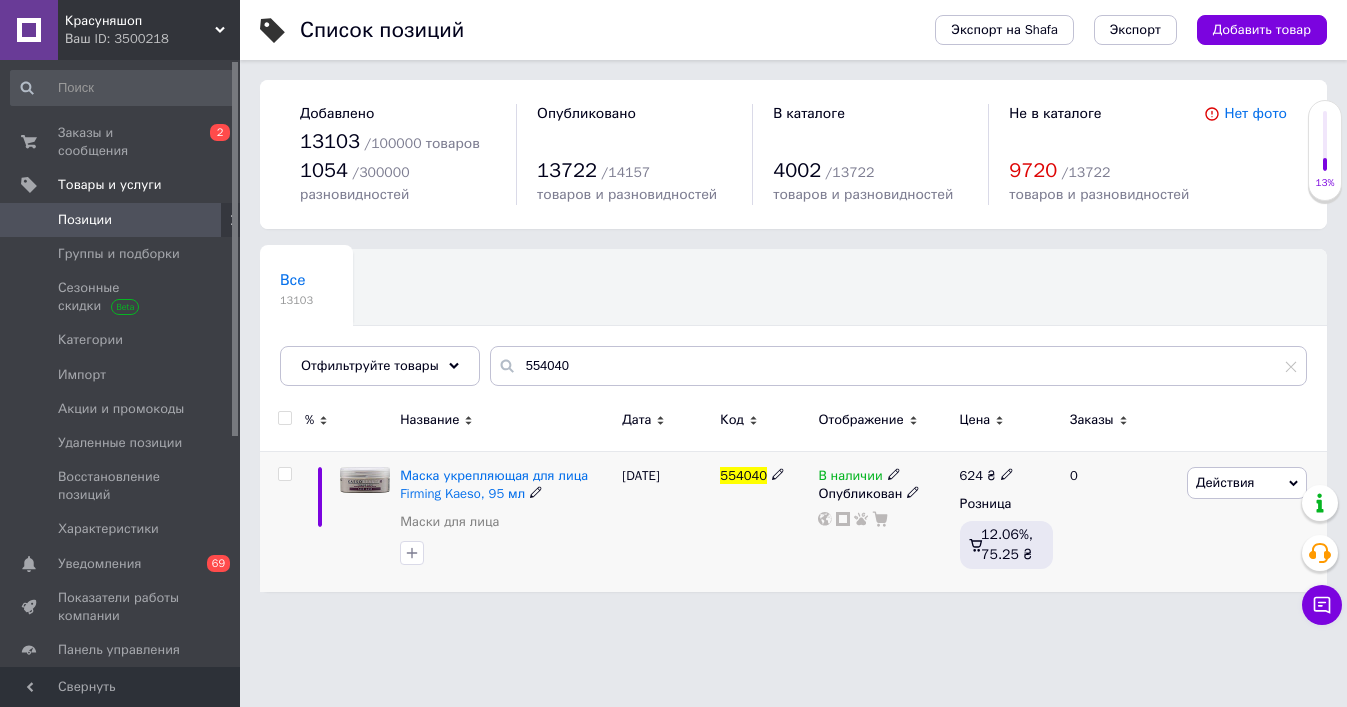 click 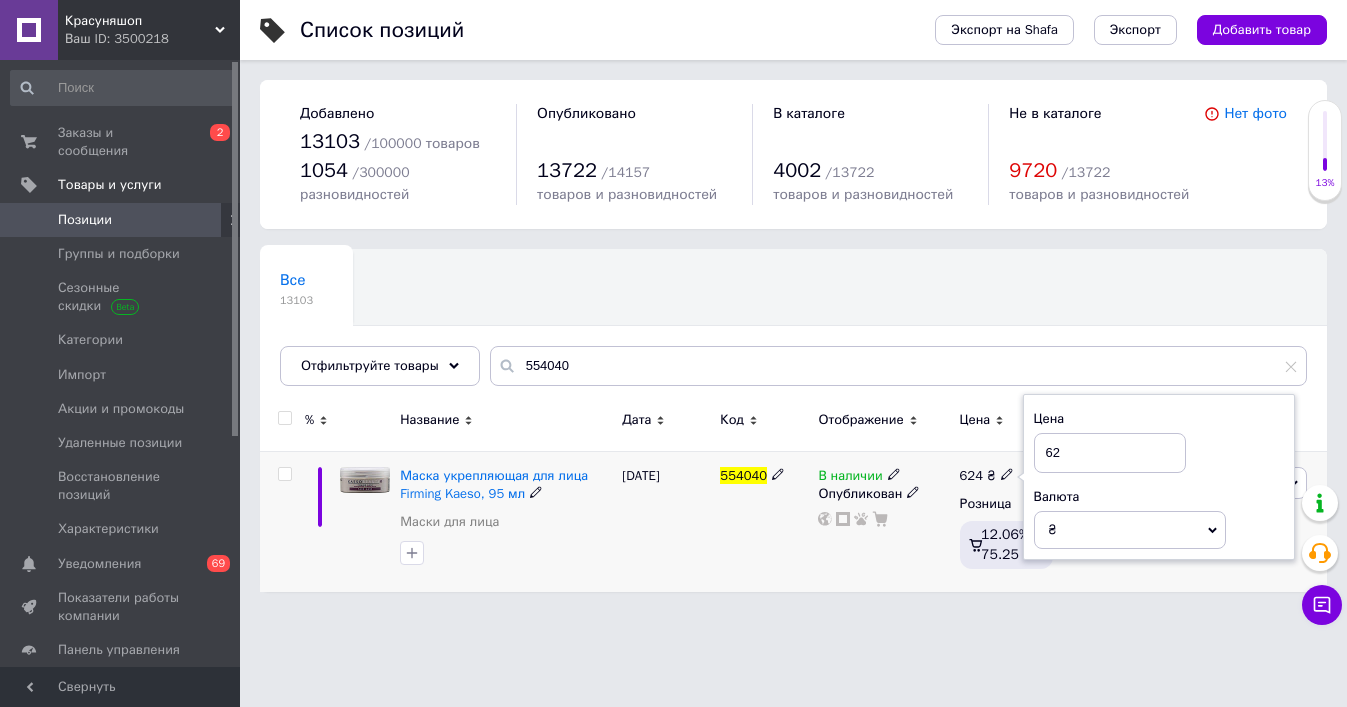 type on "6" 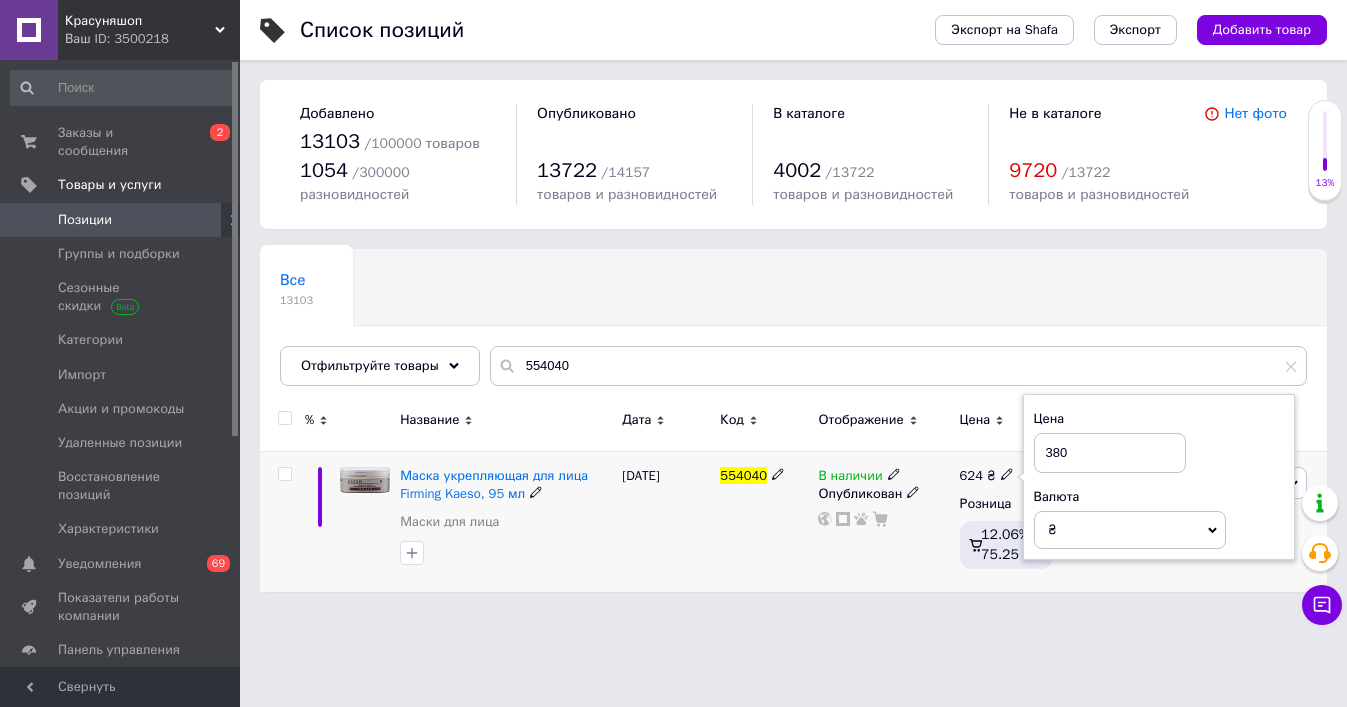 type on "380" 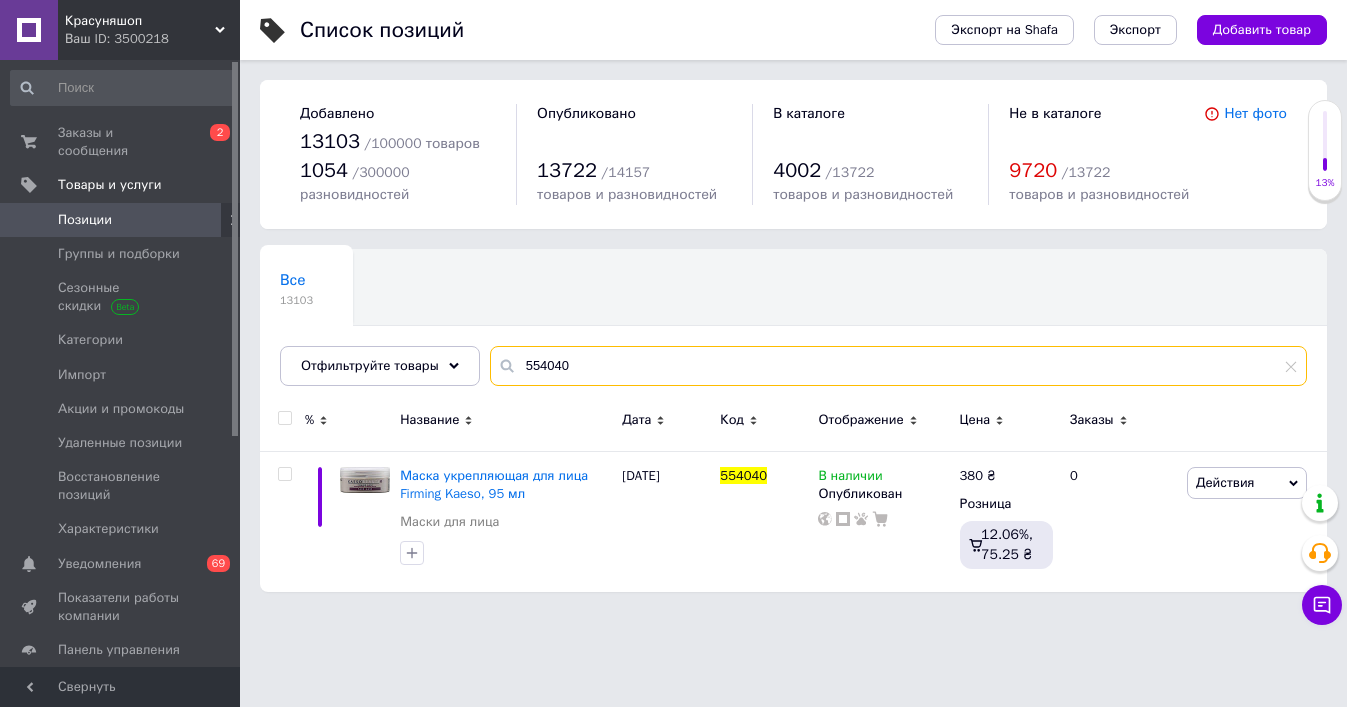 paste on "126" 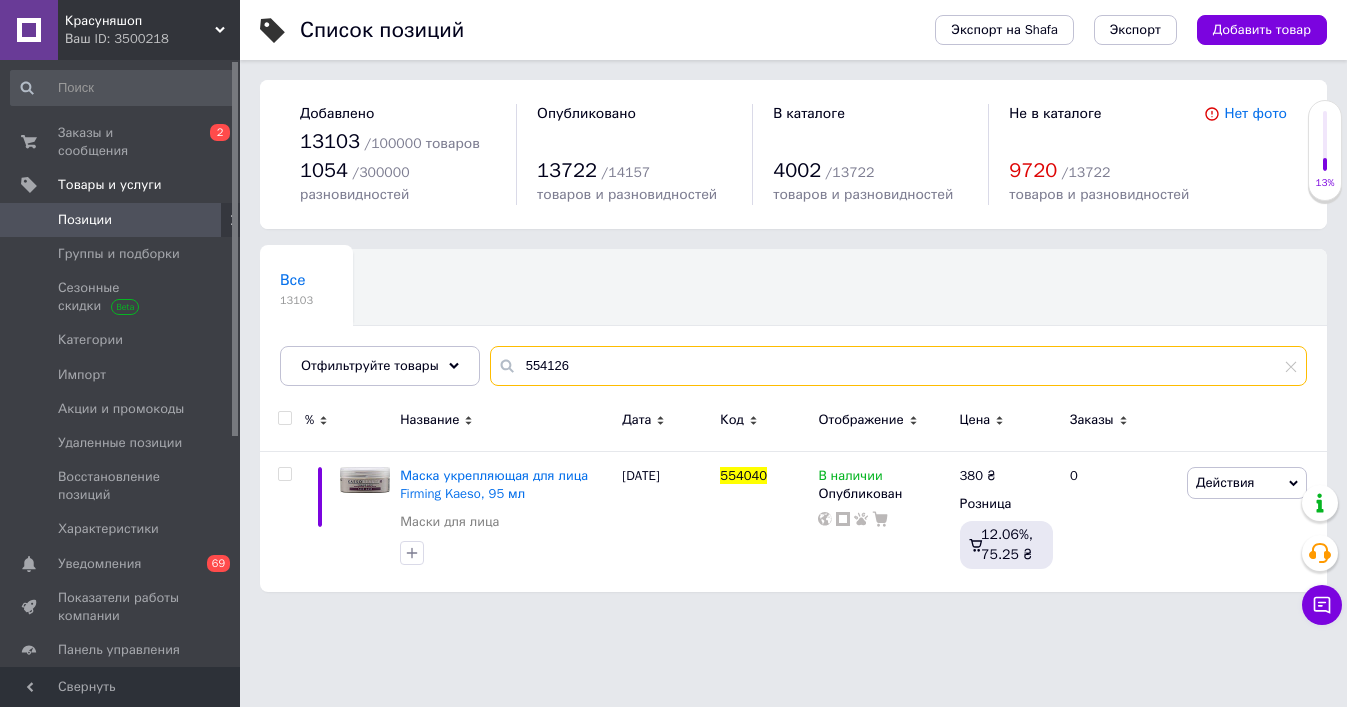 drag, startPoint x: 631, startPoint y: 369, endPoint x: 276, endPoint y: 328, distance: 357.35977 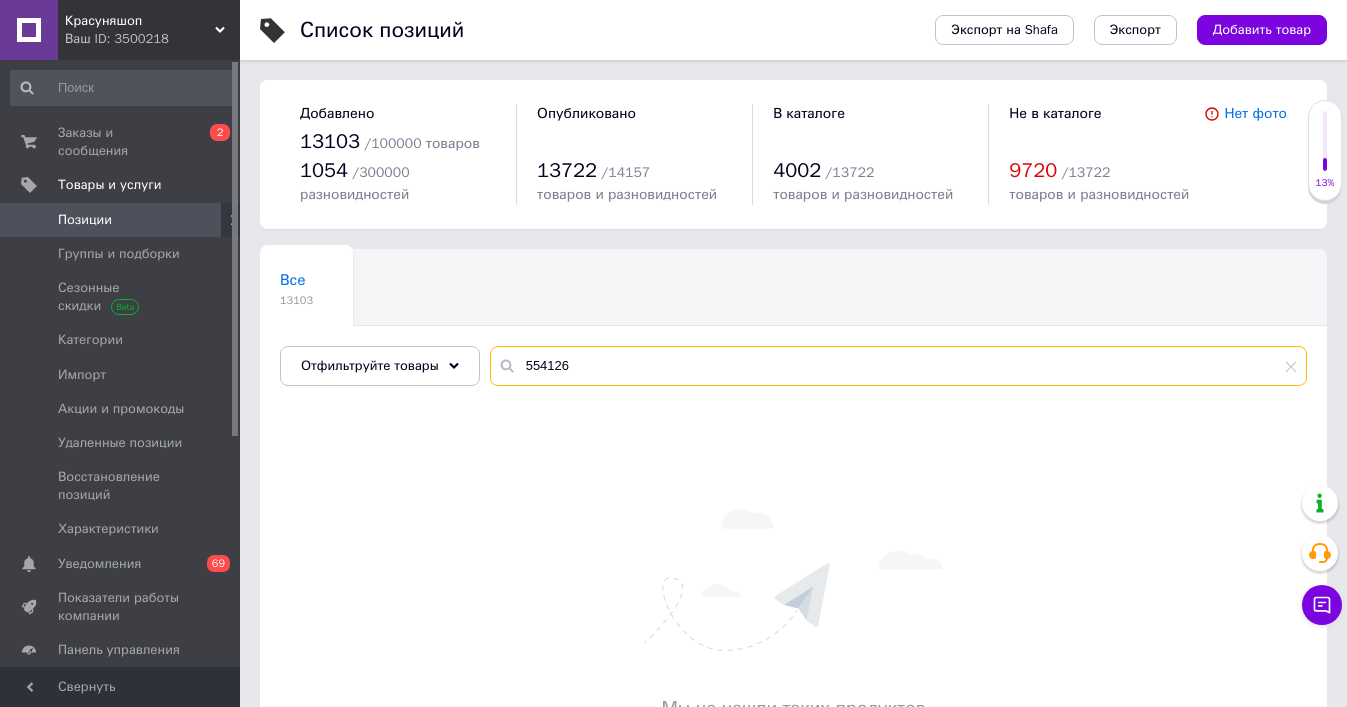 paste on "3" 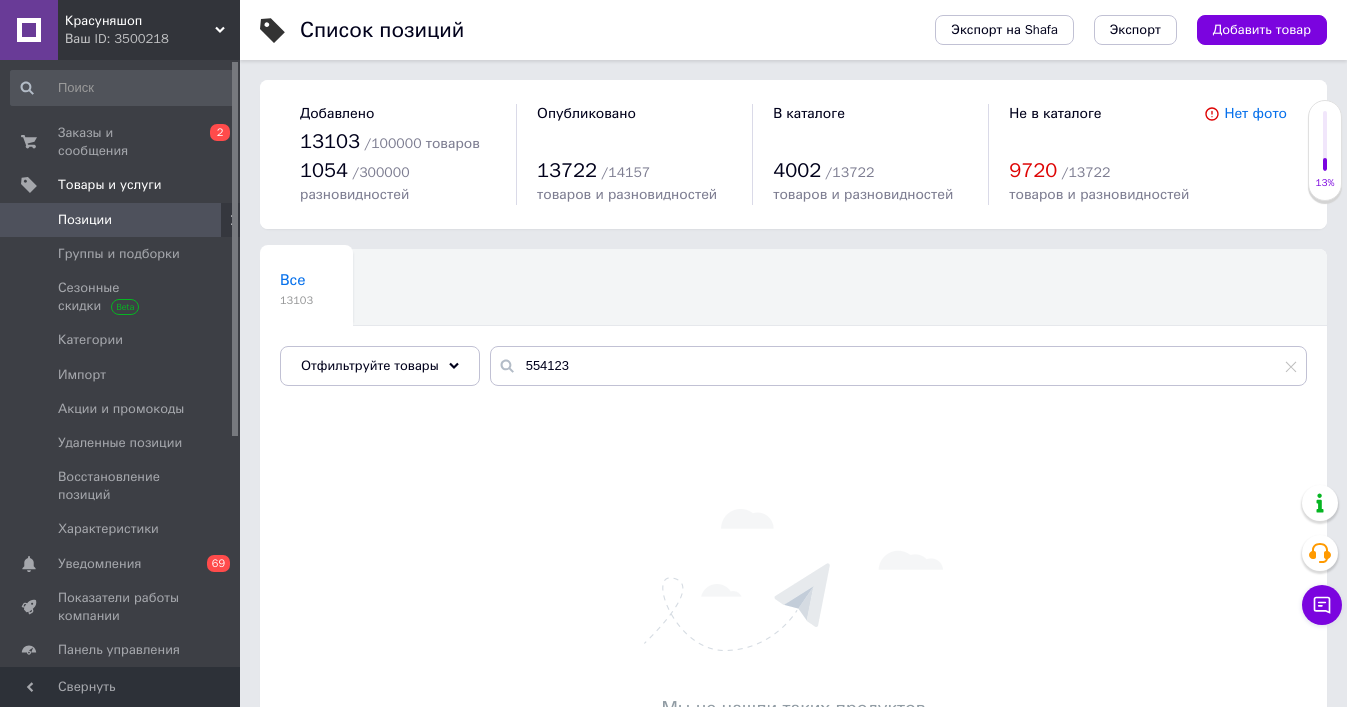 click on "Мы не нашли таких продуктов Возможно ошибка в слове или у вас нет таких продуктов" at bounding box center (793, 627) 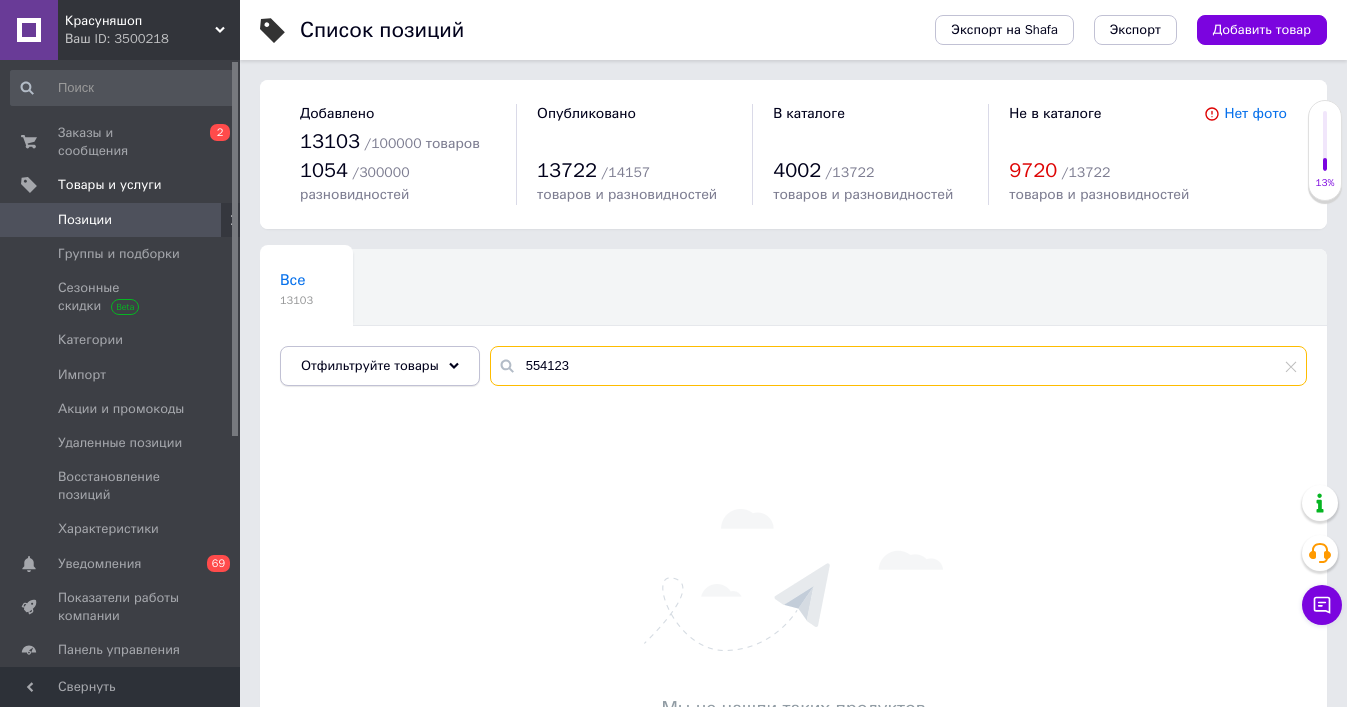 paste on "1" 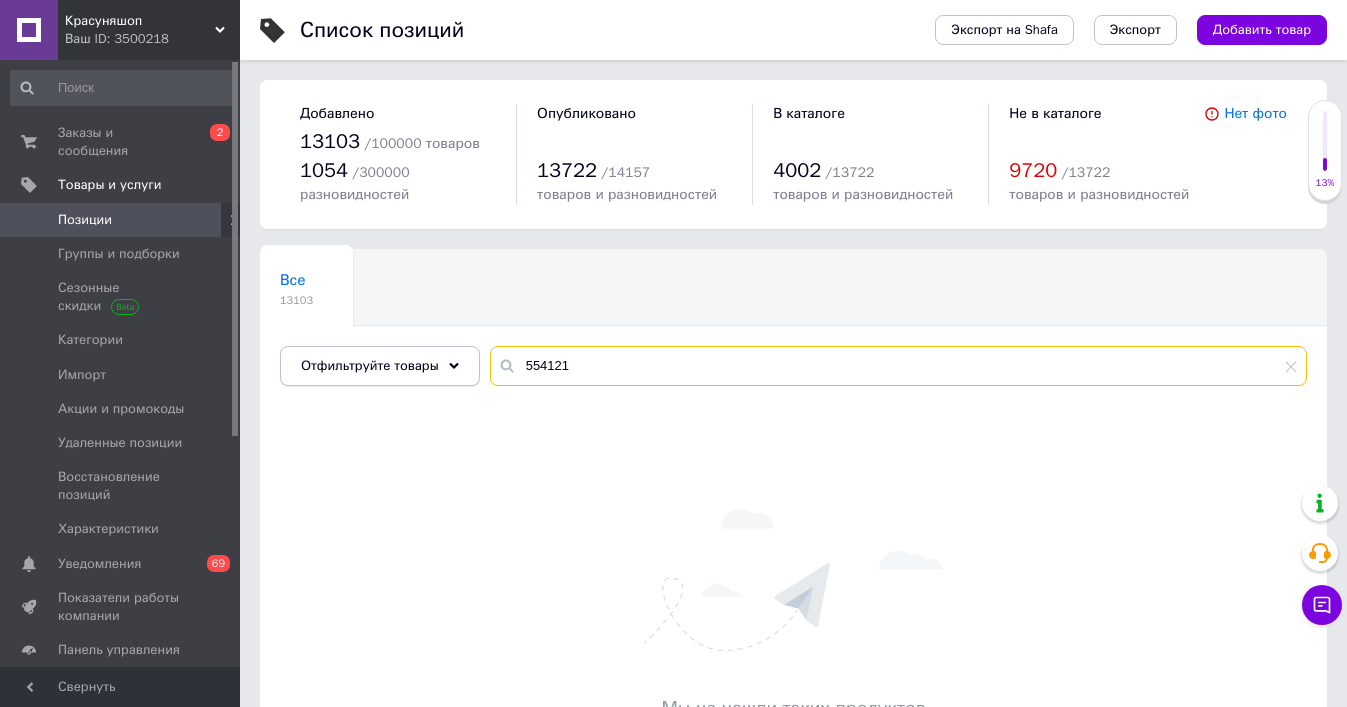 drag, startPoint x: 574, startPoint y: 364, endPoint x: 462, endPoint y: 346, distance: 113.43721 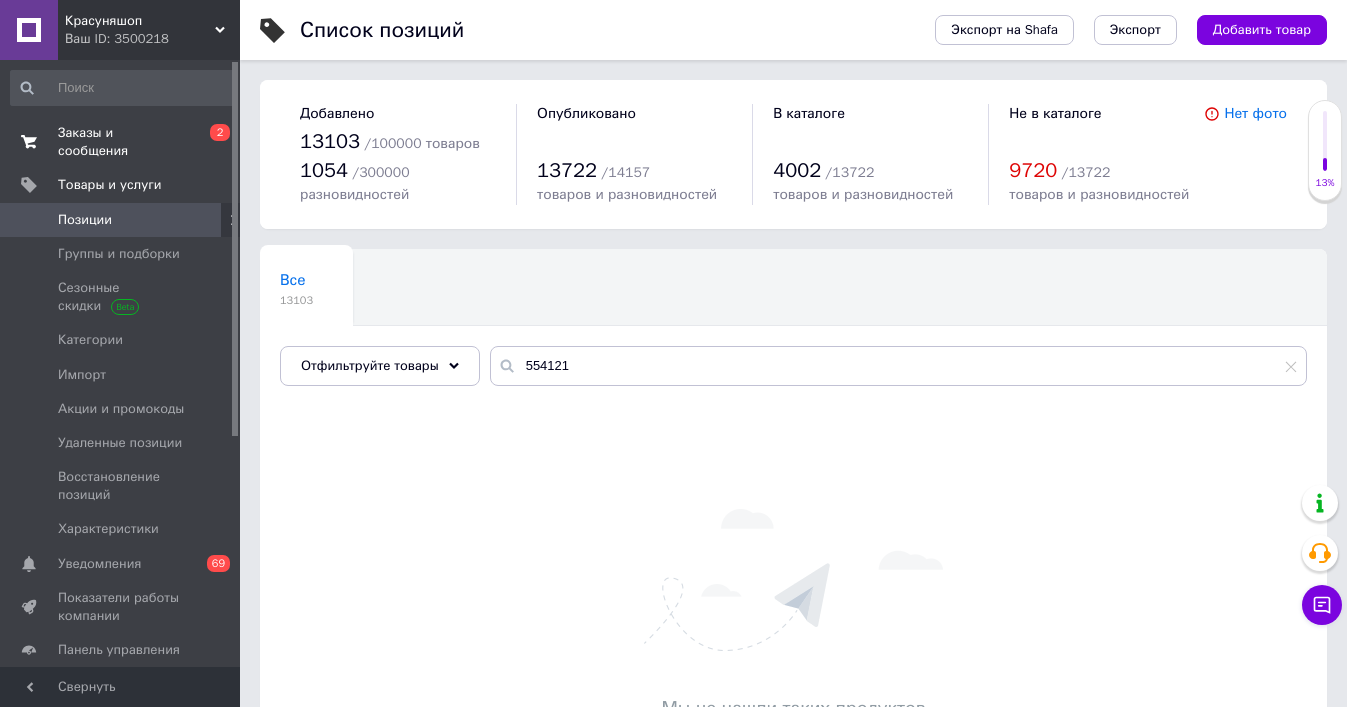 click on "Заказы и сообщения" at bounding box center [121, 142] 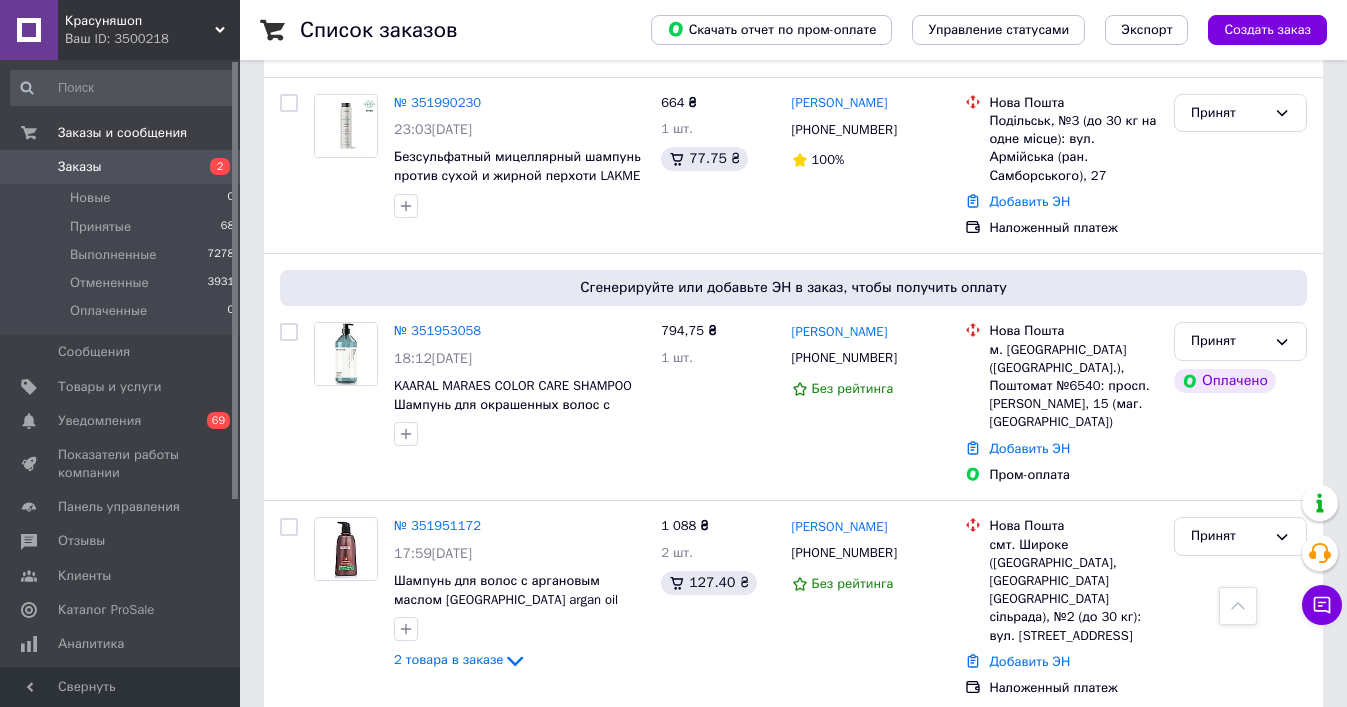 scroll, scrollTop: 783, scrollLeft: 0, axis: vertical 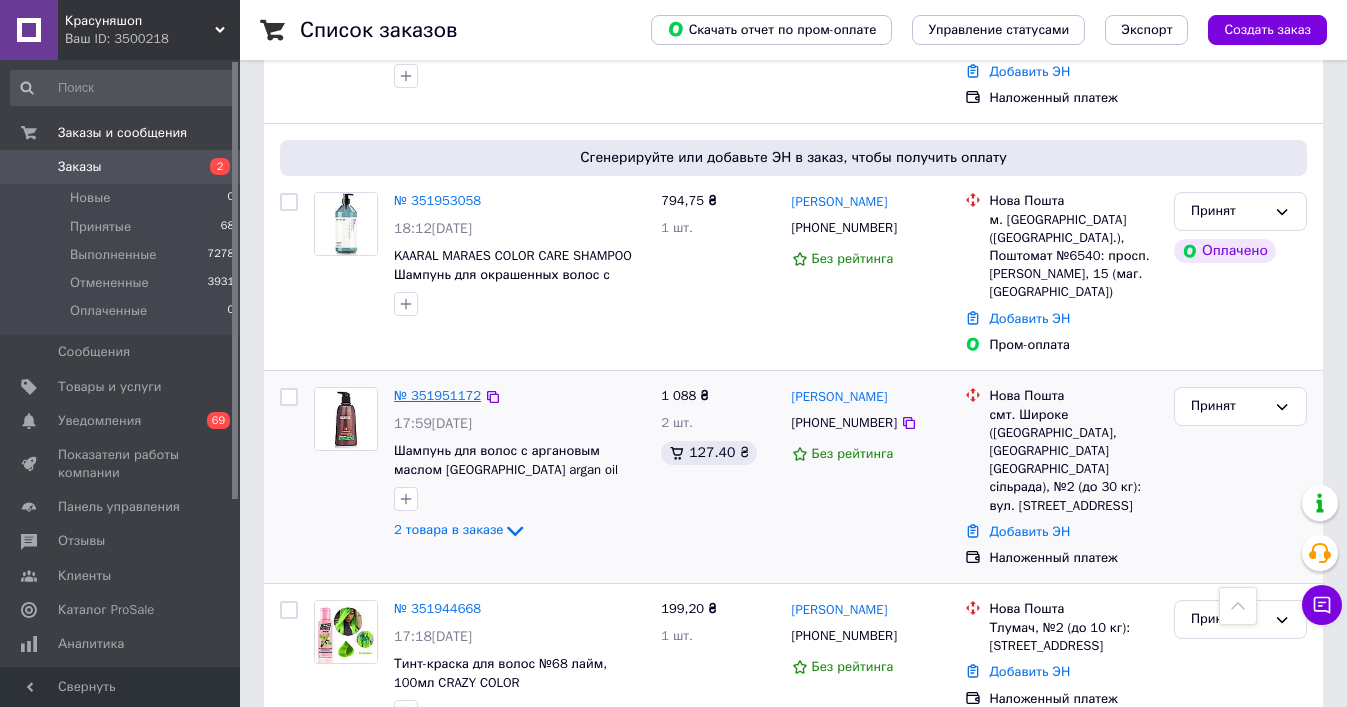 click on "№ 351951172" at bounding box center [437, 395] 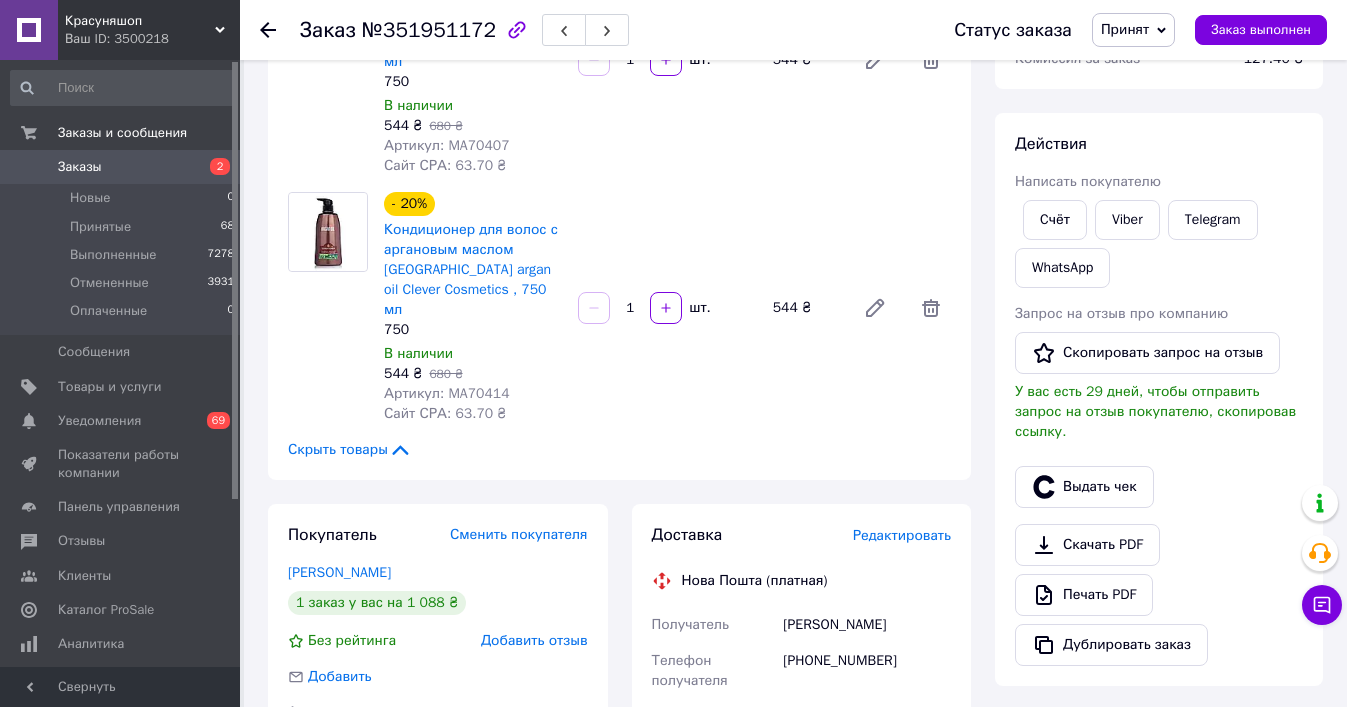 scroll, scrollTop: 289, scrollLeft: 0, axis: vertical 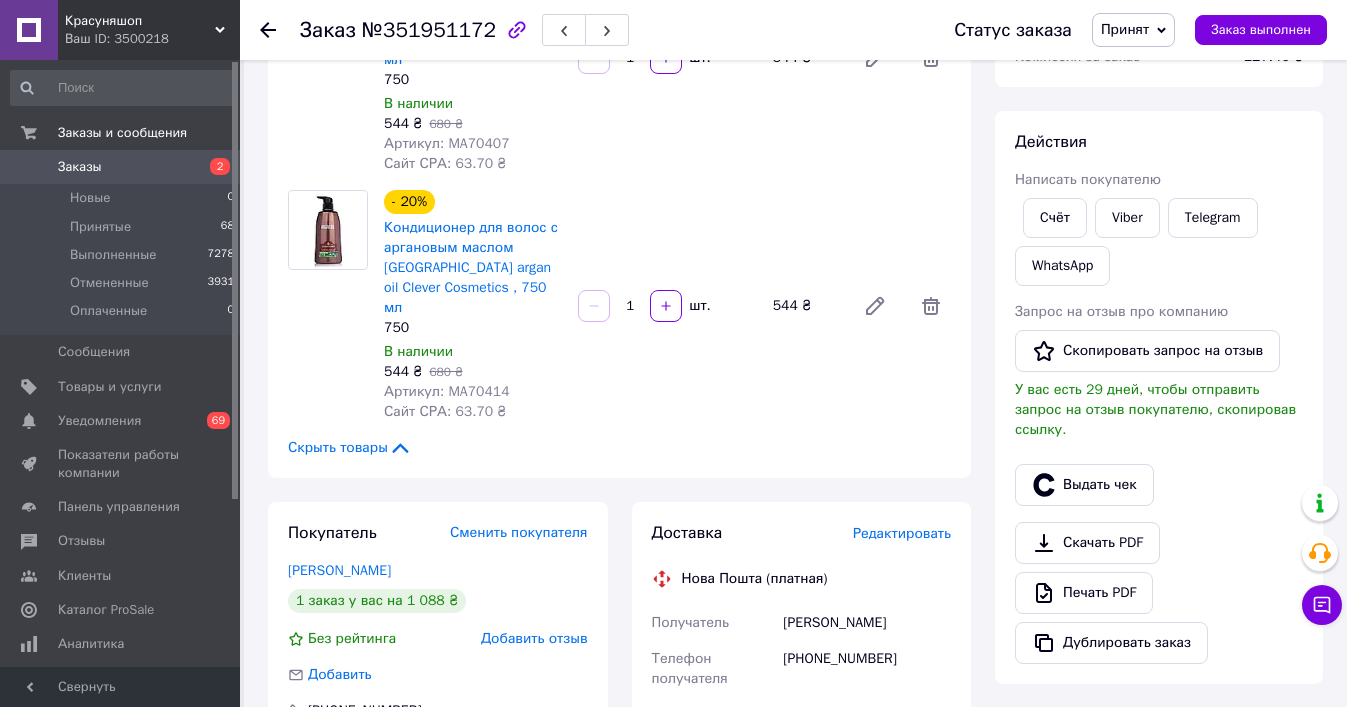 click on "Редактировать" at bounding box center [902, 533] 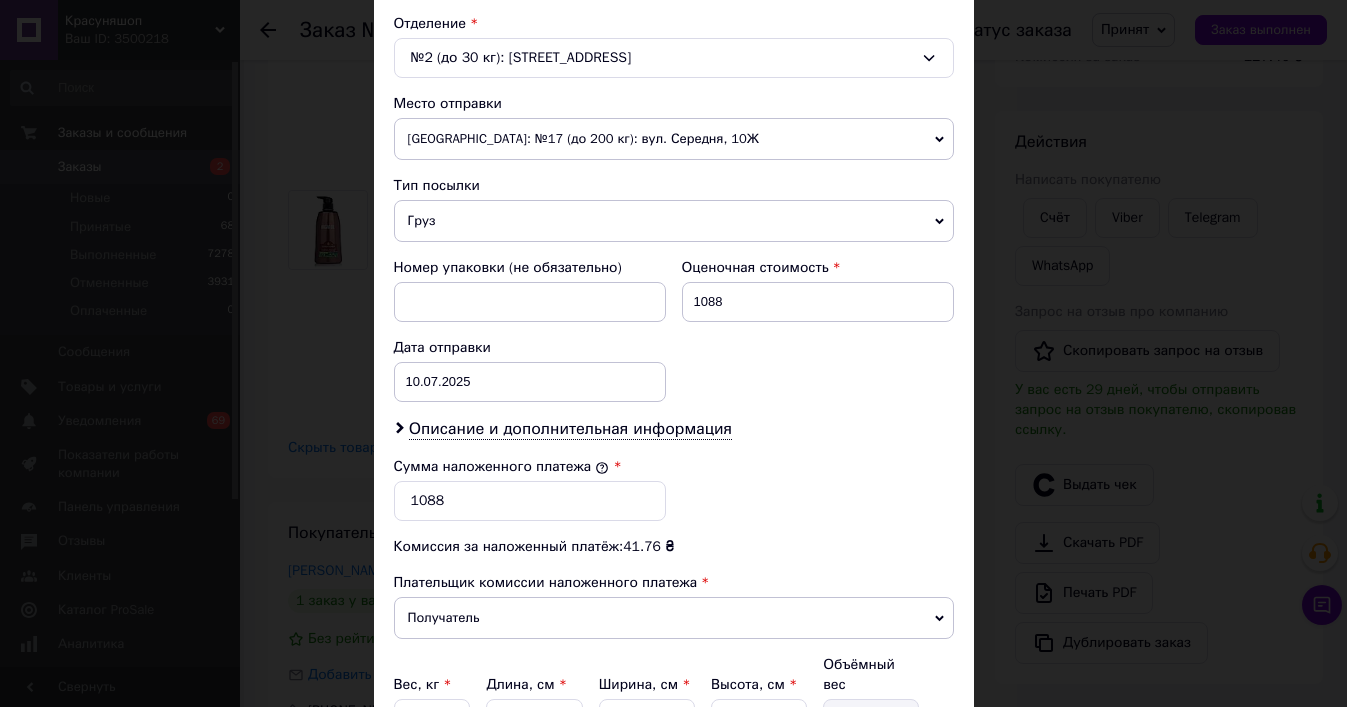 scroll, scrollTop: 623, scrollLeft: 0, axis: vertical 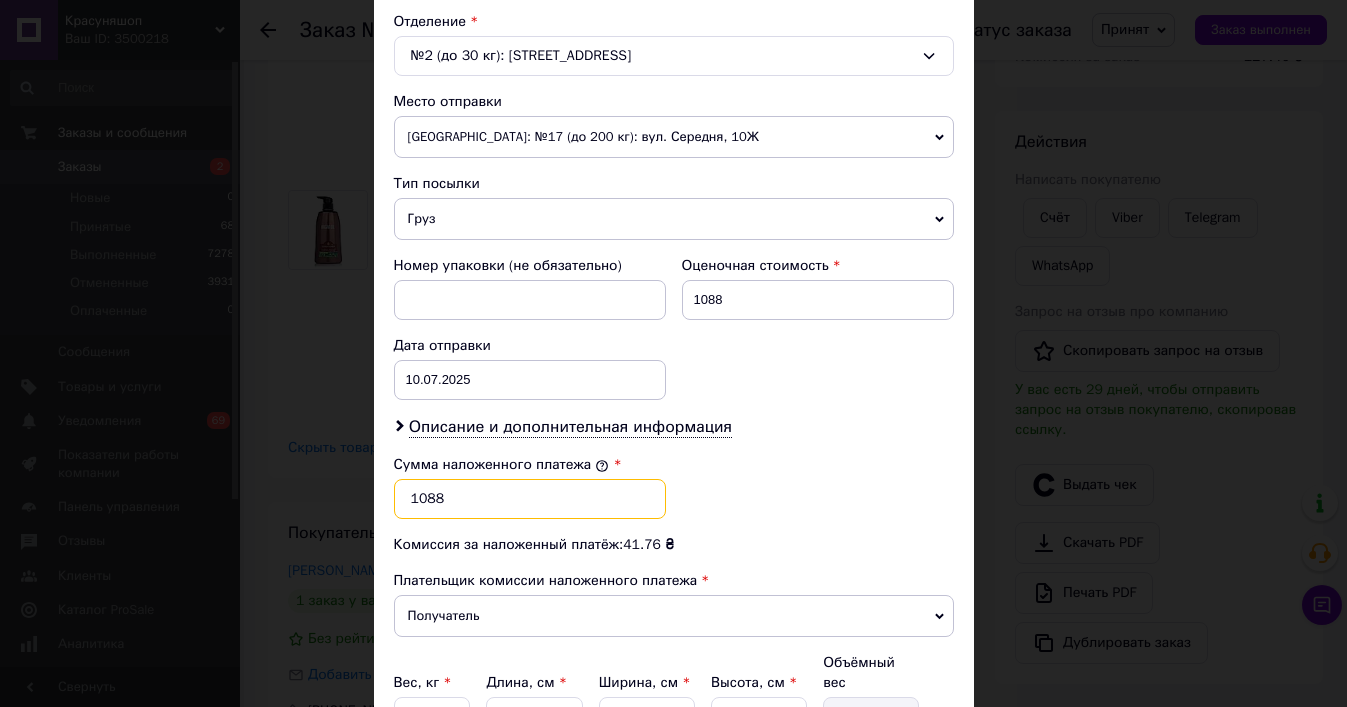click on "1088" at bounding box center (530, 499) 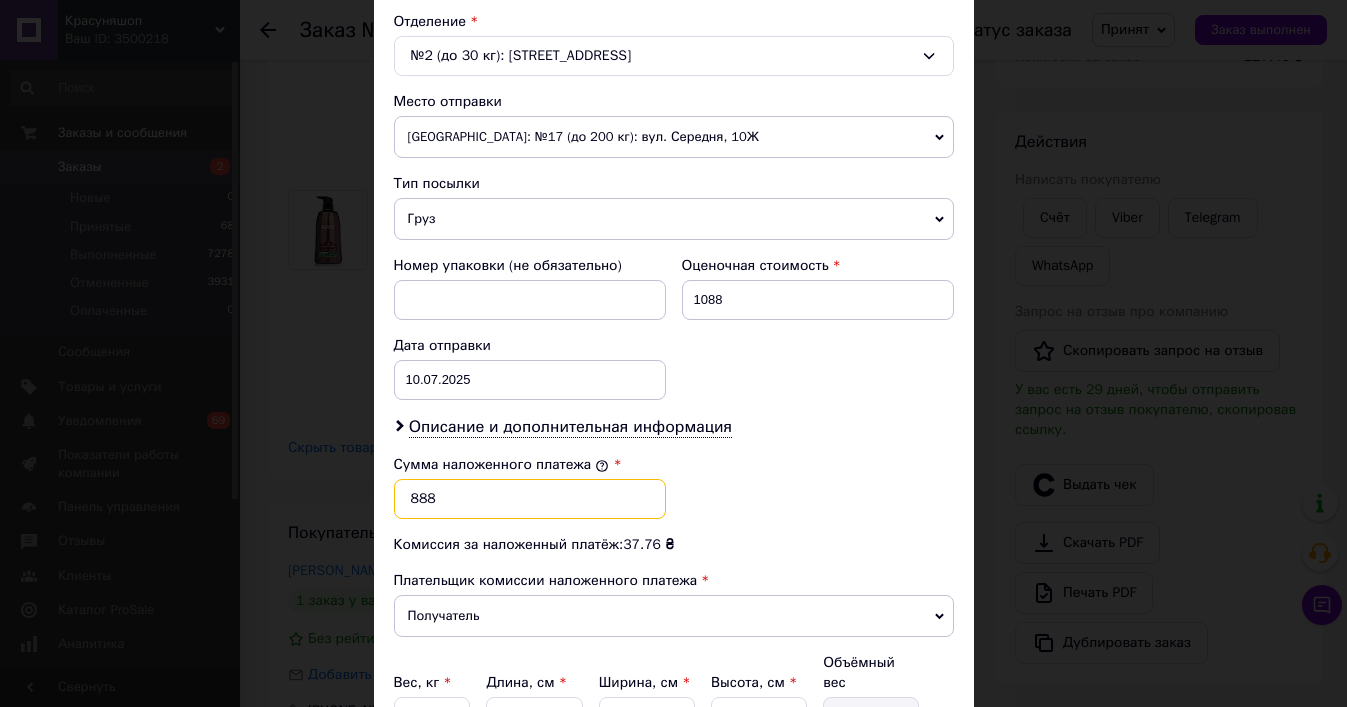 type on "888" 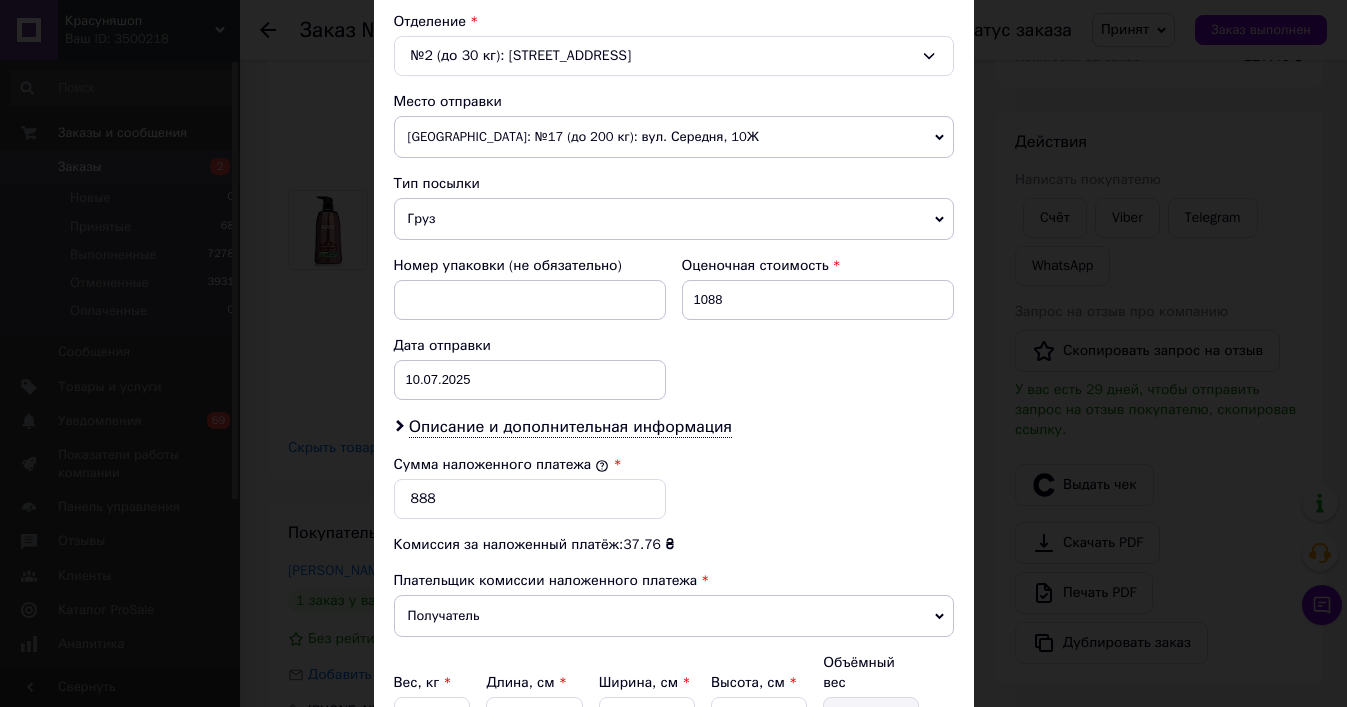 click on "Сумма наложенного платежа     * 888" at bounding box center [674, 487] 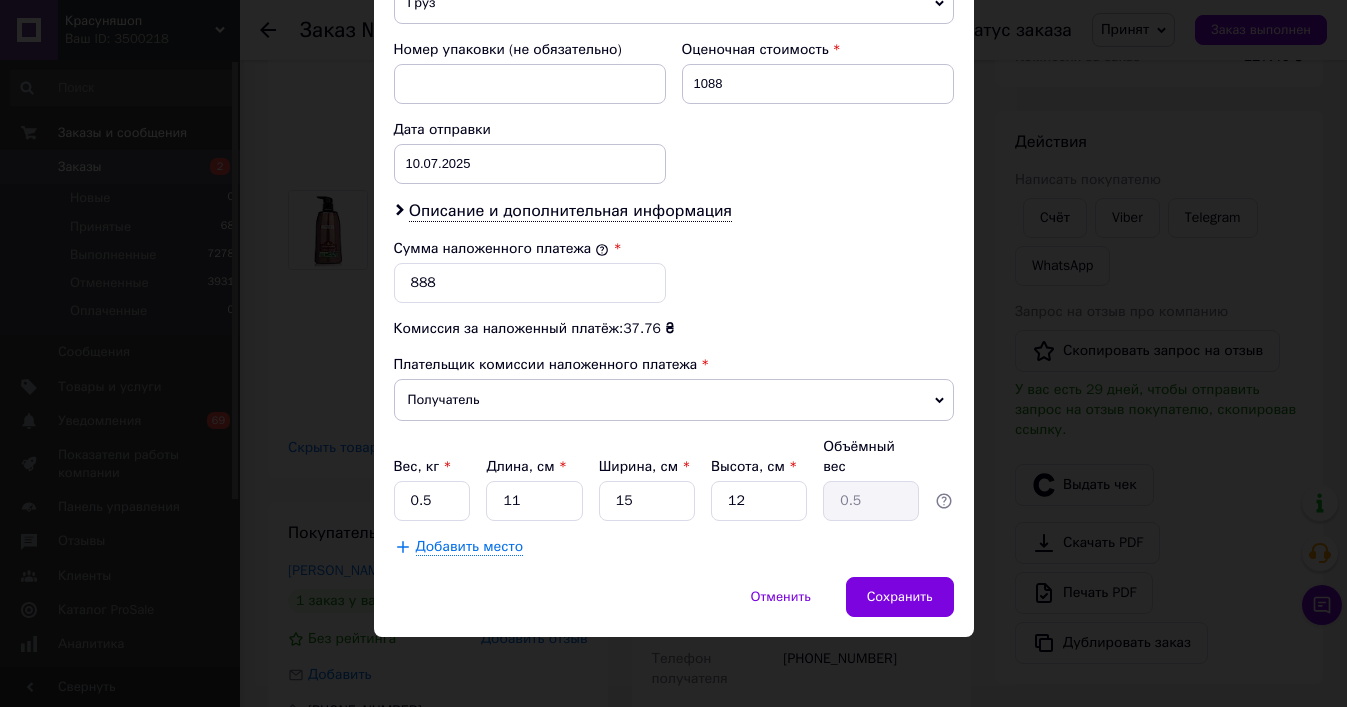scroll, scrollTop: 860, scrollLeft: 0, axis: vertical 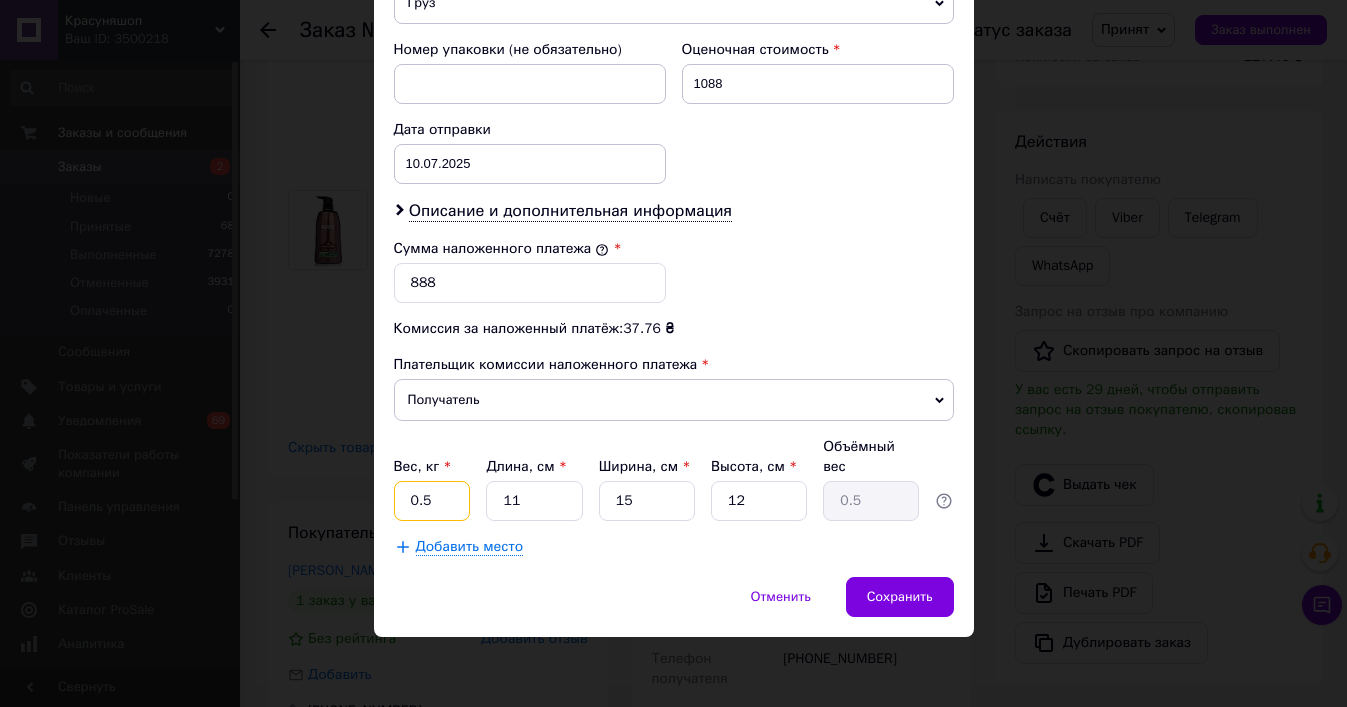 click on "0.5" at bounding box center [432, 501] 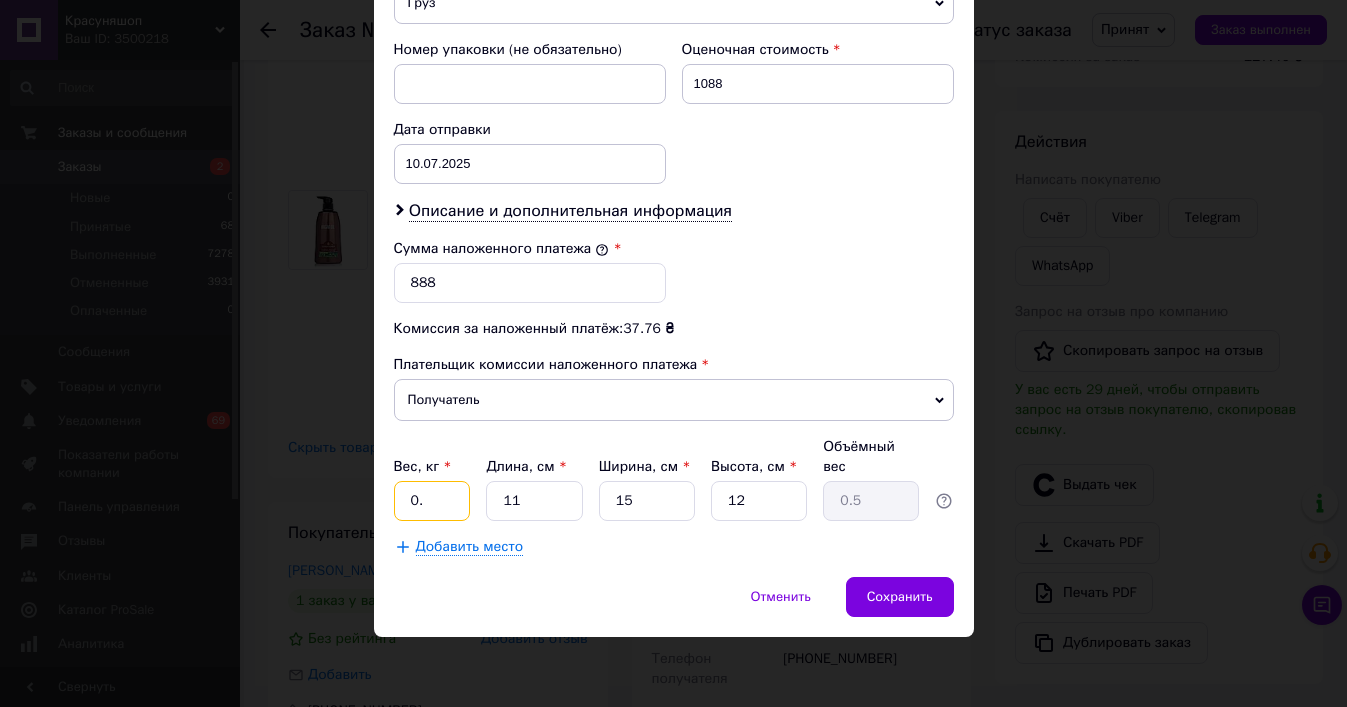 type on "0" 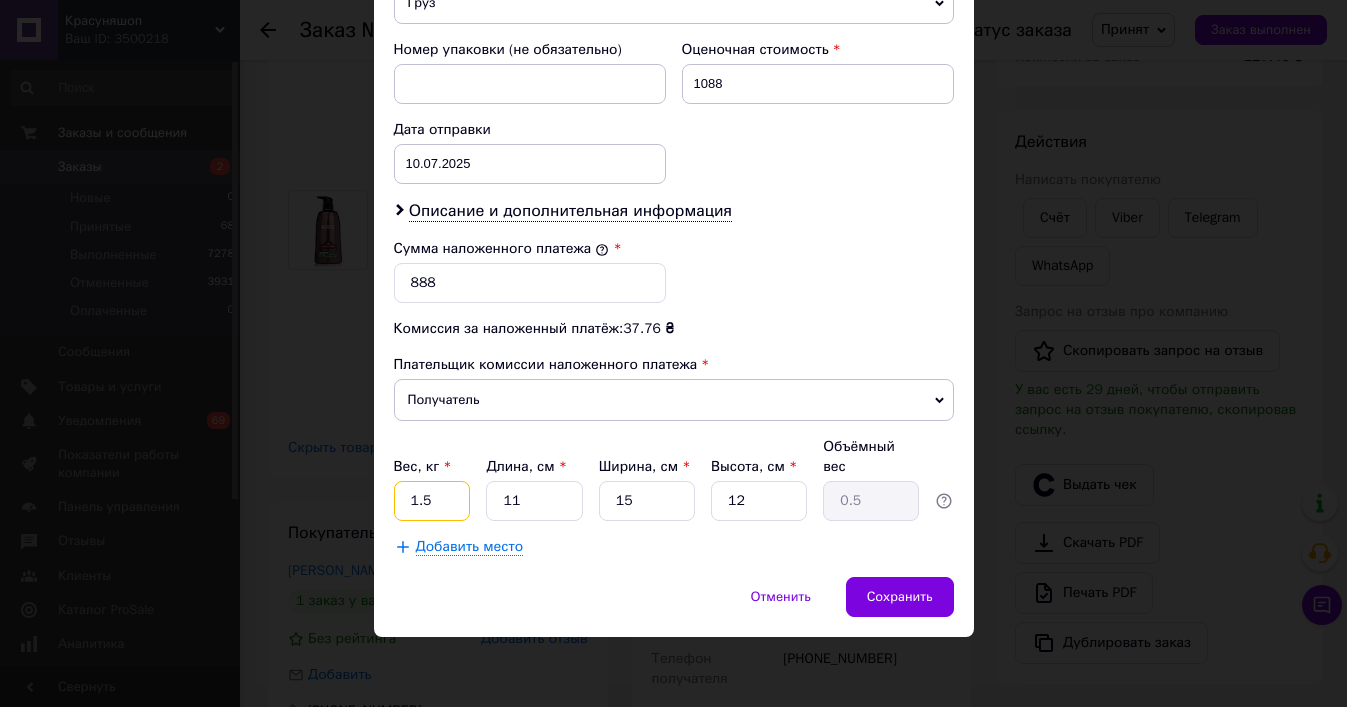 type on "1.5" 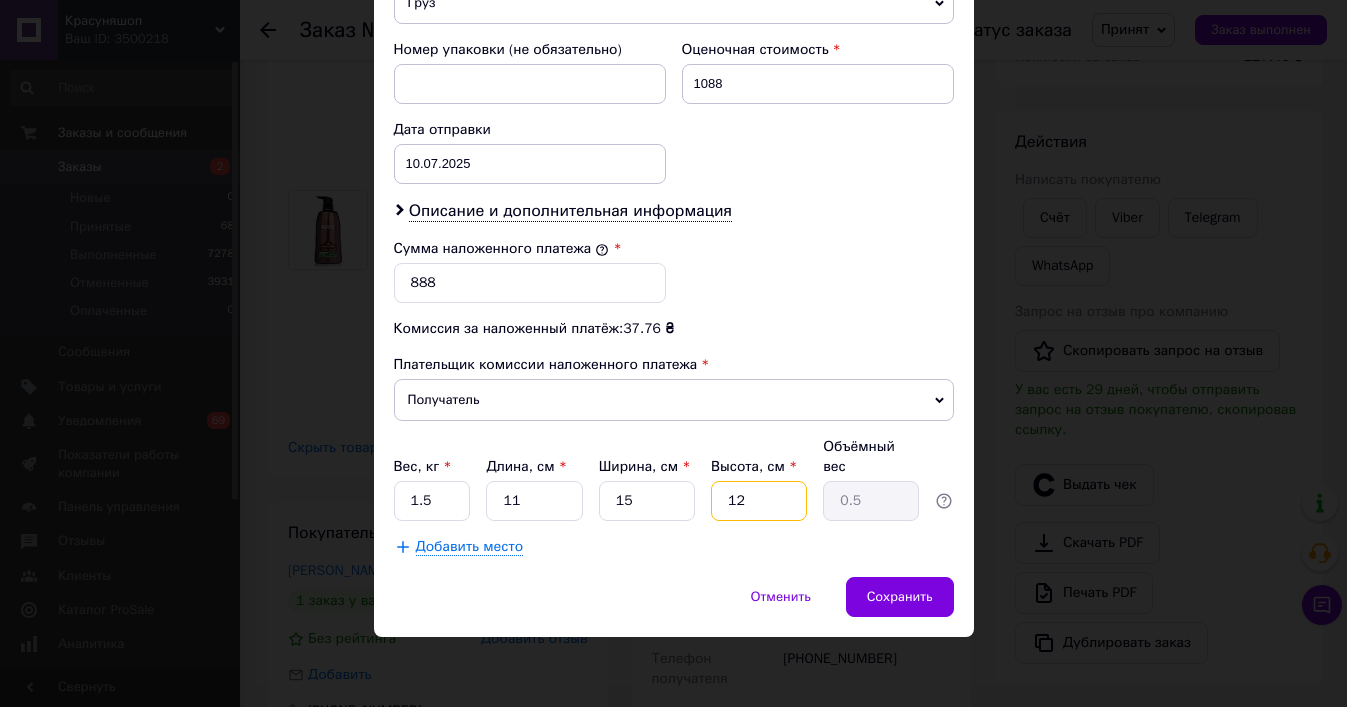 click on "12" at bounding box center [759, 501] 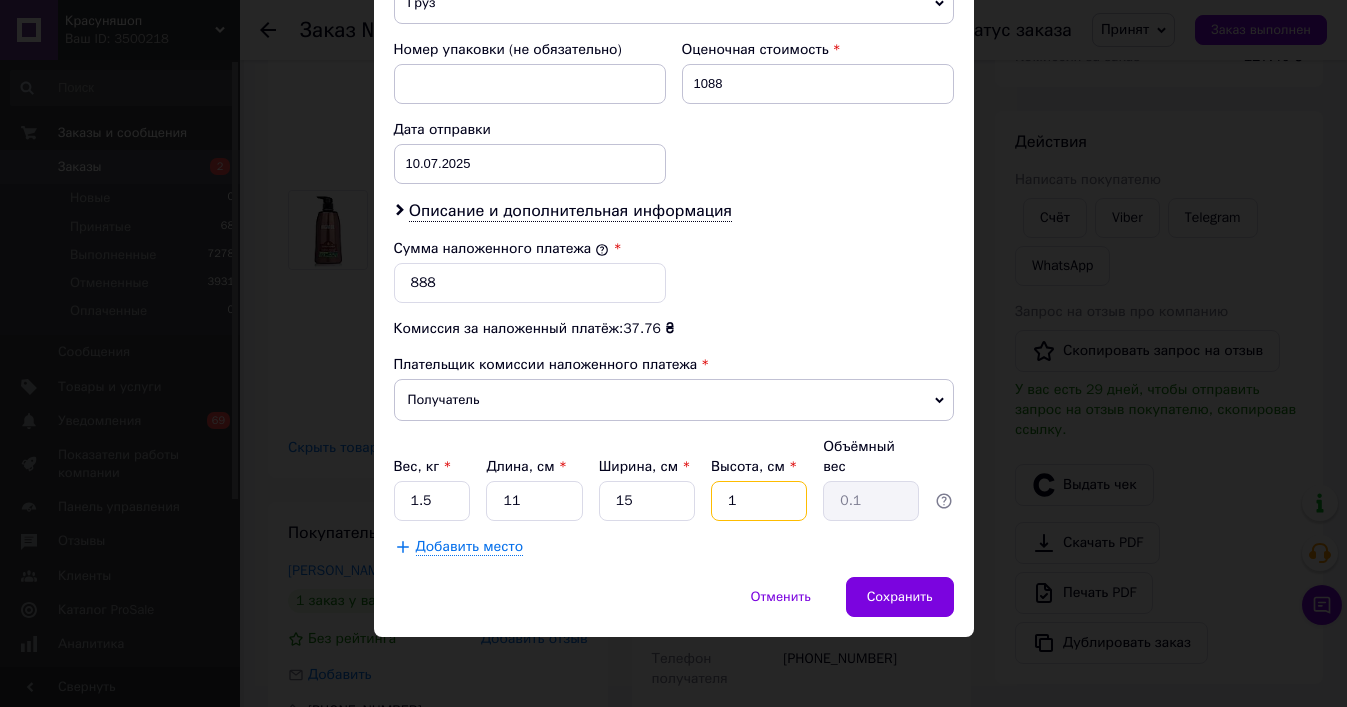 type 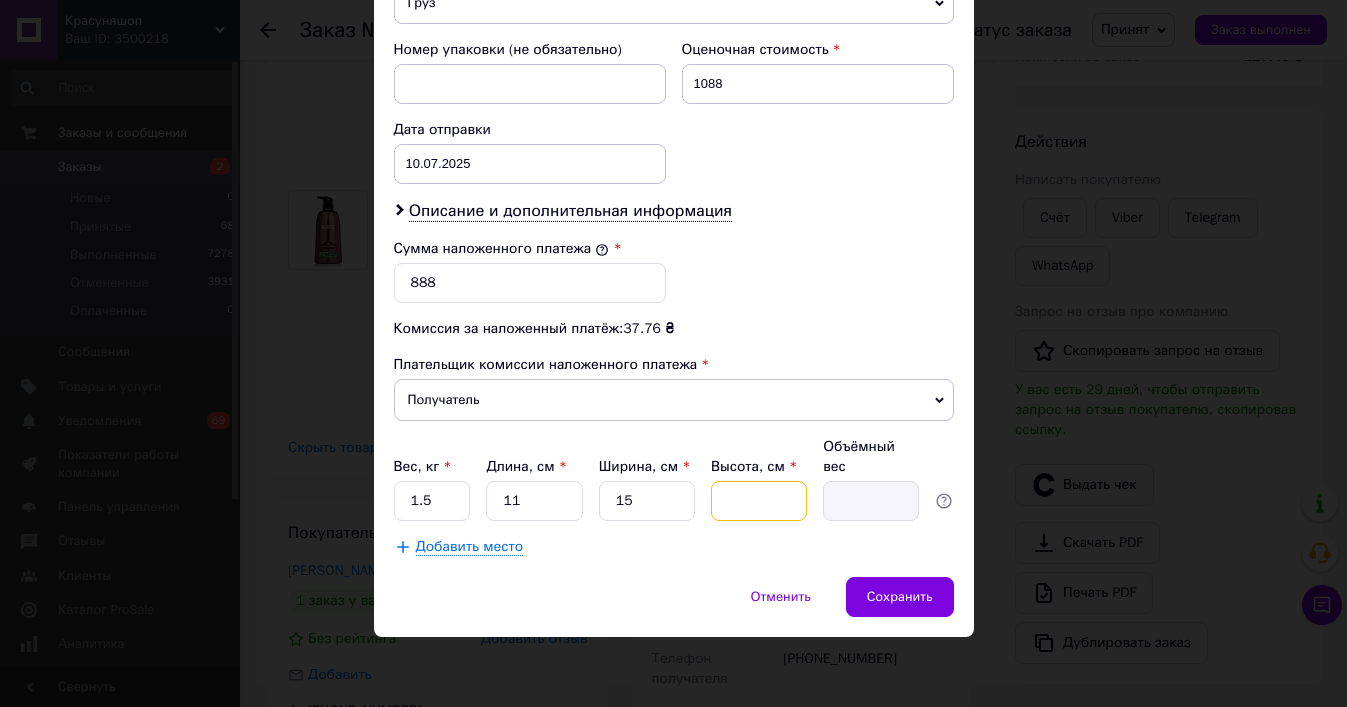 type on "2" 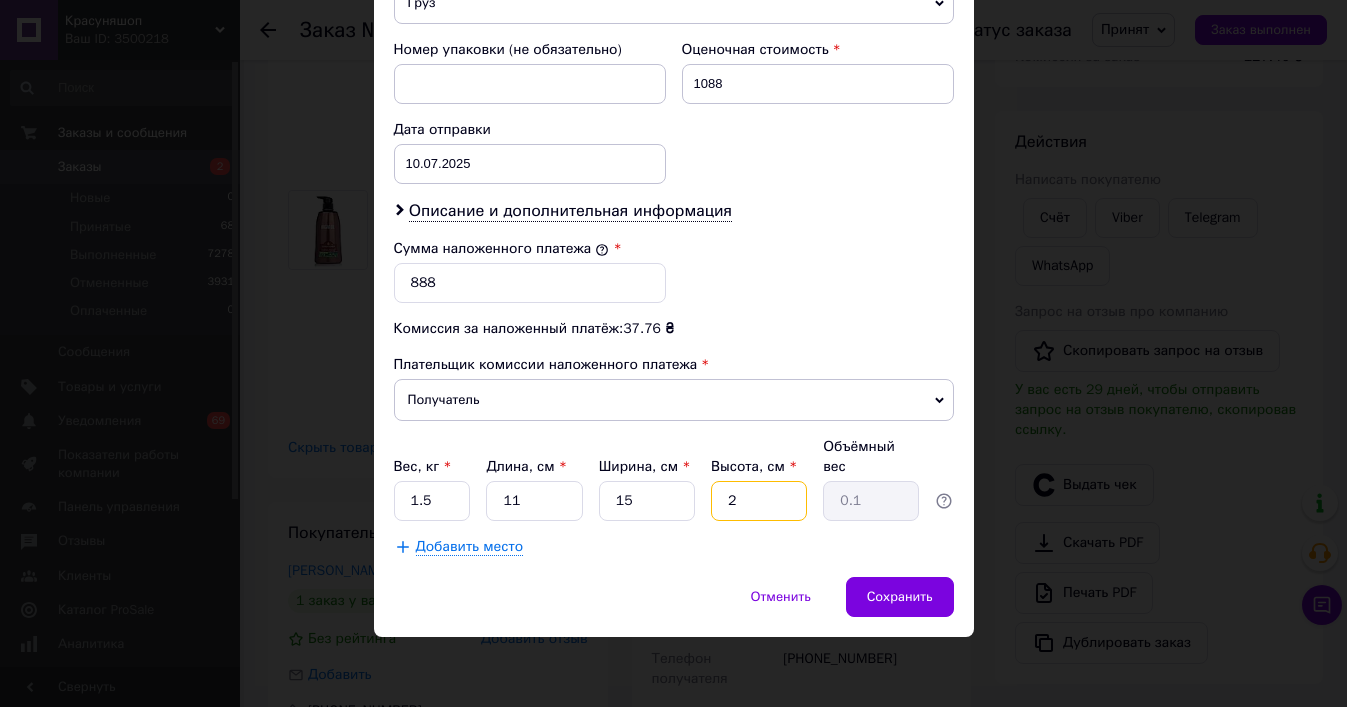 type on "20" 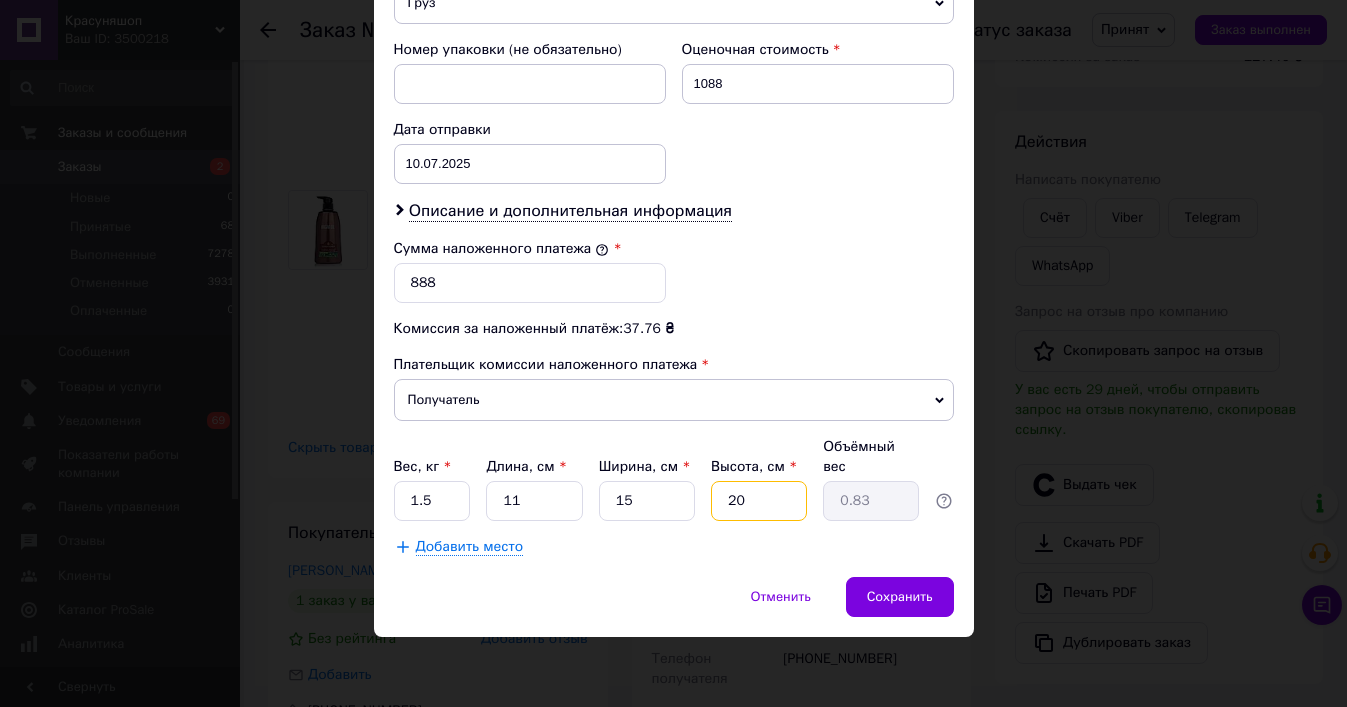 type on "20" 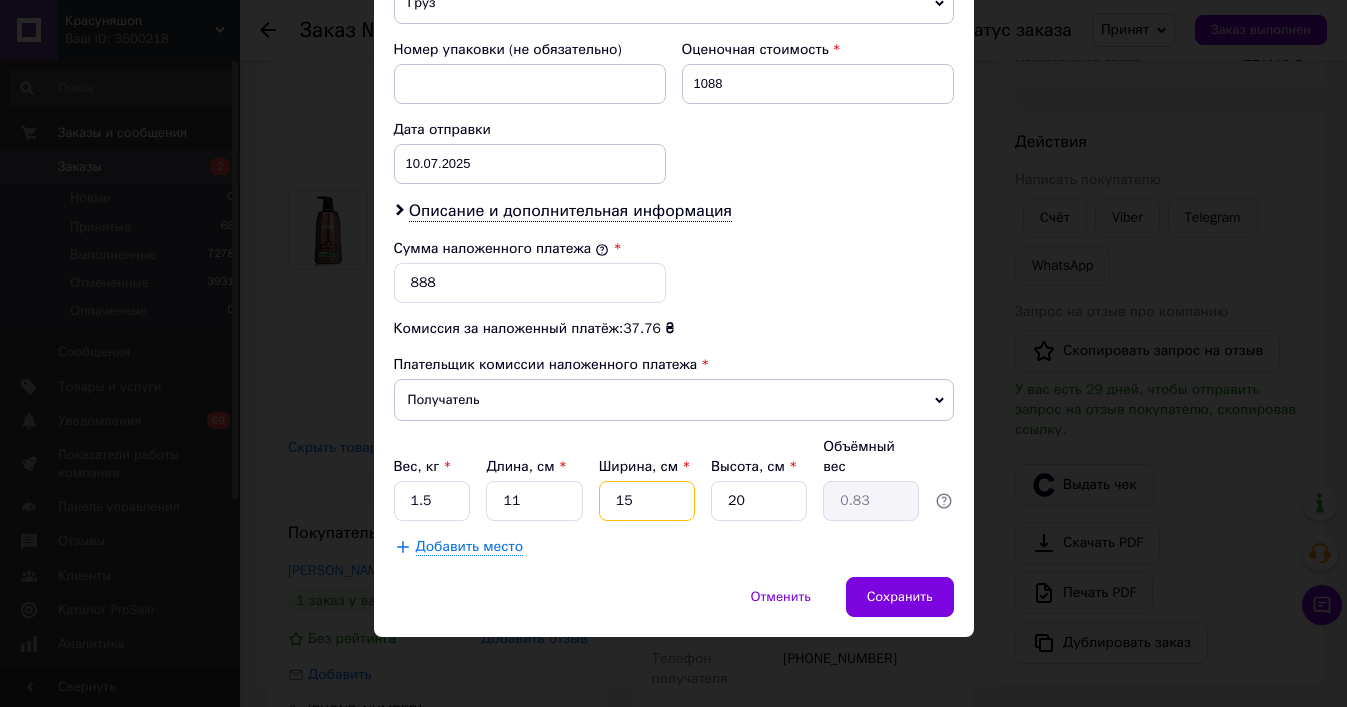 click on "15" at bounding box center (647, 501) 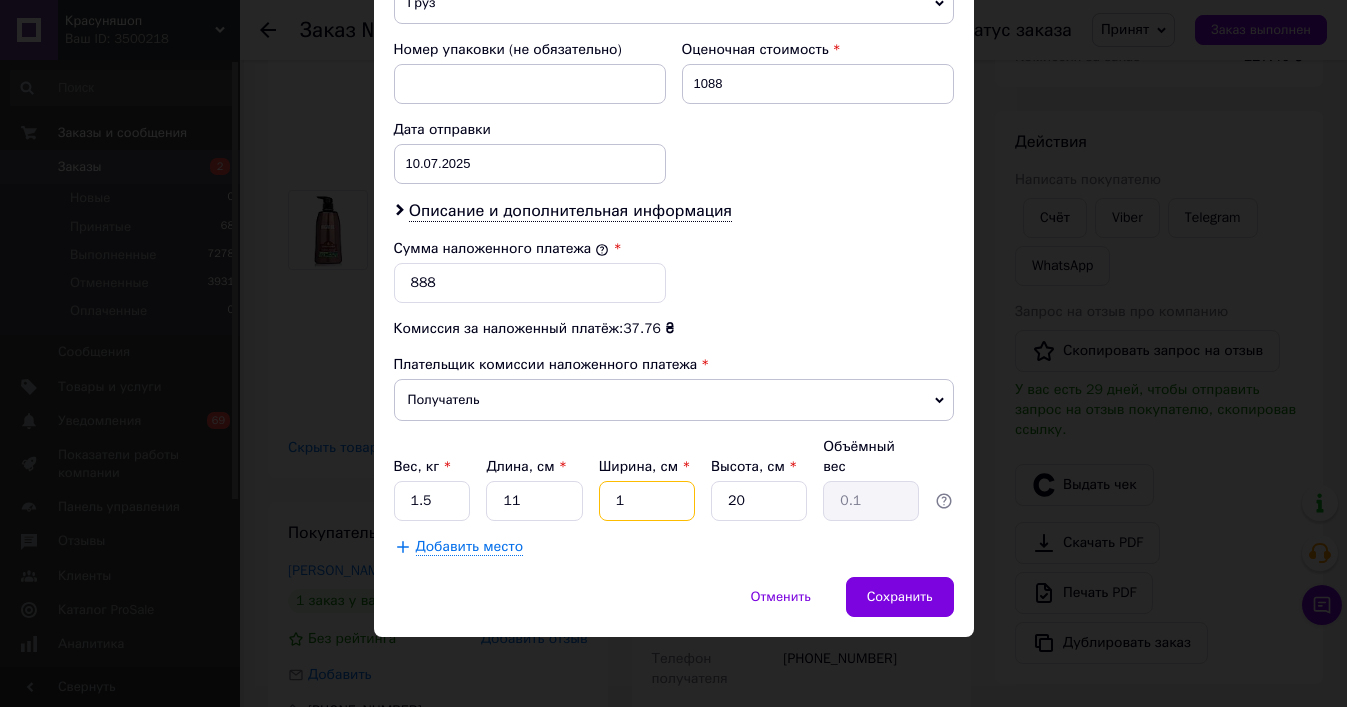 type 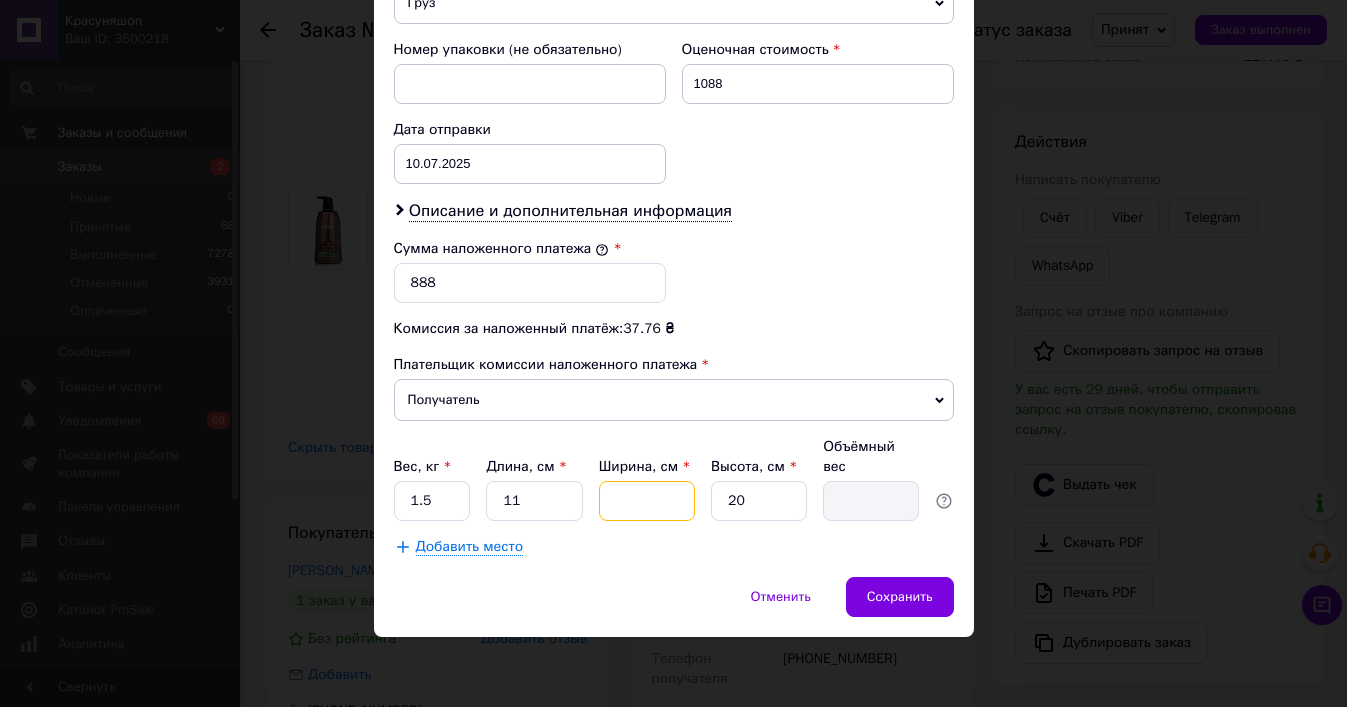 type on "2" 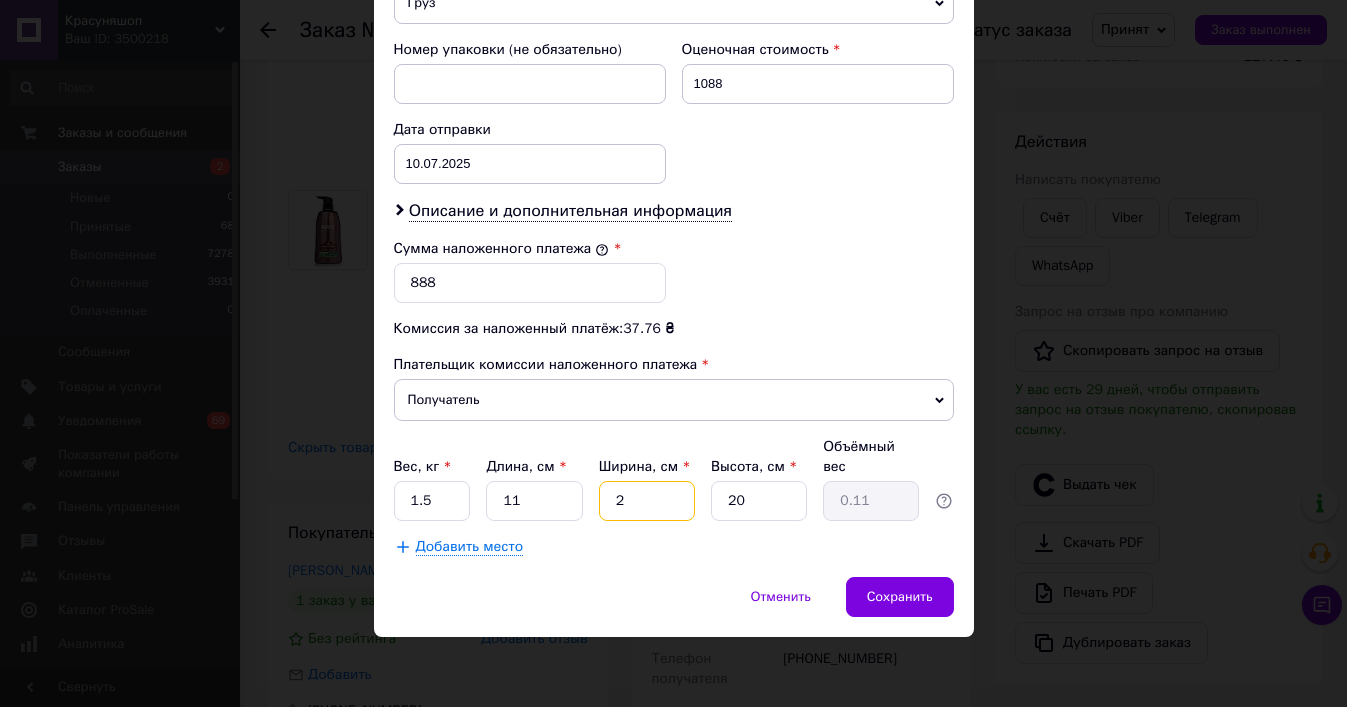 type on "20" 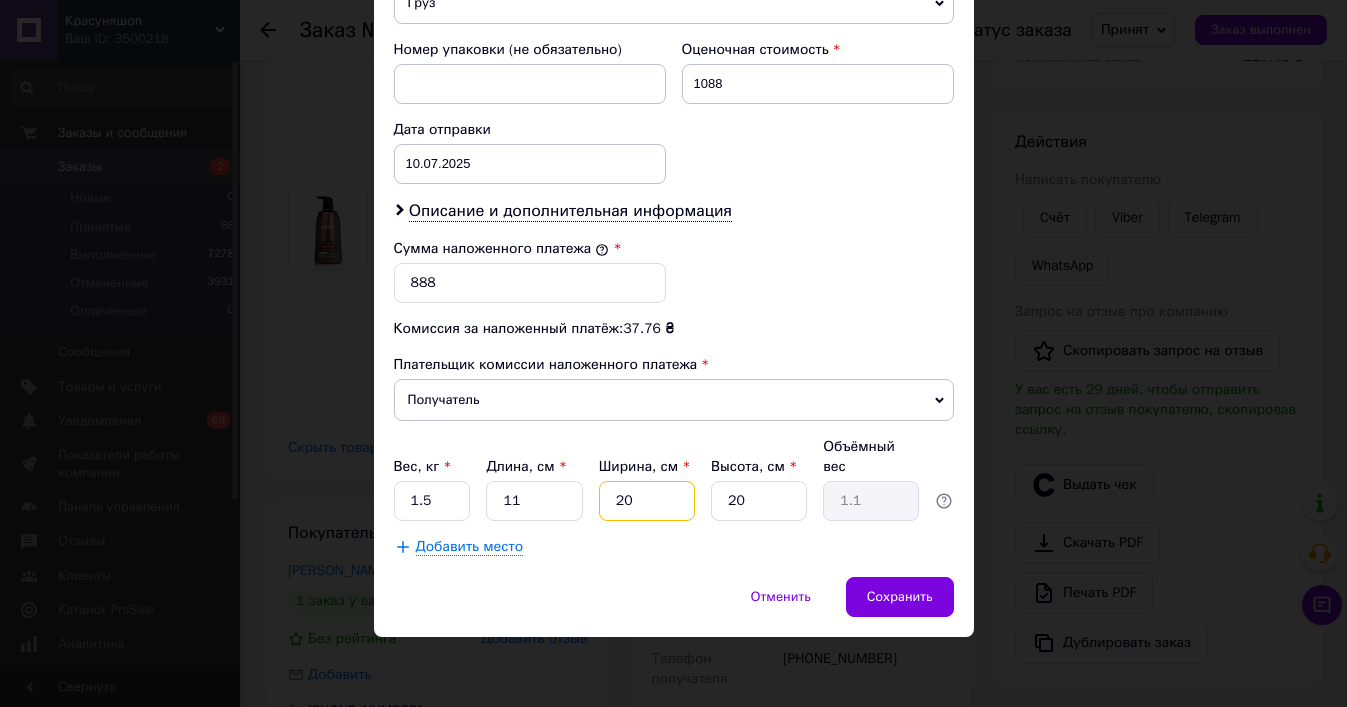 type on "20" 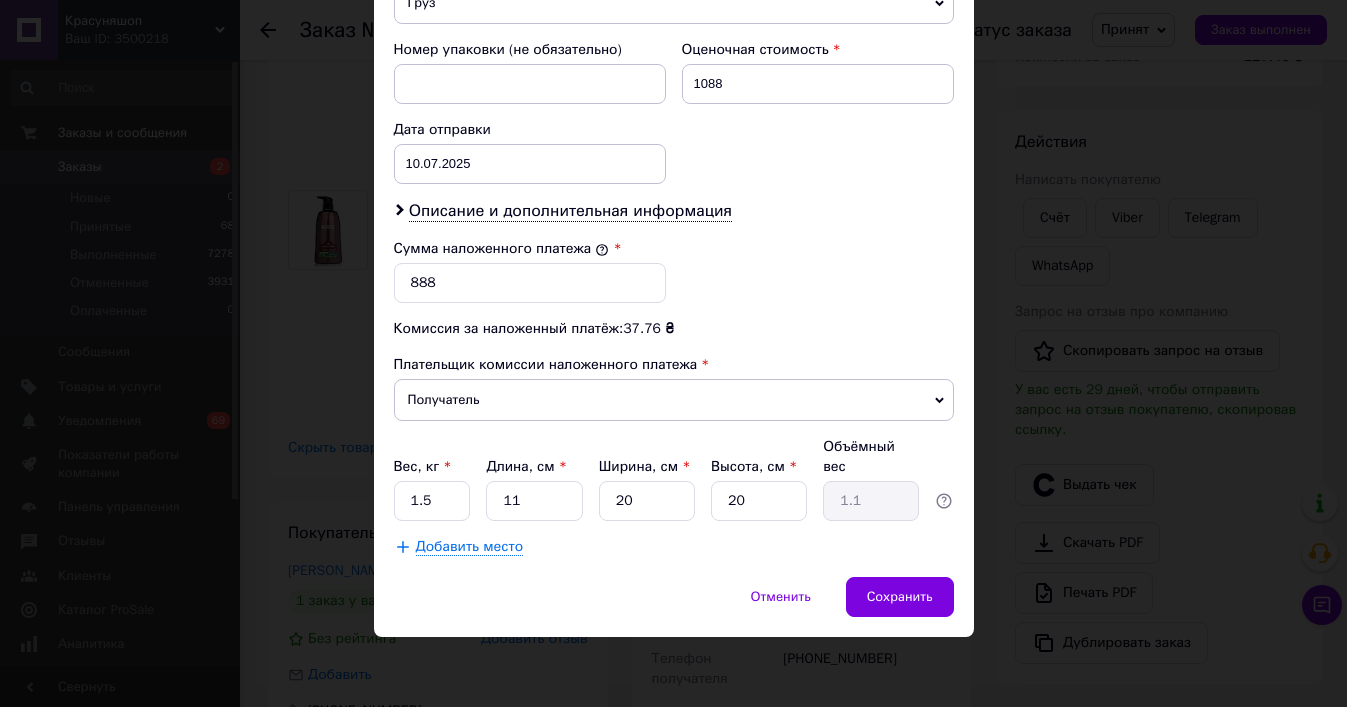 click on "Отменить   Сохранить" at bounding box center (674, 607) 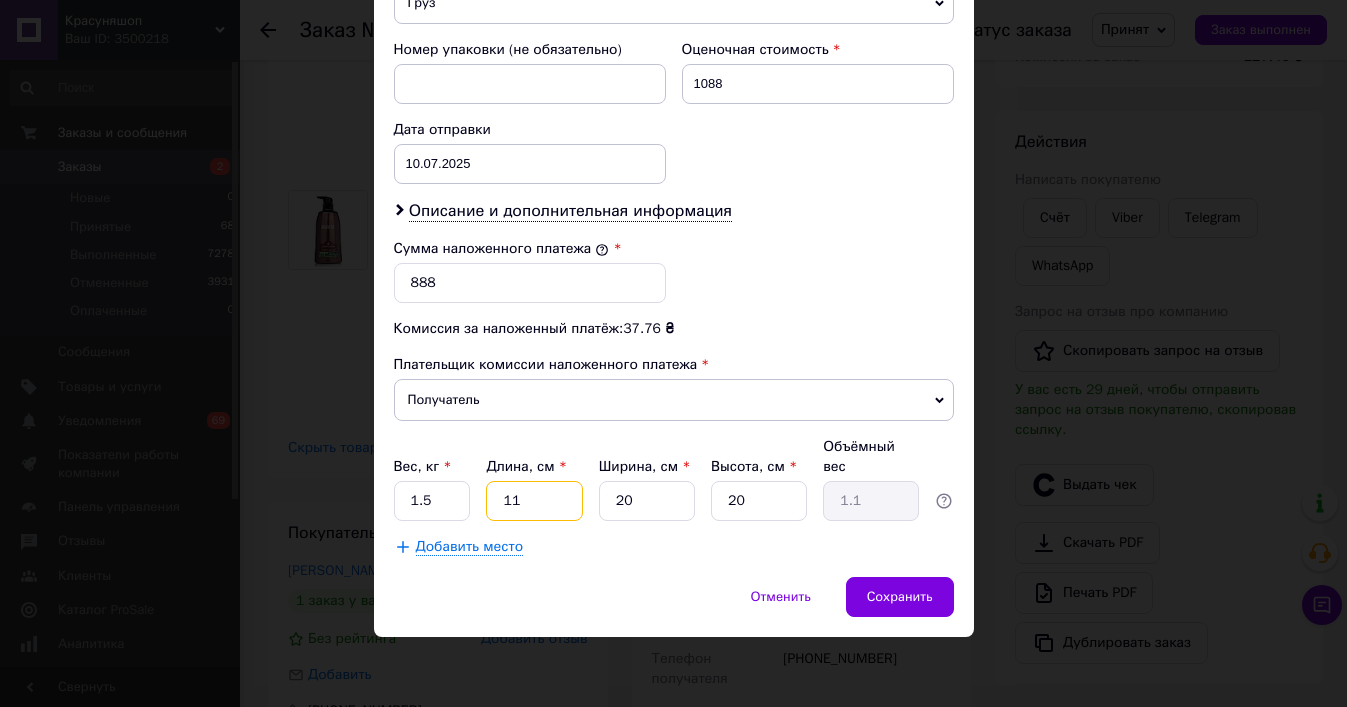 click on "11" at bounding box center [534, 501] 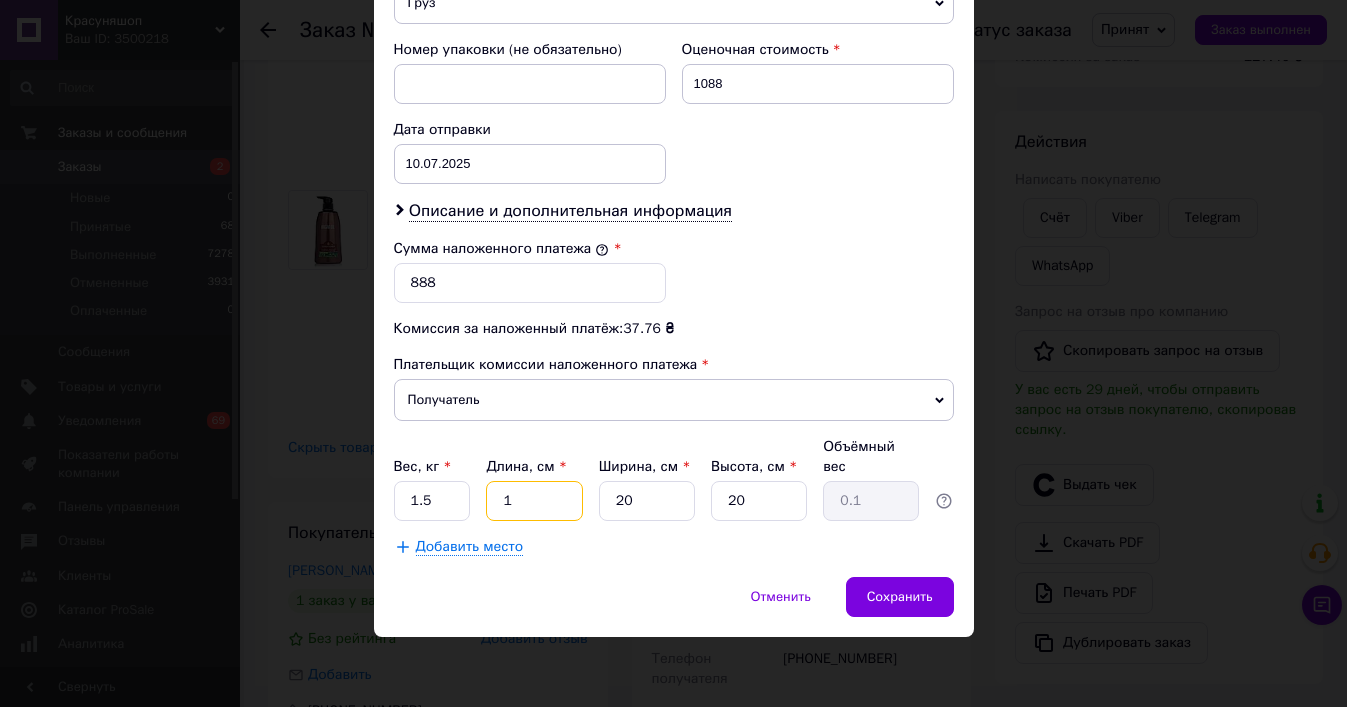 type 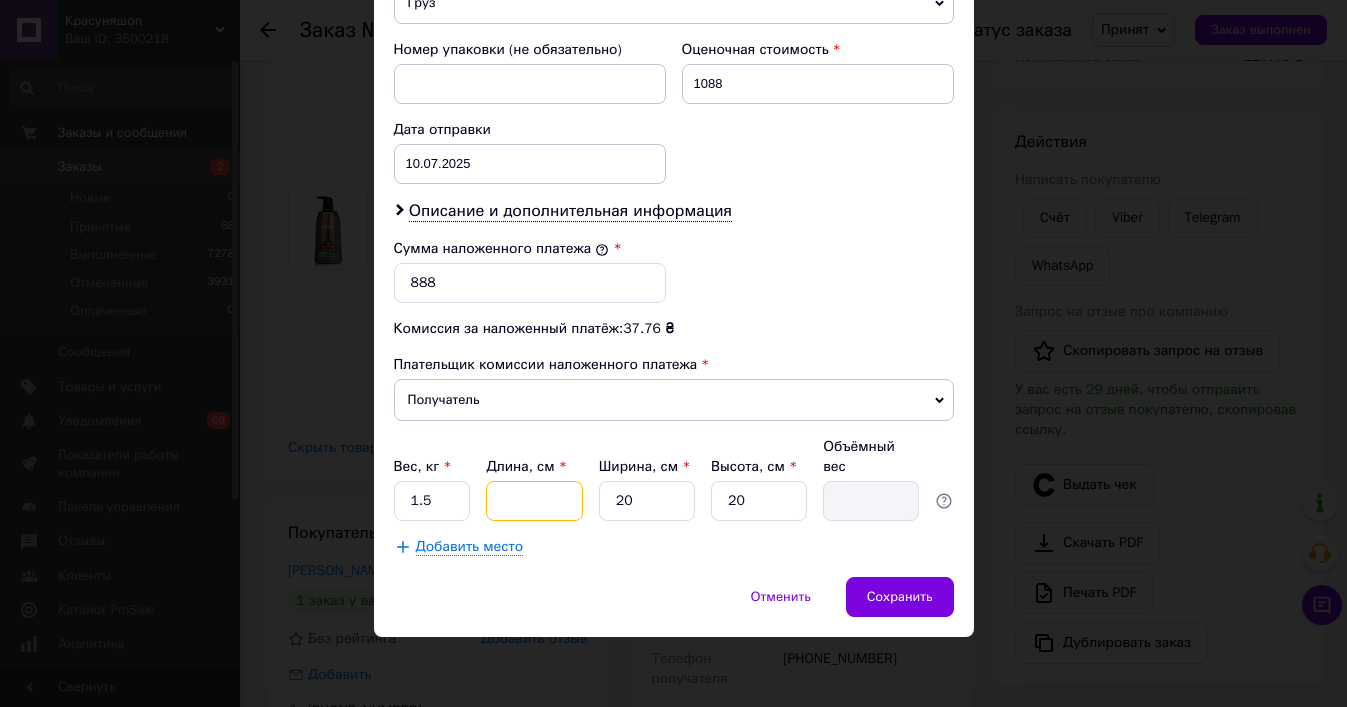 type on "2" 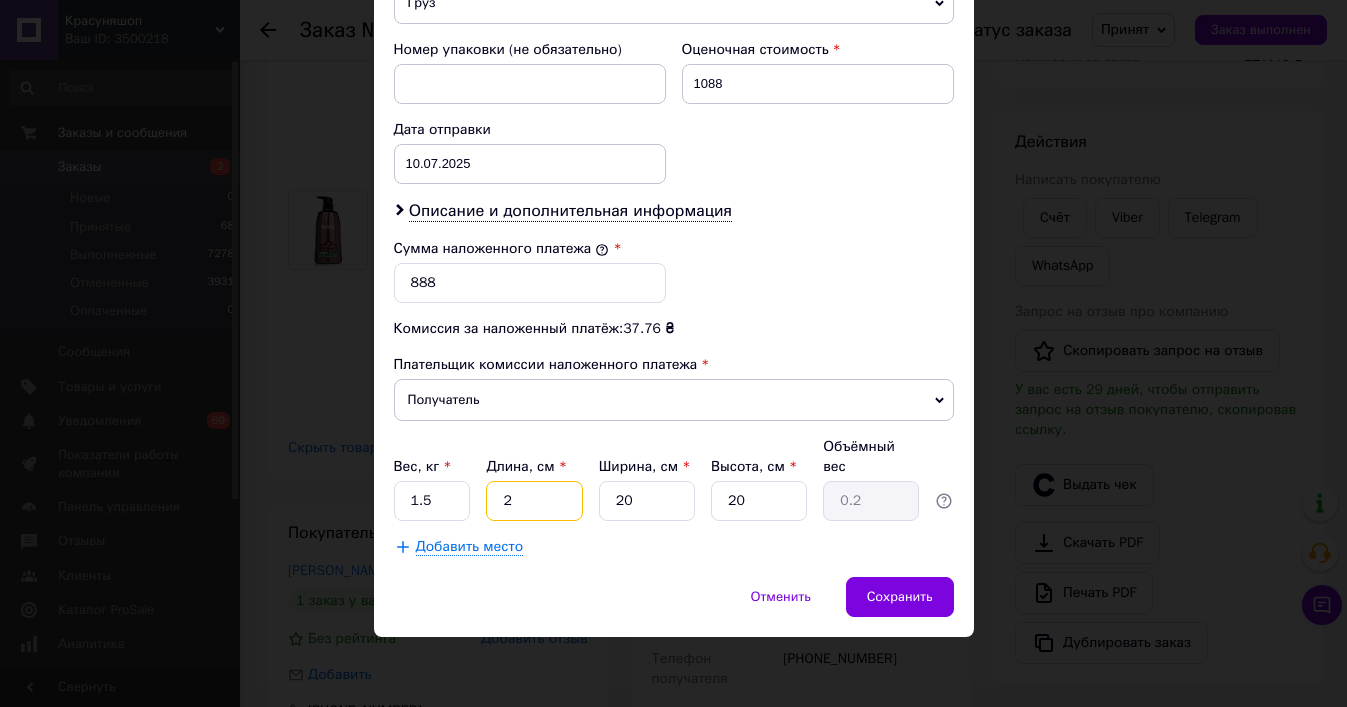 type on "25" 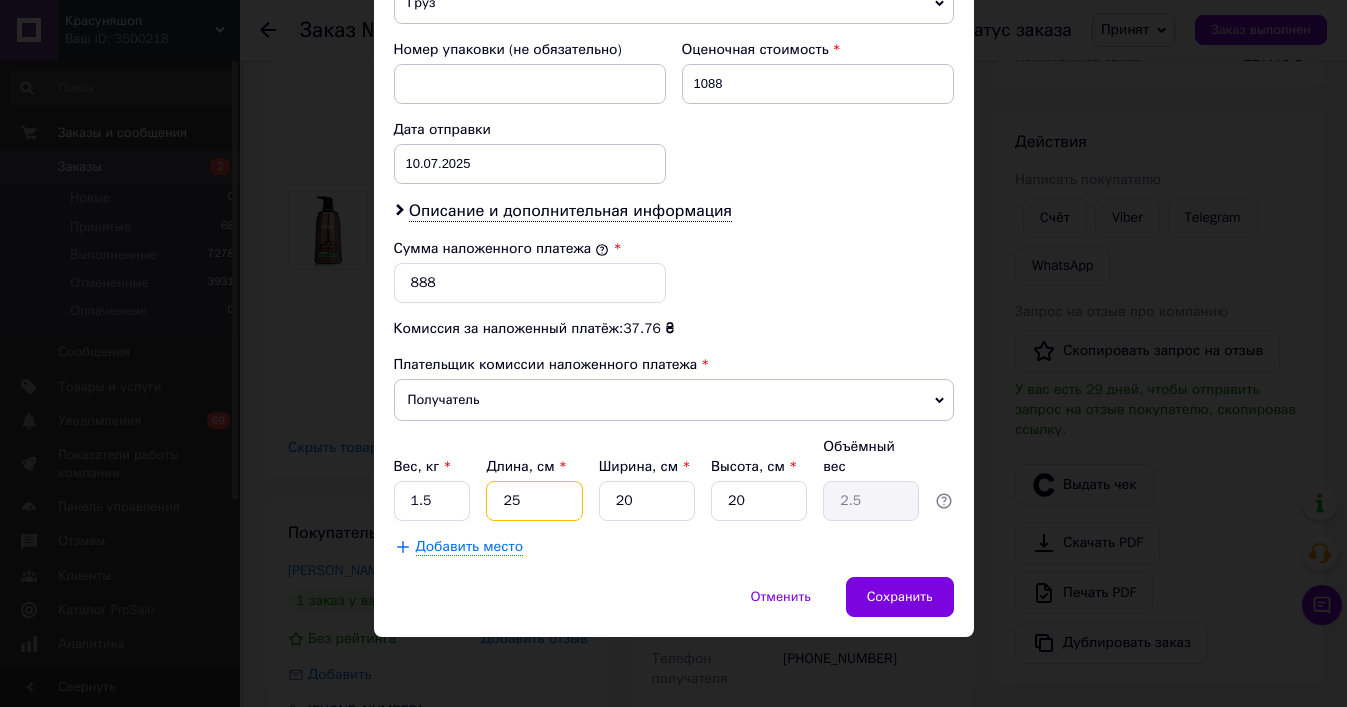 type on "2" 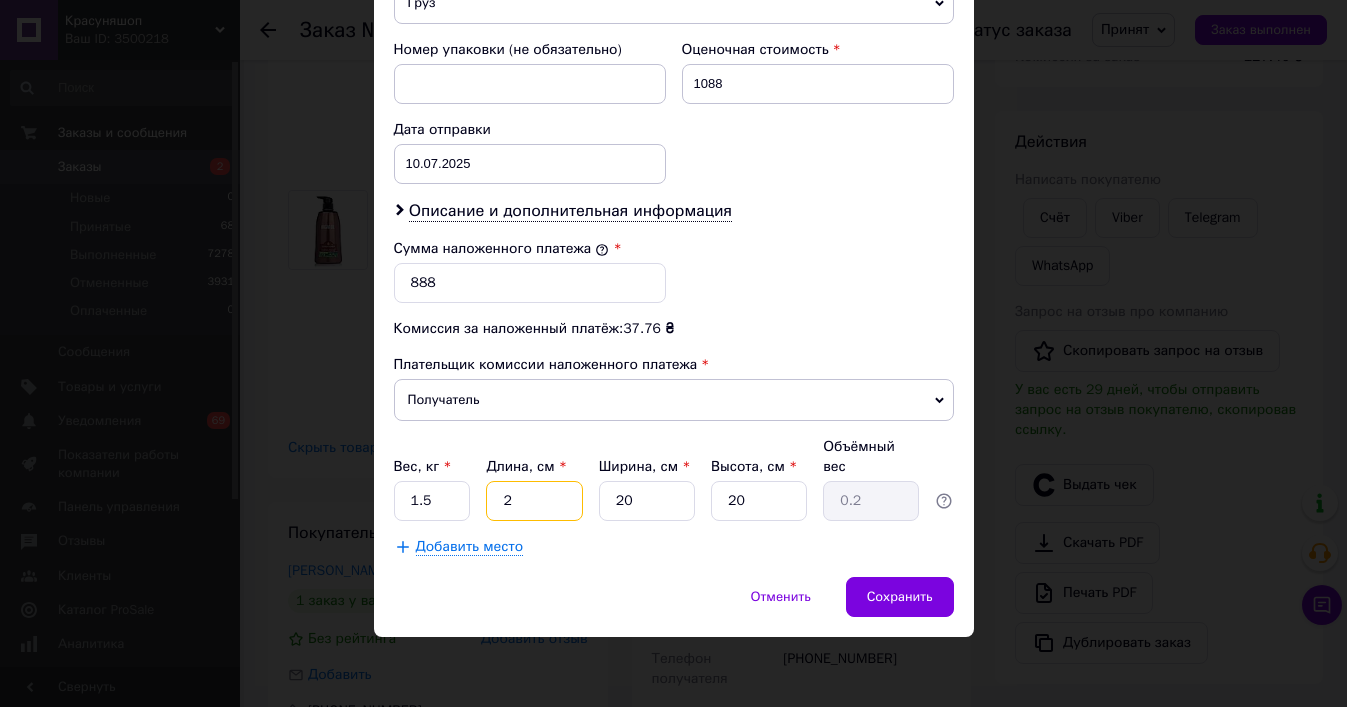type 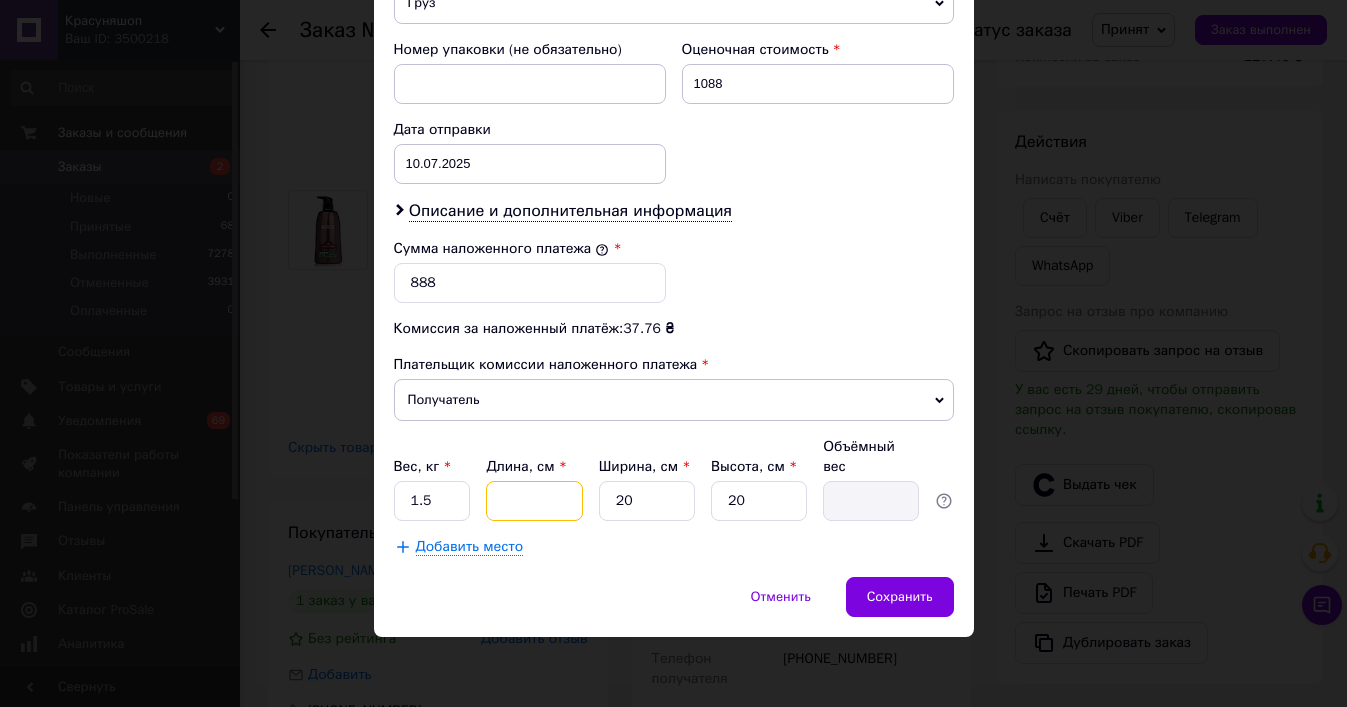 type on "1" 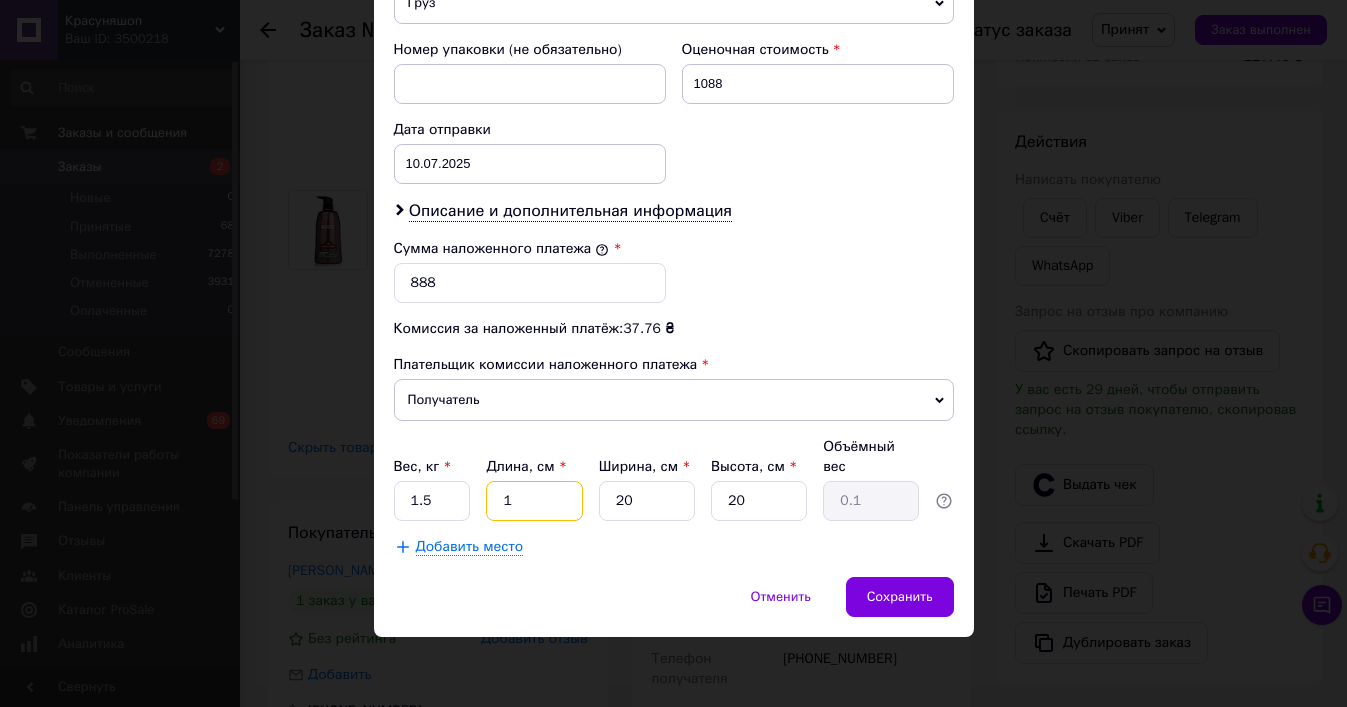 type on "15" 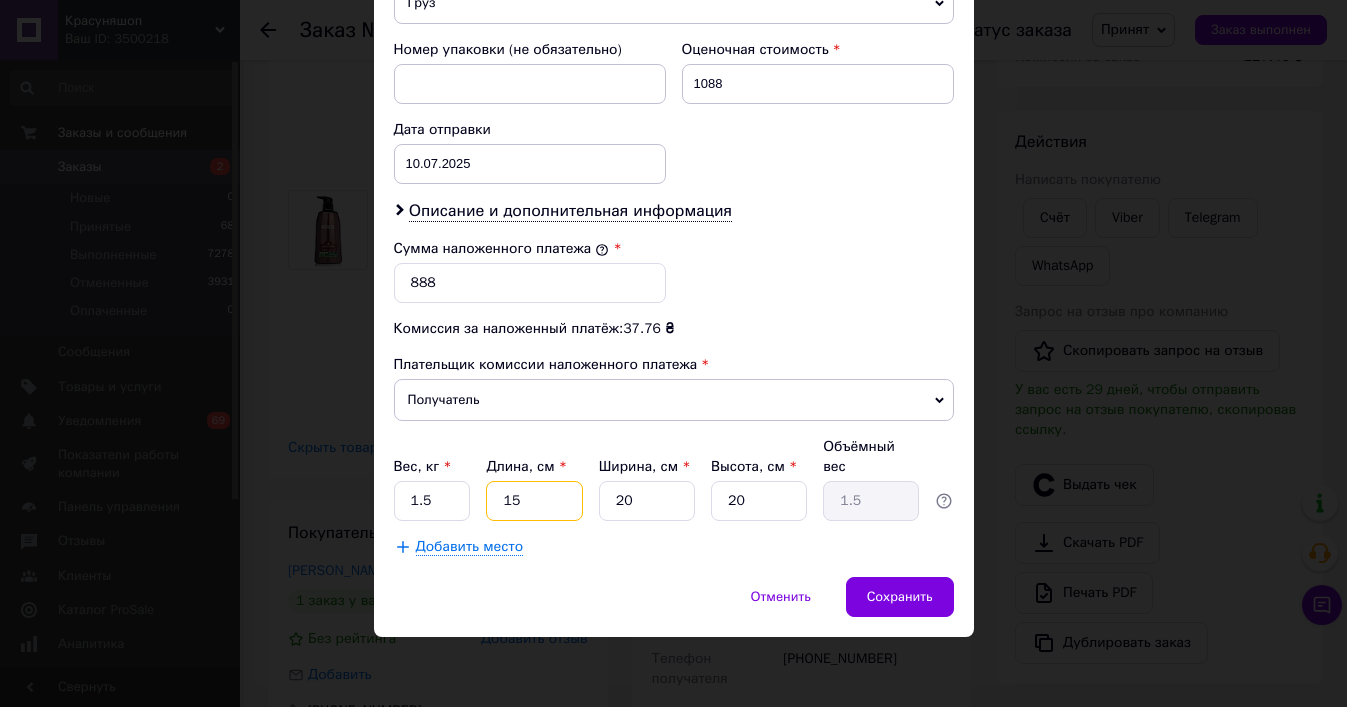type on "15" 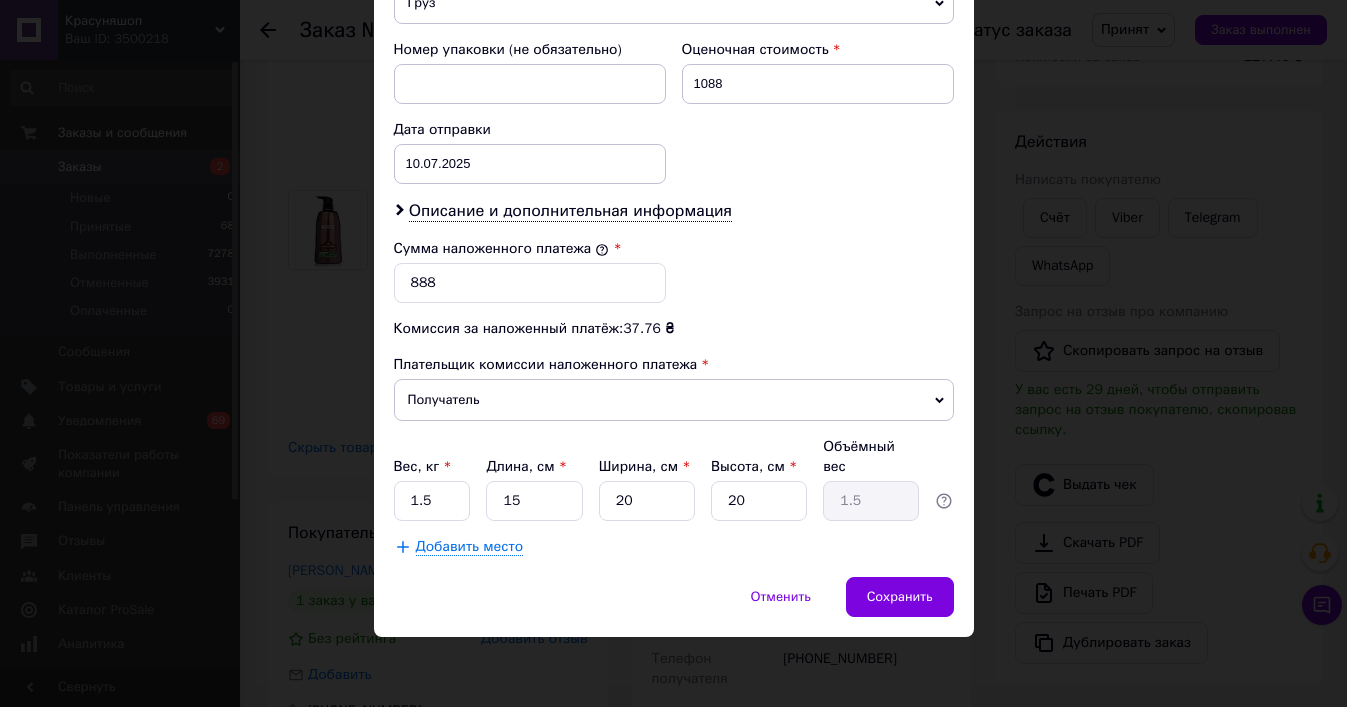 click on "× Редактирование доставки Способ доставки Нова Пошта (платная) Плательщик Получатель Отправитель Фамилия получателя [PERSON_NAME] Имя получателя [PERSON_NAME] Отчество получателя Телефон получателя [PHONE_NUMBER] Тип доставки В отделении Курьером В почтомате Город пгт. [GEOGRAPHIC_DATA] ([STREET_ADDRESS] сельсовет) Отделение №2 (до 30 кг): [GEOGRAPHIC_DATA], 125б Место отправки [GEOGRAPHIC_DATA]: №17 (до 200 кг): вул. Середня, 10Ж м. [GEOGRAPHIC_DATA] ([GEOGRAPHIC_DATA].): №86 (до 30 кг): вул. [STREET_ADDRESS] Дніпро: №5: вул. [STREET_ADDRESS] (с. Дороге, провул. [STREET_ADDRESS]) [GEOGRAPHIC_DATA]: №1: вул. [STREET_ADDRESS] <" at bounding box center [673, 353] 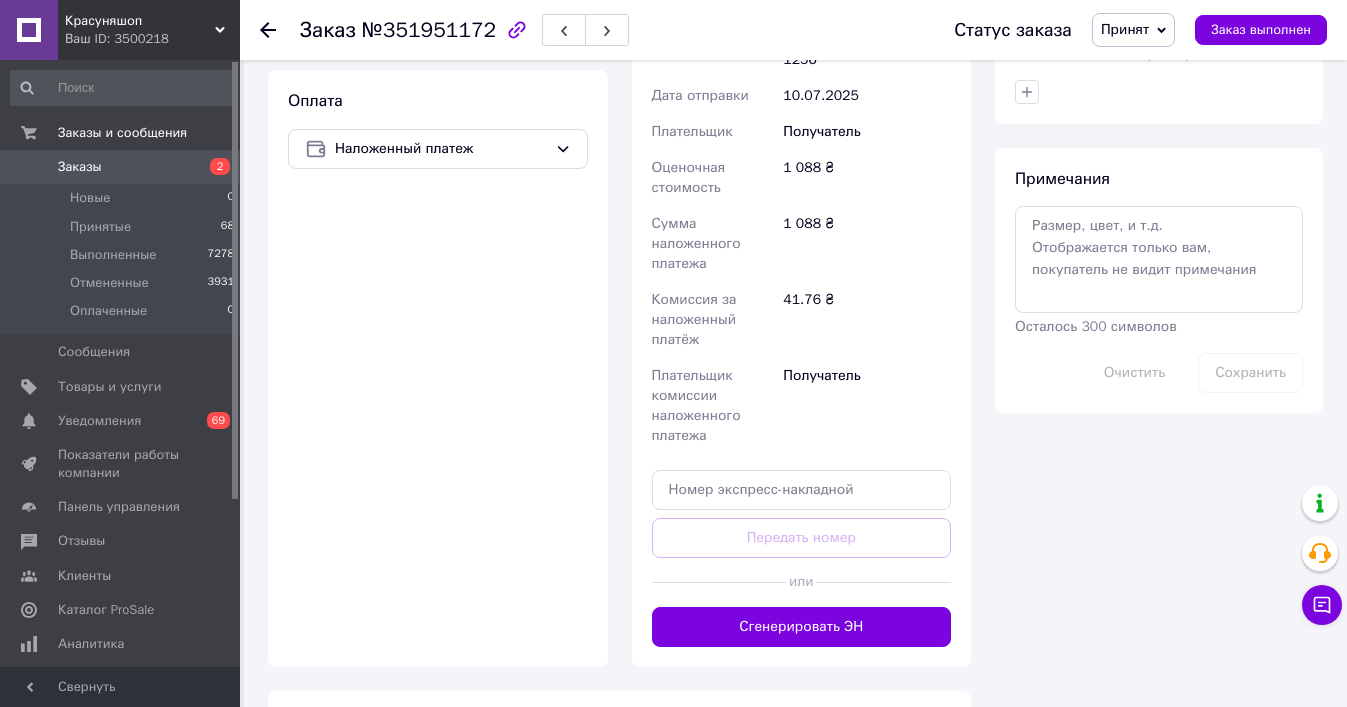 scroll, scrollTop: 718, scrollLeft: 0, axis: vertical 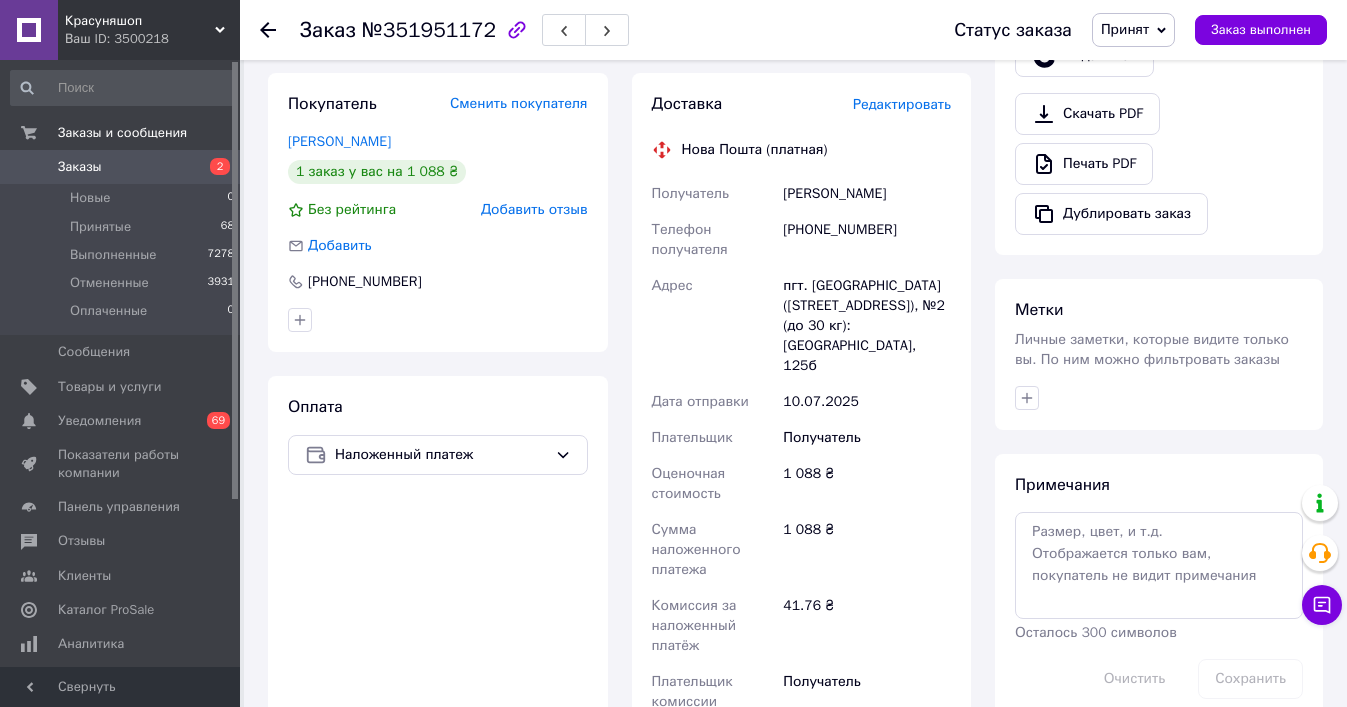click on "Редактировать" at bounding box center [902, 104] 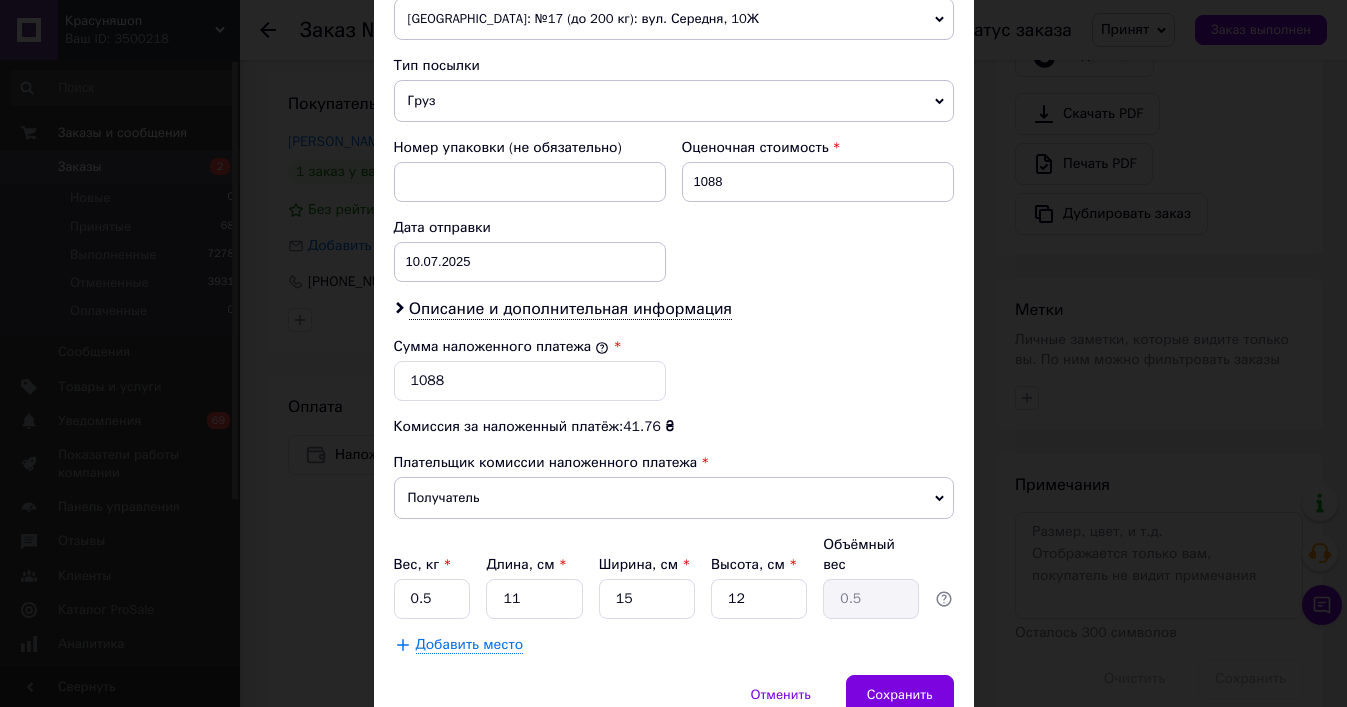scroll, scrollTop: 760, scrollLeft: 0, axis: vertical 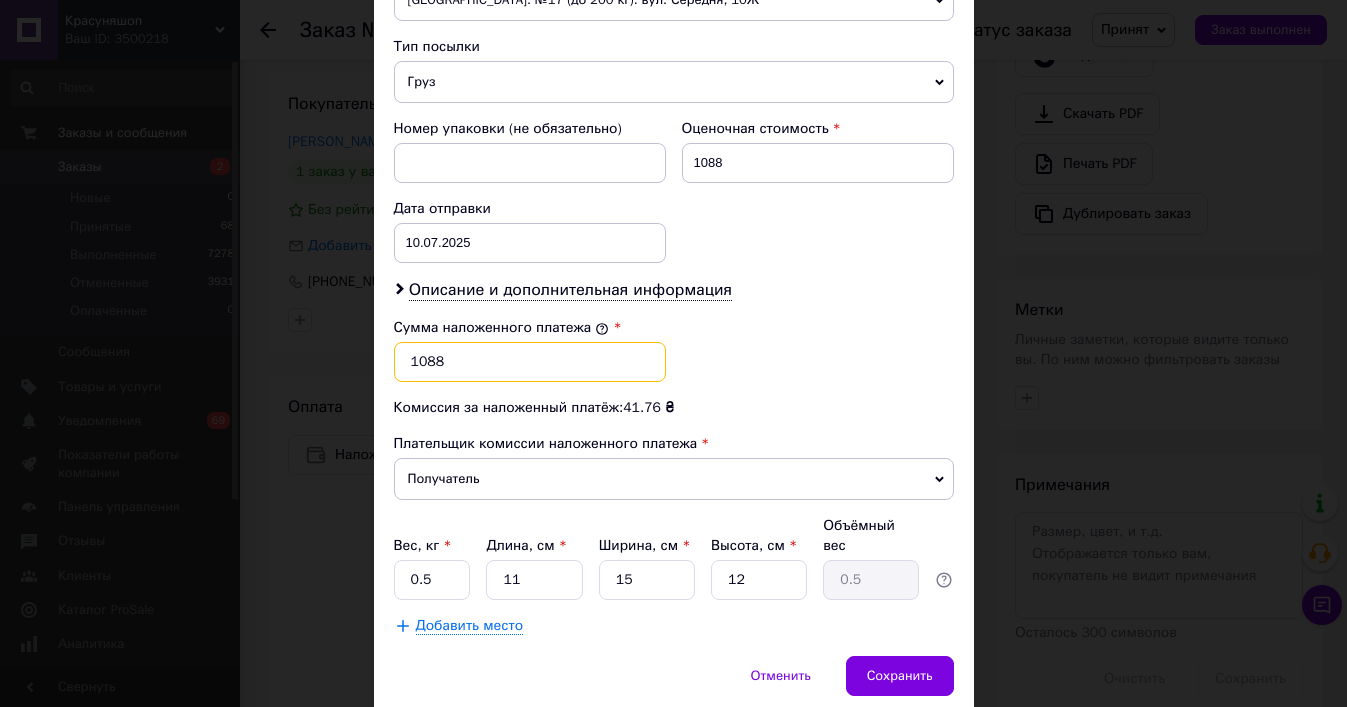 click on "1088" at bounding box center (530, 362) 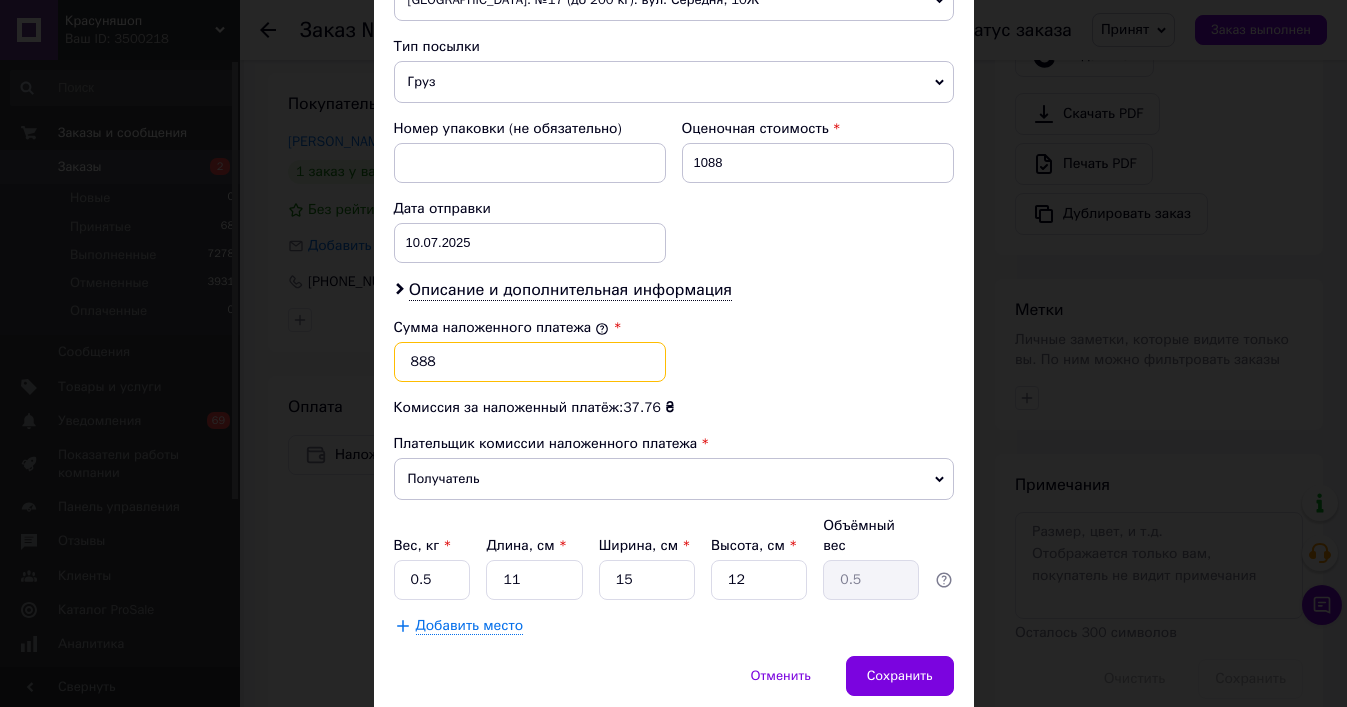 type on "888" 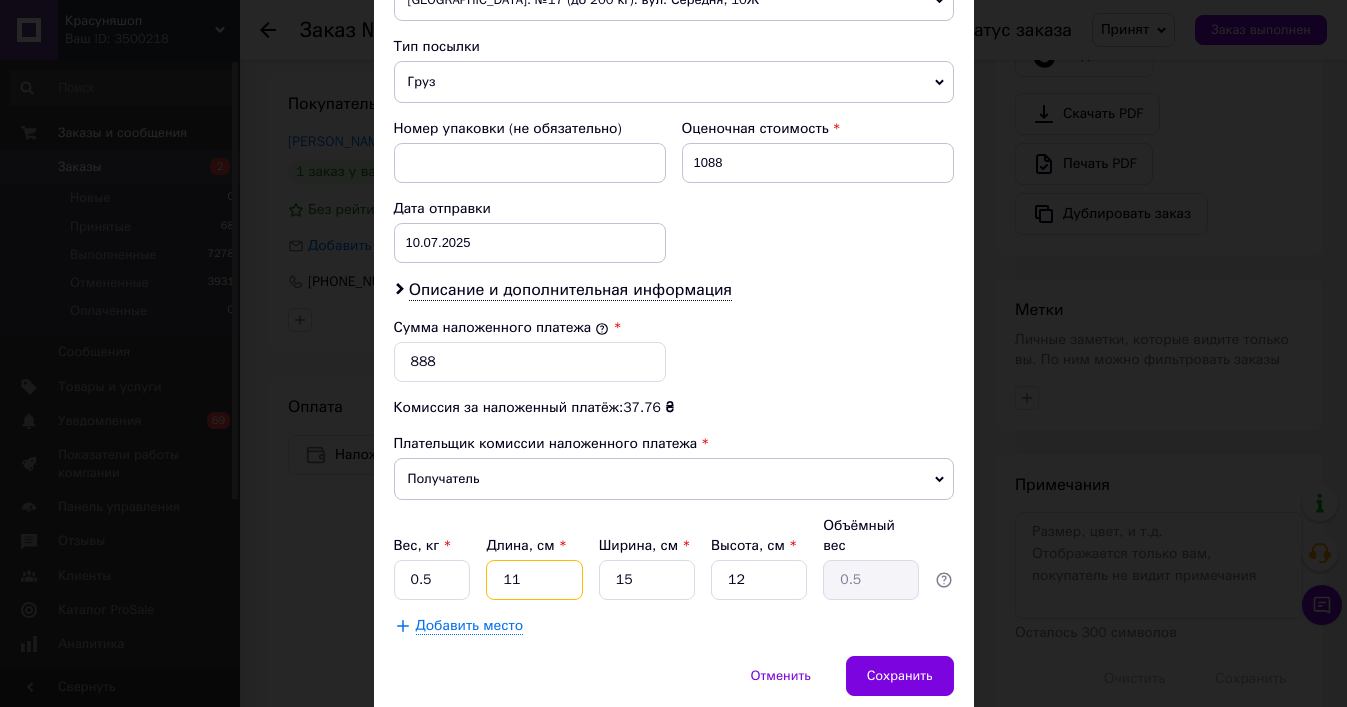 click on "11" at bounding box center [534, 580] 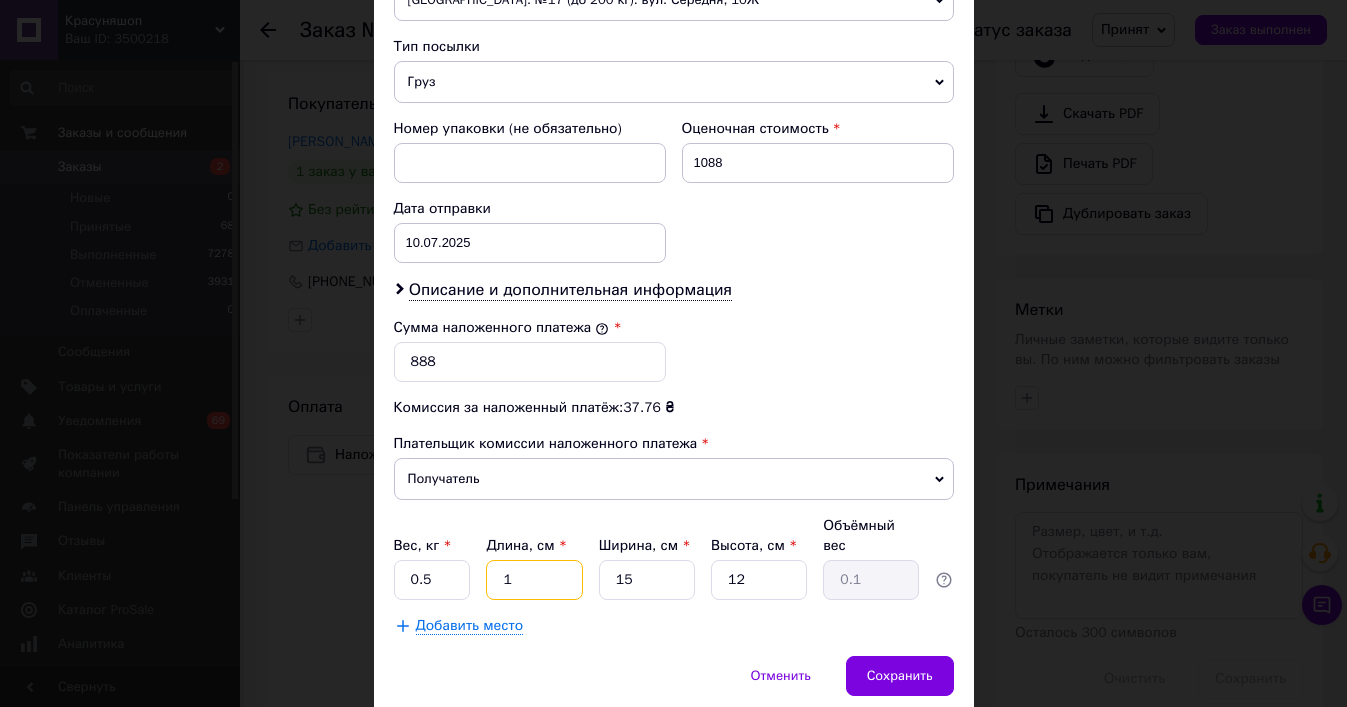 type 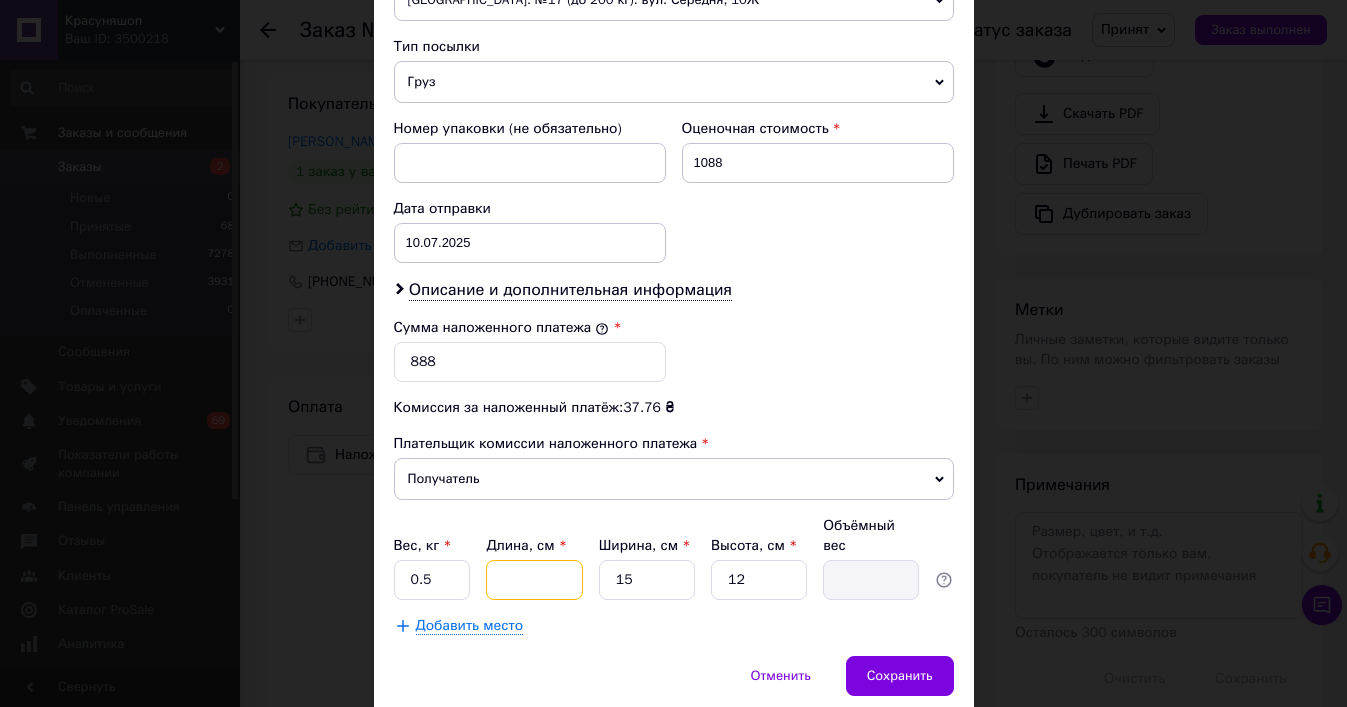 type on "1" 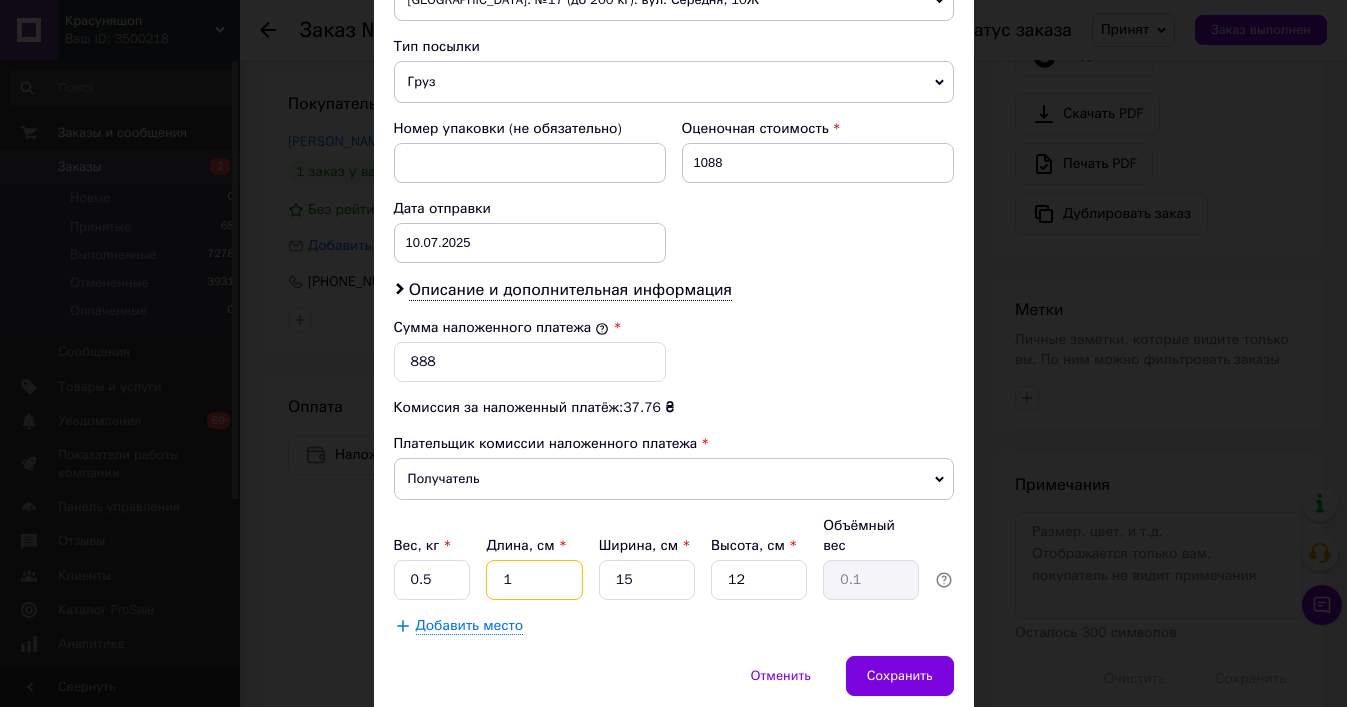 type on "15" 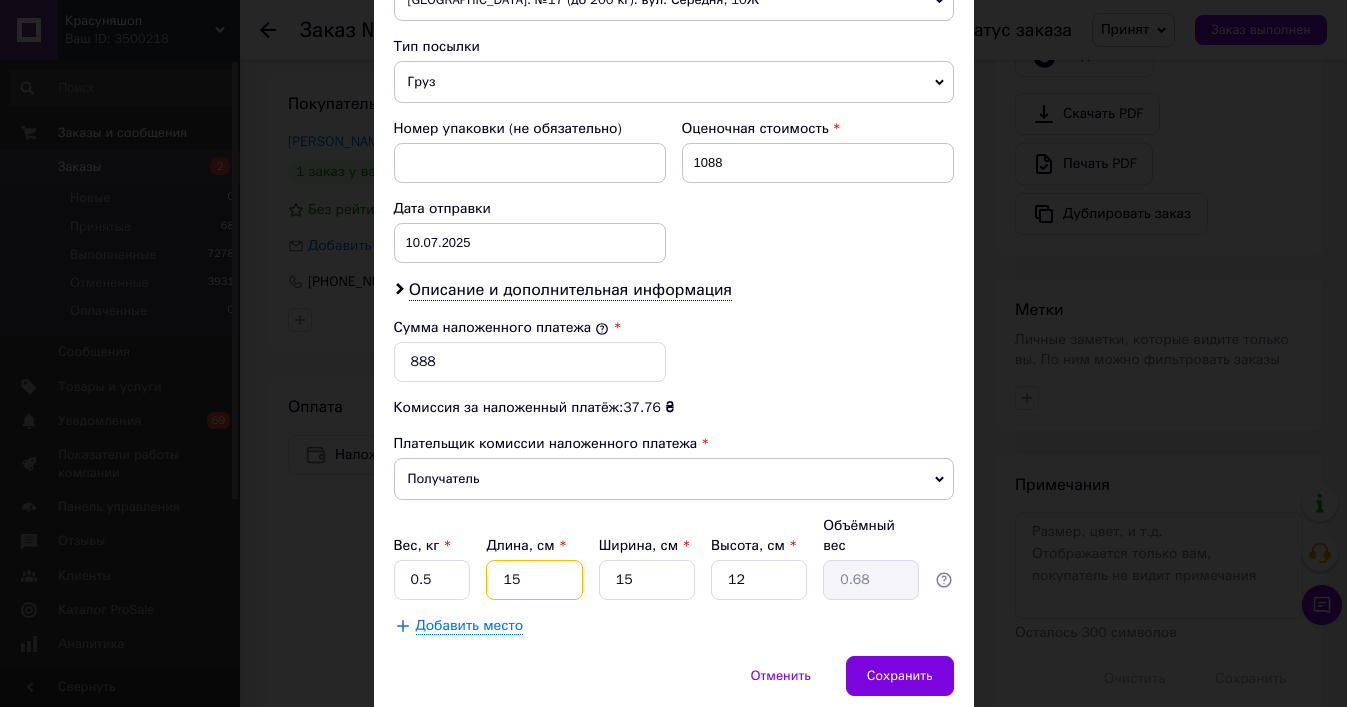 type on "15" 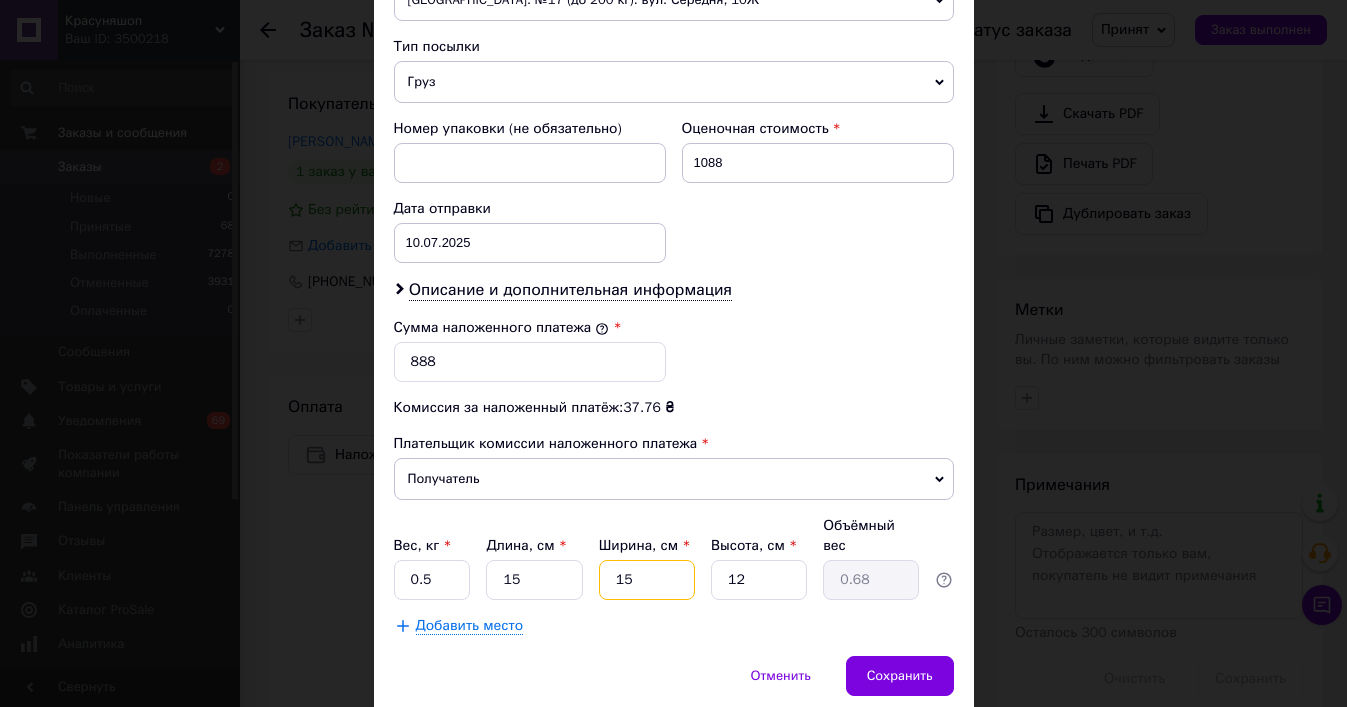 click on "15" at bounding box center [647, 580] 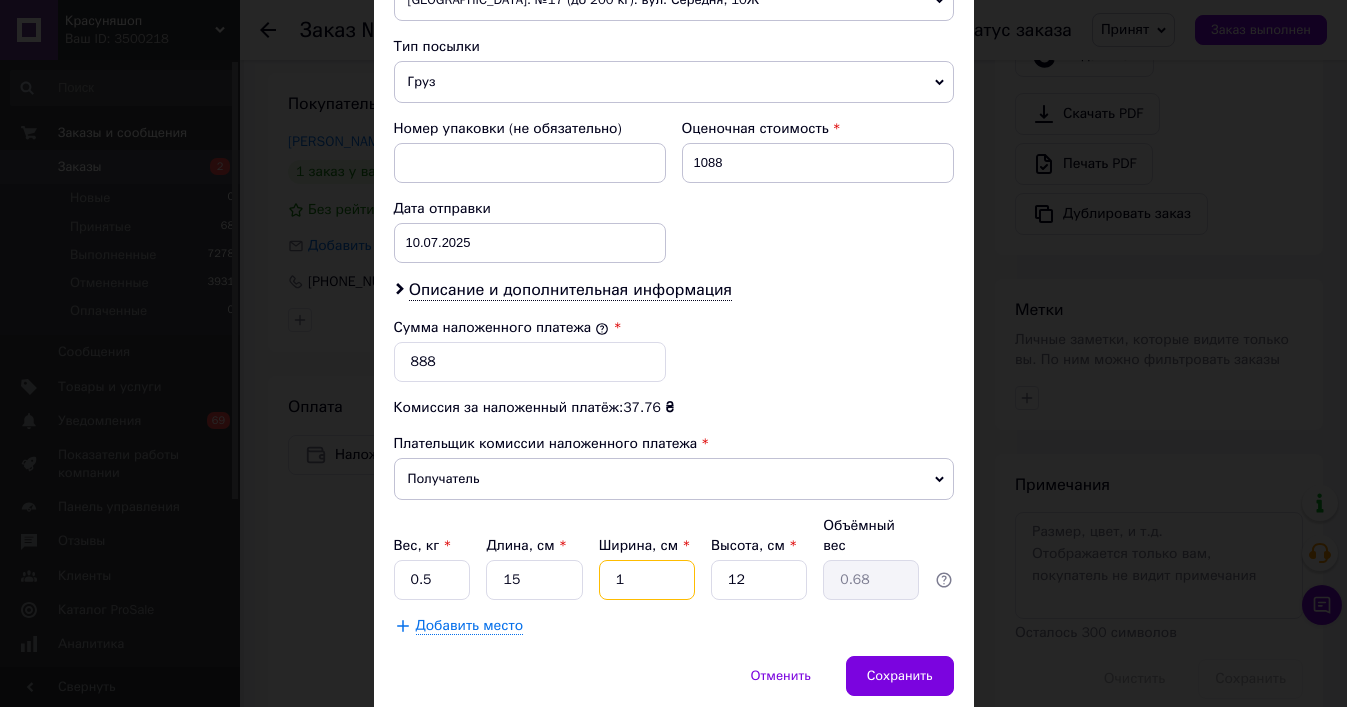 type on "0.1" 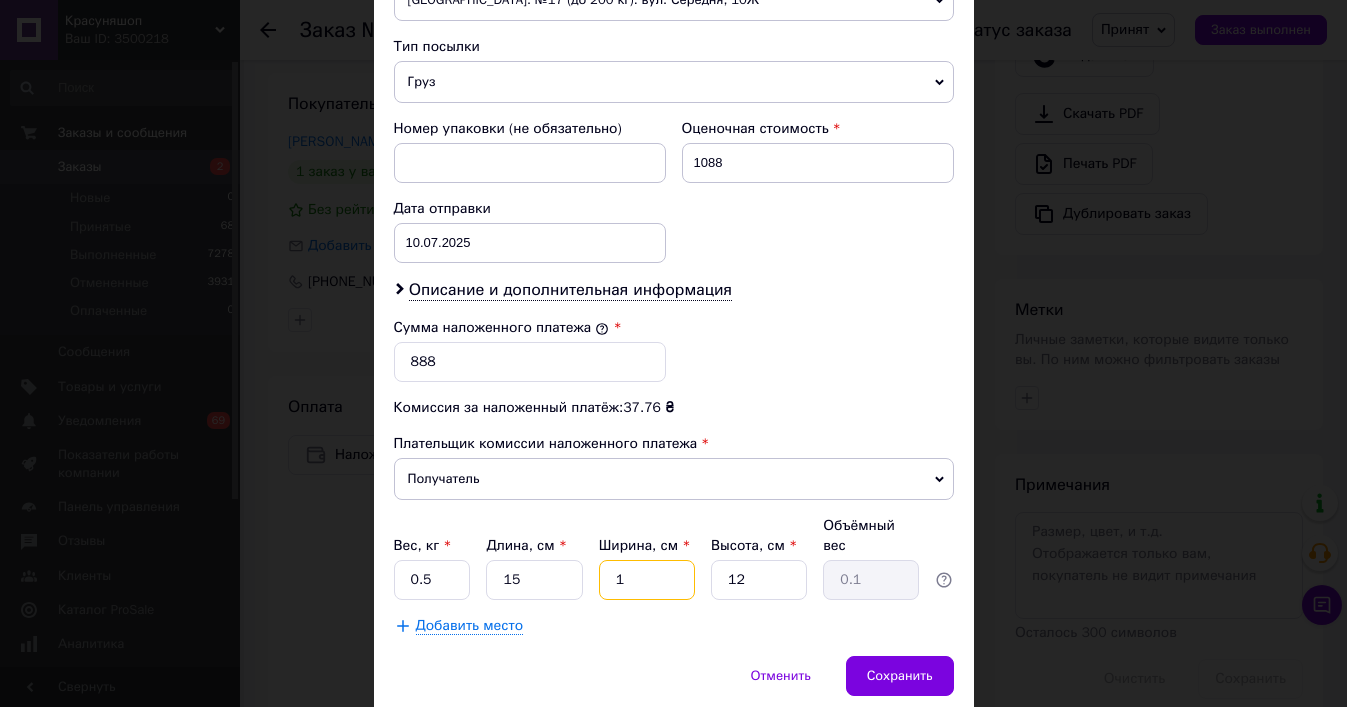 type 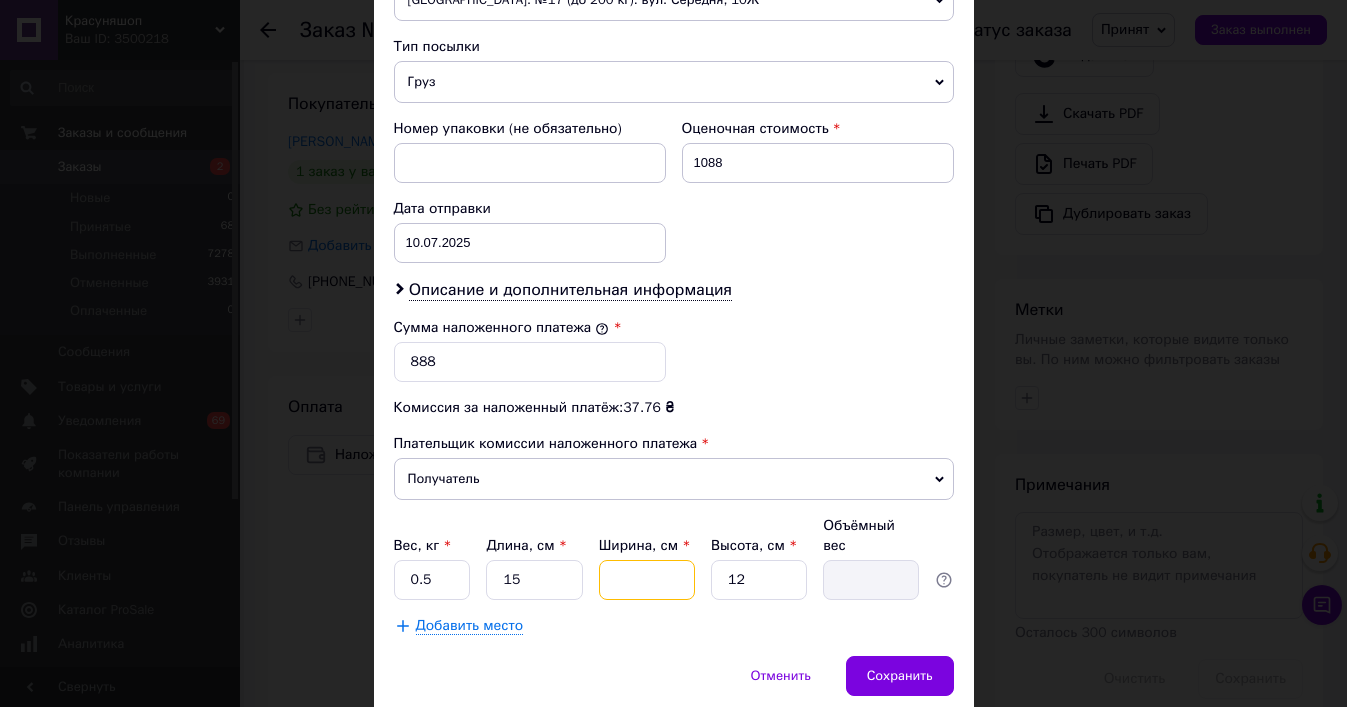 type on "2" 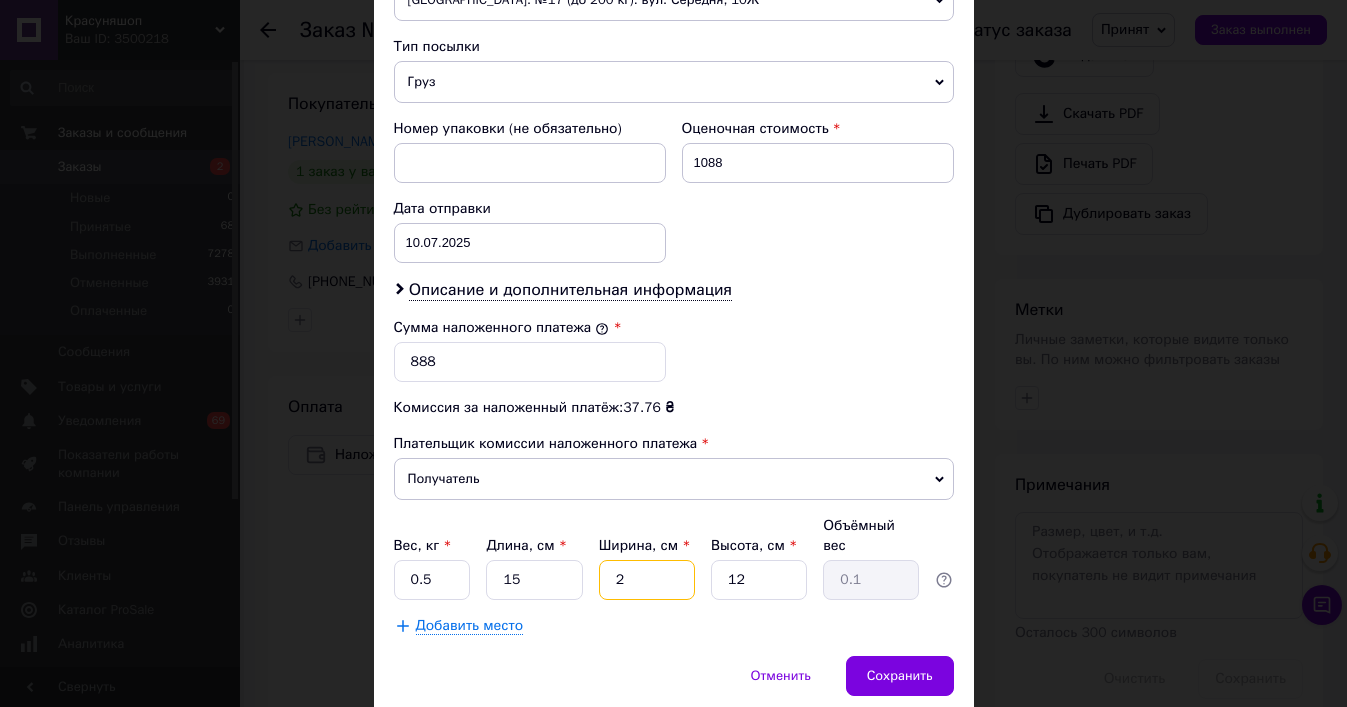 type on "20" 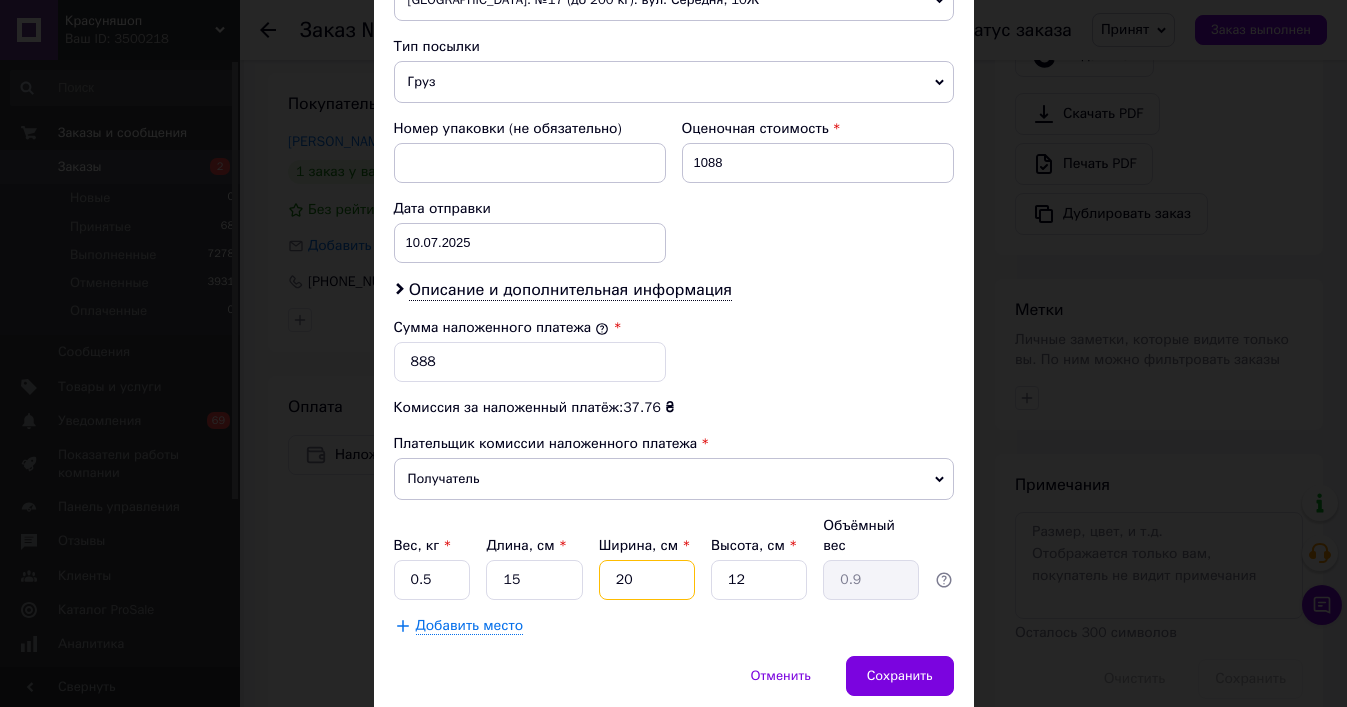 type on "20" 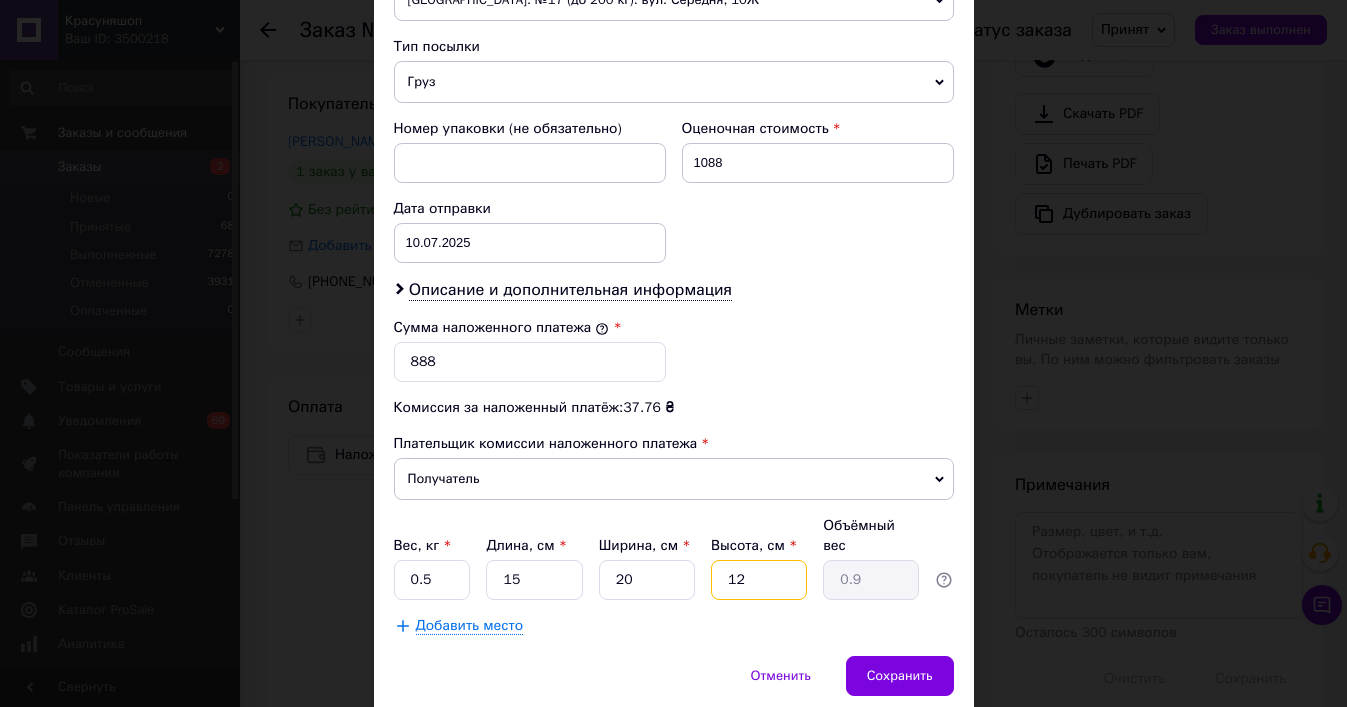 click on "12" at bounding box center (759, 580) 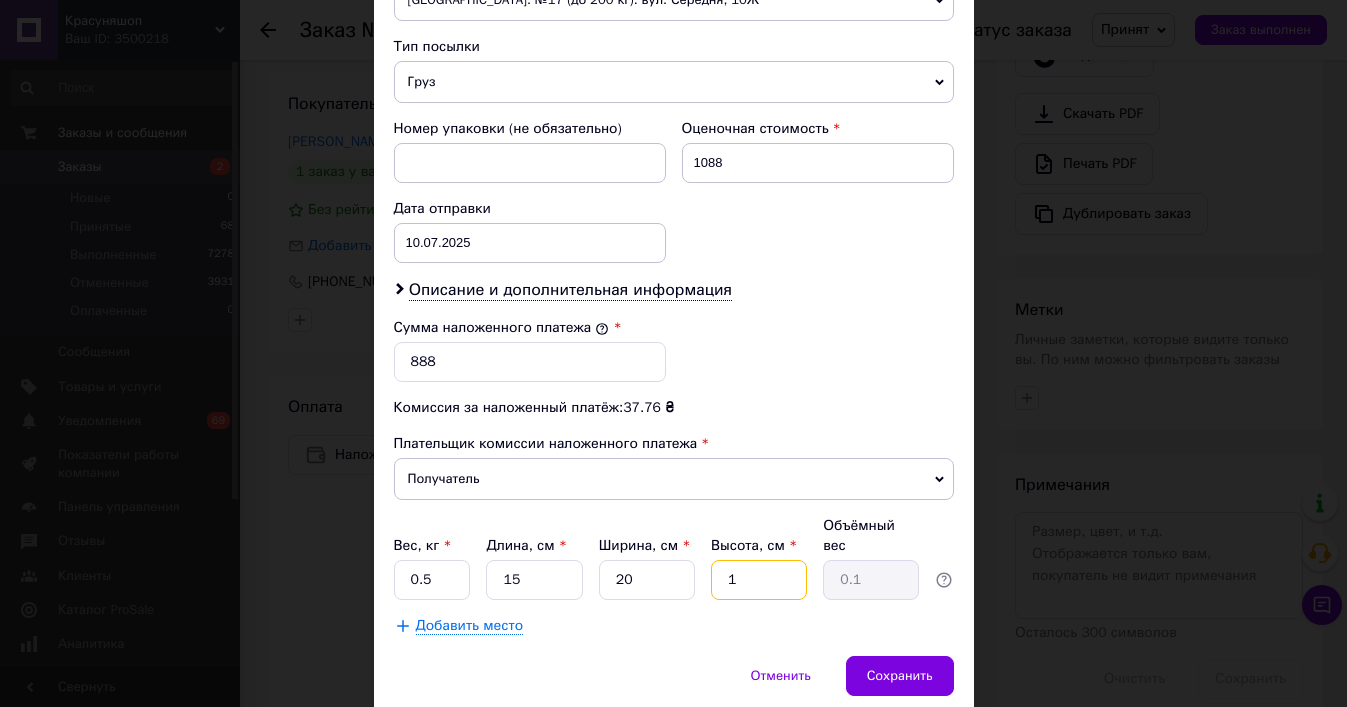 type 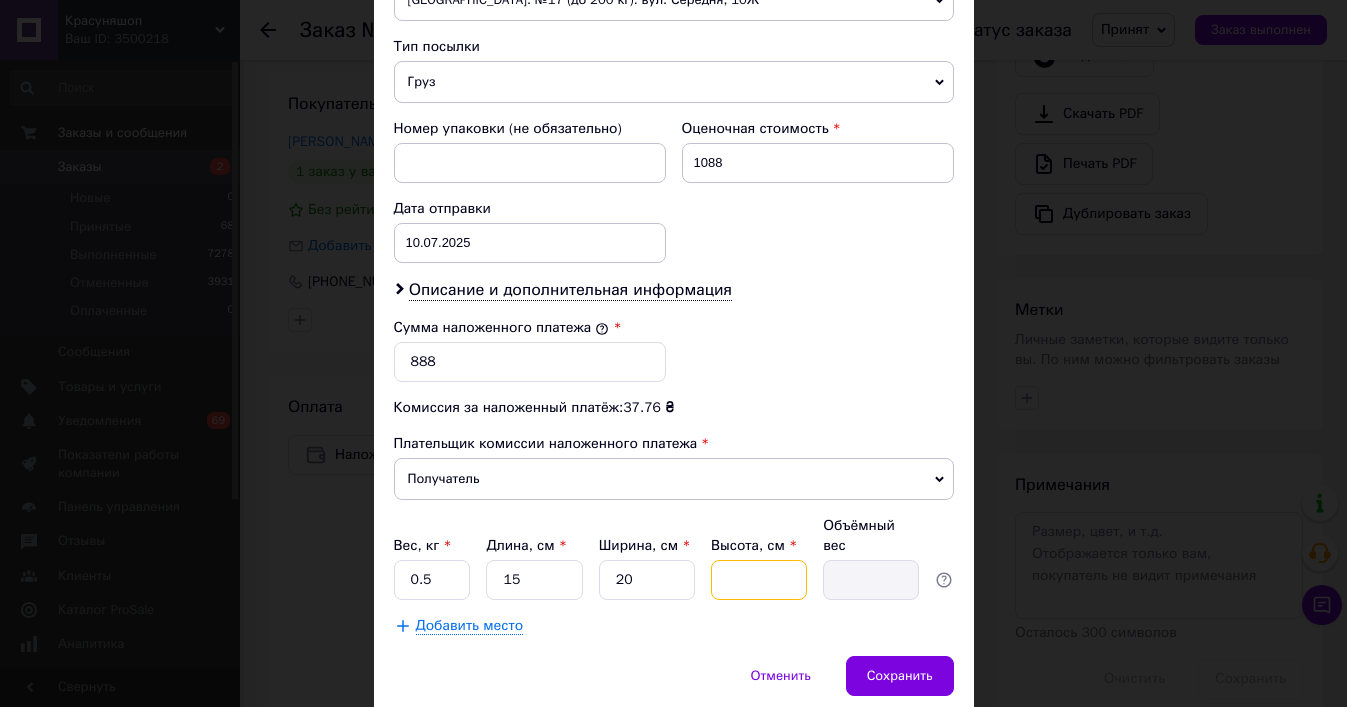 type on "2" 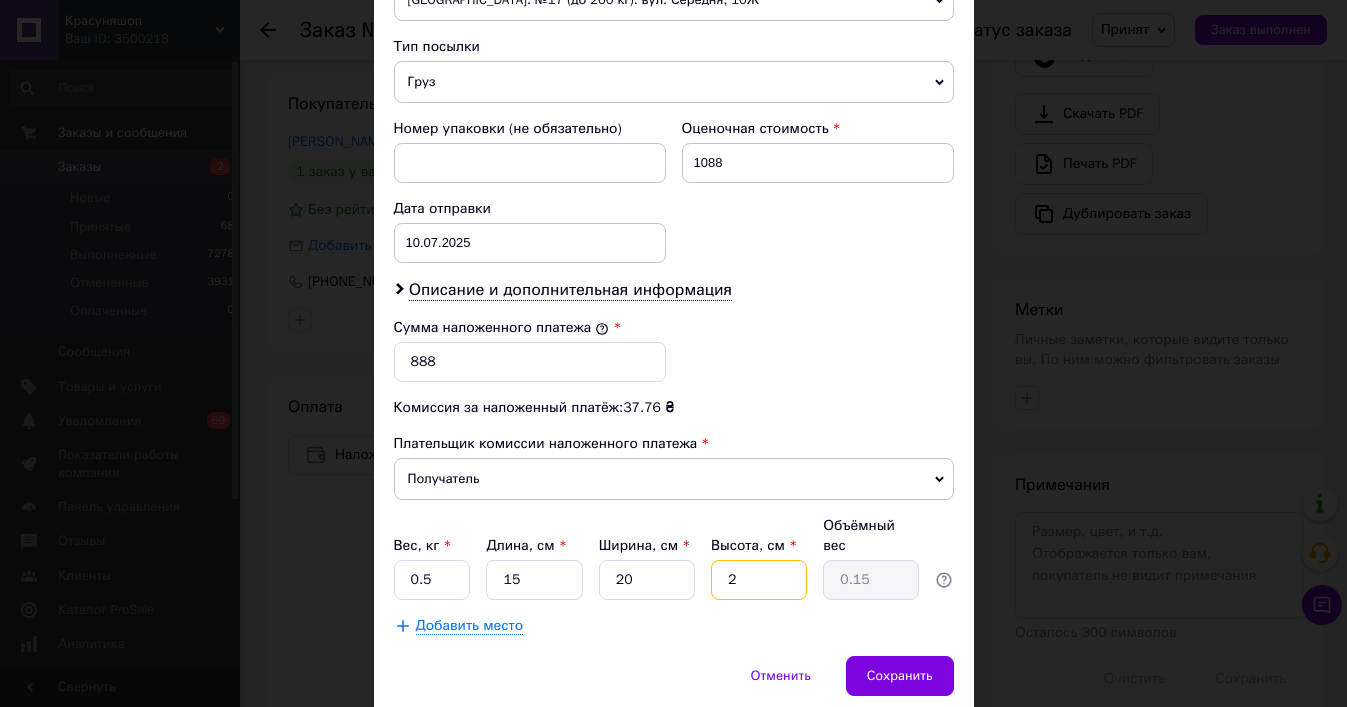 type on "20" 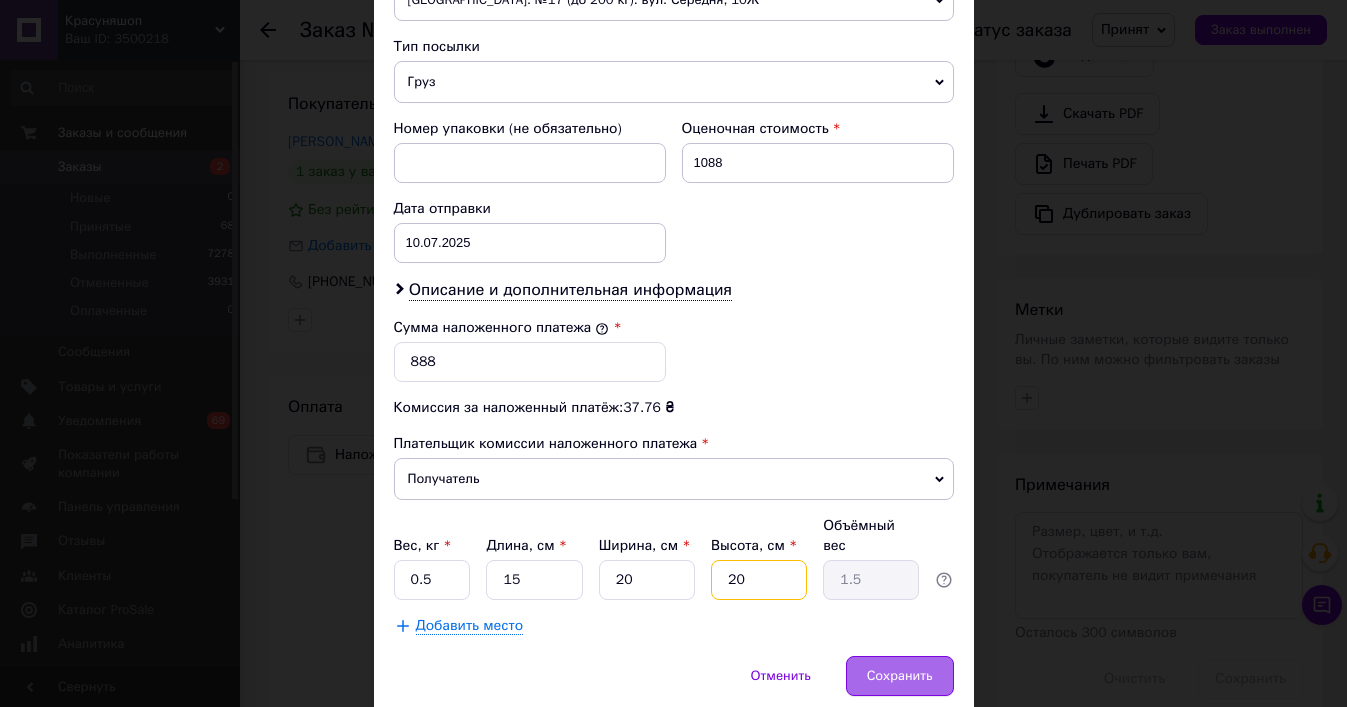 type on "20" 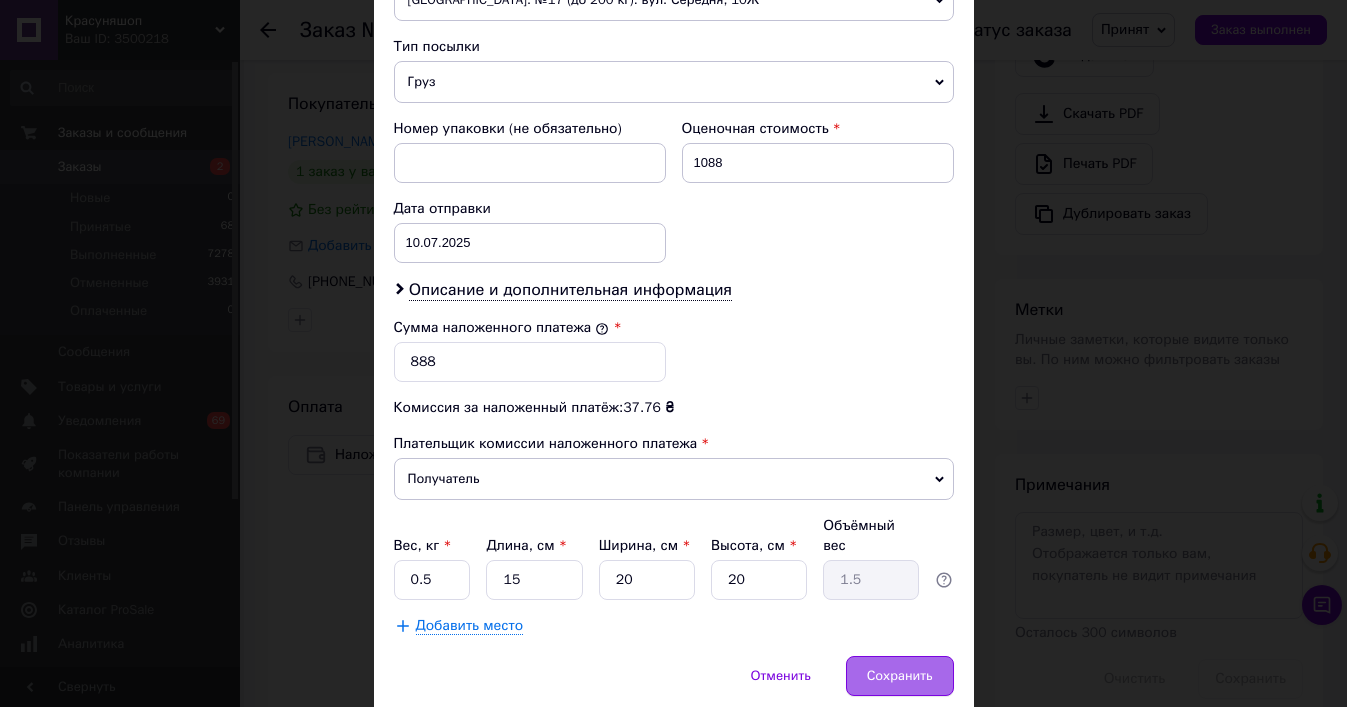 click on "Сохранить" at bounding box center (900, 676) 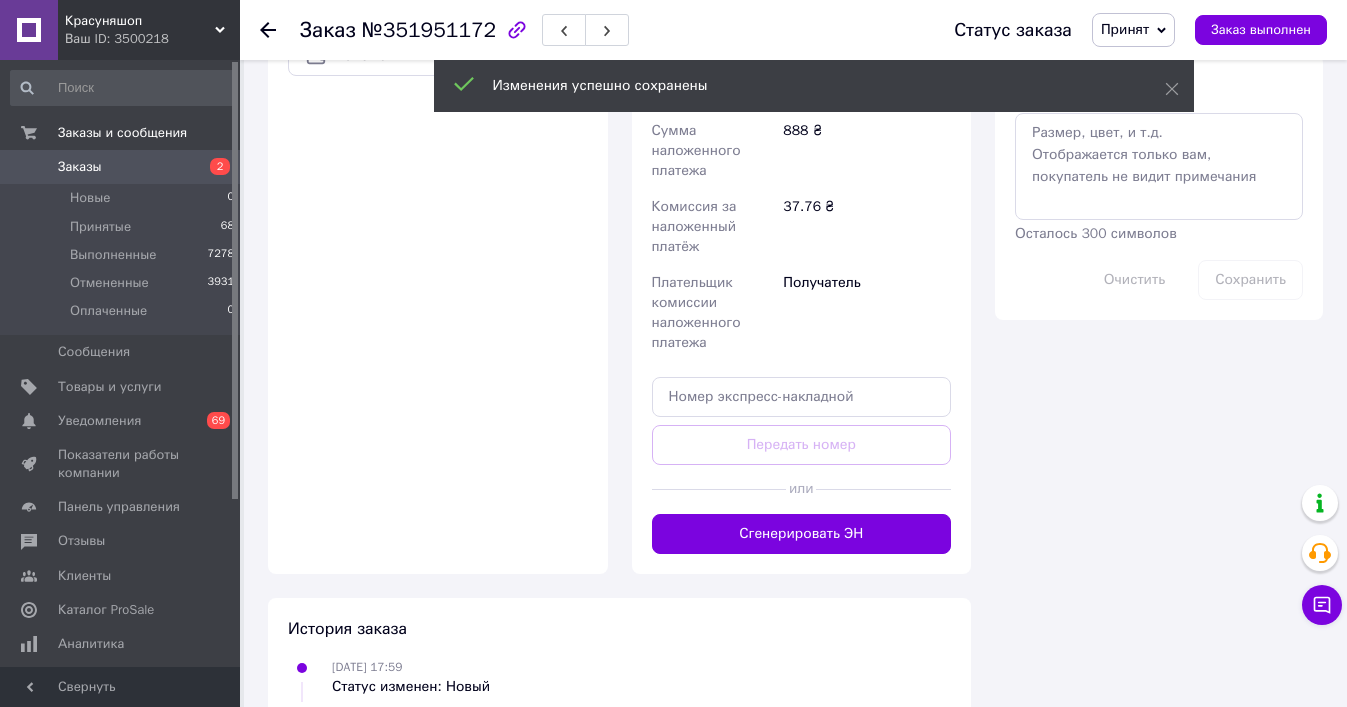 scroll, scrollTop: 1125, scrollLeft: 0, axis: vertical 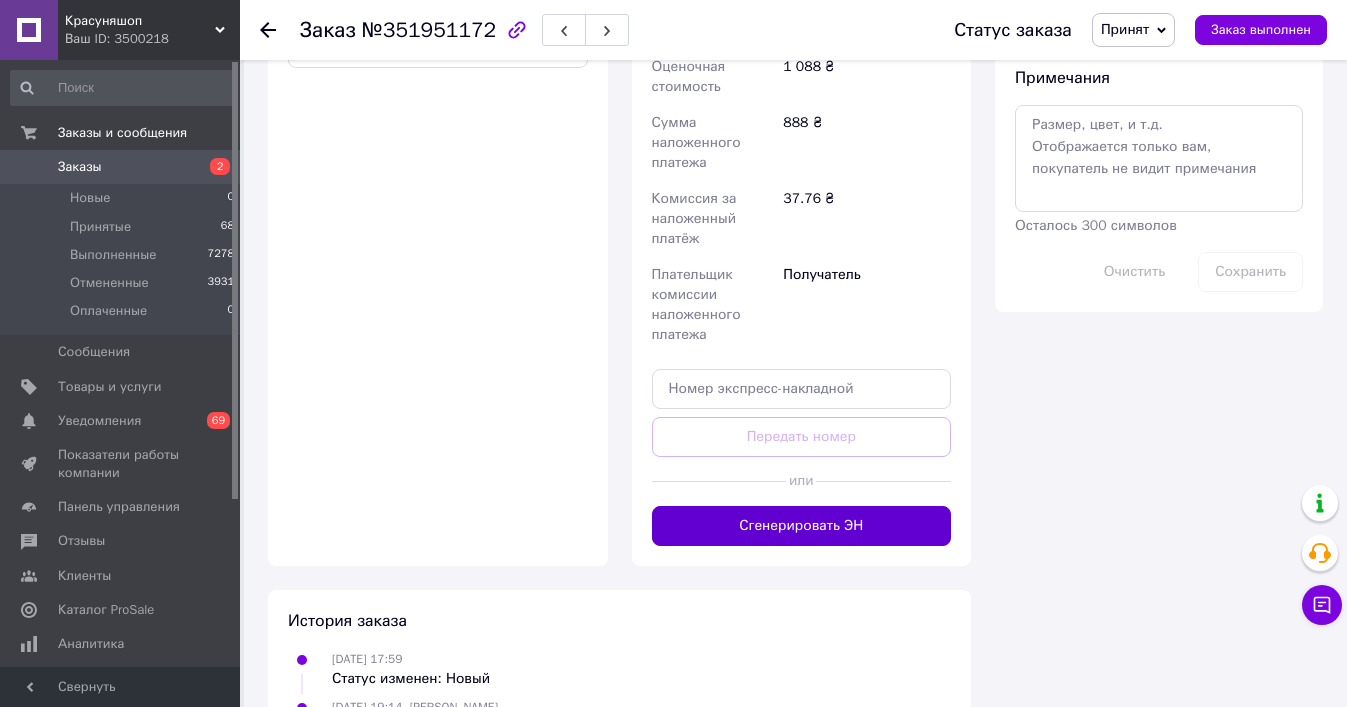 click on "Сгенерировать ЭН" at bounding box center [802, 526] 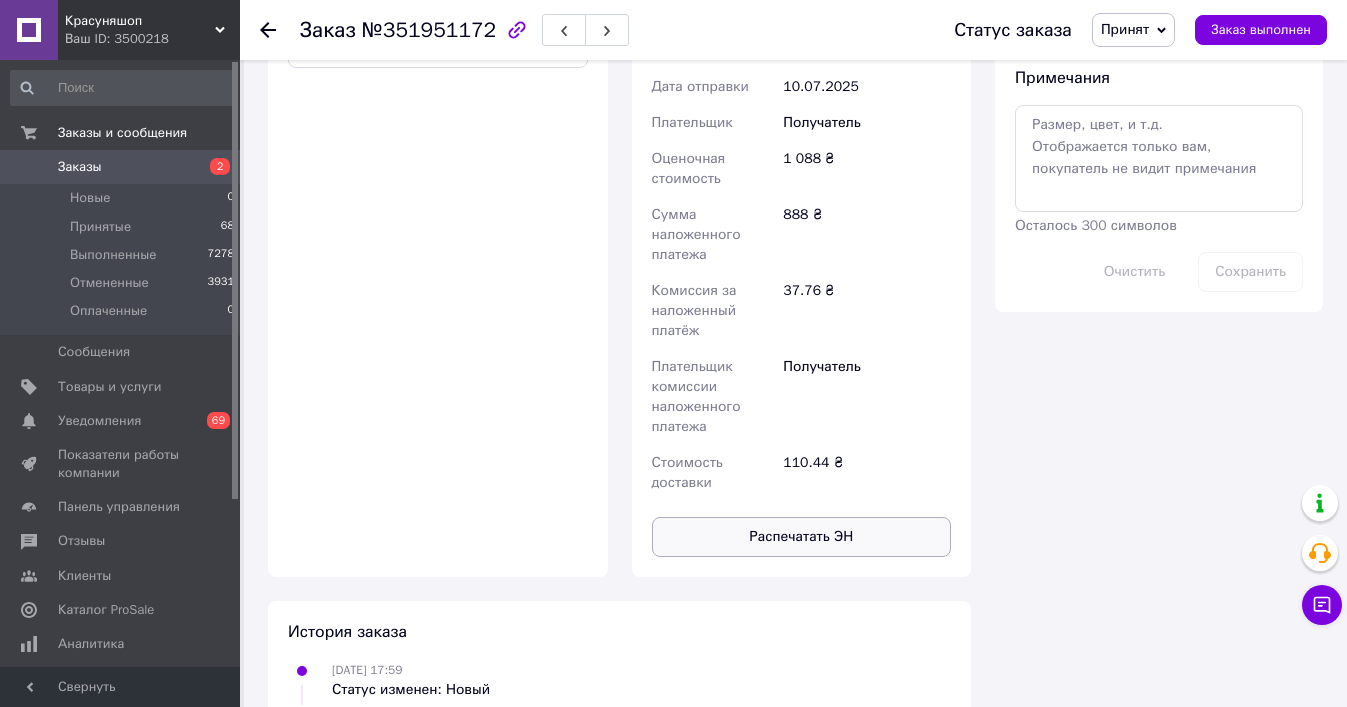 click on "Распечатать ЭН" at bounding box center [802, 537] 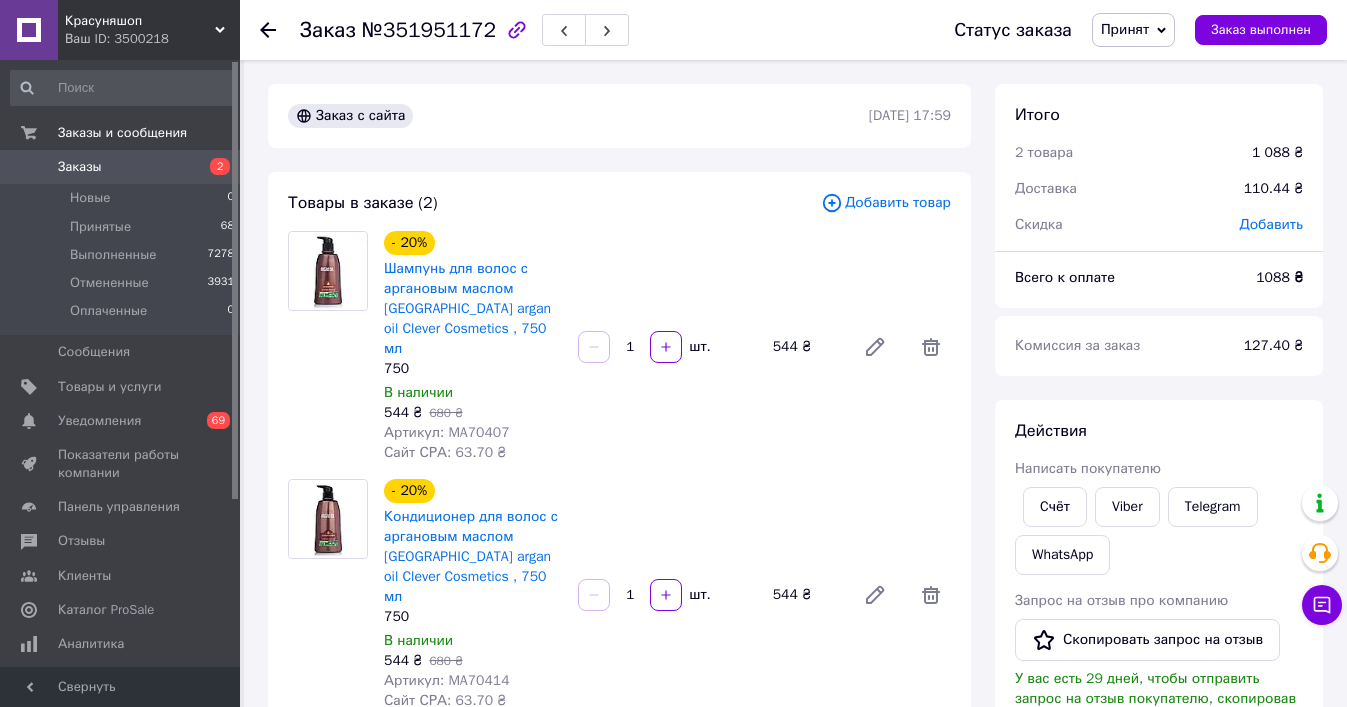 scroll, scrollTop: 0, scrollLeft: 0, axis: both 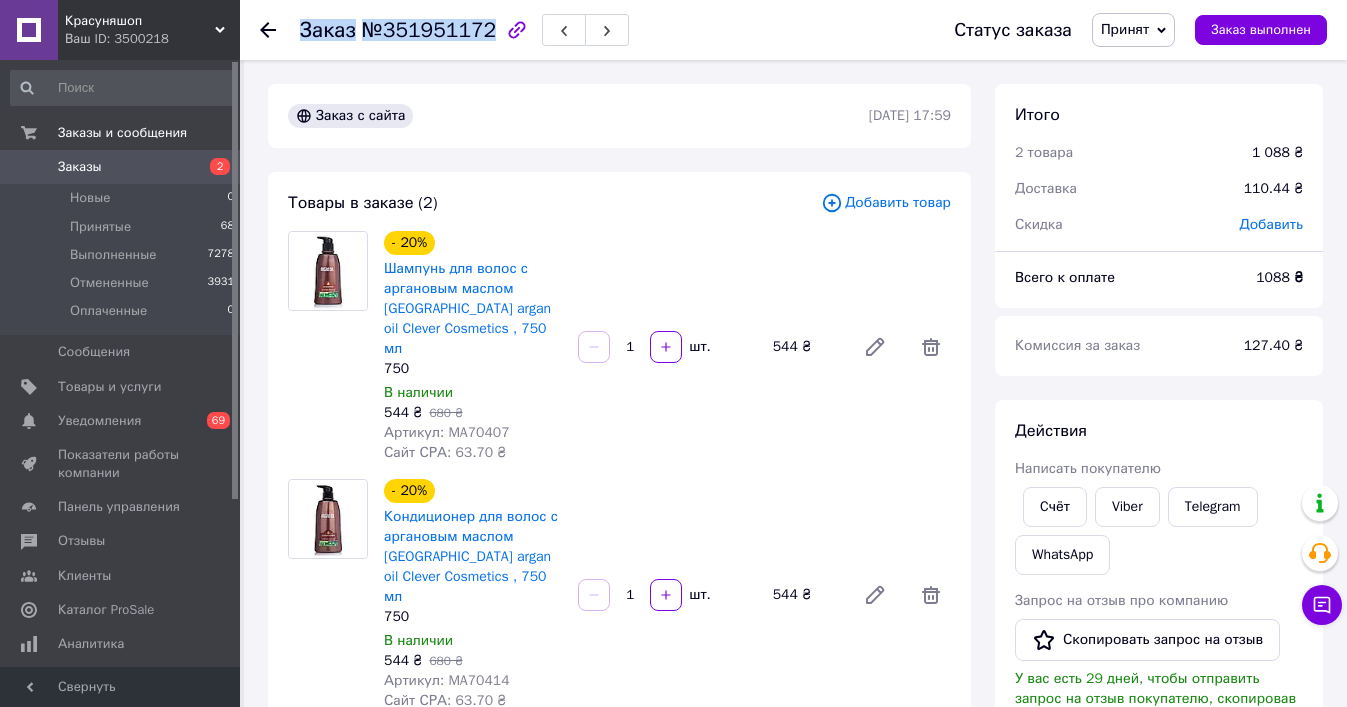 drag, startPoint x: 299, startPoint y: 28, endPoint x: 484, endPoint y: 33, distance: 185.06755 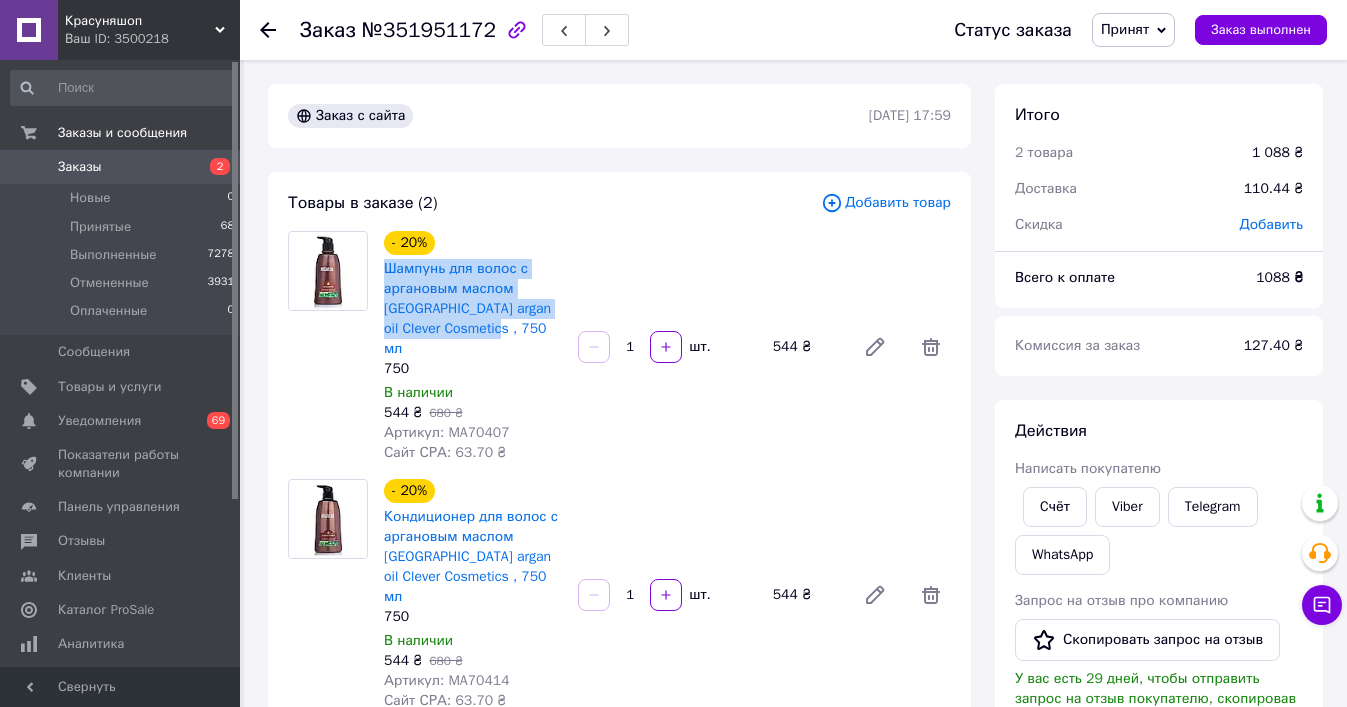 drag, startPoint x: 526, startPoint y: 331, endPoint x: 382, endPoint y: 271, distance: 156 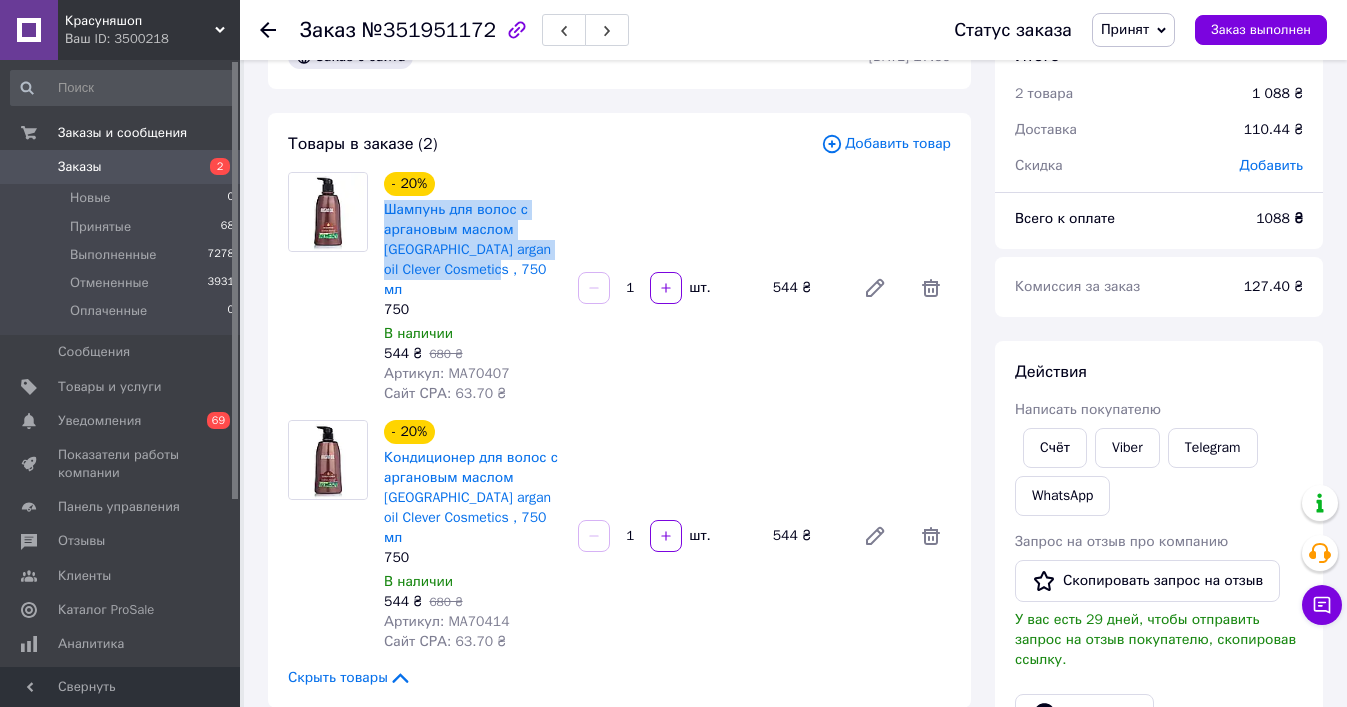 scroll, scrollTop: 60, scrollLeft: 0, axis: vertical 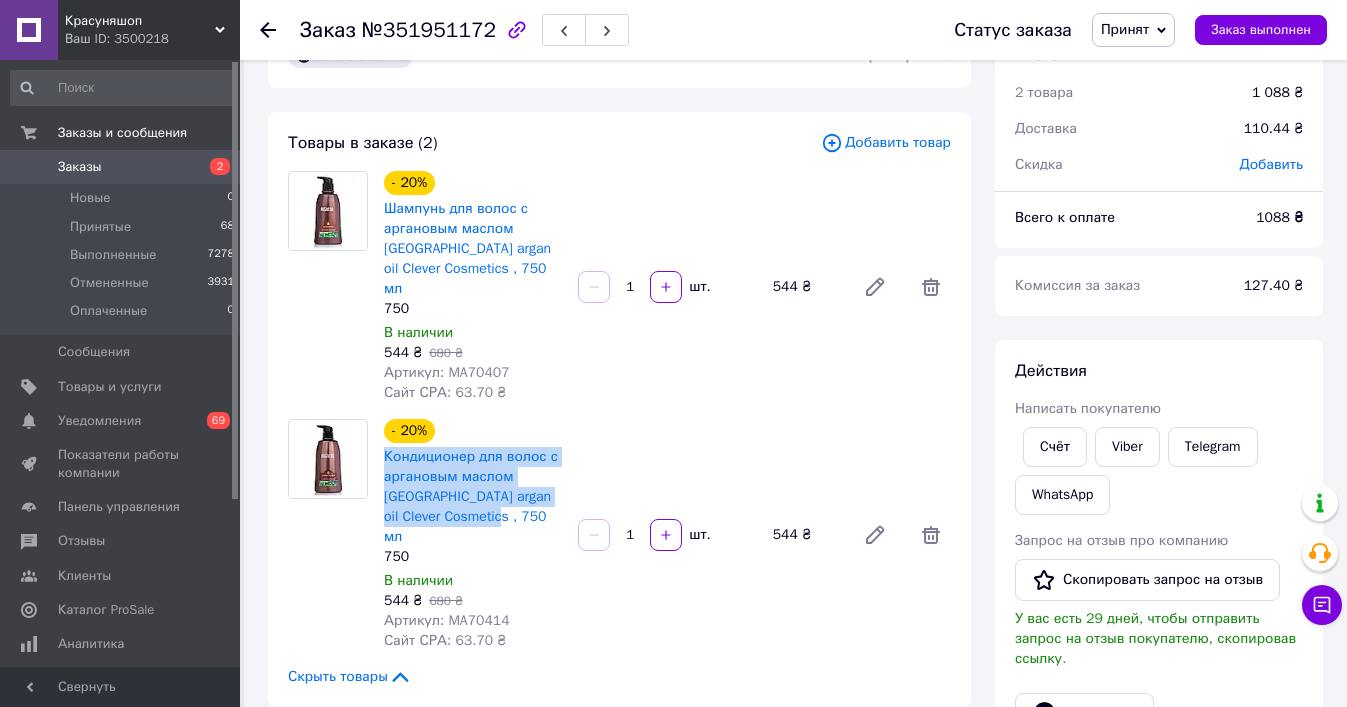drag, startPoint x: 521, startPoint y: 497, endPoint x: 382, endPoint y: 440, distance: 150.23315 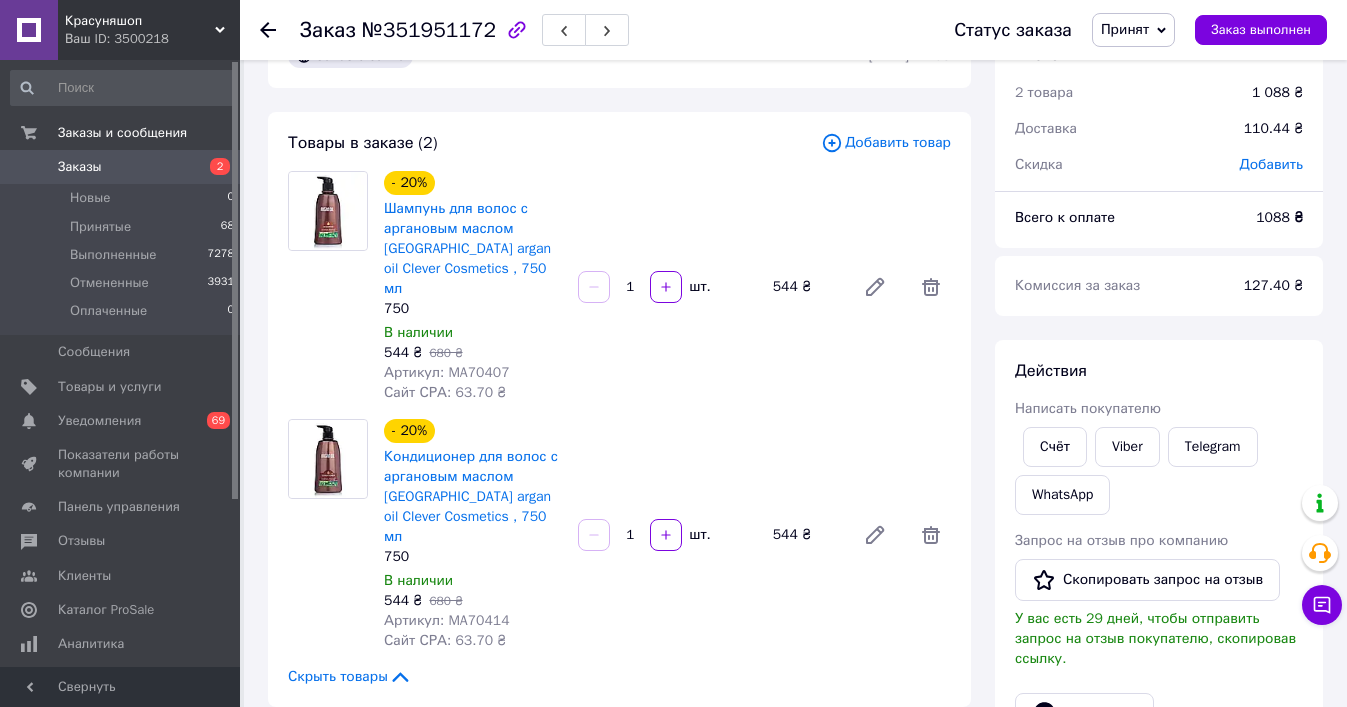 click 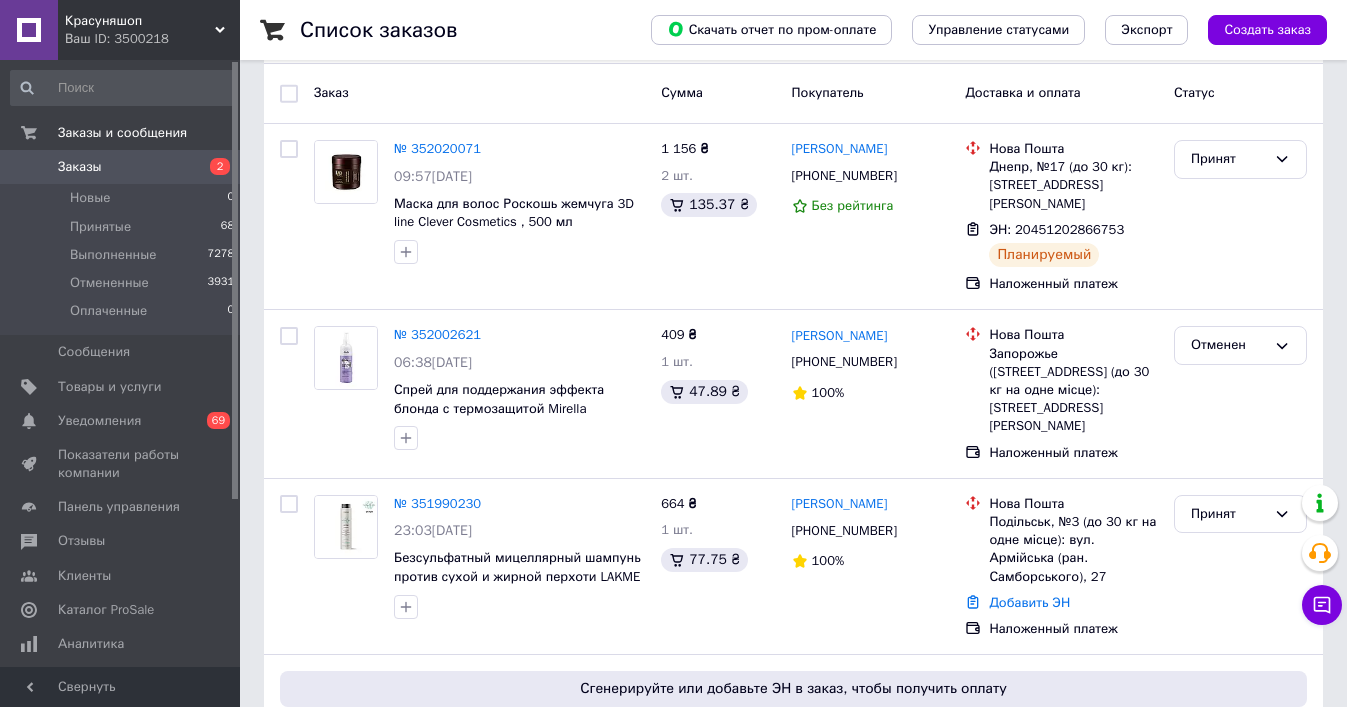 scroll, scrollTop: 411, scrollLeft: 0, axis: vertical 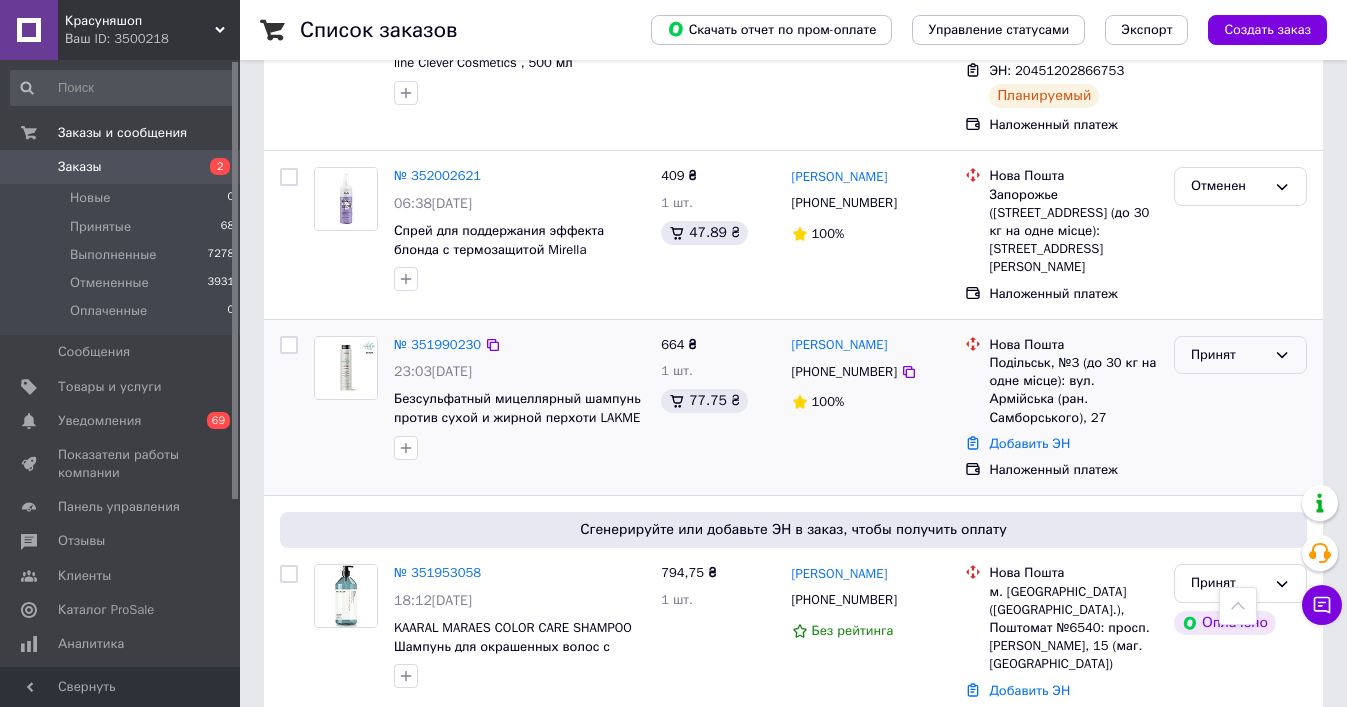 click on "Принят" at bounding box center [1228, 355] 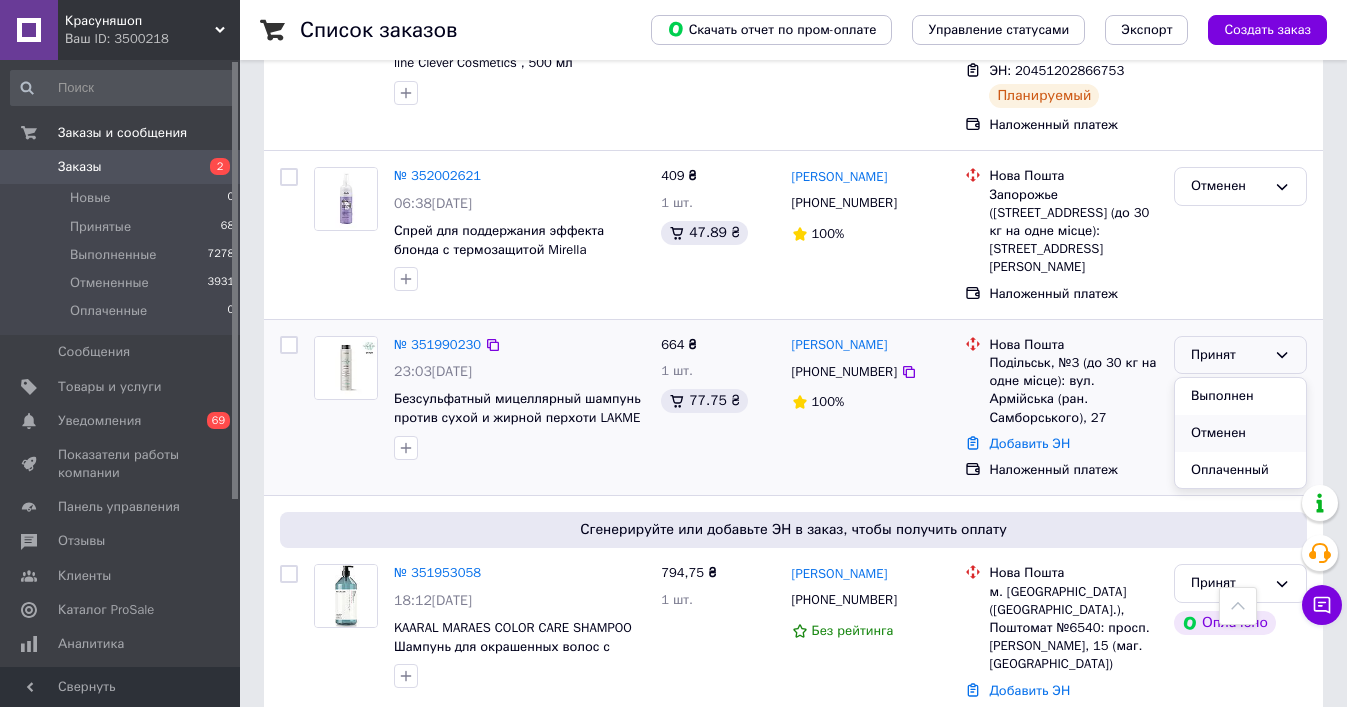 click on "Отменен" at bounding box center (1240, 433) 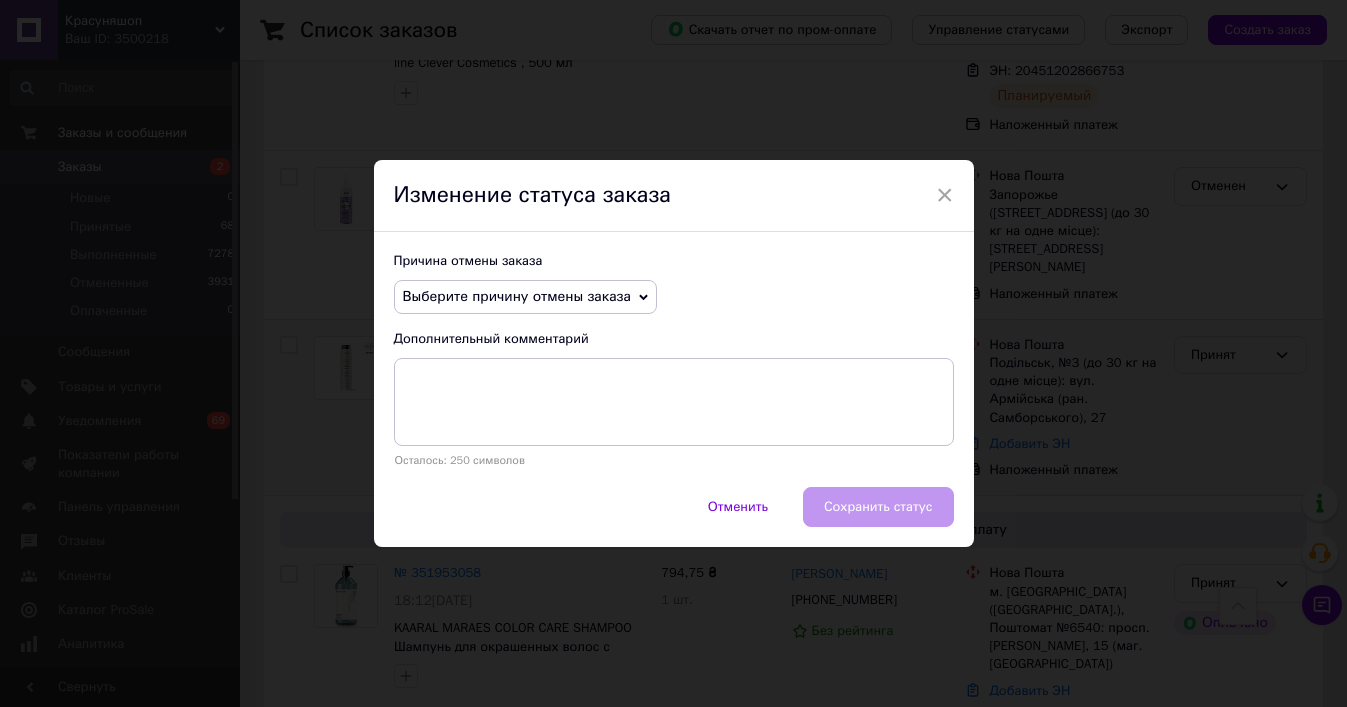 click on "Выберите причину отмены заказа" at bounding box center (517, 296) 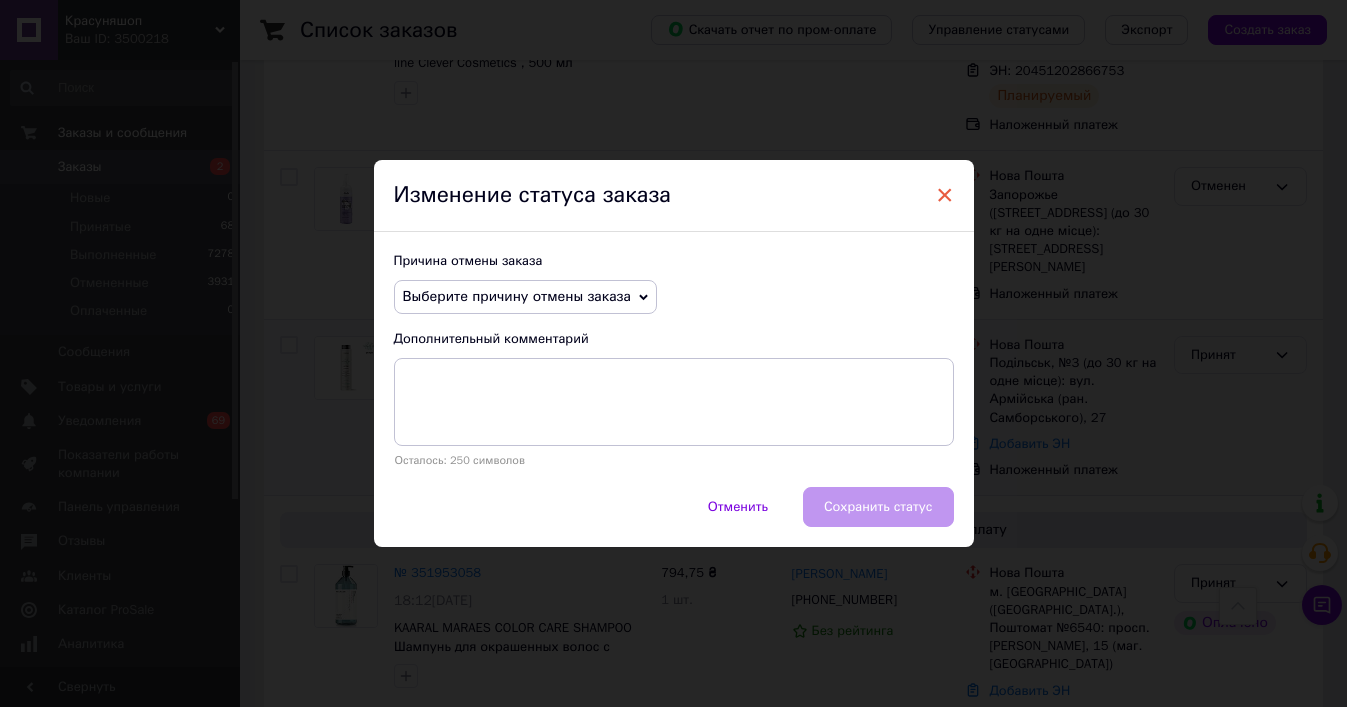 click on "×" at bounding box center (945, 195) 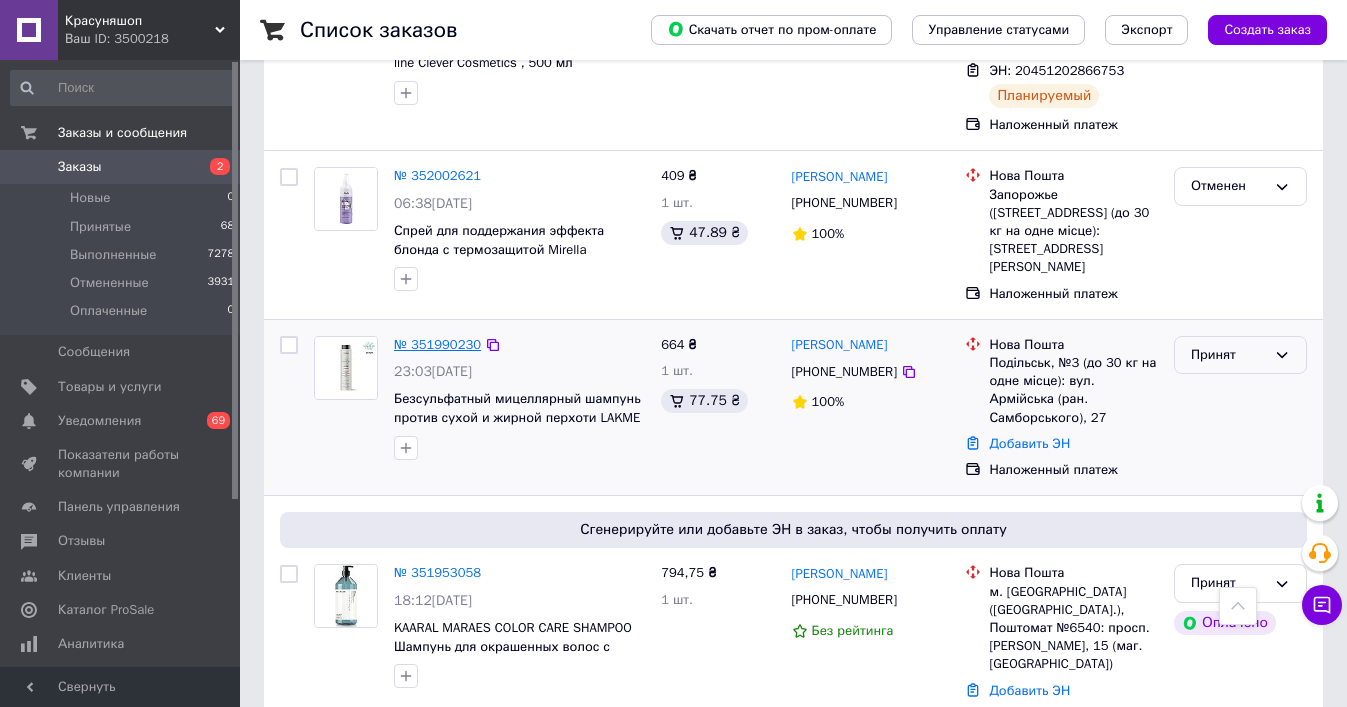 click on "№ 351990230" at bounding box center (437, 344) 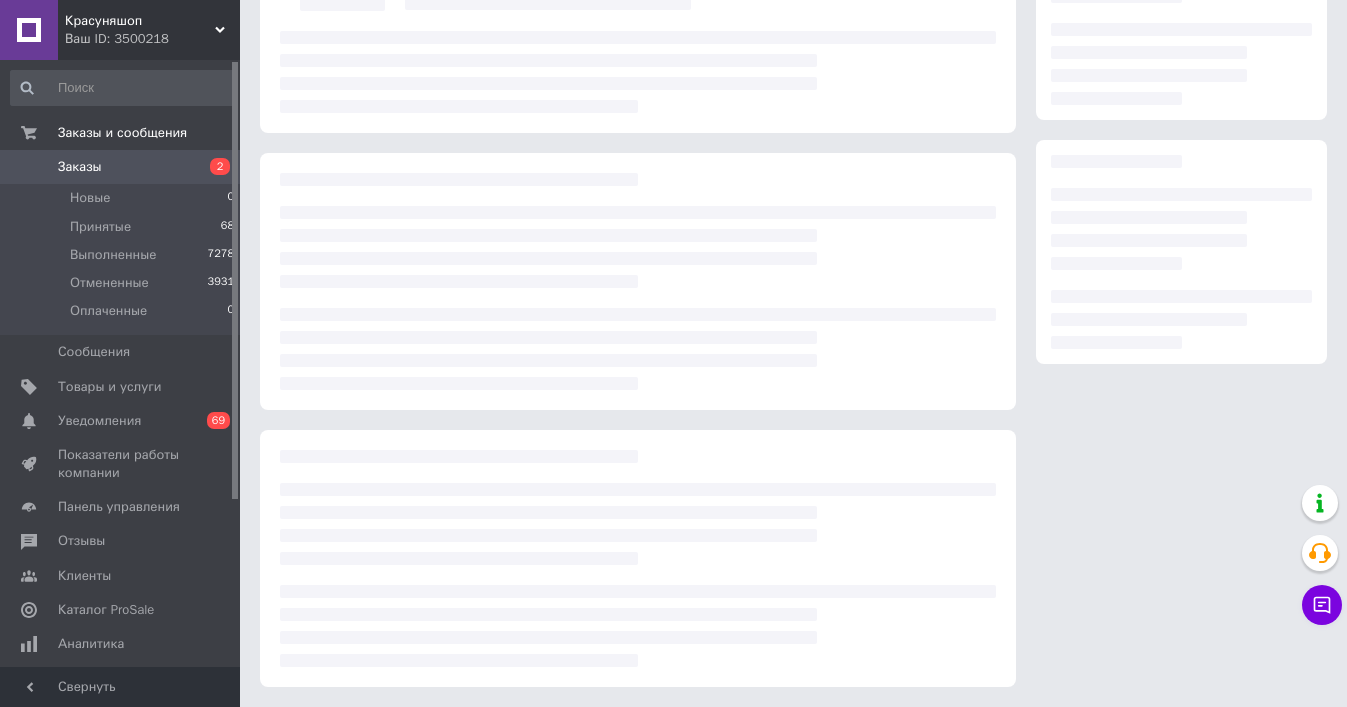 scroll, scrollTop: 207, scrollLeft: 0, axis: vertical 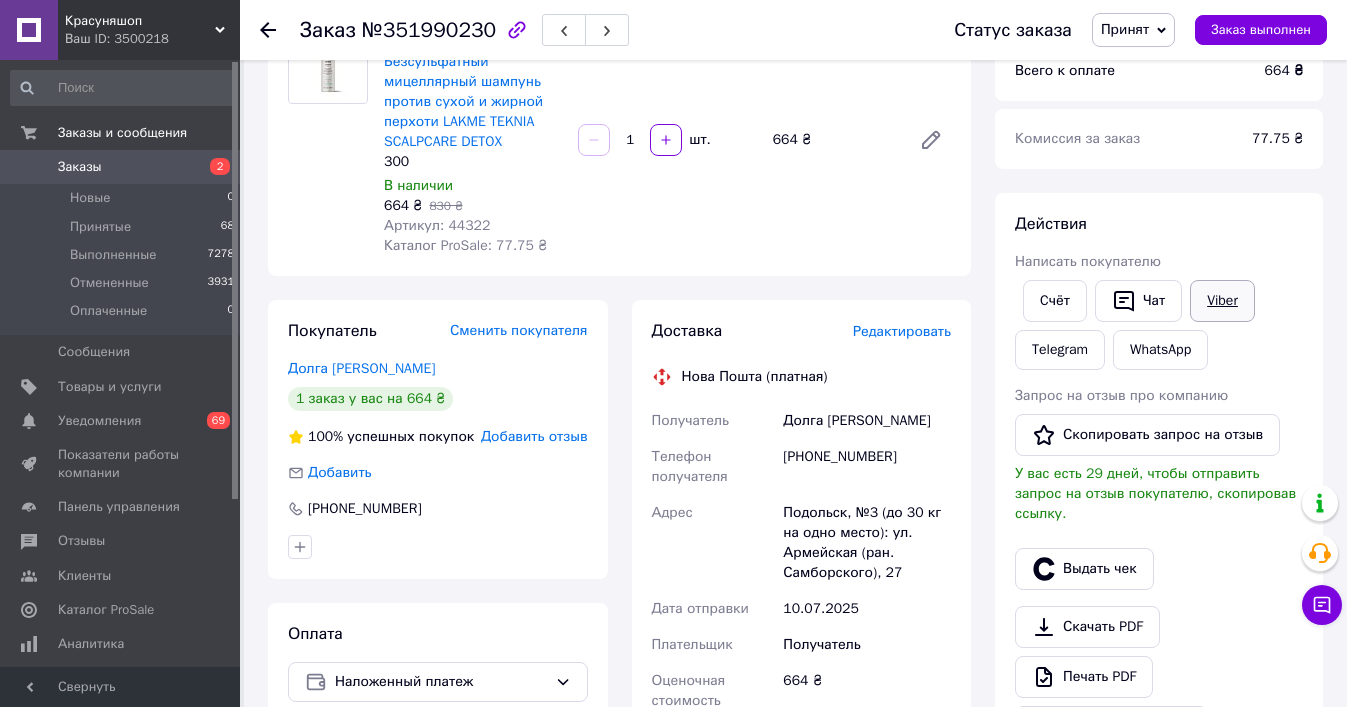 click on "Viber" at bounding box center (1222, 301) 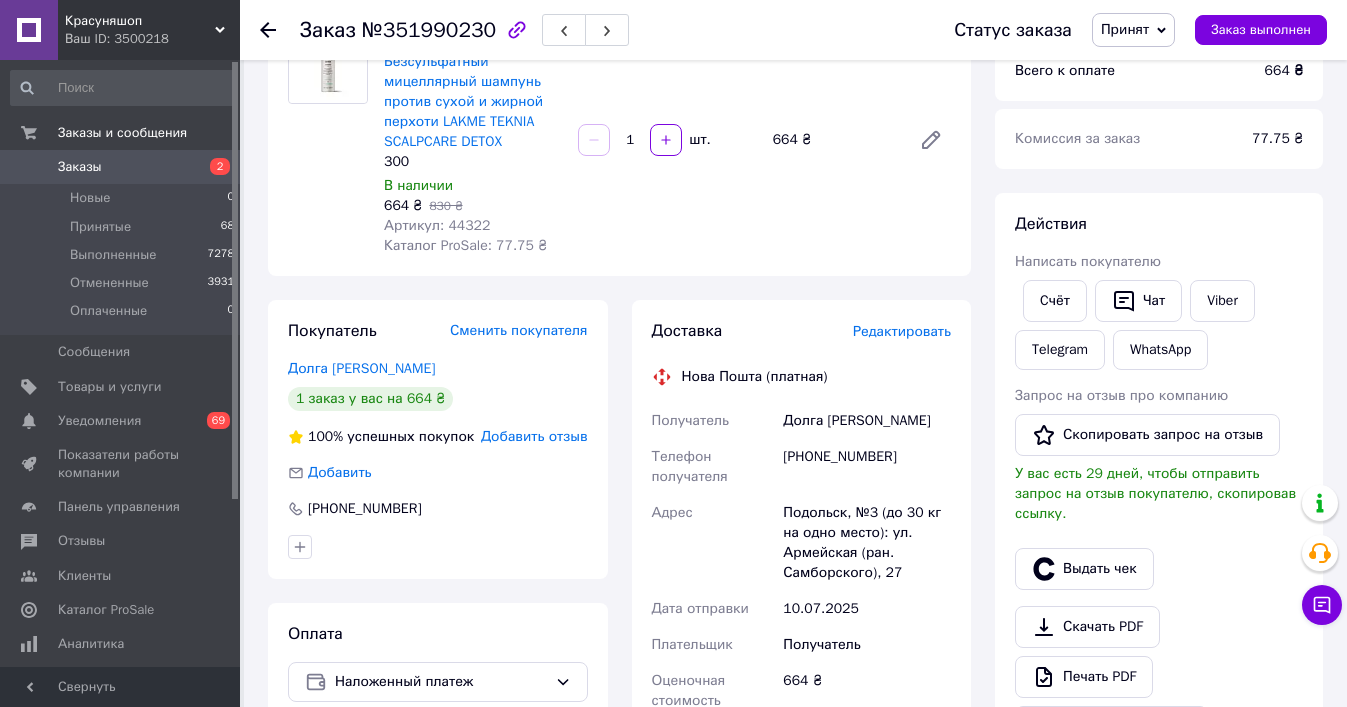 click on "Принят" at bounding box center (1125, 29) 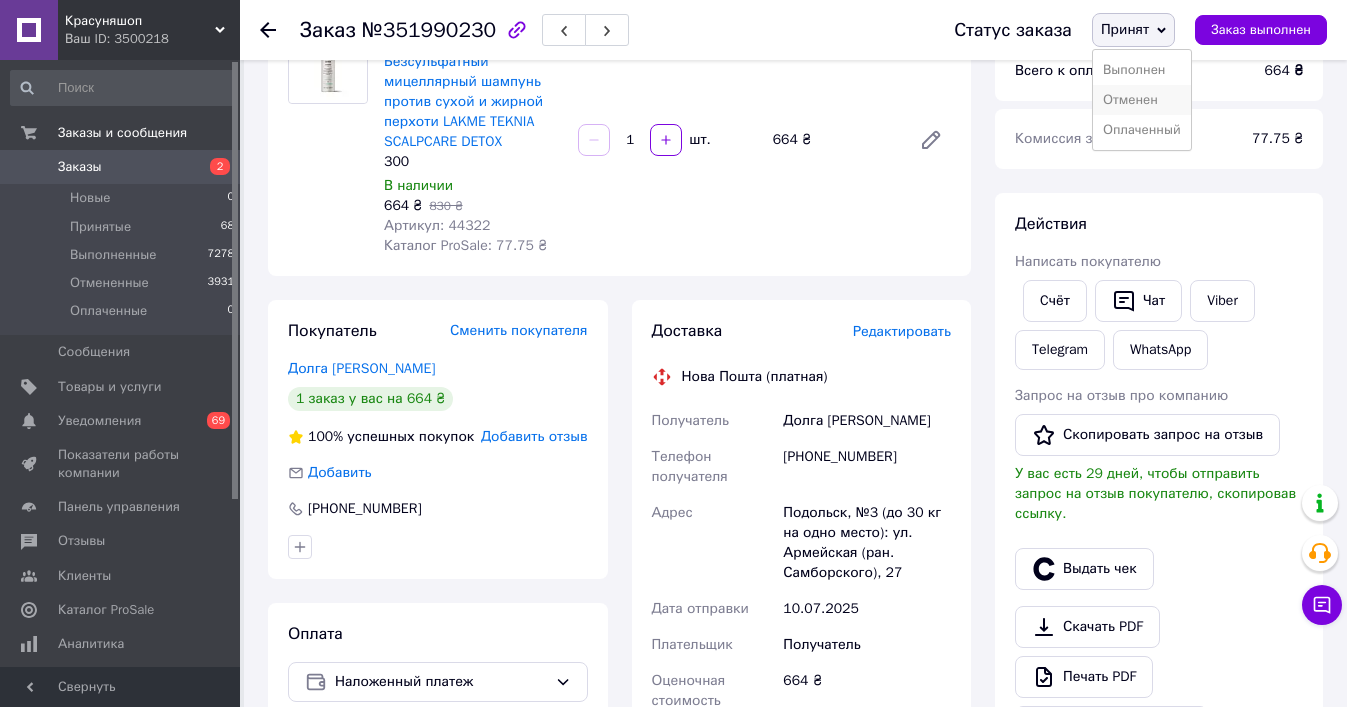 click on "Отменен" at bounding box center (1142, 100) 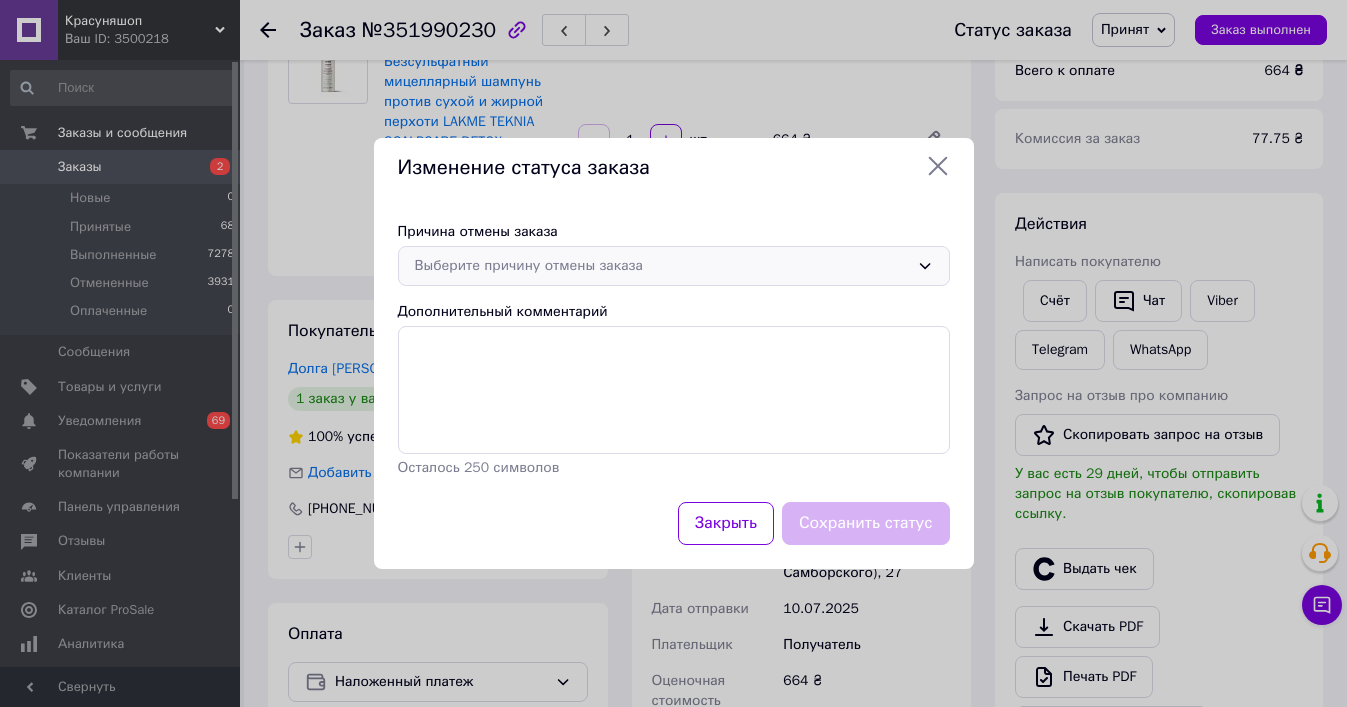 click on "Выберите причину отмены заказа" at bounding box center [662, 266] 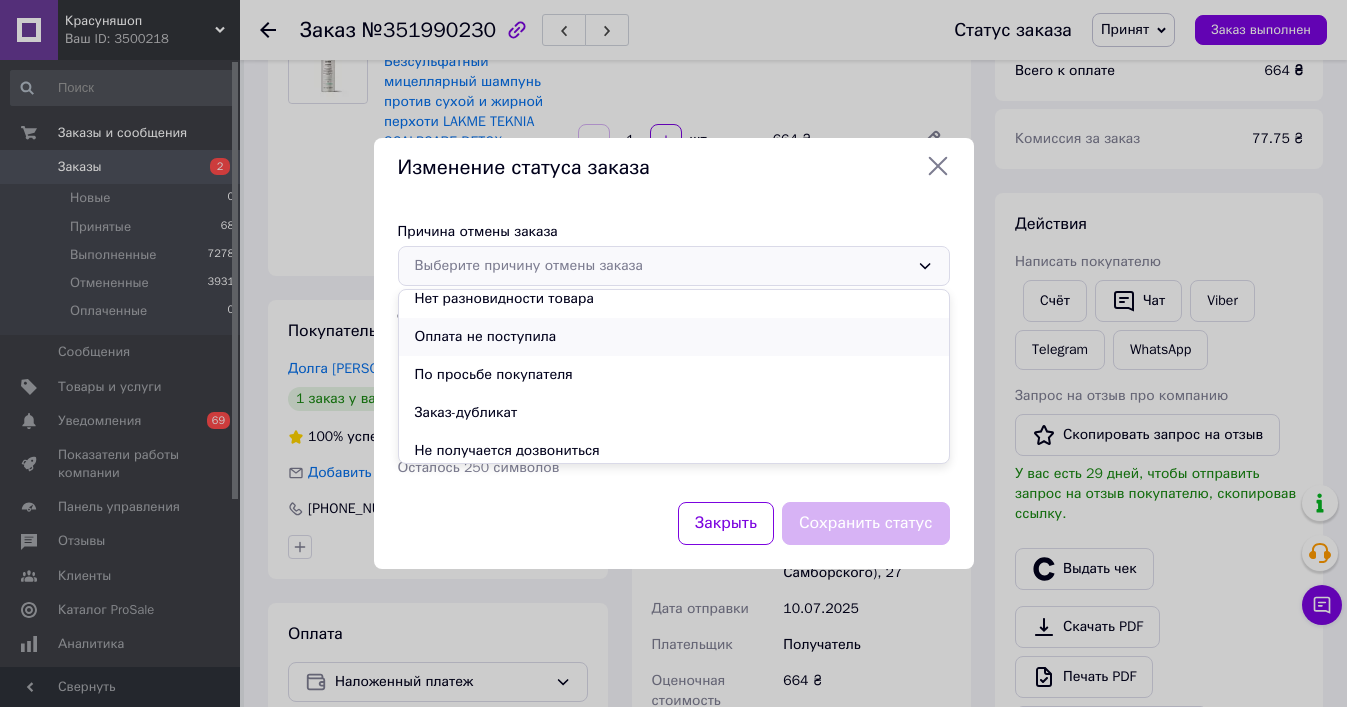 scroll, scrollTop: 50, scrollLeft: 0, axis: vertical 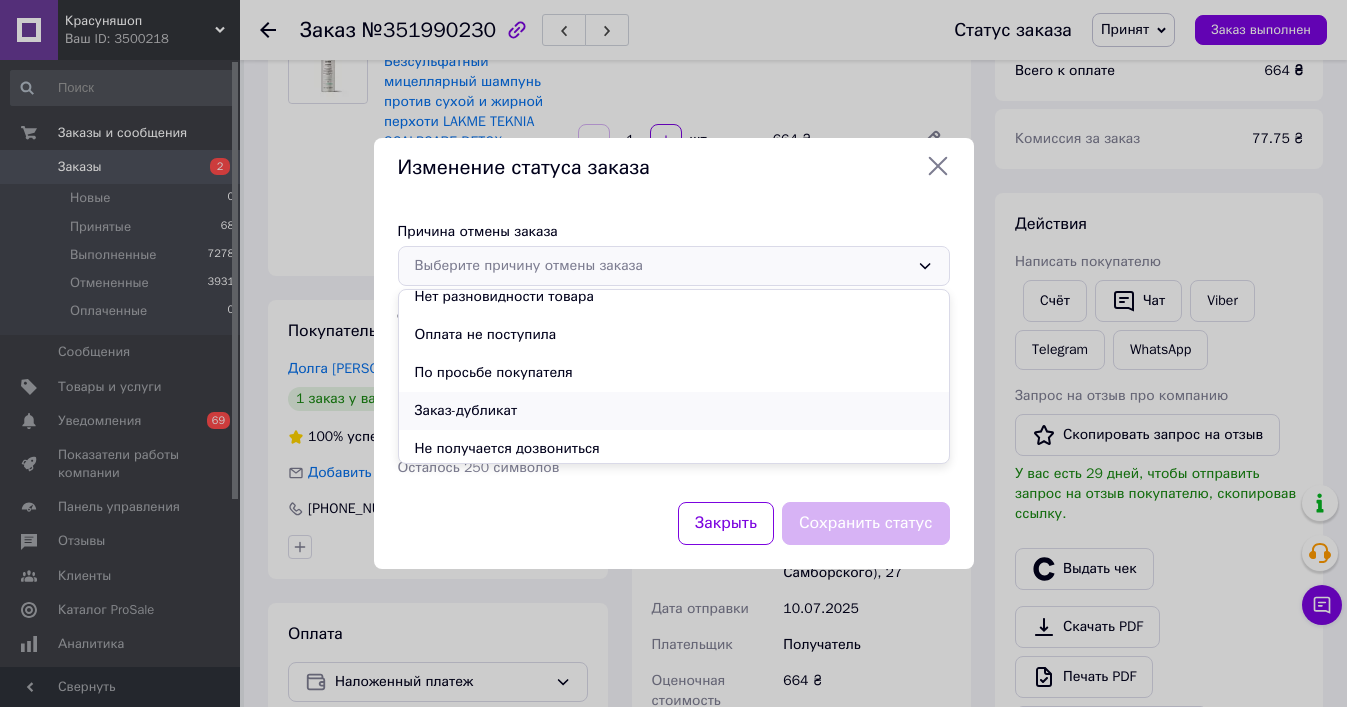 click on "Заказ-дубликат" at bounding box center [674, 411] 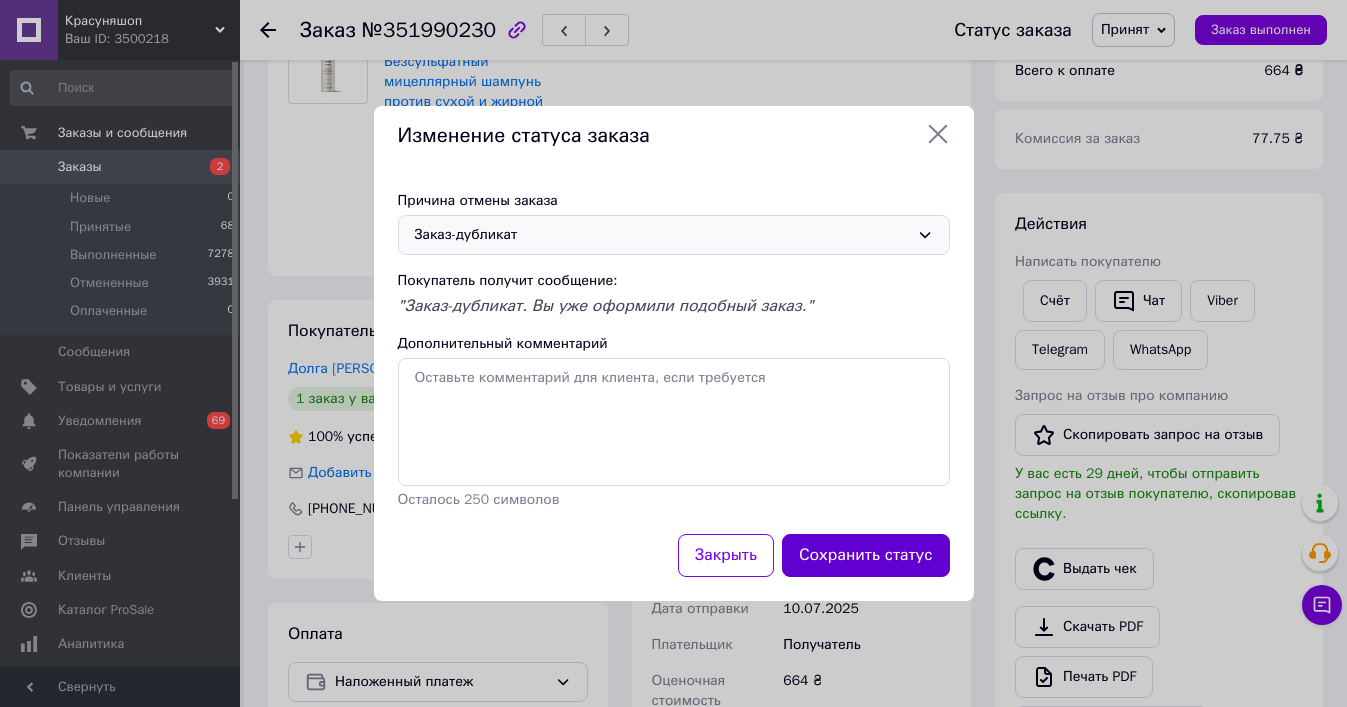 click on "Сохранить статус" at bounding box center (866, 555) 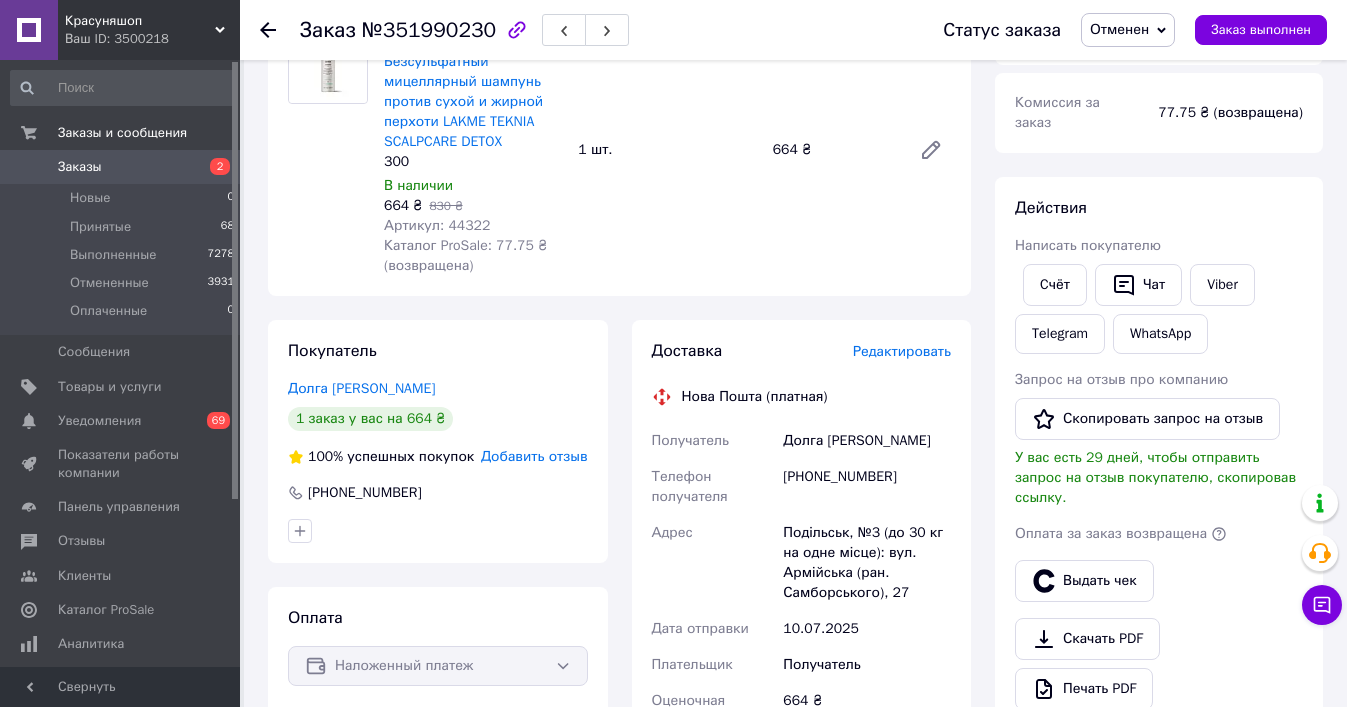 click at bounding box center [268, 30] 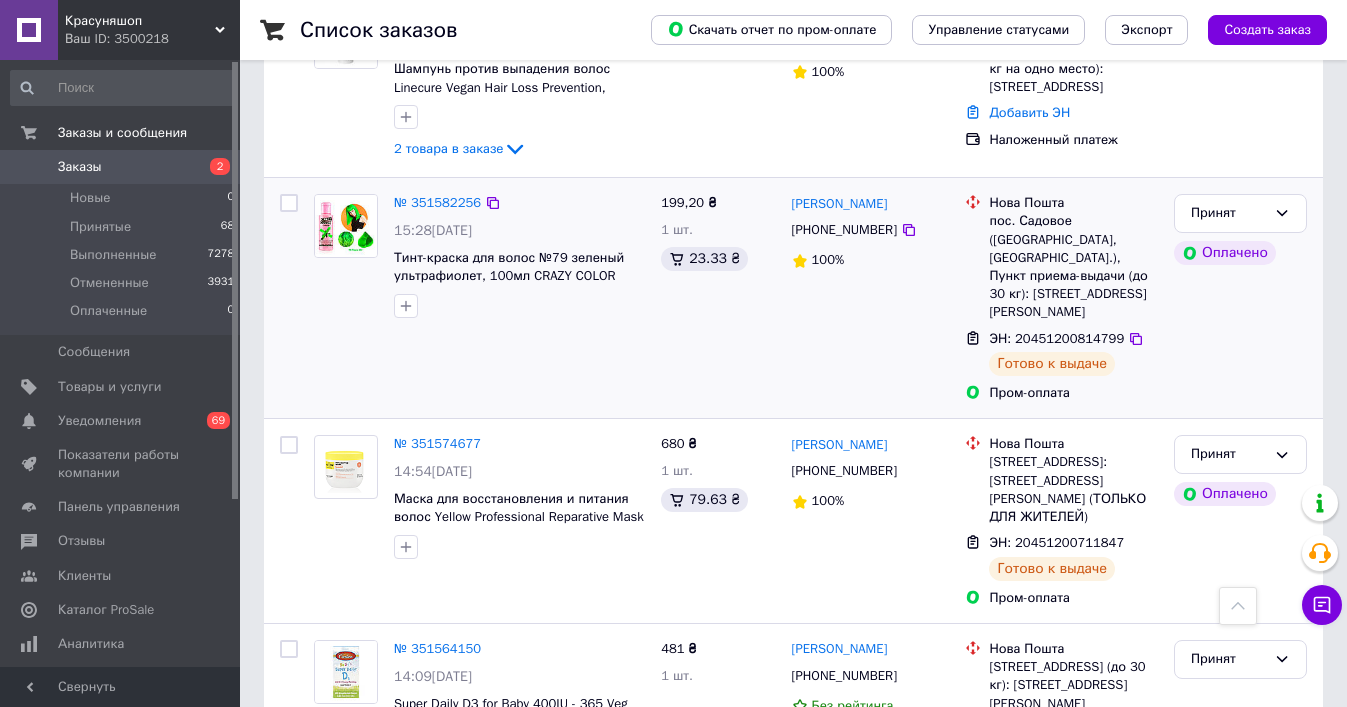 scroll, scrollTop: 5395, scrollLeft: 0, axis: vertical 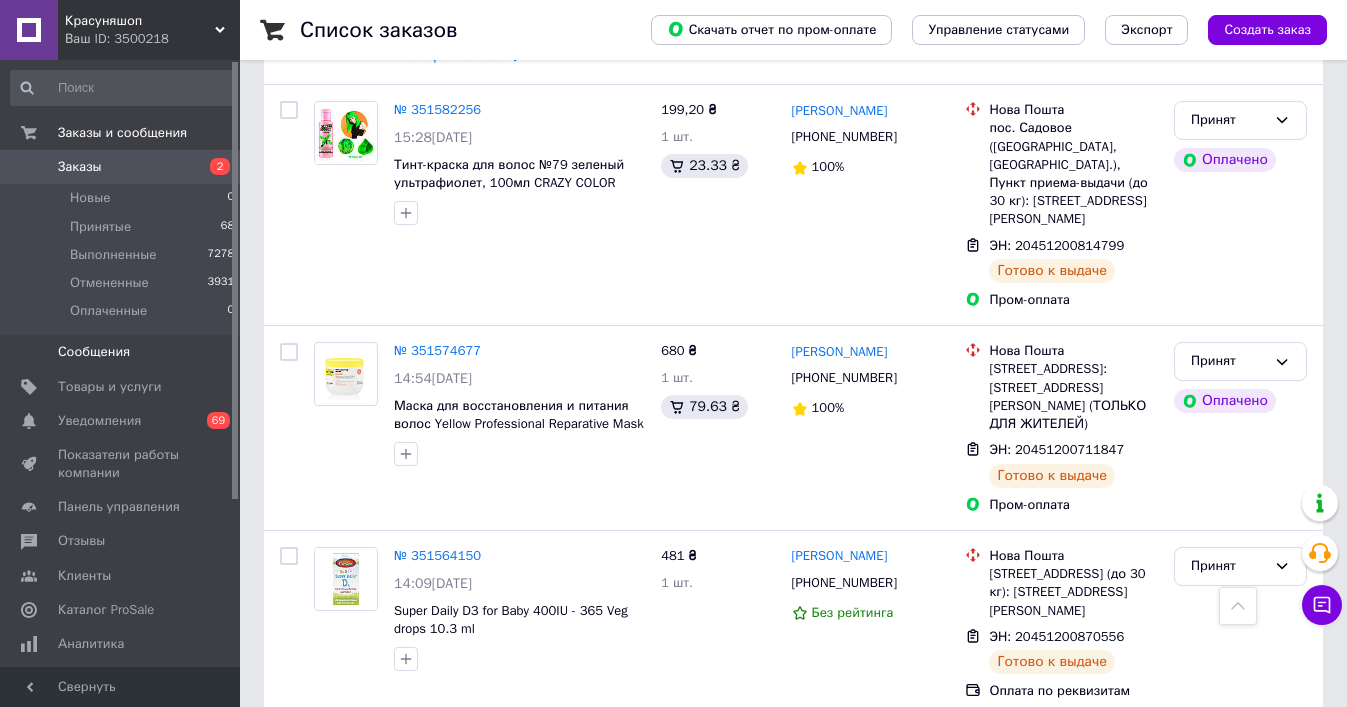 click on "Сообщения 0" at bounding box center [123, 352] 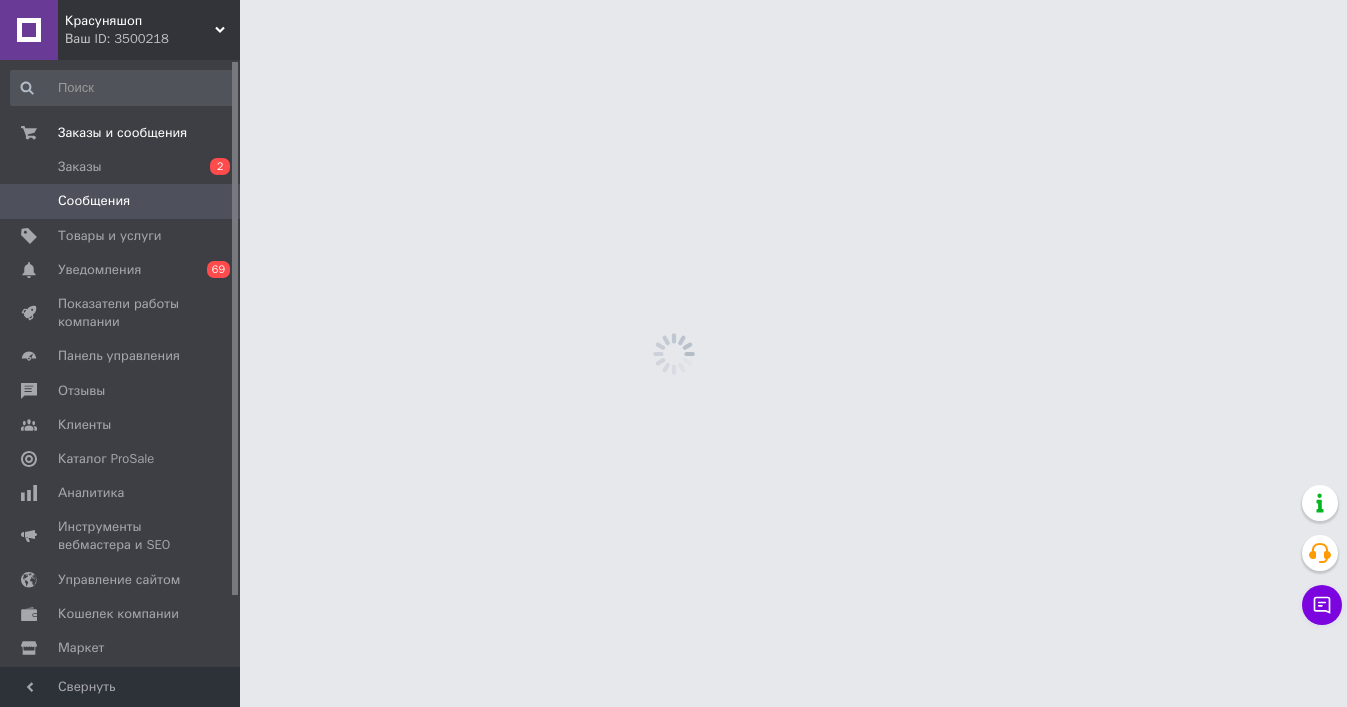 scroll, scrollTop: 0, scrollLeft: 0, axis: both 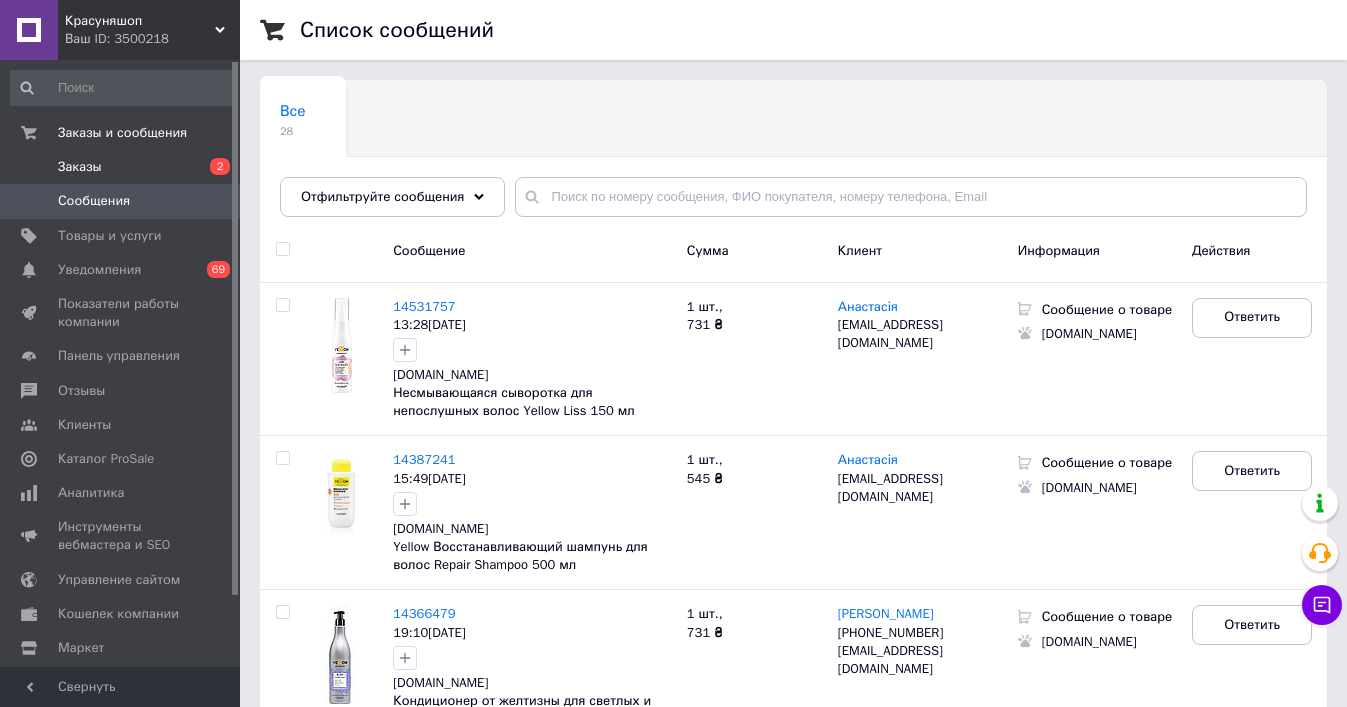 click on "Заказы" at bounding box center [80, 167] 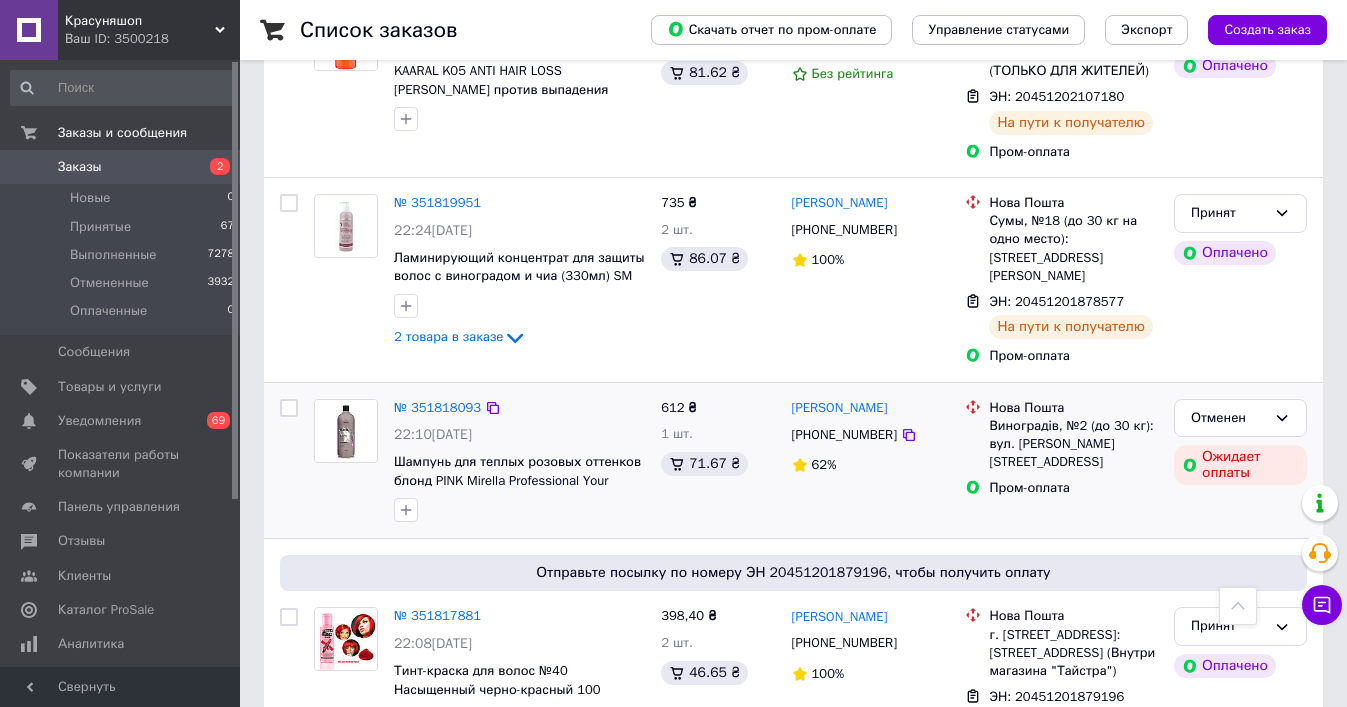 scroll, scrollTop: 1889, scrollLeft: 0, axis: vertical 